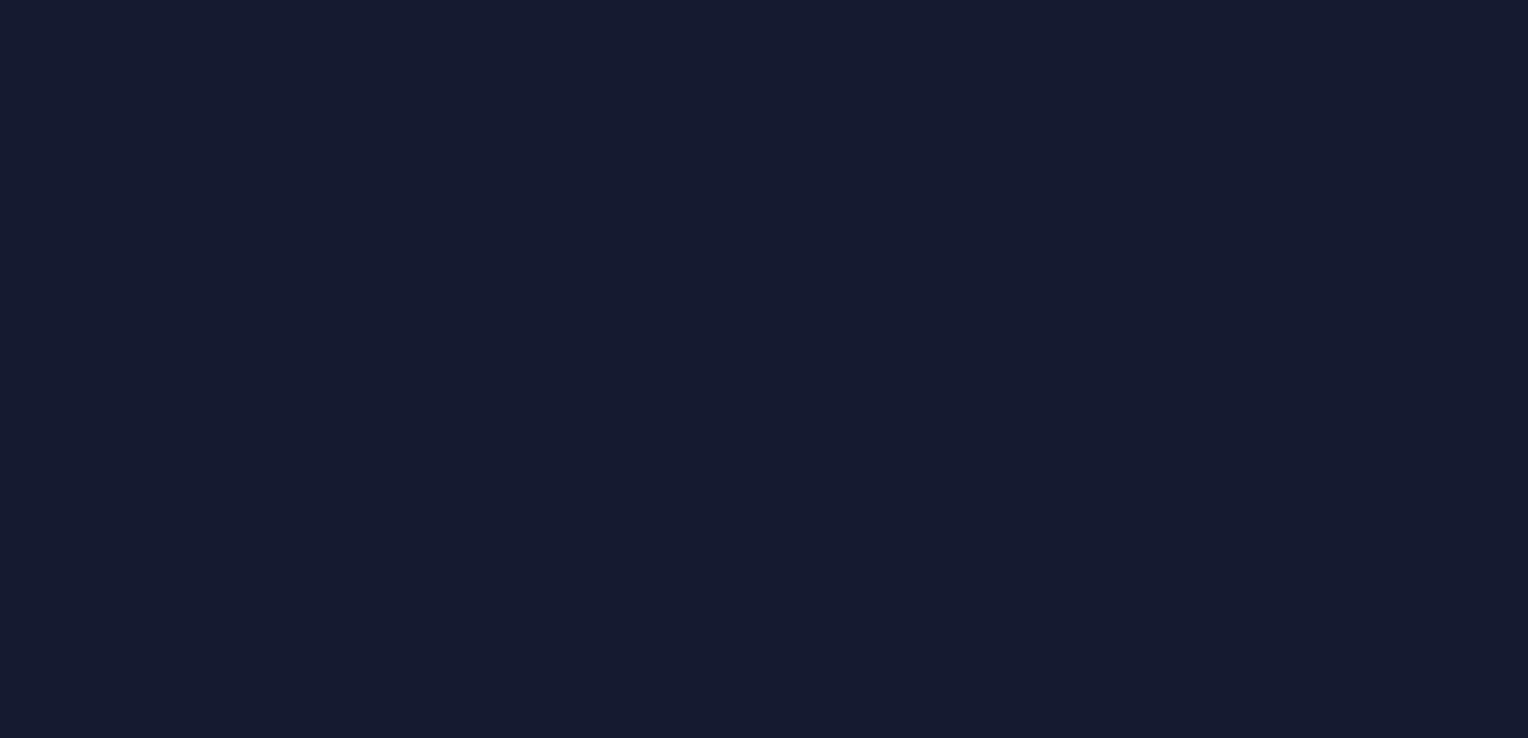 scroll, scrollTop: 0, scrollLeft: 0, axis: both 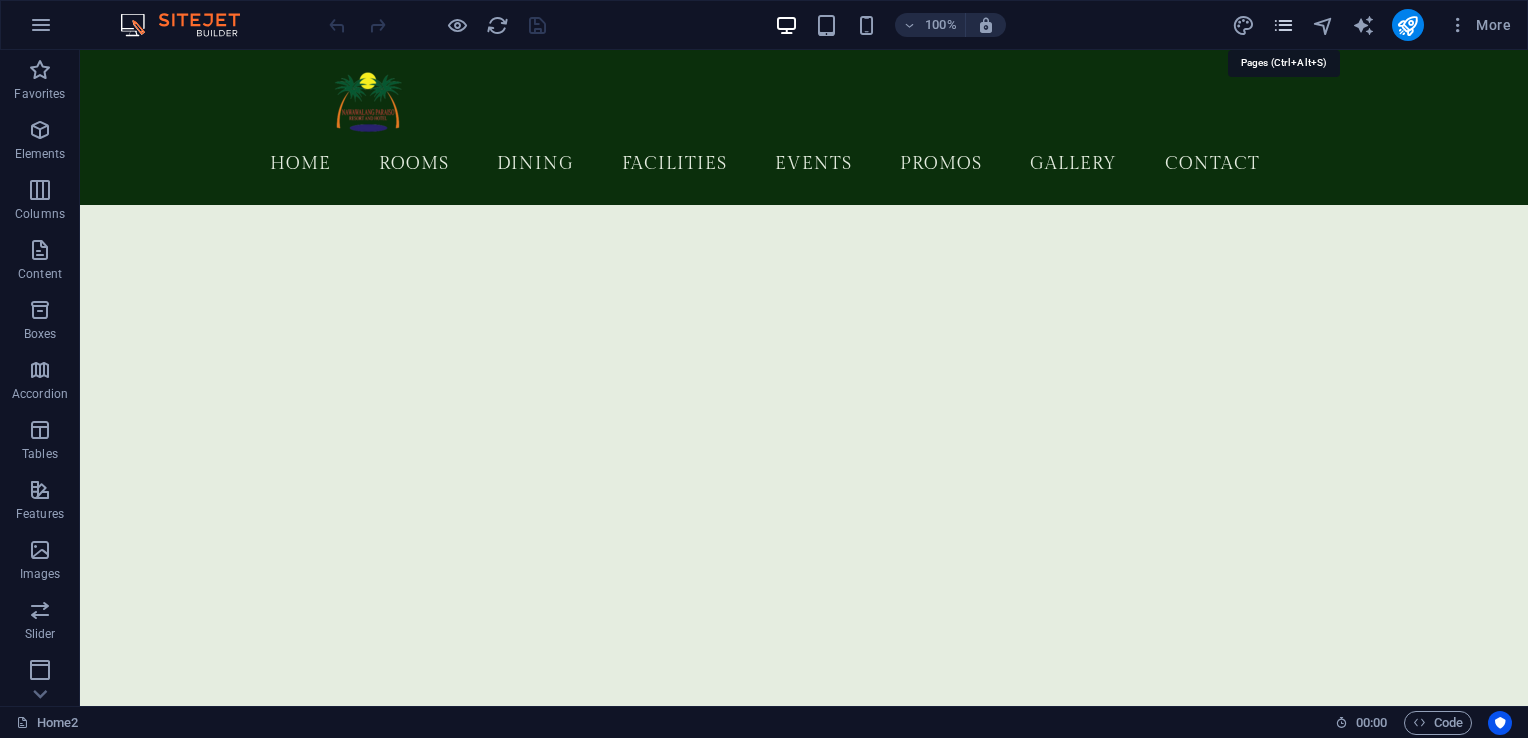 click at bounding box center [1283, 25] 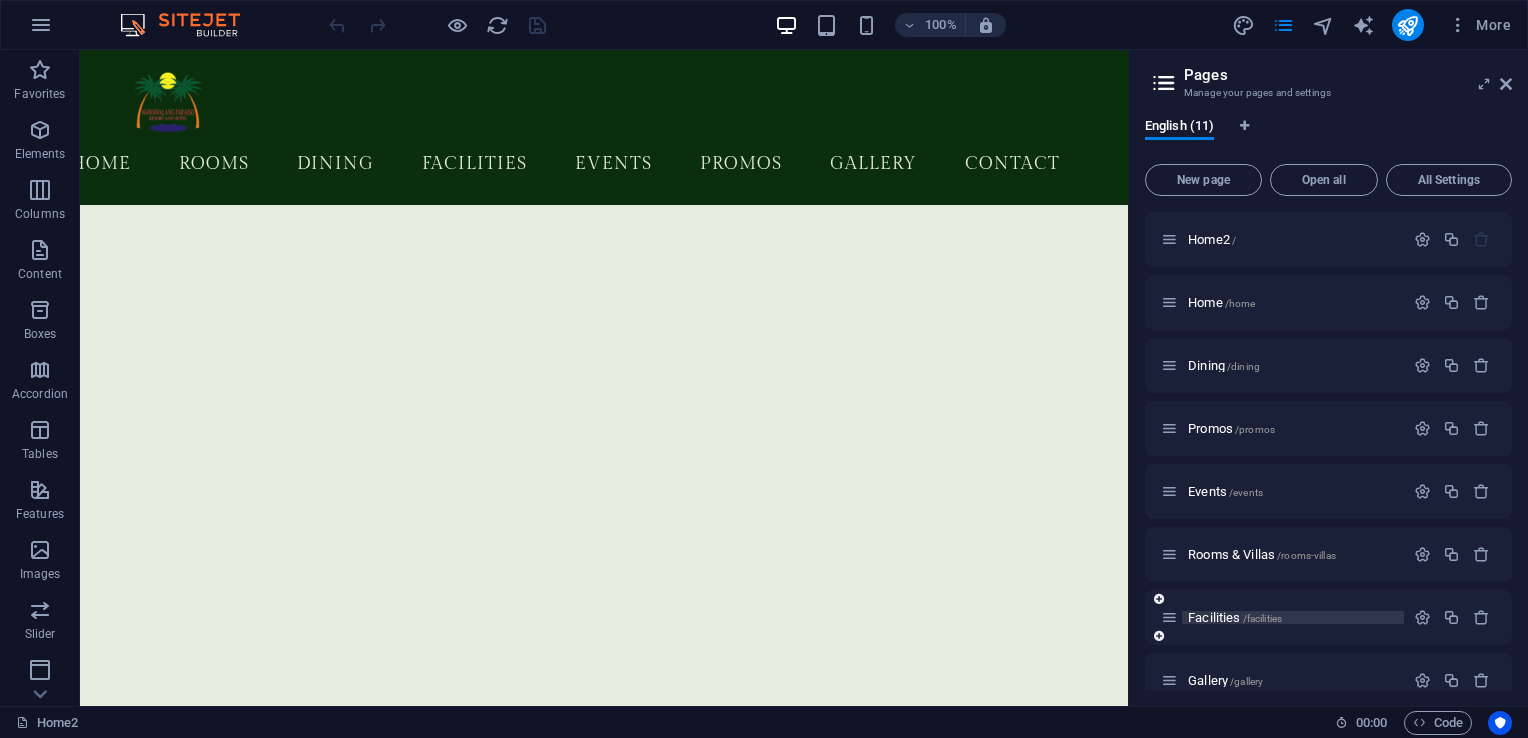 click on "Facilities /facilities" at bounding box center [1235, 617] 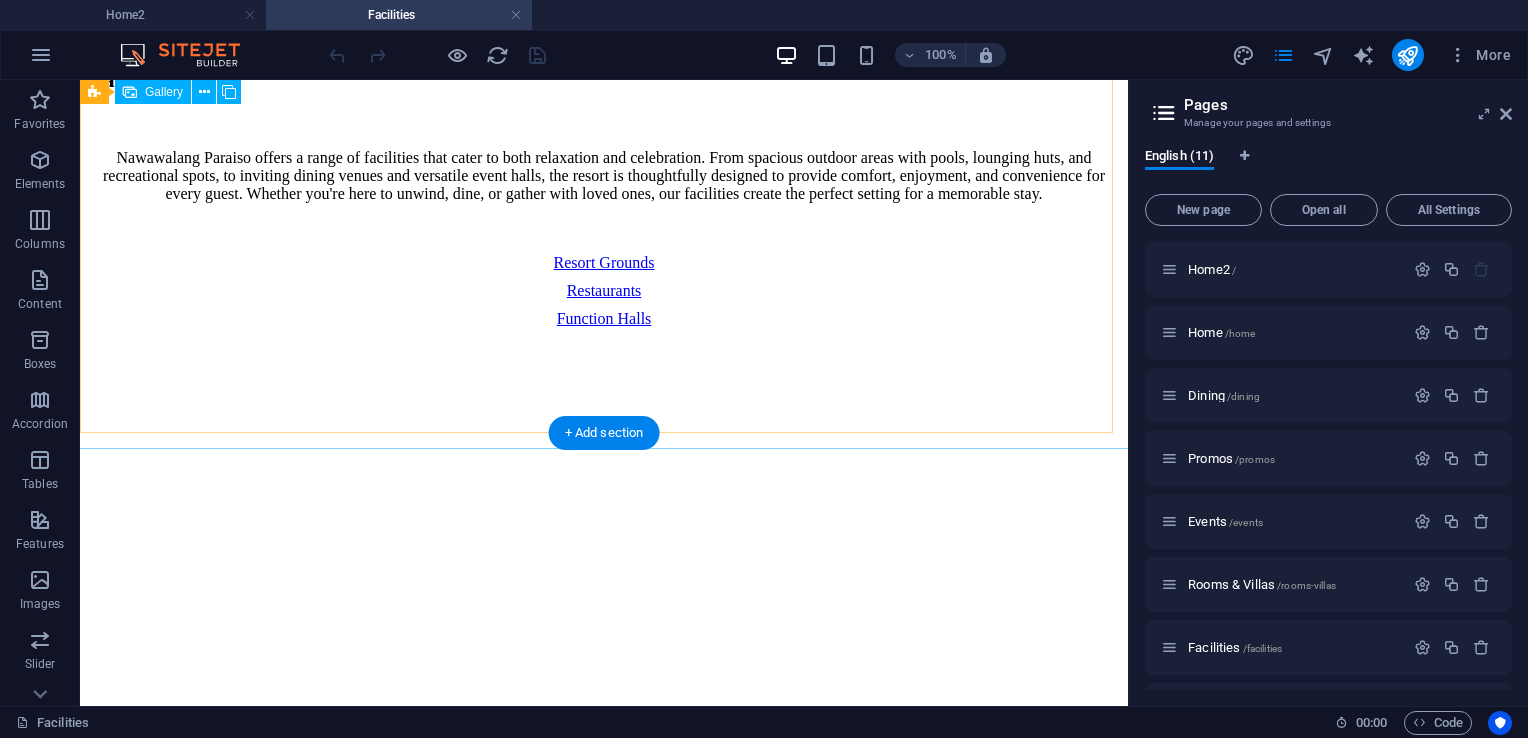 scroll, scrollTop: 2500, scrollLeft: 0, axis: vertical 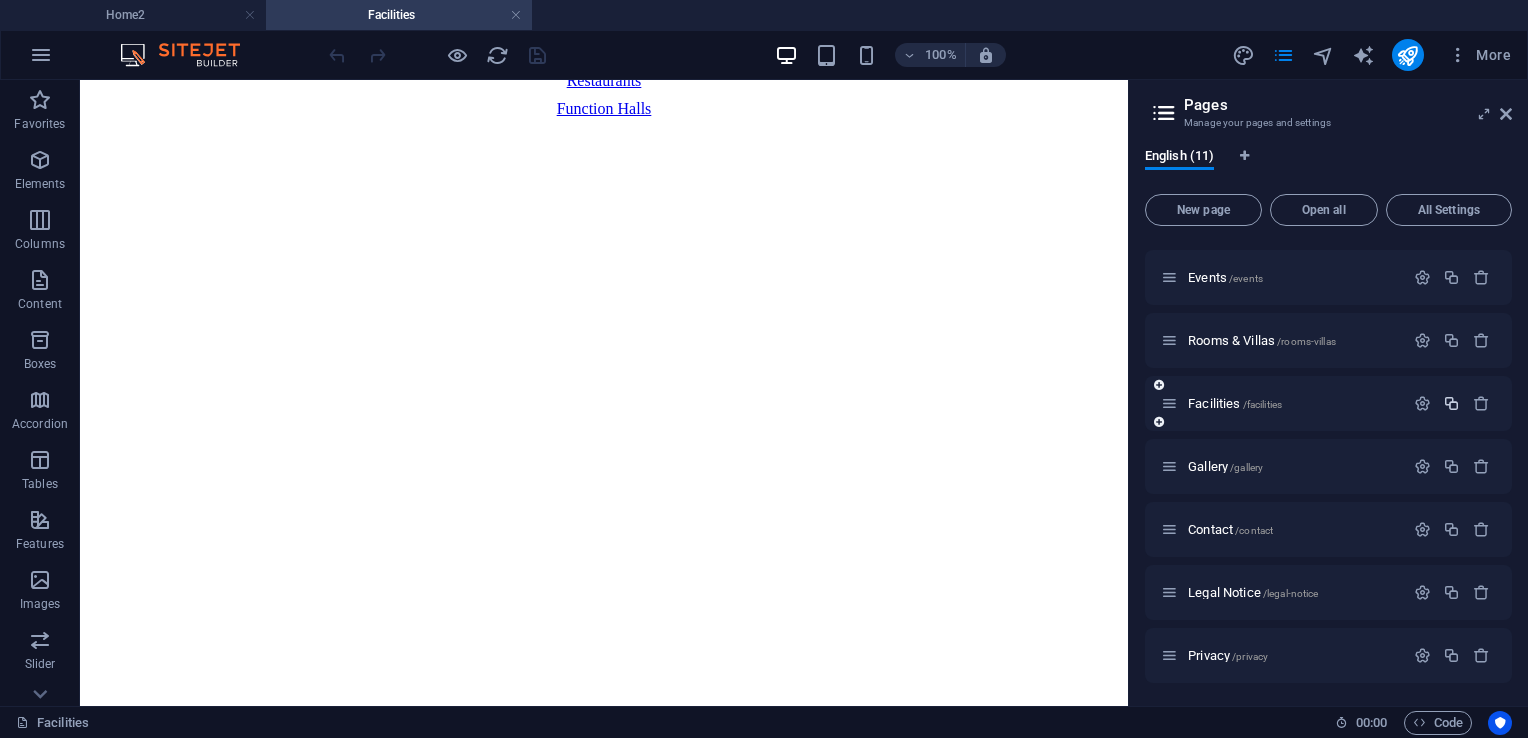click at bounding box center (1451, 403) 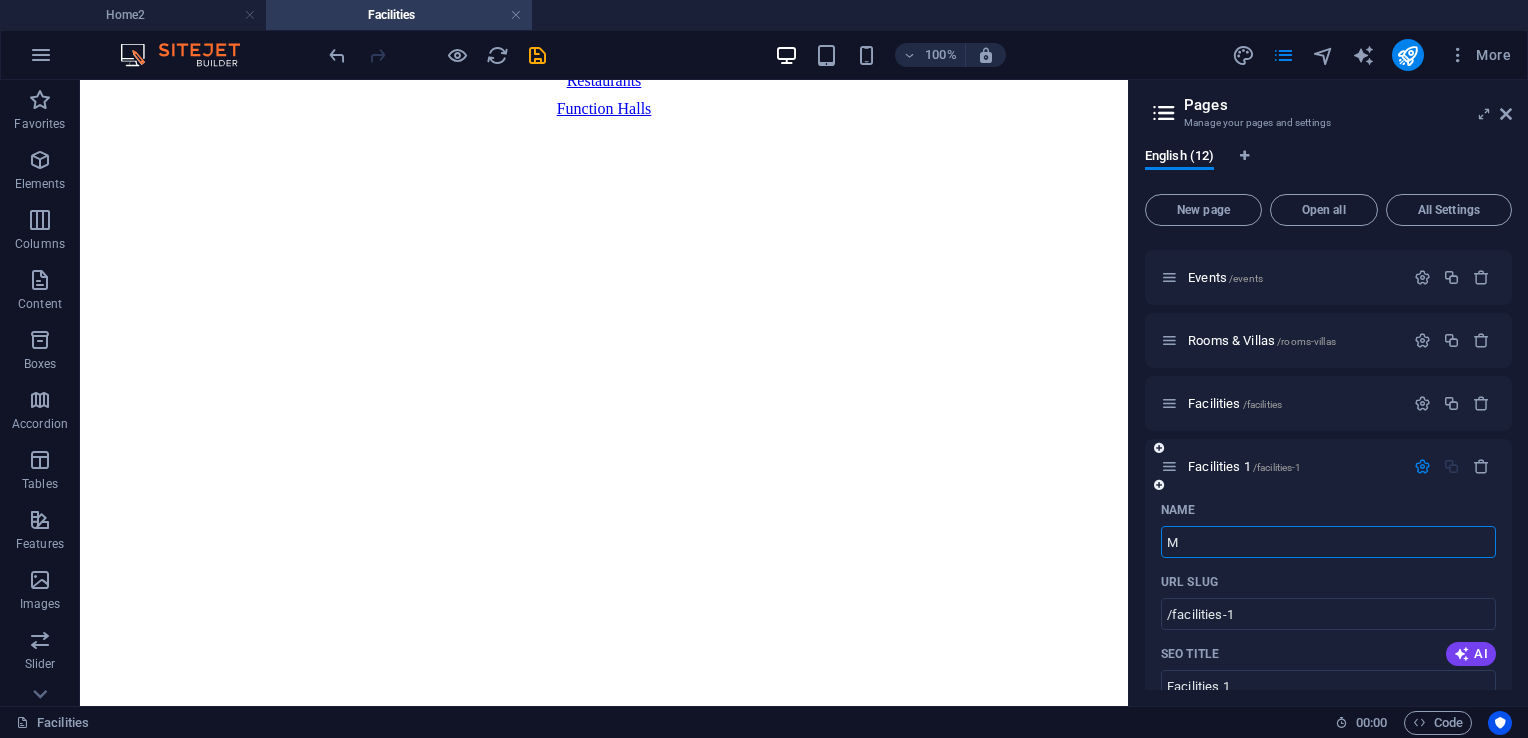 type on "M" 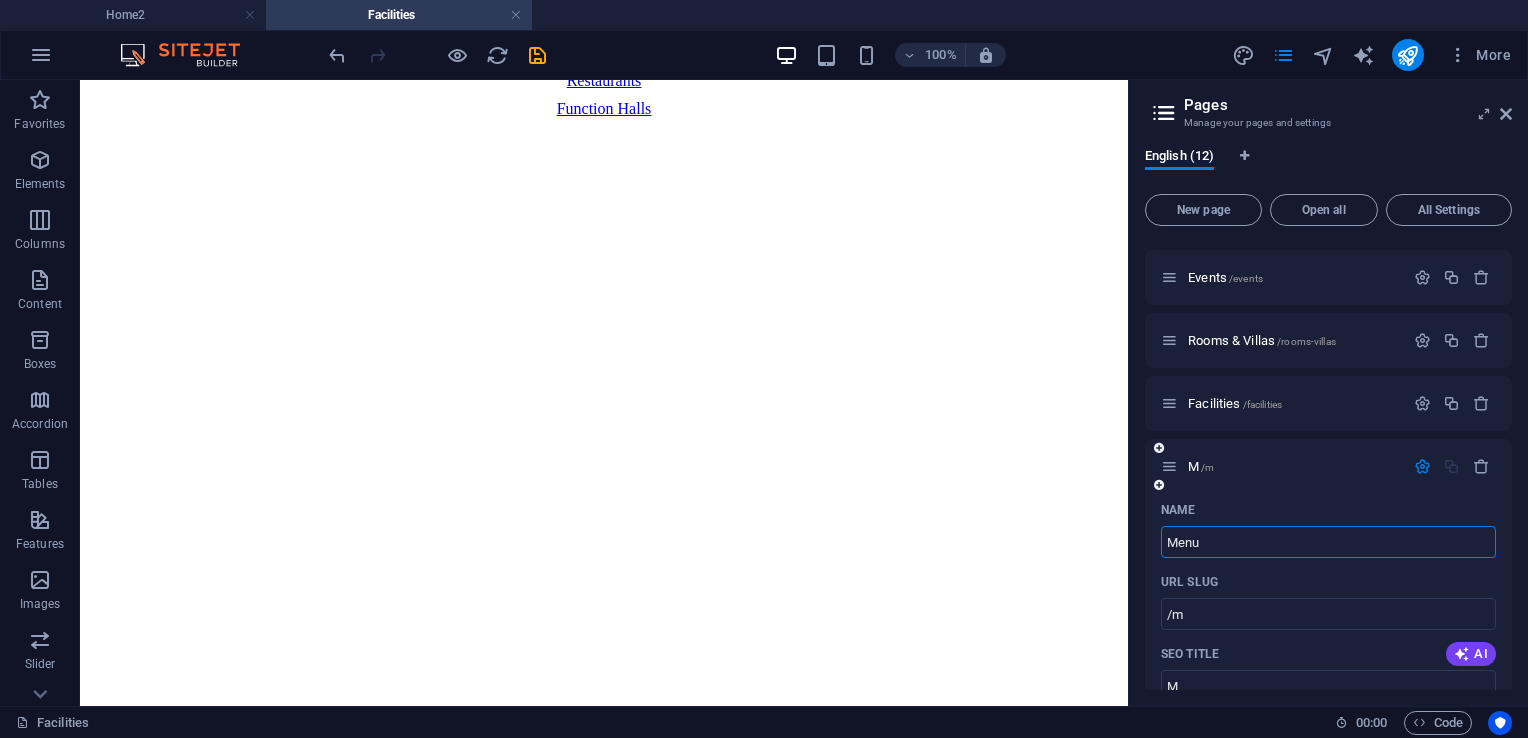 type on "Menu" 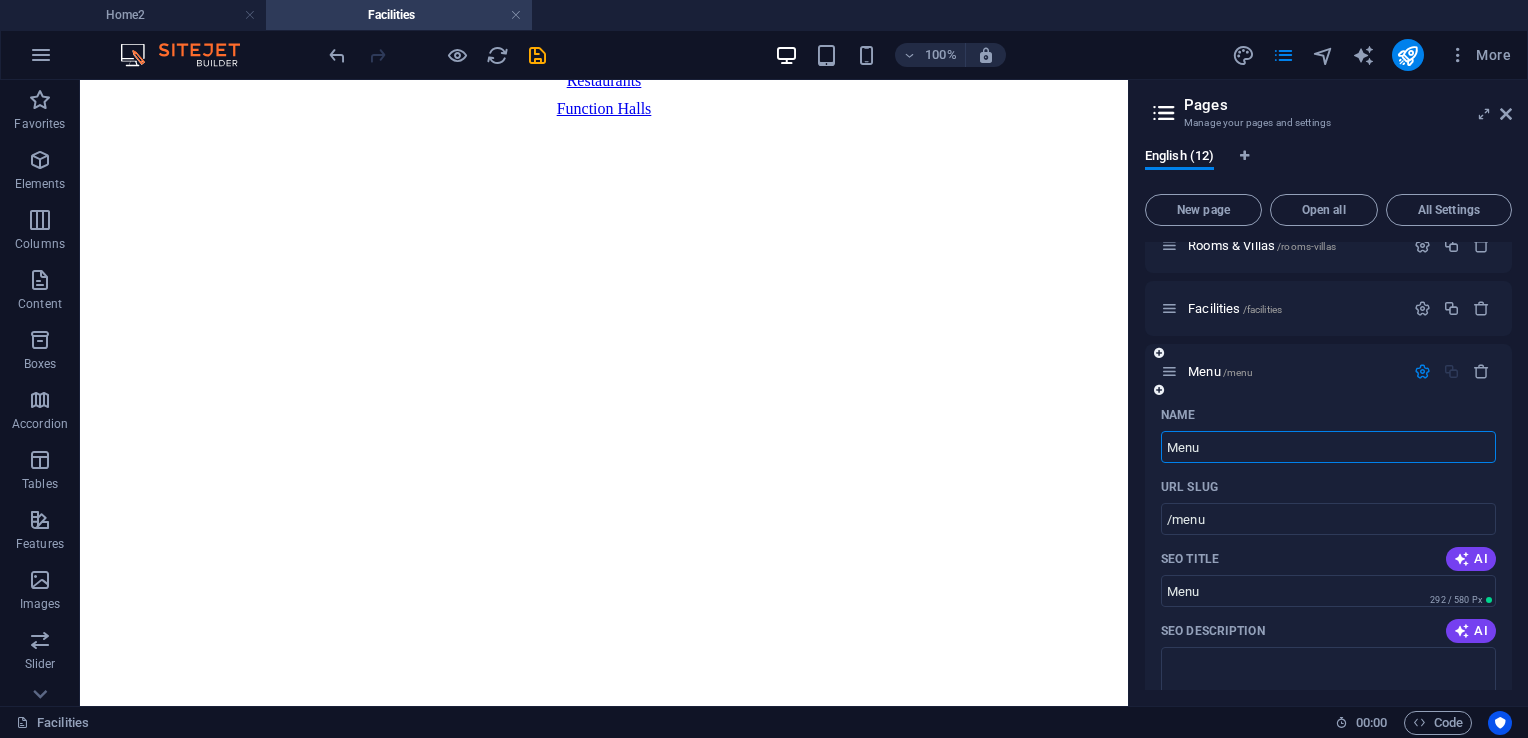 scroll, scrollTop: 444, scrollLeft: 0, axis: vertical 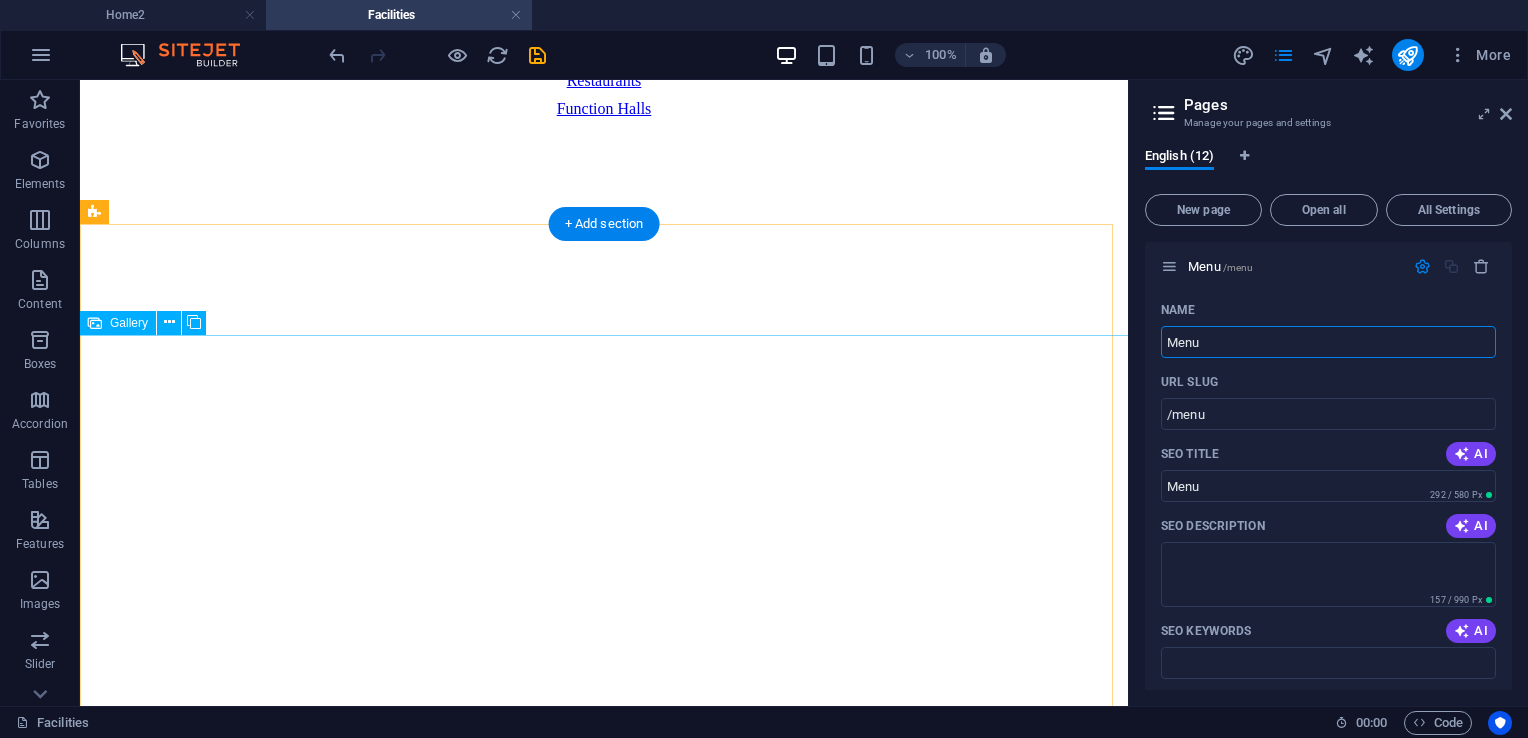 type on "Menu" 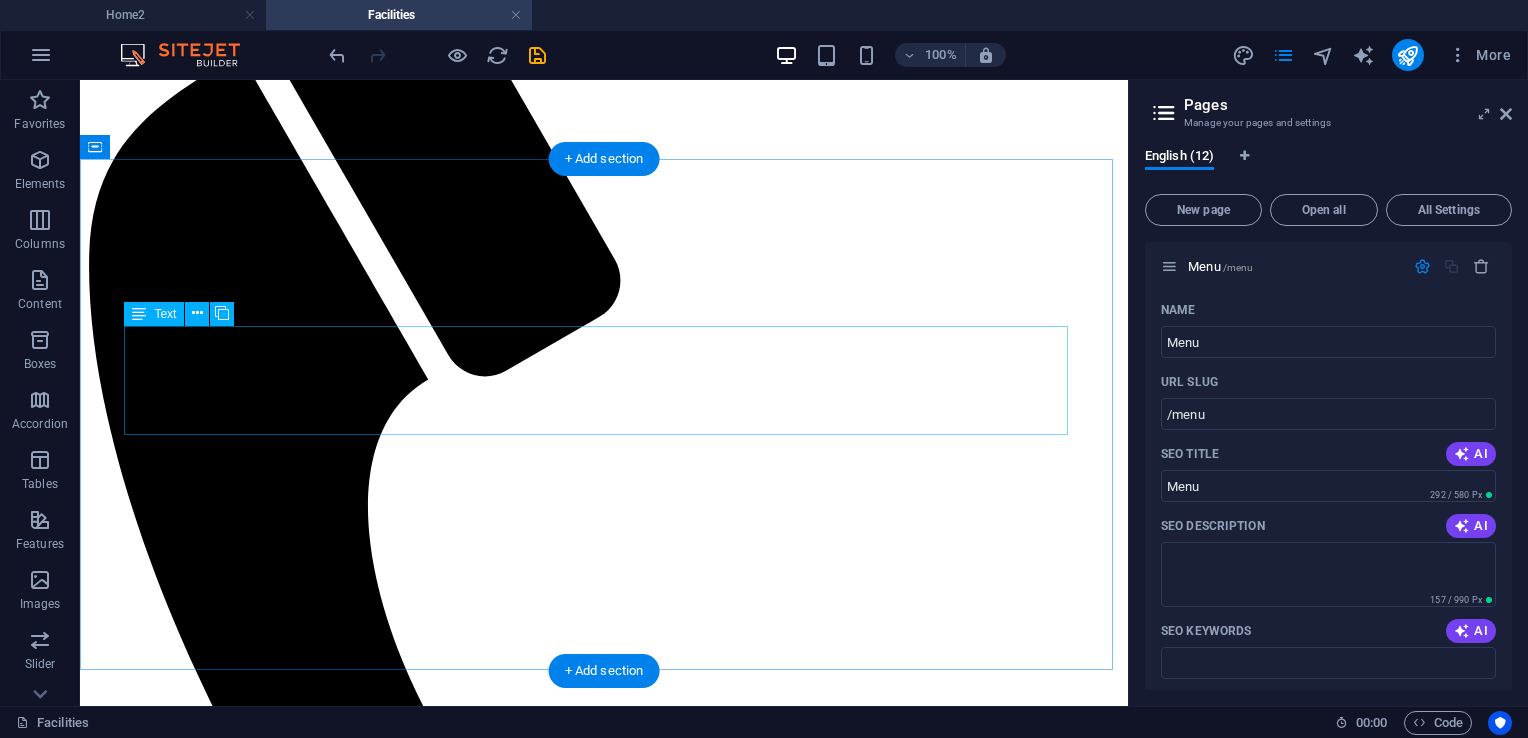 scroll, scrollTop: 300, scrollLeft: 0, axis: vertical 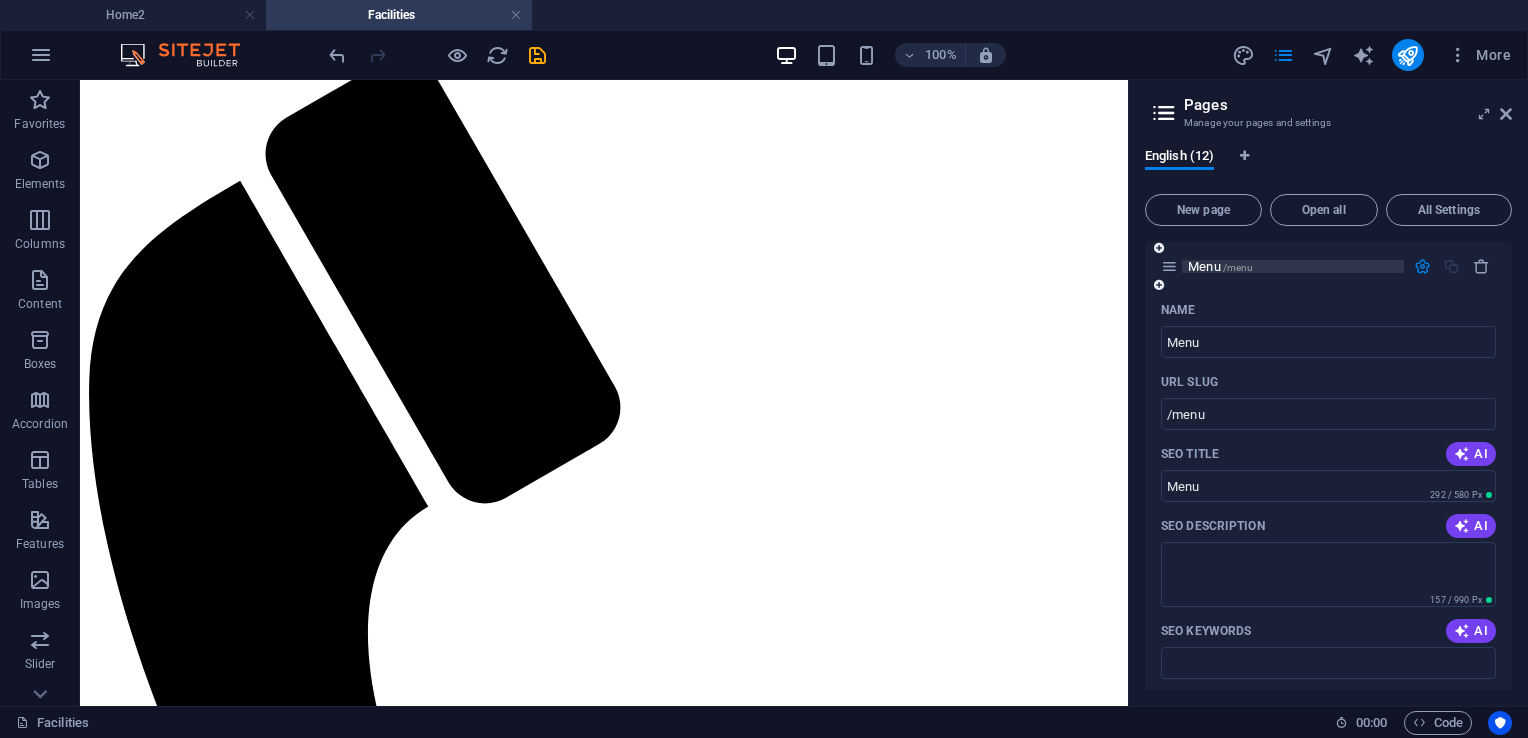 click on "Menu /menu" at bounding box center (1220, 266) 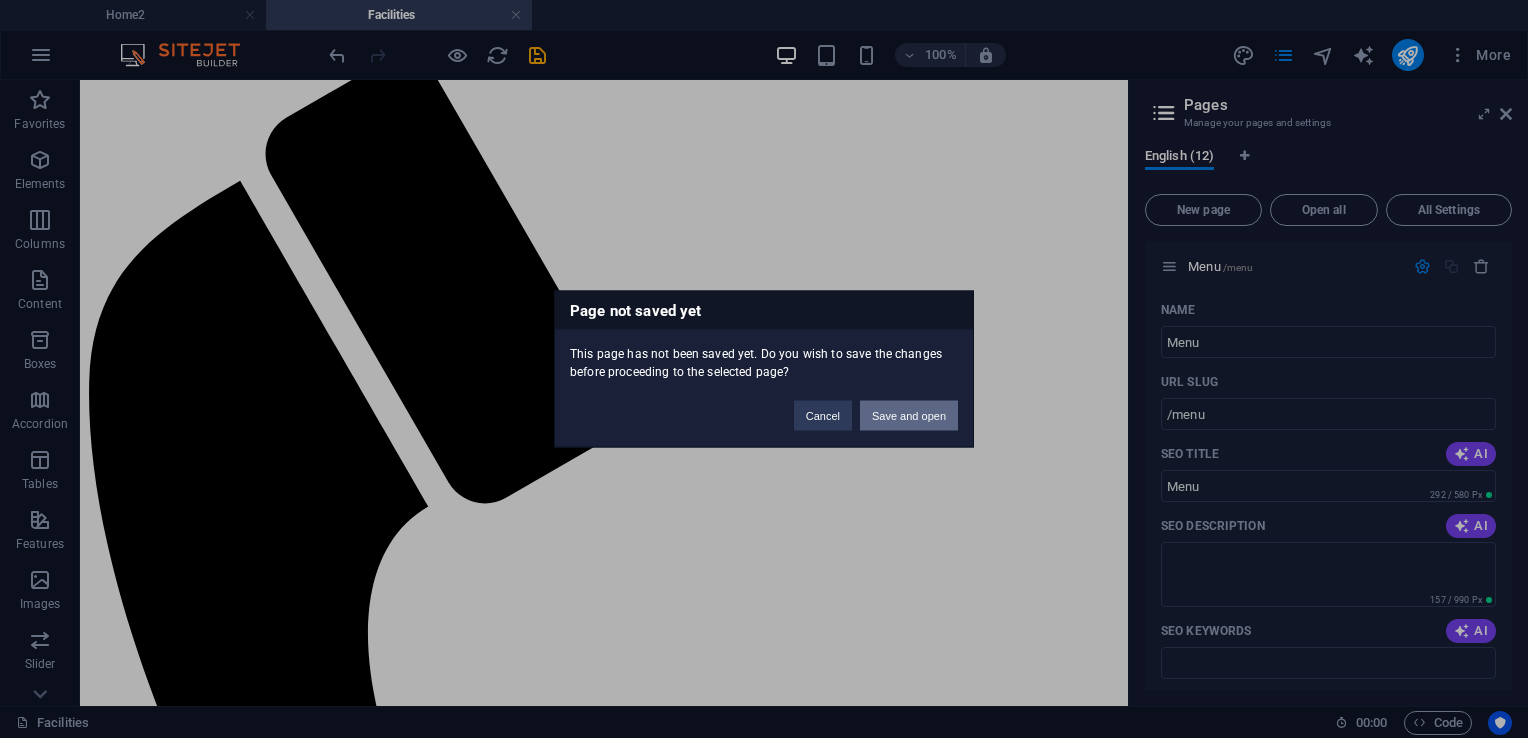 click on "Save and open" at bounding box center (909, 416) 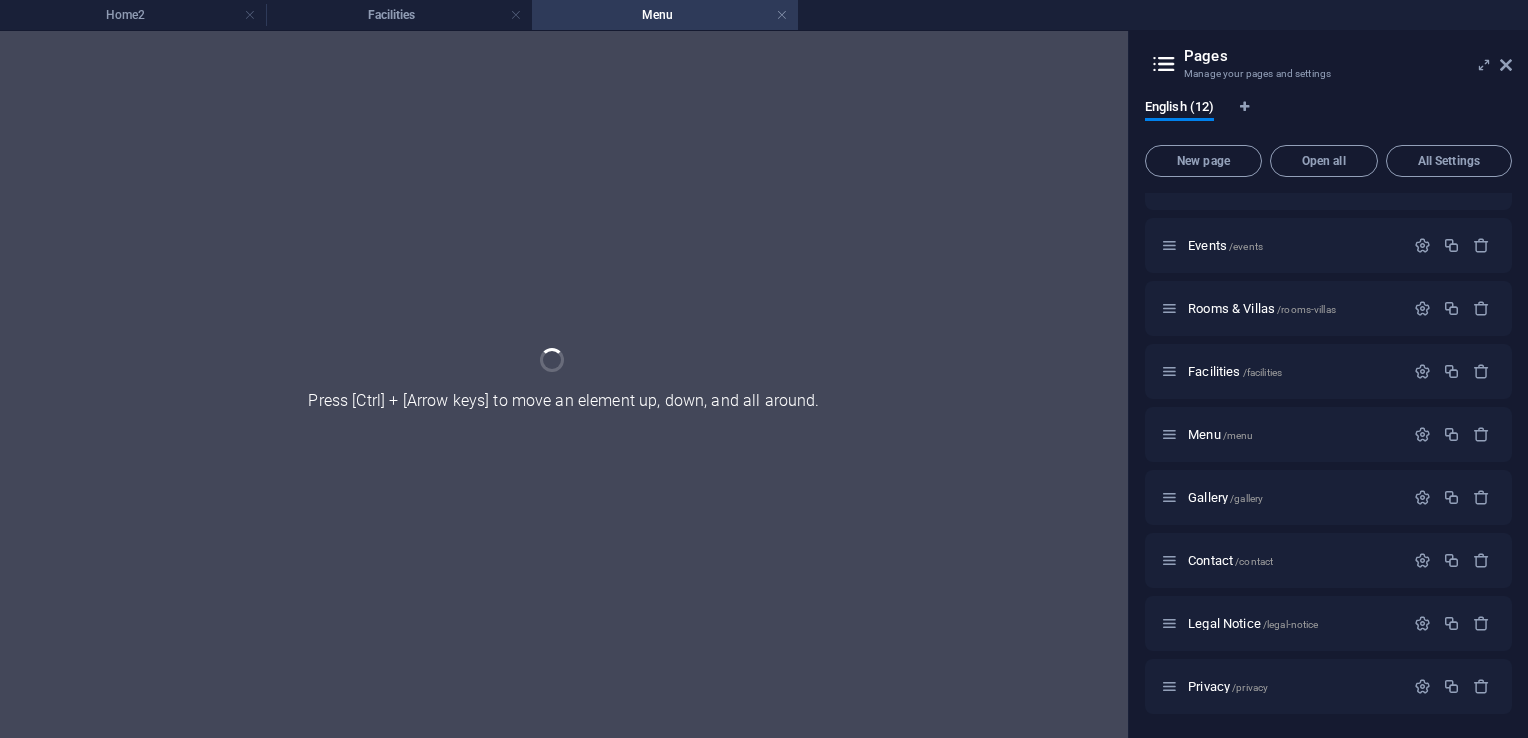 scroll, scrollTop: 0, scrollLeft: 0, axis: both 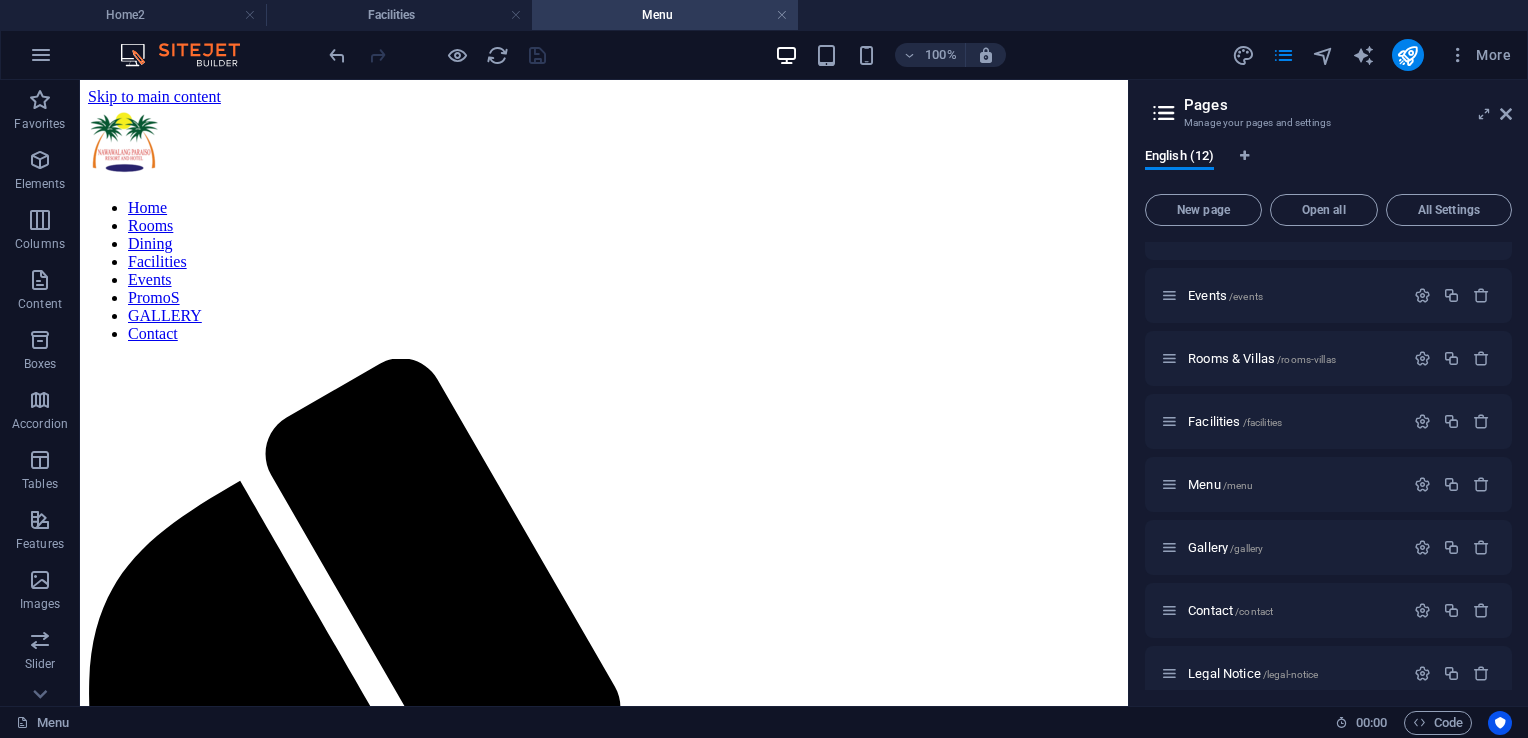 click at bounding box center [437, 55] 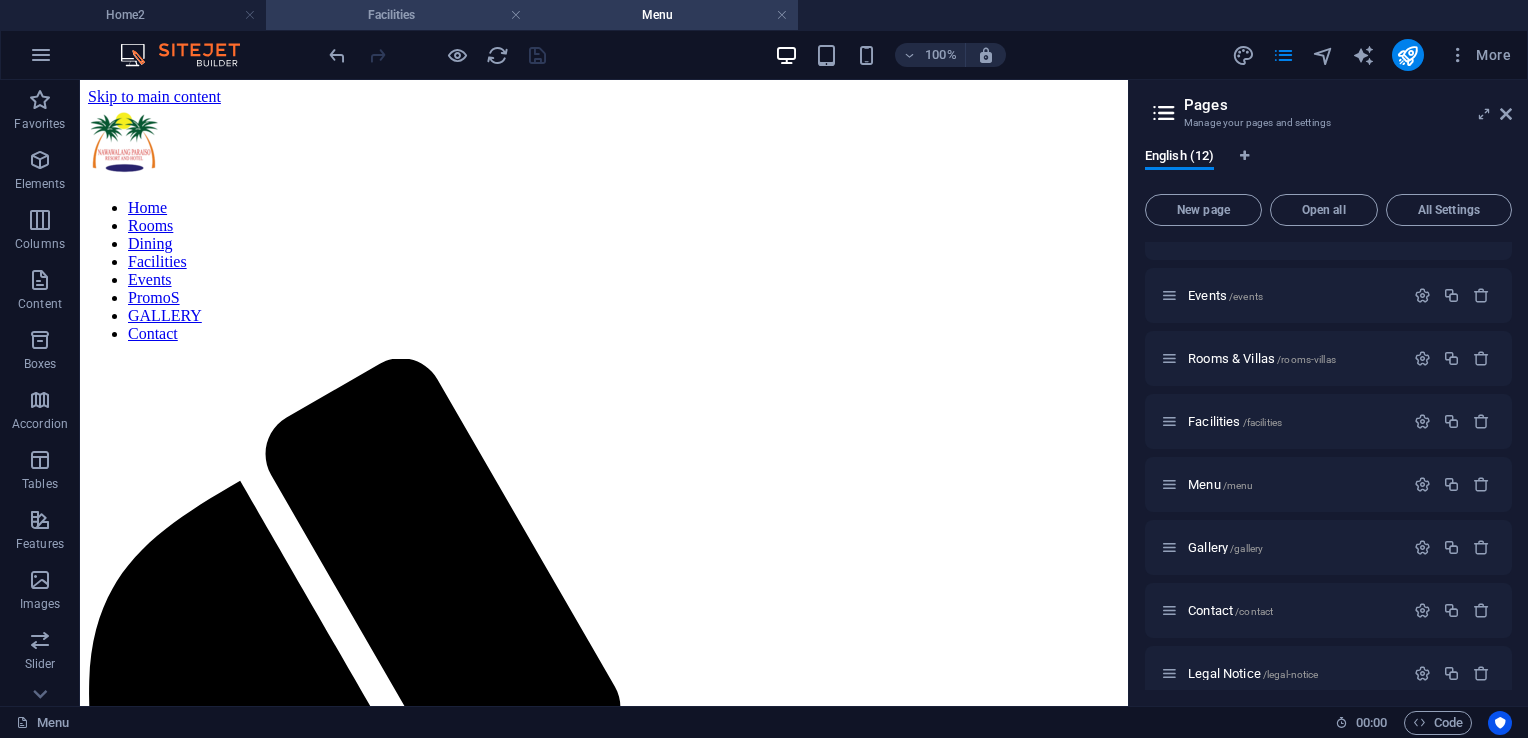 click on "Facilities" at bounding box center [399, 15] 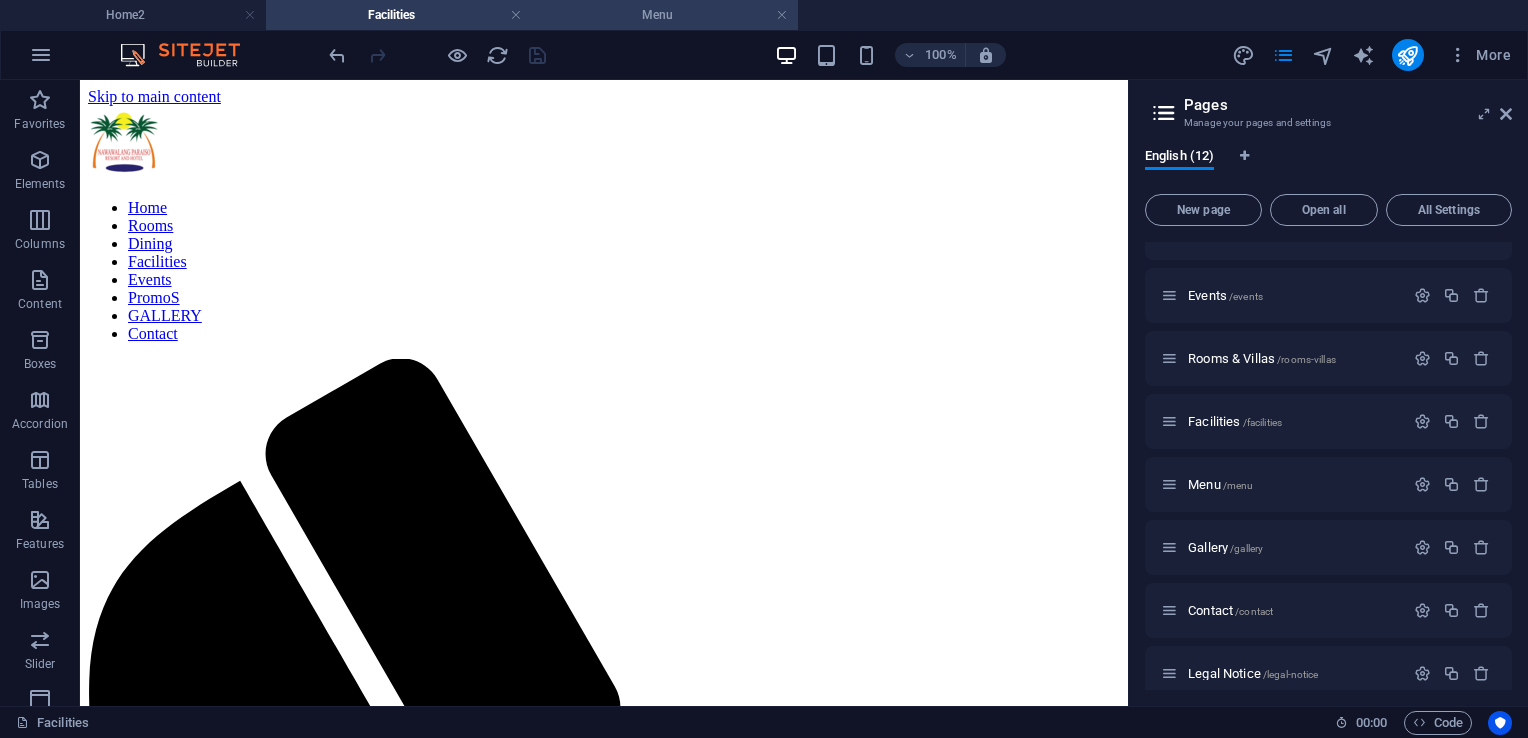 scroll, scrollTop: 300, scrollLeft: 0, axis: vertical 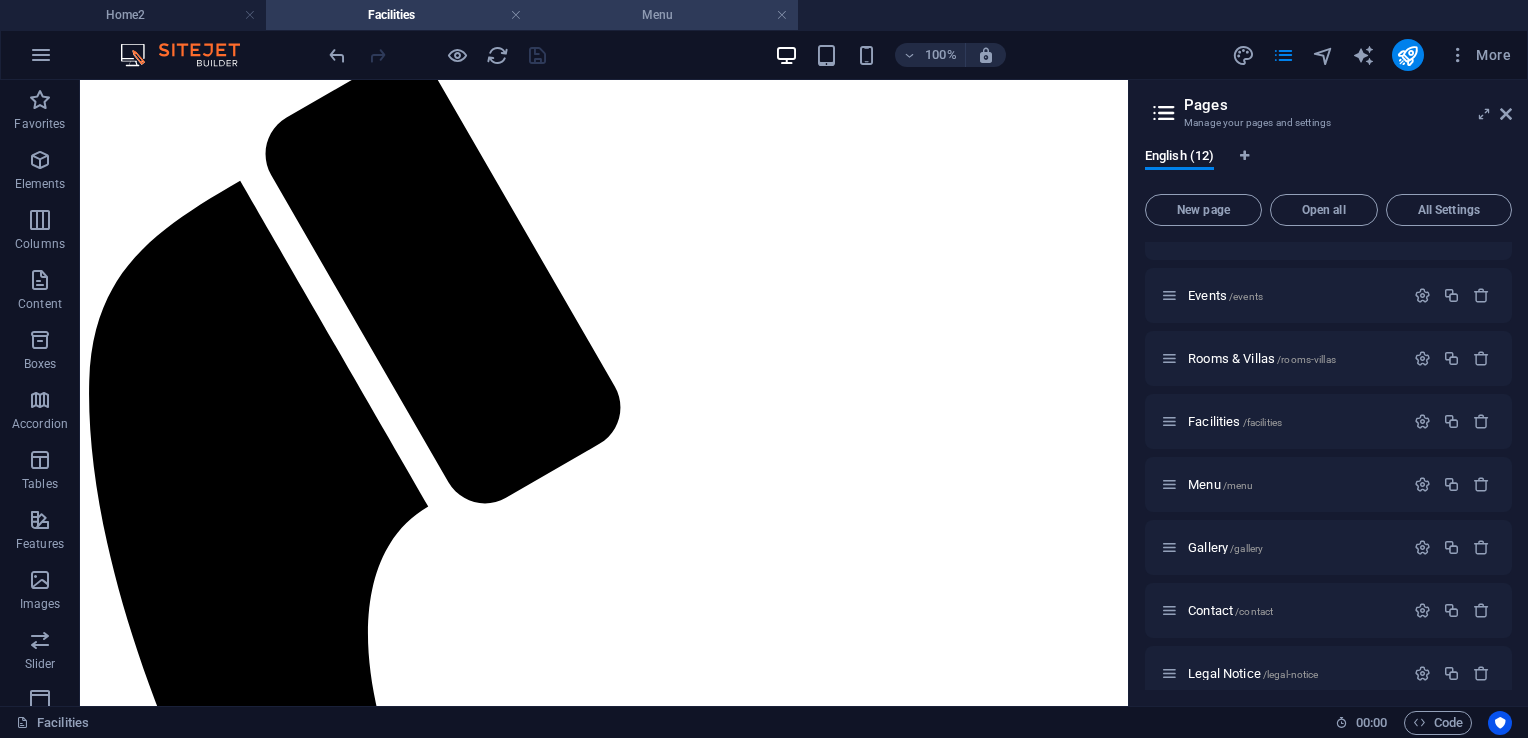 click on "Menu" at bounding box center (665, 15) 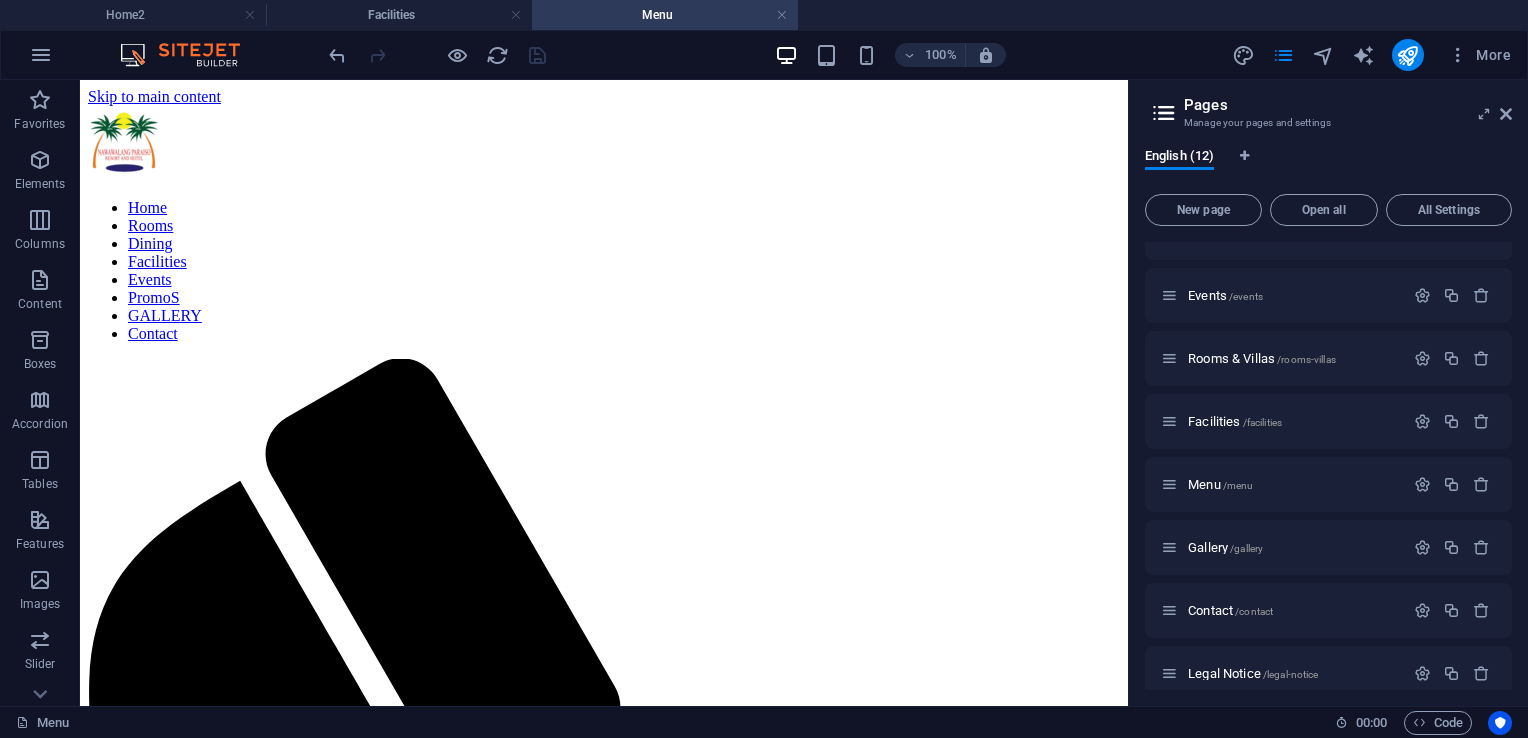 scroll, scrollTop: 0, scrollLeft: 0, axis: both 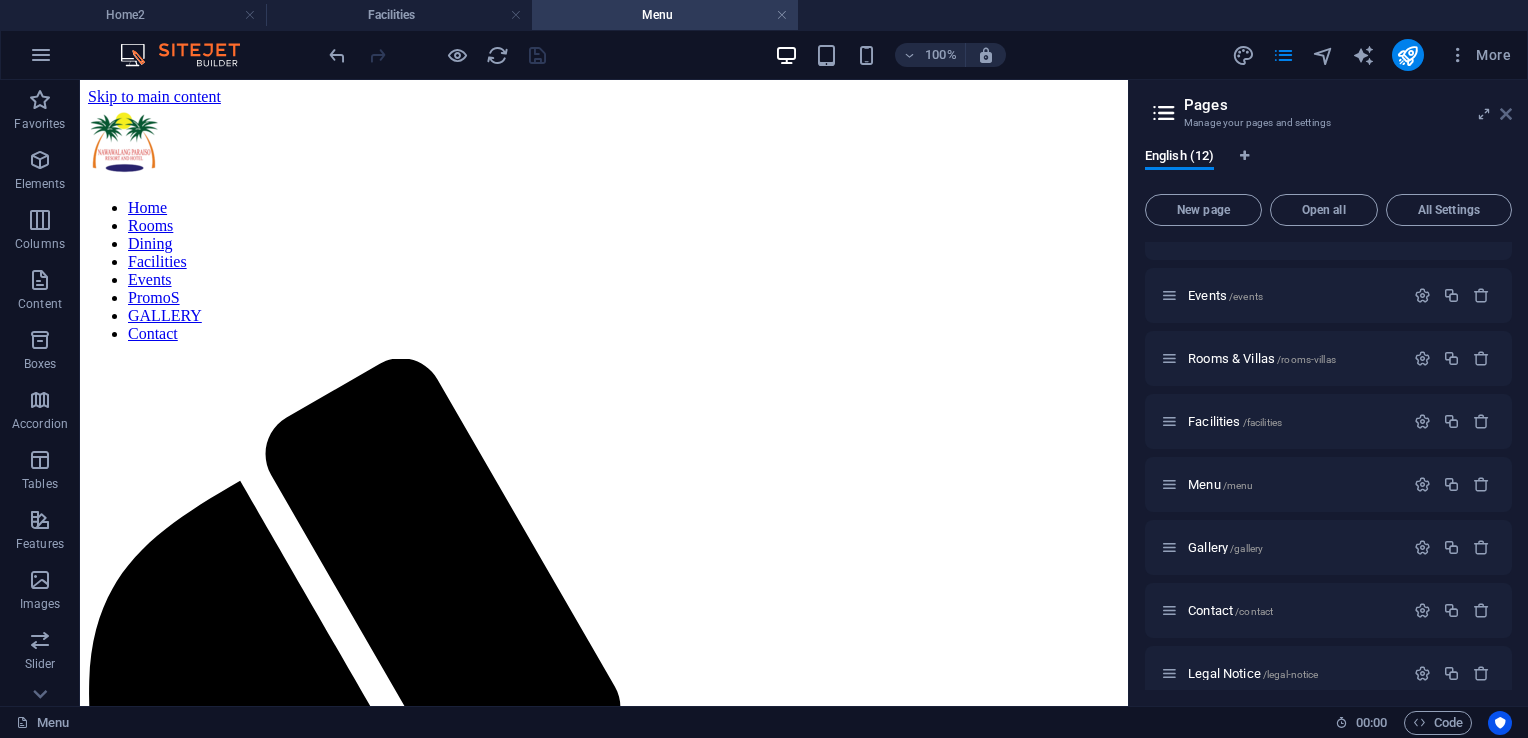 click at bounding box center (1506, 114) 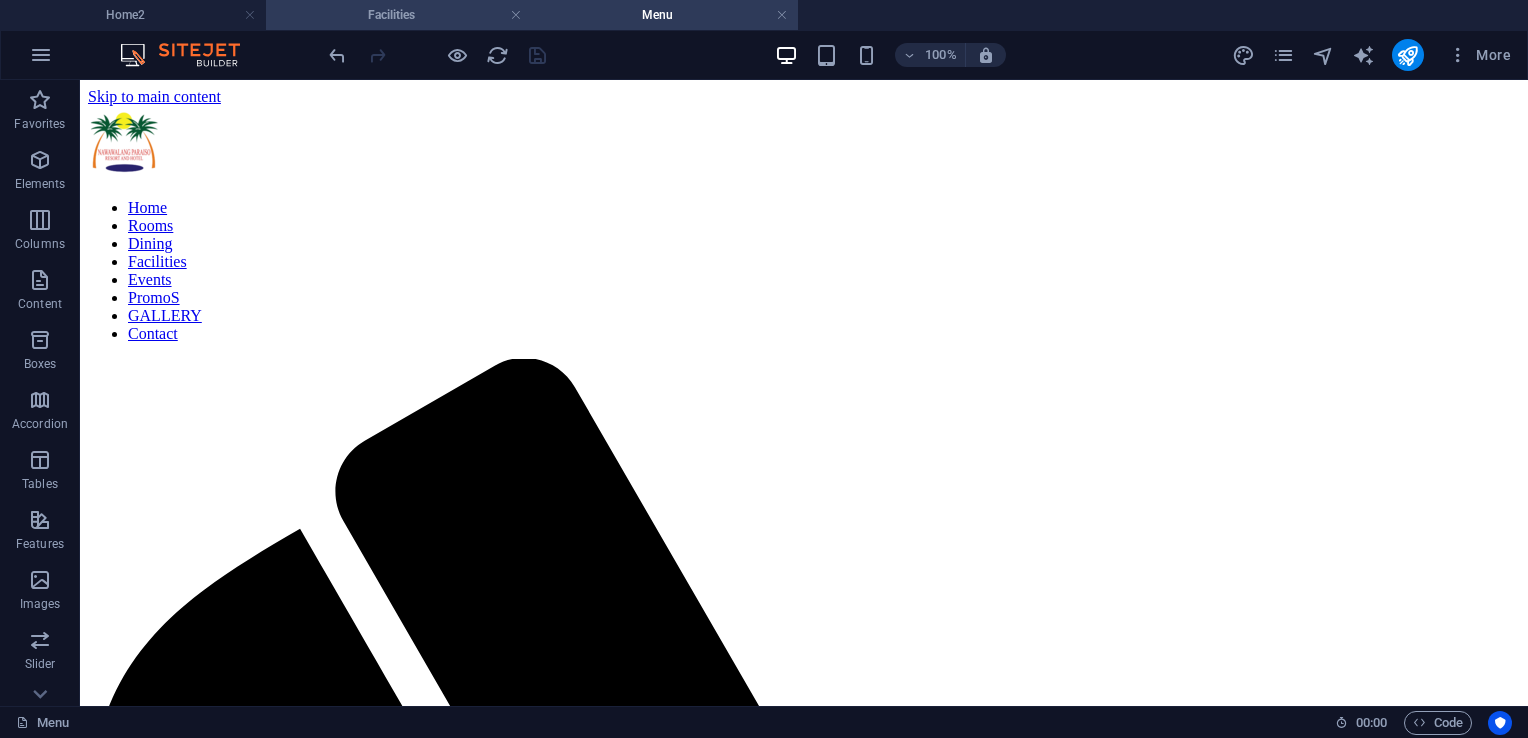 click on "Facilities" at bounding box center [399, 15] 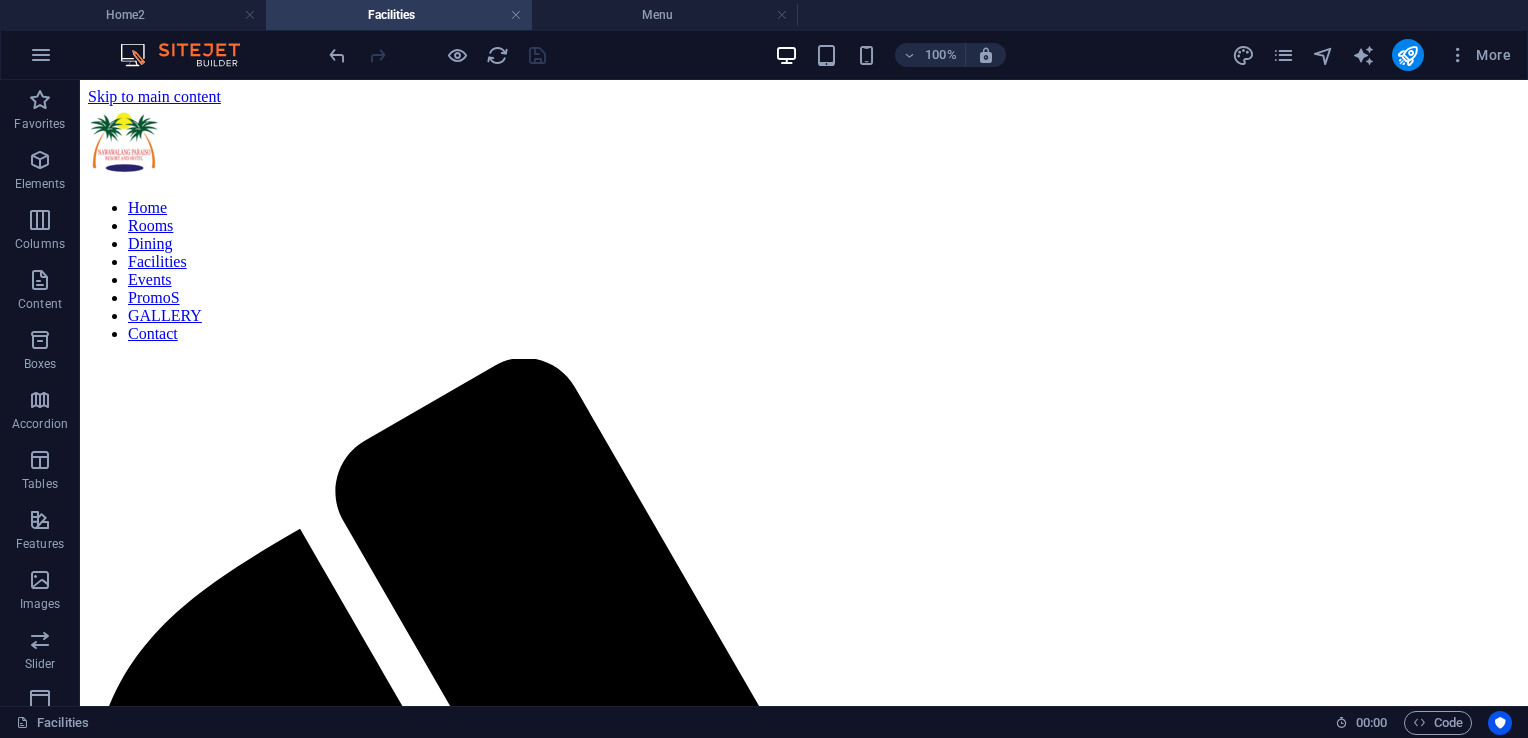 scroll, scrollTop: 300, scrollLeft: 0, axis: vertical 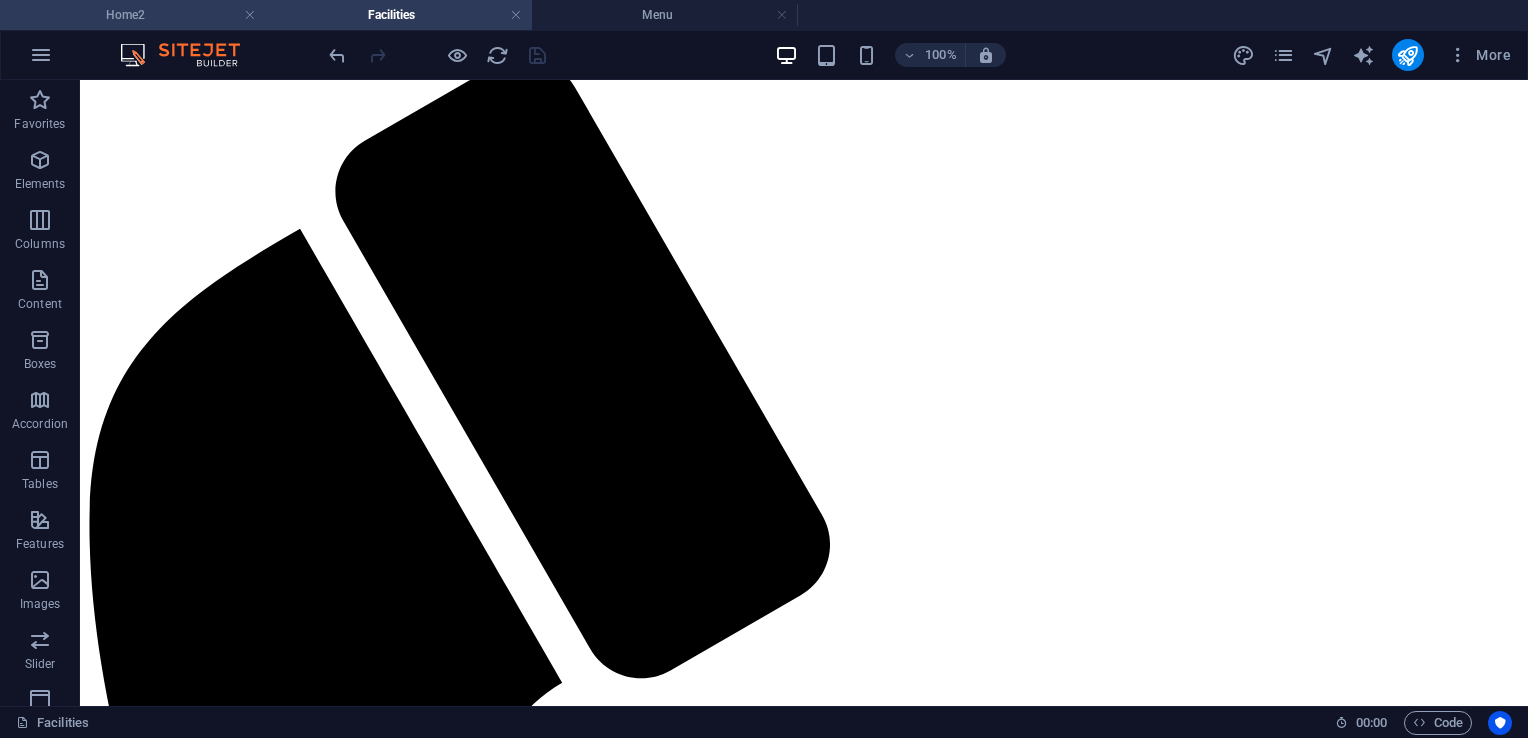 click on "Home2" at bounding box center [133, 15] 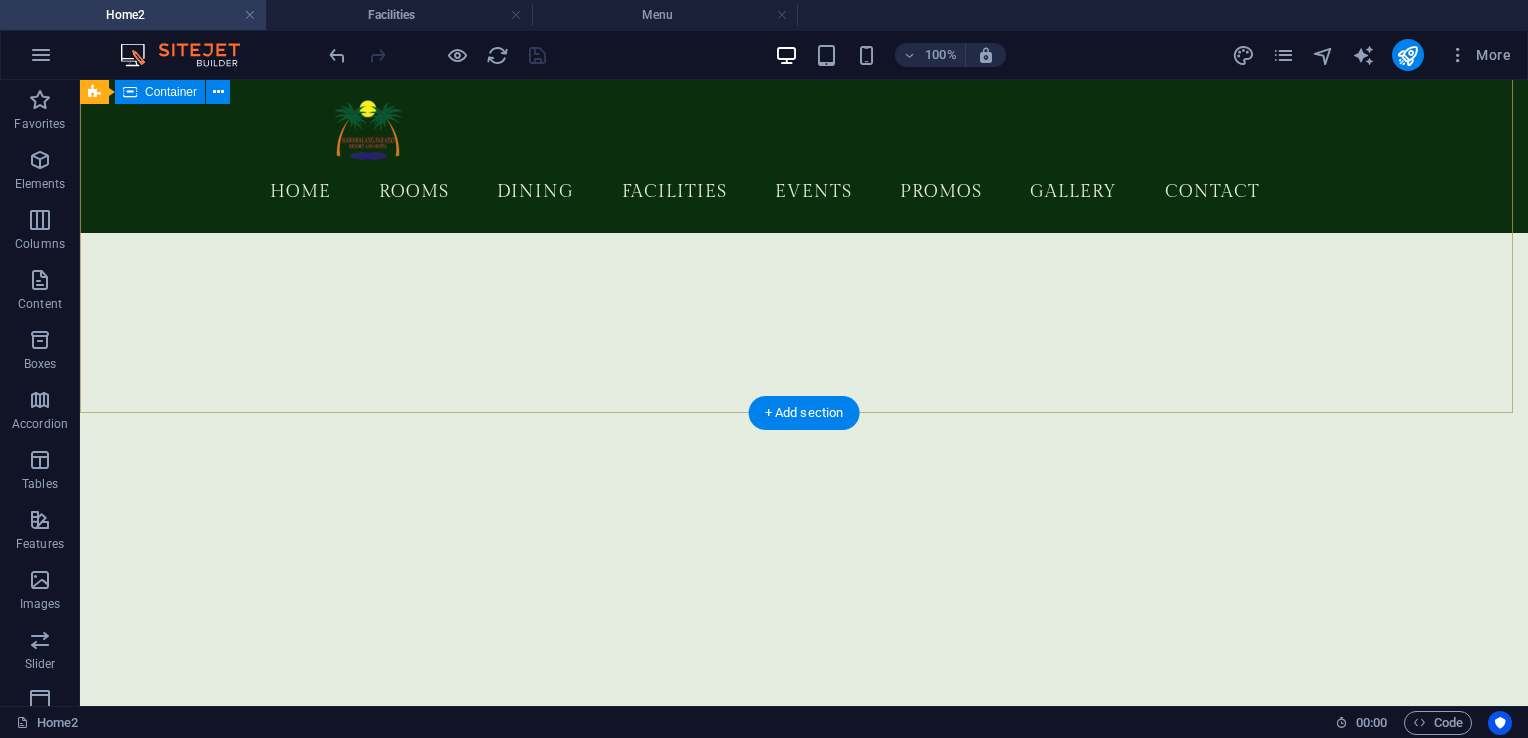 scroll, scrollTop: 0, scrollLeft: 0, axis: both 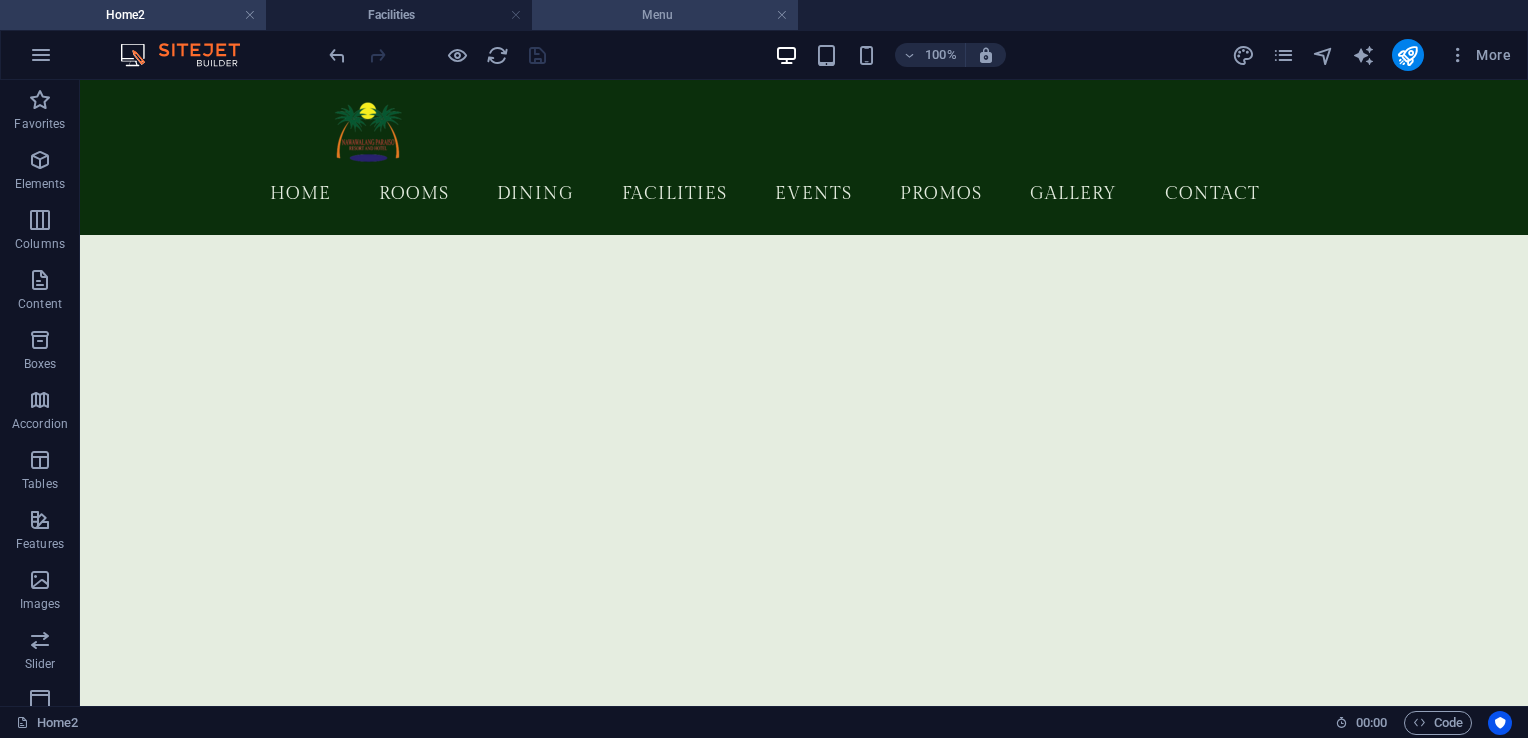 click on "Menu" at bounding box center [665, 15] 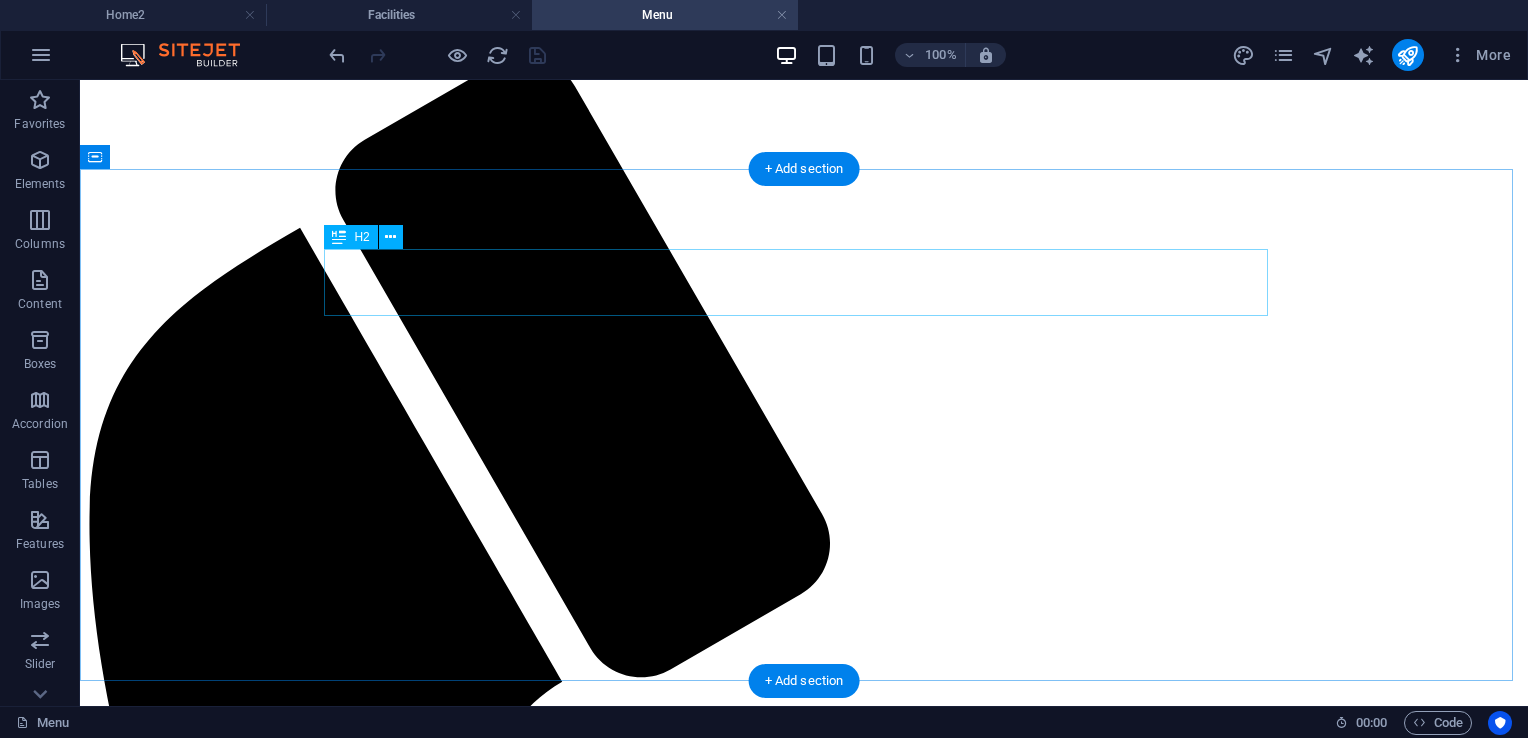 scroll, scrollTop: 300, scrollLeft: 0, axis: vertical 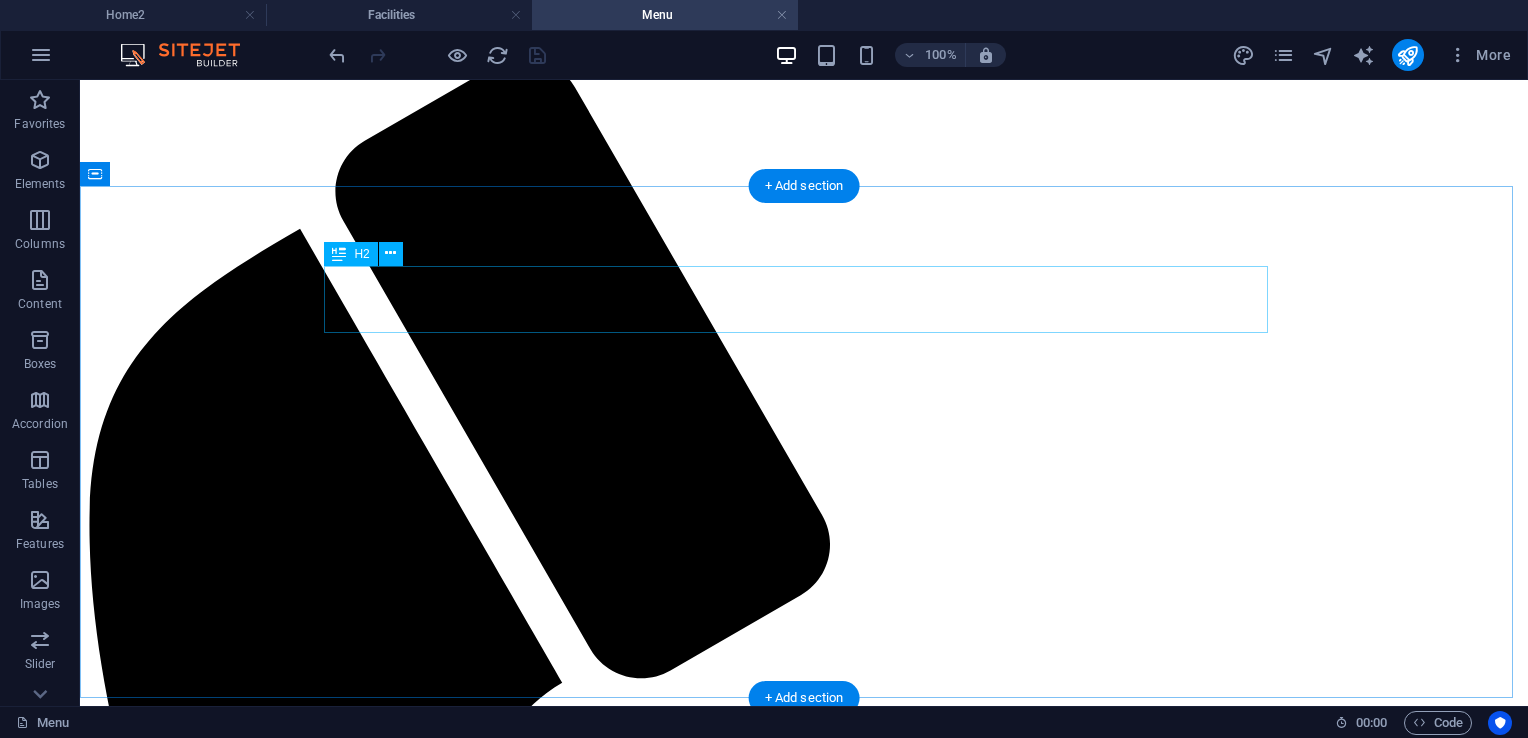 click on "Facilities" at bounding box center [804, 2600] 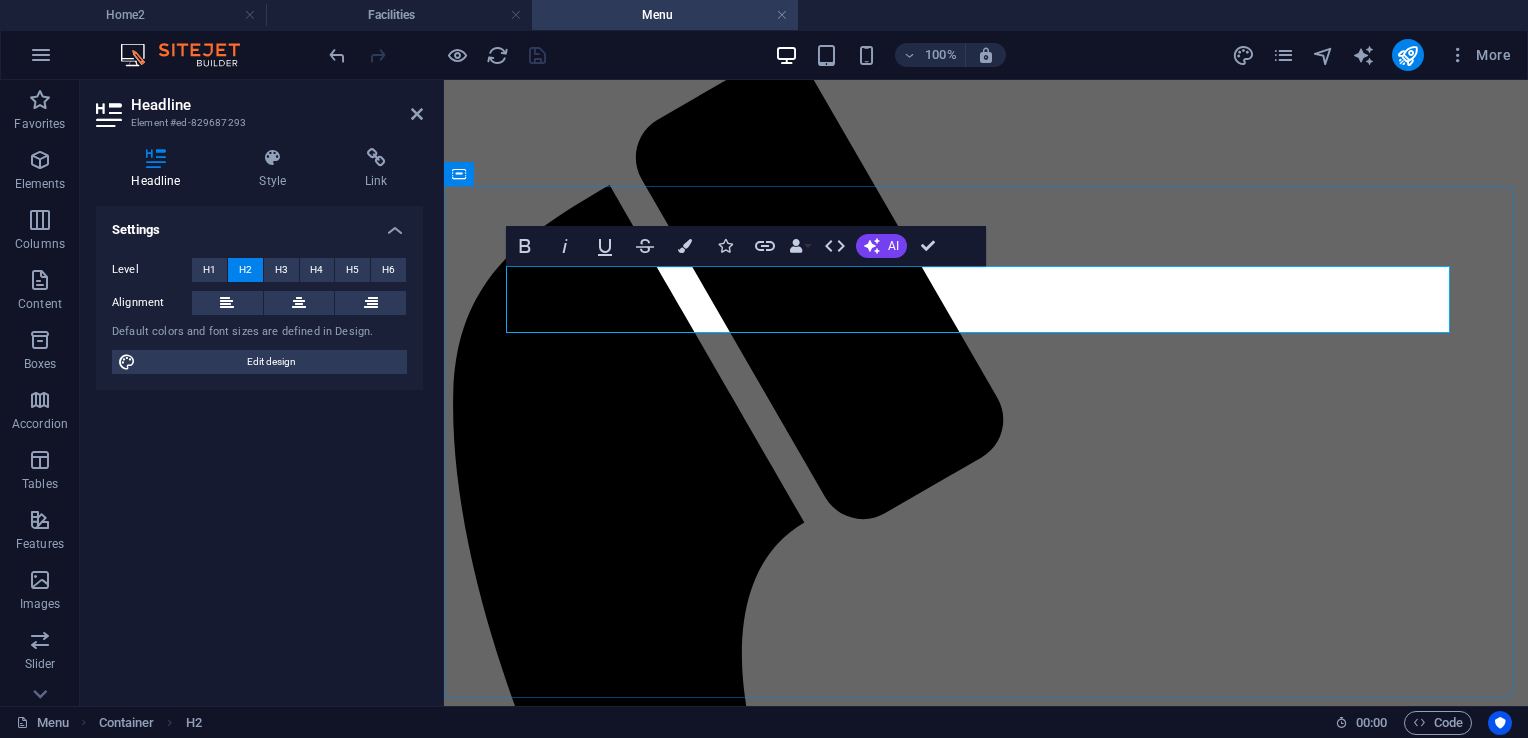 type 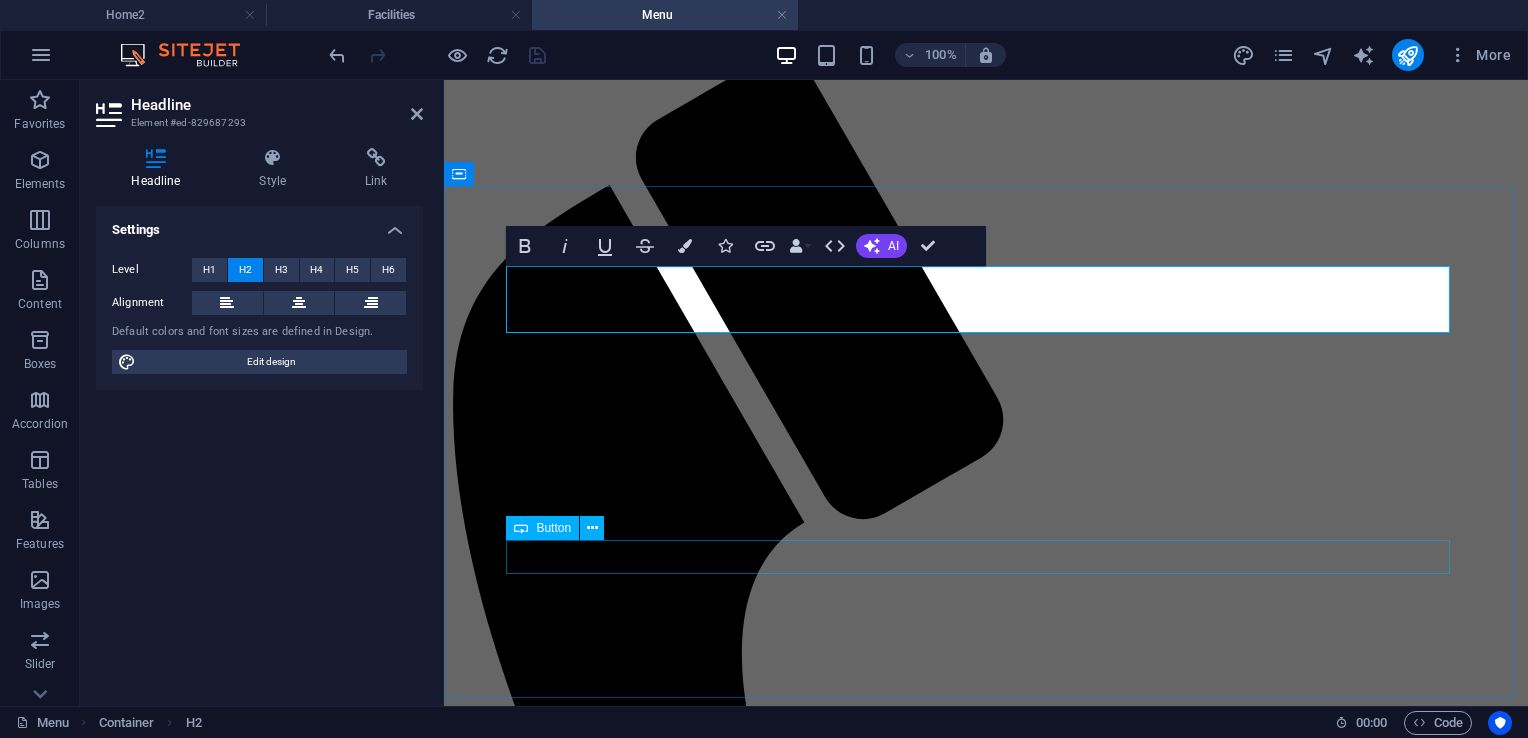 click on "Restaurants" at bounding box center [986, 2329] 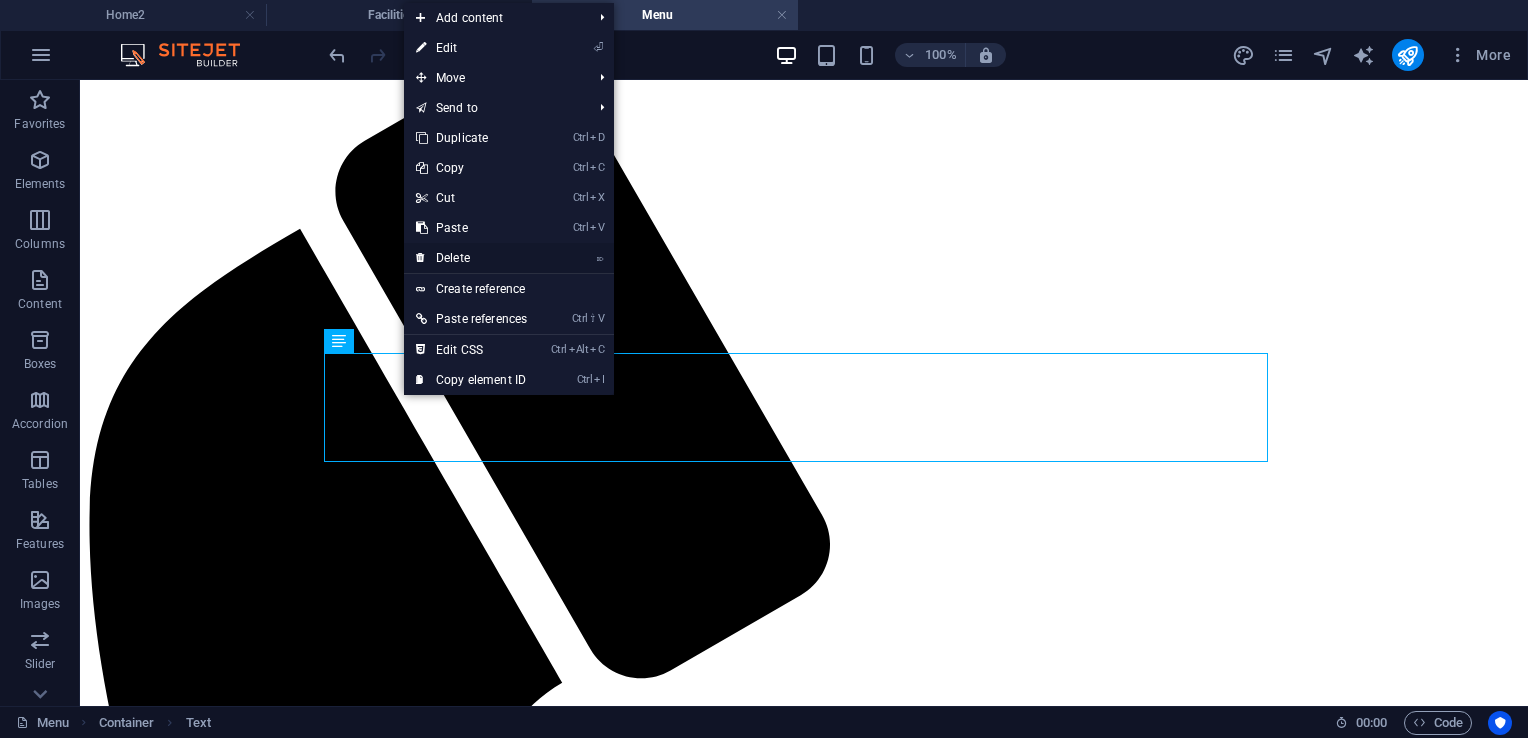 click on "⌦  Delete" at bounding box center (471, 258) 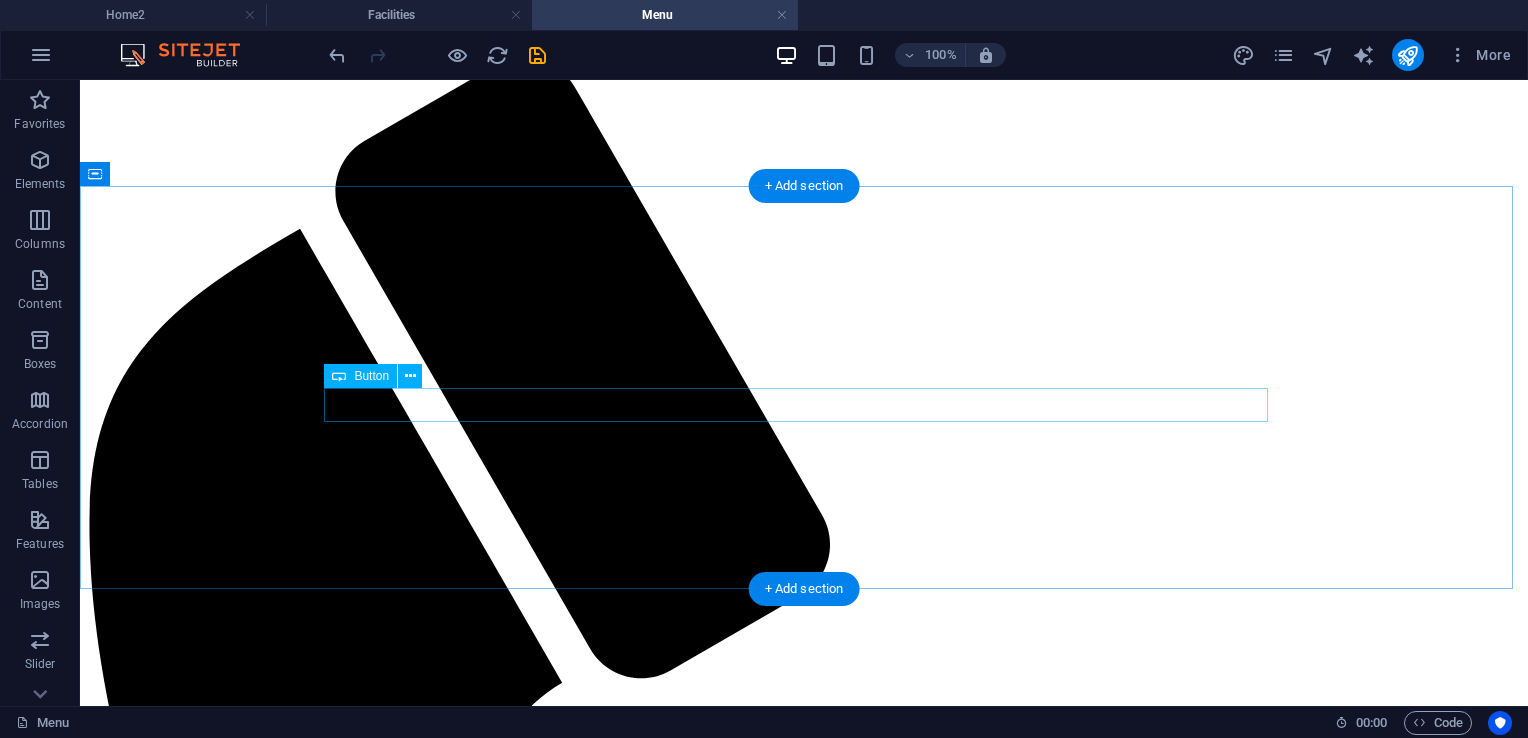 click on "Resort Grounds" at bounding box center [804, 2698] 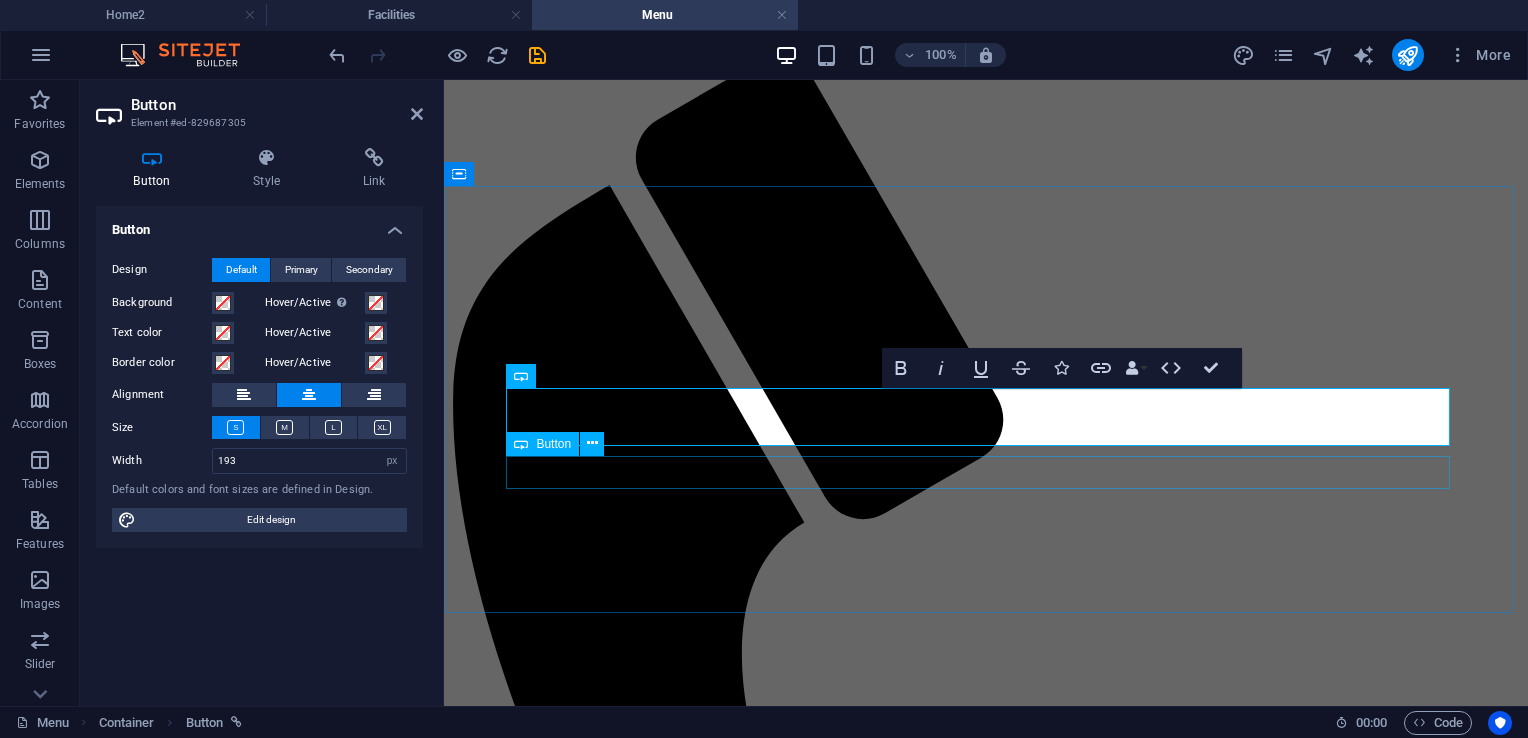 click on "Restaurants" at bounding box center [986, 2243] 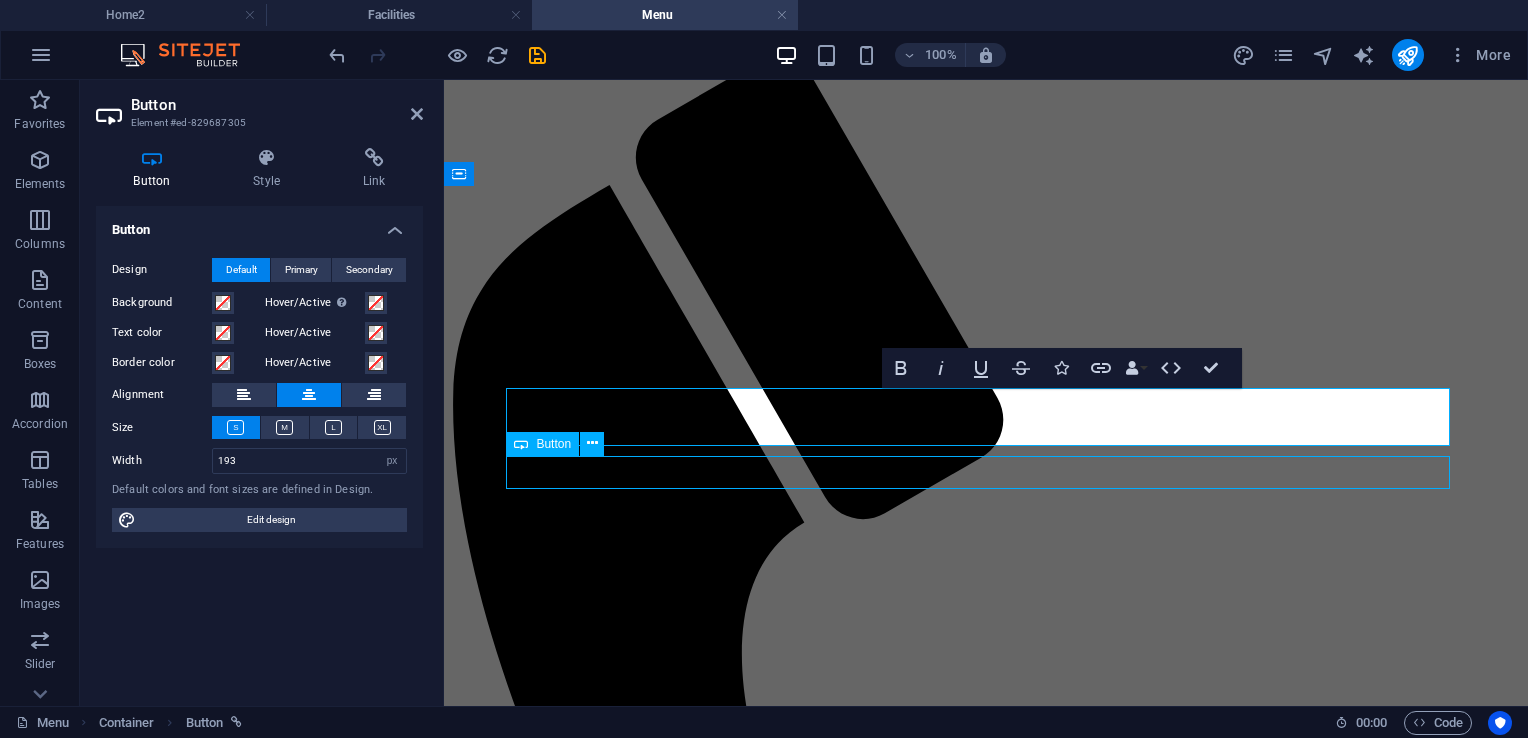 click on "Restaurants" at bounding box center [986, 2243] 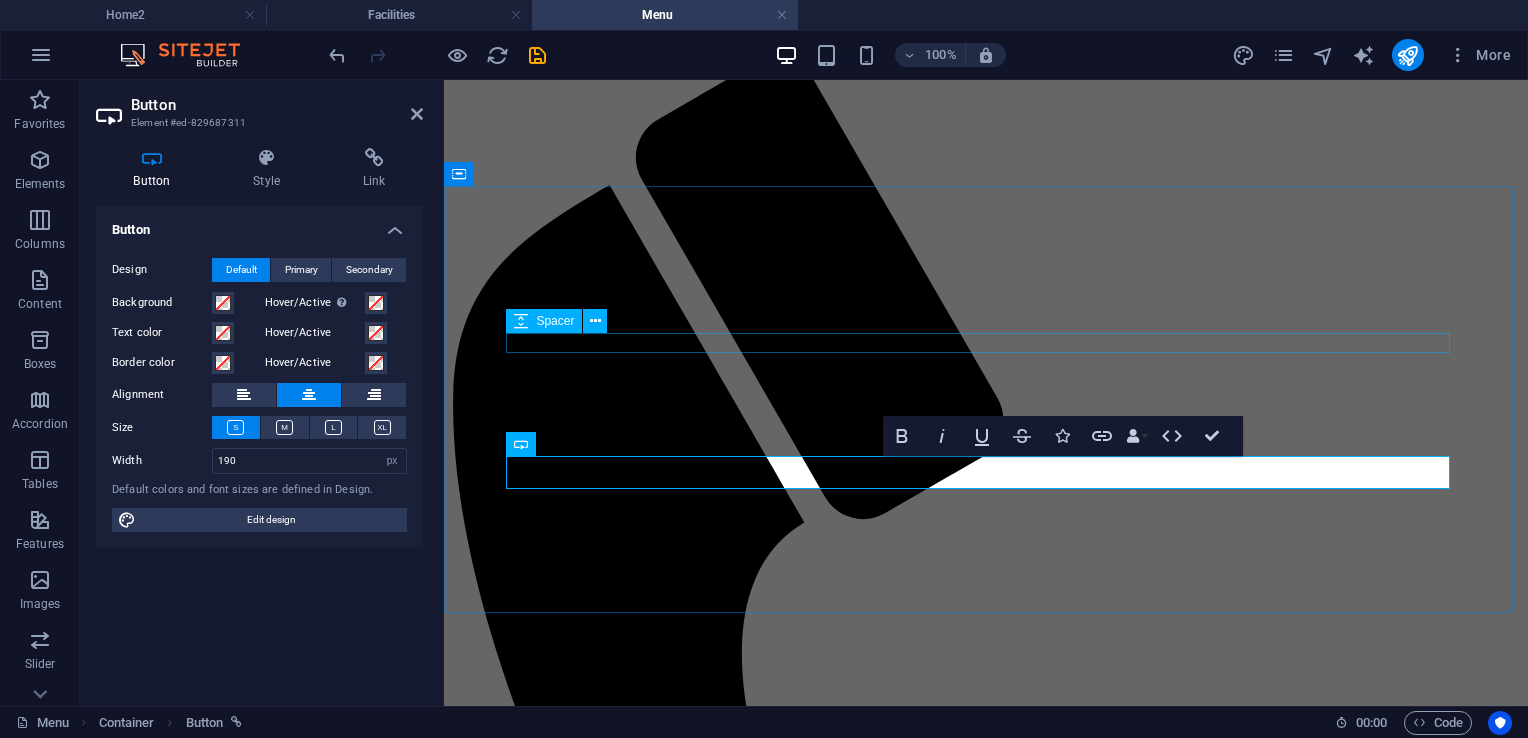 click at bounding box center [986, 2161] 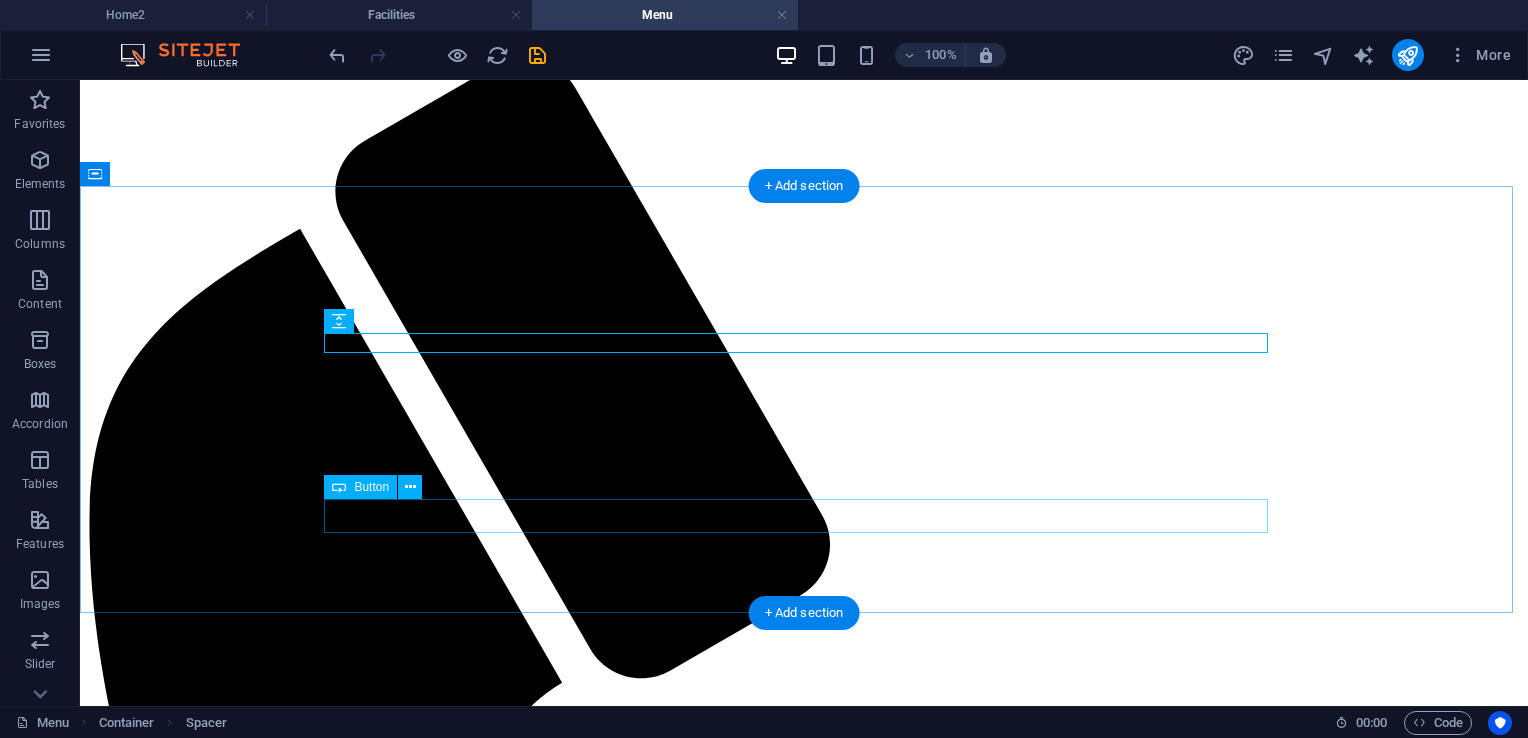 click on "Function Halls" at bounding box center (804, 2754) 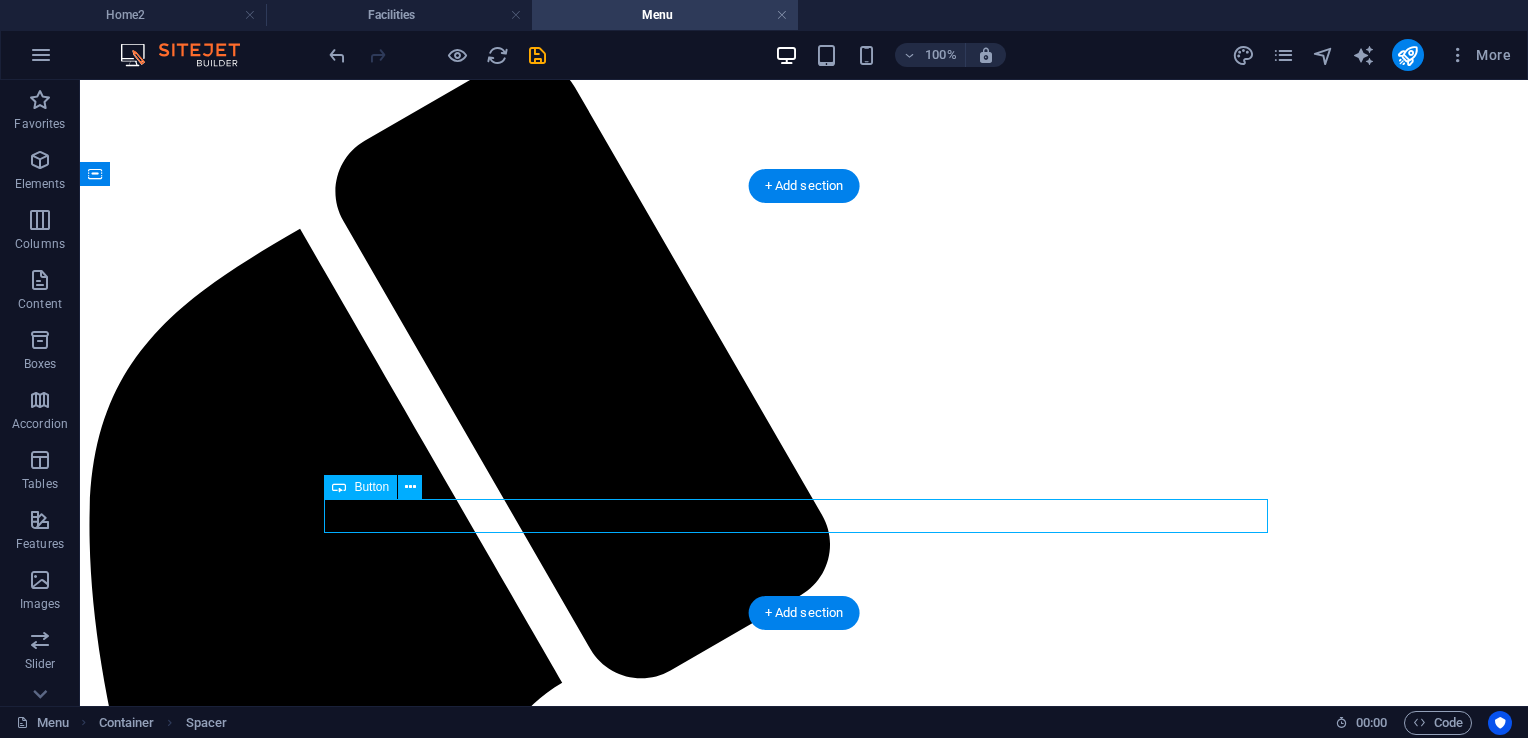 click on "Function Halls" at bounding box center (804, 2754) 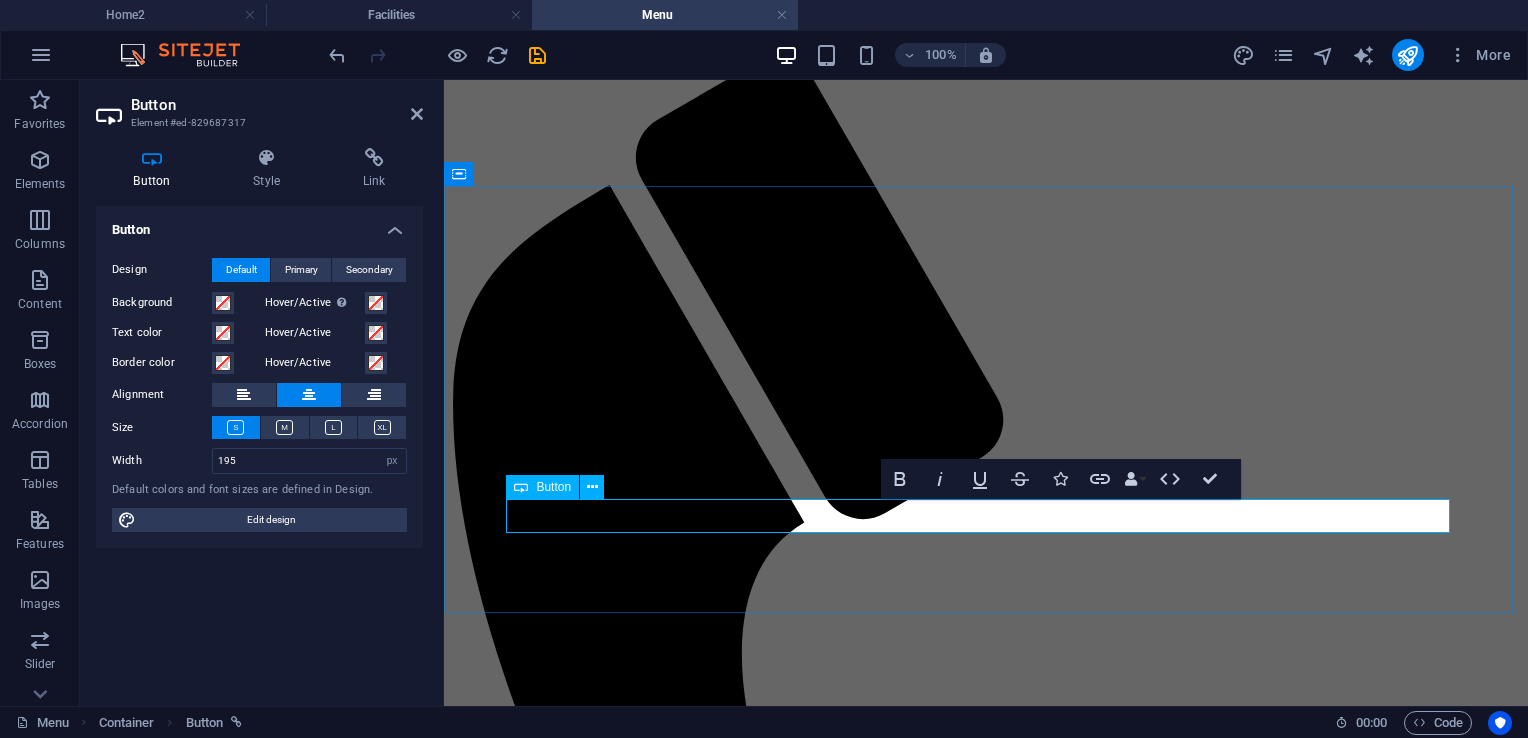 type 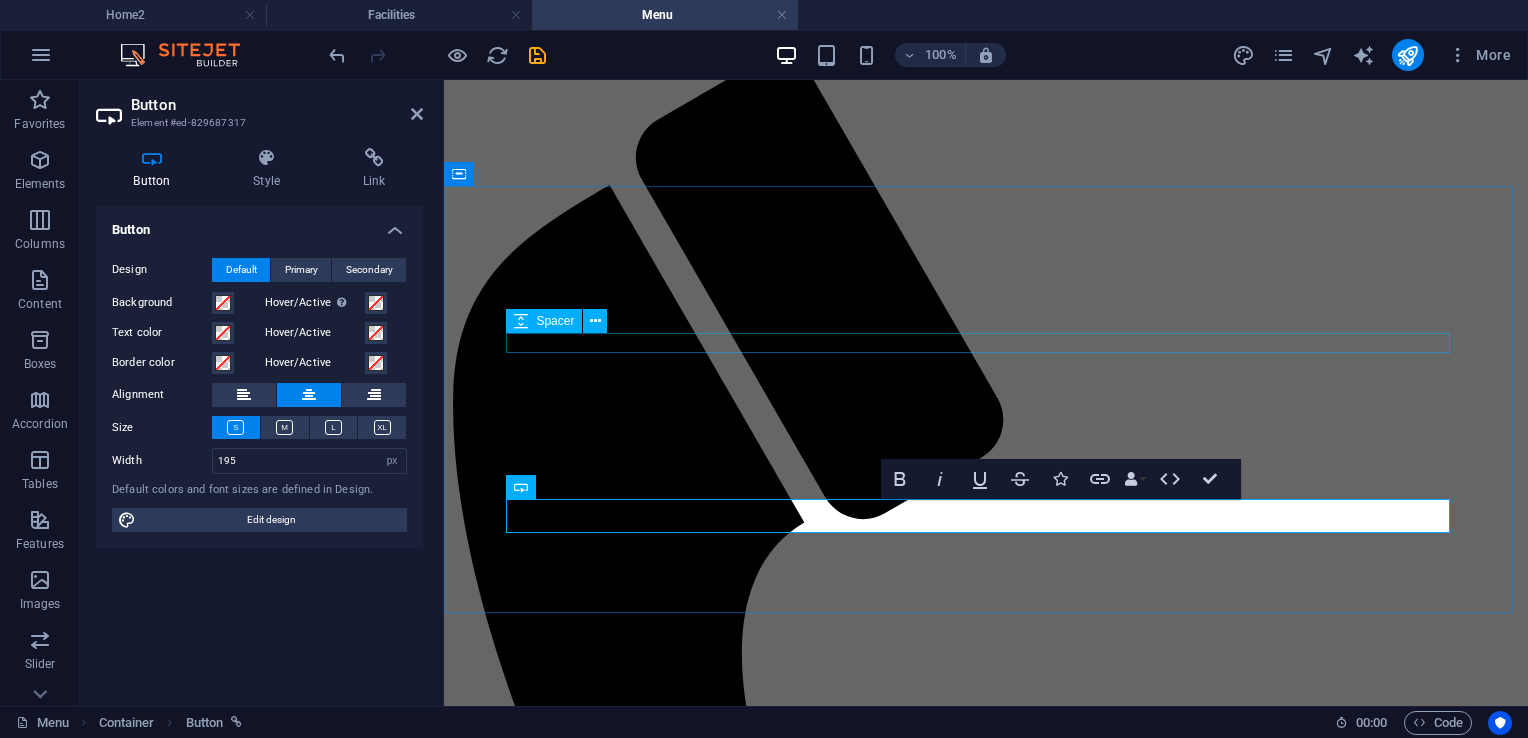 click at bounding box center [986, 2161] 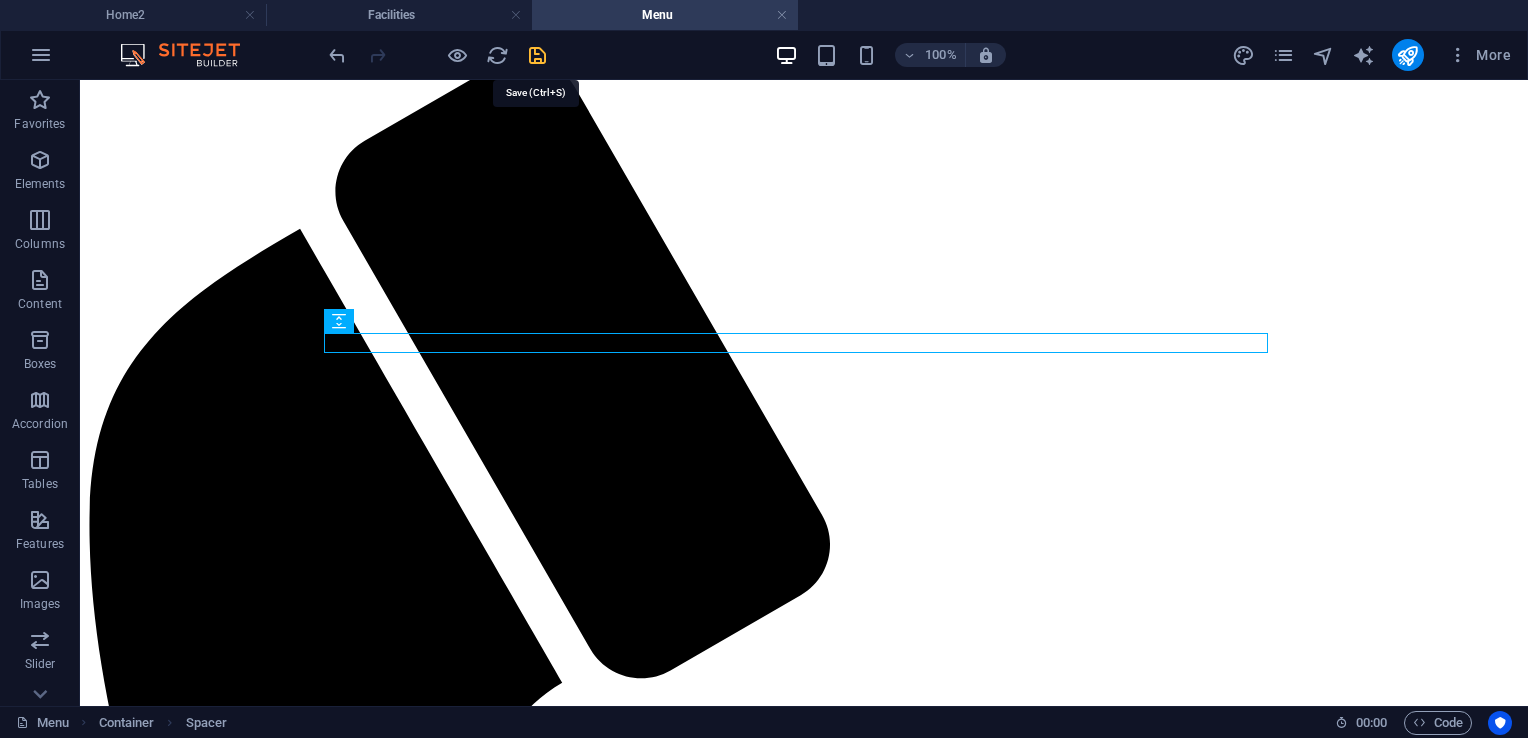 click at bounding box center [537, 55] 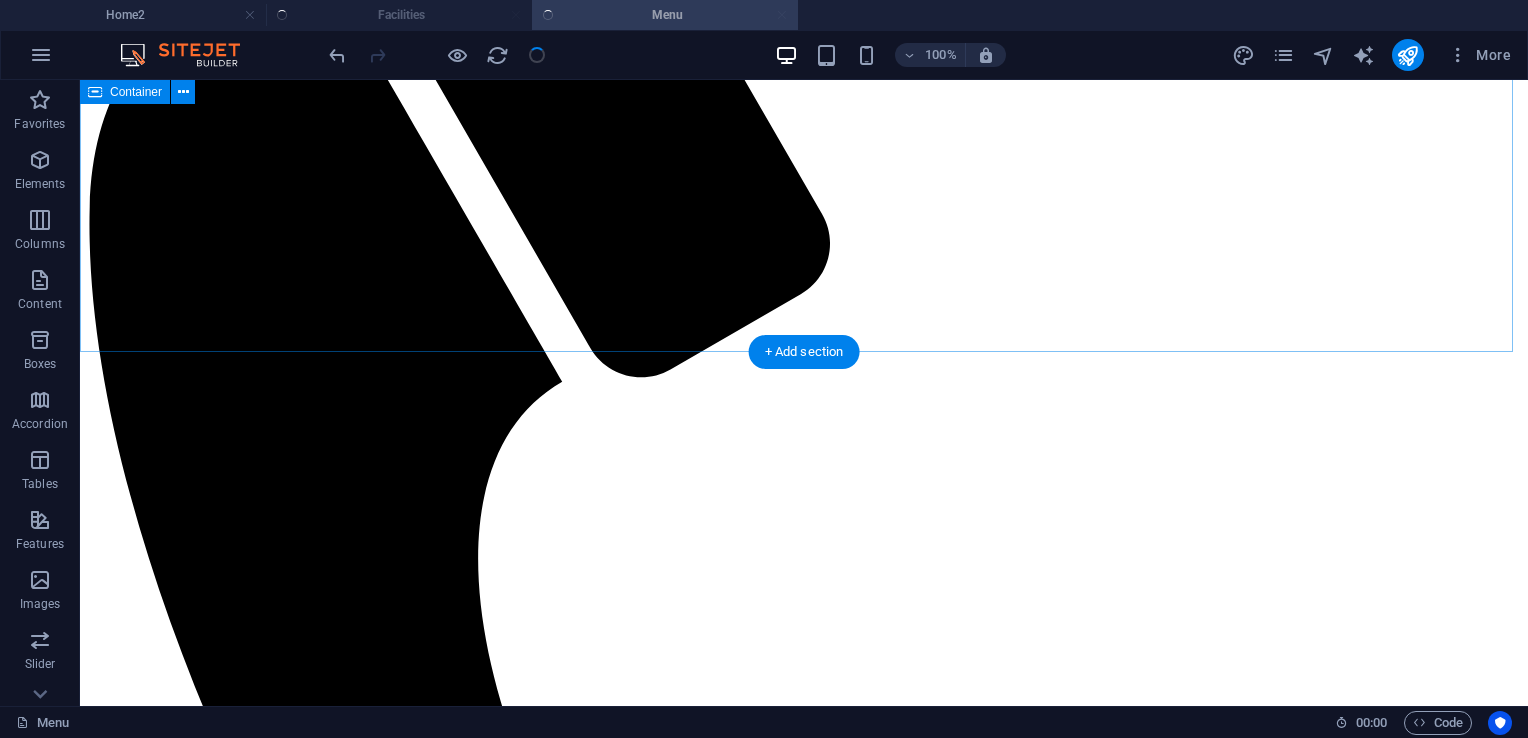 scroll, scrollTop: 500, scrollLeft: 0, axis: vertical 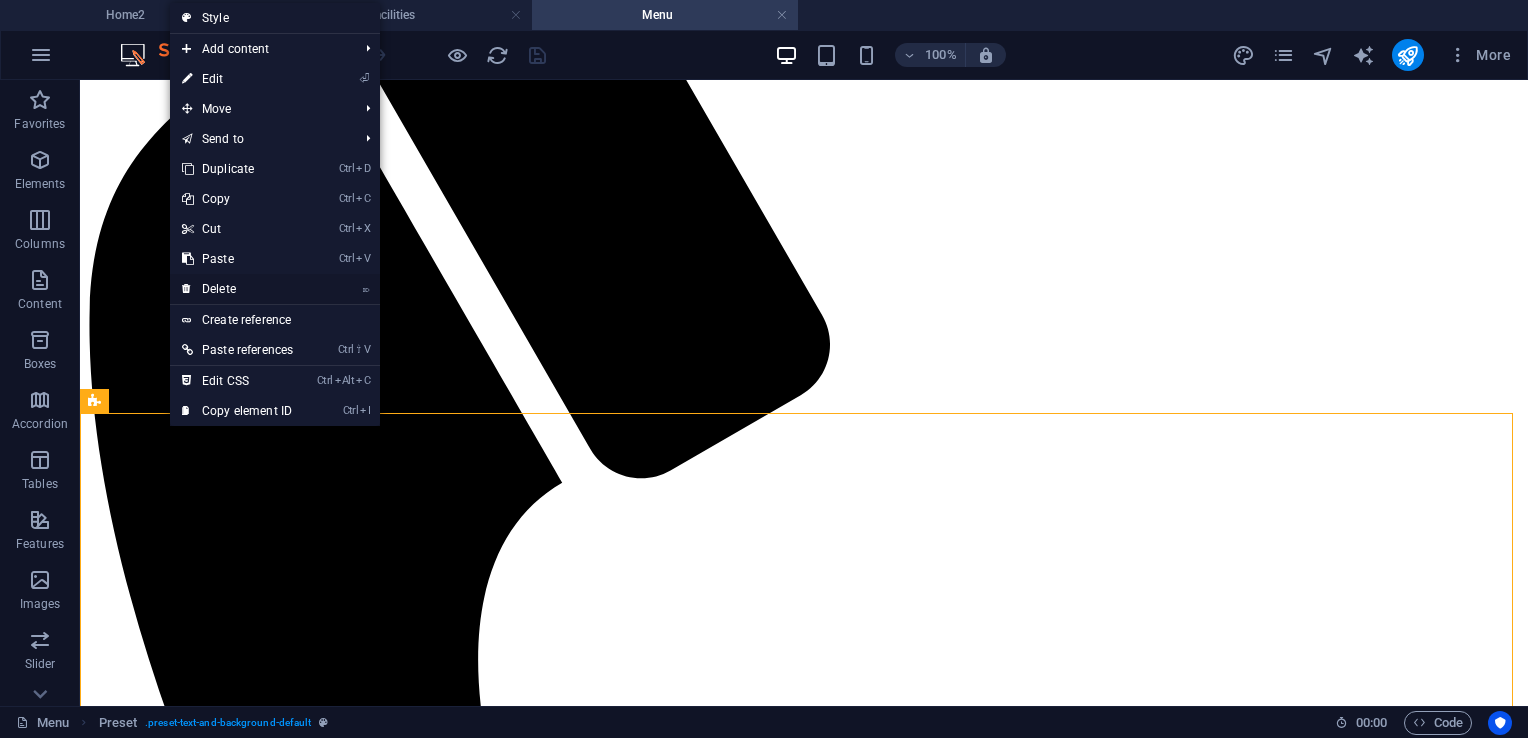 click on "⌦  Delete" at bounding box center (237, 289) 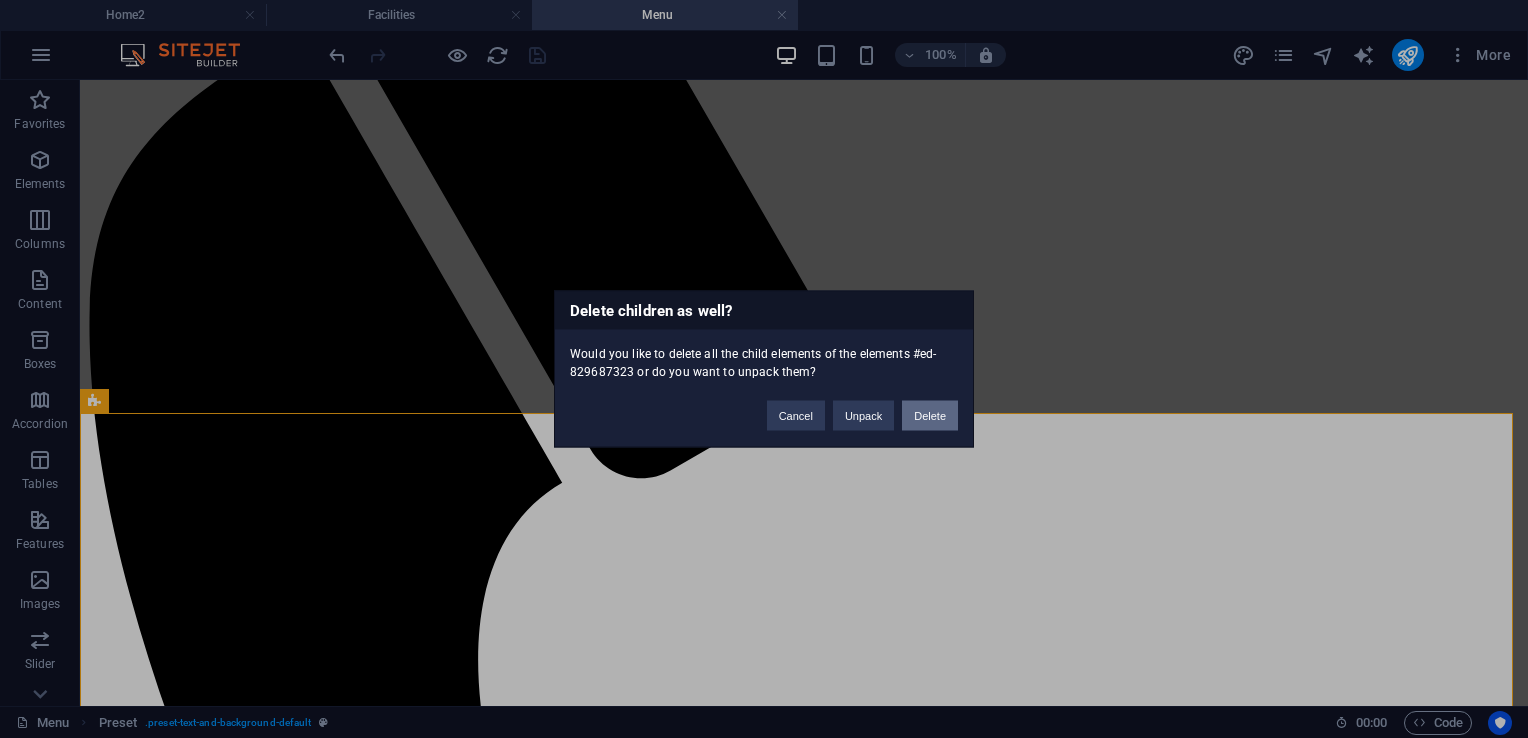 drag, startPoint x: 951, startPoint y: 413, endPoint x: 871, endPoint y: 334, distance: 112.432205 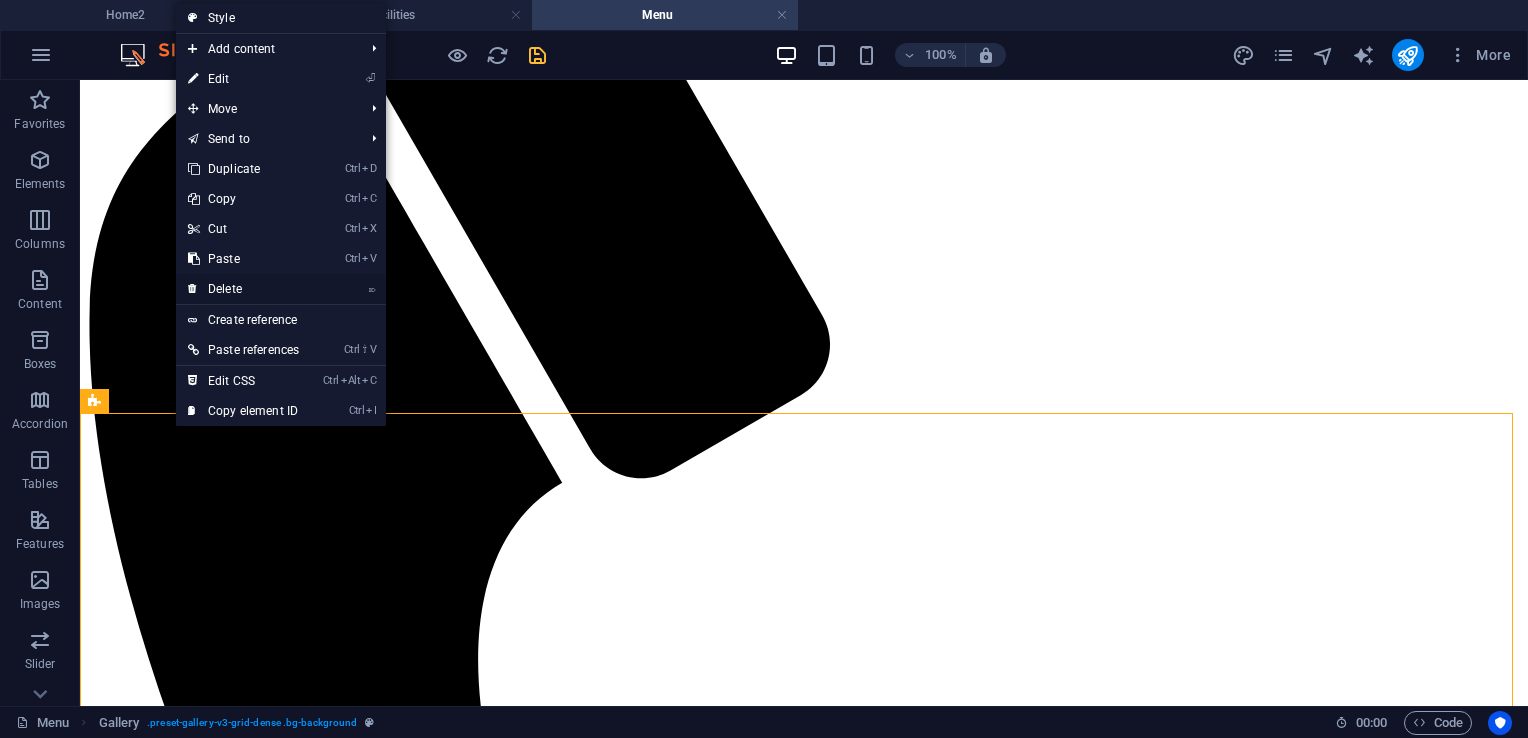 click on "⌦  Delete" at bounding box center (243, 289) 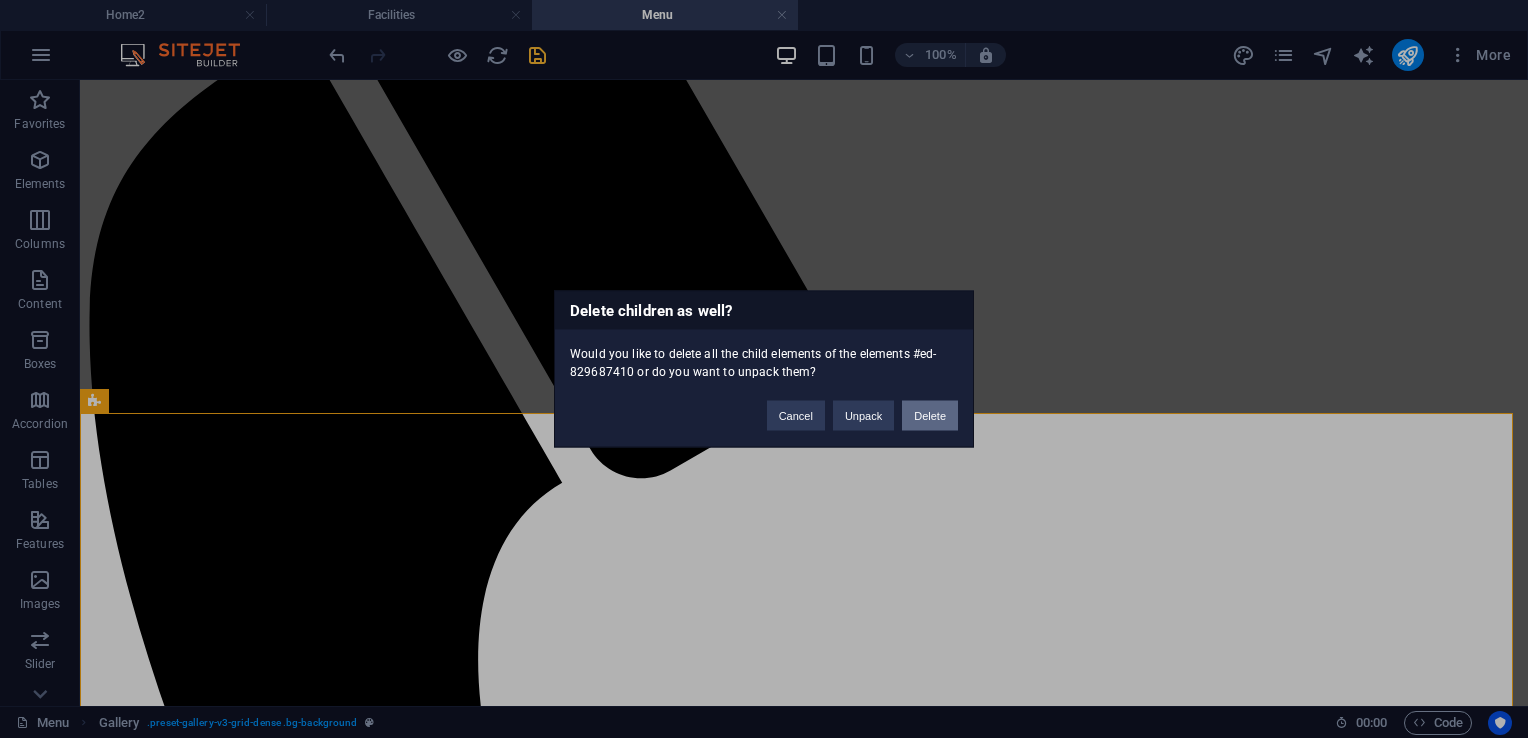drag, startPoint x: 938, startPoint y: 418, endPoint x: 849, endPoint y: 341, distance: 117.68602 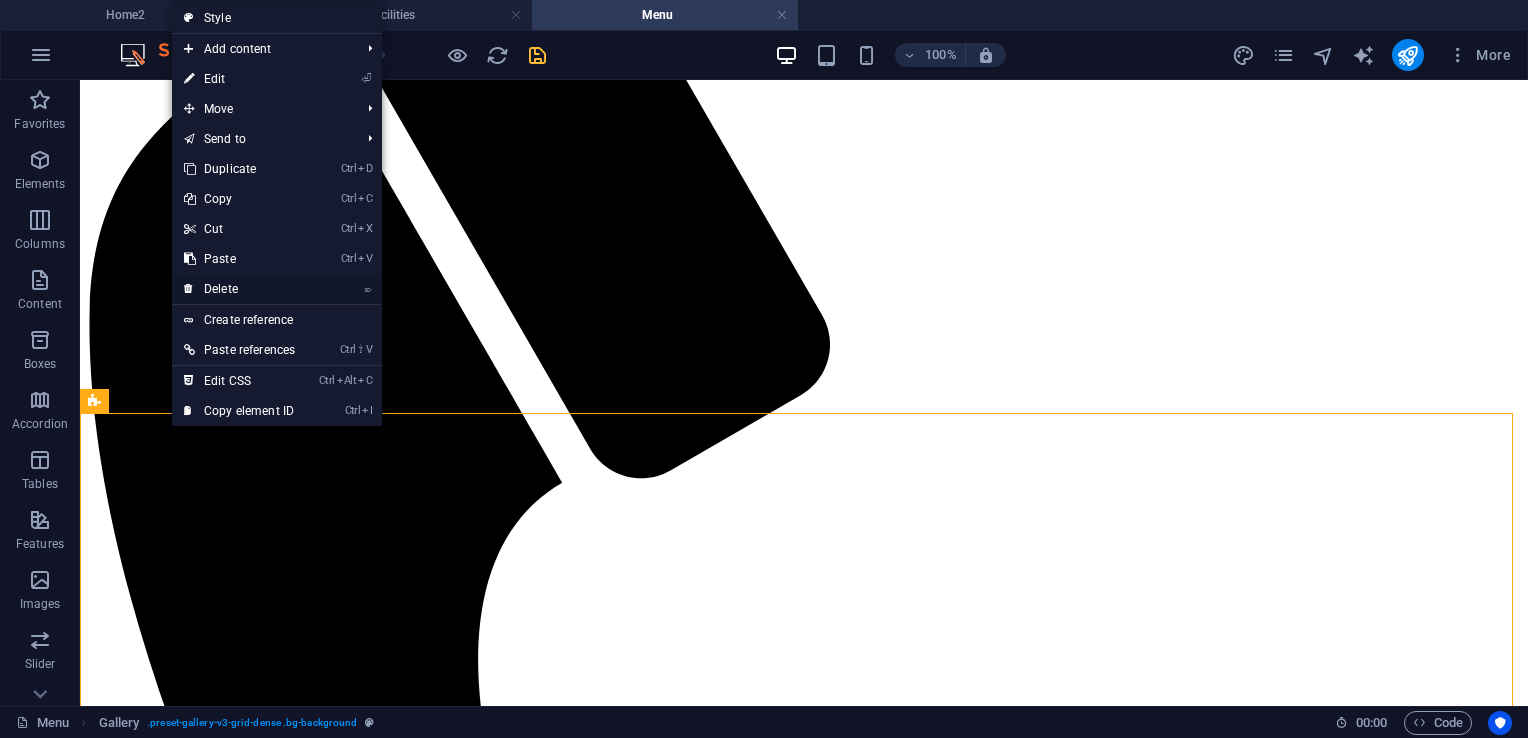 click on "⌦  Delete" at bounding box center (239, 289) 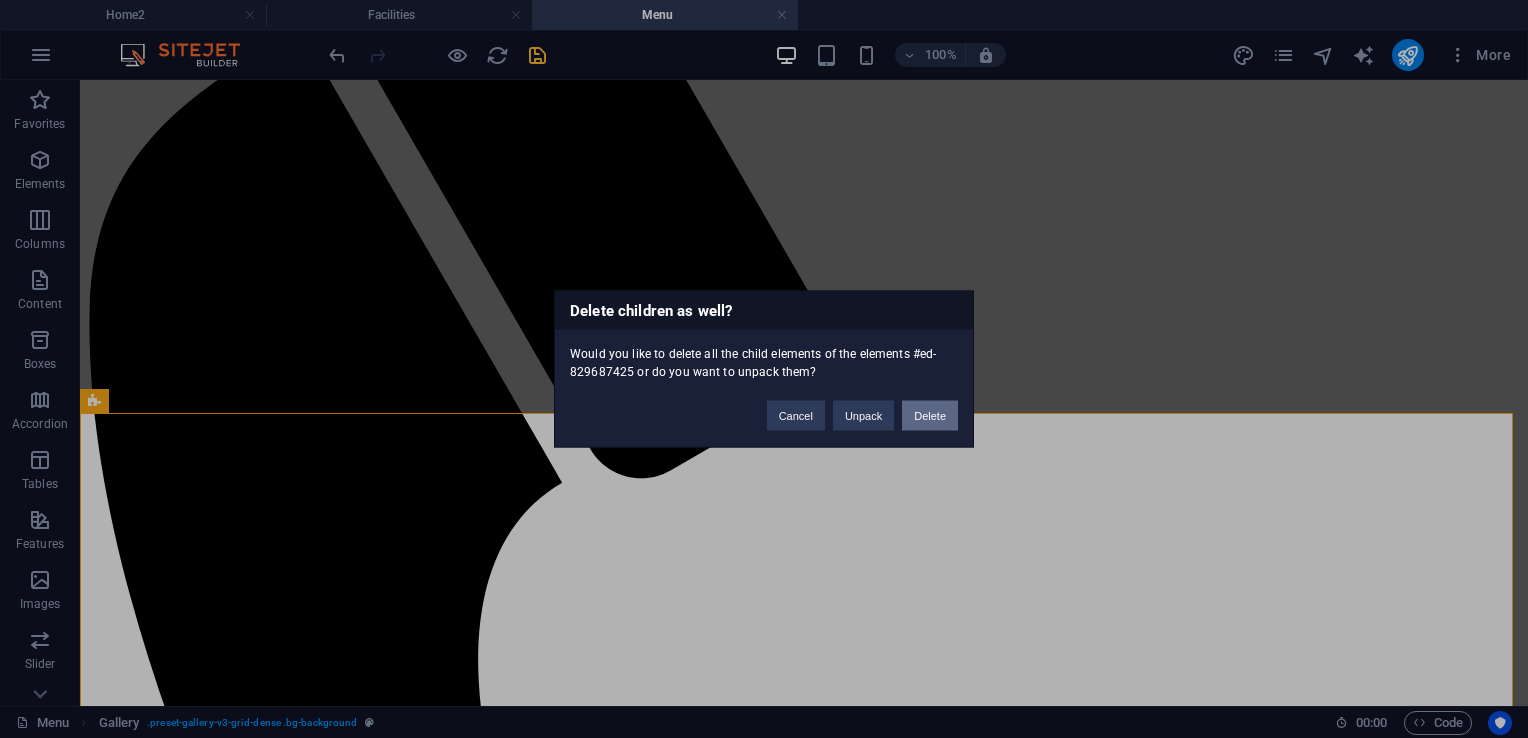 drag, startPoint x: 939, startPoint y: 416, endPoint x: 811, endPoint y: 334, distance: 152.01315 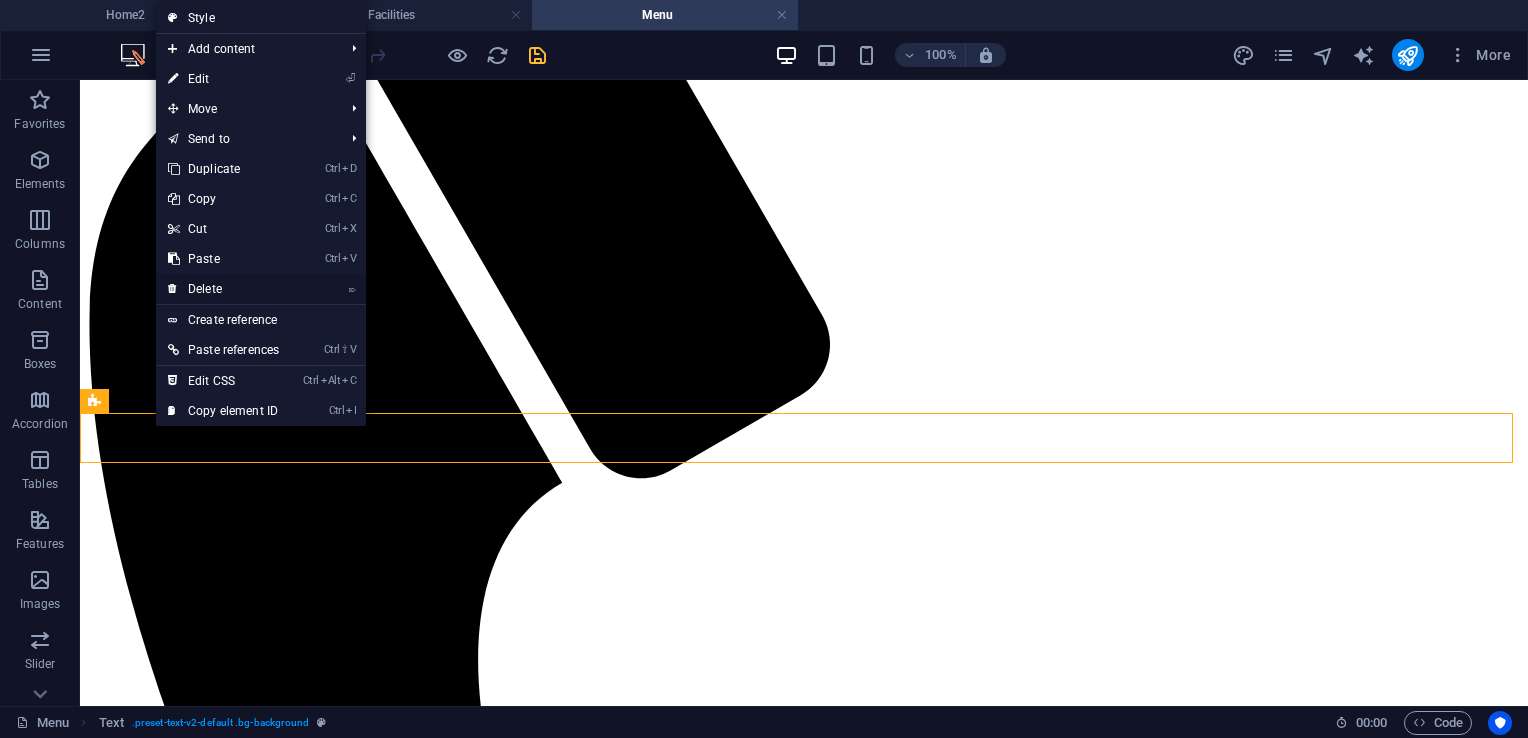 click on "⌦  Delete" at bounding box center [223, 289] 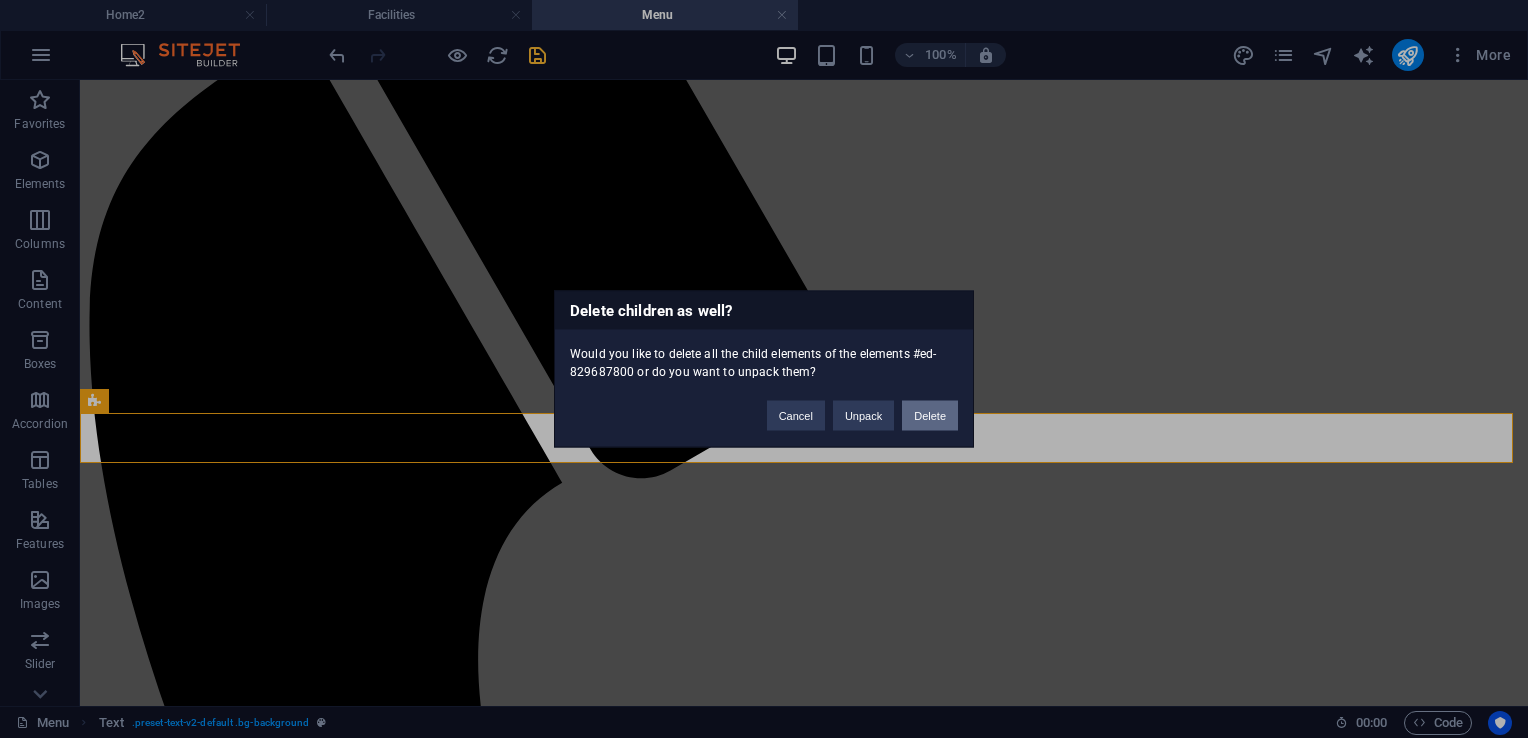 click on "Delete" at bounding box center (930, 416) 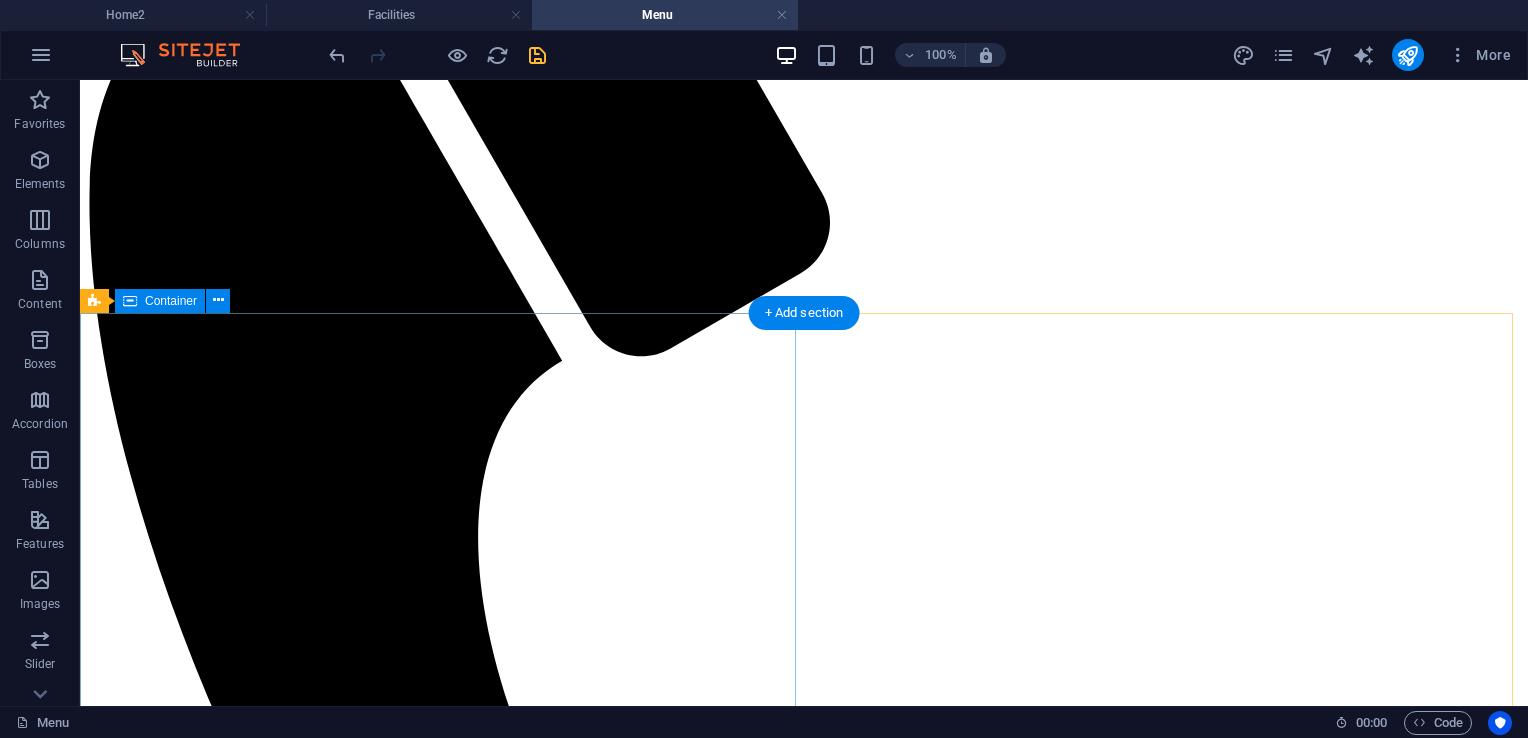 scroll, scrollTop: 600, scrollLeft: 0, axis: vertical 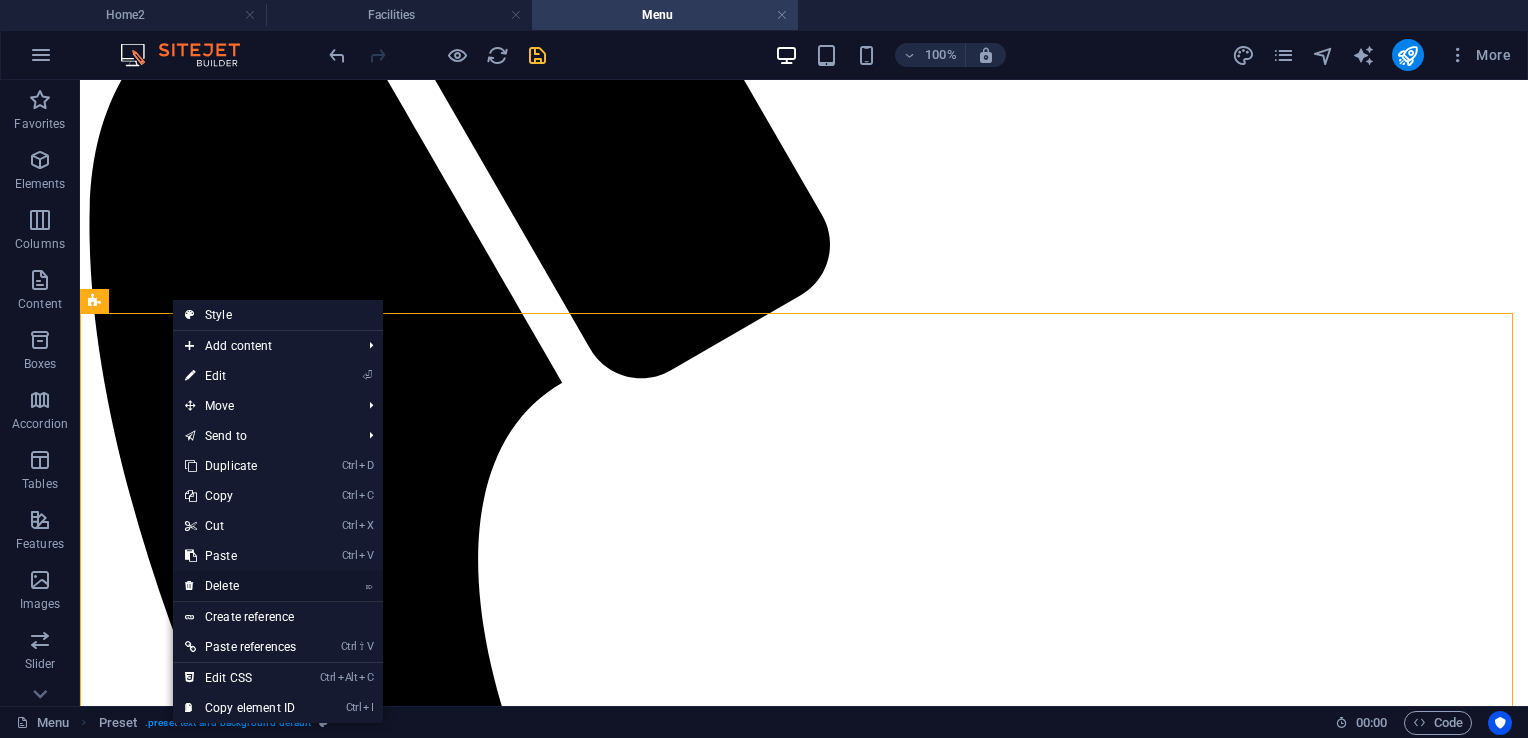 click on "⌦  Delete" at bounding box center (240, 586) 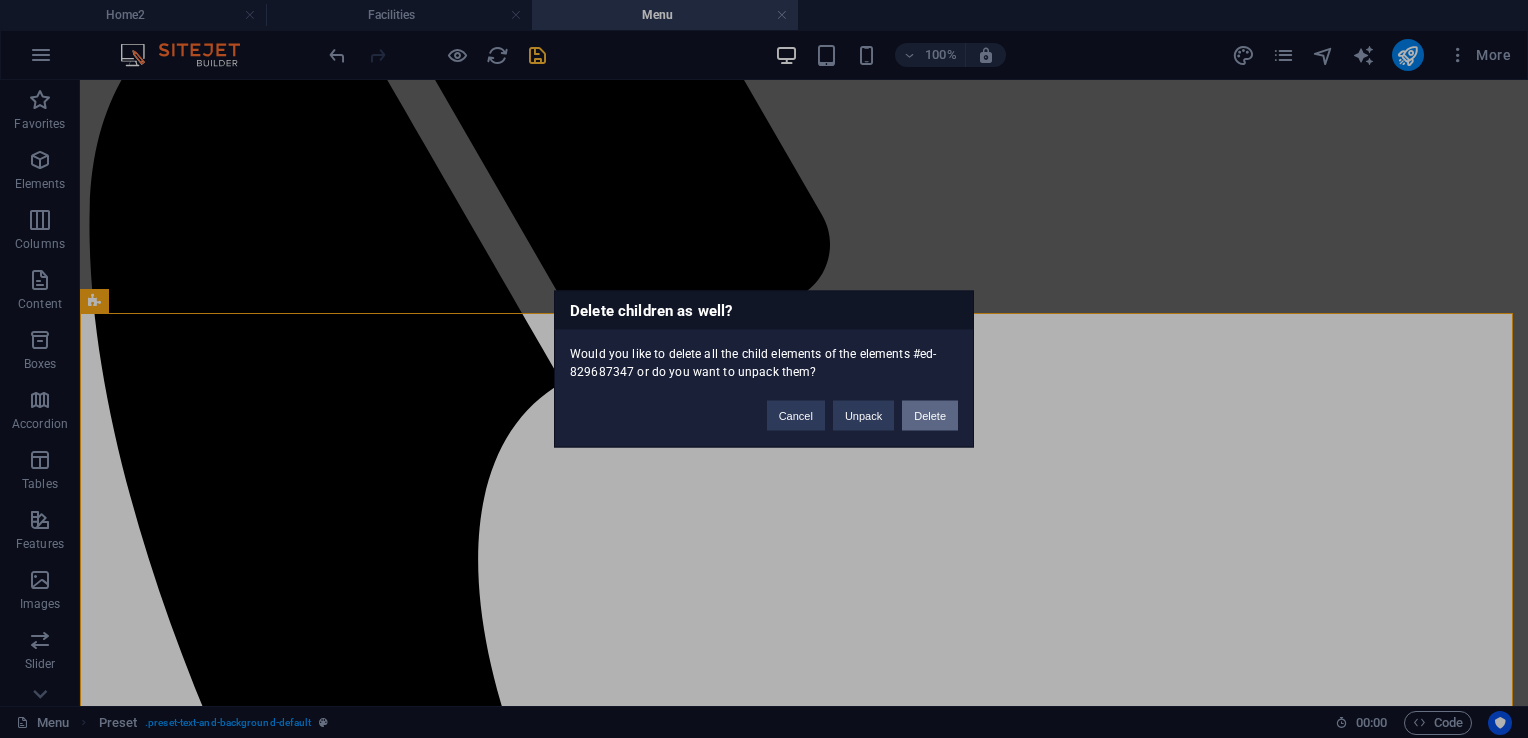 click on "Delete" at bounding box center (930, 416) 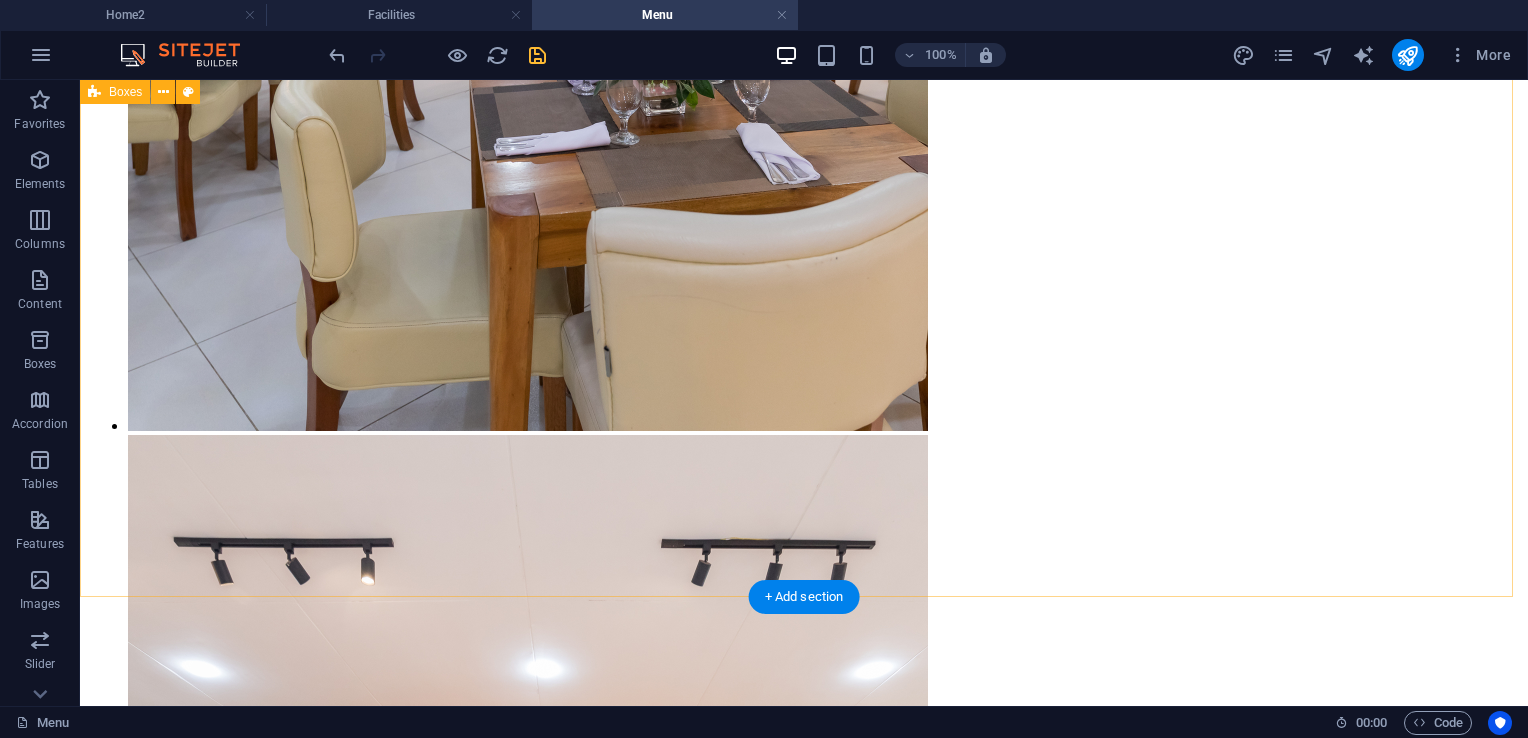 scroll, scrollTop: 5000, scrollLeft: 0, axis: vertical 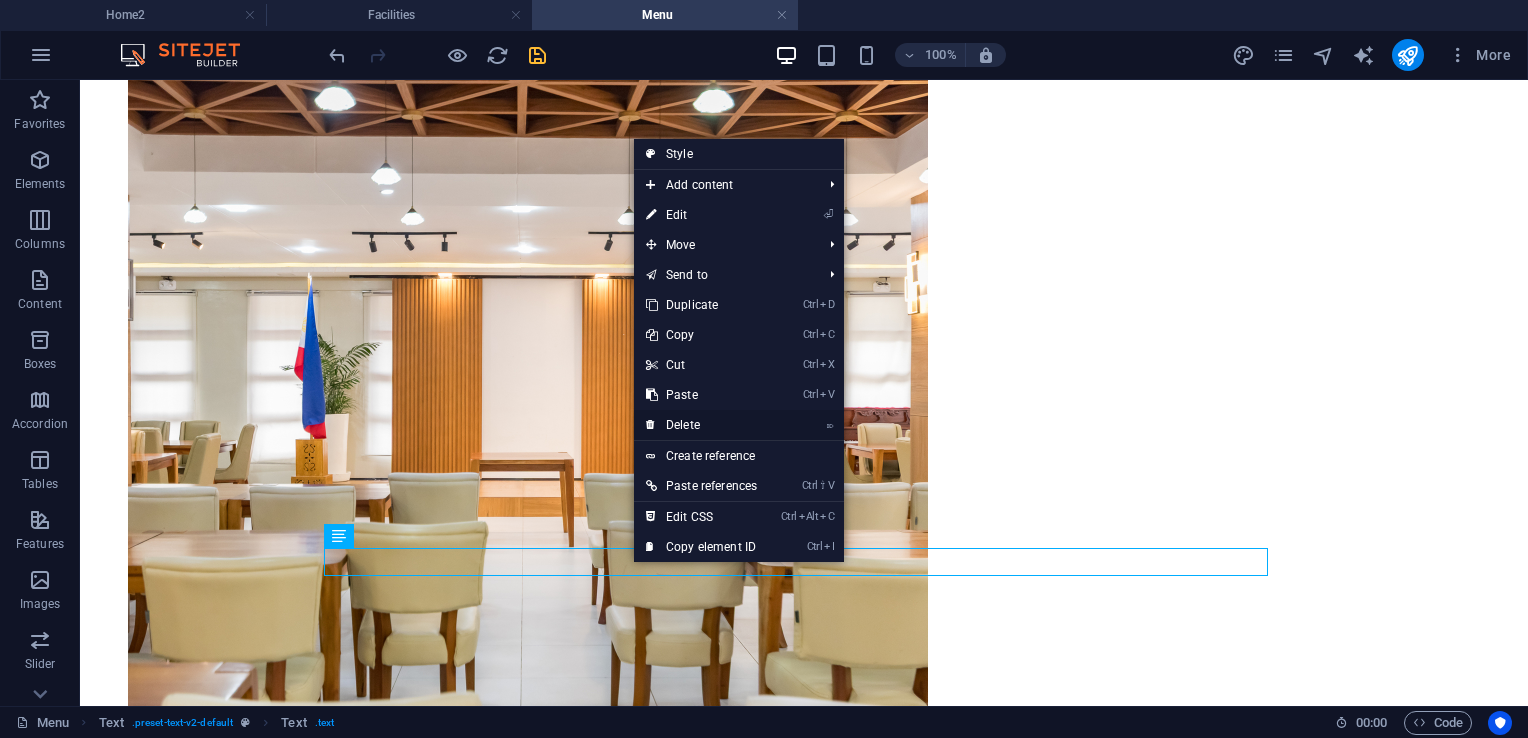 drag, startPoint x: 703, startPoint y: 419, endPoint x: 636, endPoint y: 342, distance: 102.0686 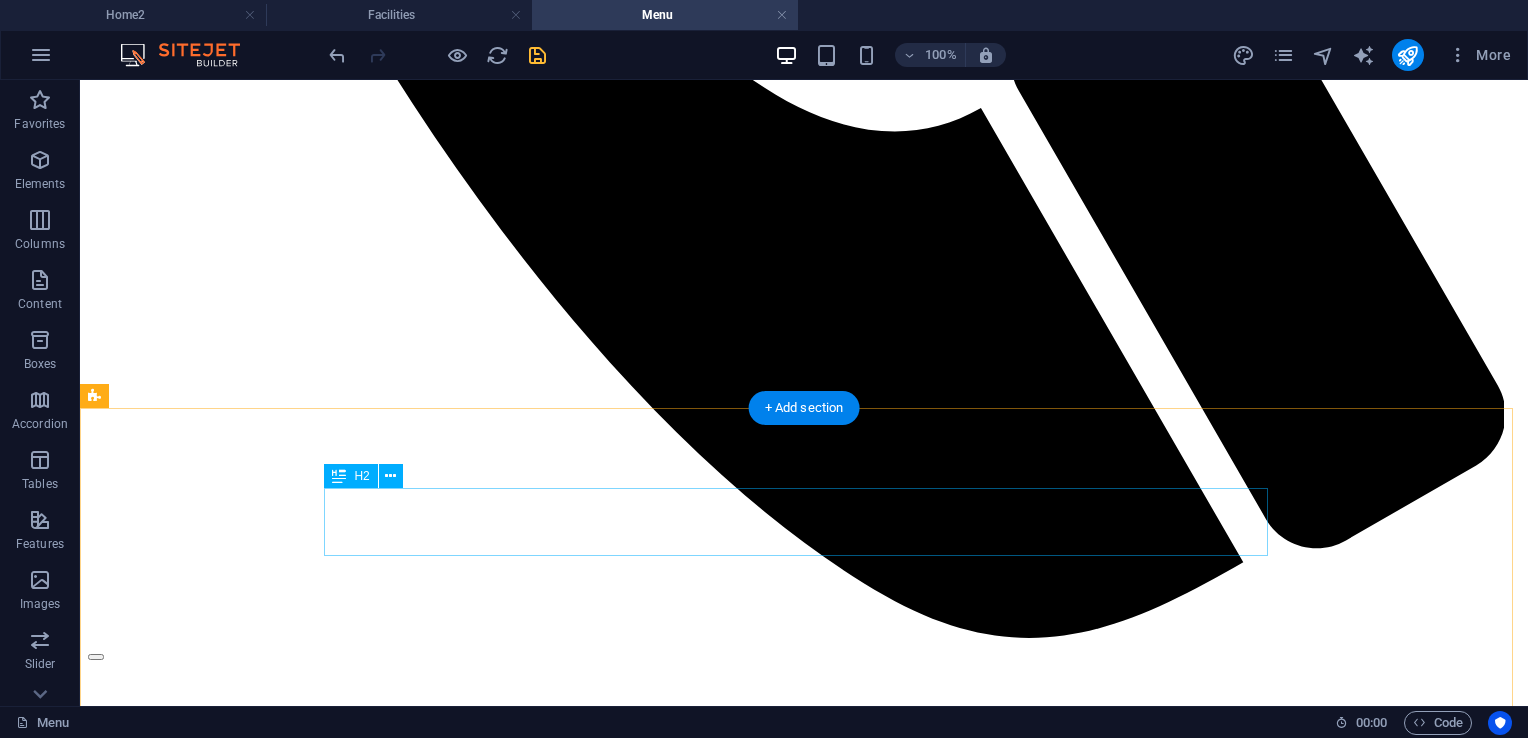 scroll, scrollTop: 1900, scrollLeft: 0, axis: vertical 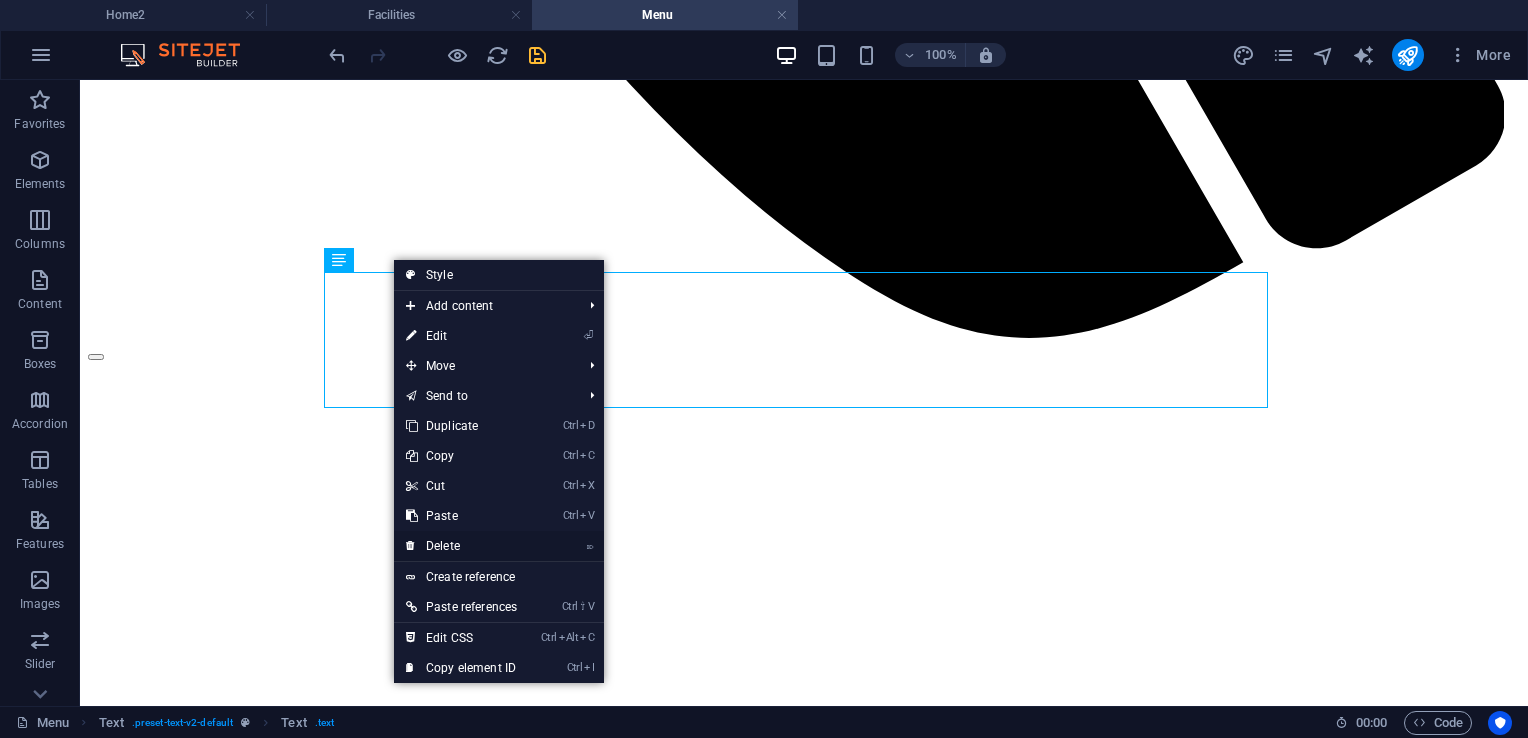 drag, startPoint x: 451, startPoint y: 542, endPoint x: 374, endPoint y: 456, distance: 115.43397 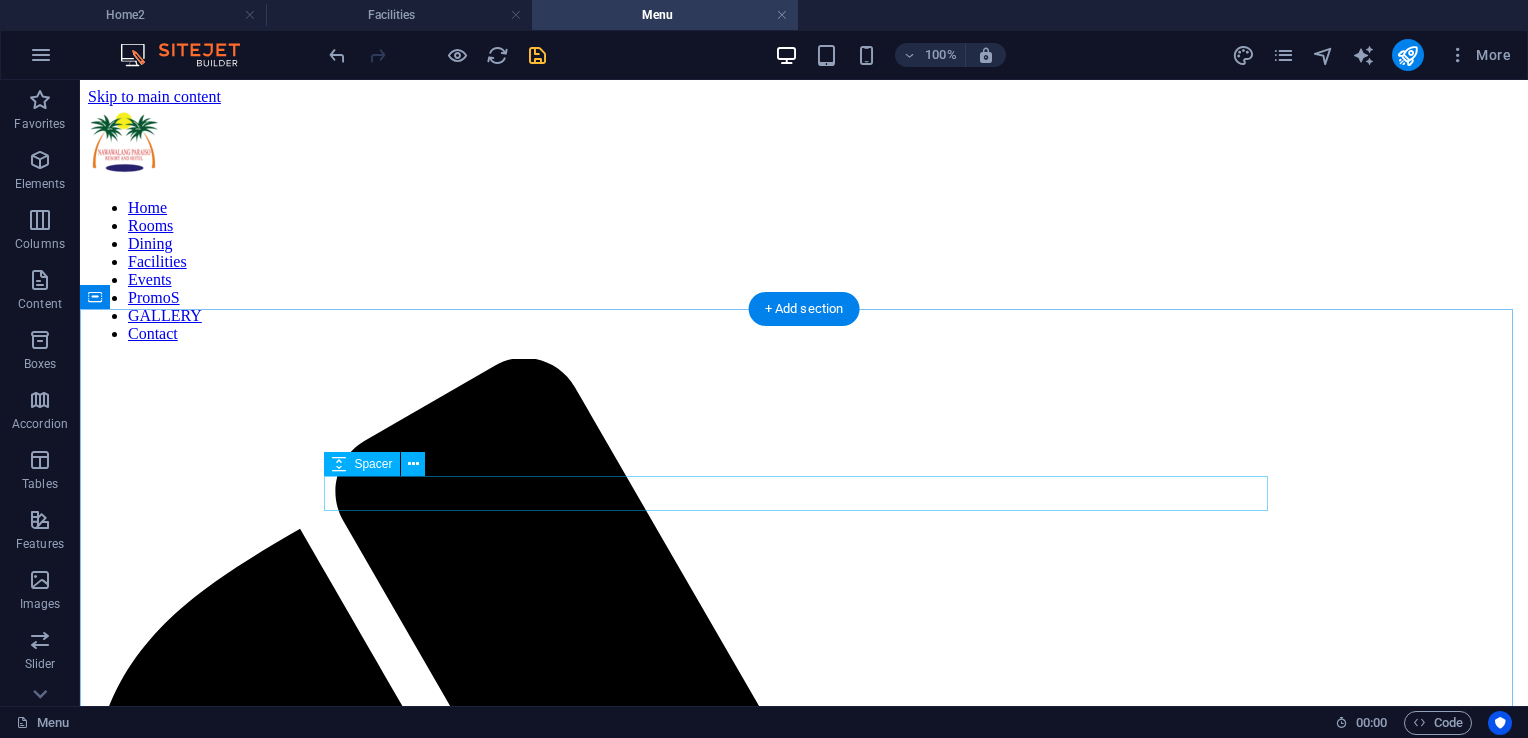 scroll, scrollTop: 200, scrollLeft: 0, axis: vertical 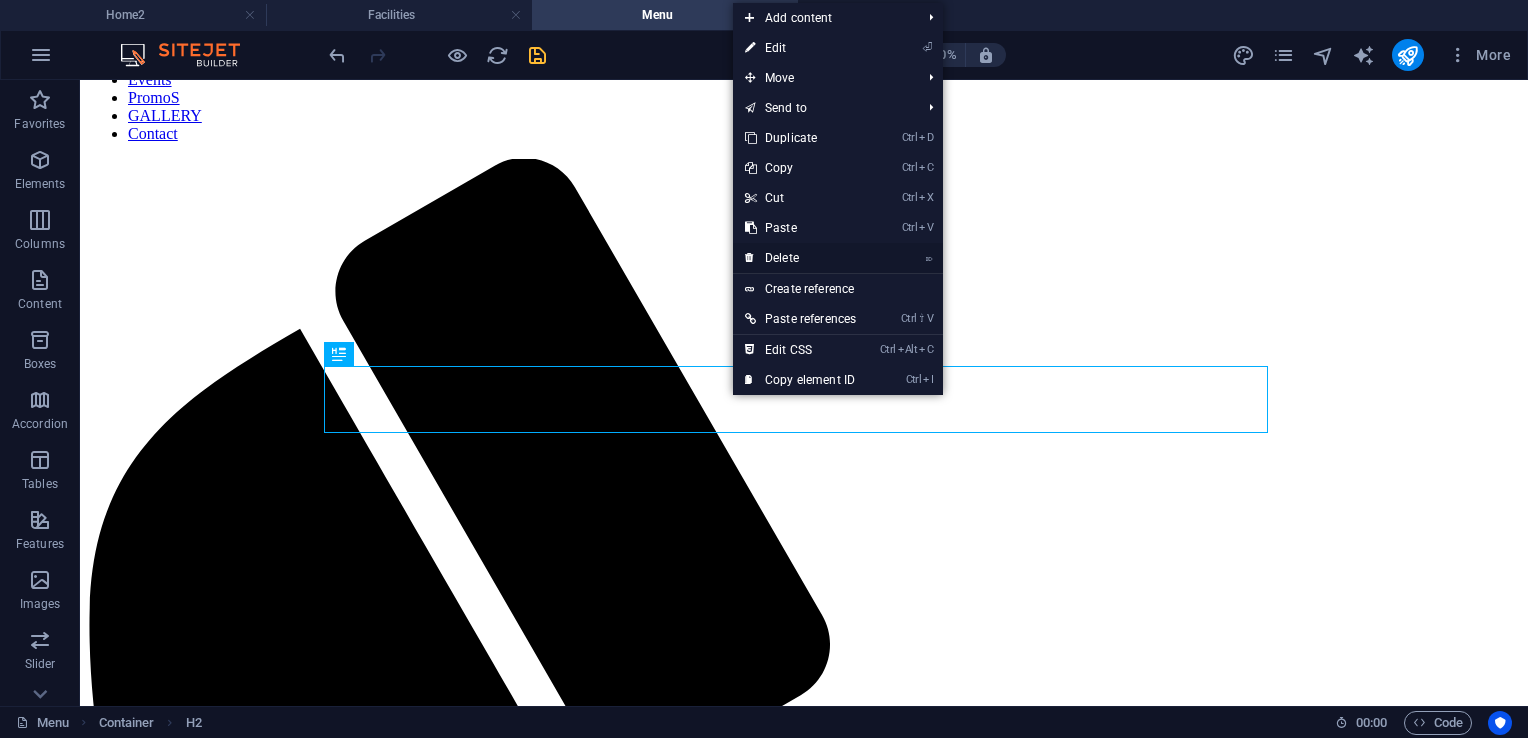 drag, startPoint x: 785, startPoint y: 260, endPoint x: 703, endPoint y: 183, distance: 112.48556 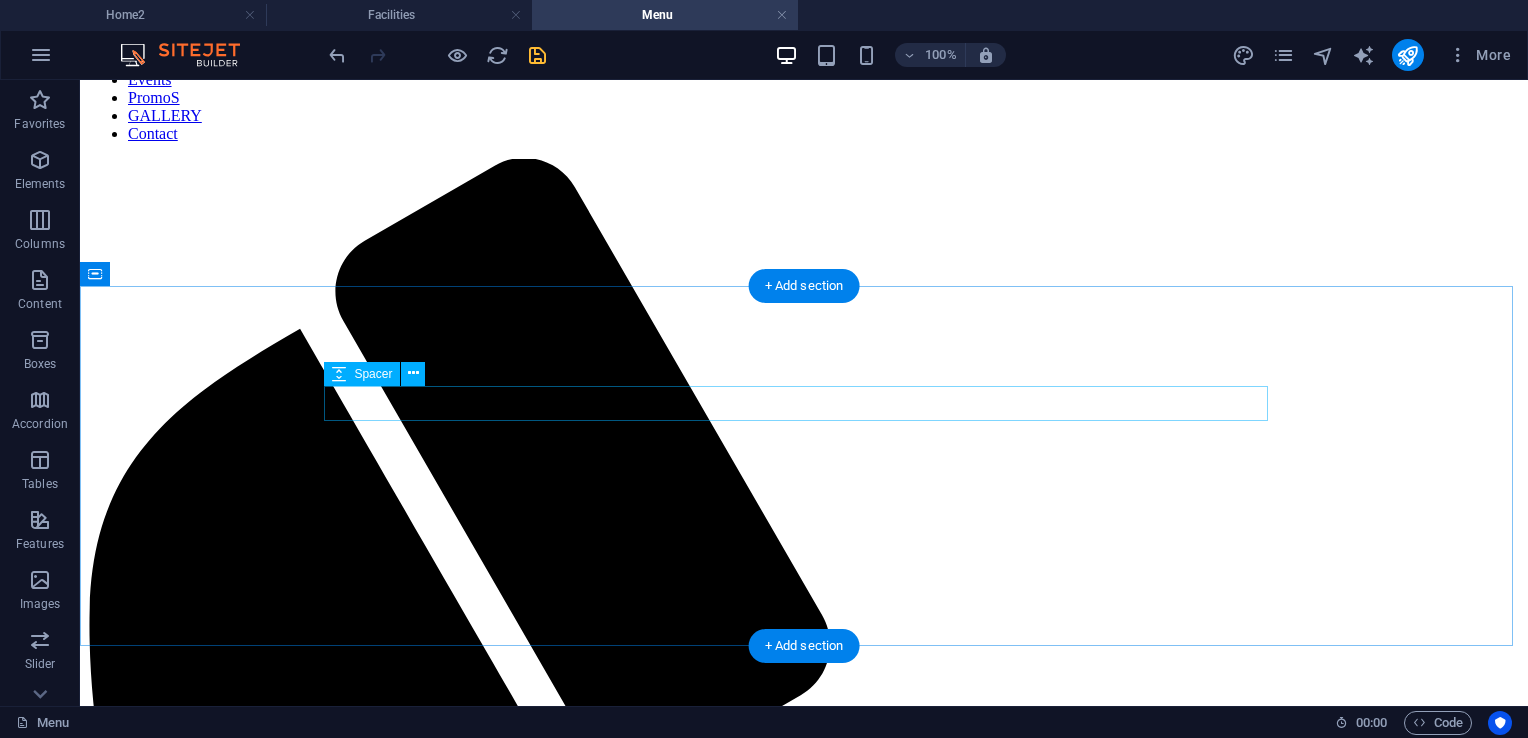 click at bounding box center [804, 2704] 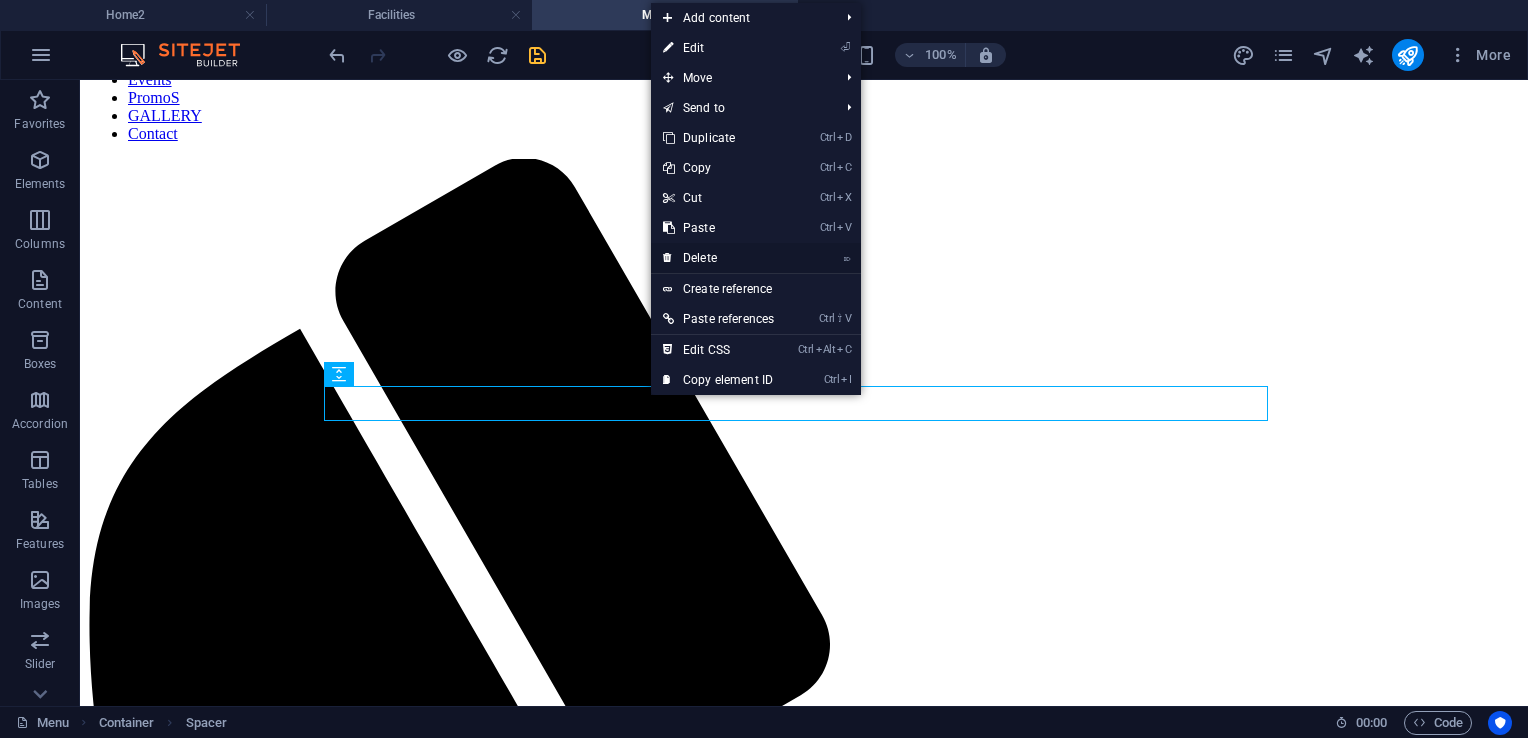 drag, startPoint x: 708, startPoint y: 260, endPoint x: 627, endPoint y: 180, distance: 113.84639 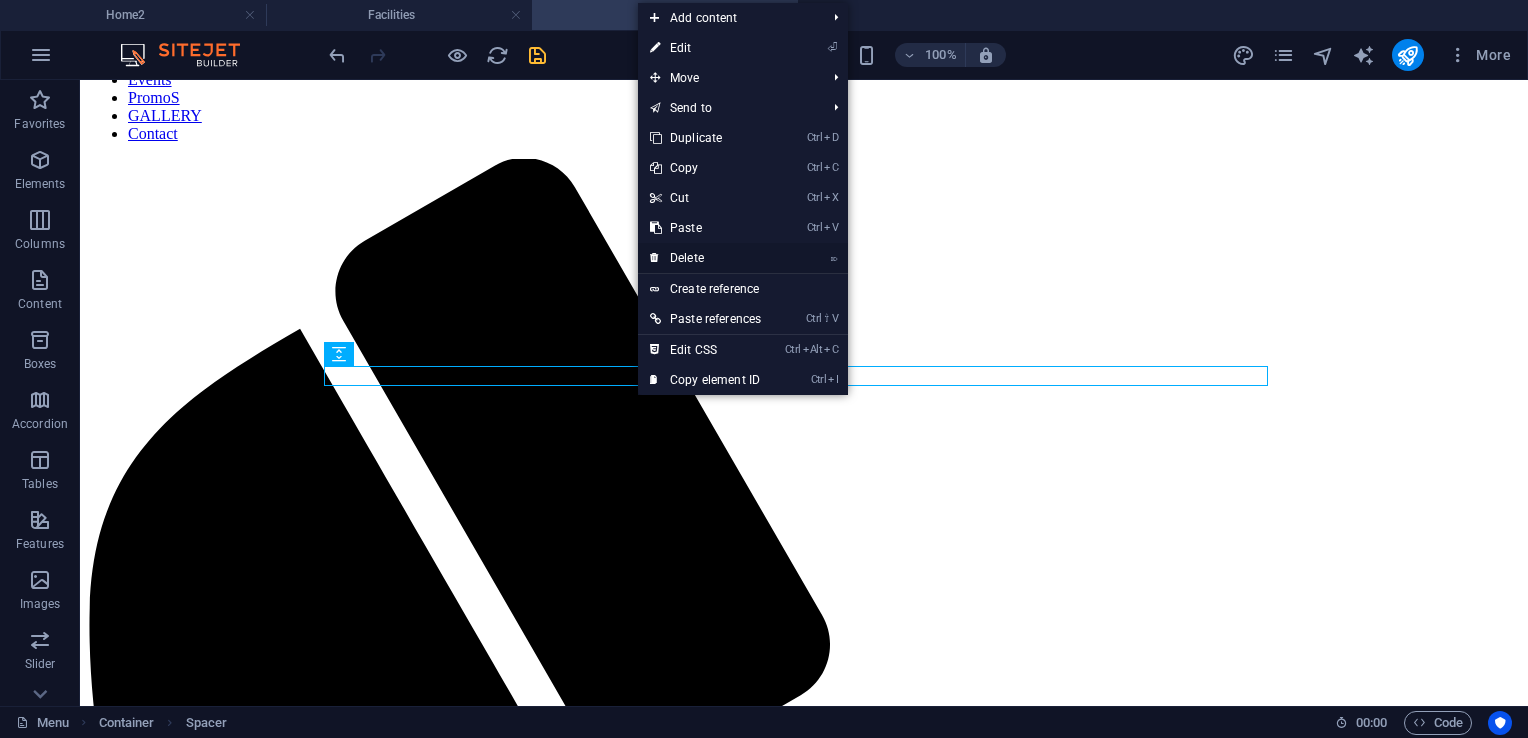 drag, startPoint x: 696, startPoint y: 259, endPoint x: 615, endPoint y: 178, distance: 114.5513 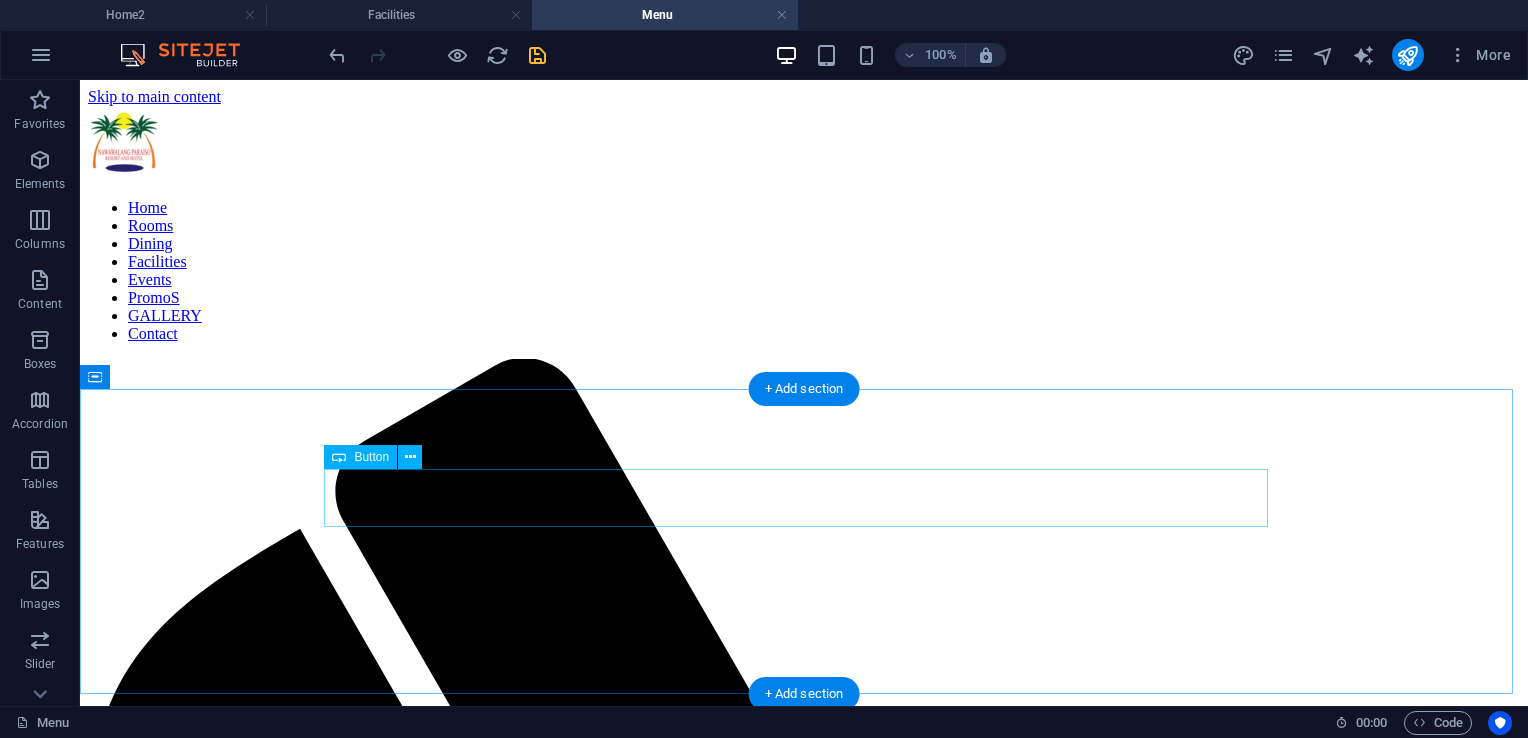 scroll, scrollTop: 200, scrollLeft: 0, axis: vertical 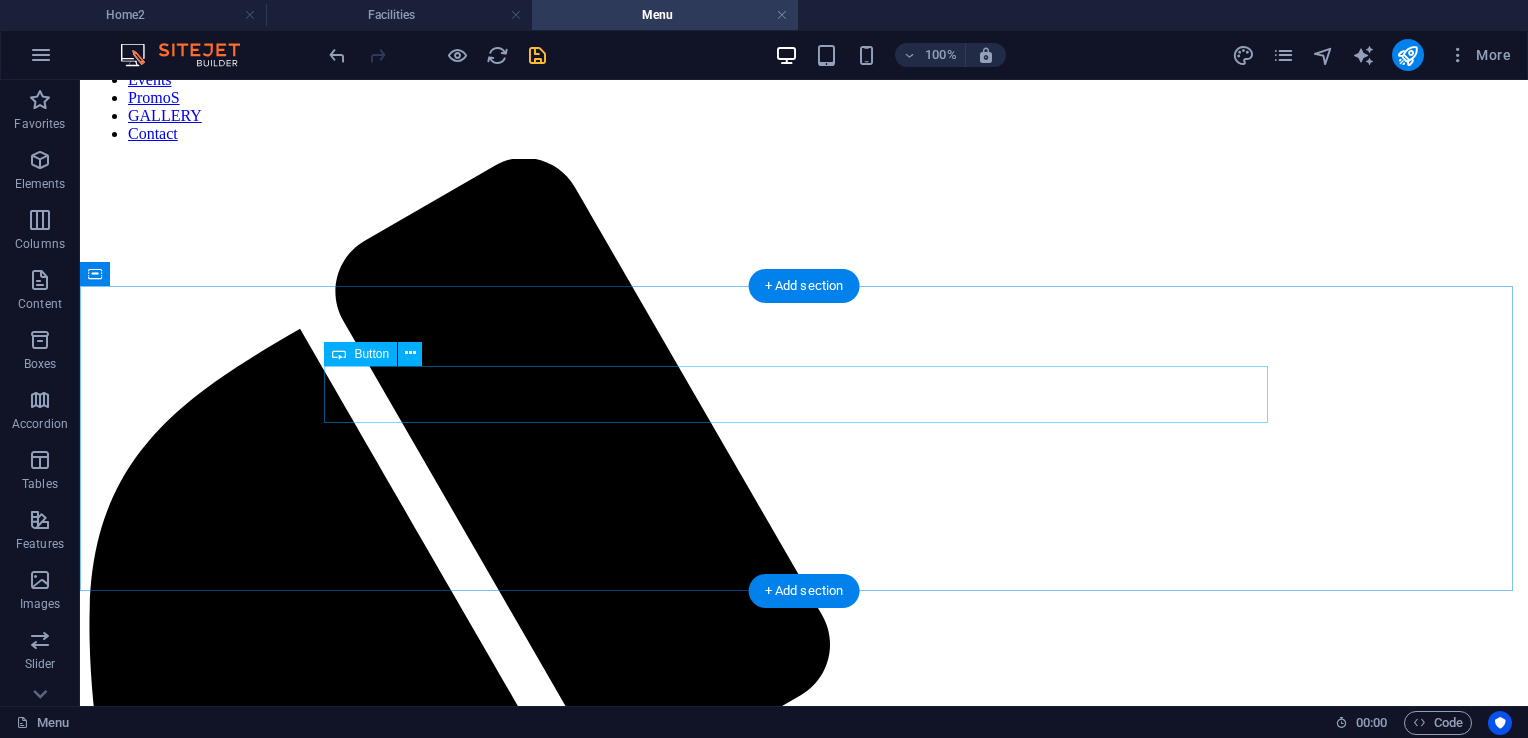 click on "Kusina ni Pareng Avel" at bounding box center [804, 2676] 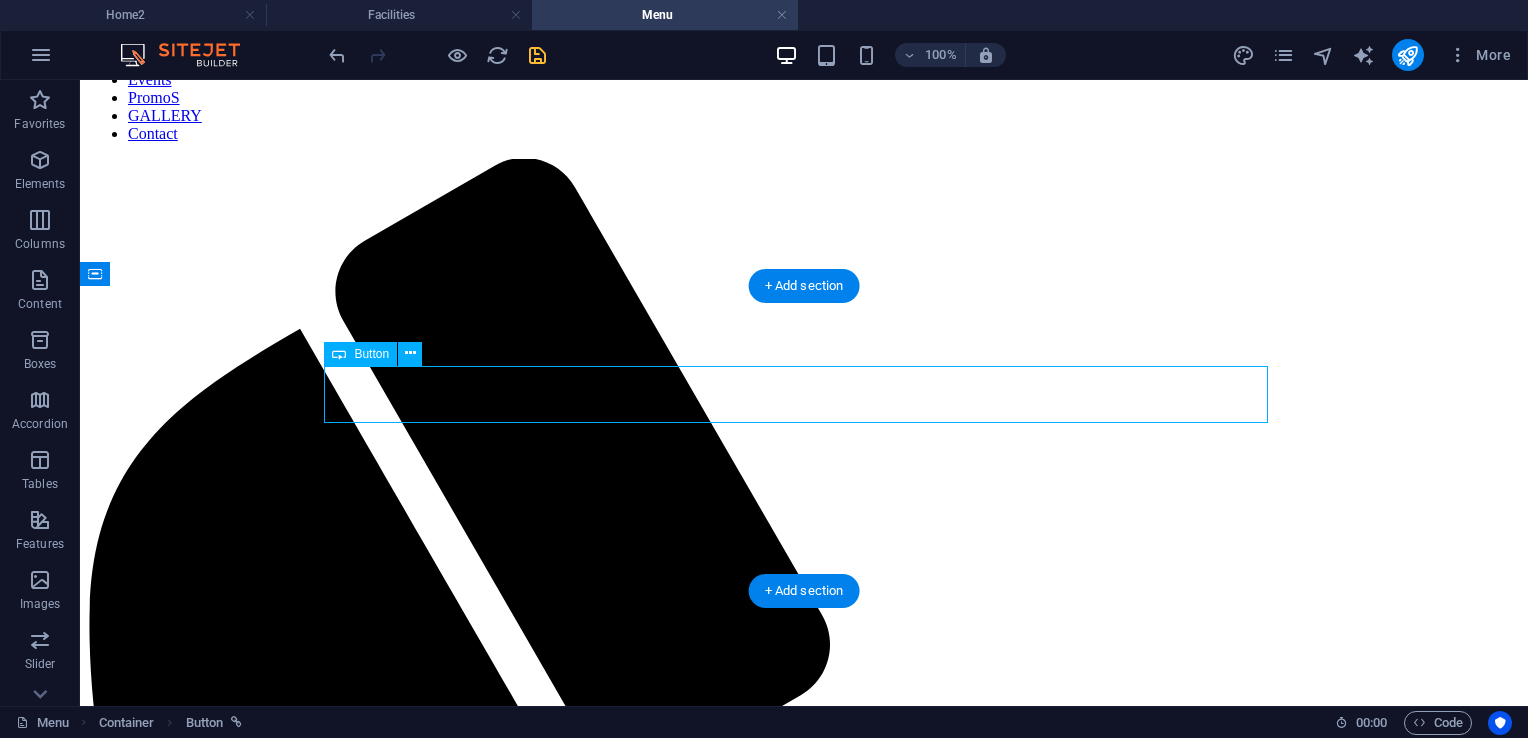 click on "Kusina ni Pareng Avel" at bounding box center [804, 2676] 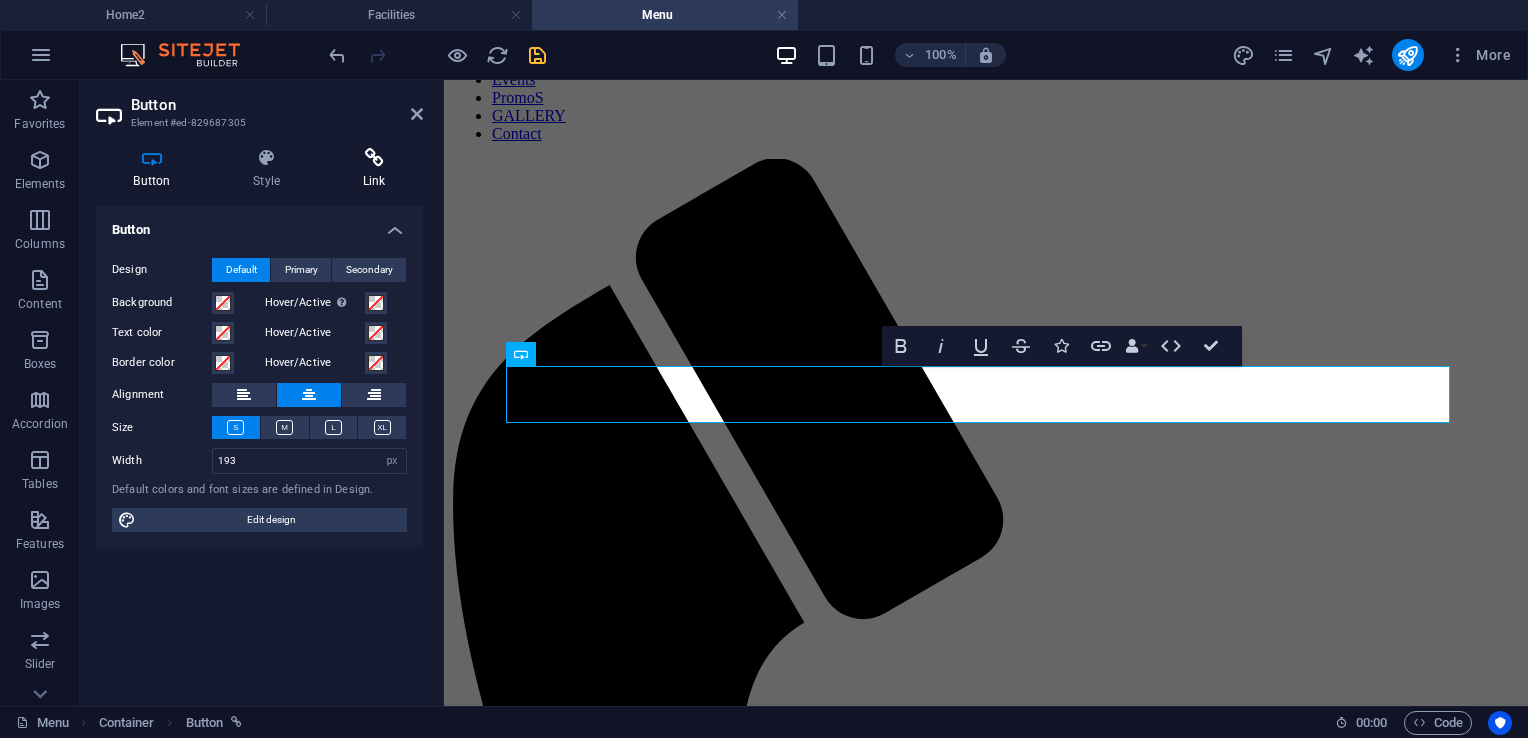 click at bounding box center [374, 158] 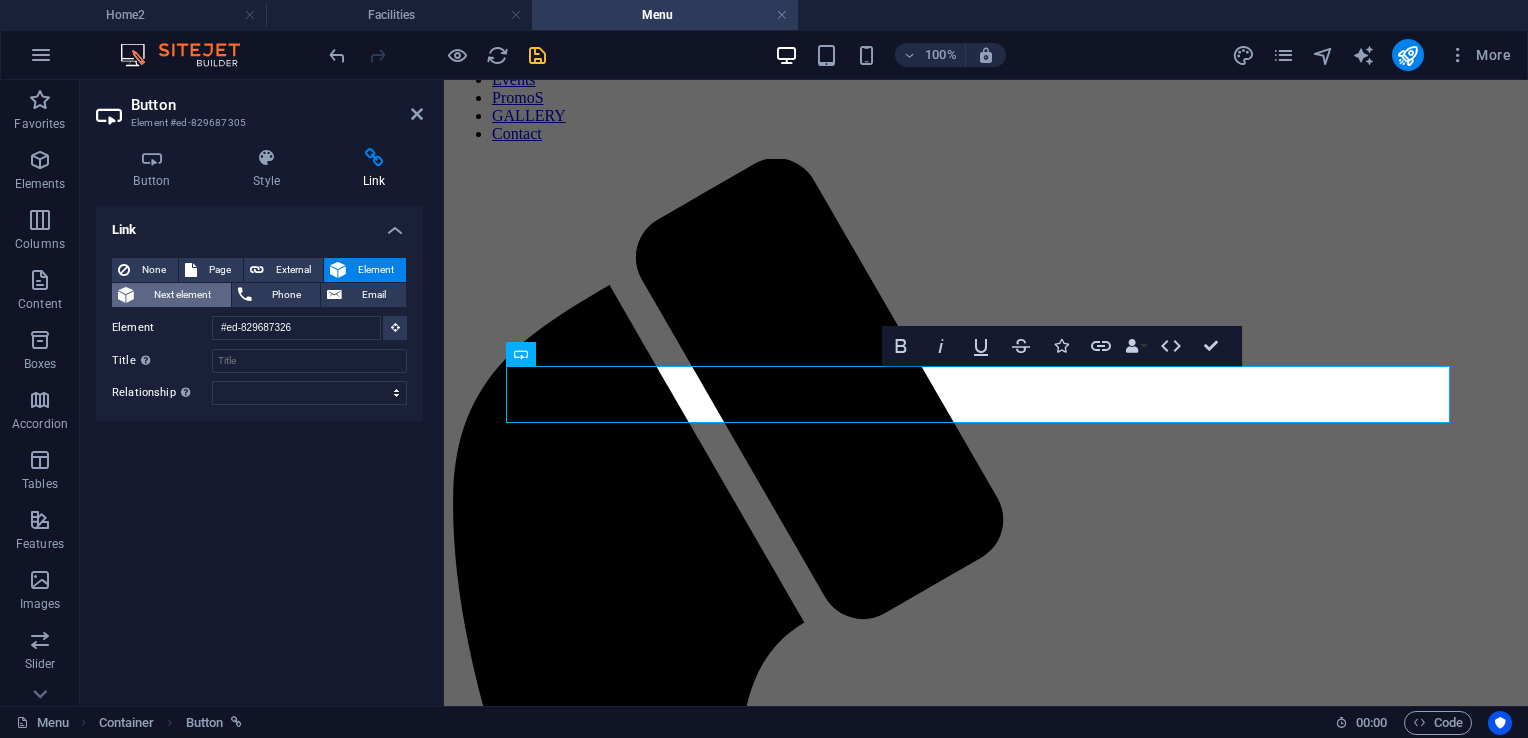 click on "Next element" at bounding box center (182, 295) 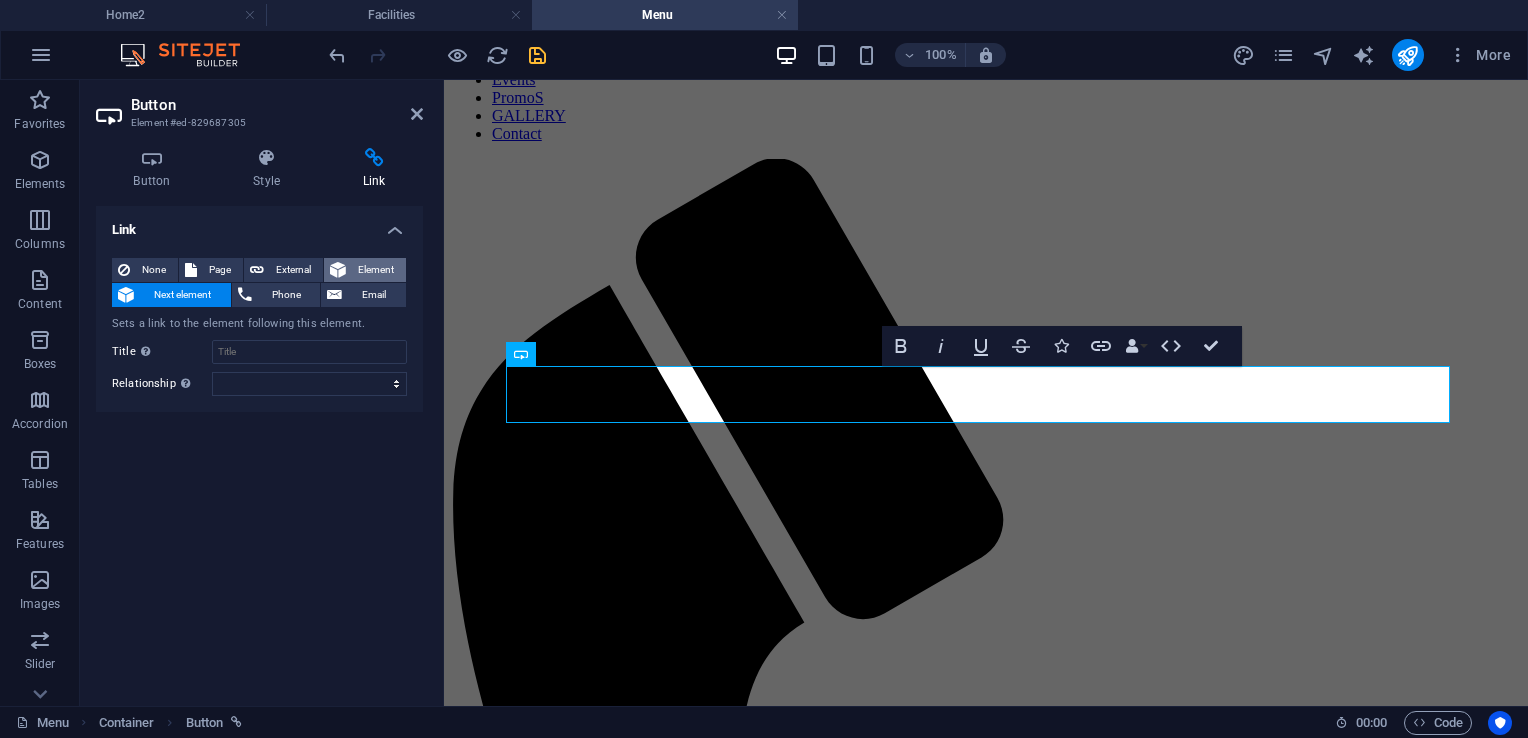 click on "Element" at bounding box center (376, 270) 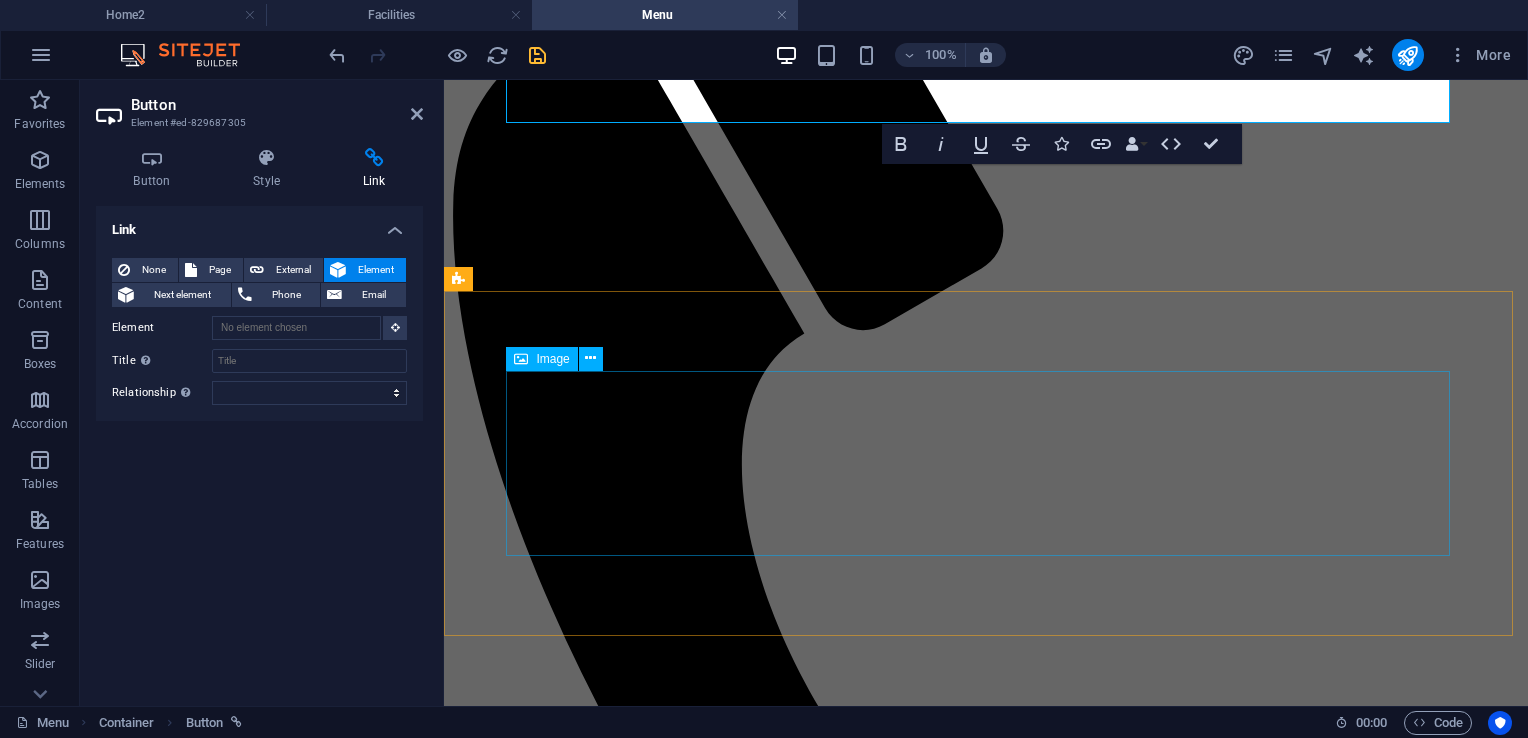 scroll, scrollTop: 500, scrollLeft: 0, axis: vertical 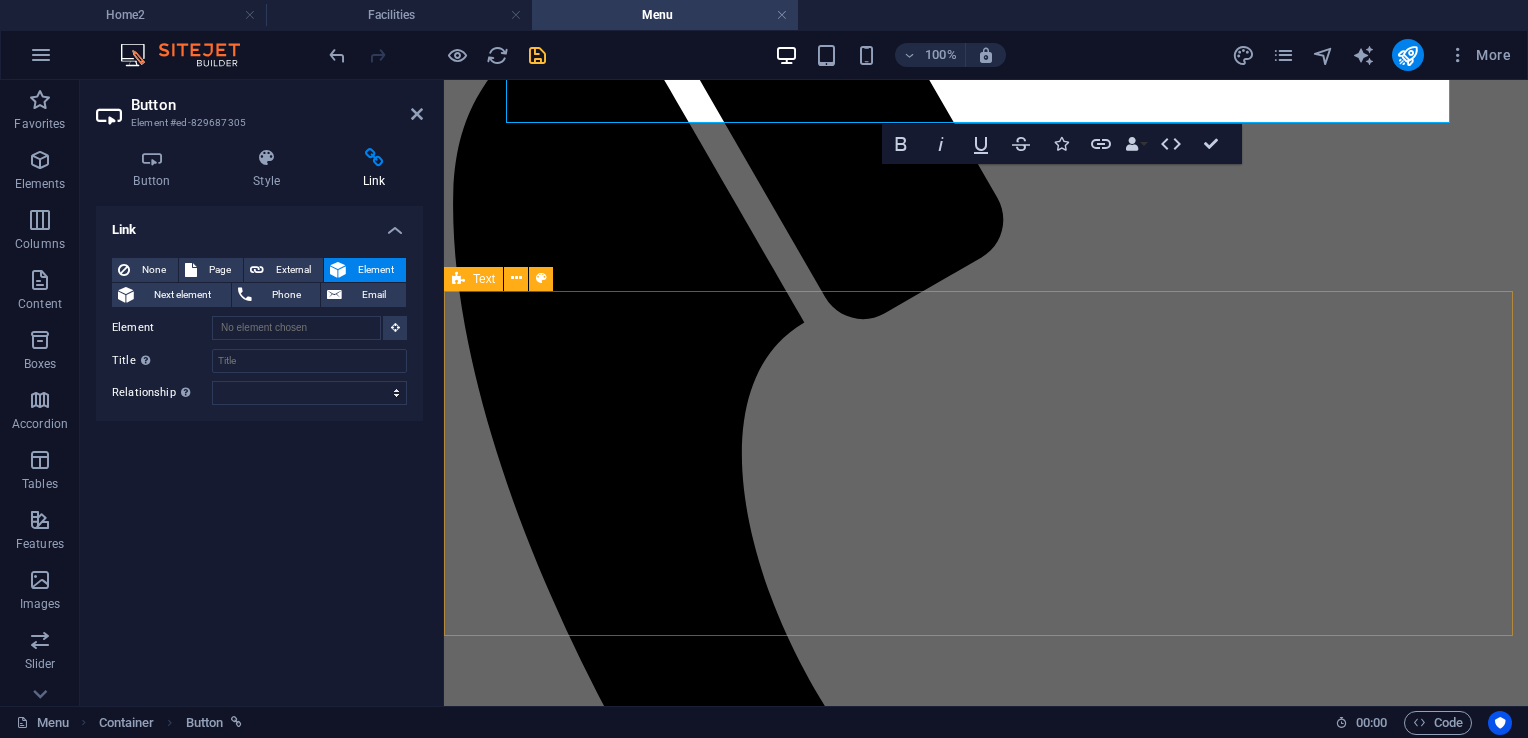 click at bounding box center [986, 2066] 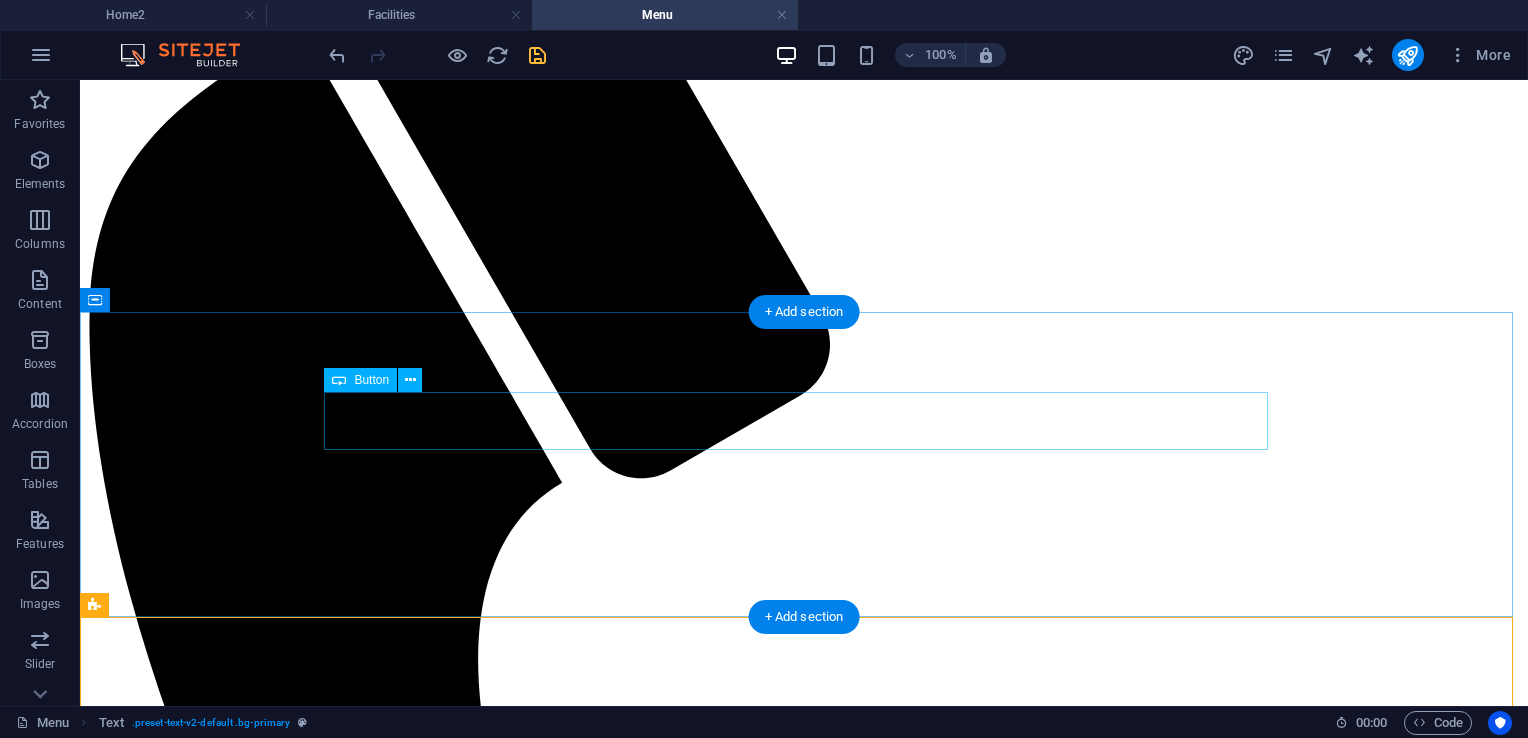 scroll, scrollTop: 100, scrollLeft: 0, axis: vertical 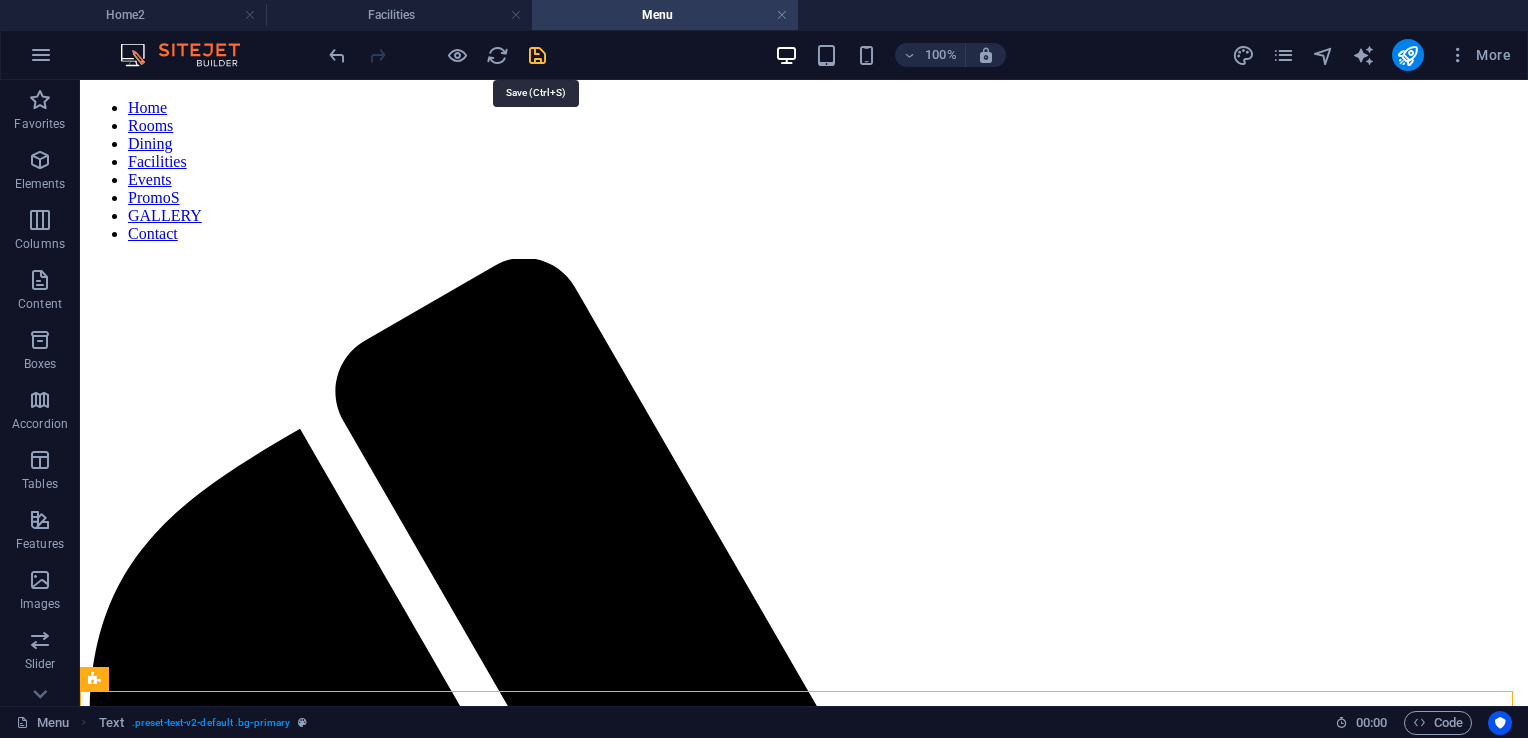 click at bounding box center (537, 55) 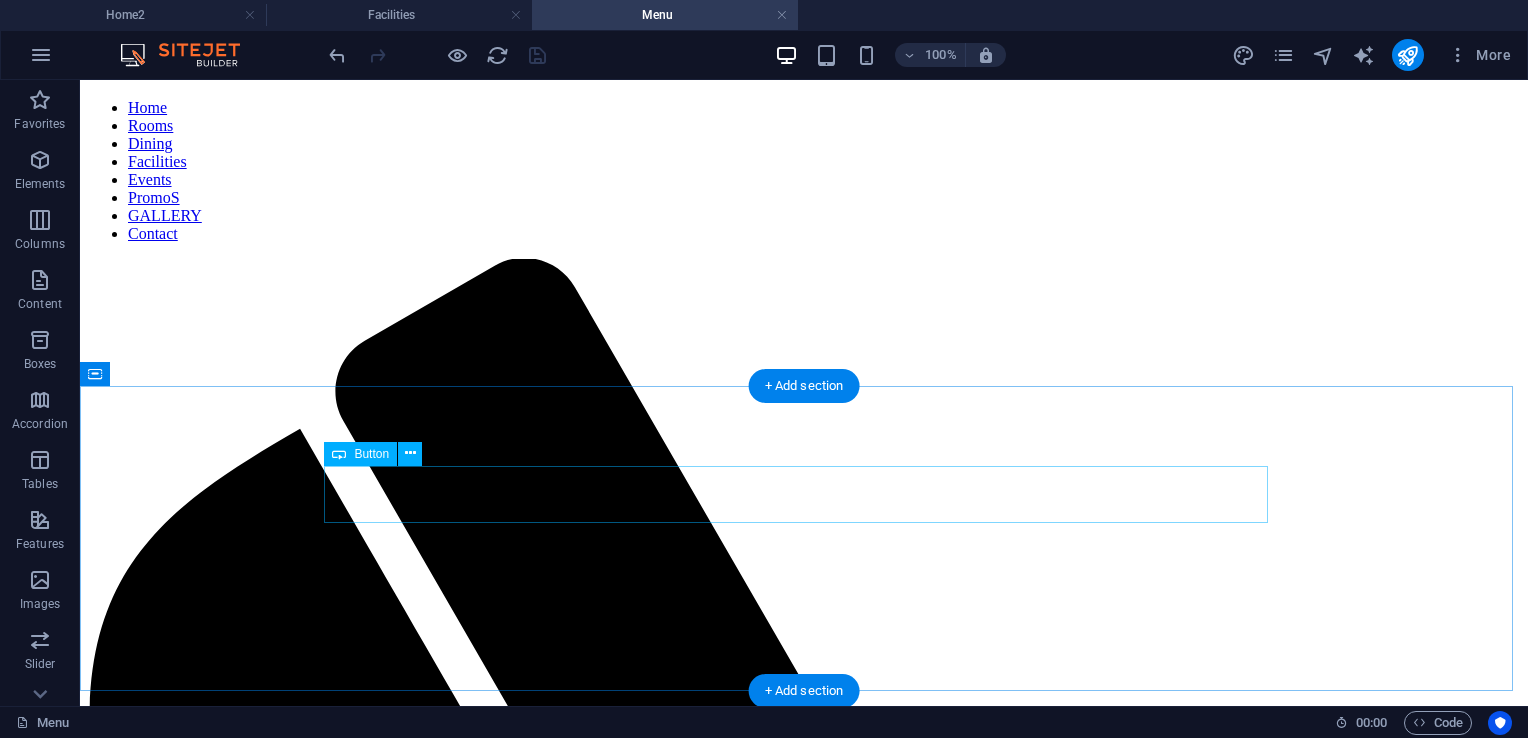 click on "Kusina ni Pareng Avel" at bounding box center [804, 2776] 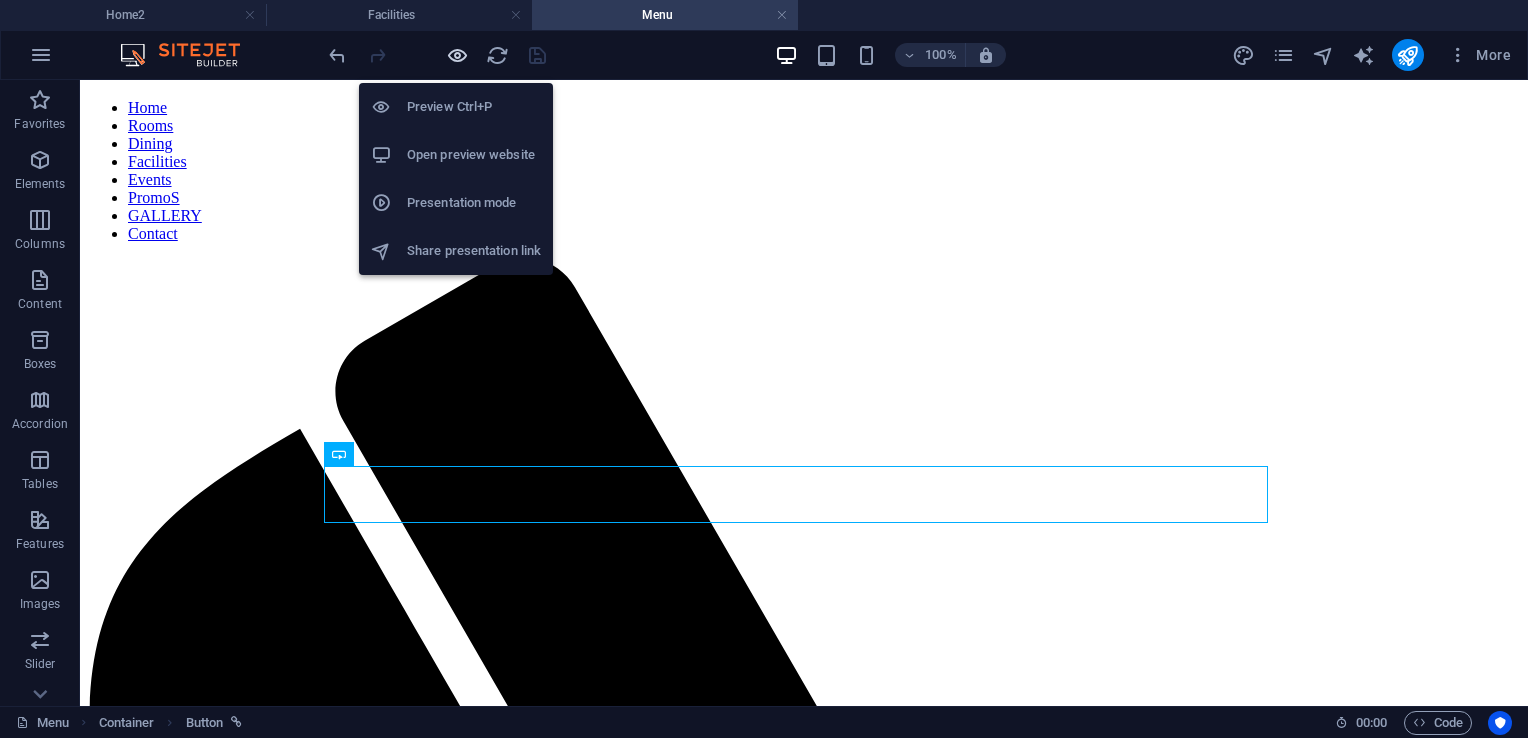 click at bounding box center (457, 55) 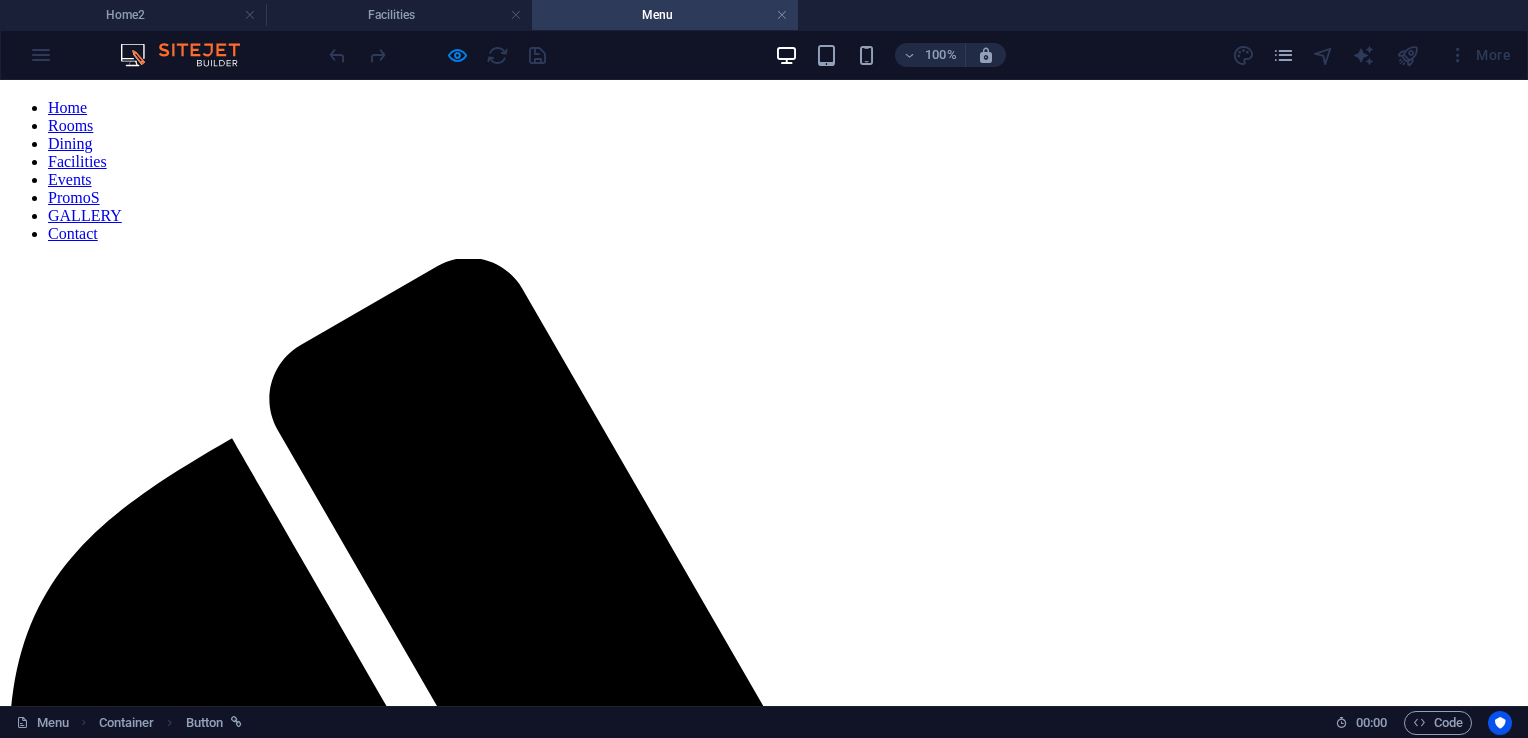 click on "Kusina ni Pareng Avel" at bounding box center (763, 2839) 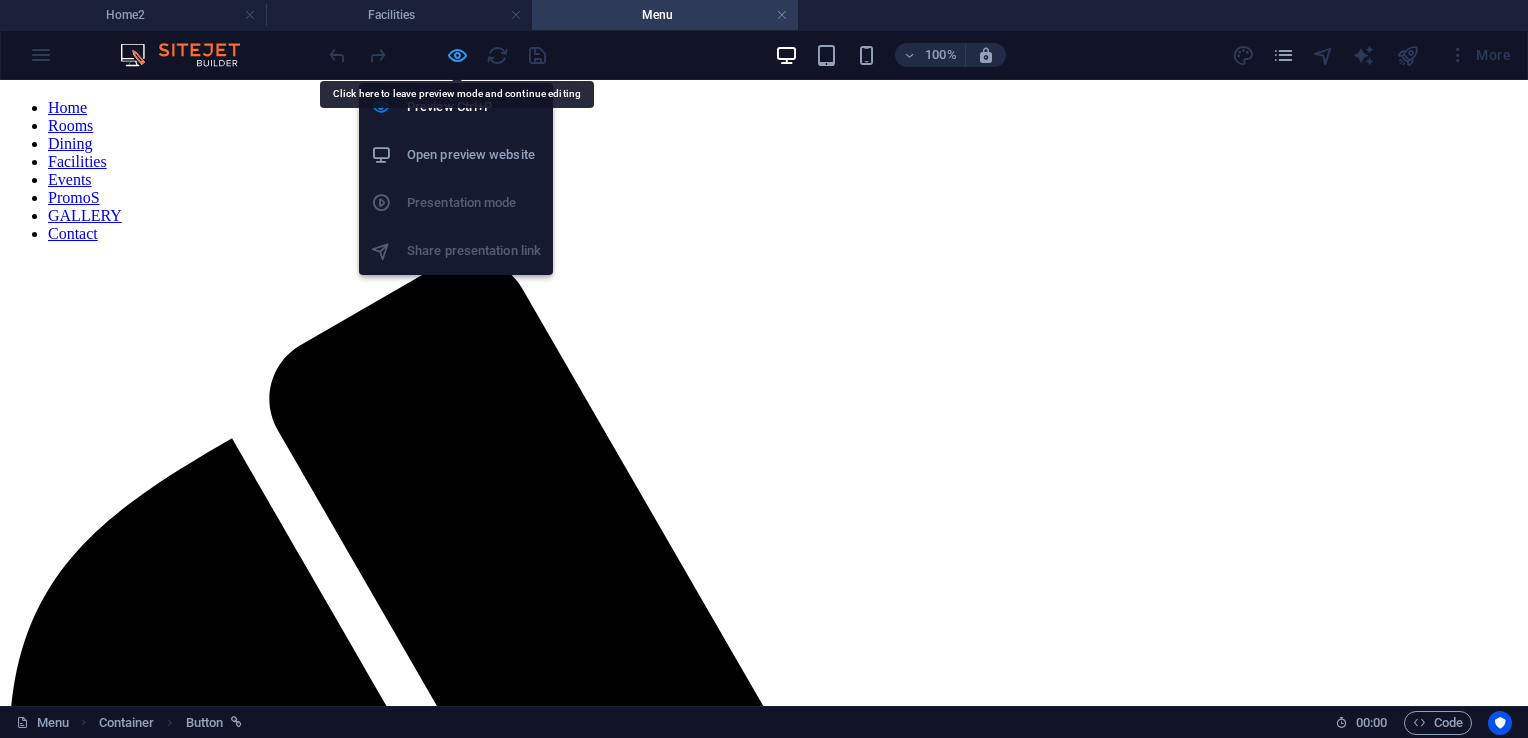 click at bounding box center [457, 55] 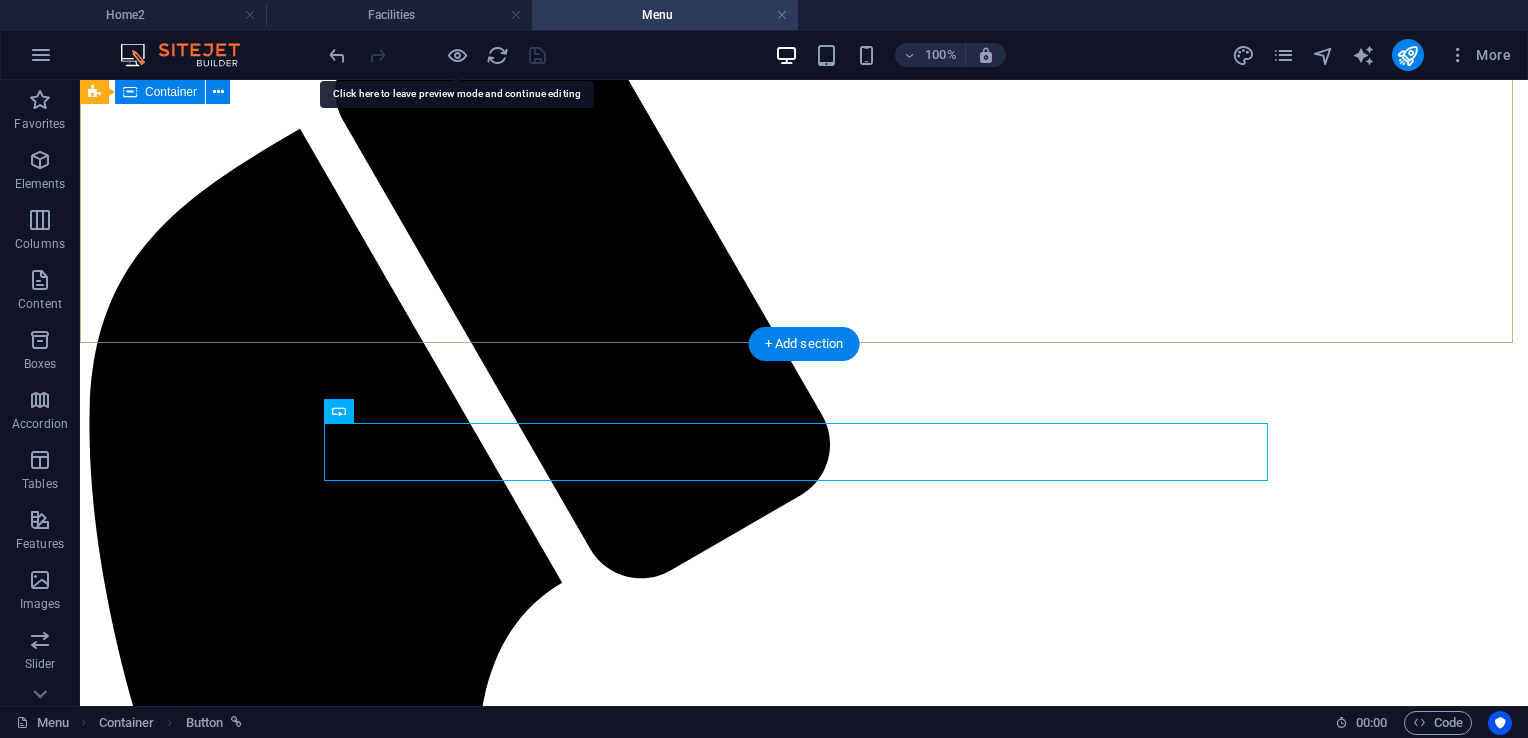 scroll, scrollTop: 100, scrollLeft: 0, axis: vertical 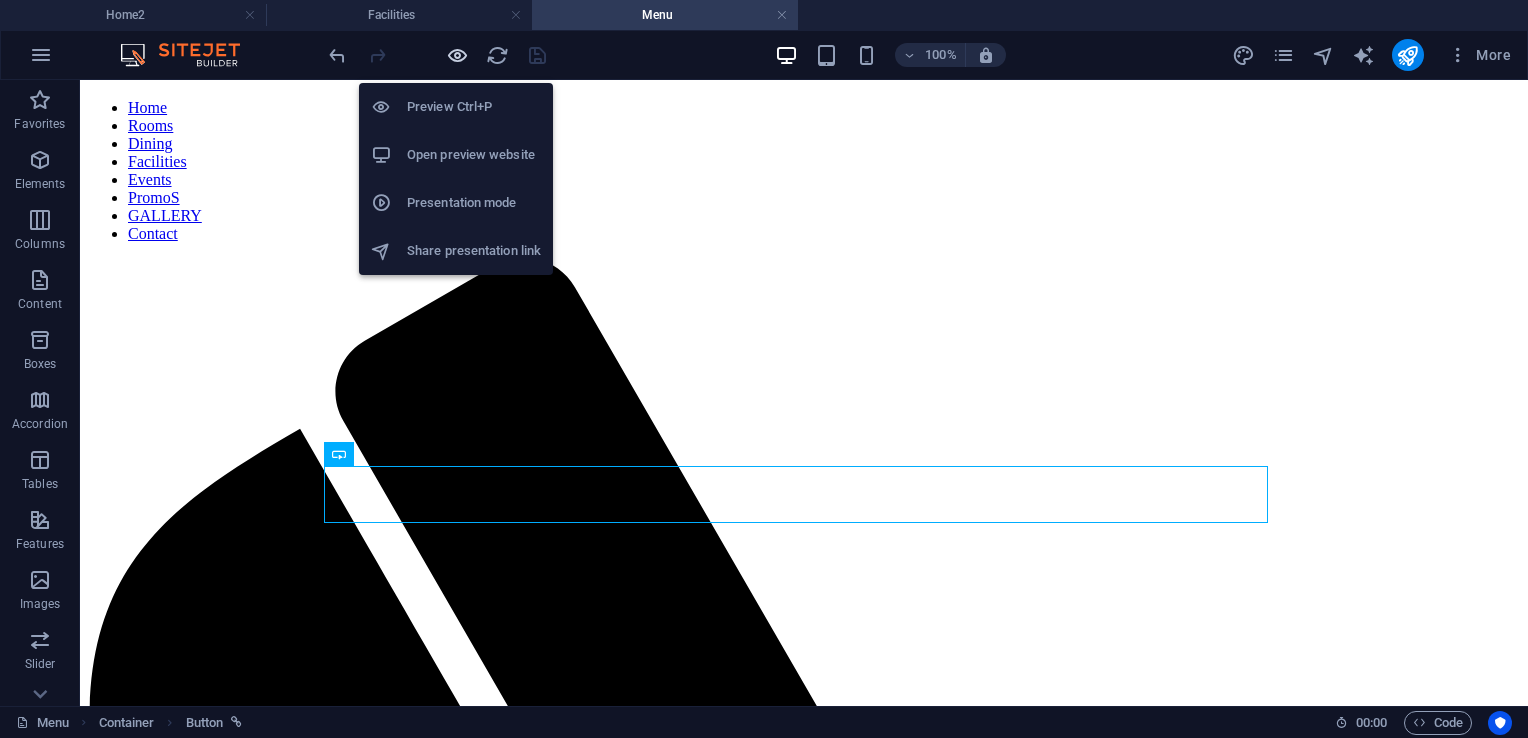 click at bounding box center [457, 55] 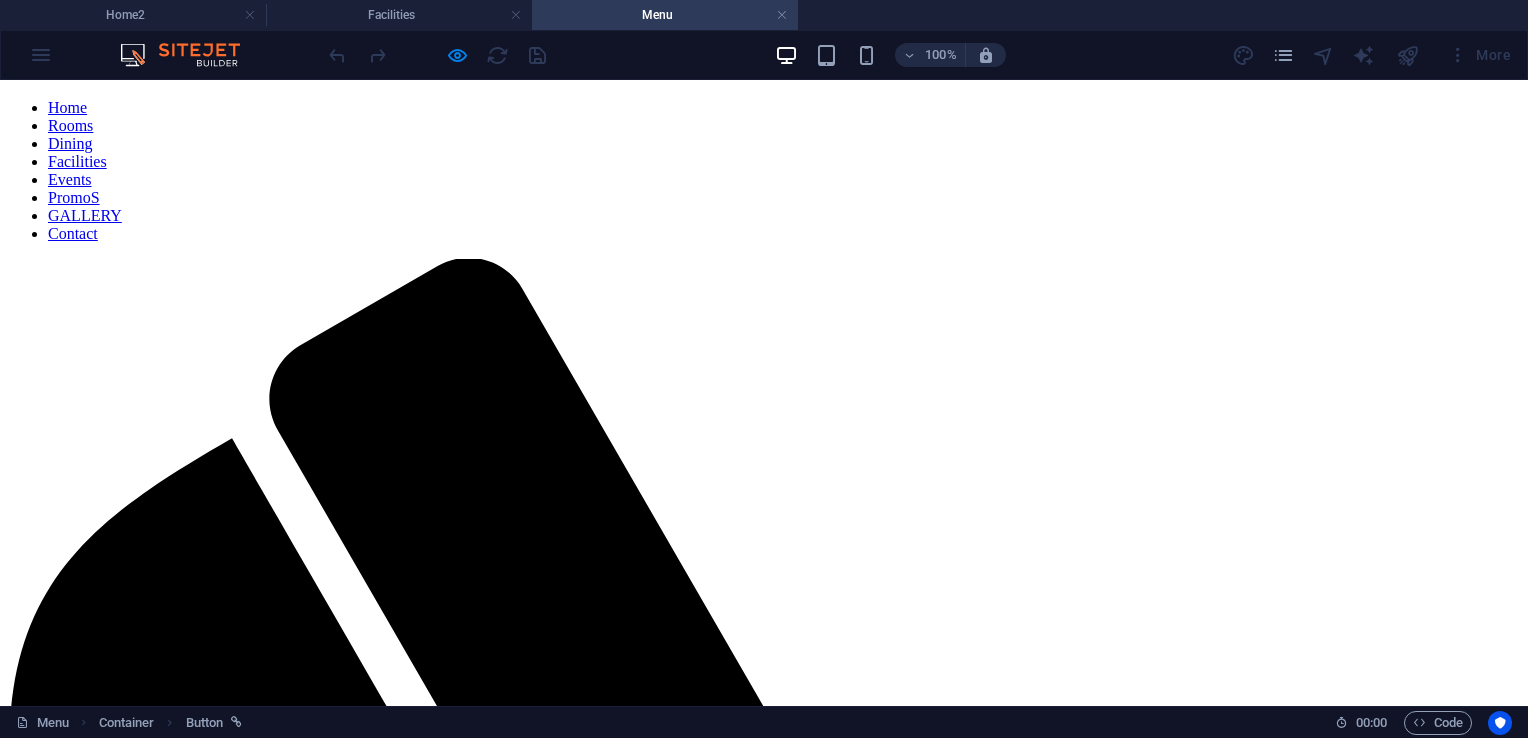 click on "Kusina ni Pareng Avel" at bounding box center [763, 2839] 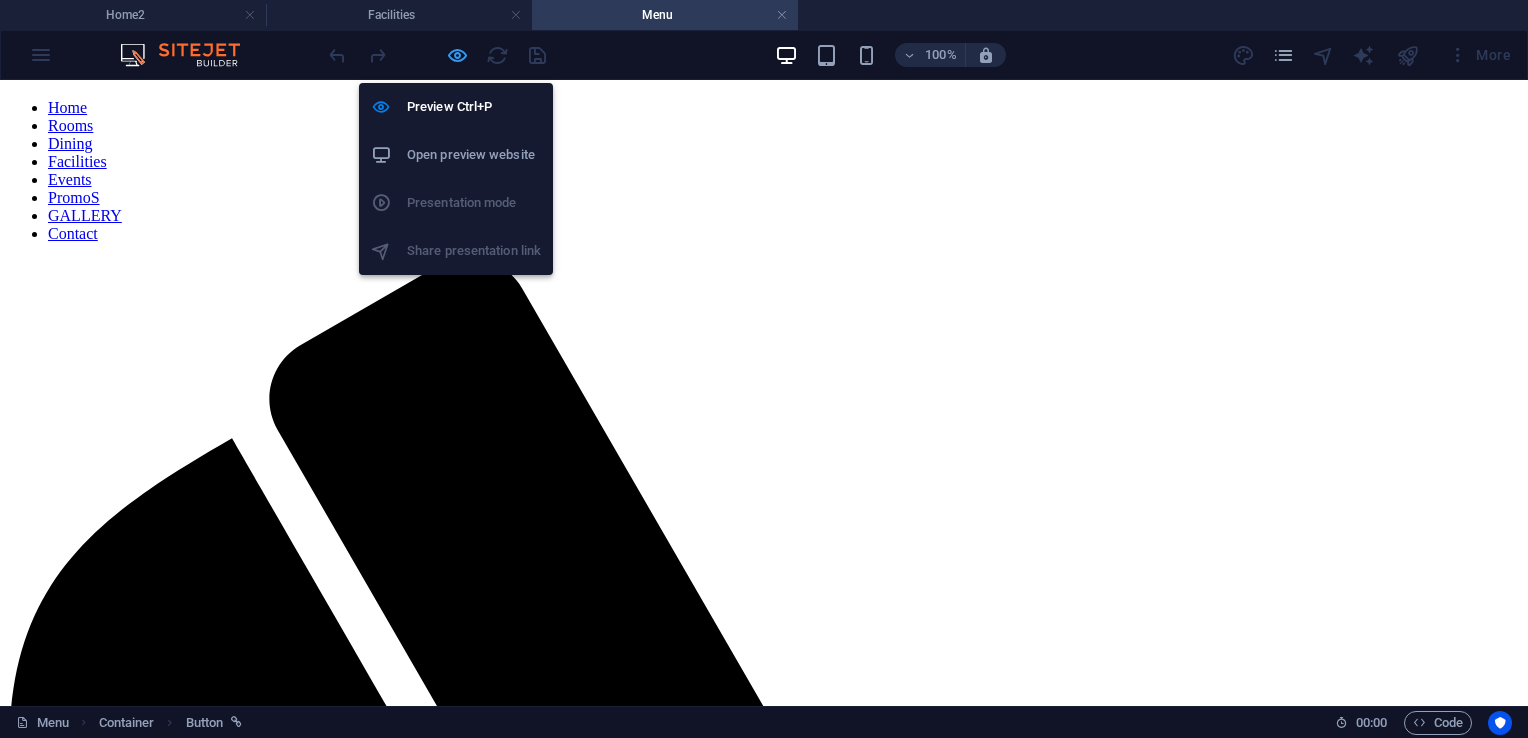click at bounding box center [457, 55] 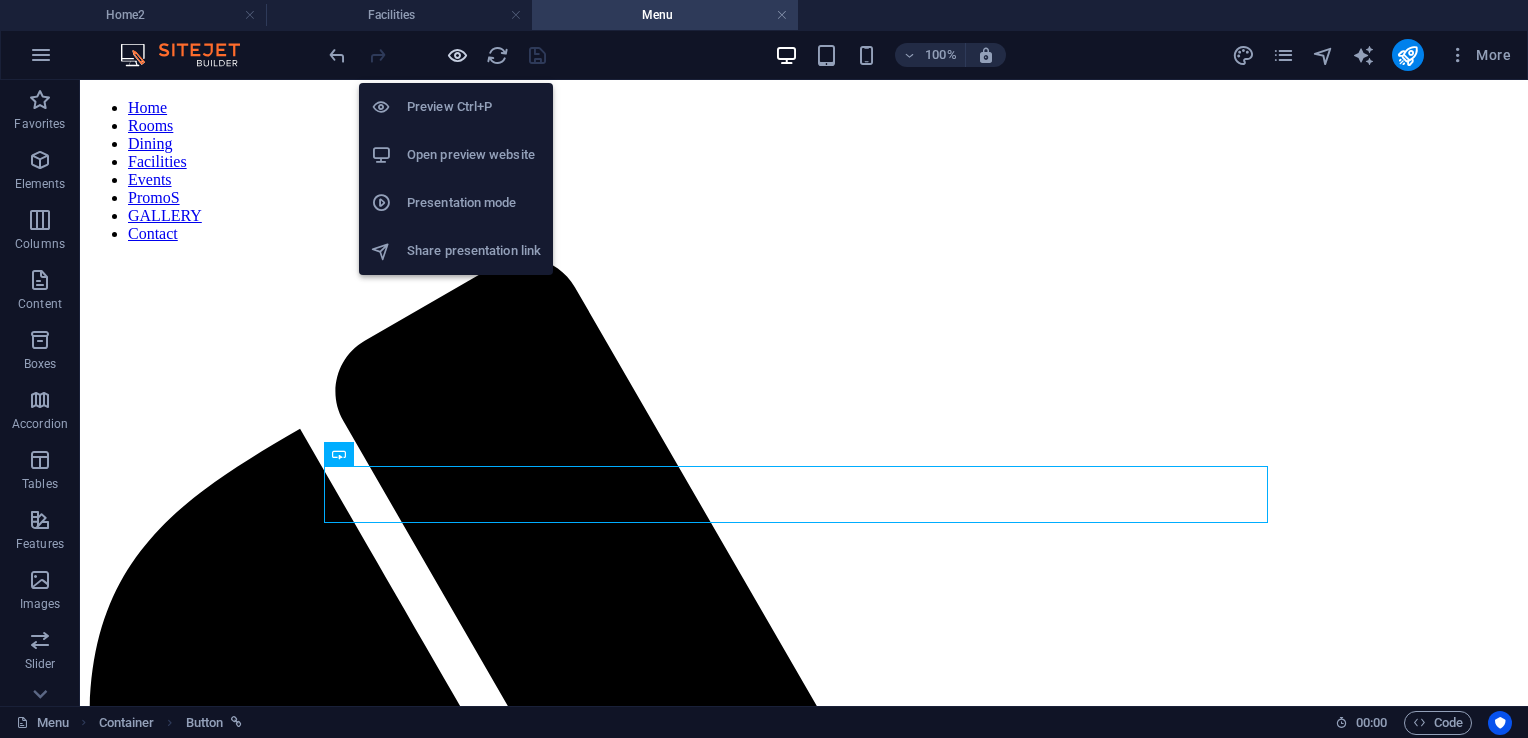 click at bounding box center (457, 55) 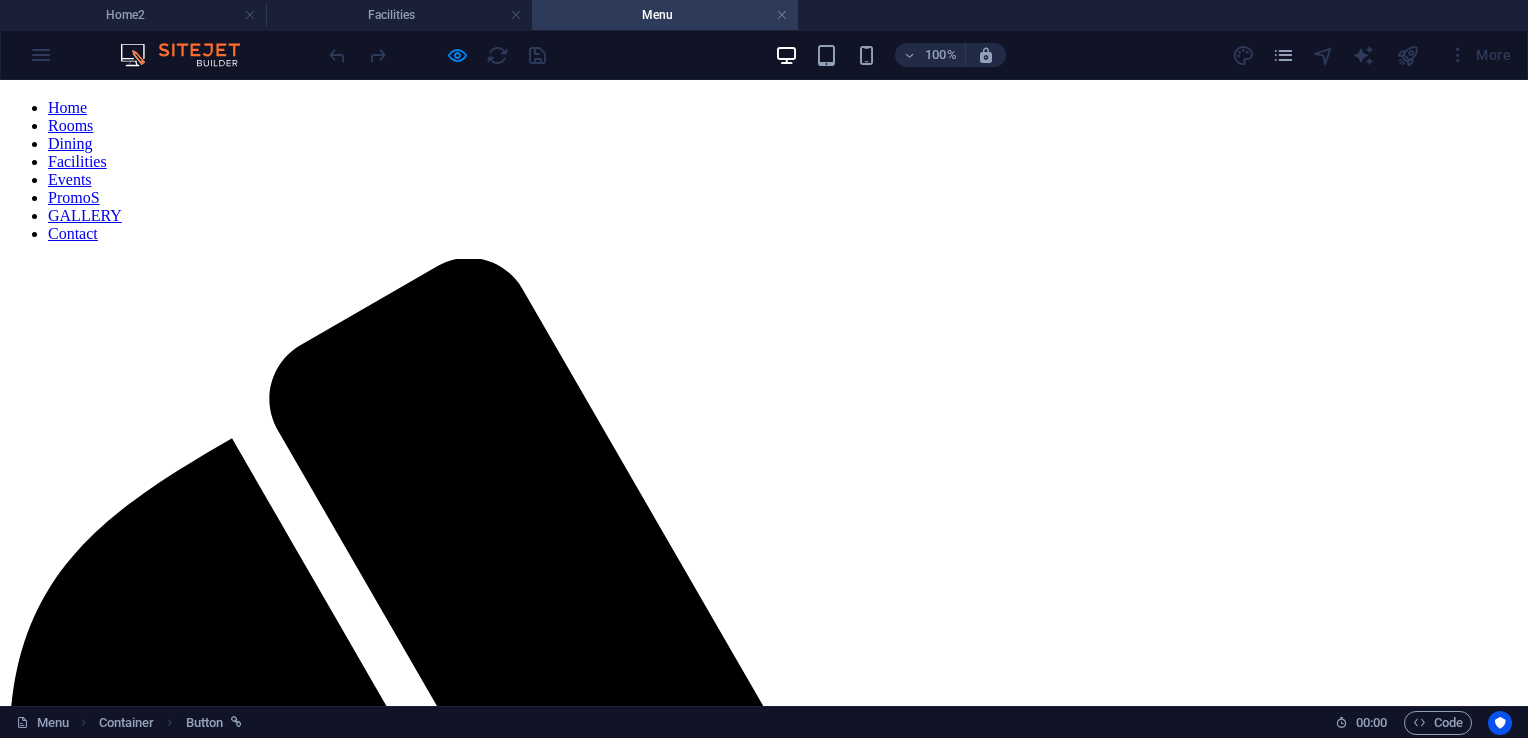 click on "Kusina ni Pareng Avel" at bounding box center (763, 2839) 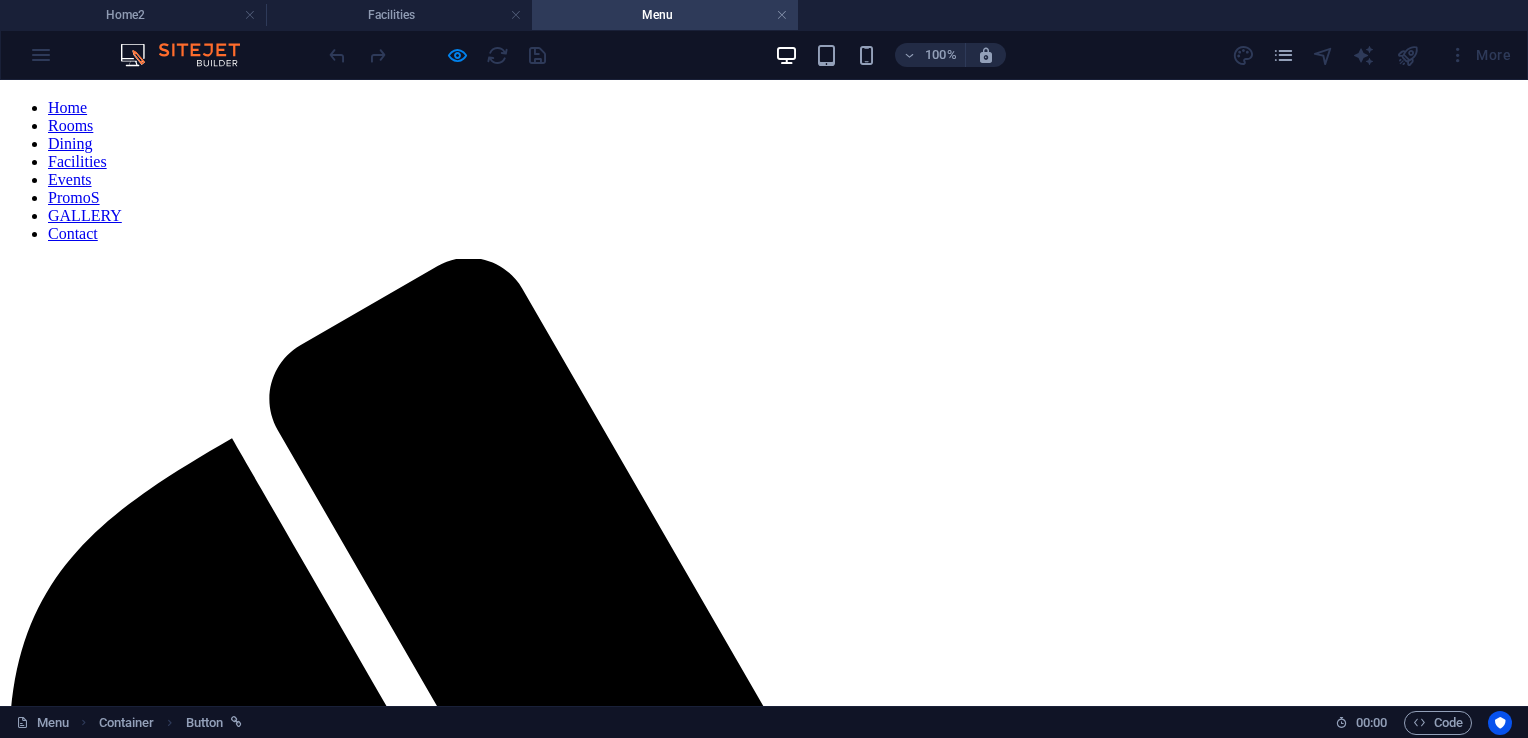 click on "Kusina ni Pareng Avel" at bounding box center [763, 2839] 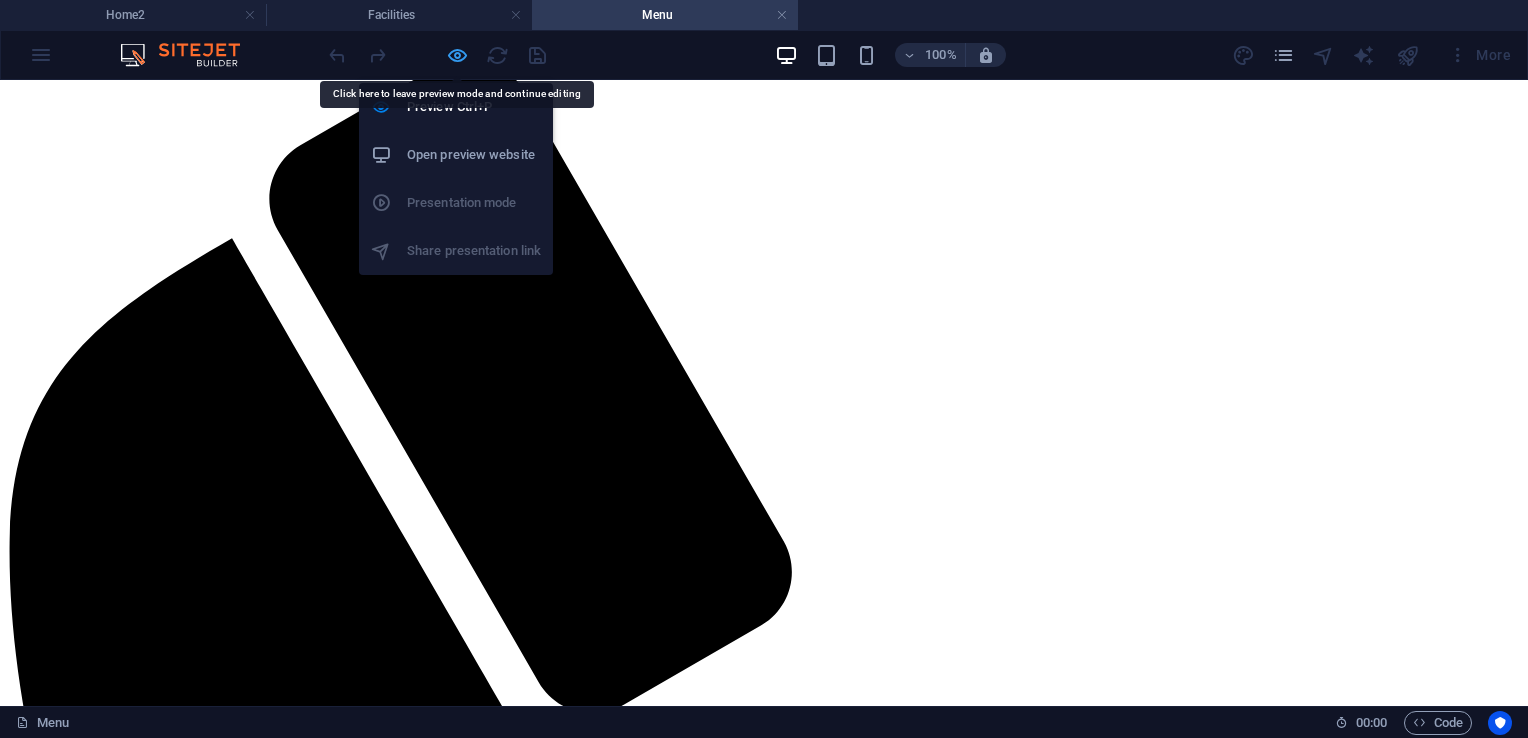 click at bounding box center [457, 55] 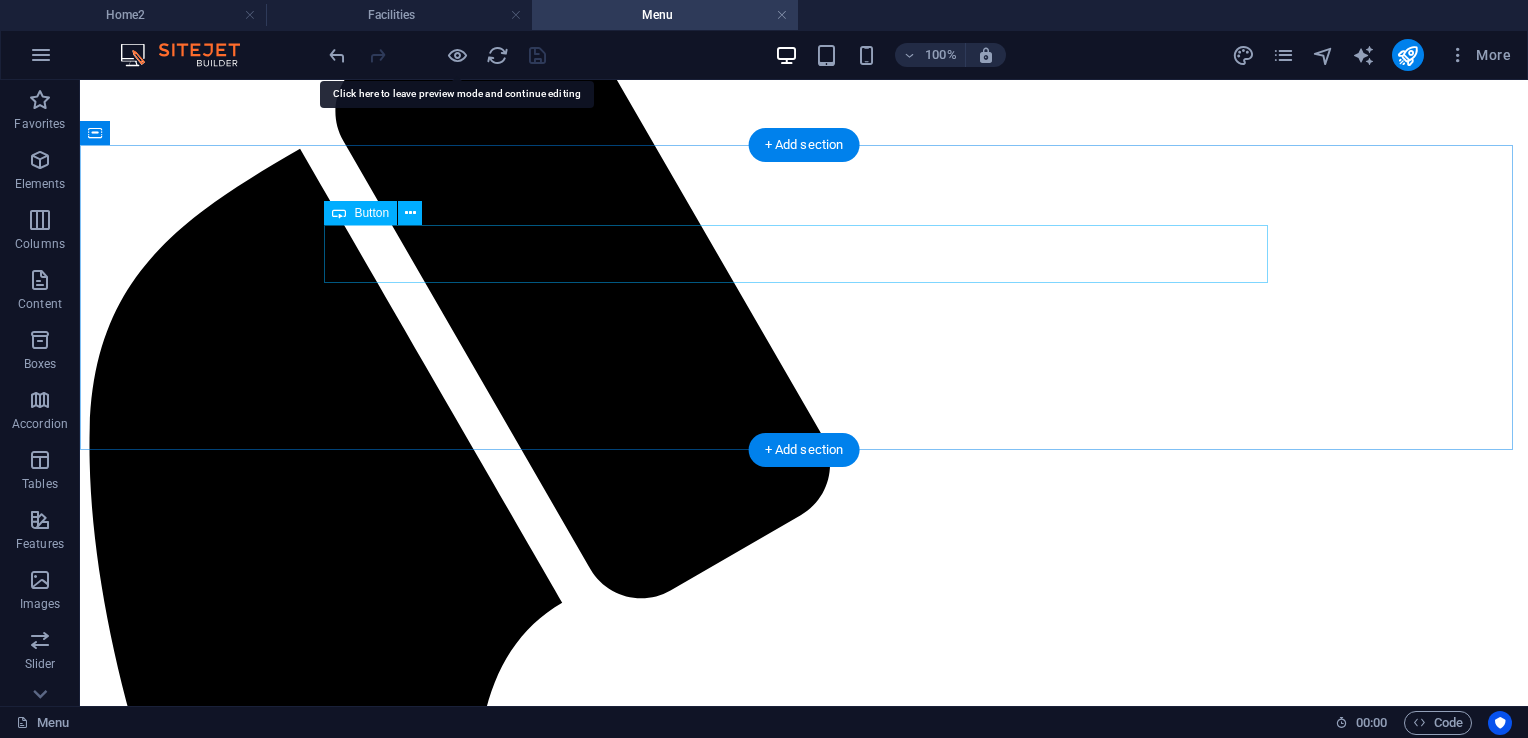 scroll, scrollTop: 340, scrollLeft: 0, axis: vertical 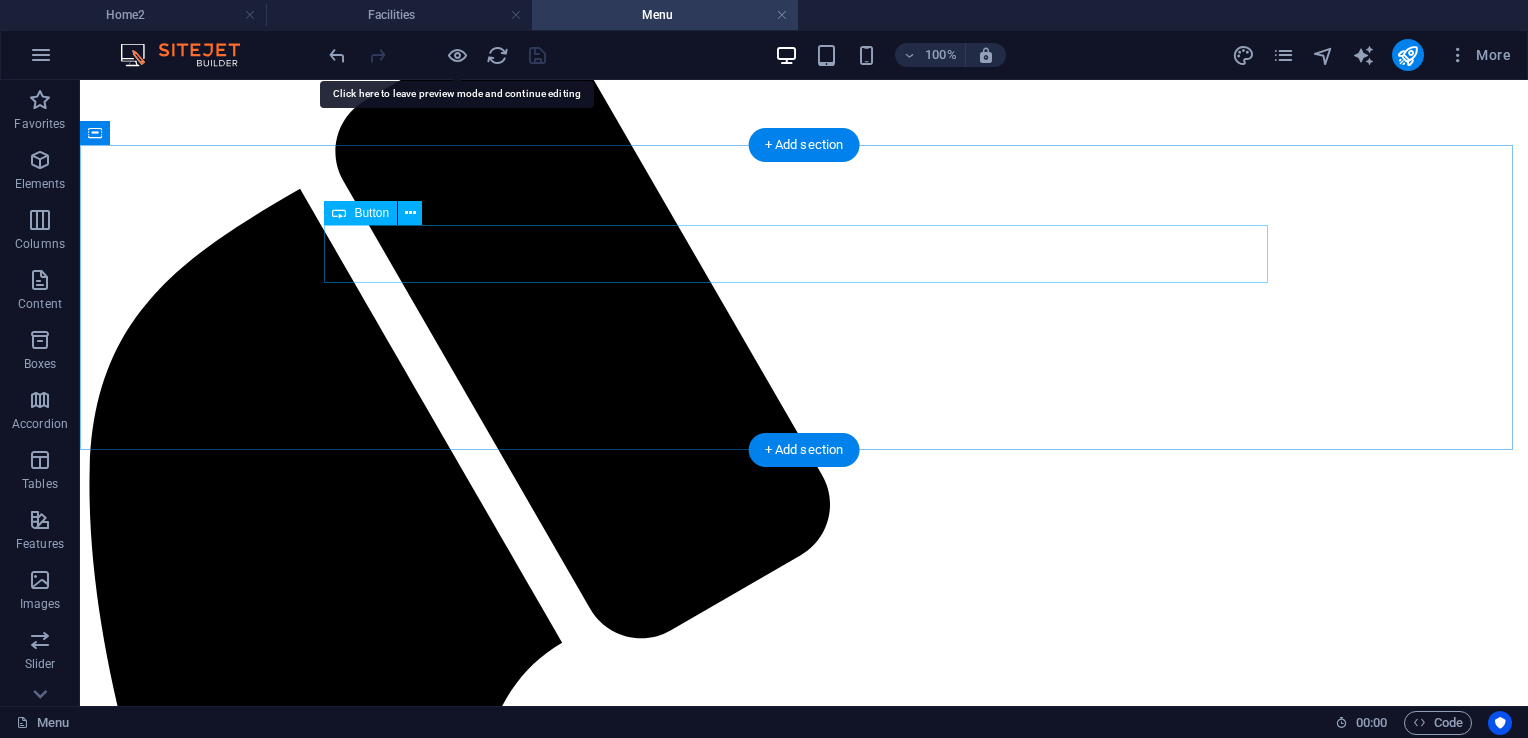 click on "Kusina ni Pareng Avel" at bounding box center (804, 2588) 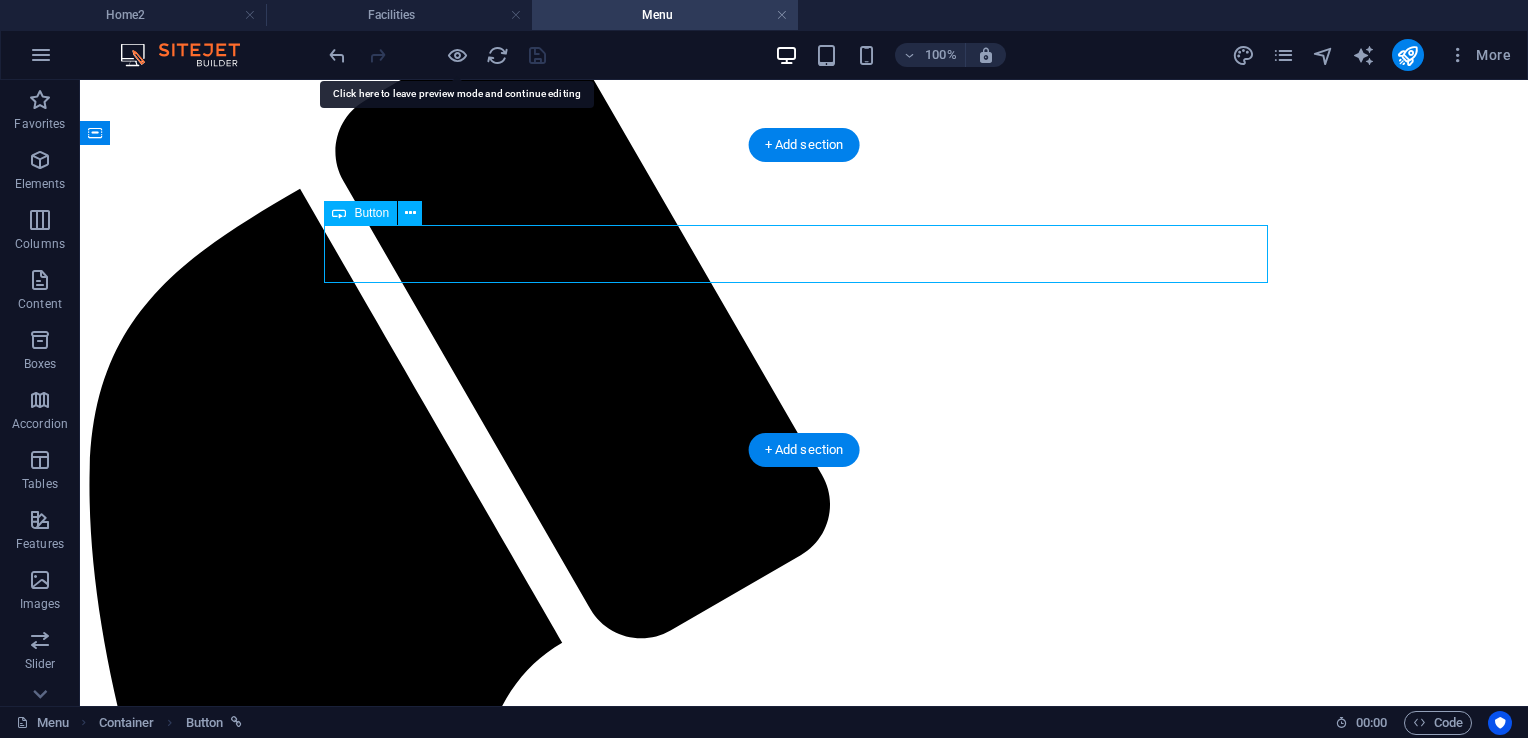click on "Kusina ni Pareng Avel" at bounding box center [804, 2588] 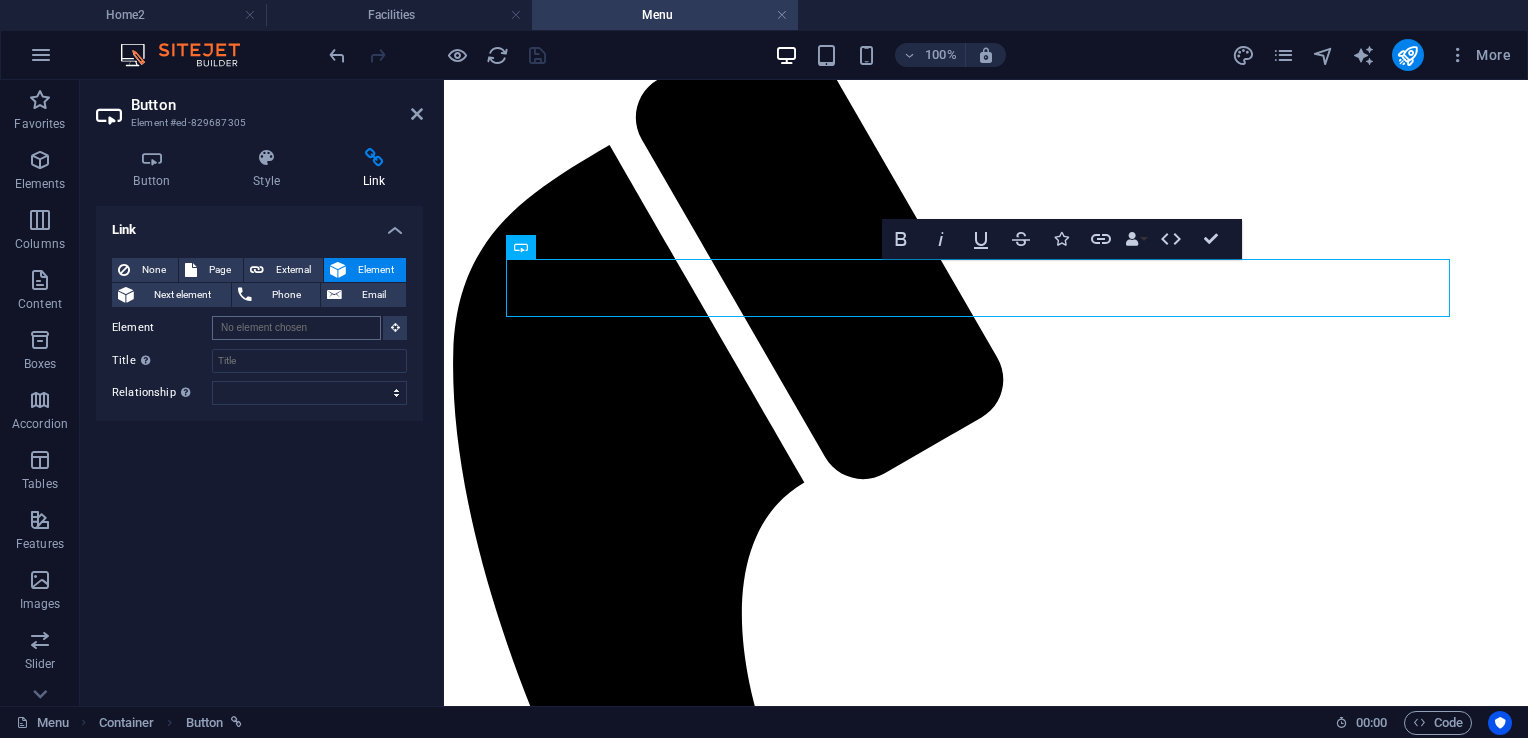 scroll, scrollTop: 0, scrollLeft: 0, axis: both 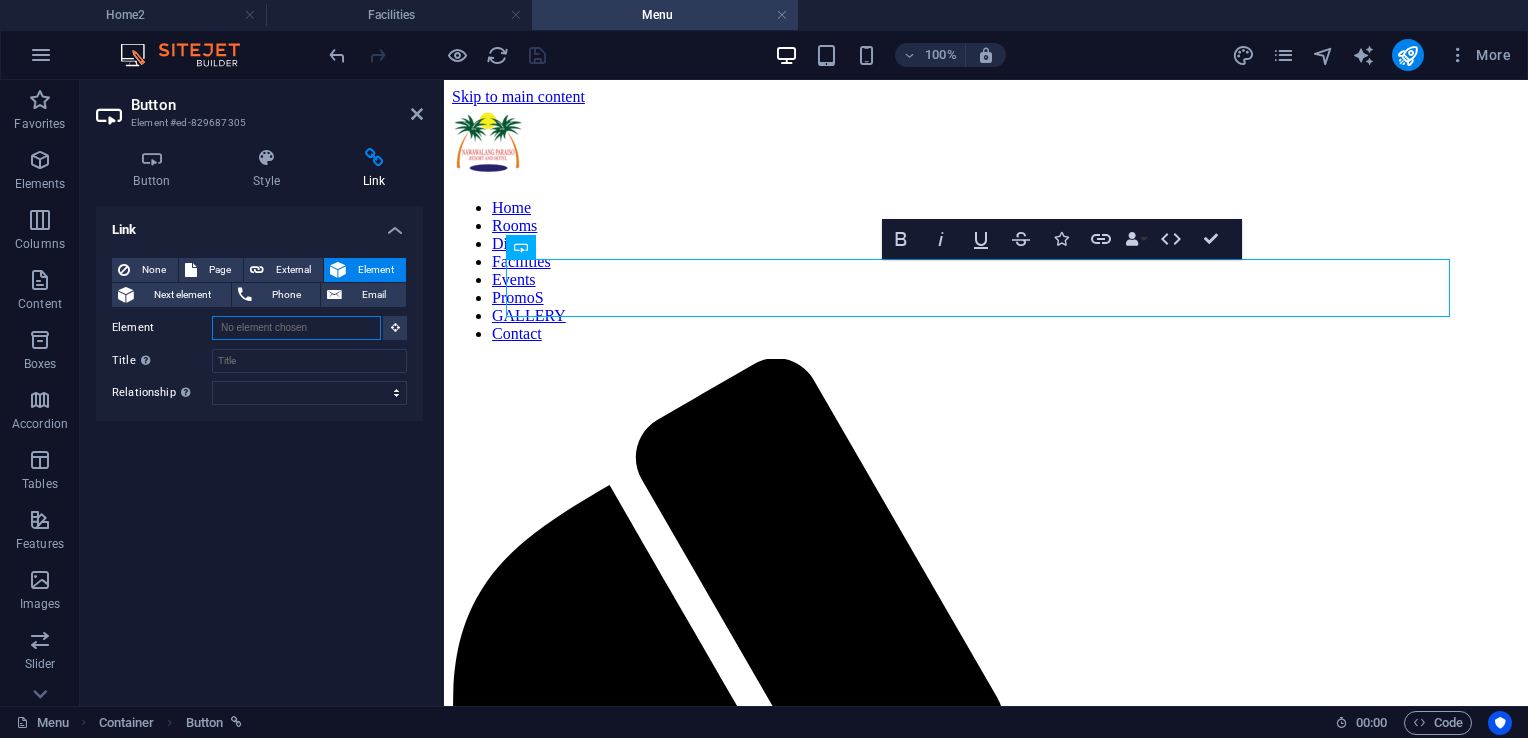 click on "Element" at bounding box center [296, 328] 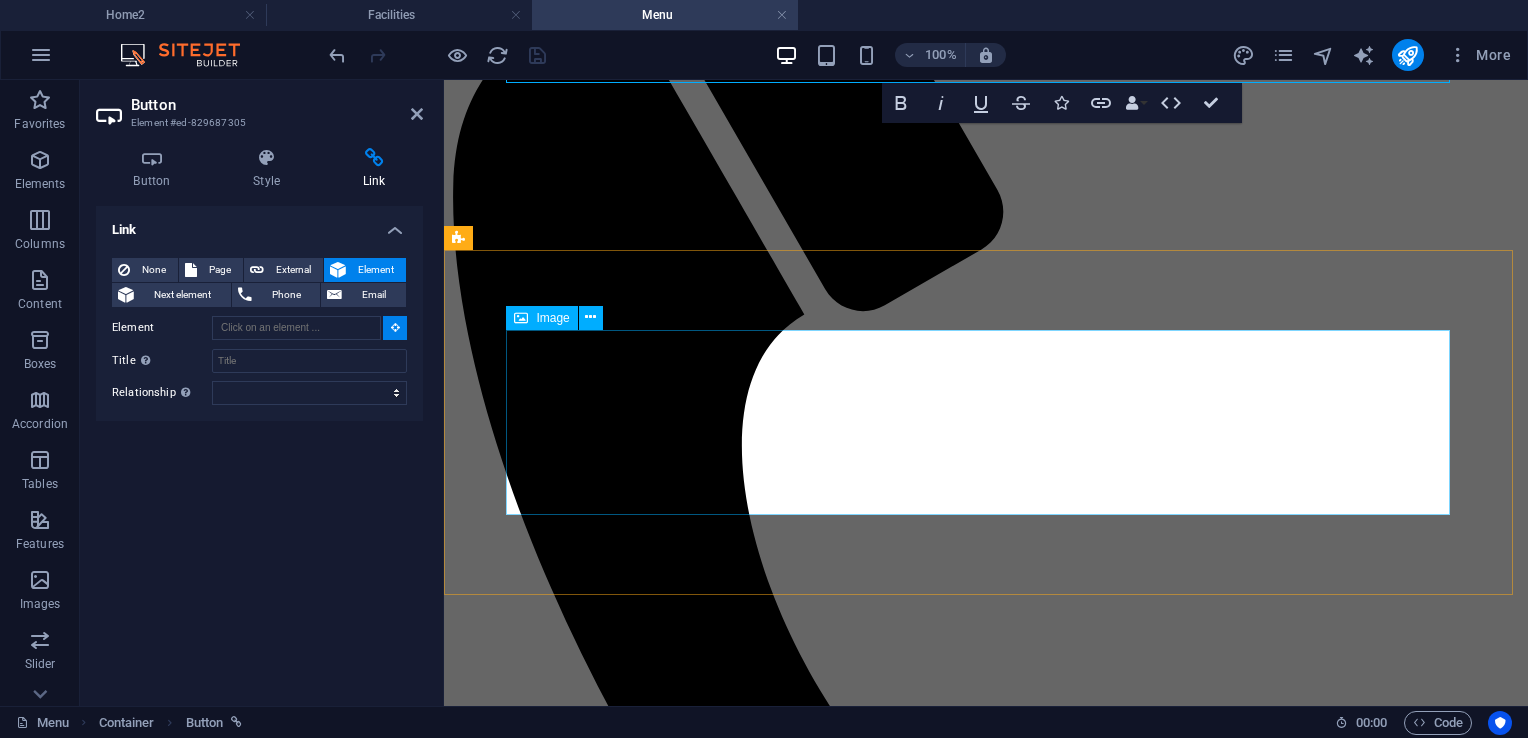 scroll, scrollTop: 540, scrollLeft: 0, axis: vertical 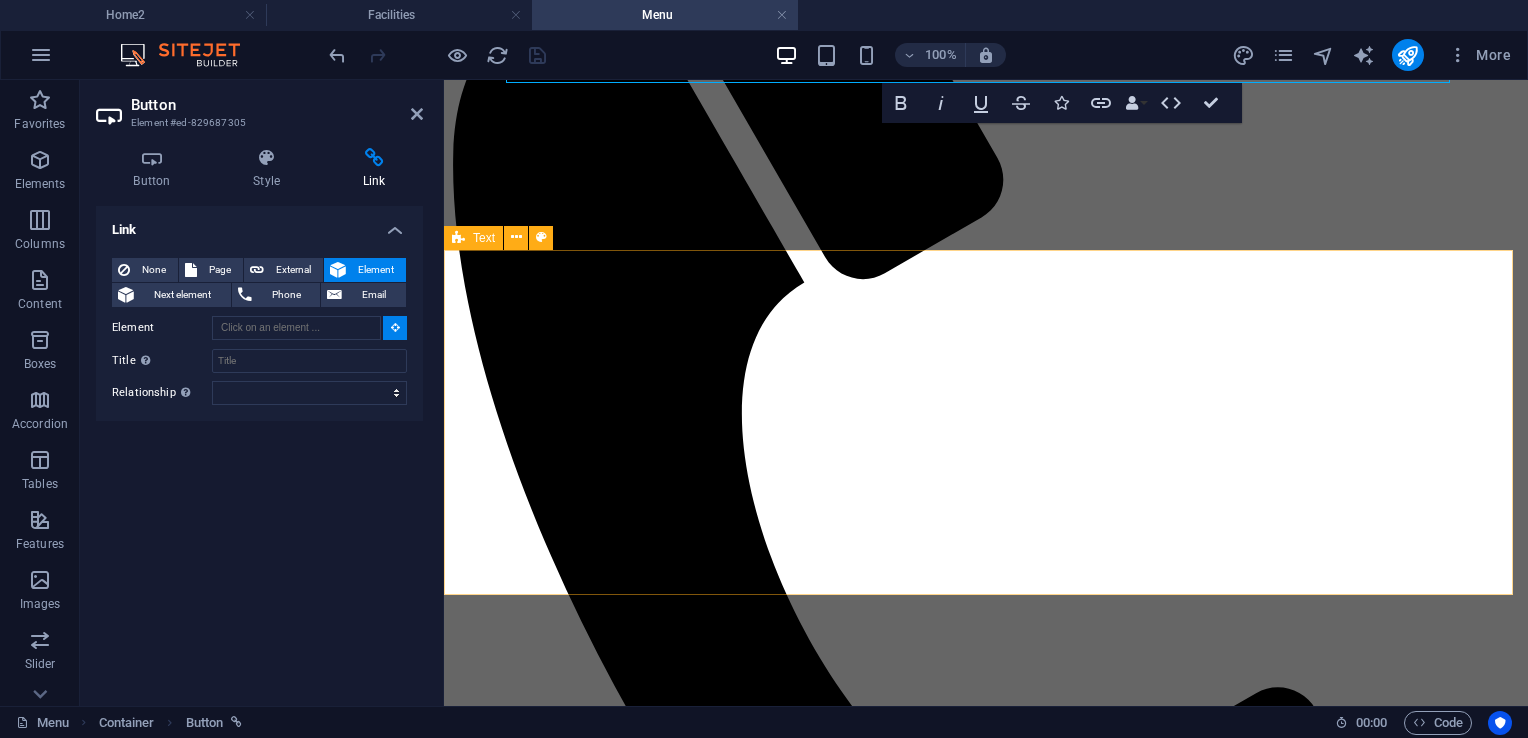 click at bounding box center (986, 2026) 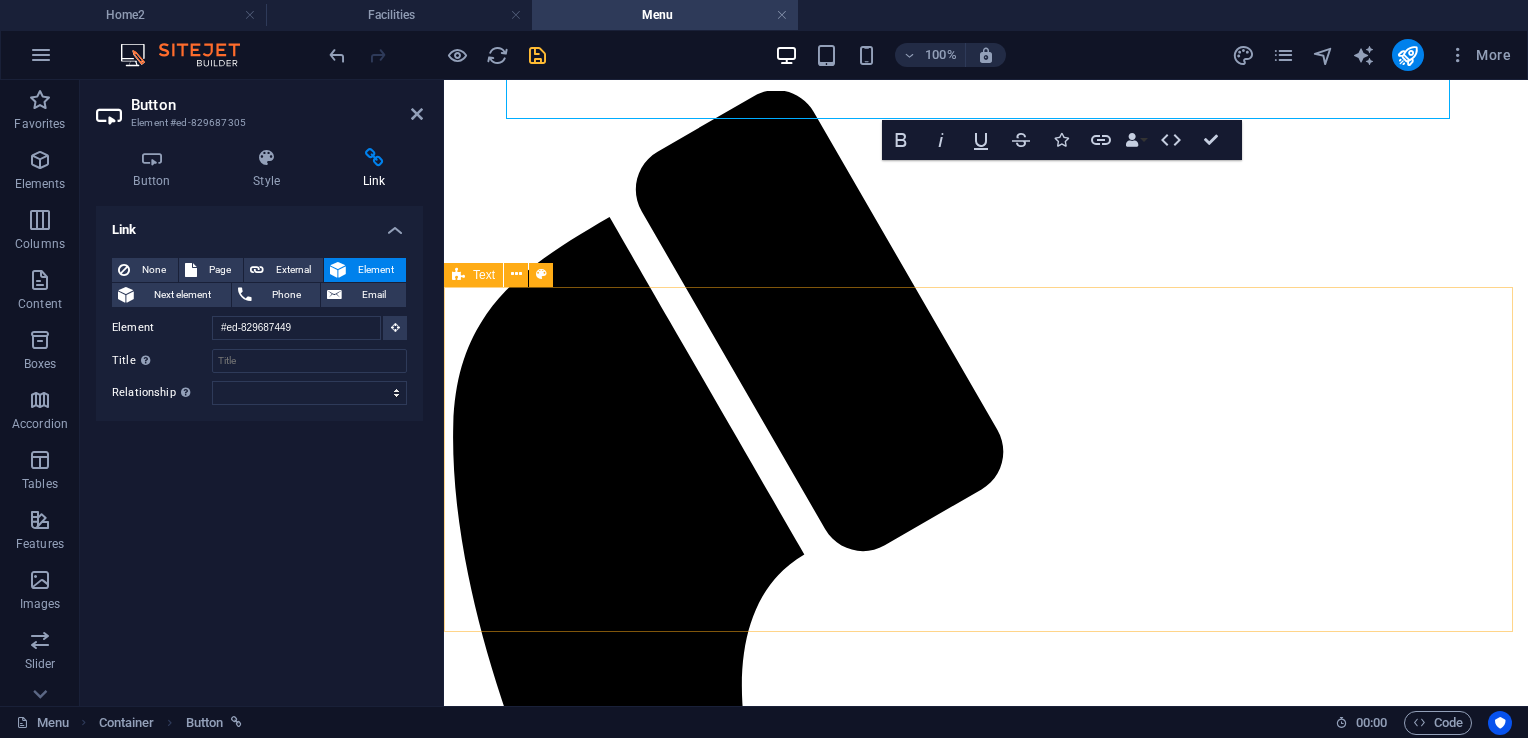 scroll, scrollTop: 140, scrollLeft: 0, axis: vertical 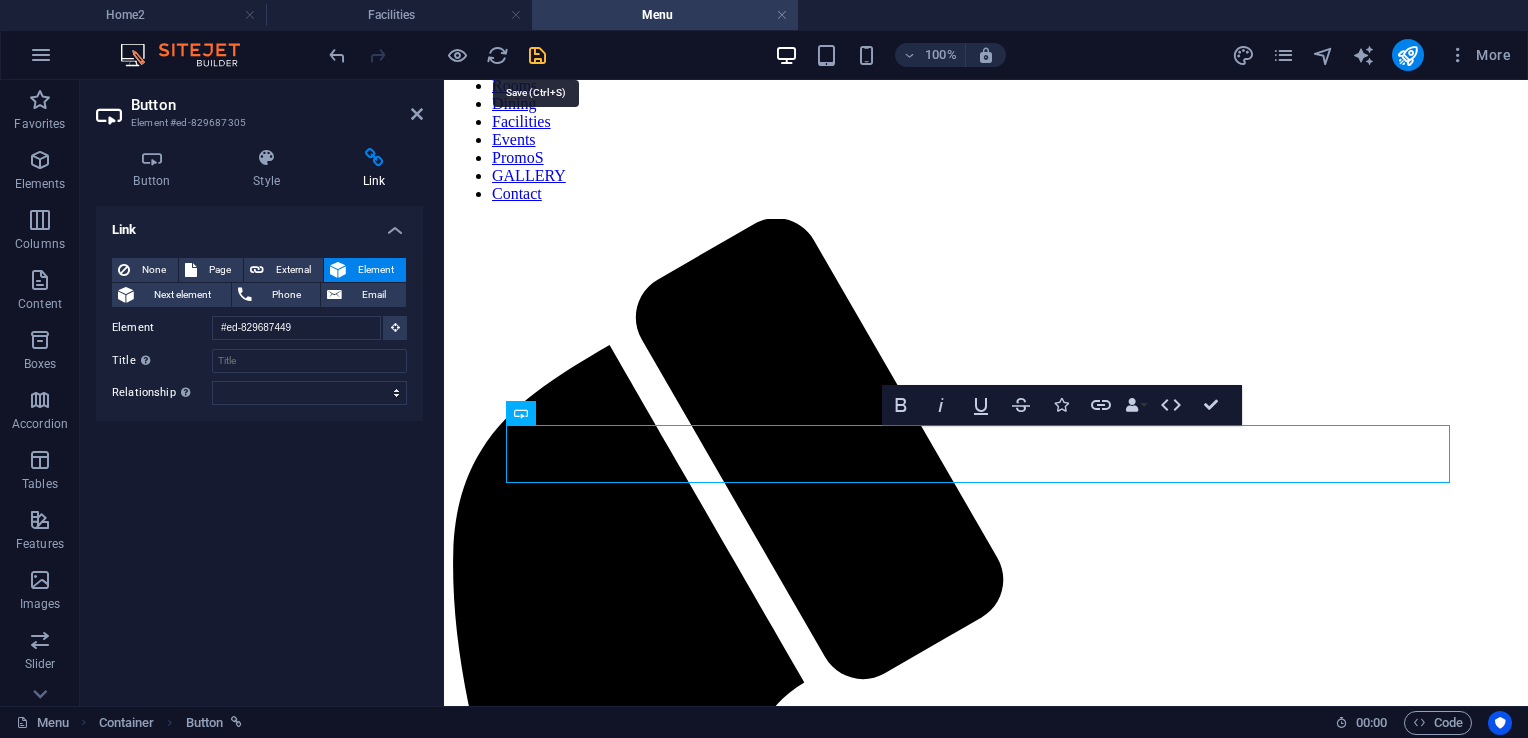 click at bounding box center [537, 55] 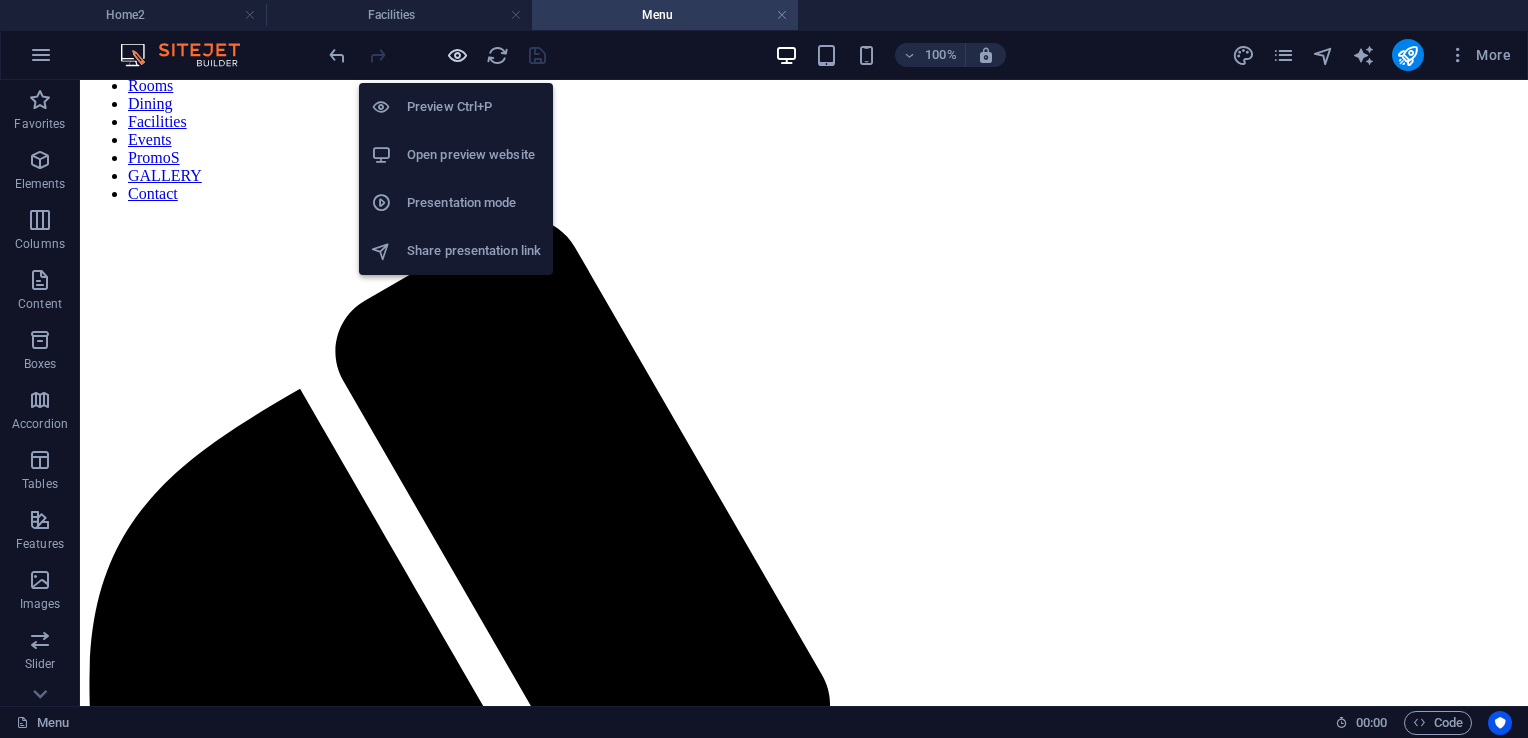 click at bounding box center (457, 55) 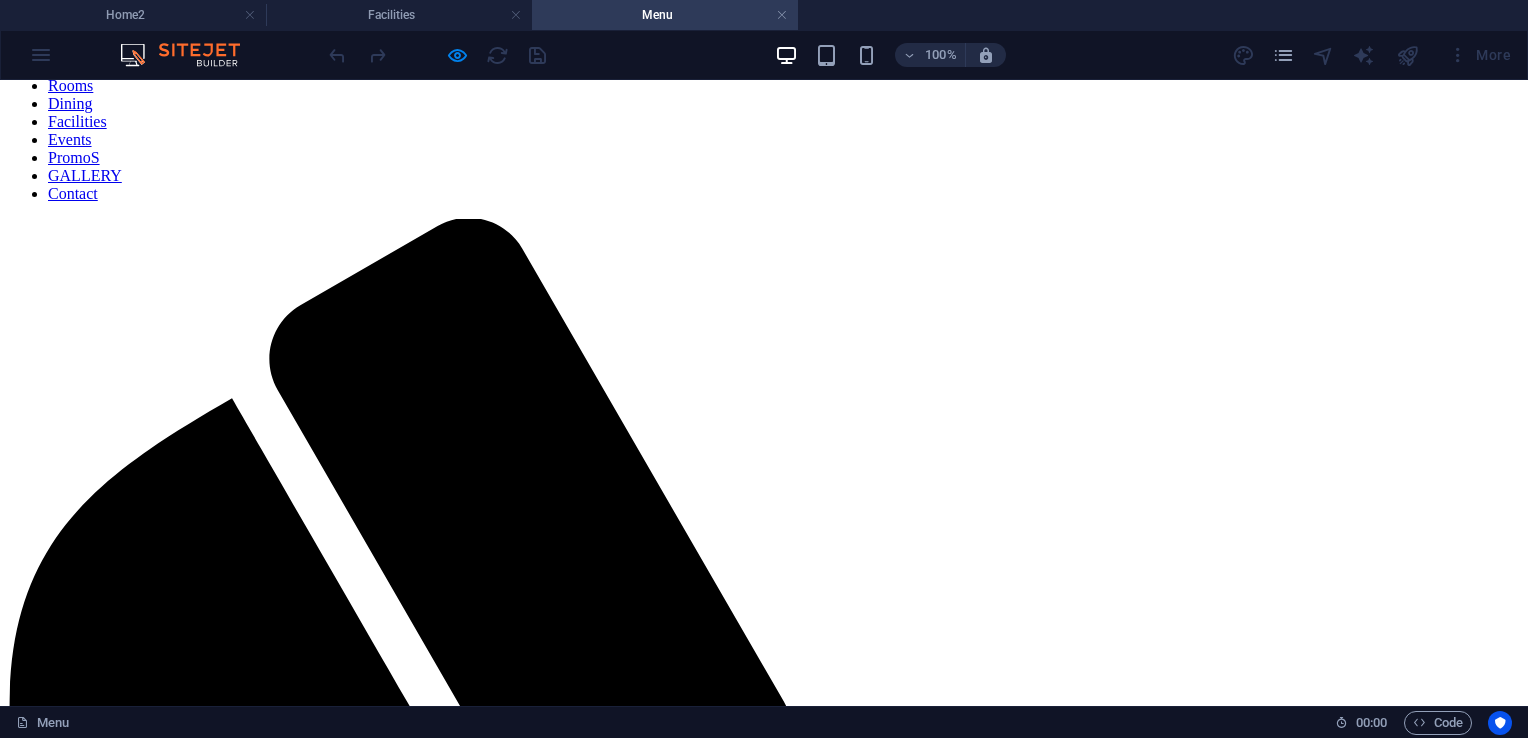 click on "Kusina ni Pareng Avel" at bounding box center (763, 2799) 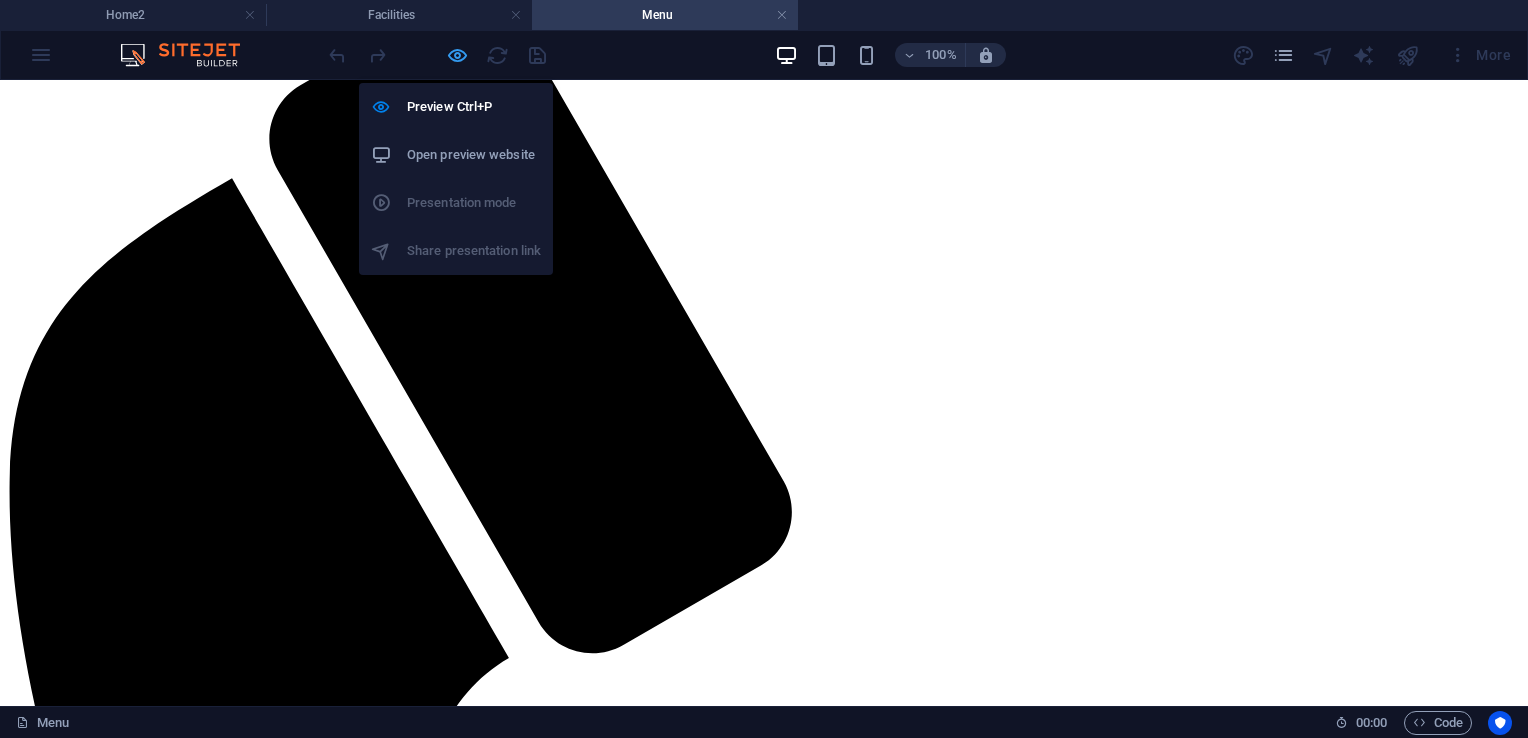 click at bounding box center (457, 55) 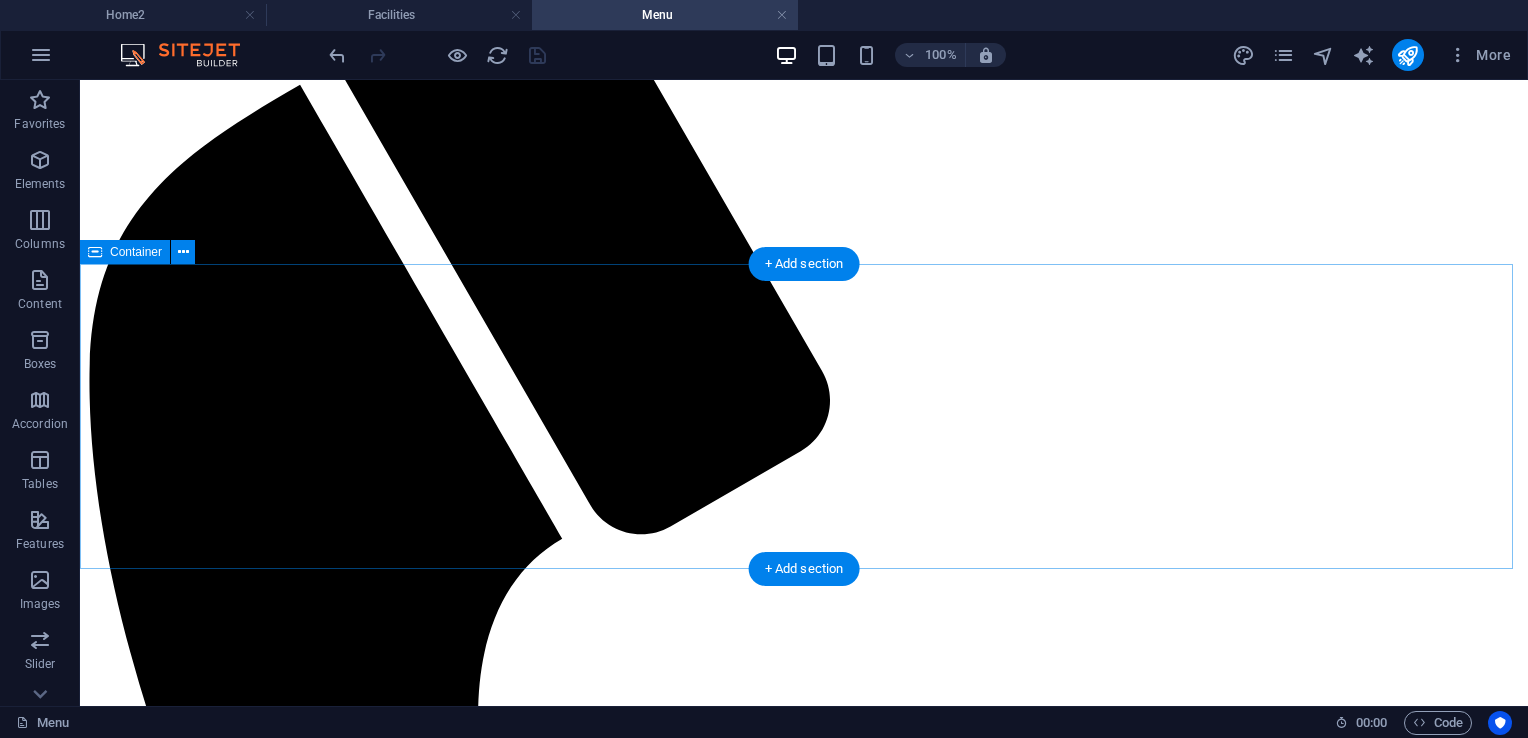 scroll, scrollTop: 200, scrollLeft: 0, axis: vertical 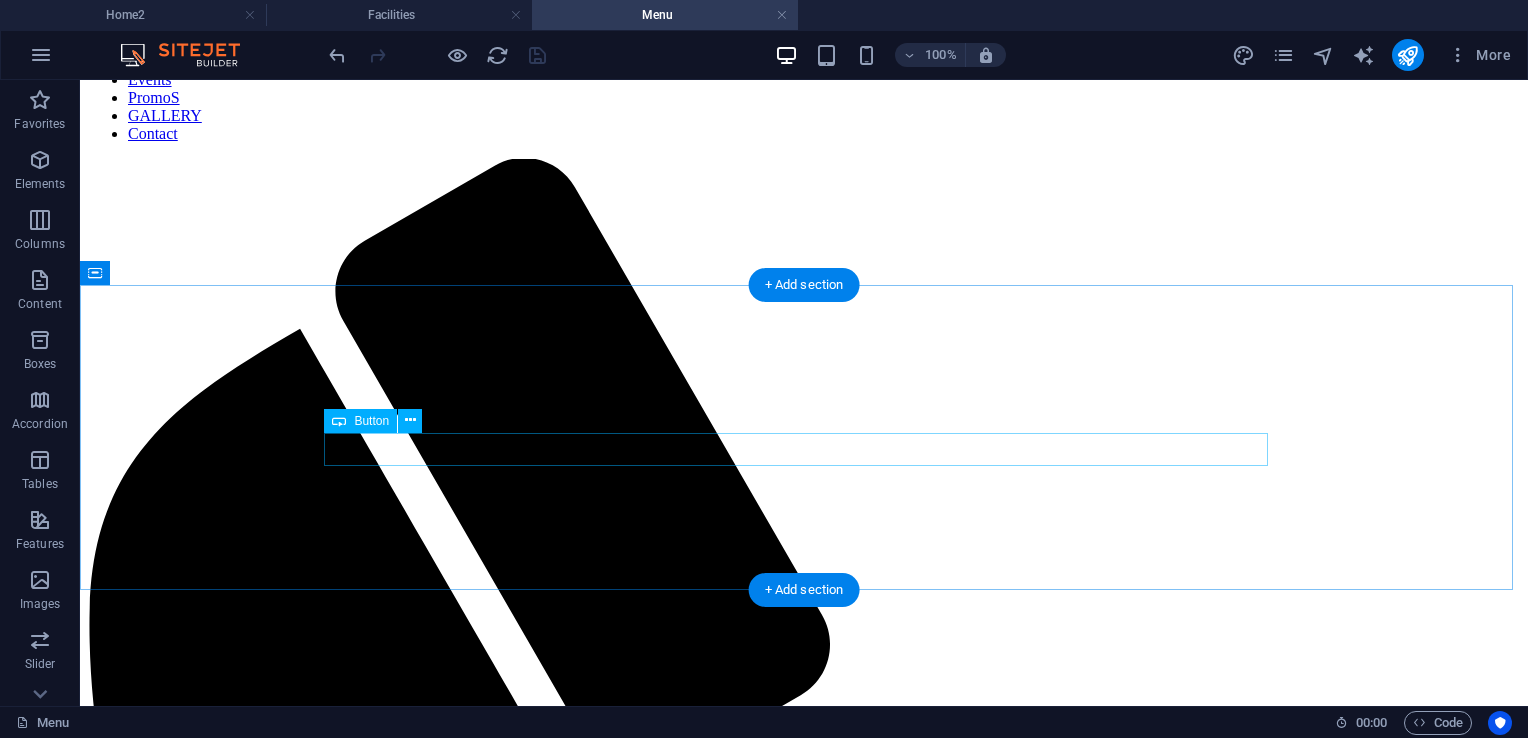 click on "Café Michelle" at bounding box center [804, 2756] 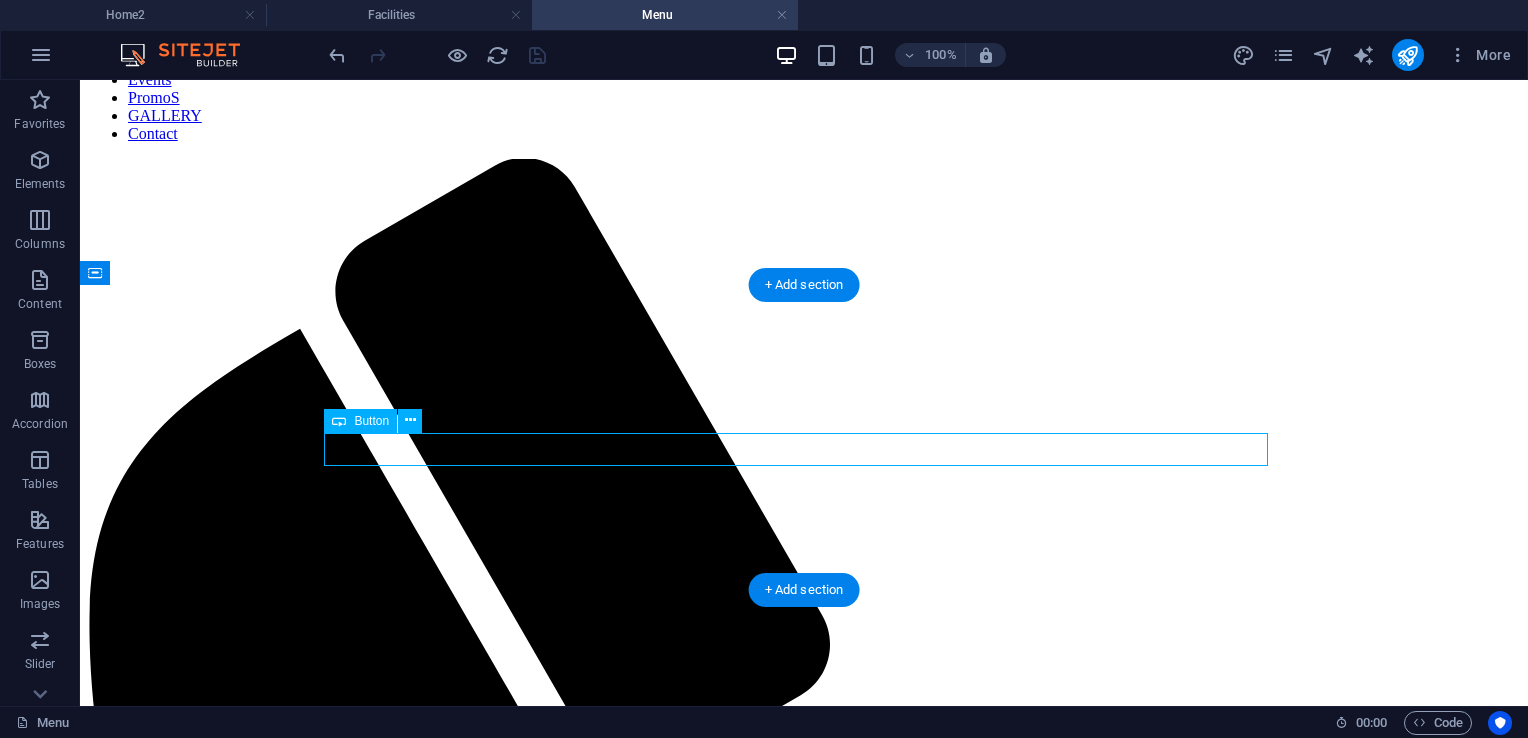 click on "Café Michelle" at bounding box center [804, 2756] 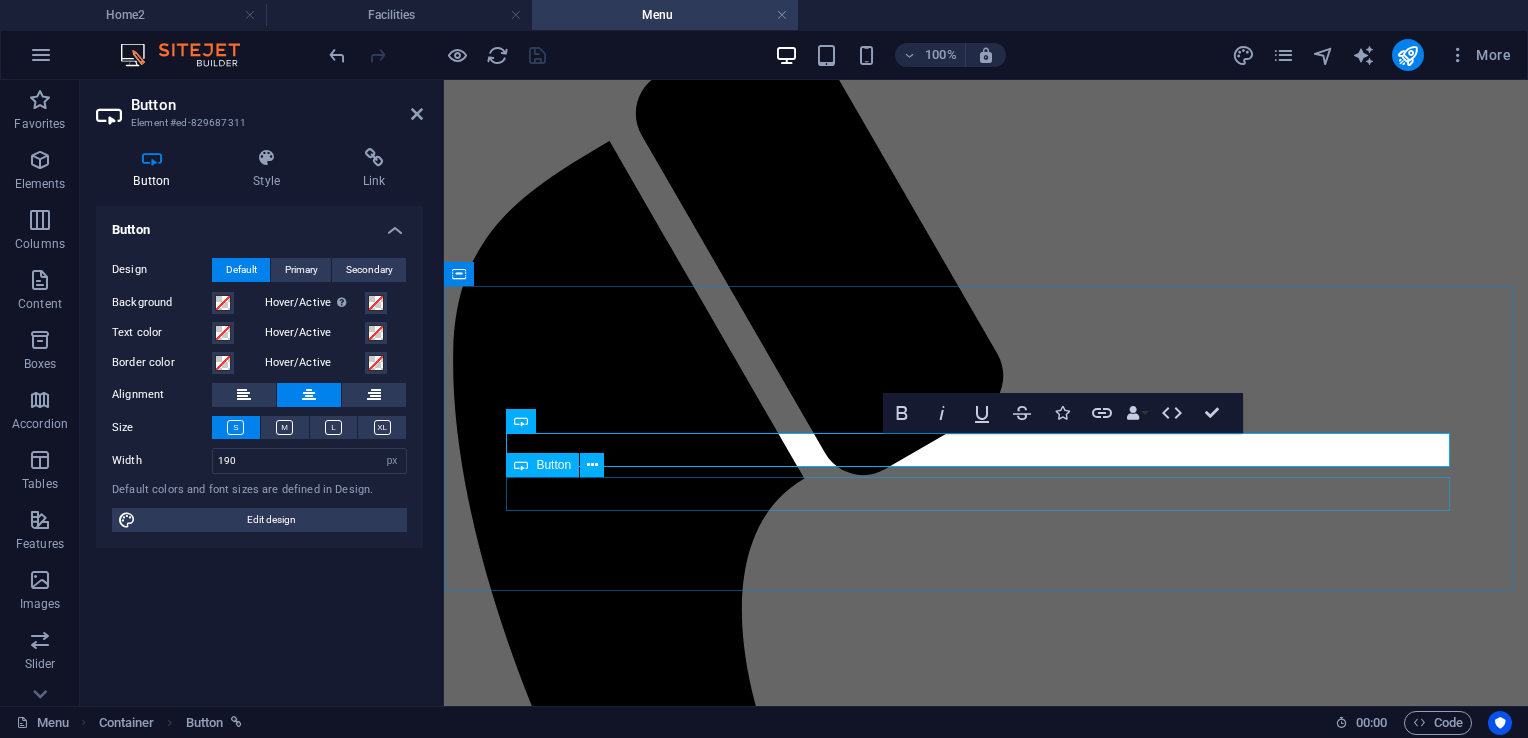 scroll, scrollTop: 200, scrollLeft: 0, axis: vertical 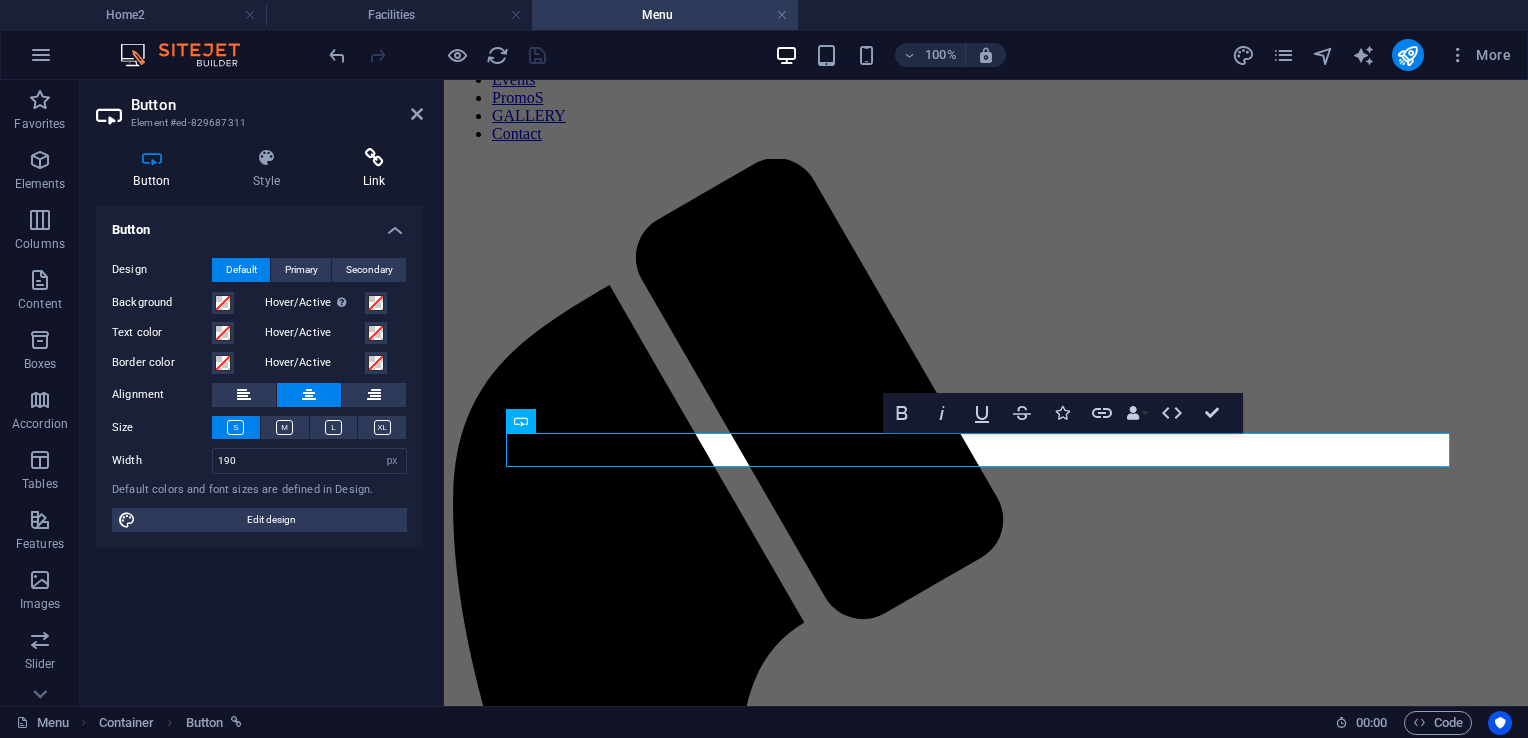 click at bounding box center (374, 158) 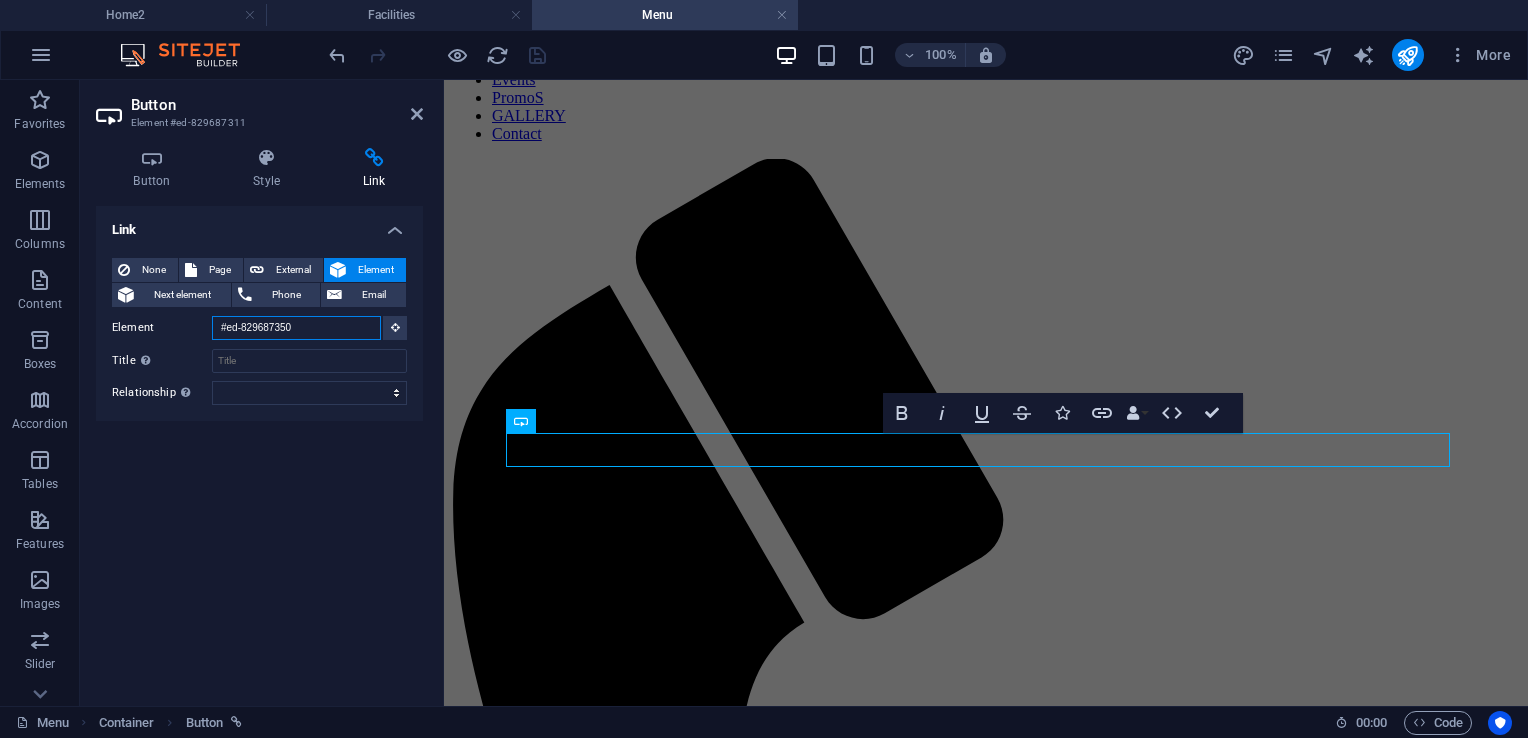 click on "#ed-829687350" at bounding box center (296, 328) 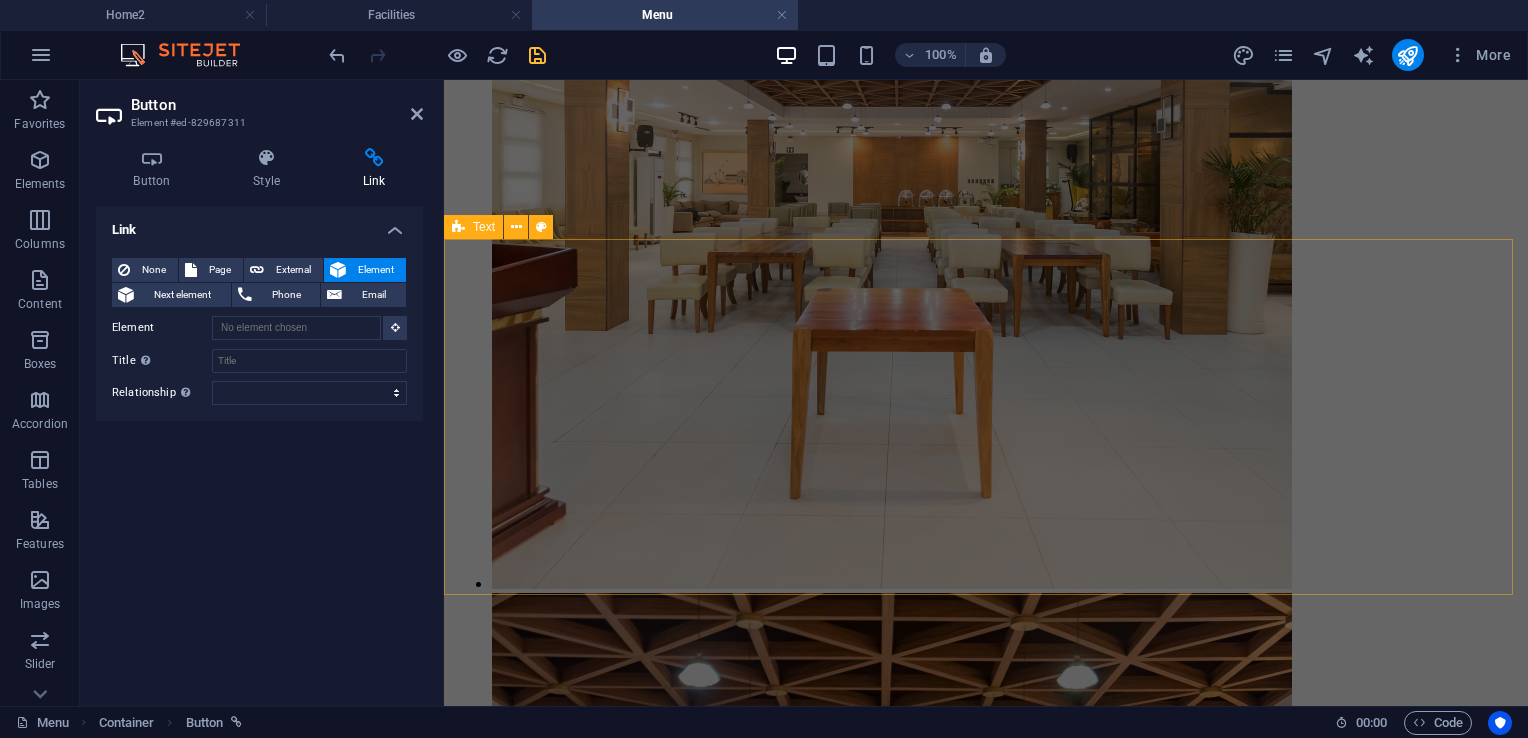 scroll, scrollTop: 5200, scrollLeft: 0, axis: vertical 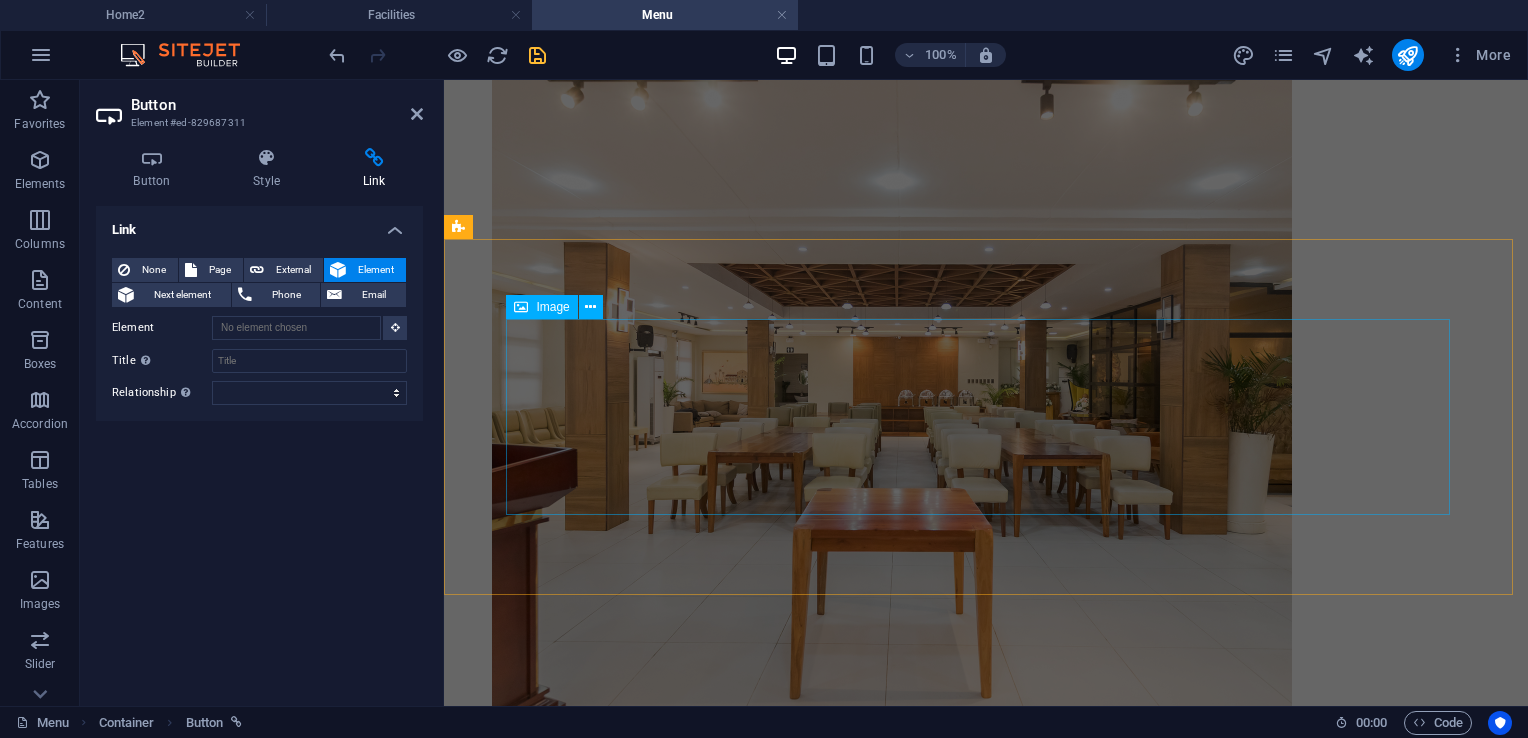 click at bounding box center [986, 29944] 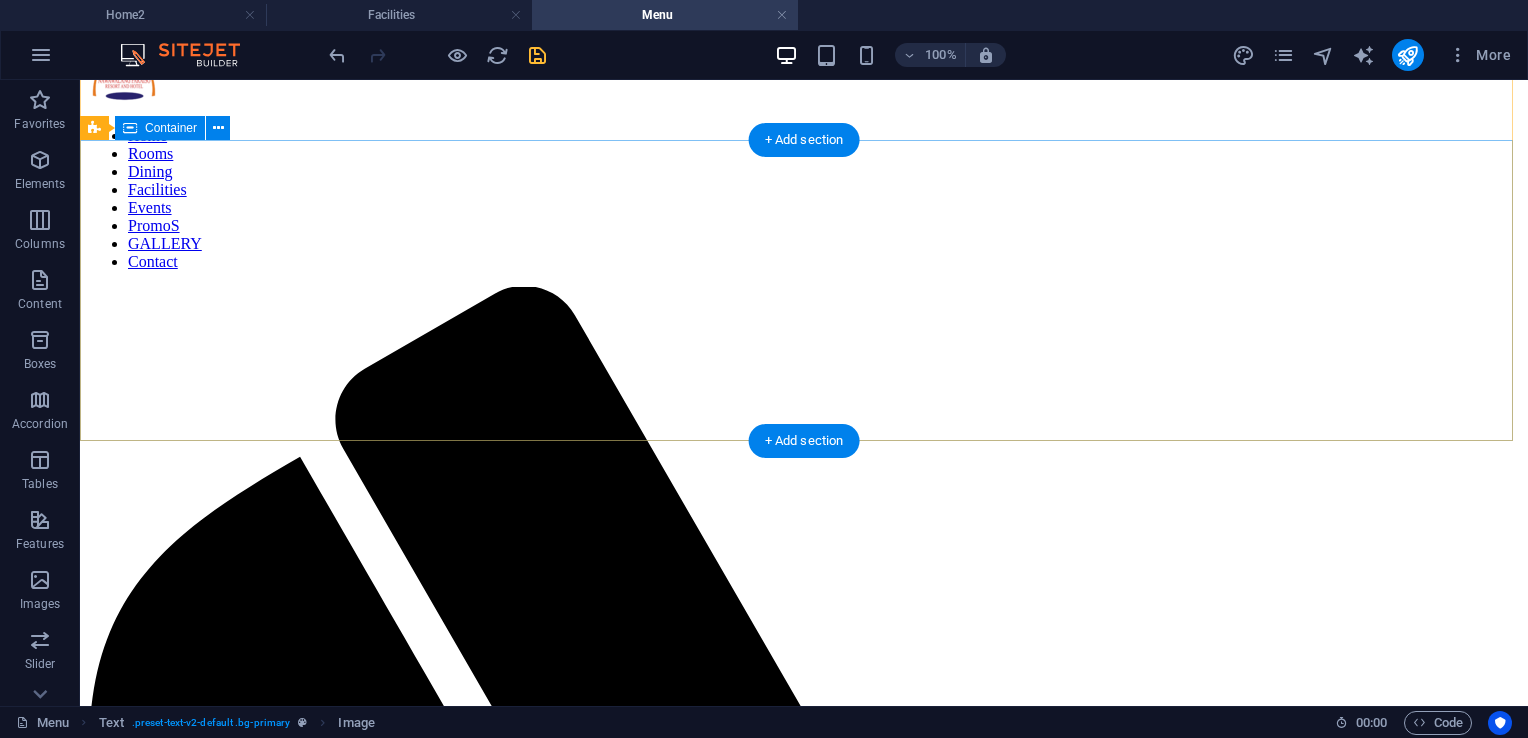 scroll, scrollTop: 300, scrollLeft: 0, axis: vertical 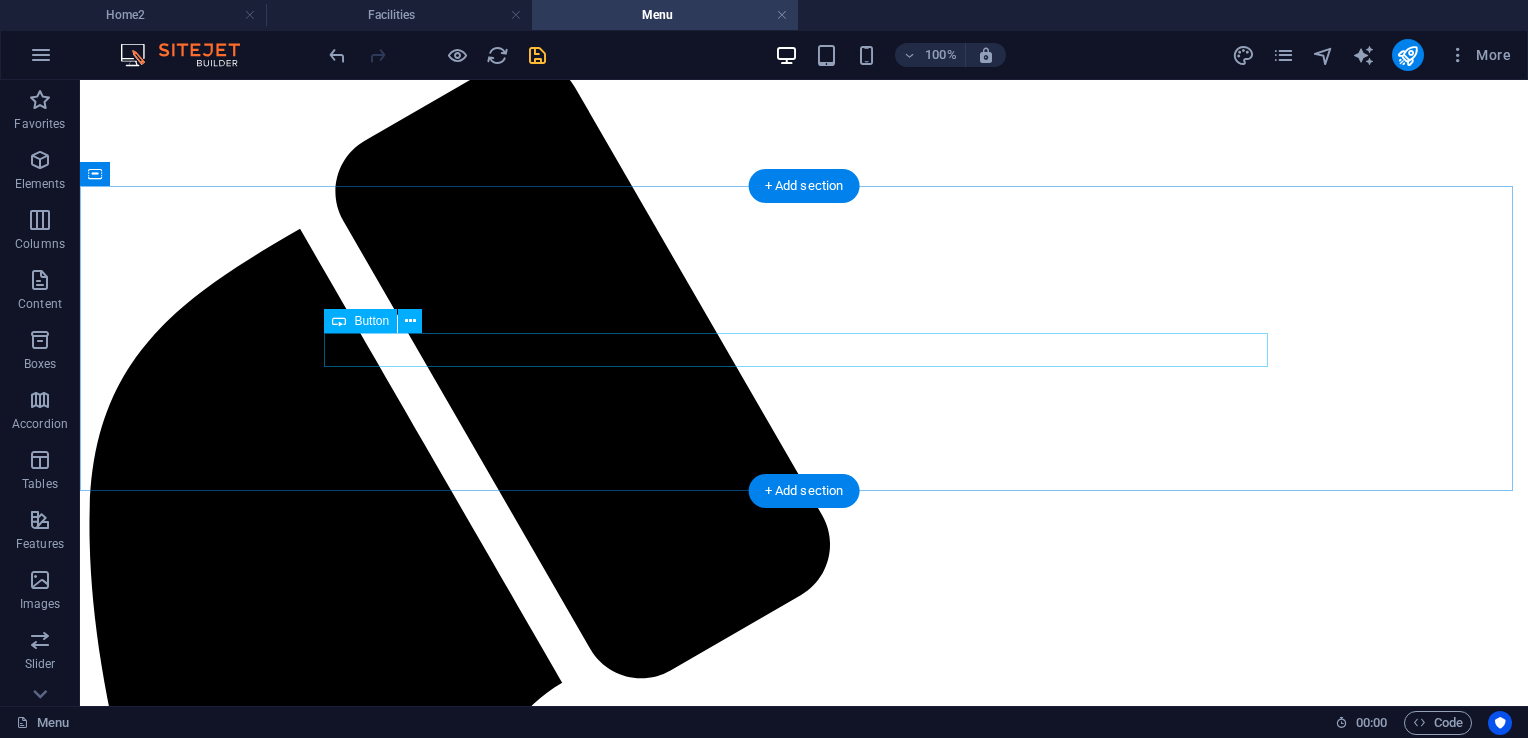 click on "Café Michelle" at bounding box center [804, 2604] 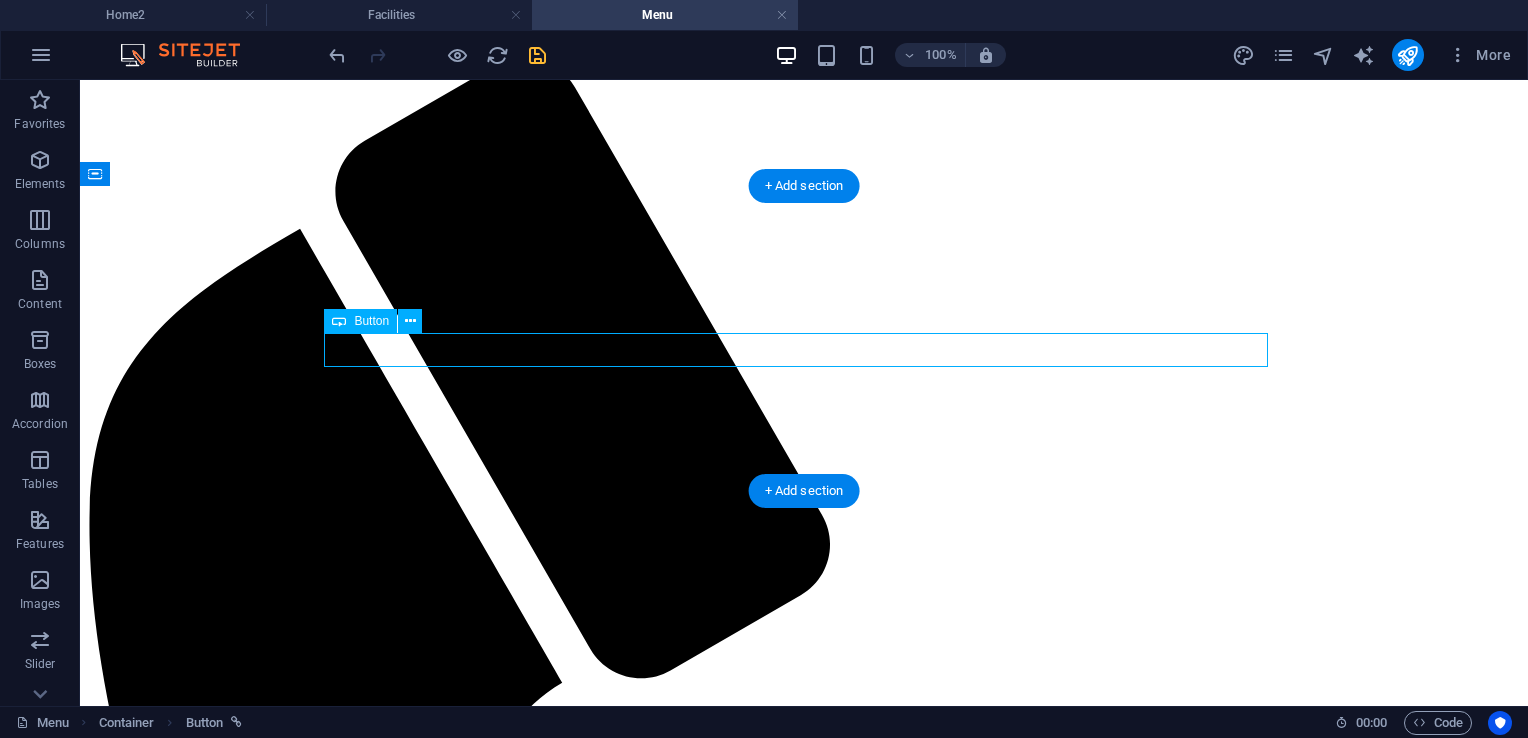 click on "Café Michelle" at bounding box center [804, 2604] 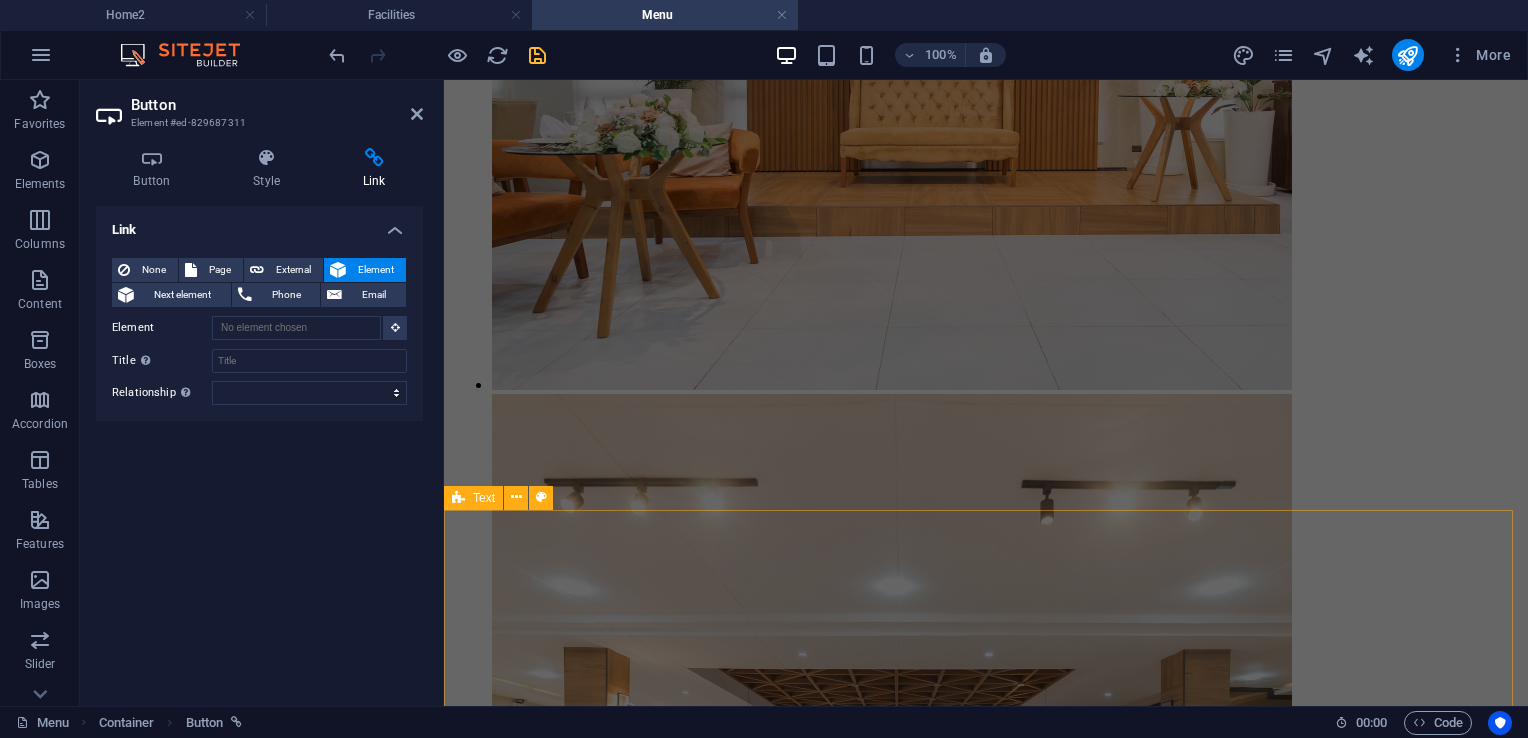 scroll, scrollTop: 5195, scrollLeft: 0, axis: vertical 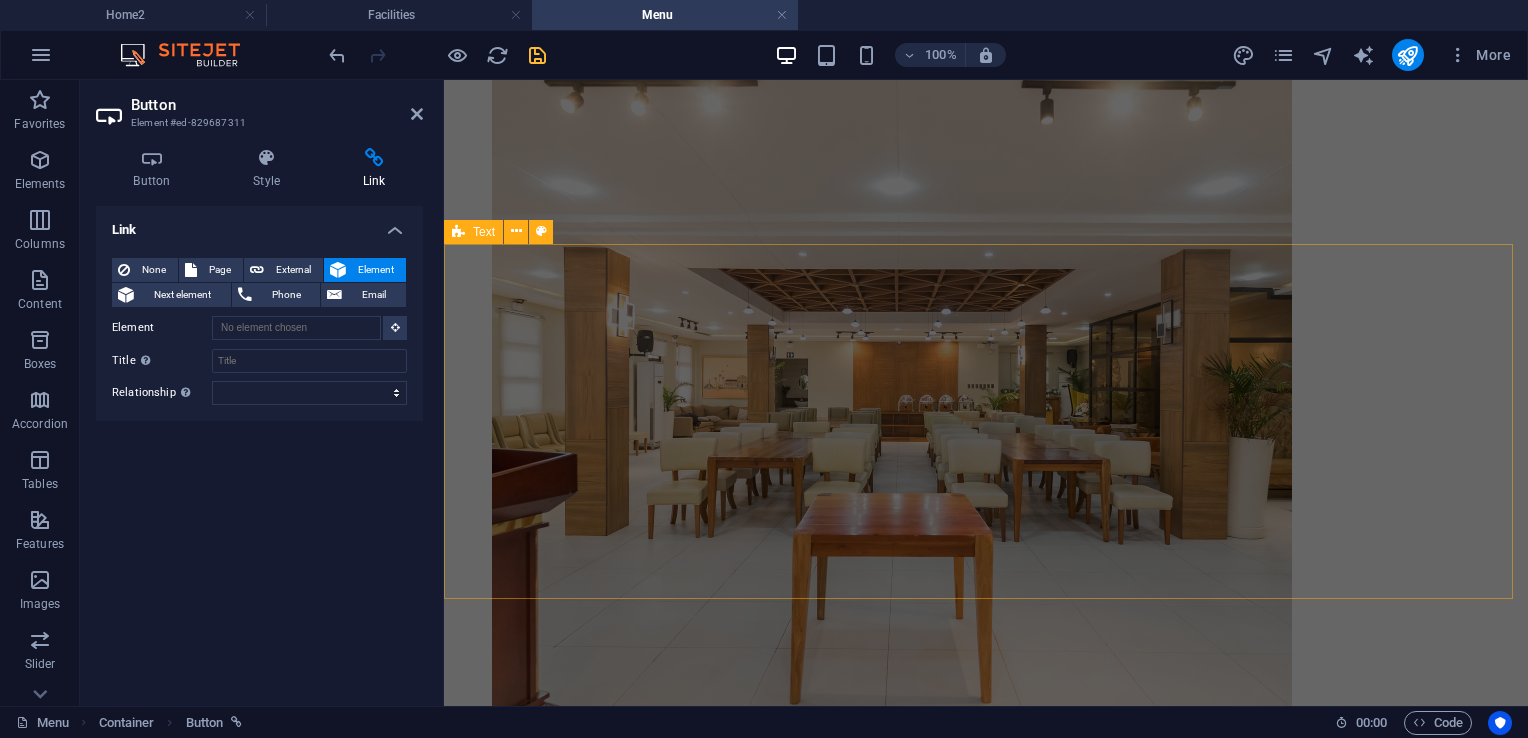 click at bounding box center [986, 29949] 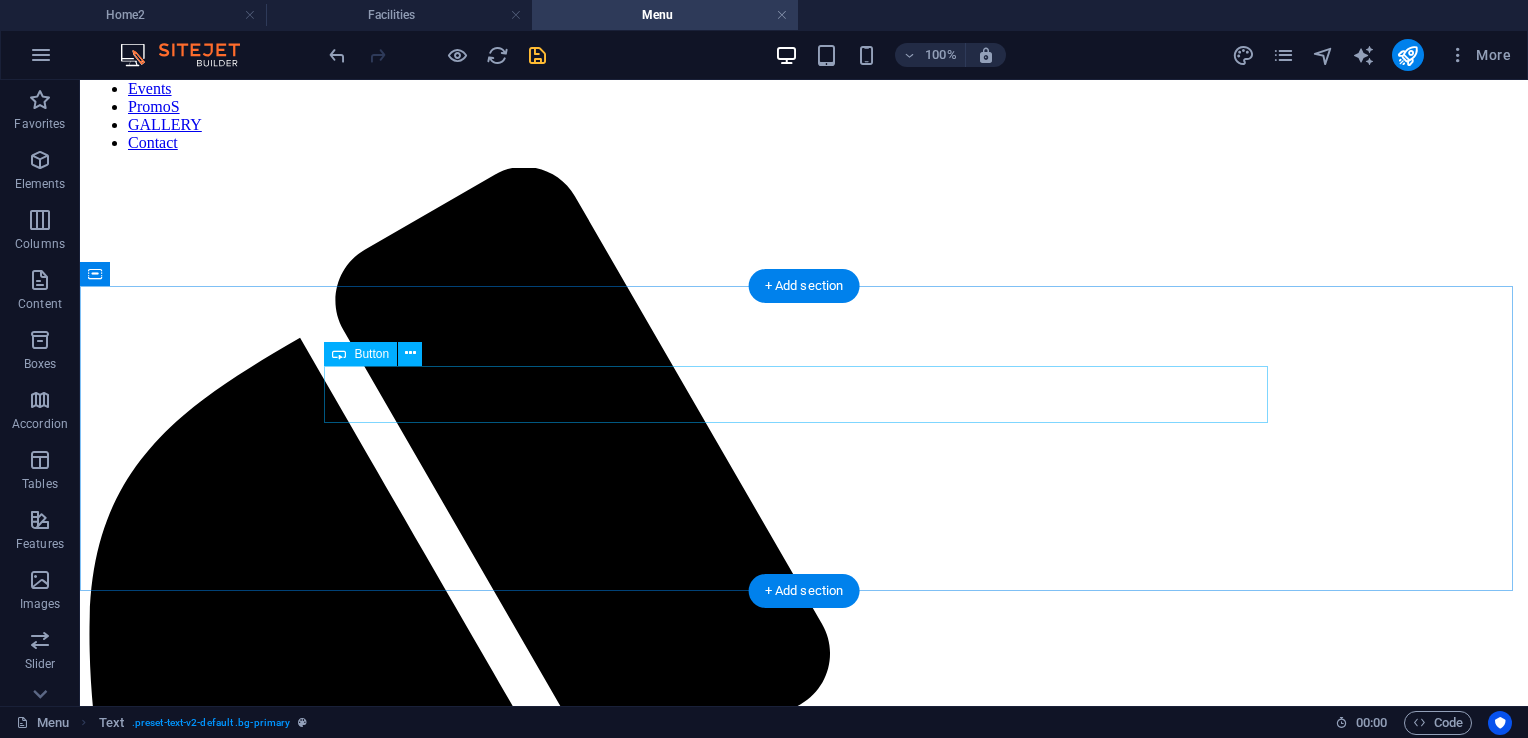 scroll, scrollTop: 200, scrollLeft: 0, axis: vertical 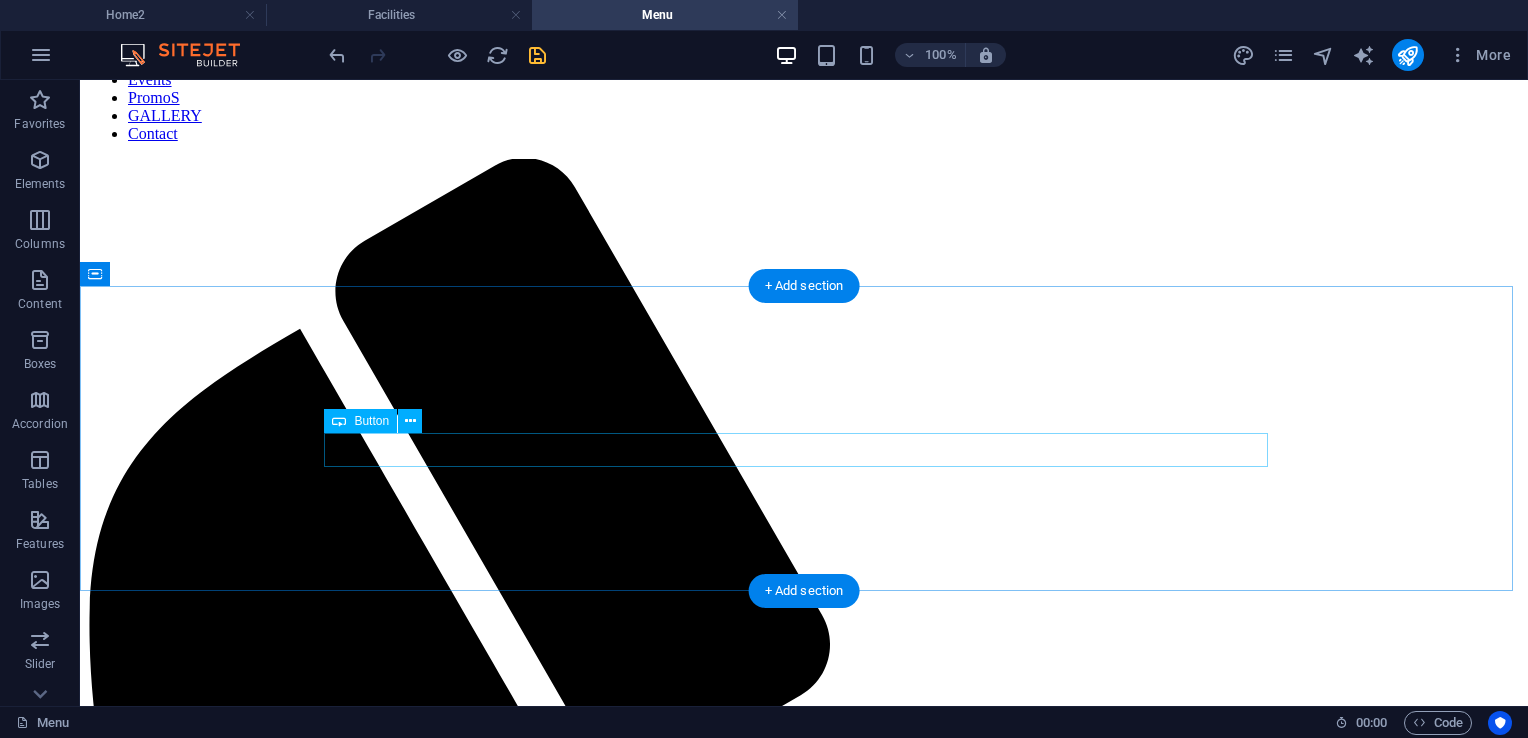 click on "Café Michelle" at bounding box center [804, 2704] 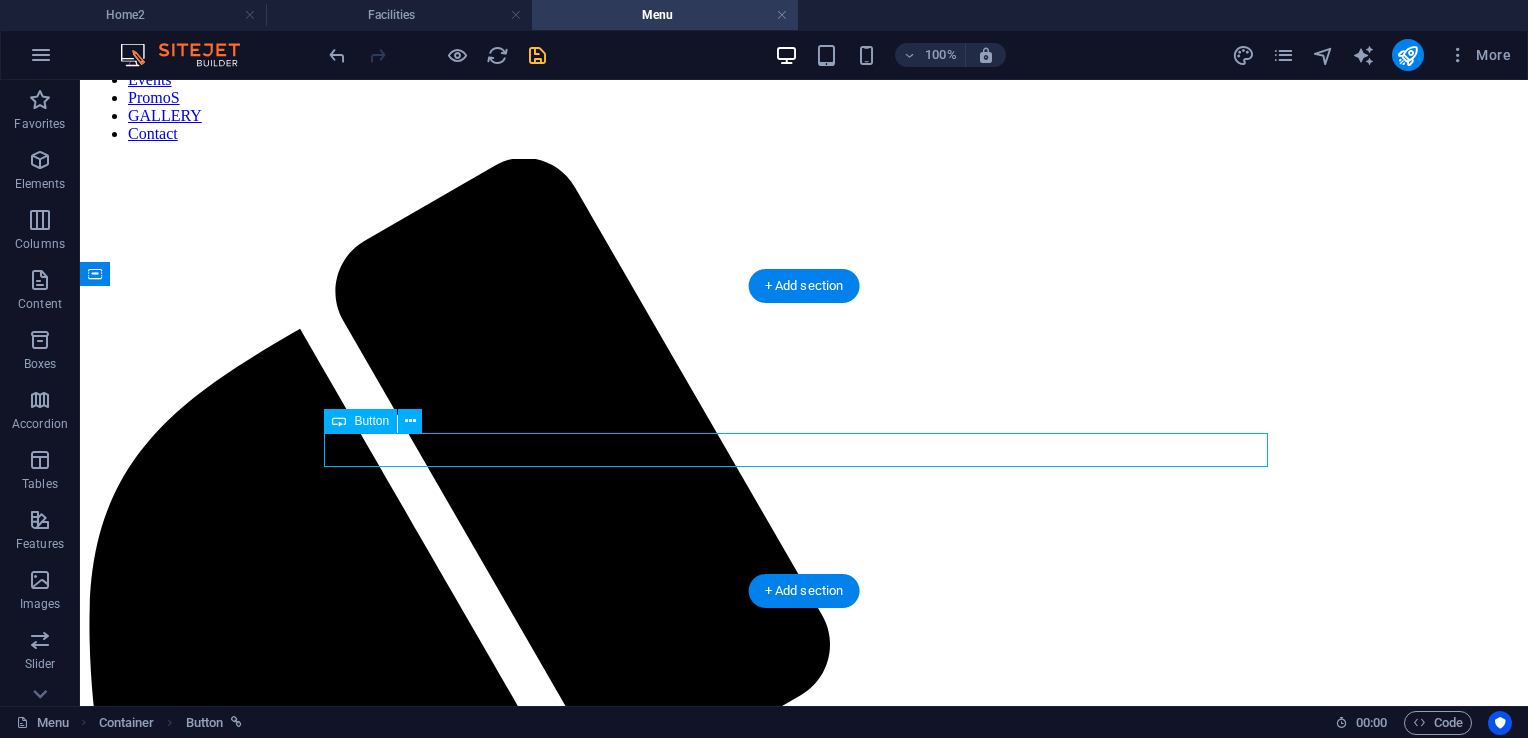 click on "Café Michelle" at bounding box center (804, 2704) 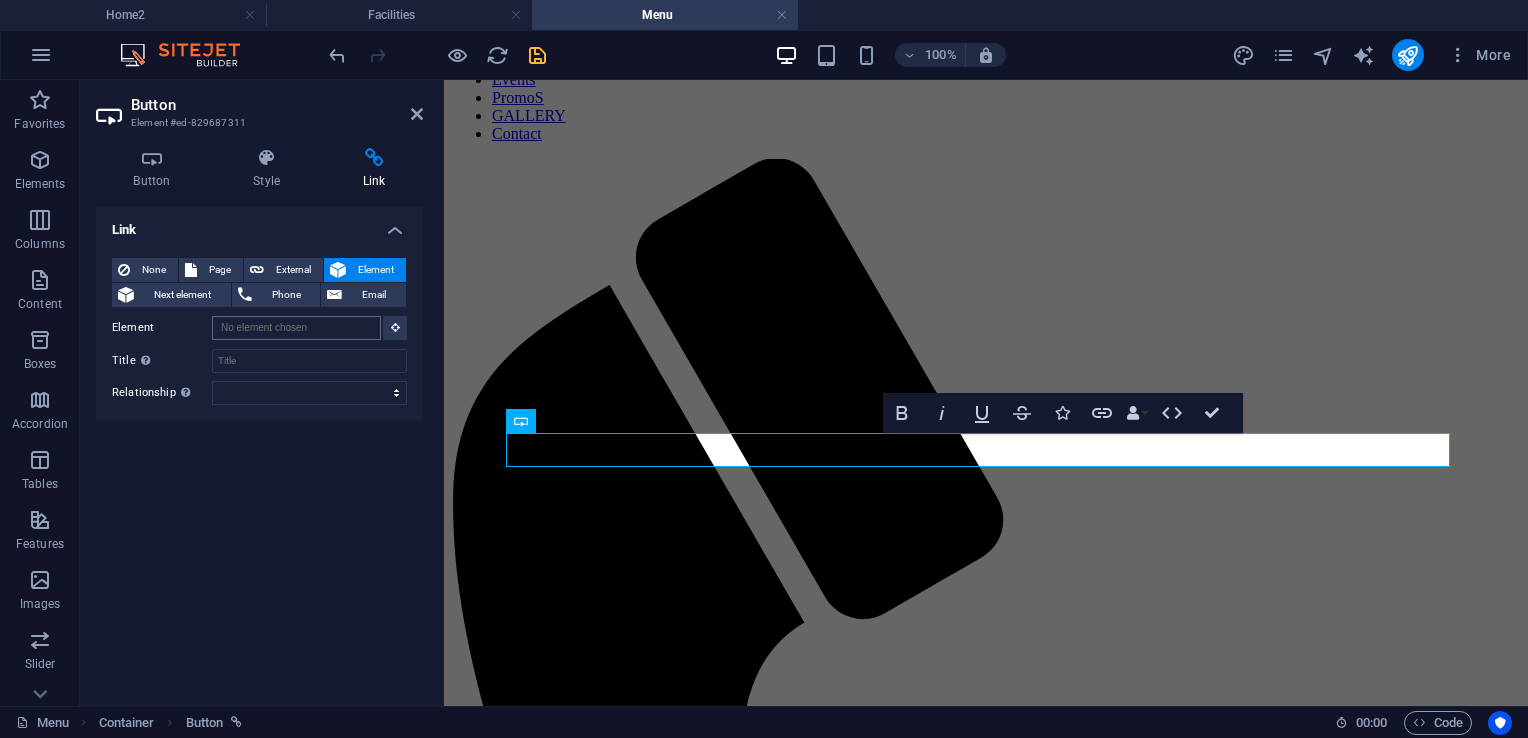scroll, scrollTop: 0, scrollLeft: 0, axis: both 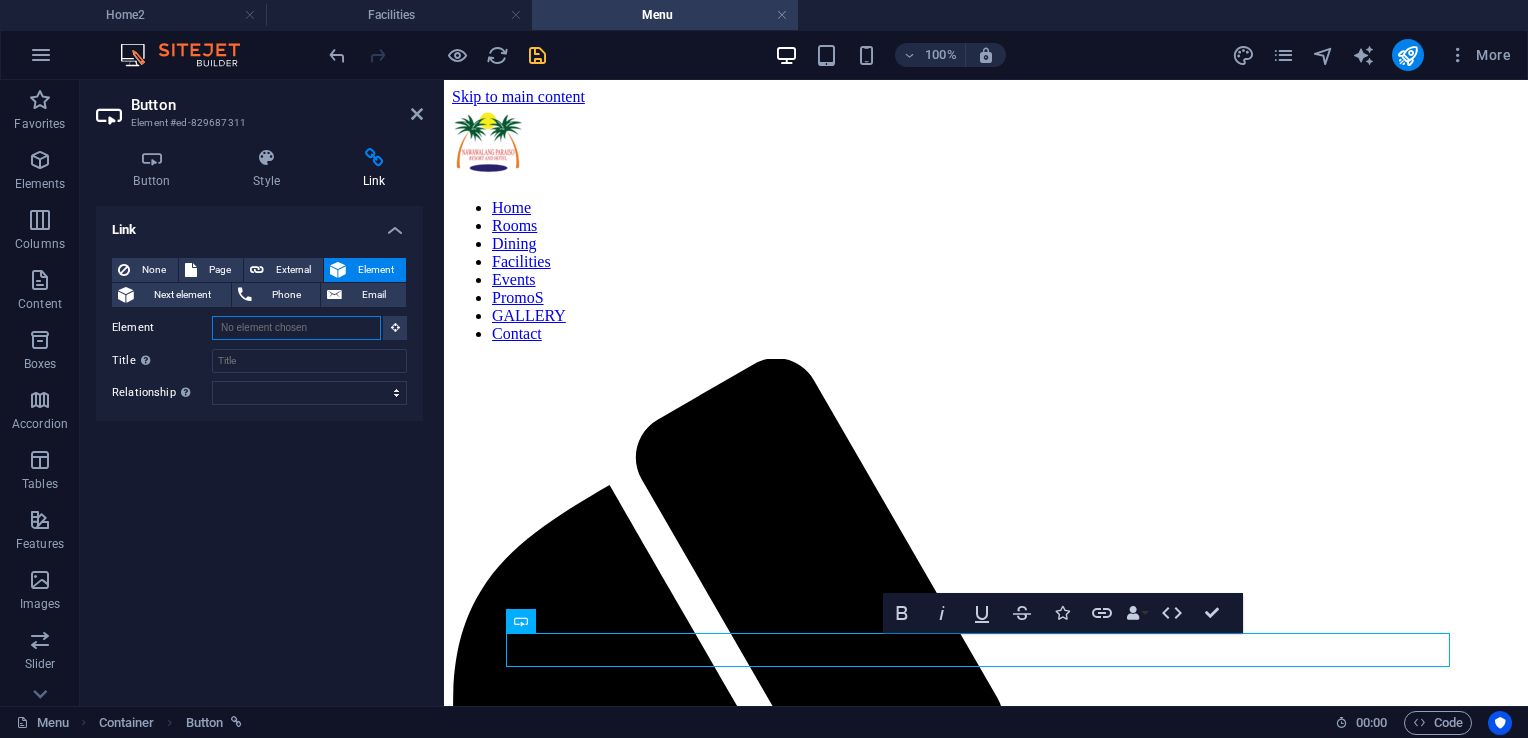 click on "Element" at bounding box center (296, 328) 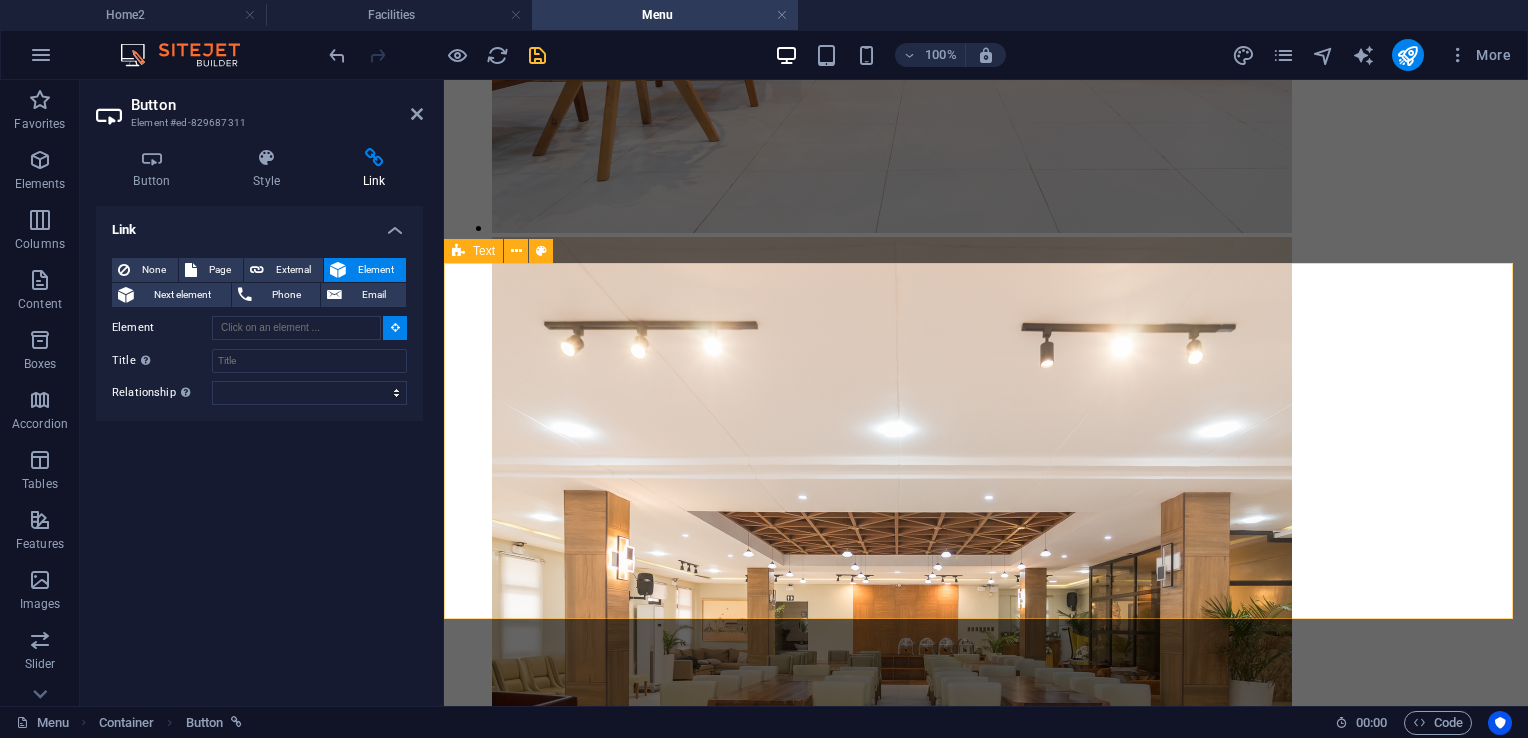 scroll, scrollTop: 5200, scrollLeft: 0, axis: vertical 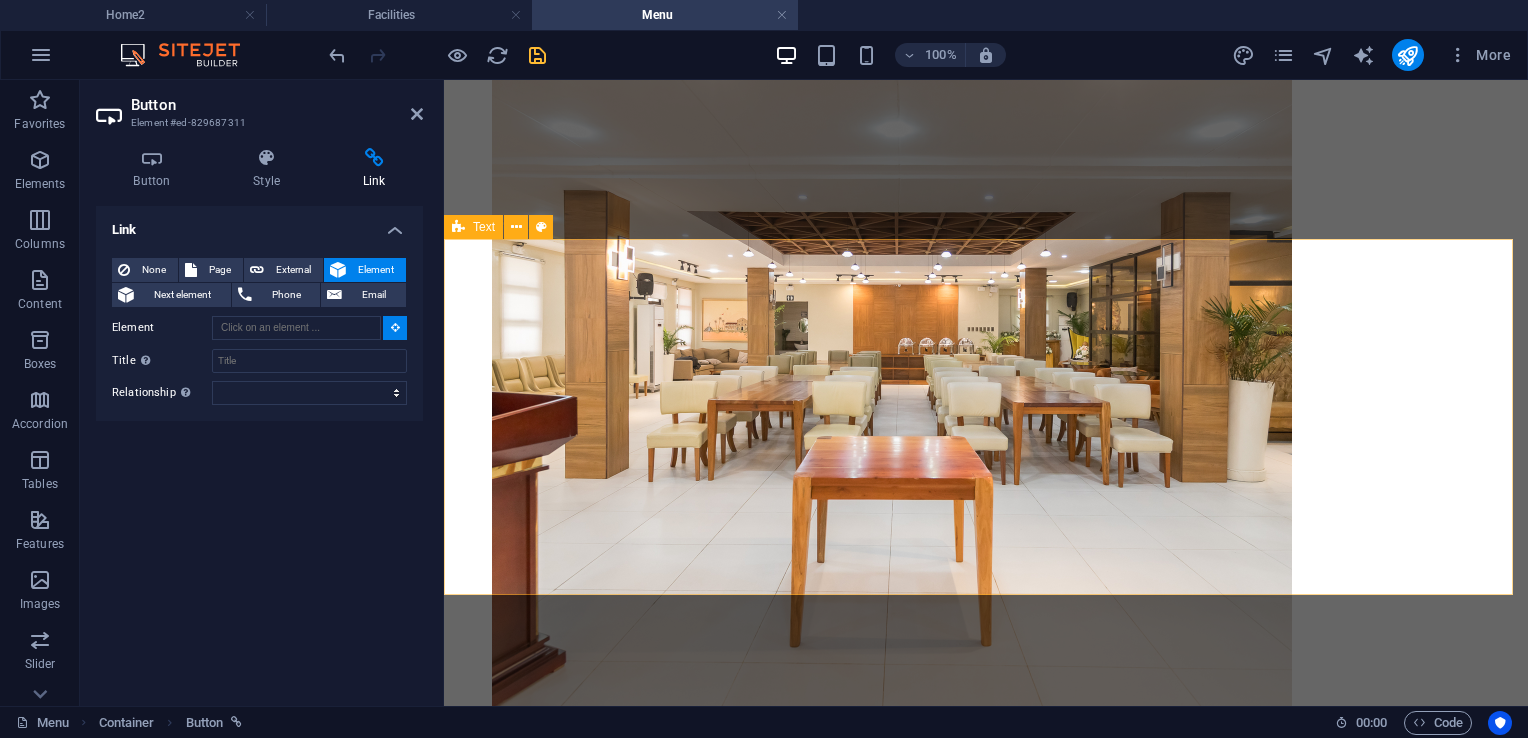 click at bounding box center (986, 29892) 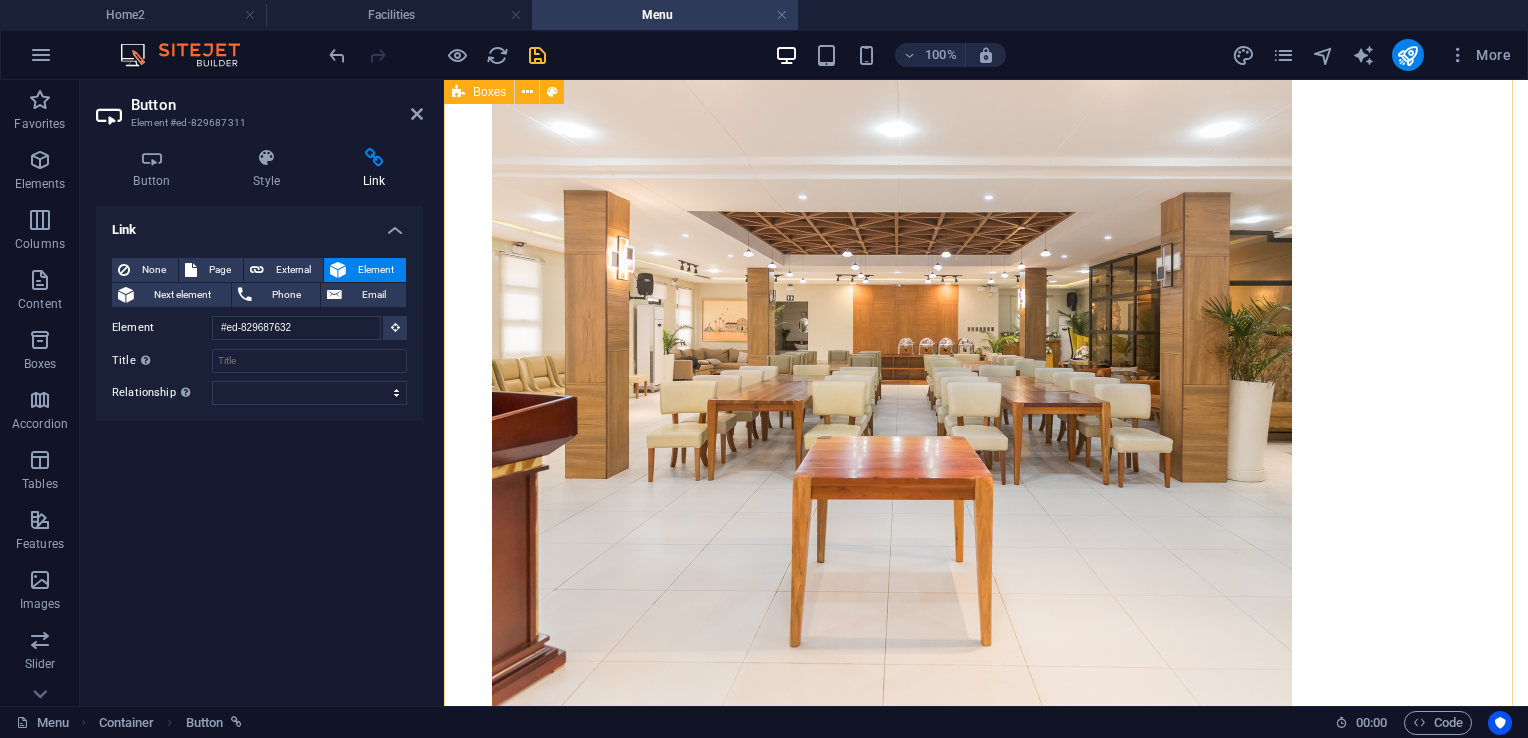 scroll, scrollTop: 257, scrollLeft: 0, axis: vertical 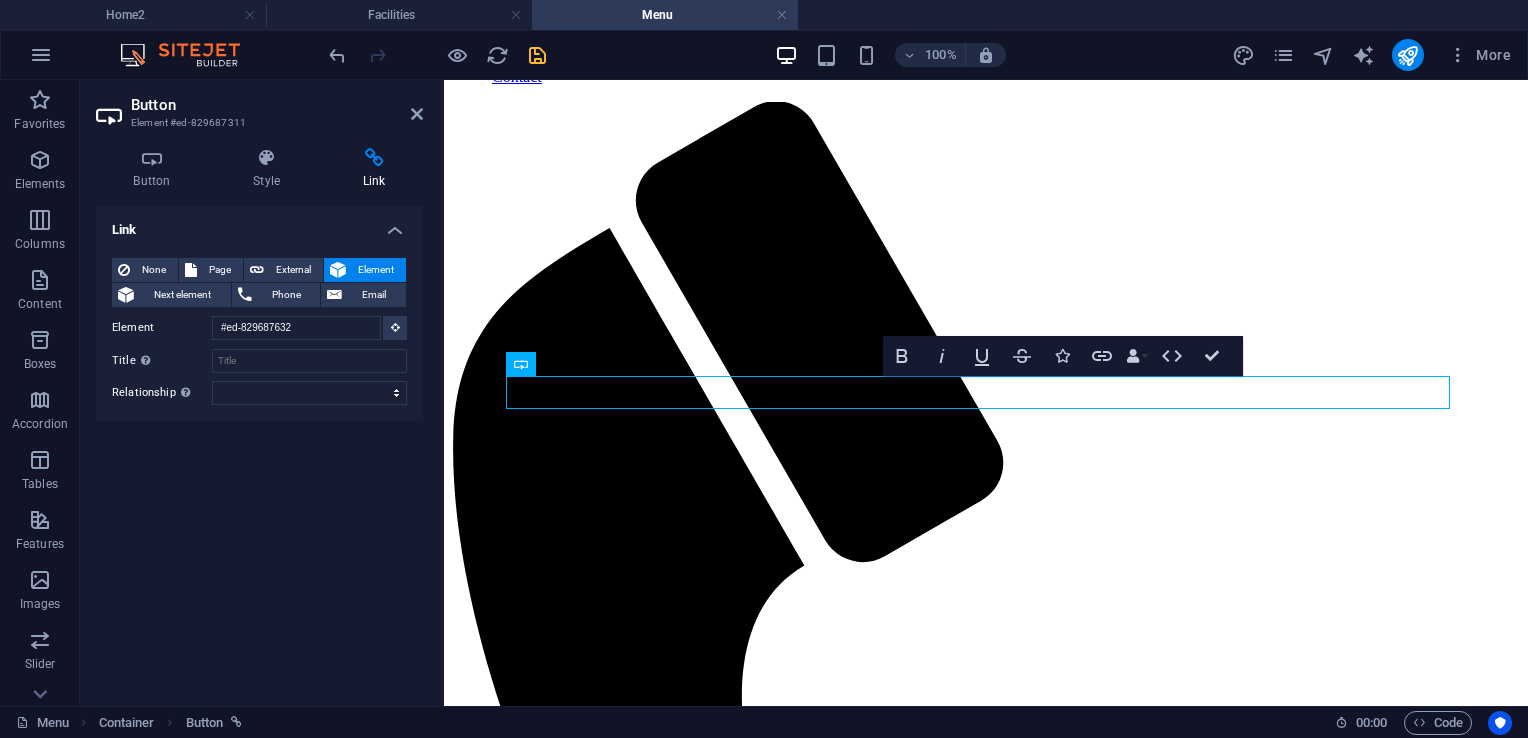 click at bounding box center [537, 55] 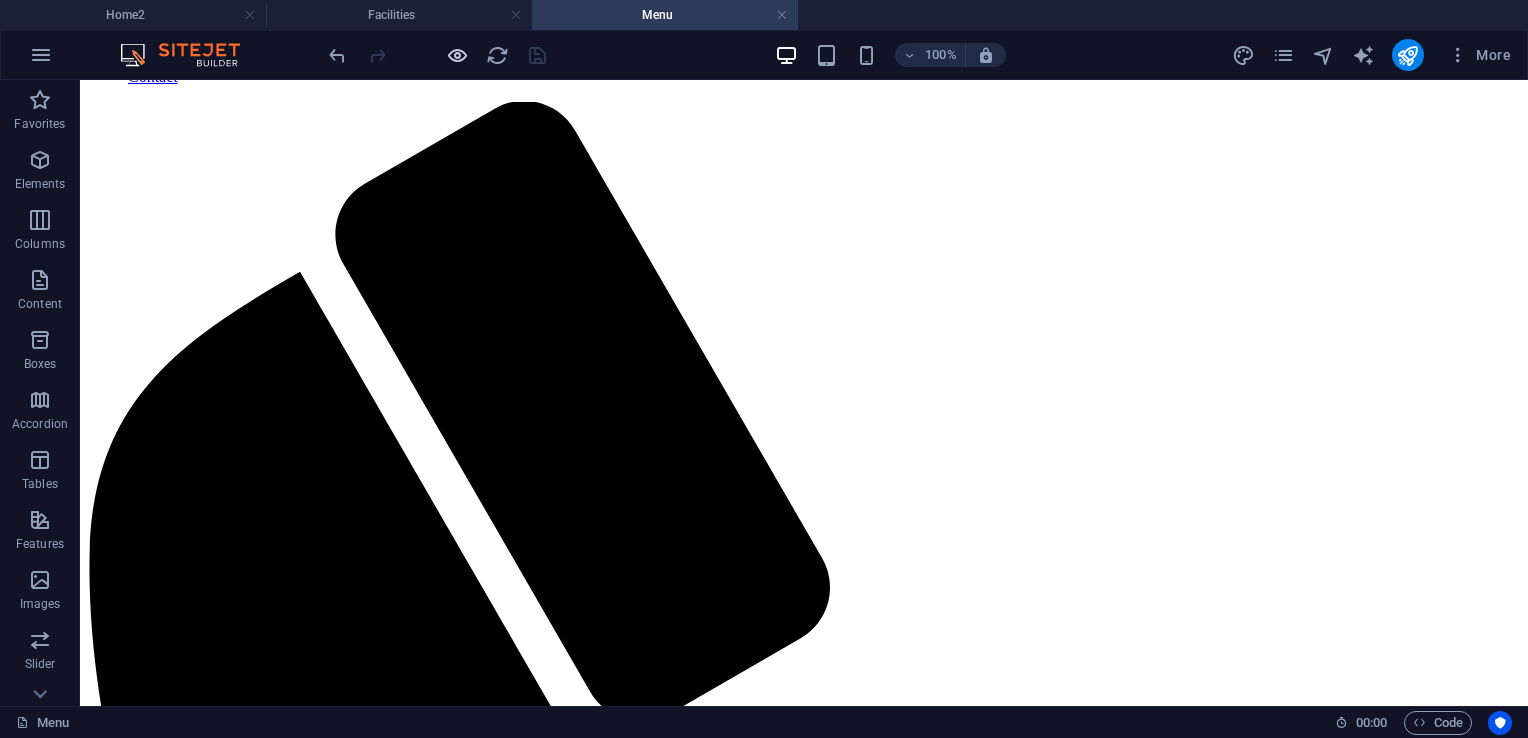 click at bounding box center [457, 55] 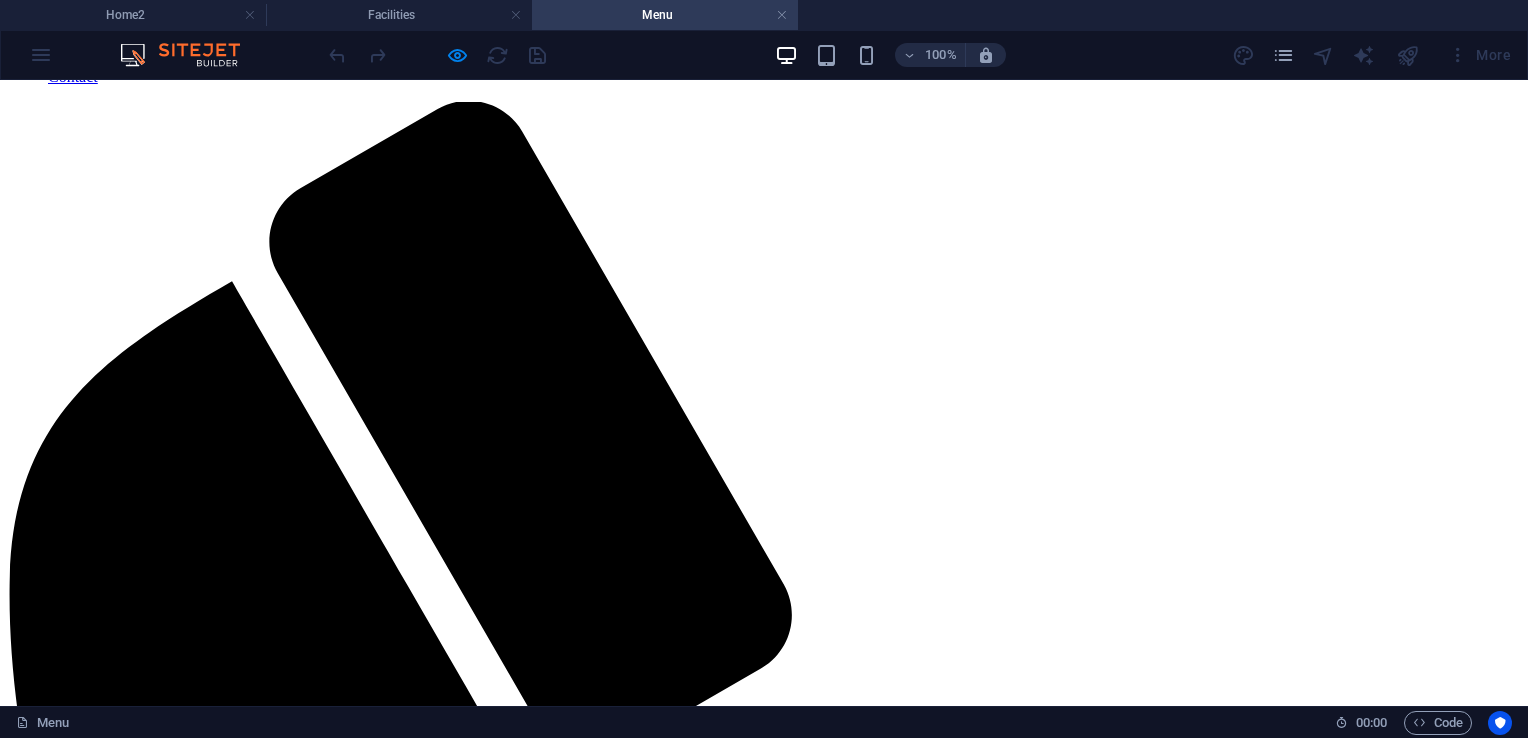 click on "Café Michelle" at bounding box center [763, 2710] 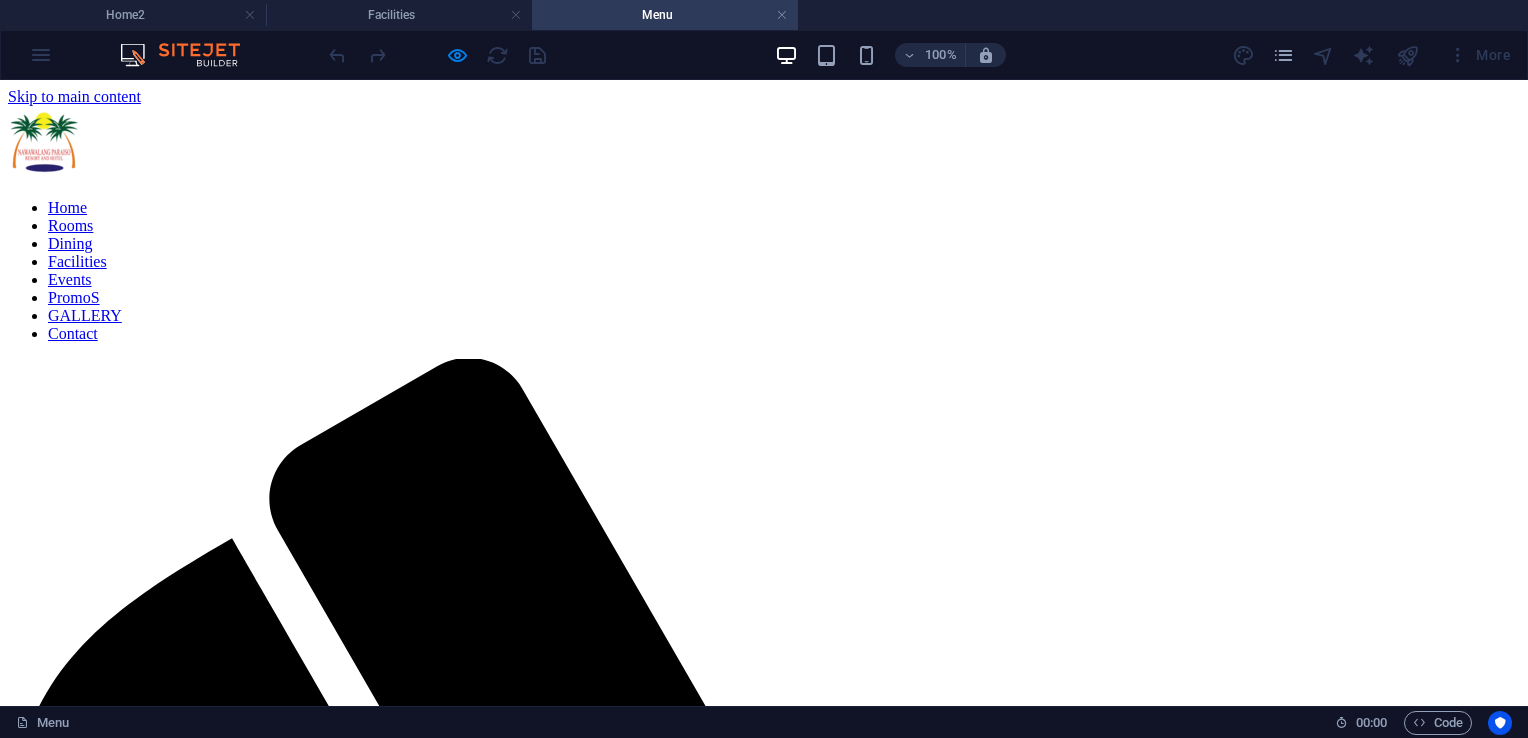 scroll, scrollTop: 200, scrollLeft: 0, axis: vertical 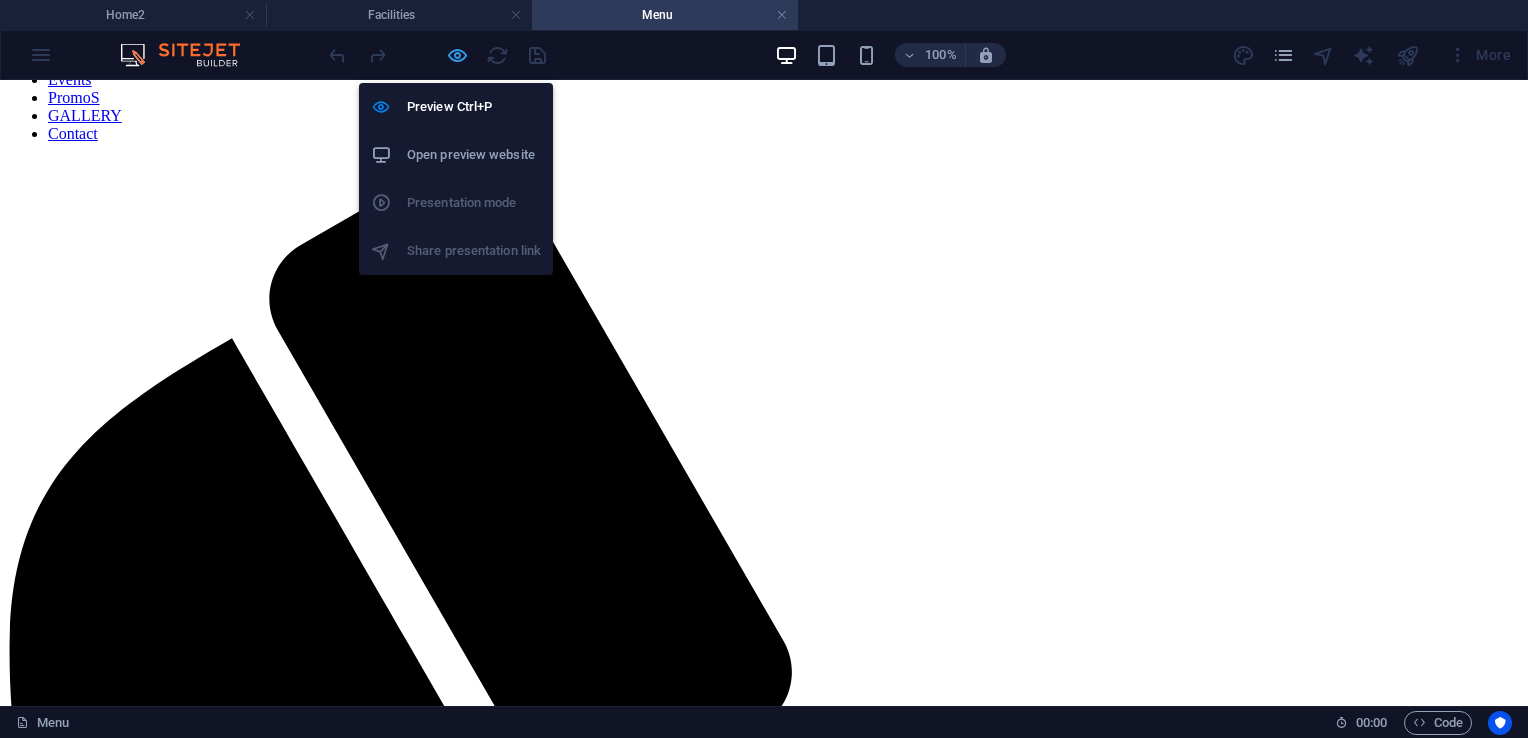 click at bounding box center [457, 55] 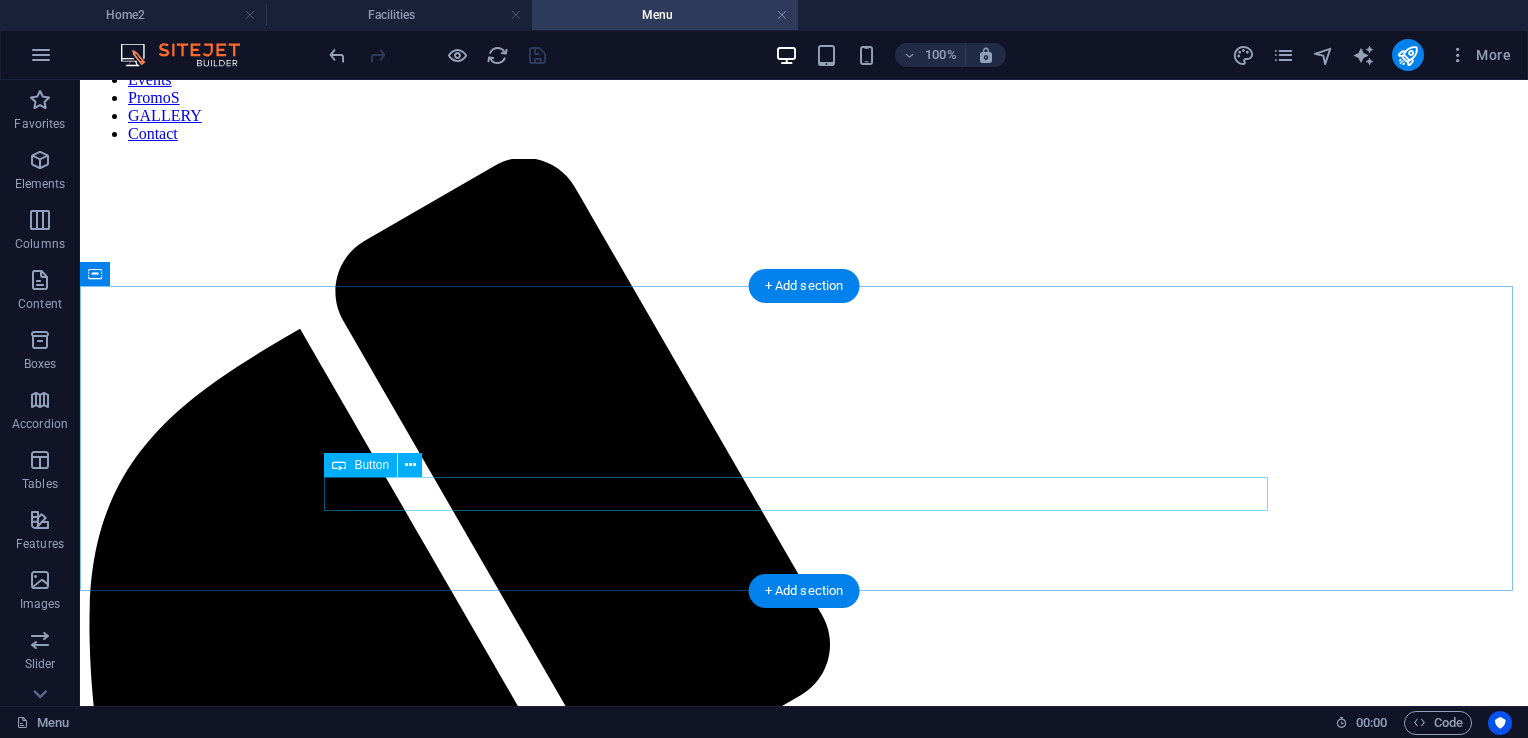 click on "The poolbar" at bounding box center [804, 2732] 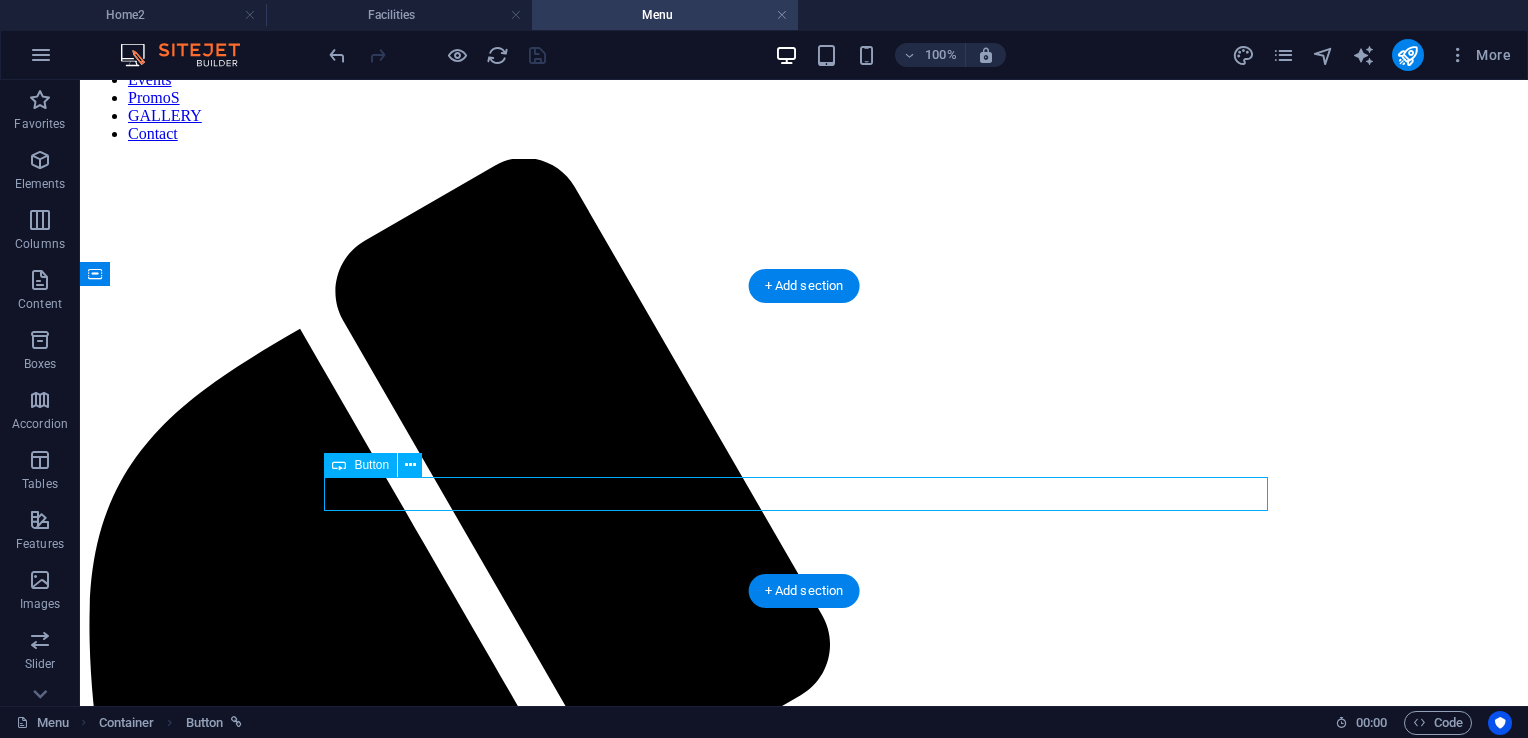 click on "The poolbar" at bounding box center [804, 2732] 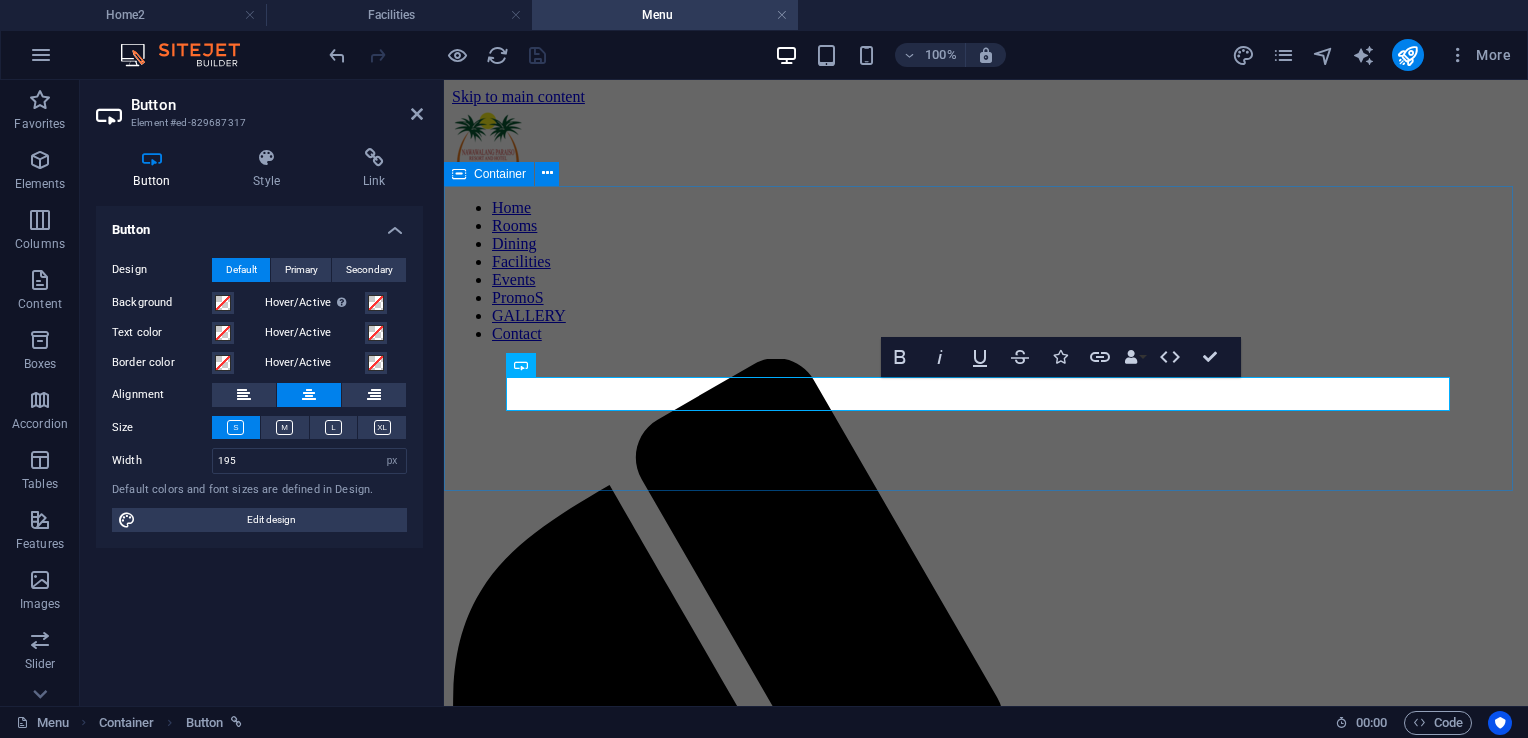 scroll, scrollTop: 300, scrollLeft: 0, axis: vertical 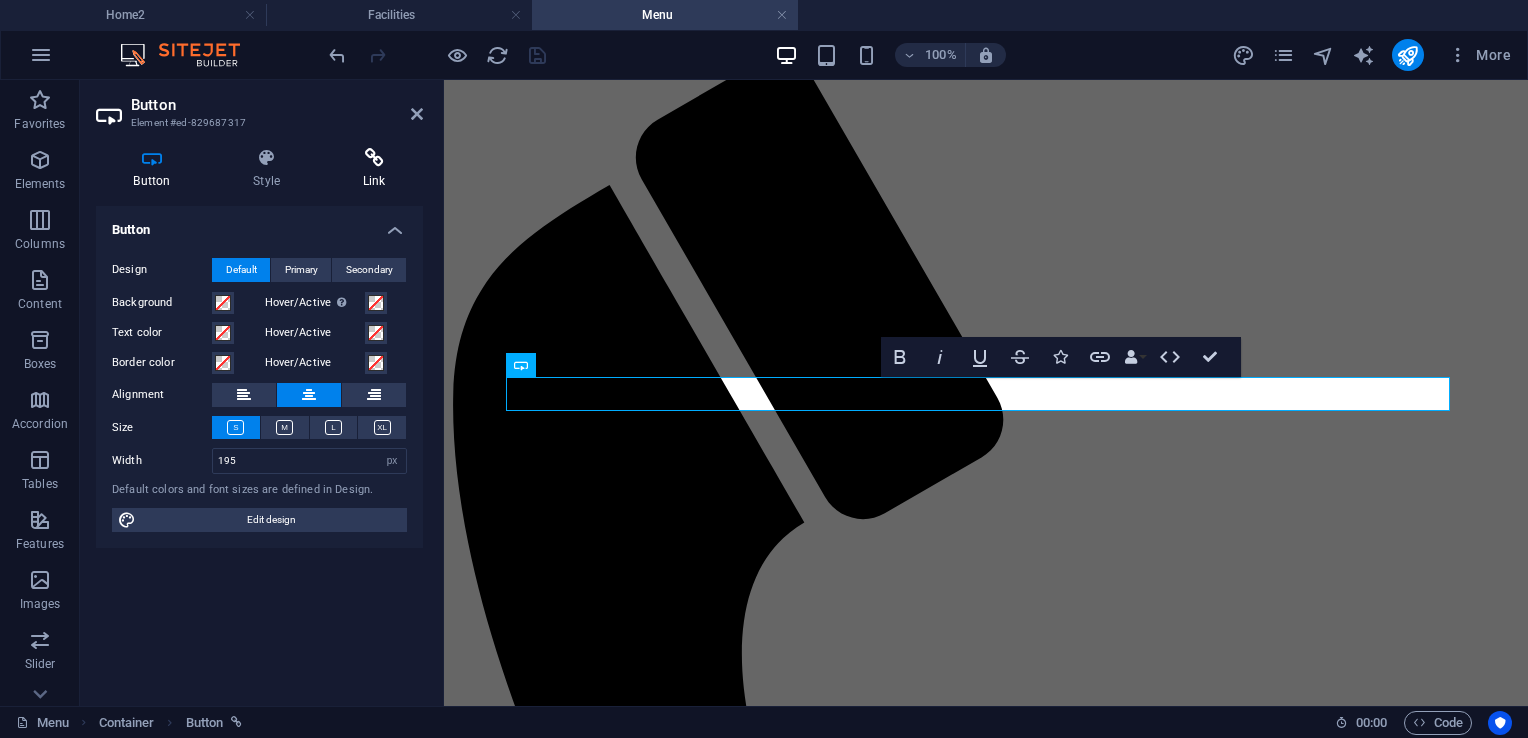 click on "Link" at bounding box center [374, 169] 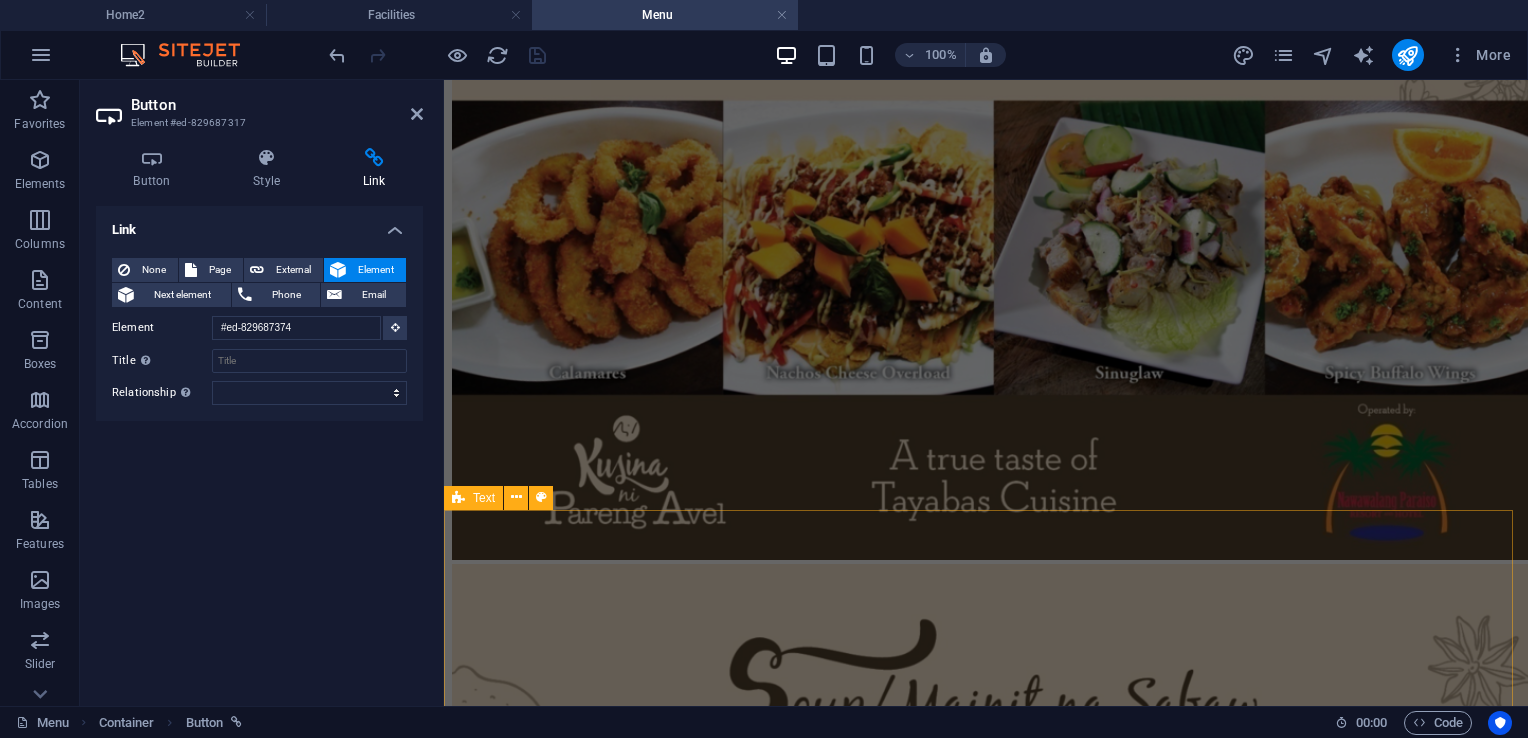 click at bounding box center [986, 38429] 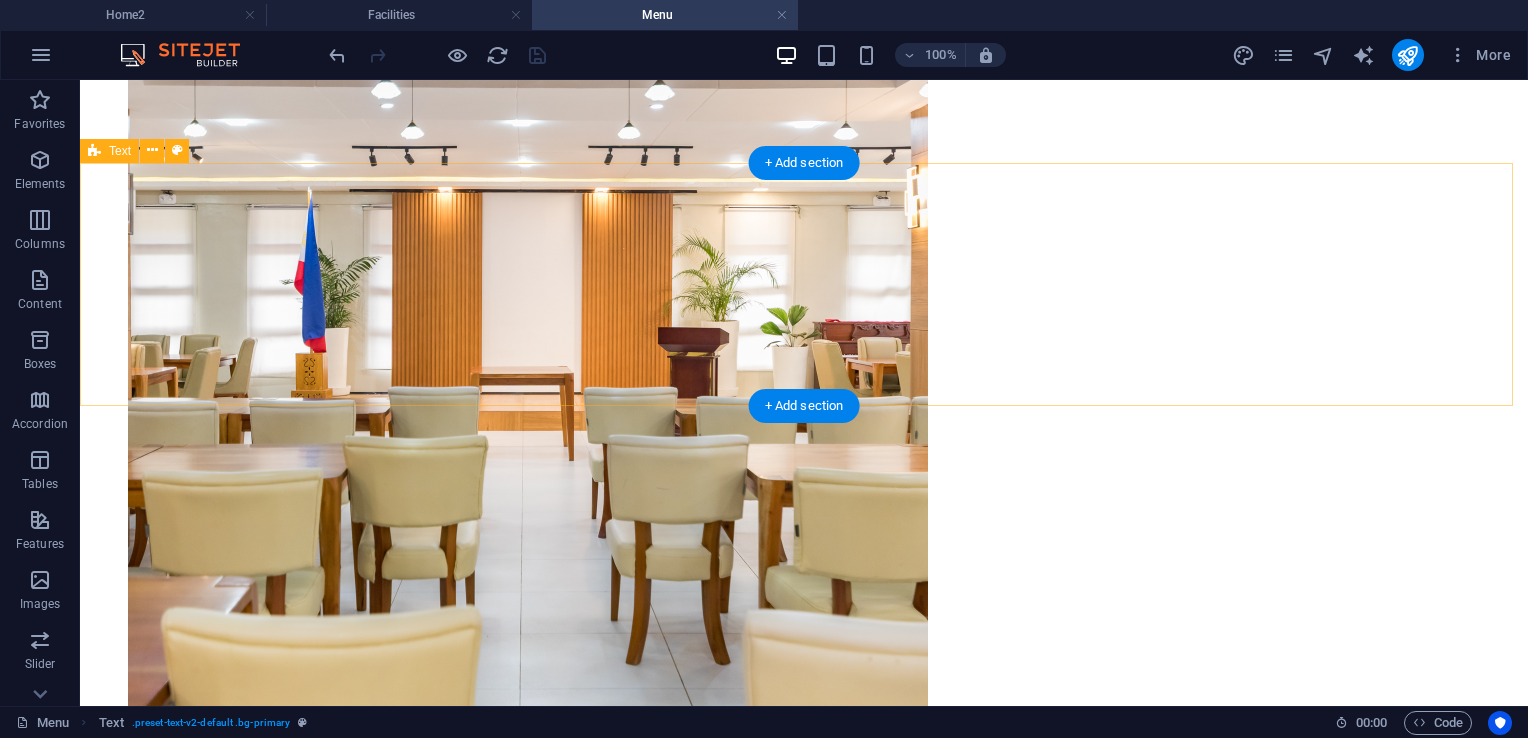 scroll, scrollTop: 6064, scrollLeft: 0, axis: vertical 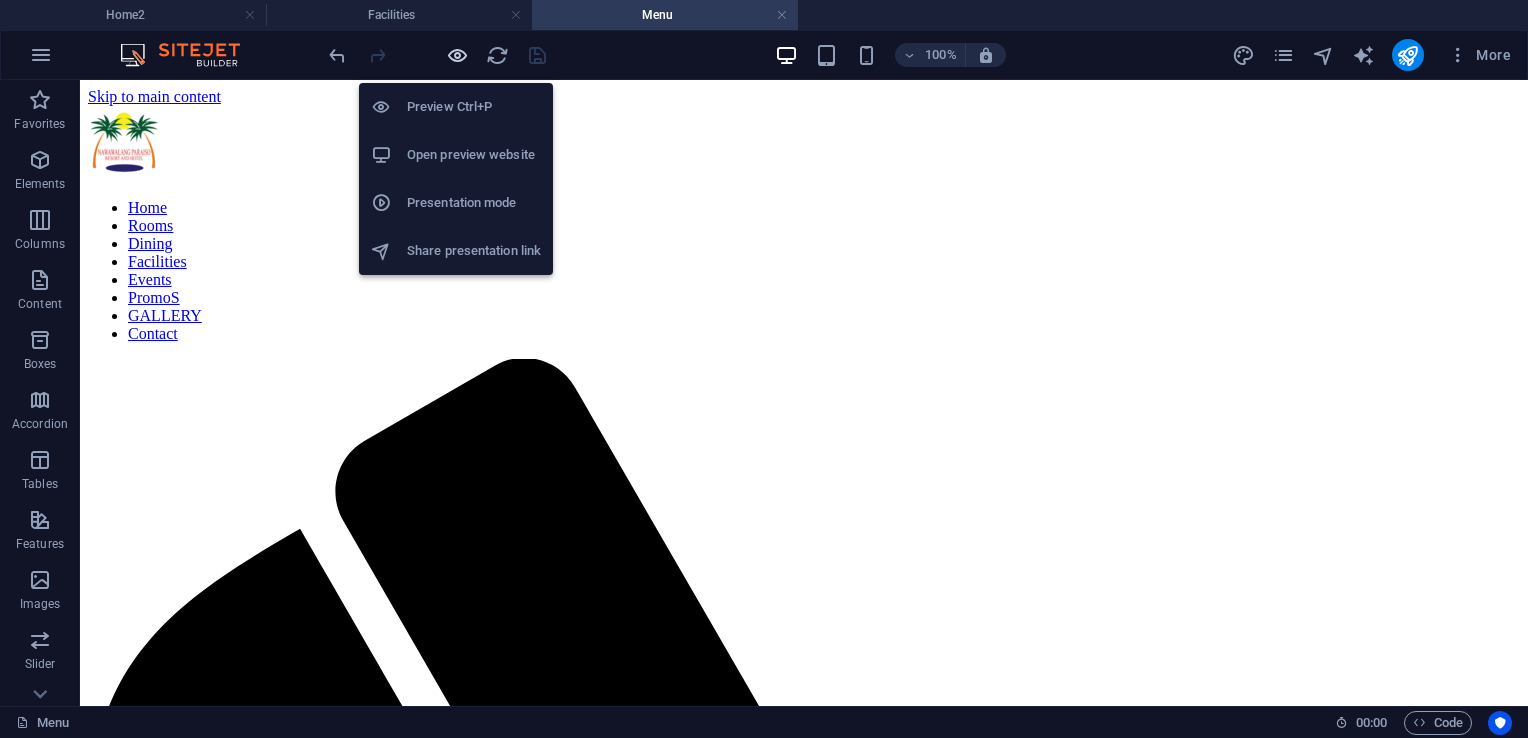click at bounding box center (457, 55) 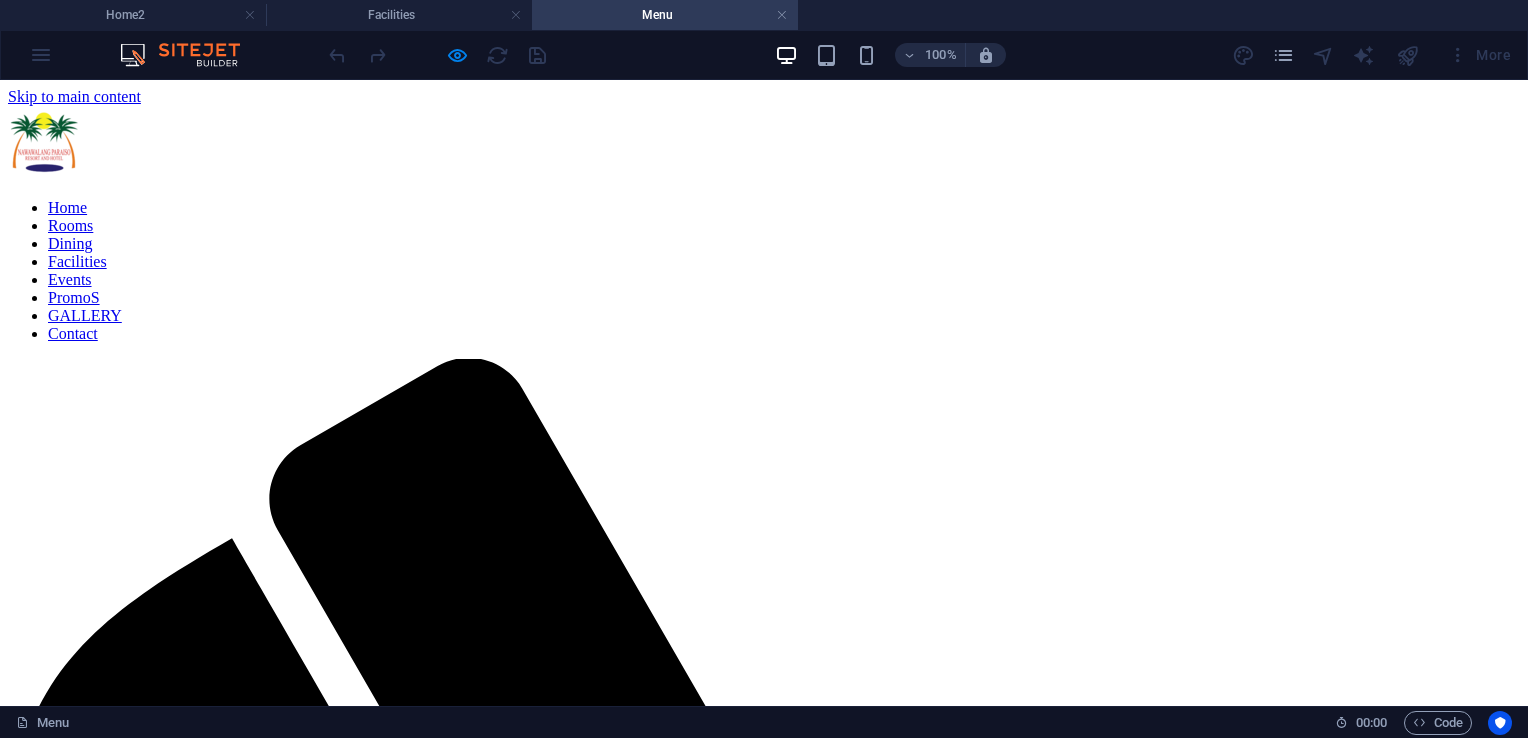 click on "The poolbar" at bounding box center (764, 2995) 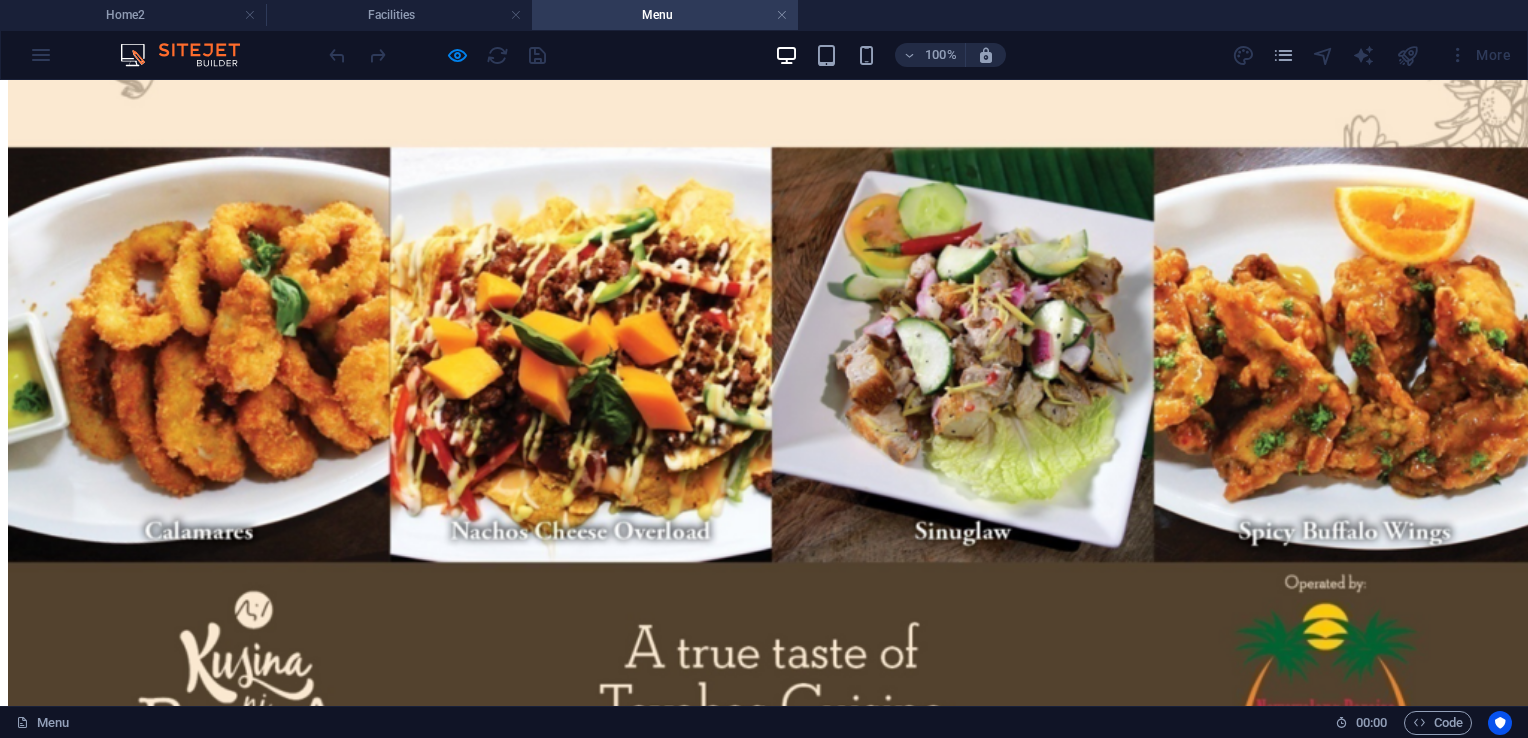 scroll, scrollTop: 12236, scrollLeft: 0, axis: vertical 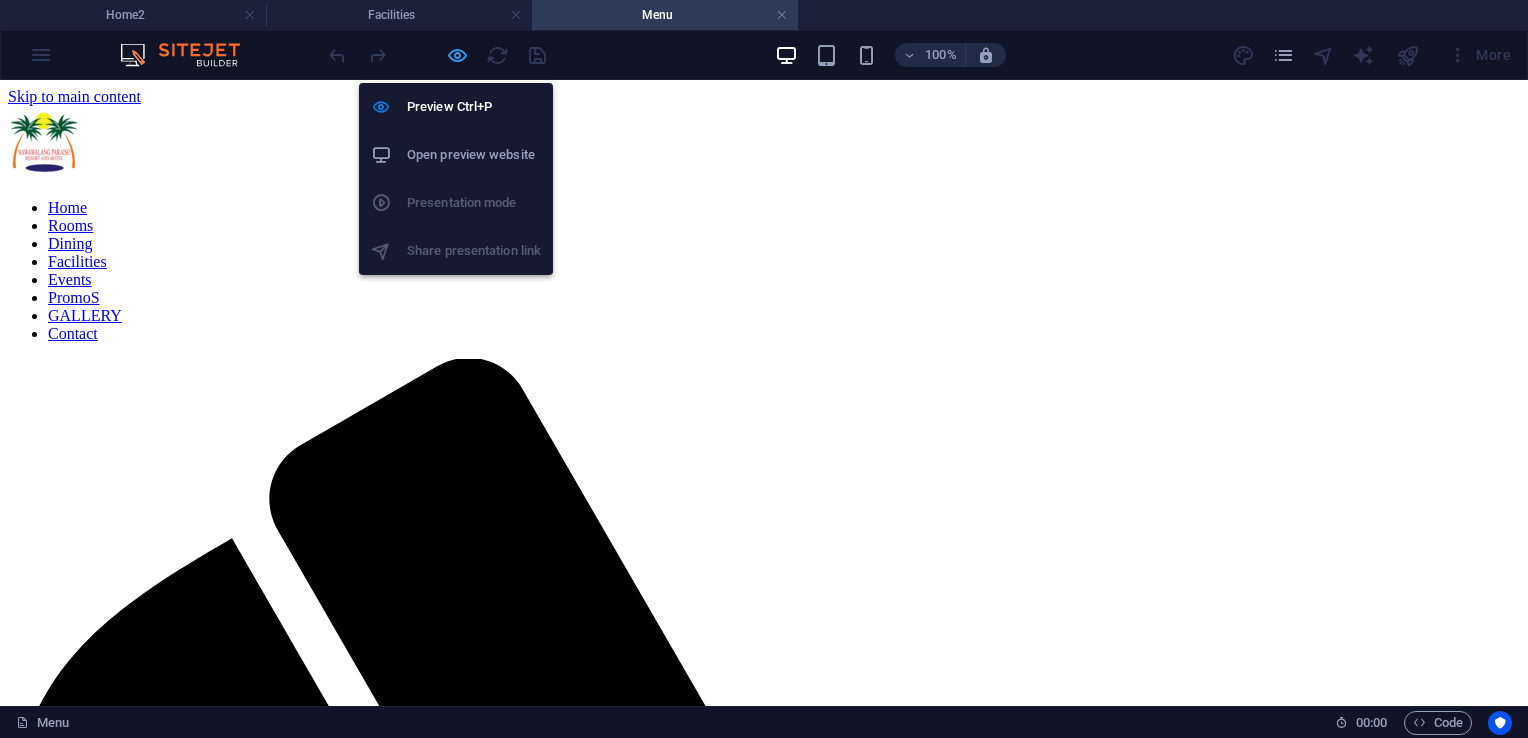 drag, startPoint x: 452, startPoint y: 53, endPoint x: 622, endPoint y: 426, distance: 409.9134 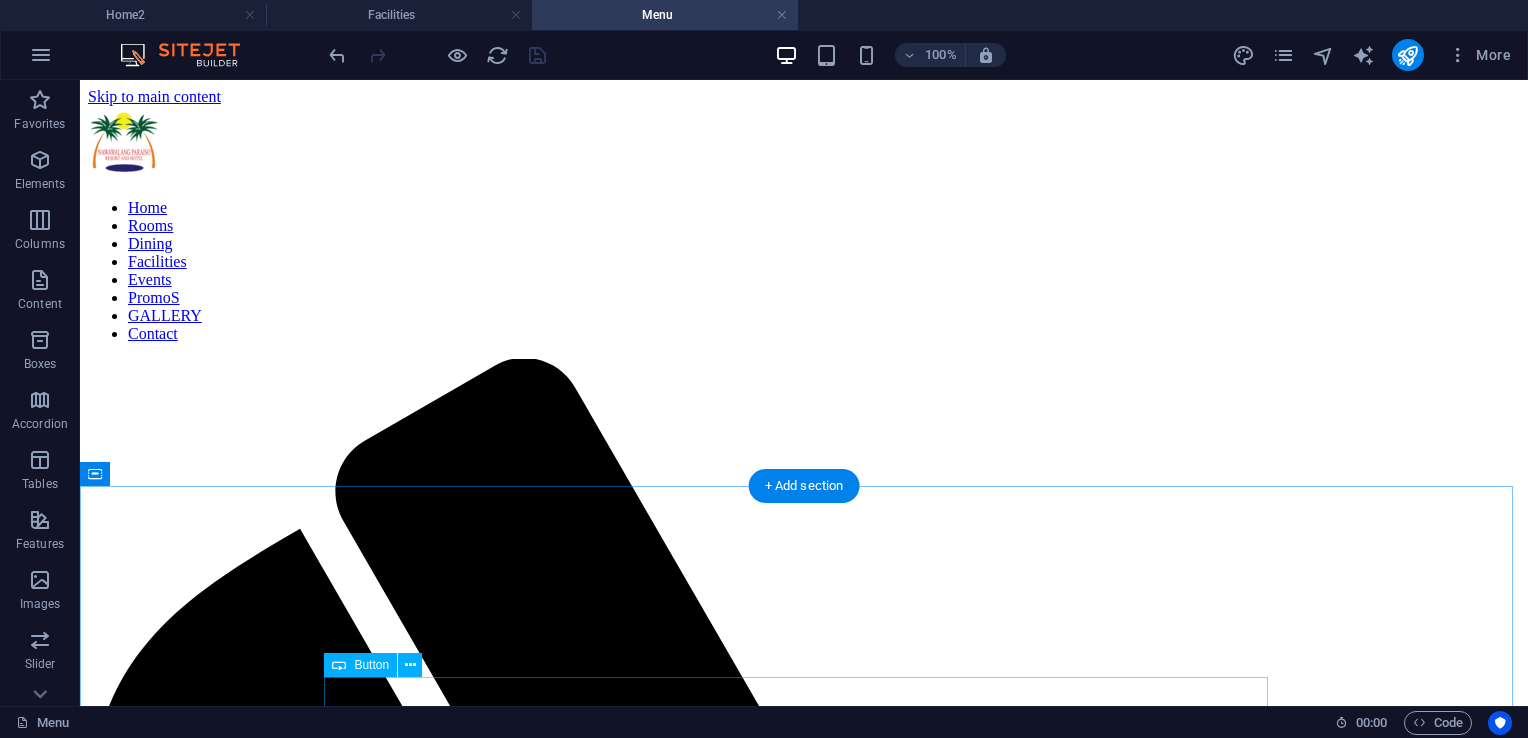 click on "The poolbar" at bounding box center [804, 2932] 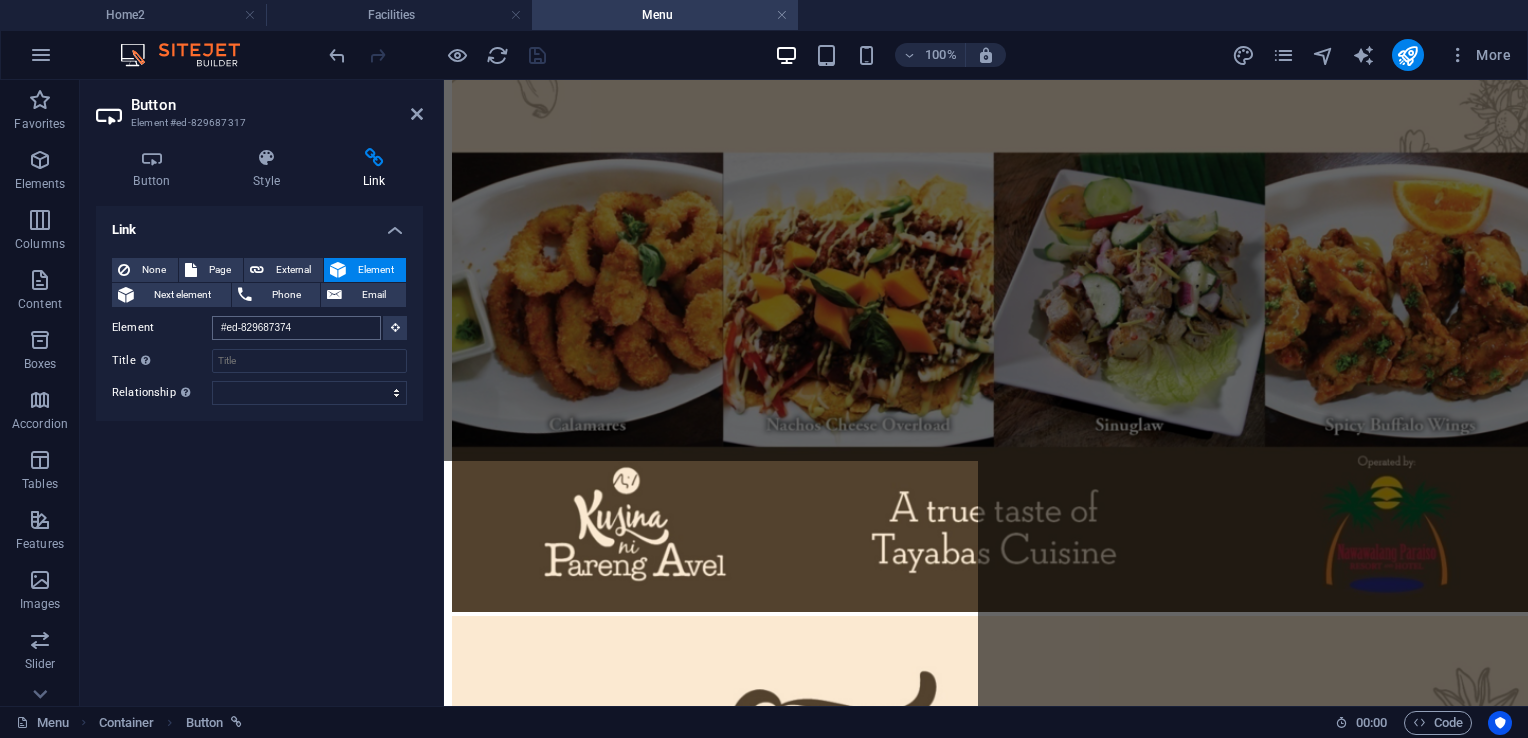 scroll, scrollTop: 11621, scrollLeft: 0, axis: vertical 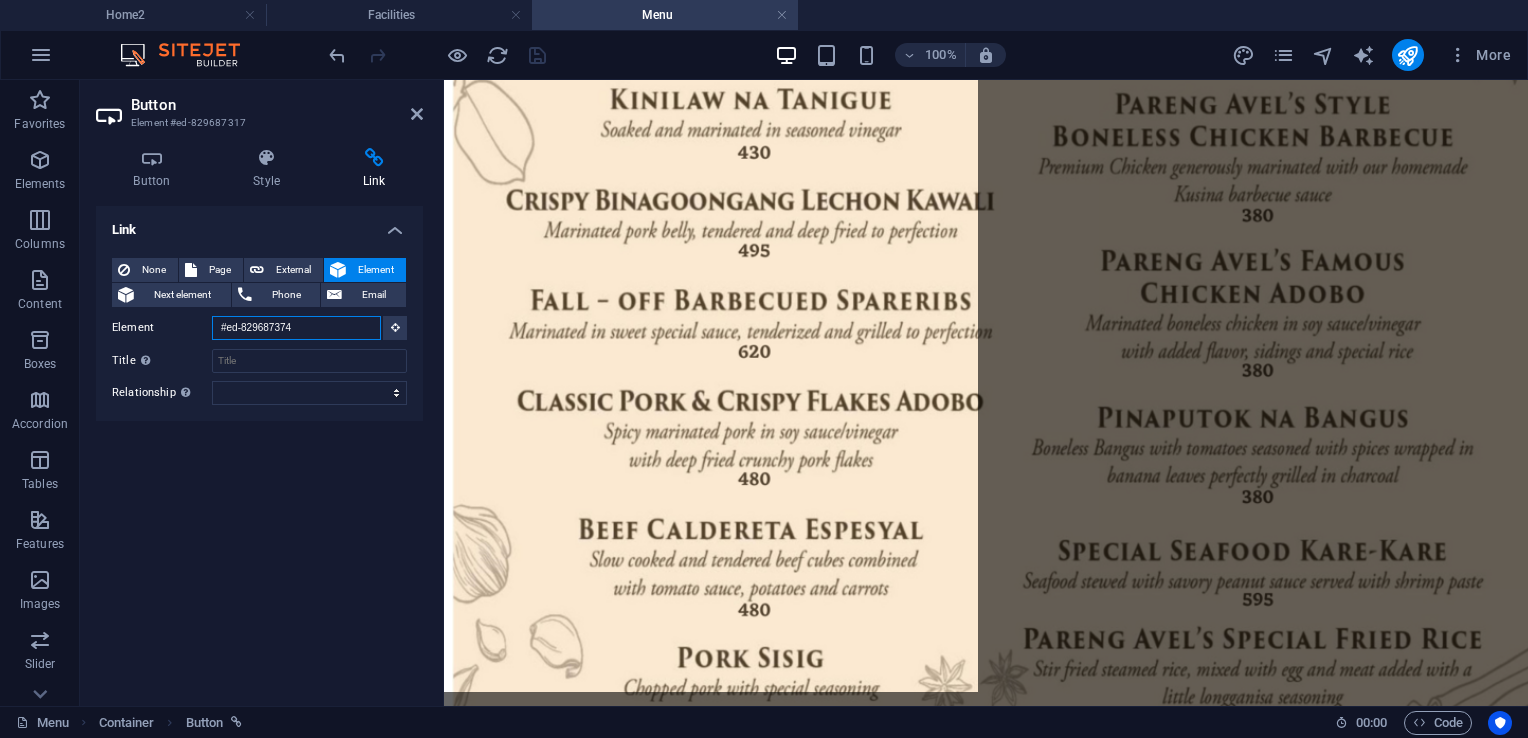 click on "#ed-829687374" at bounding box center (296, 328) 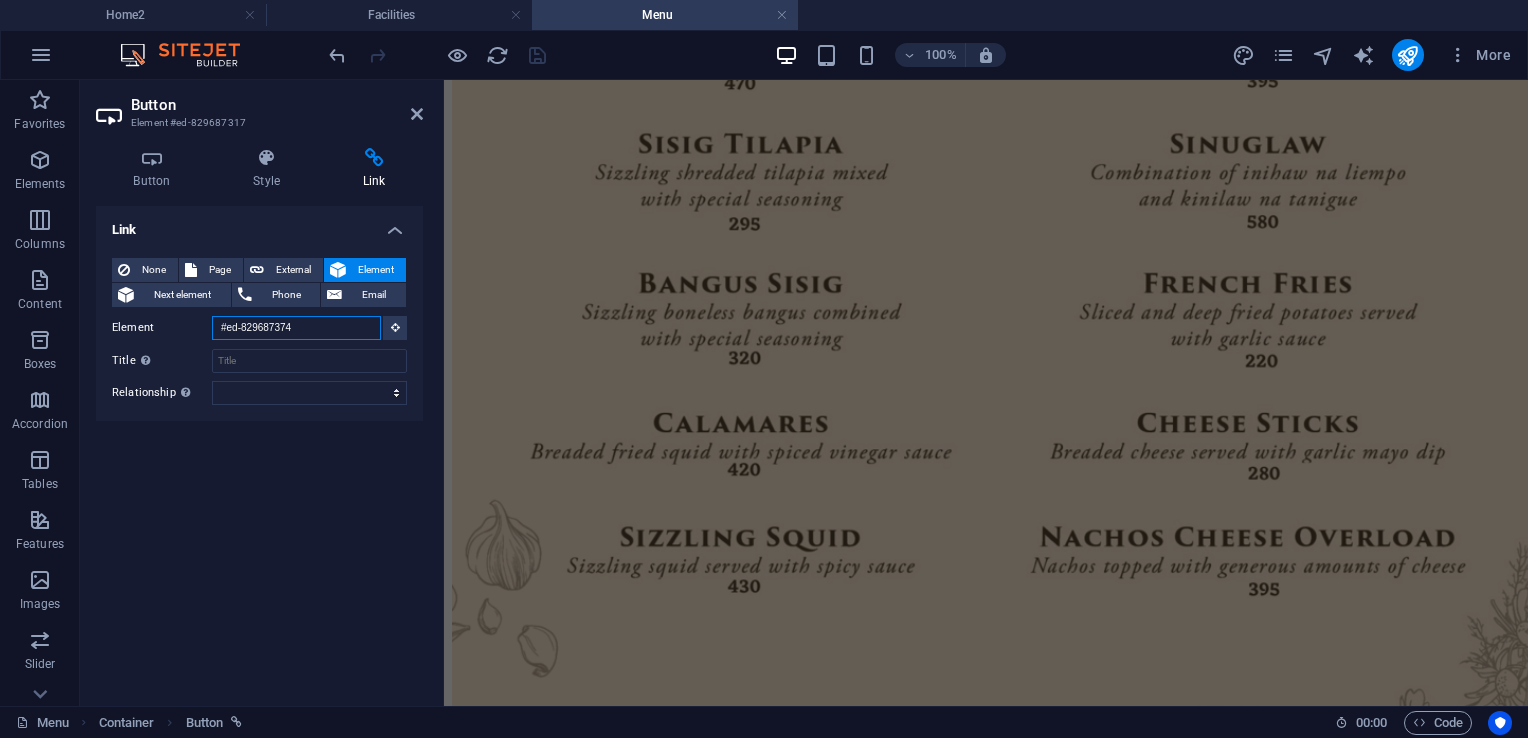scroll, scrollTop: 11621, scrollLeft: 0, axis: vertical 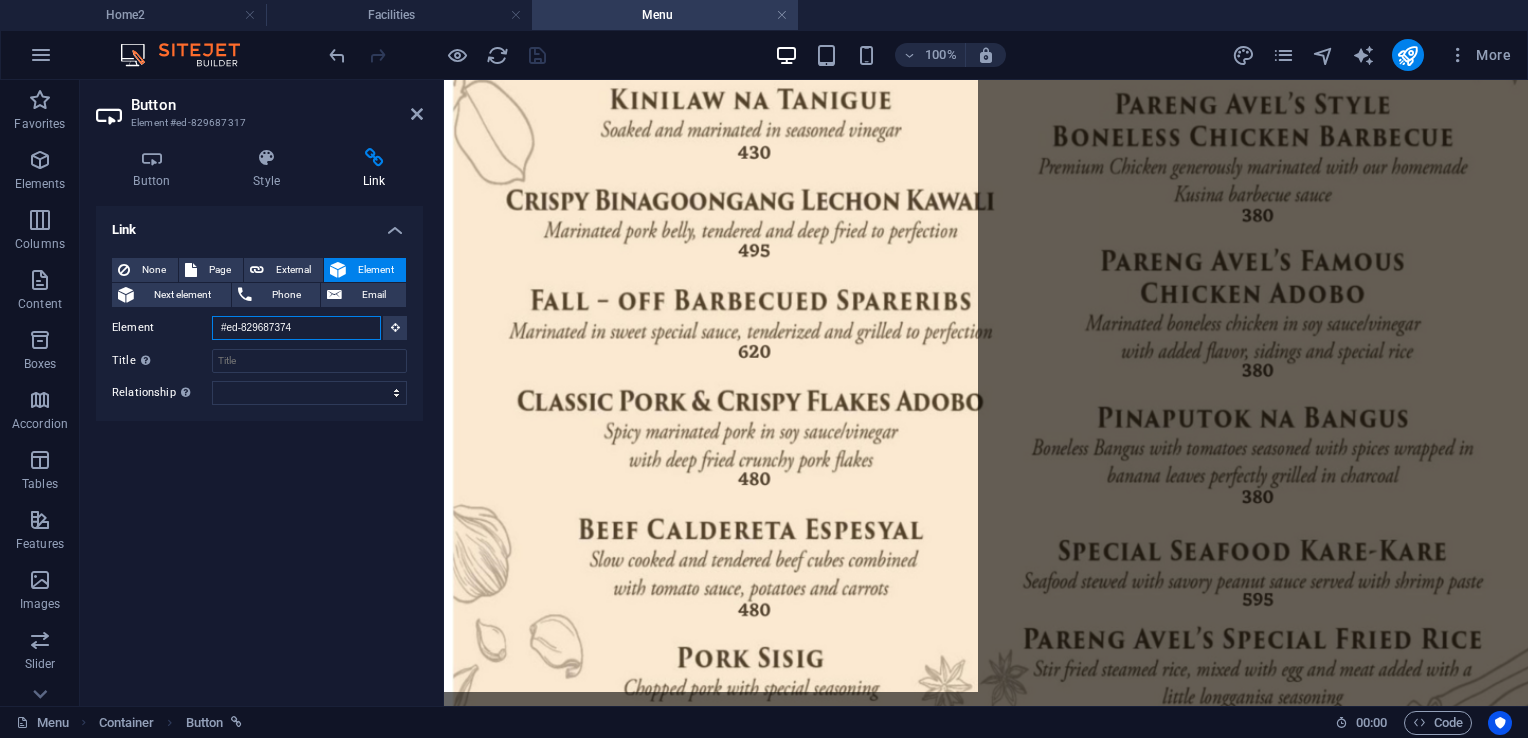 click on "#ed-829687374" at bounding box center (296, 328) 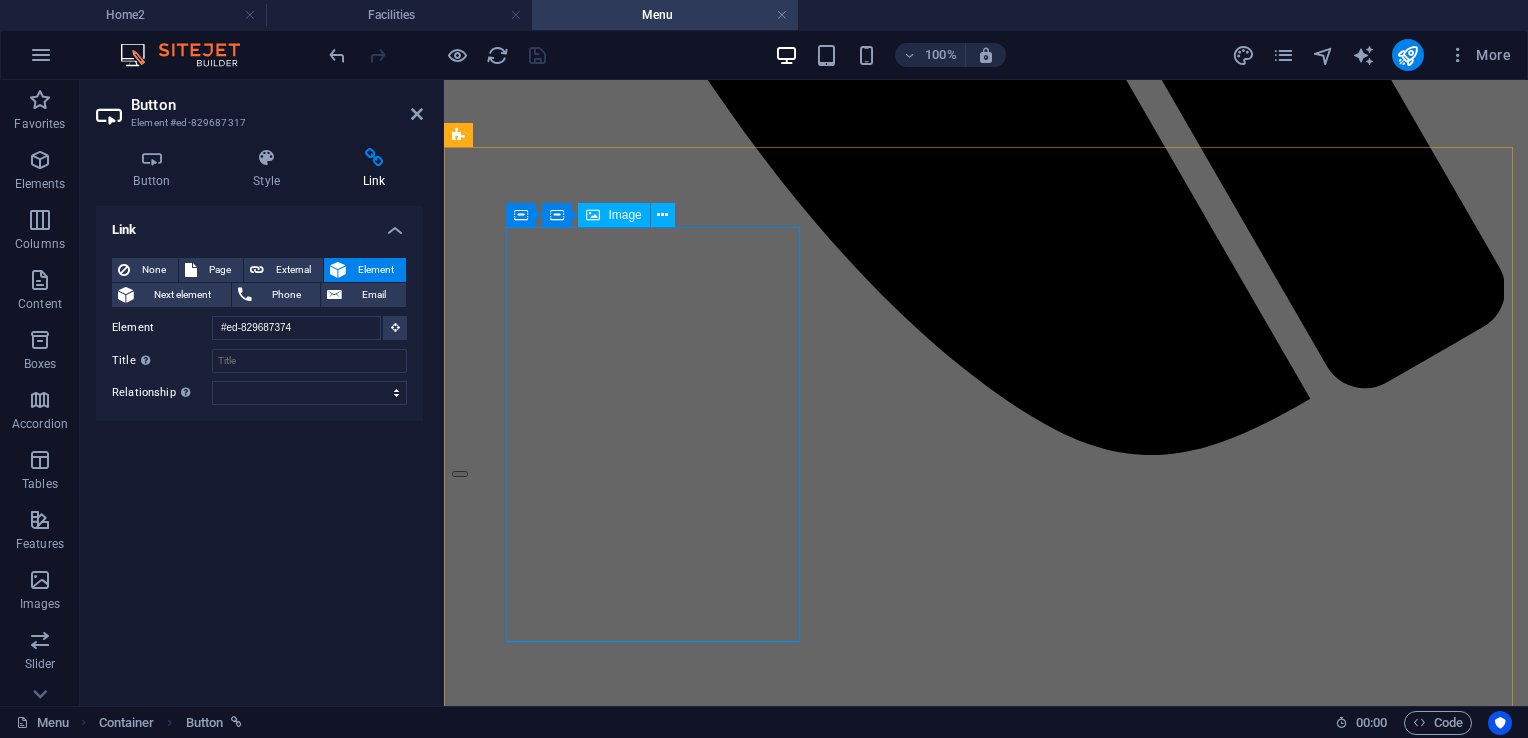 scroll, scrollTop: 1800, scrollLeft: 0, axis: vertical 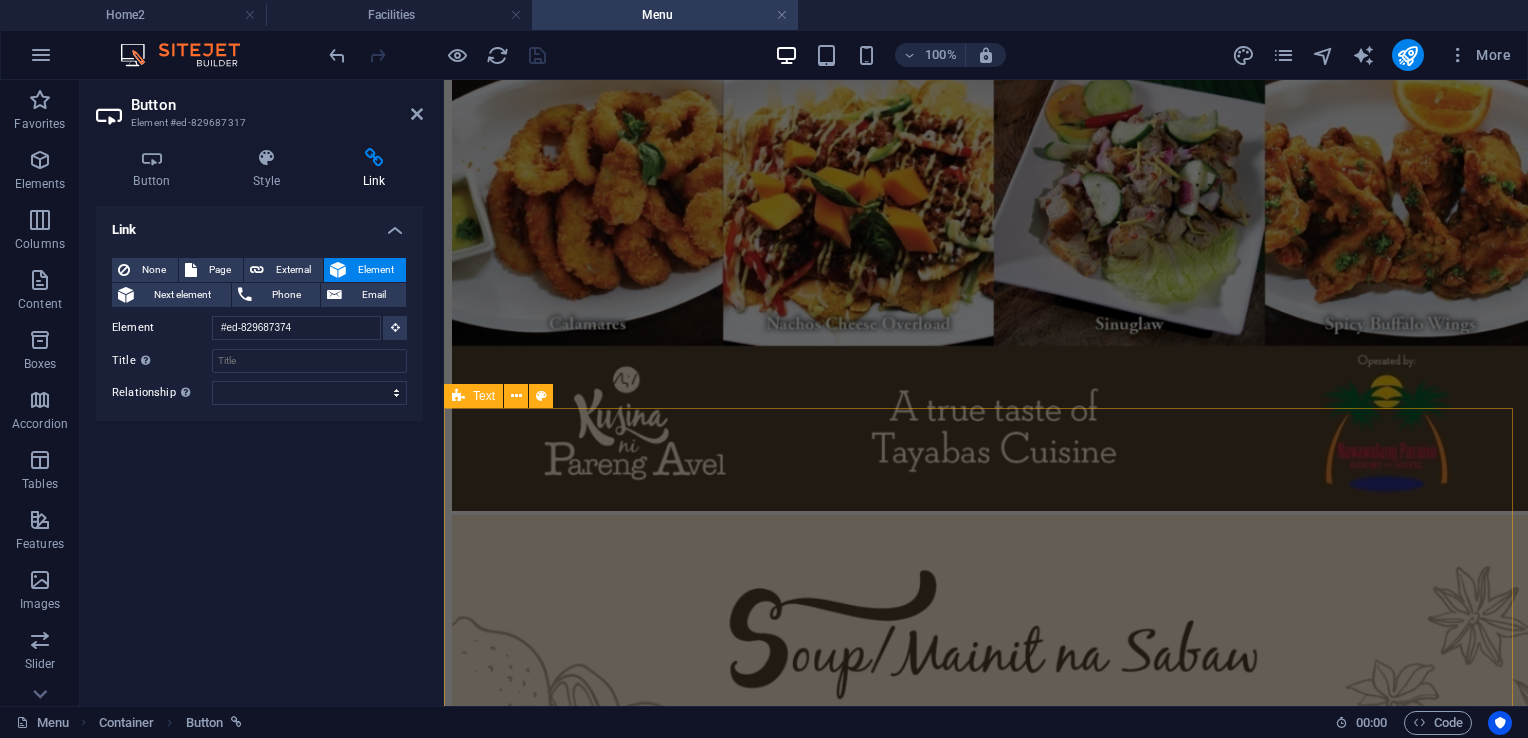 click at bounding box center (986, 38380) 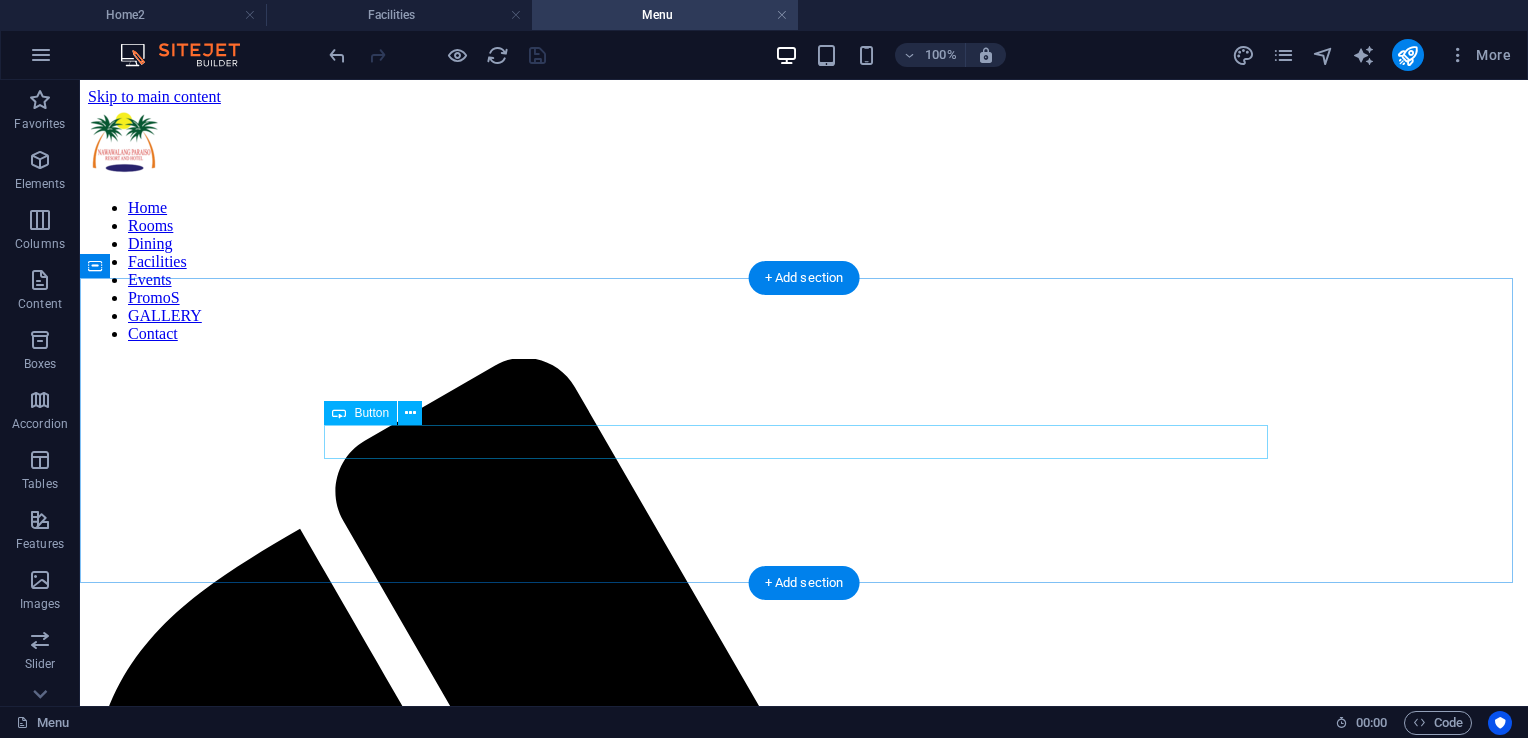 scroll, scrollTop: 300, scrollLeft: 0, axis: vertical 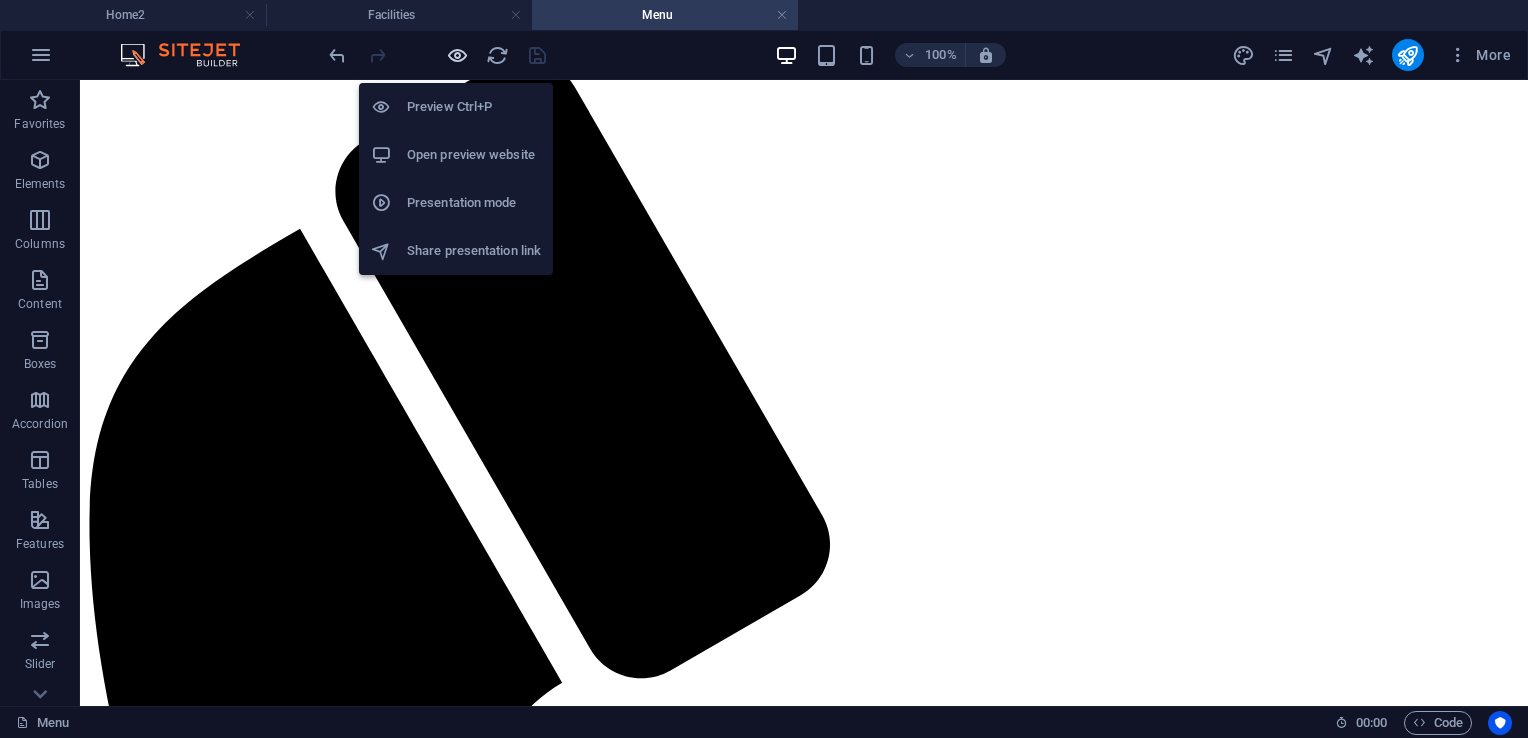 click at bounding box center (457, 55) 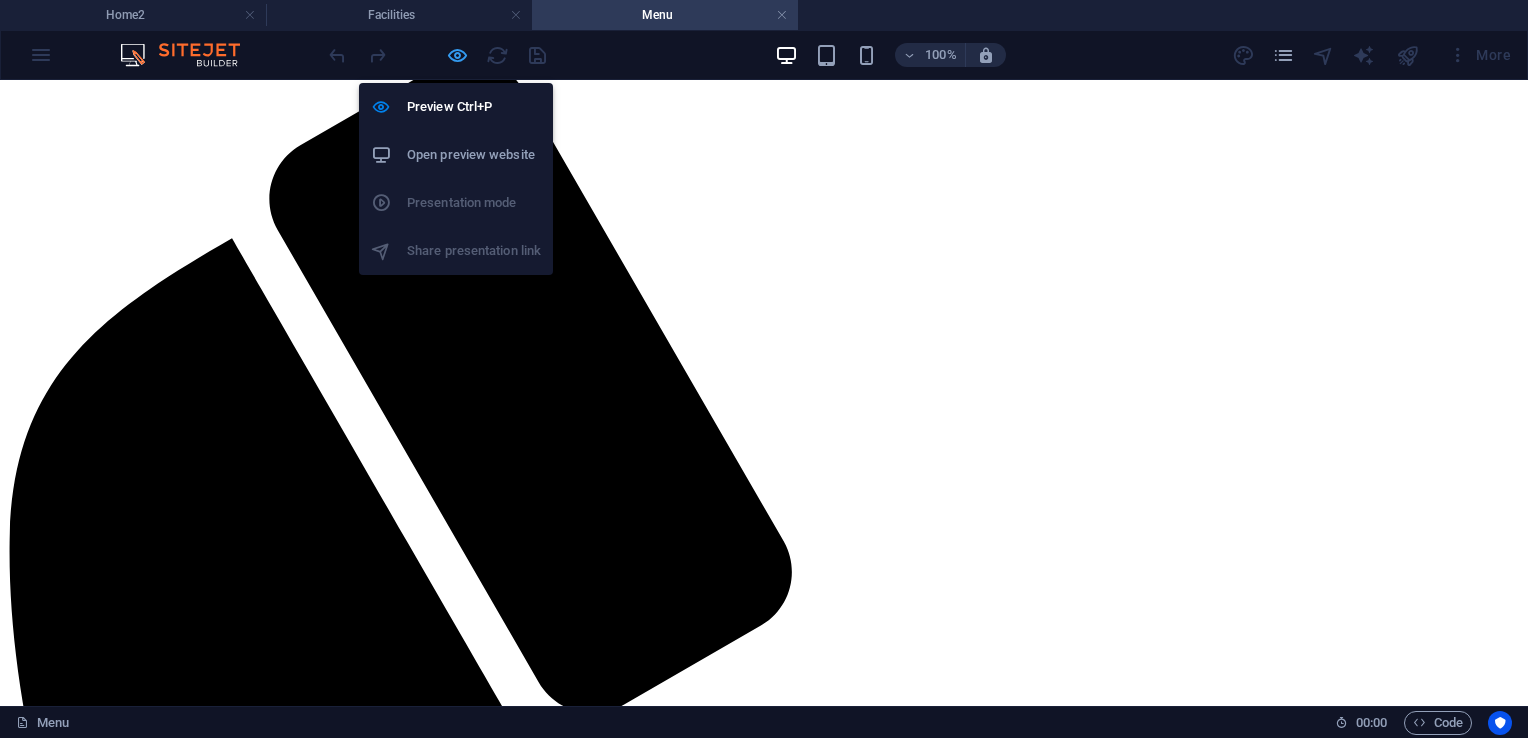 click at bounding box center (457, 55) 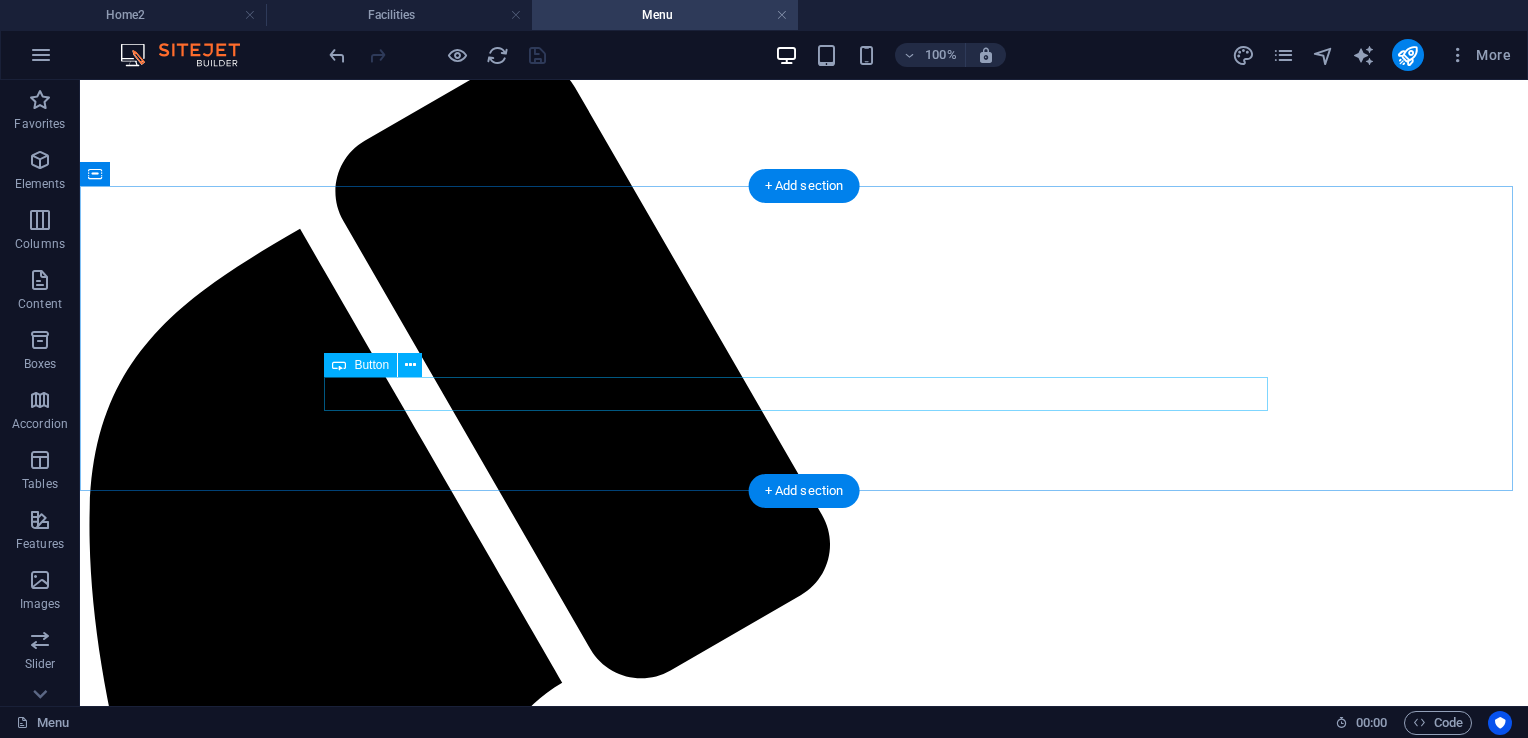 click on "The poolbar" at bounding box center [804, 2632] 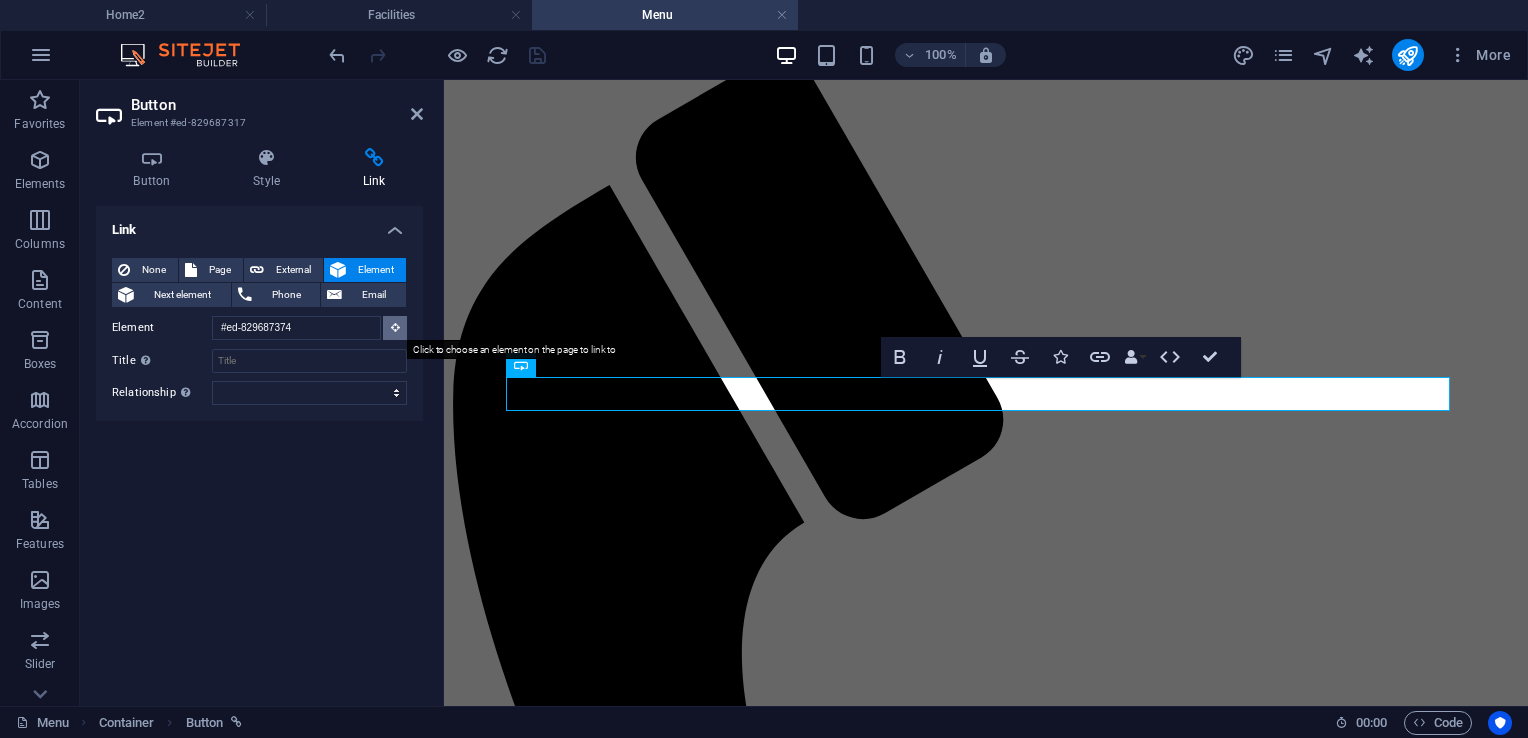 click at bounding box center [395, 327] 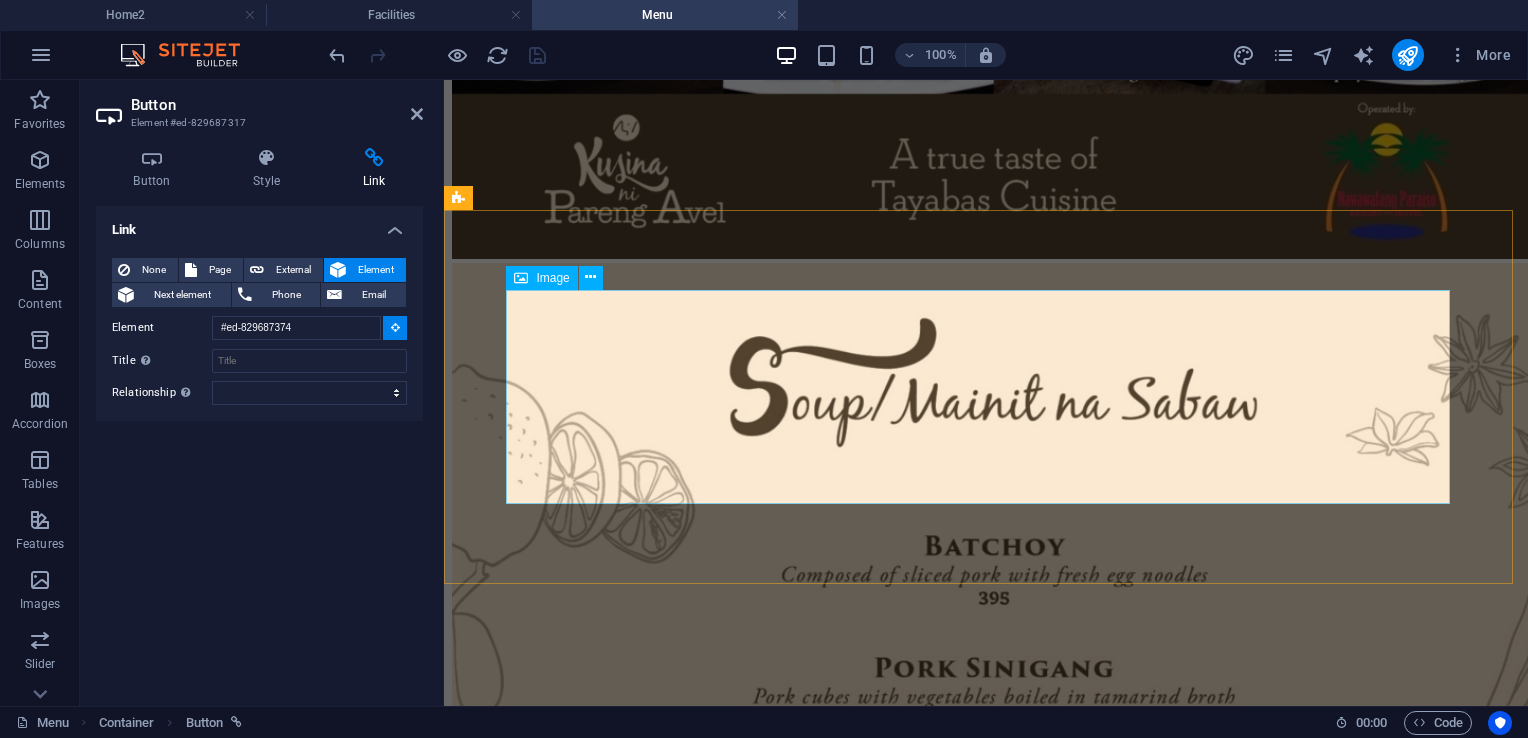 scroll, scrollTop: 8100, scrollLeft: 0, axis: vertical 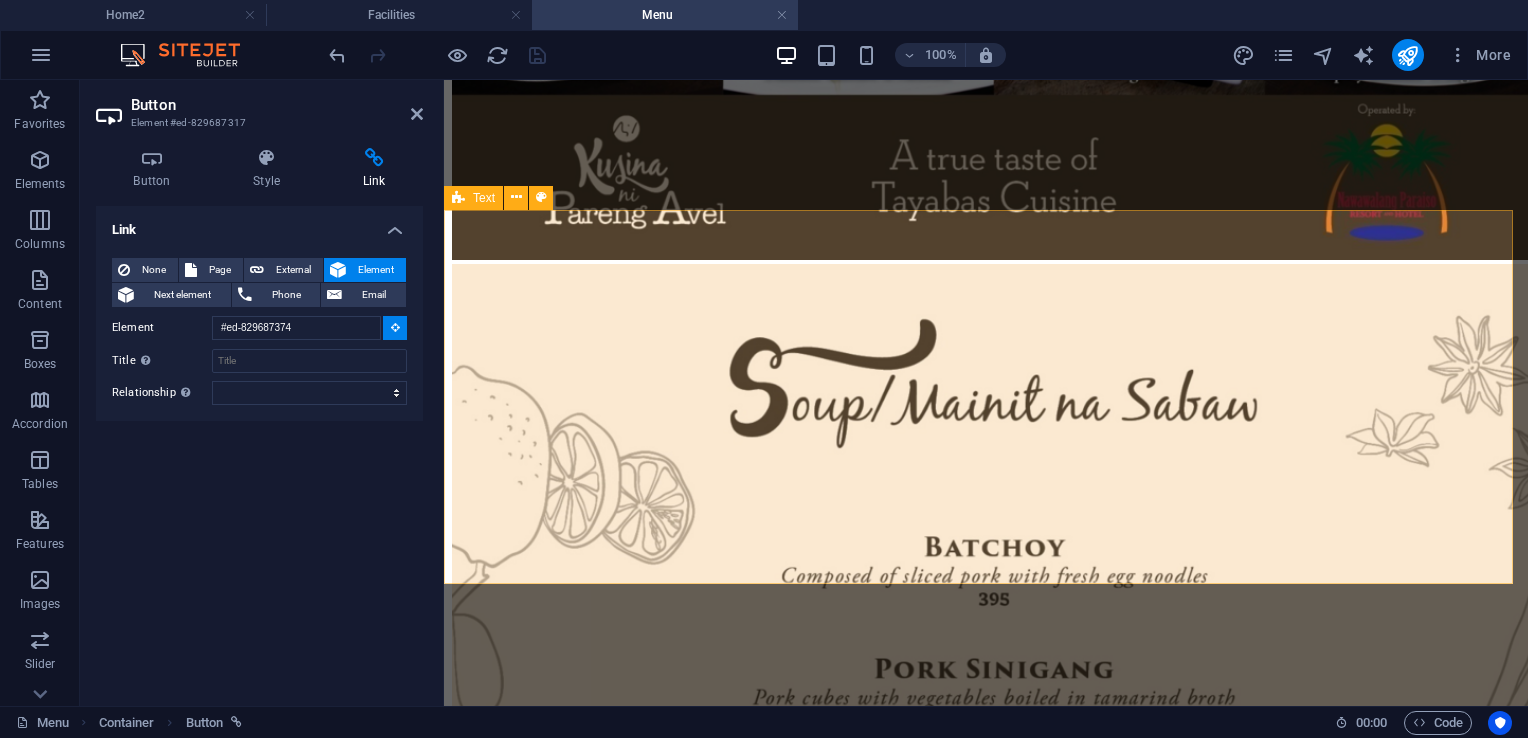 click at bounding box center (986, 38129) 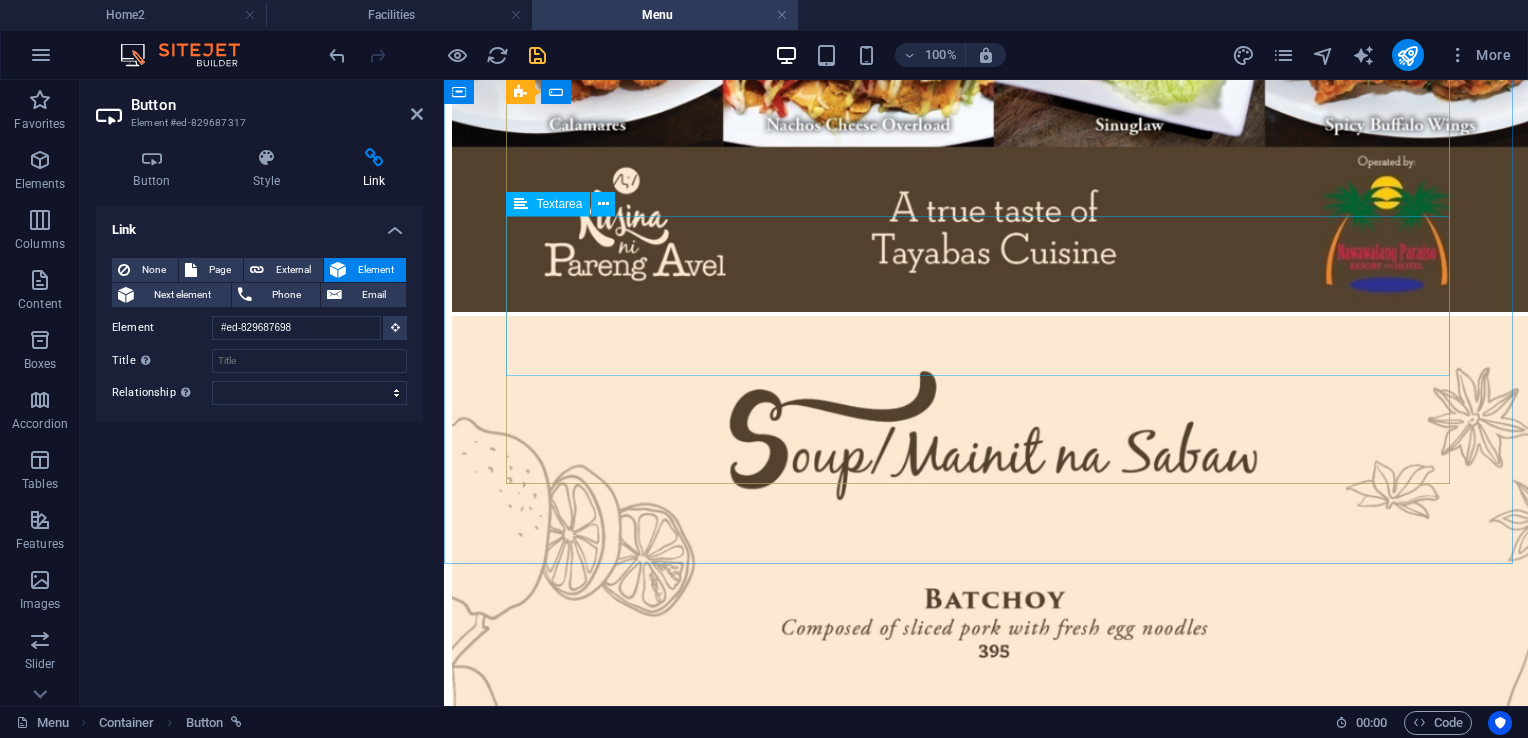 scroll, scrollTop: 300, scrollLeft: 0, axis: vertical 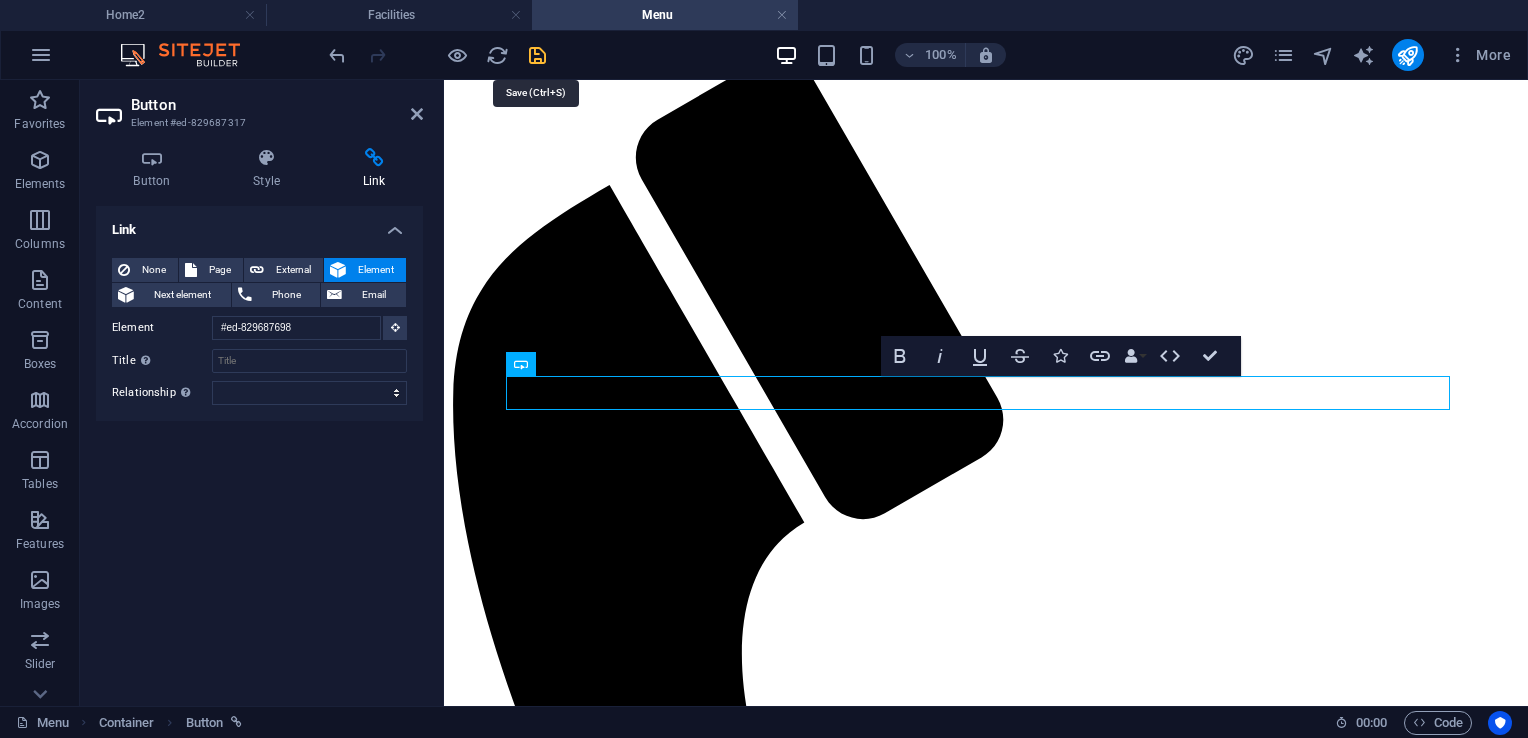 click at bounding box center (537, 55) 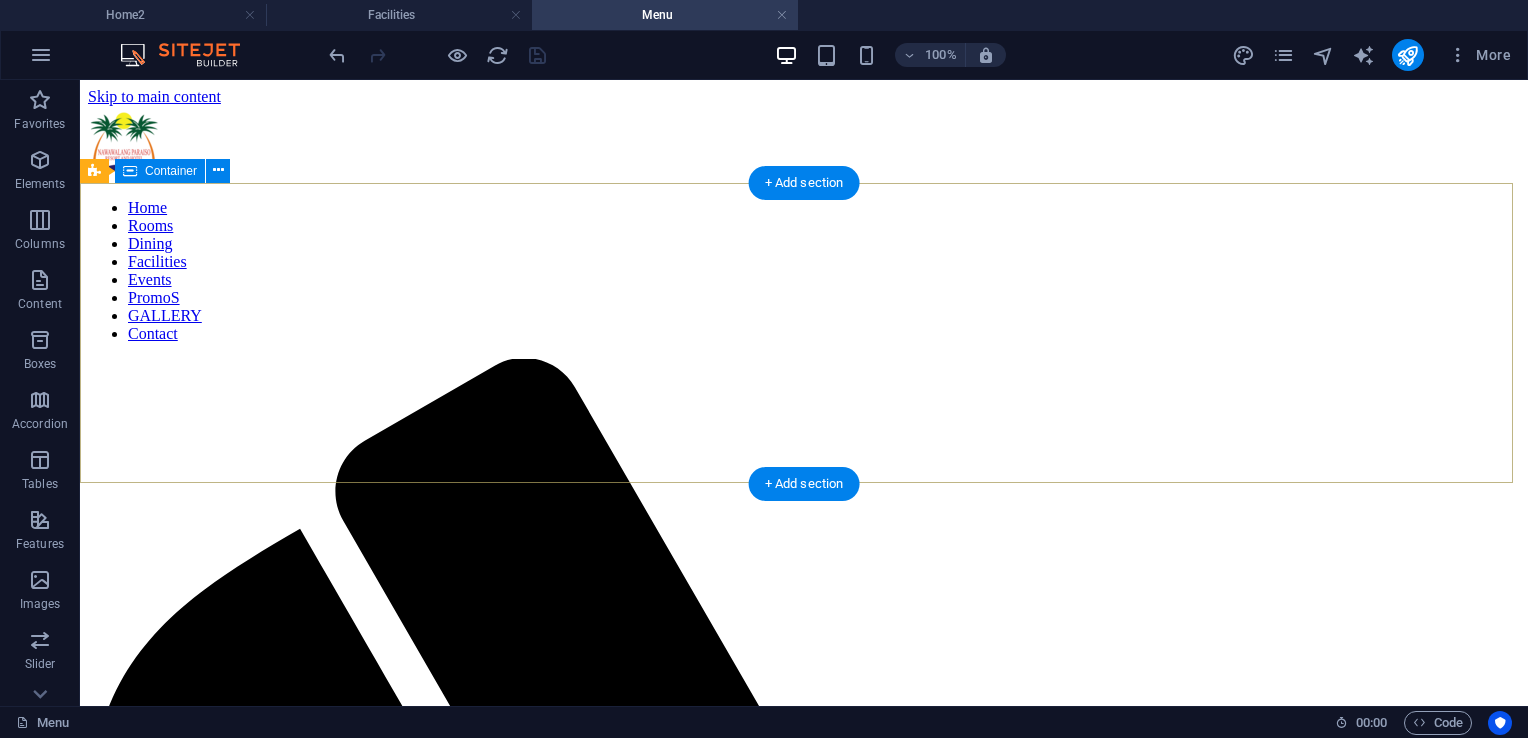 scroll, scrollTop: 300, scrollLeft: 0, axis: vertical 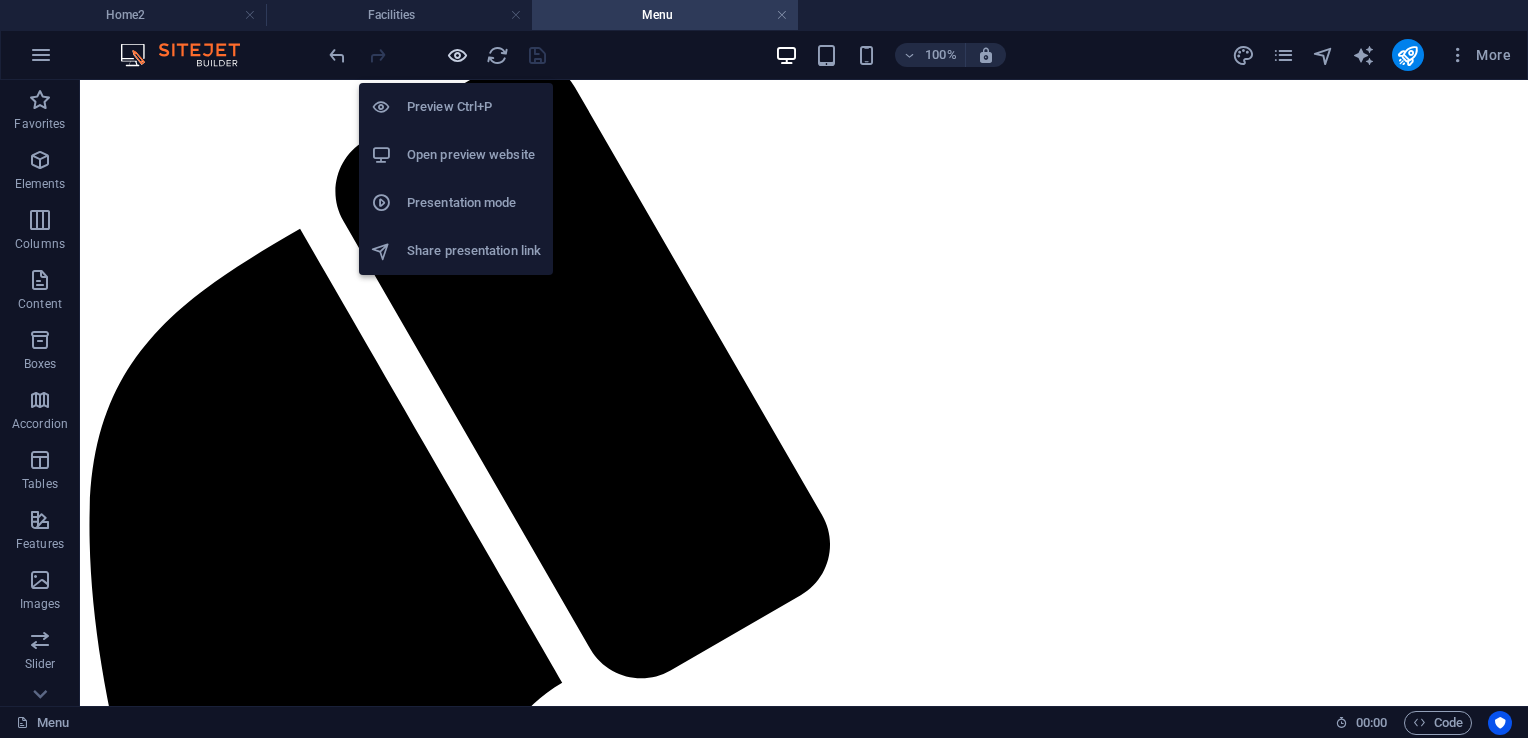 click at bounding box center (457, 55) 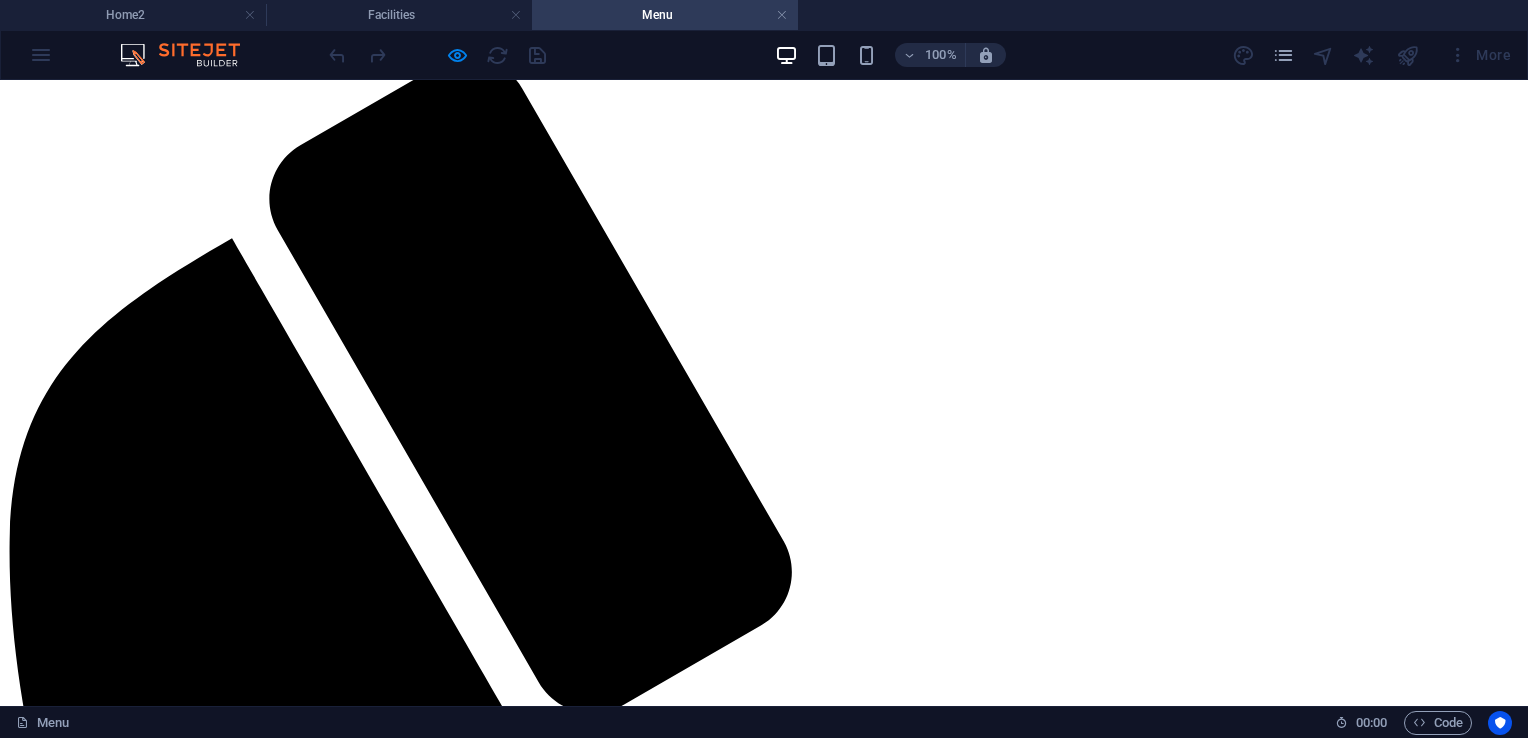 click on "The poolbar" at bounding box center (764, 2695) 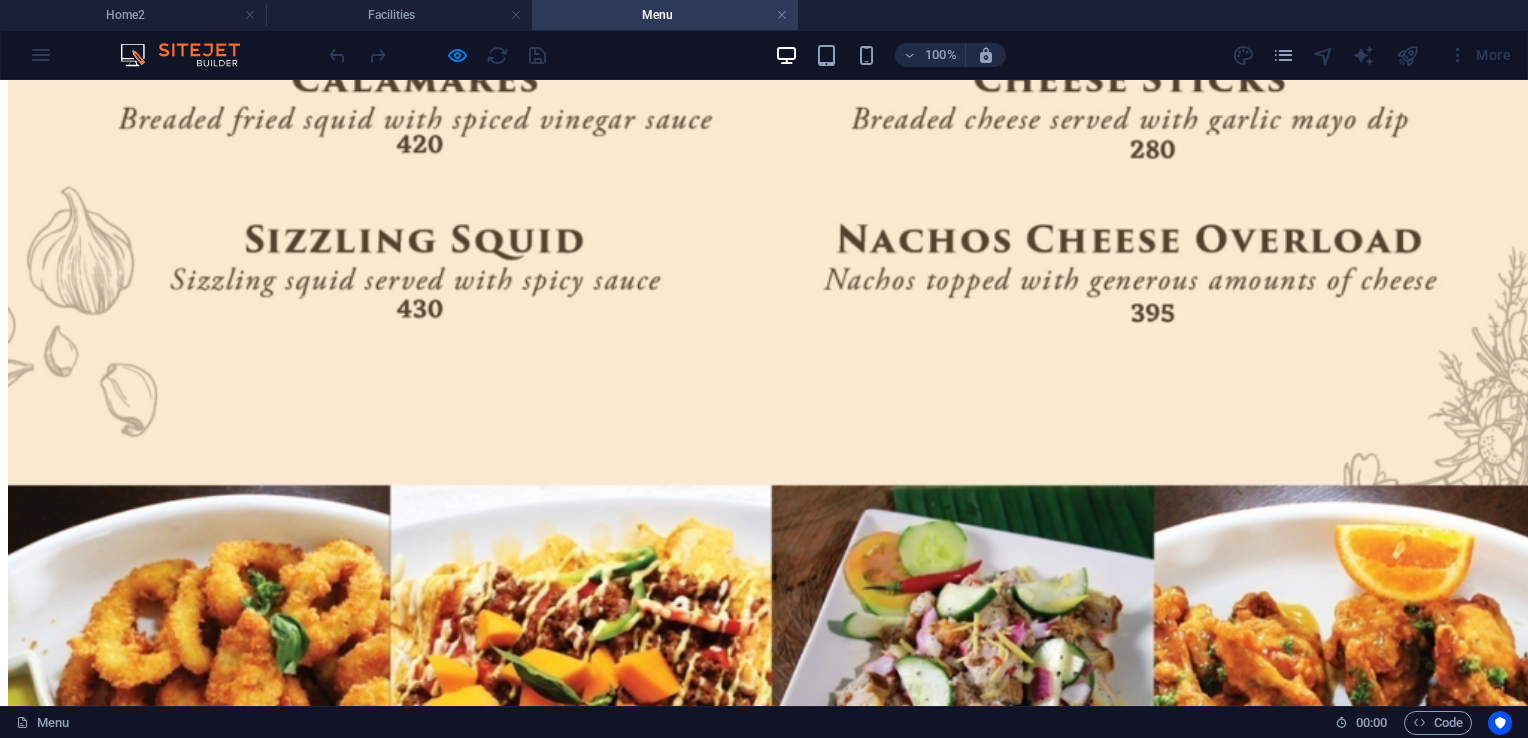 scroll, scrollTop: 8324, scrollLeft: 0, axis: vertical 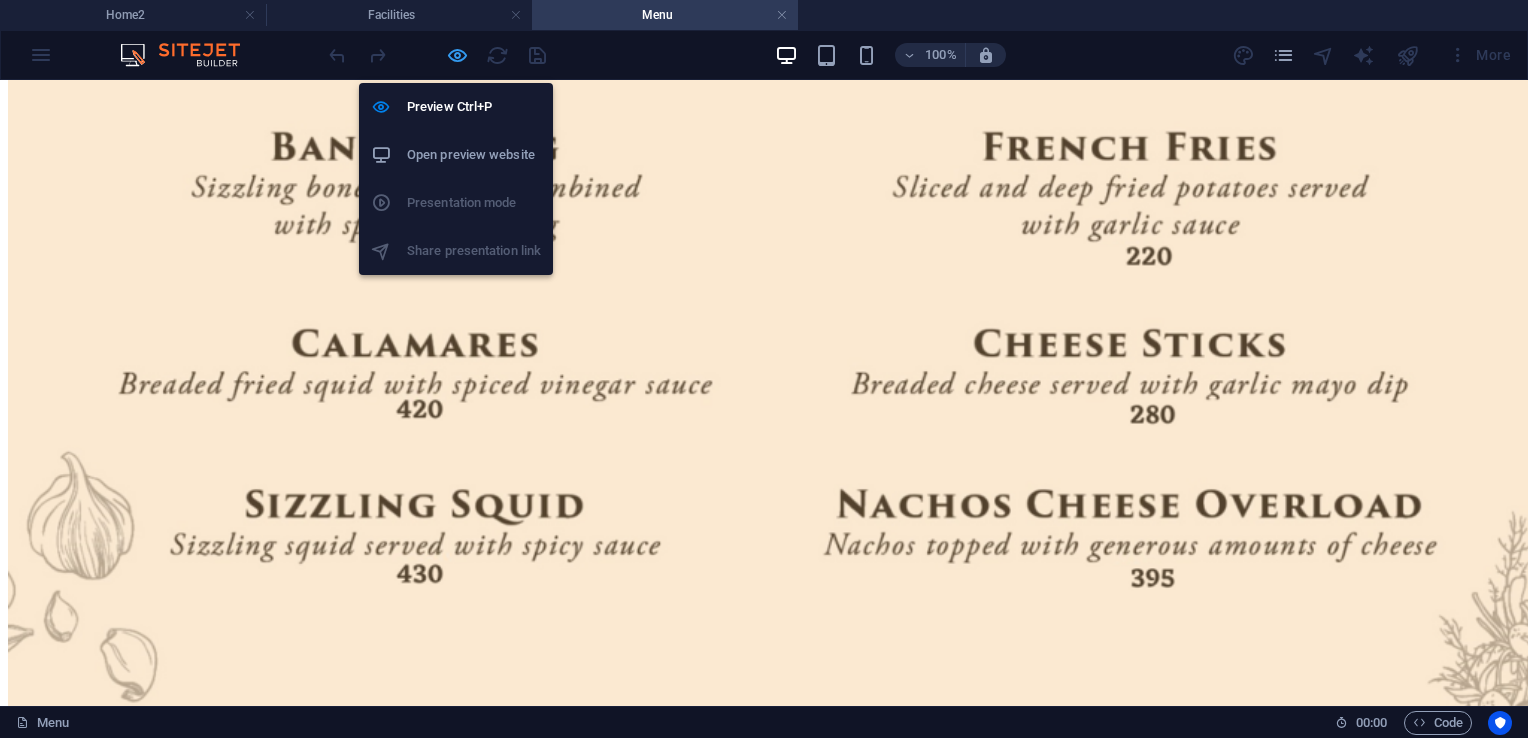 drag, startPoint x: 456, startPoint y: 56, endPoint x: 180, endPoint y: 330, distance: 388.91132 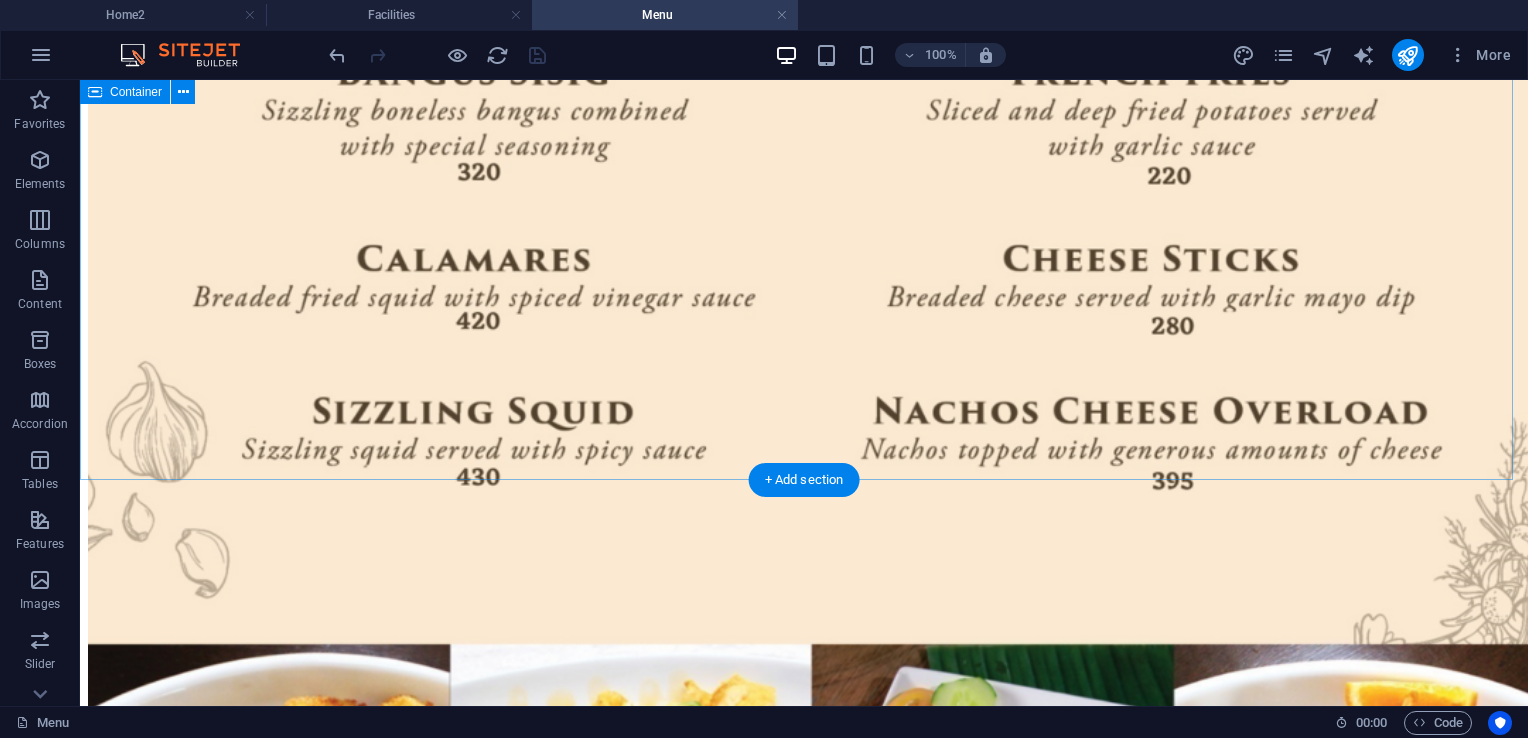 scroll, scrollTop: 8193, scrollLeft: 0, axis: vertical 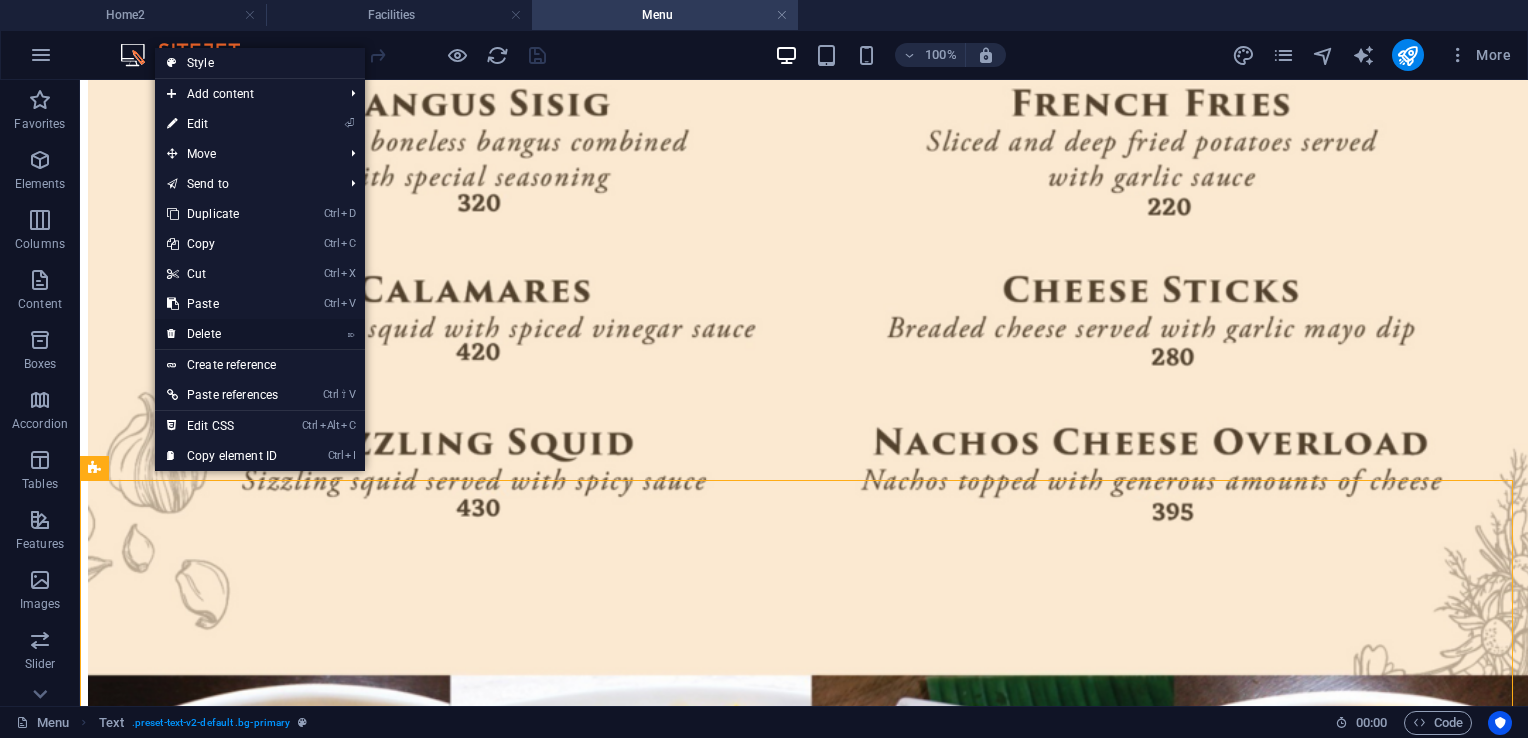 click on "⌦  Delete" at bounding box center [222, 334] 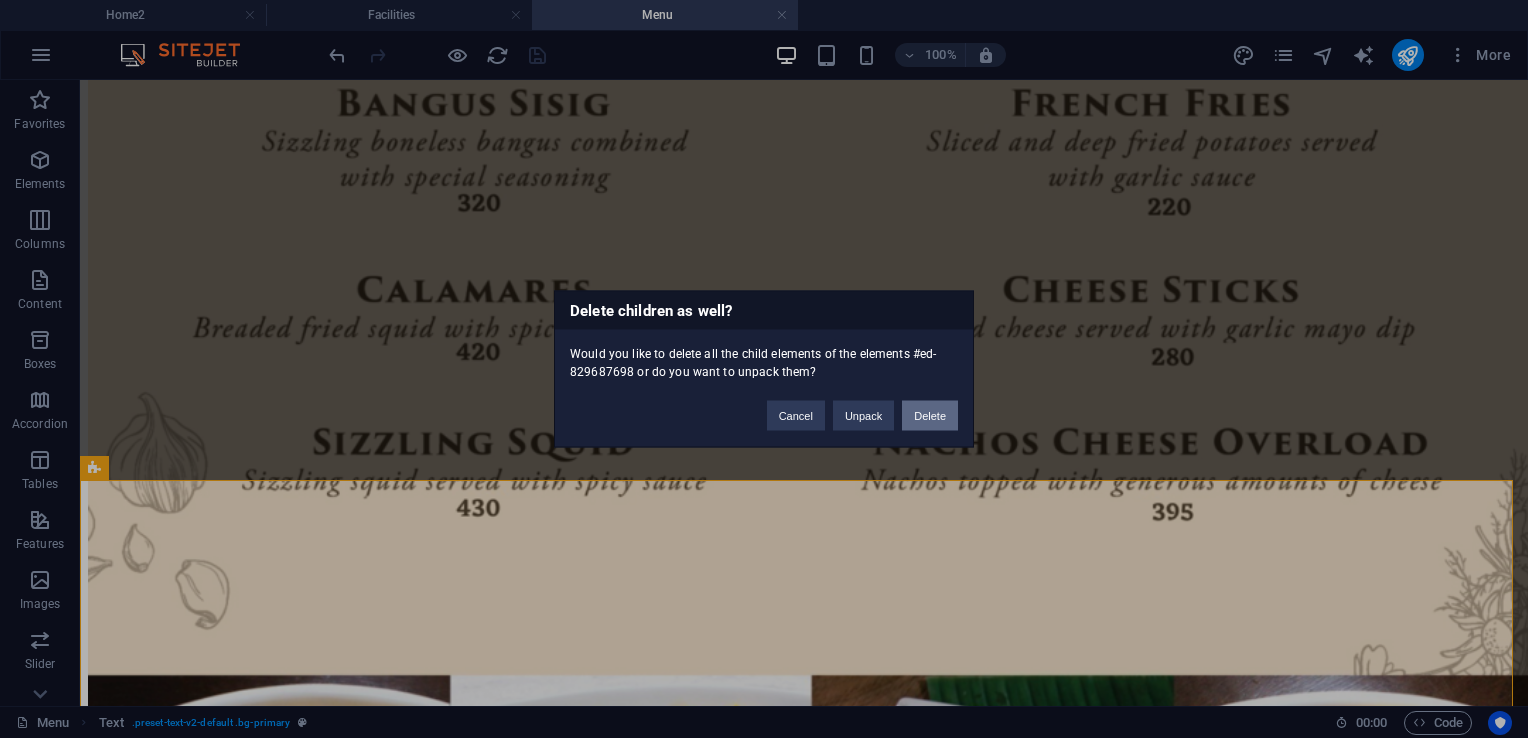 click on "Delete" at bounding box center (930, 416) 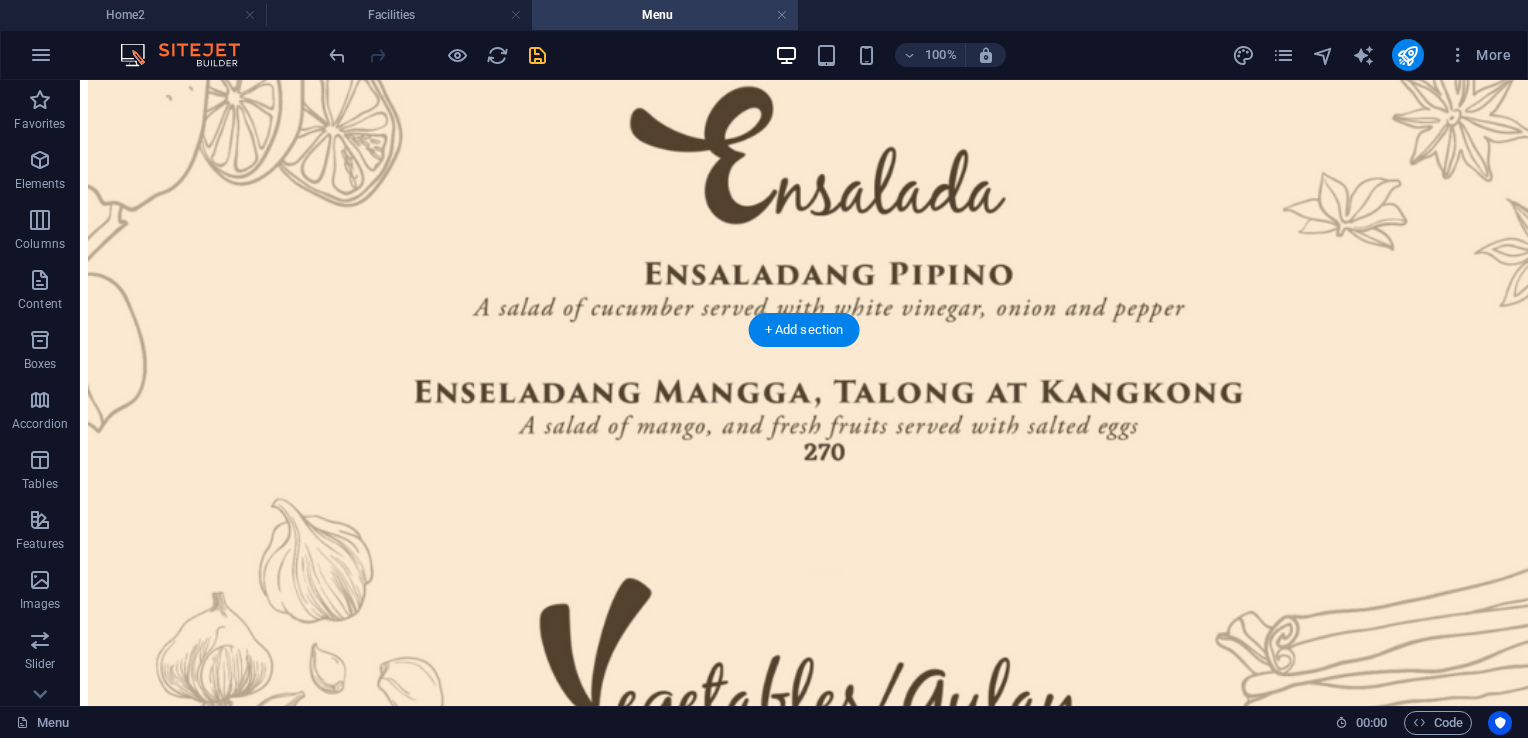 scroll, scrollTop: 11493, scrollLeft: 0, axis: vertical 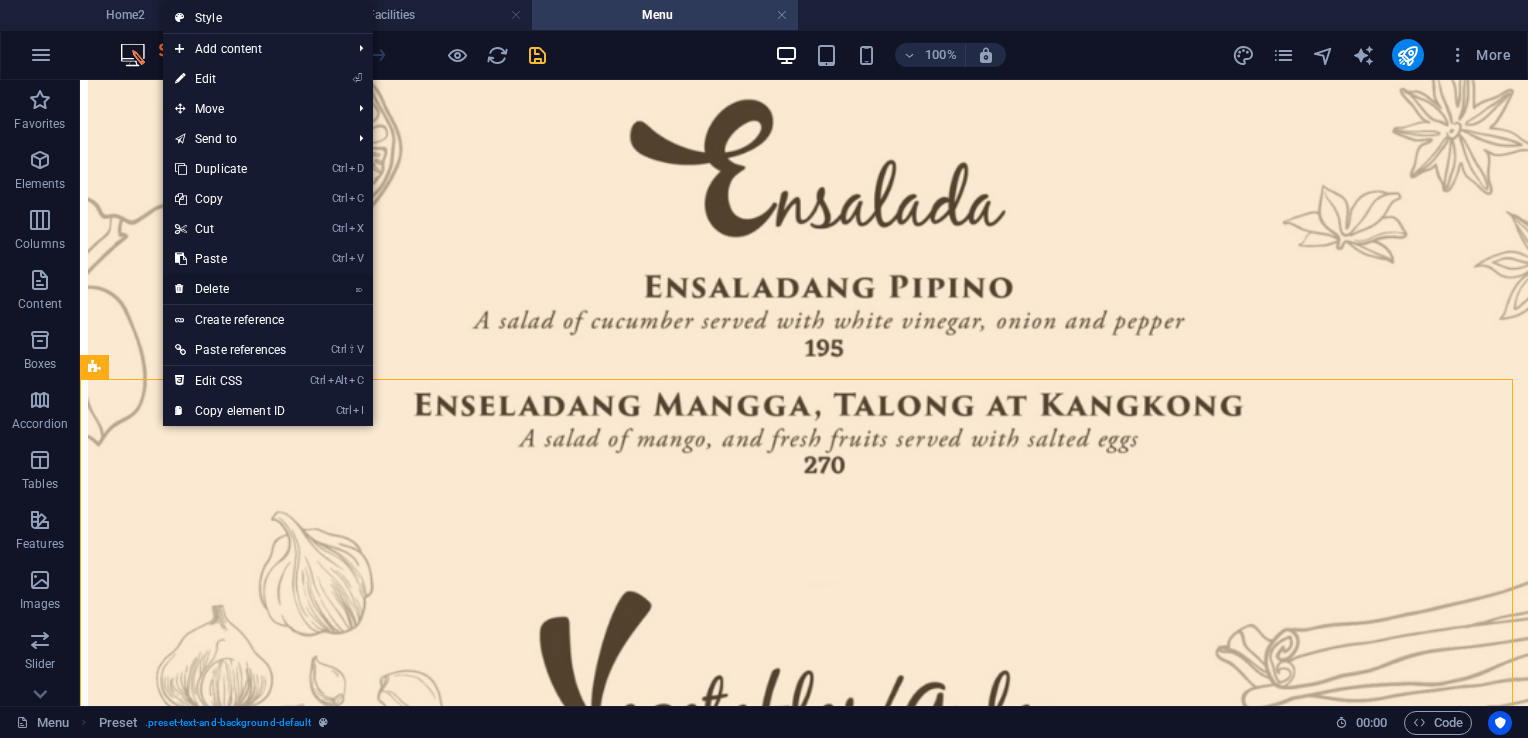 click on "⌦  Delete" at bounding box center [230, 289] 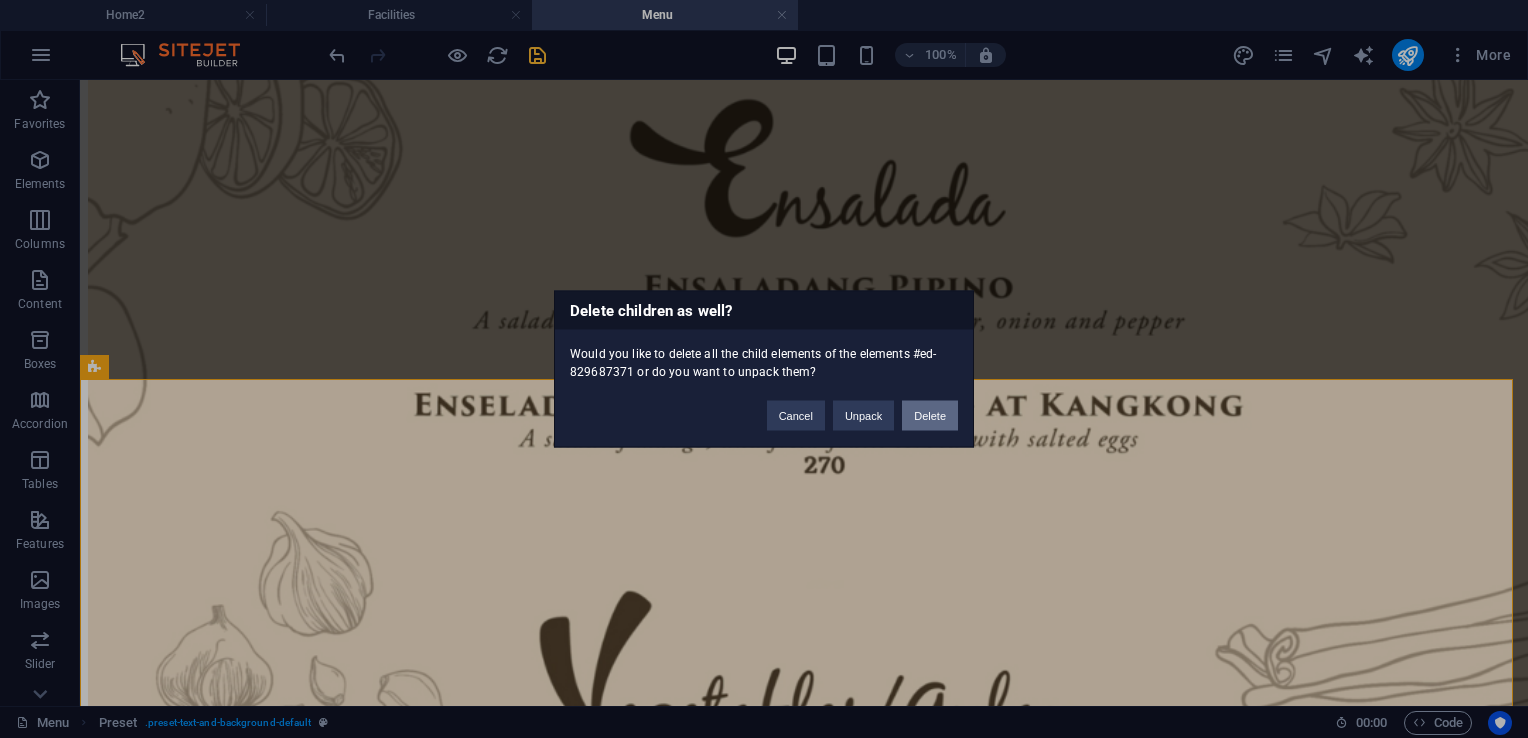 drag, startPoint x: 916, startPoint y: 411, endPoint x: 836, endPoint y: 332, distance: 112.432205 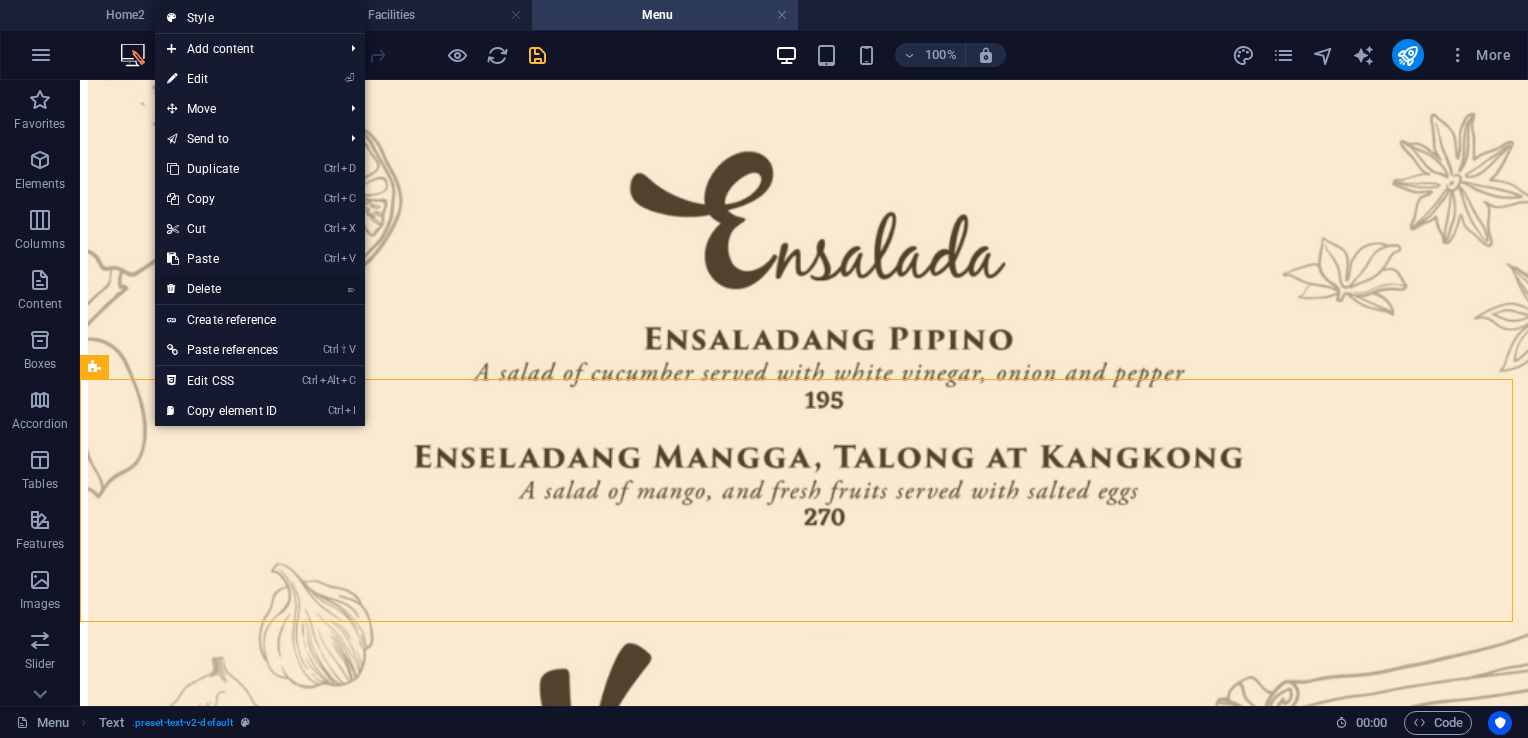 click on "⌦  Delete" at bounding box center (222, 289) 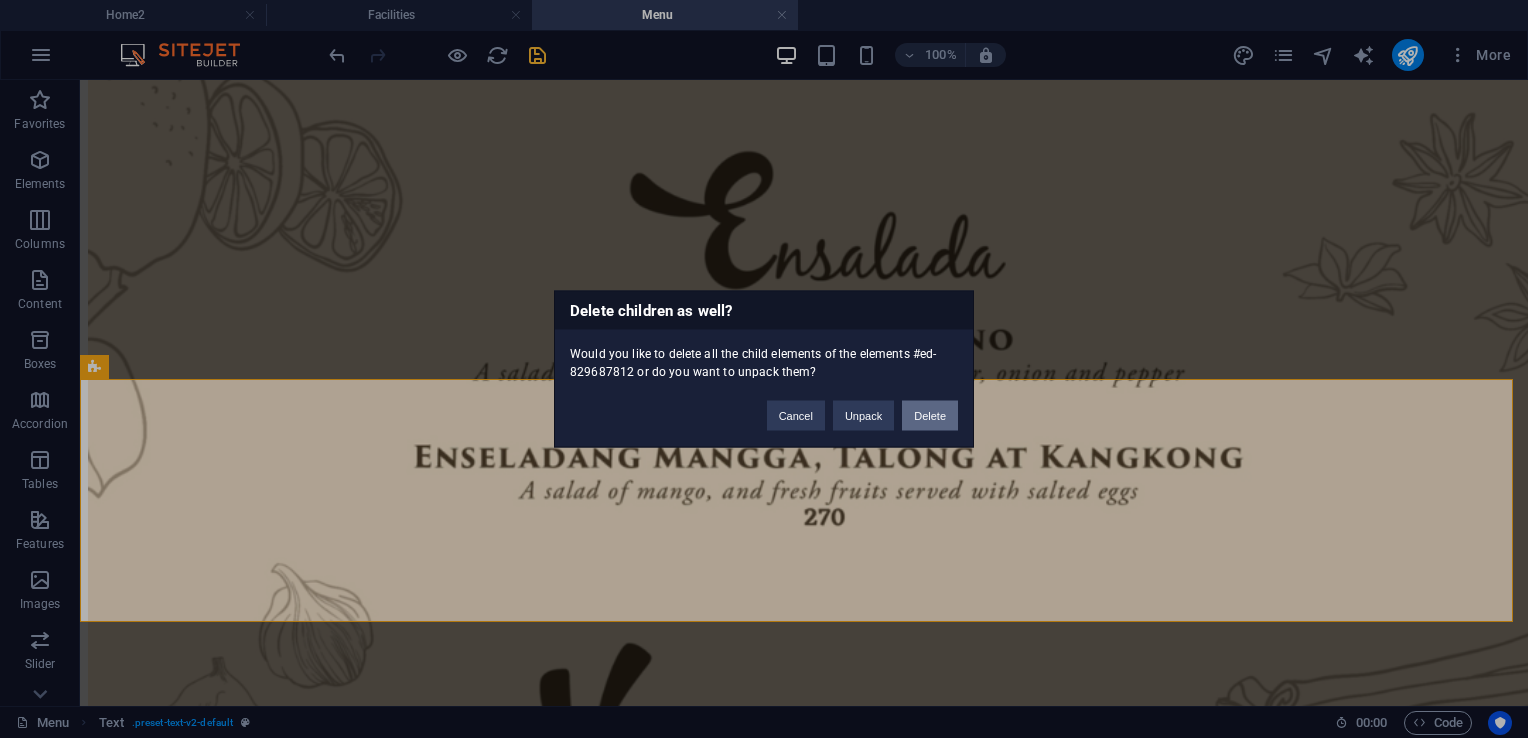 drag, startPoint x: 939, startPoint y: 415, endPoint x: 857, endPoint y: 348, distance: 105.89146 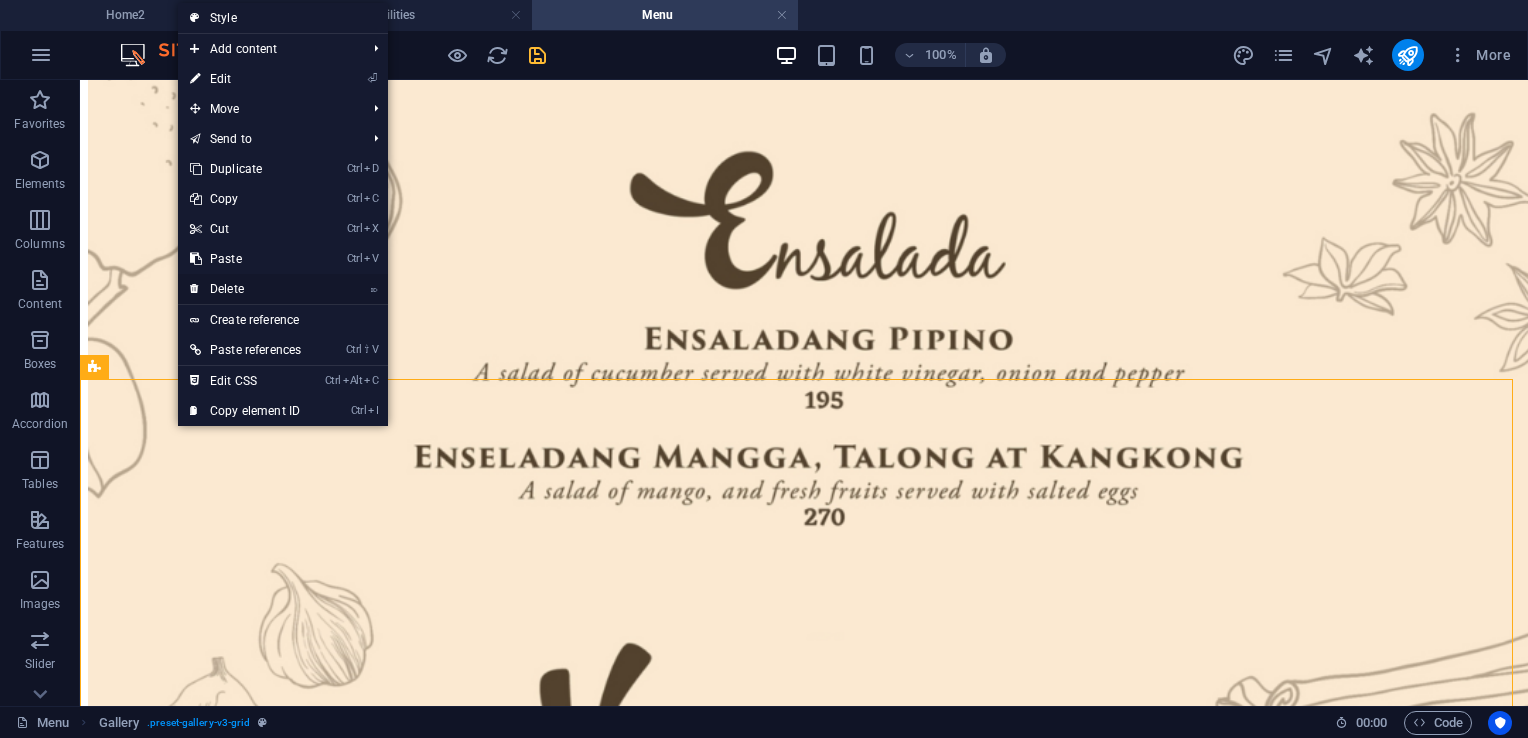 click on "⌦  Delete" at bounding box center (245, 289) 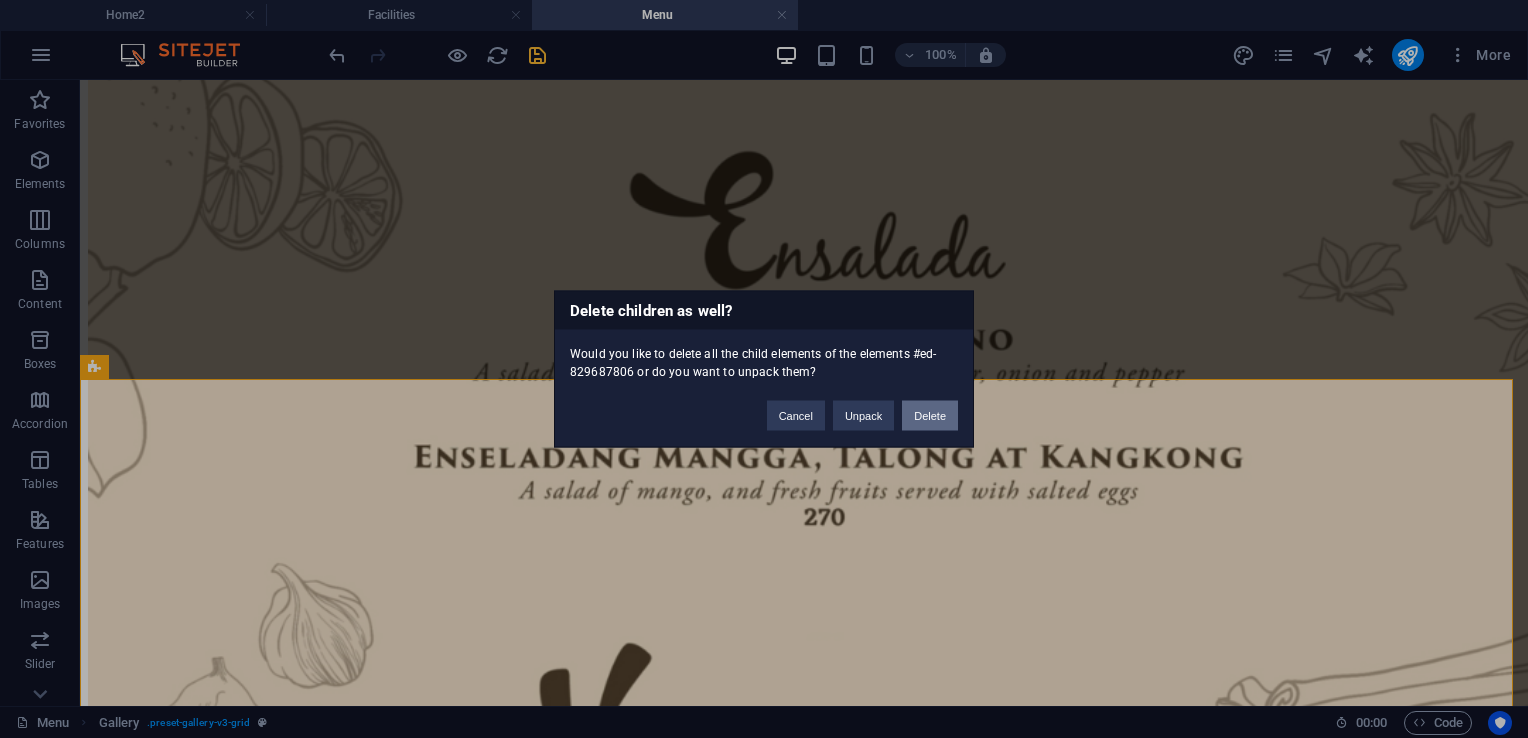 click on "Delete" at bounding box center (930, 416) 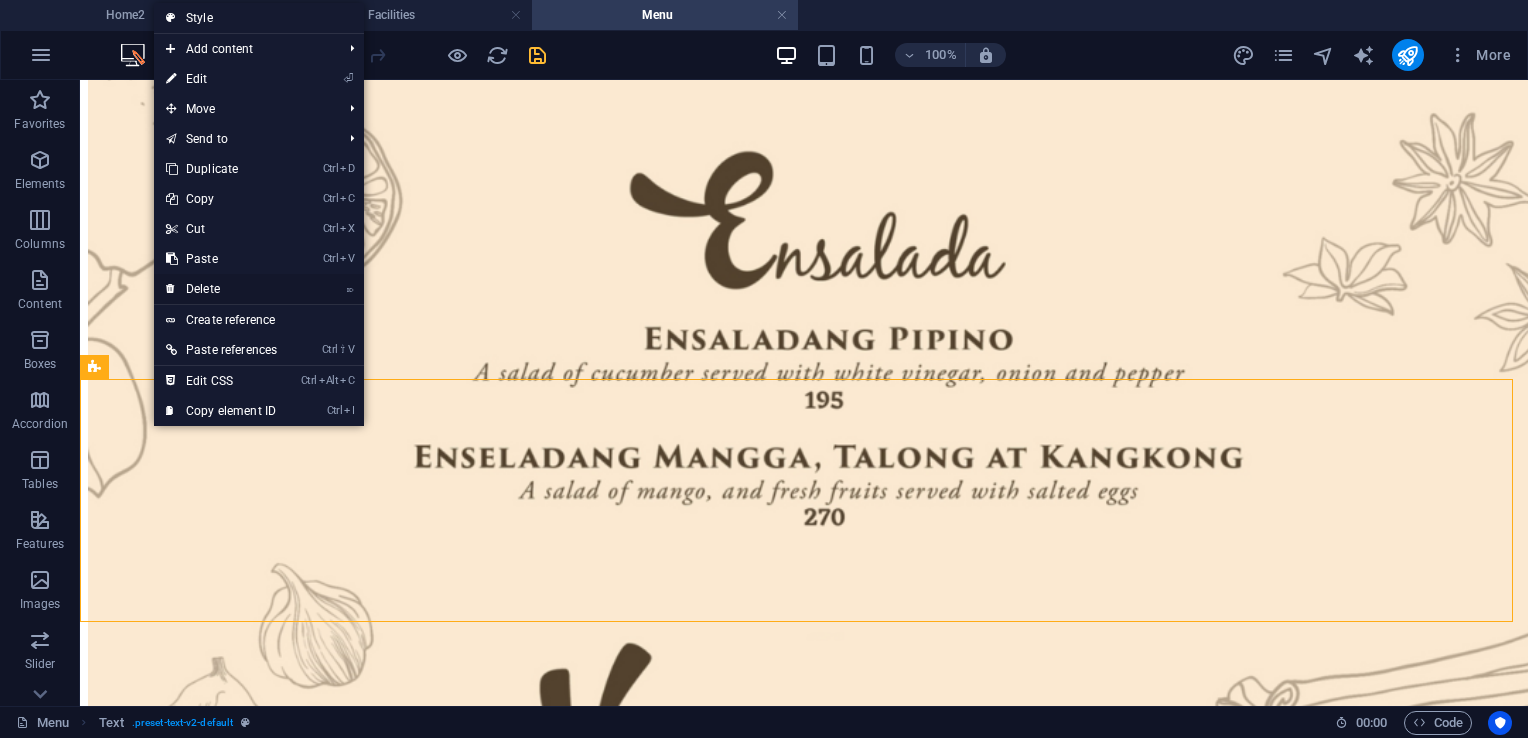 click on "⌦  Delete" at bounding box center (221, 289) 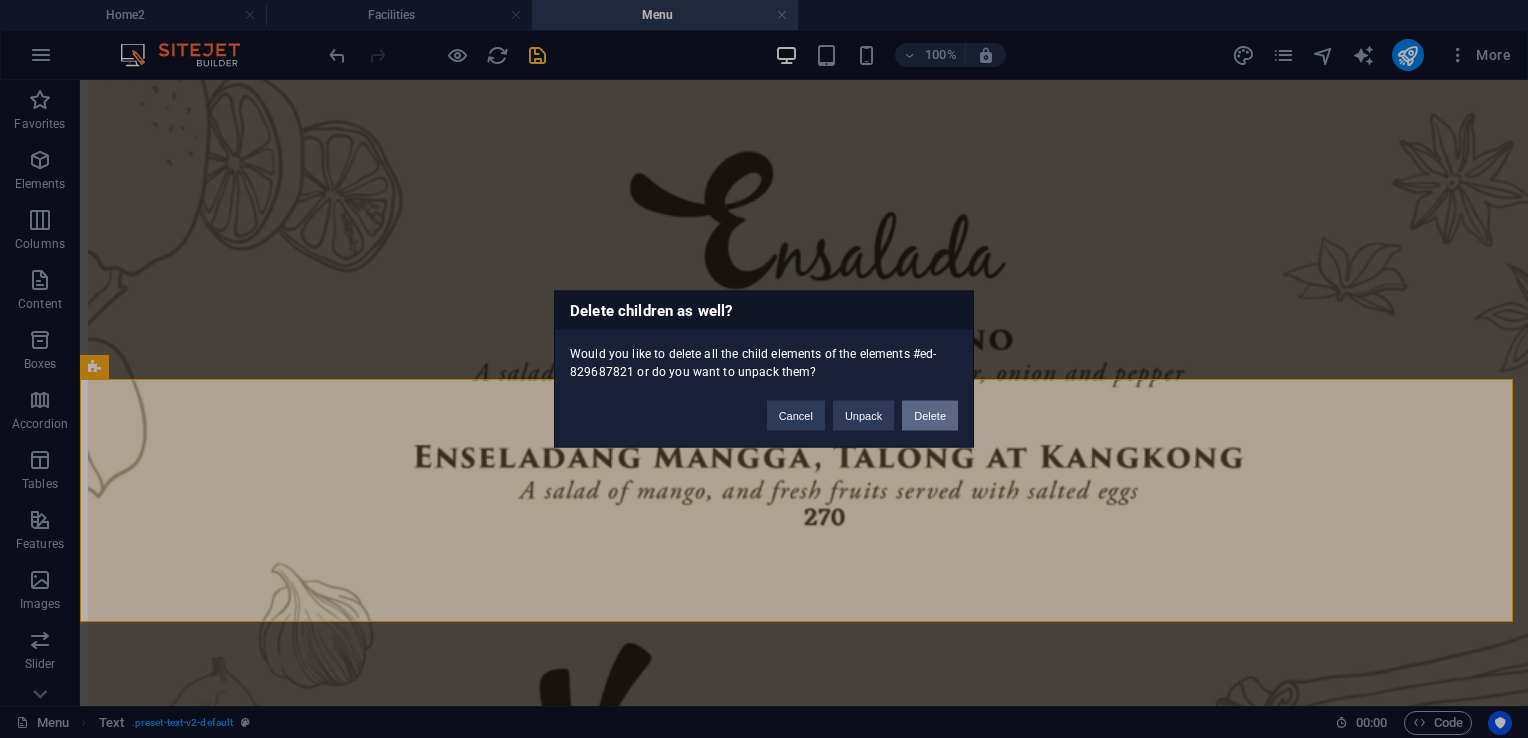 drag, startPoint x: 941, startPoint y: 412, endPoint x: 141, endPoint y: 372, distance: 800.9994 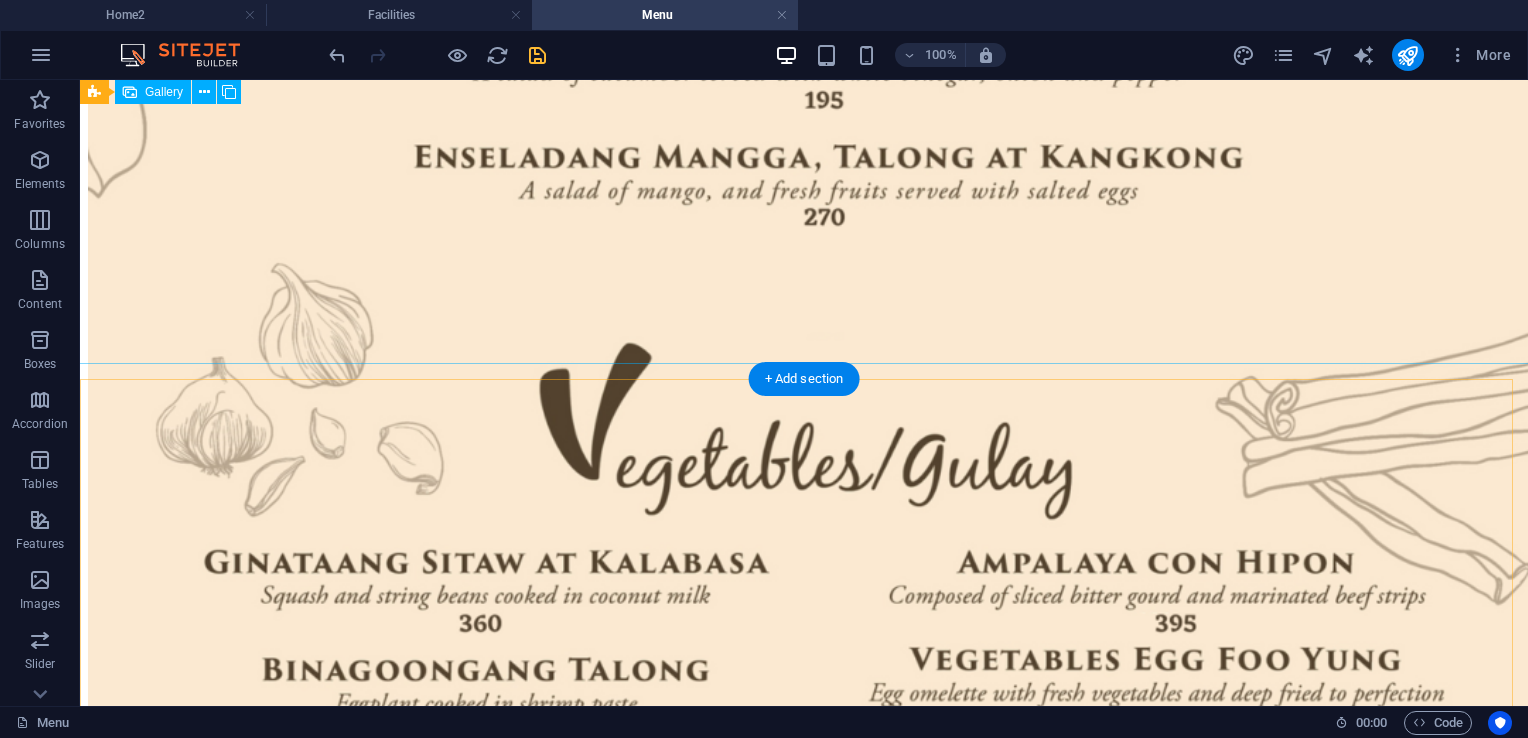 scroll, scrollTop: 11493, scrollLeft: 0, axis: vertical 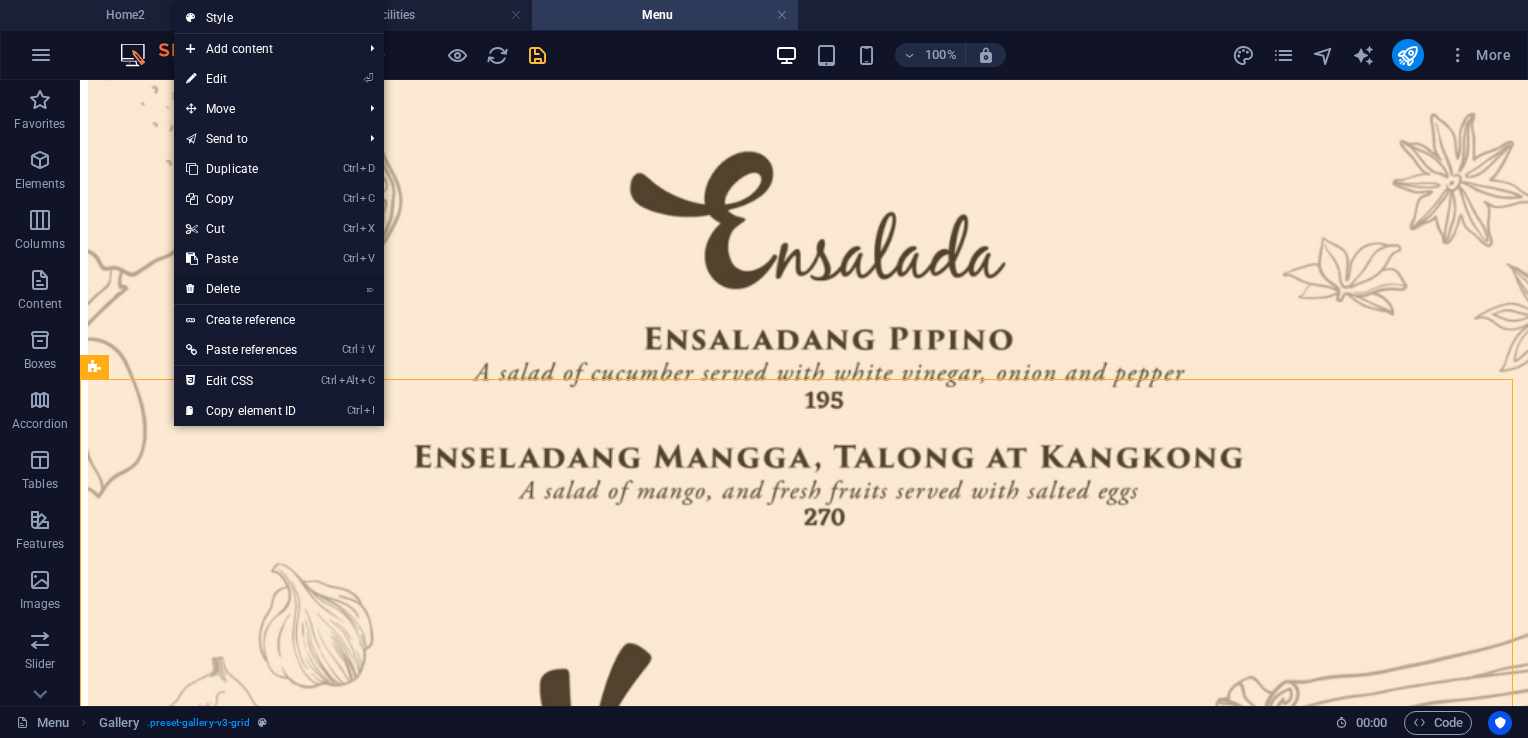 click on "⌦  Delete" at bounding box center [241, 289] 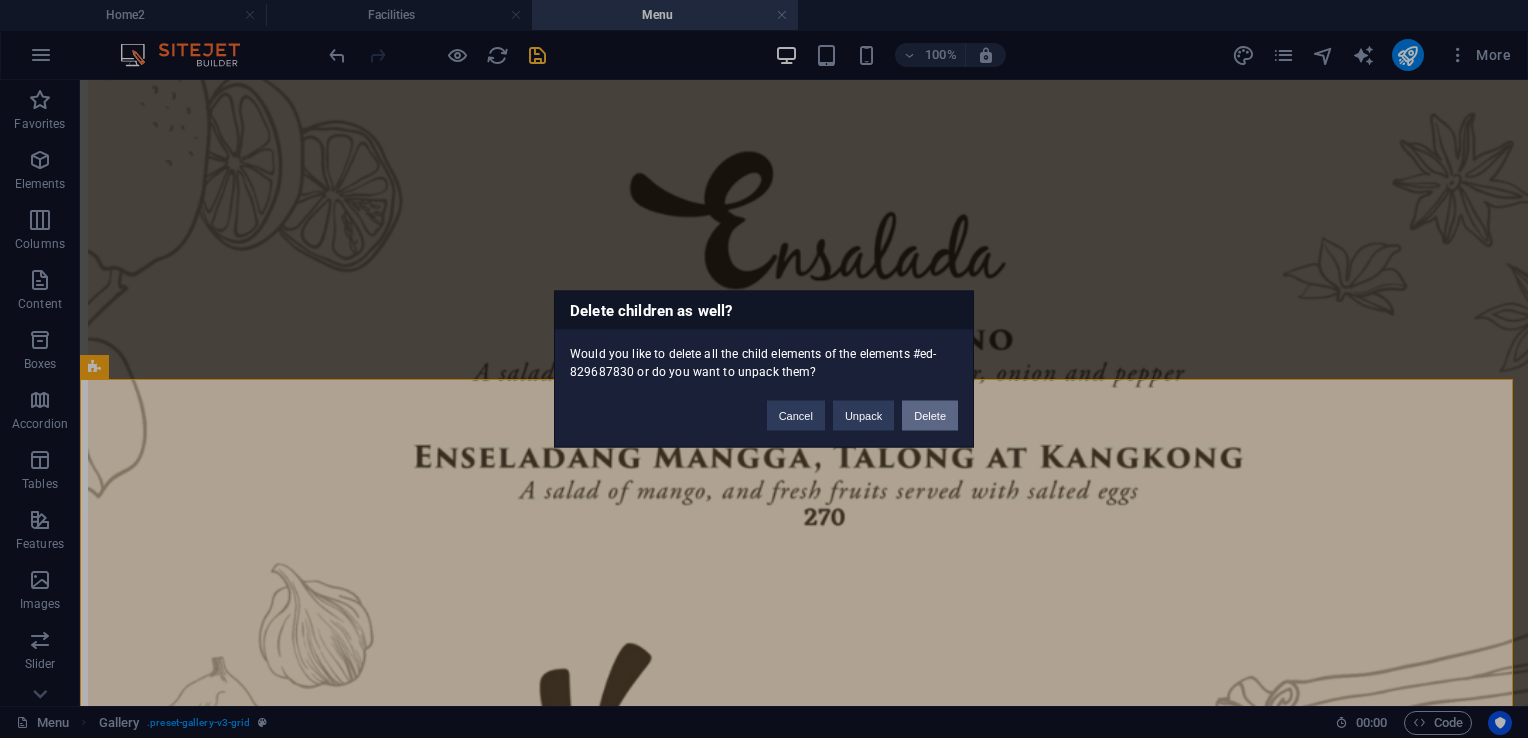 click on "Delete" at bounding box center (930, 416) 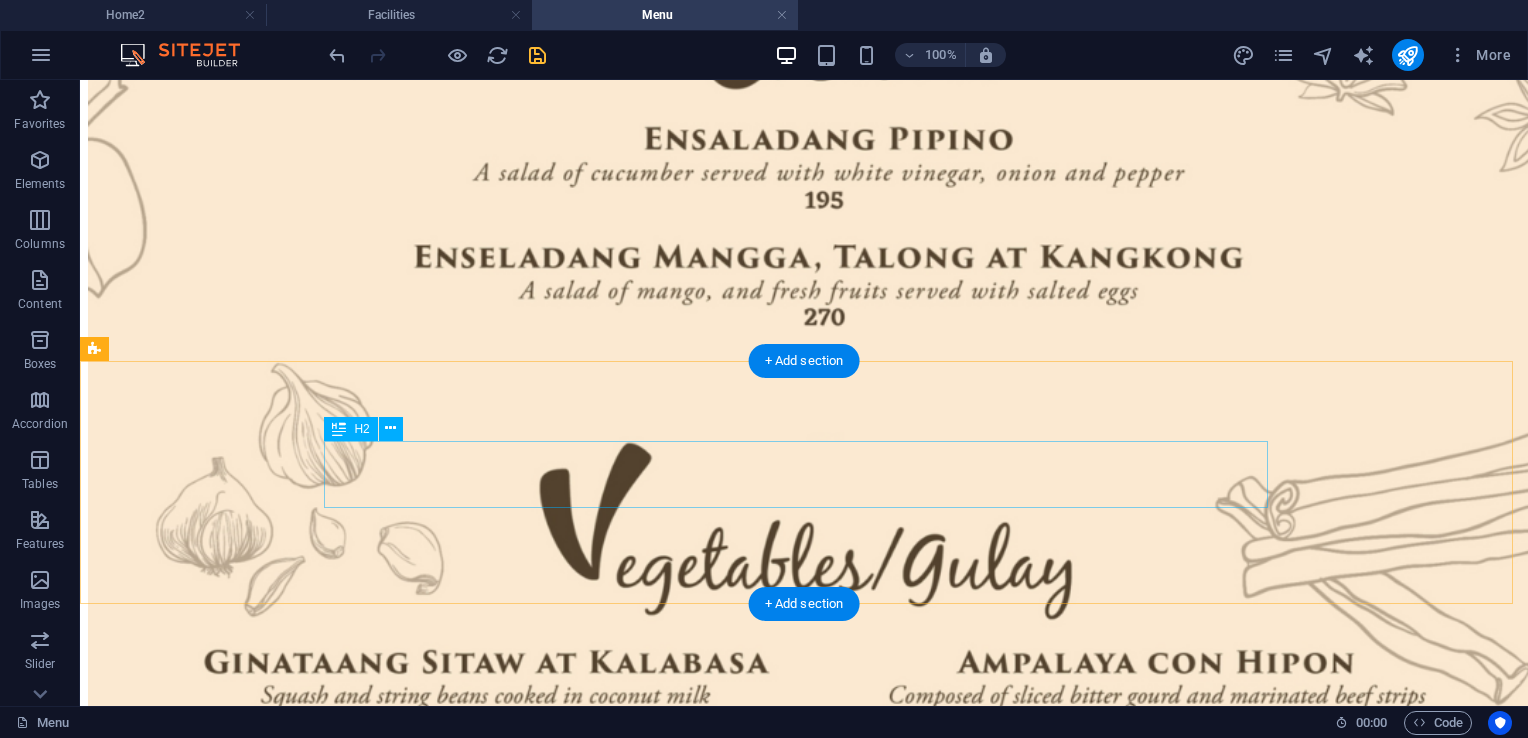 scroll, scrollTop: 11493, scrollLeft: 0, axis: vertical 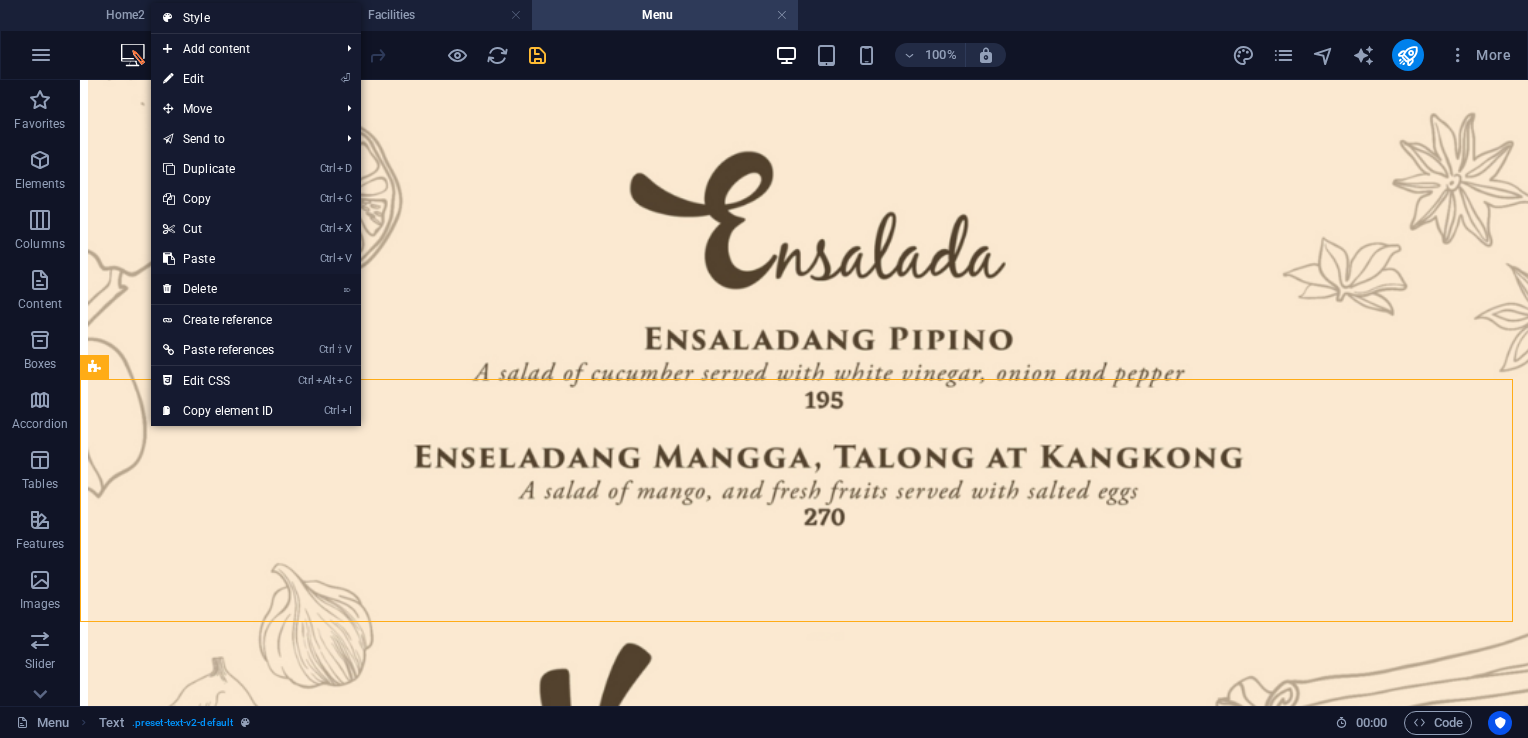 click on "⌦  Delete" at bounding box center [218, 289] 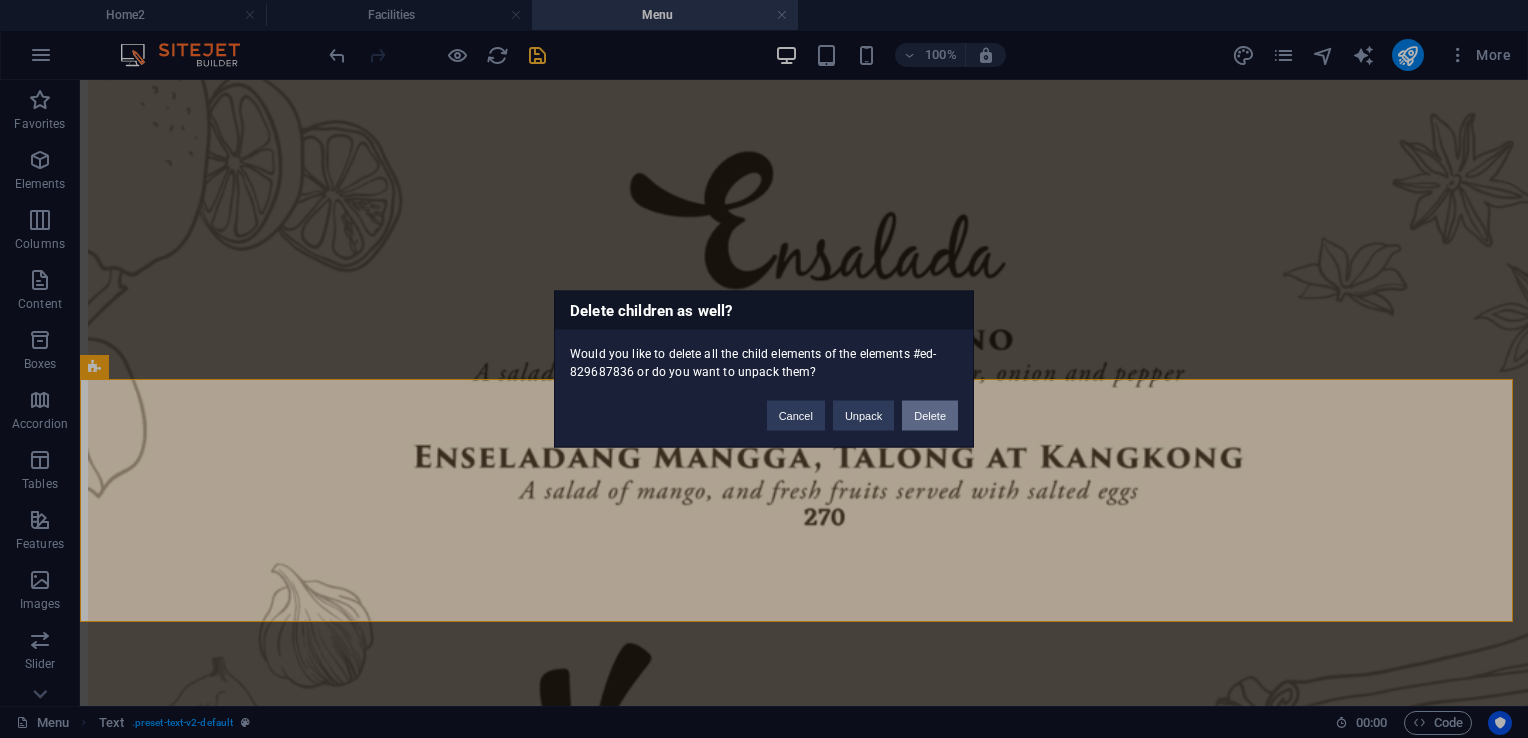 drag, startPoint x: 939, startPoint y: 416, endPoint x: 316, endPoint y: 378, distance: 624.15784 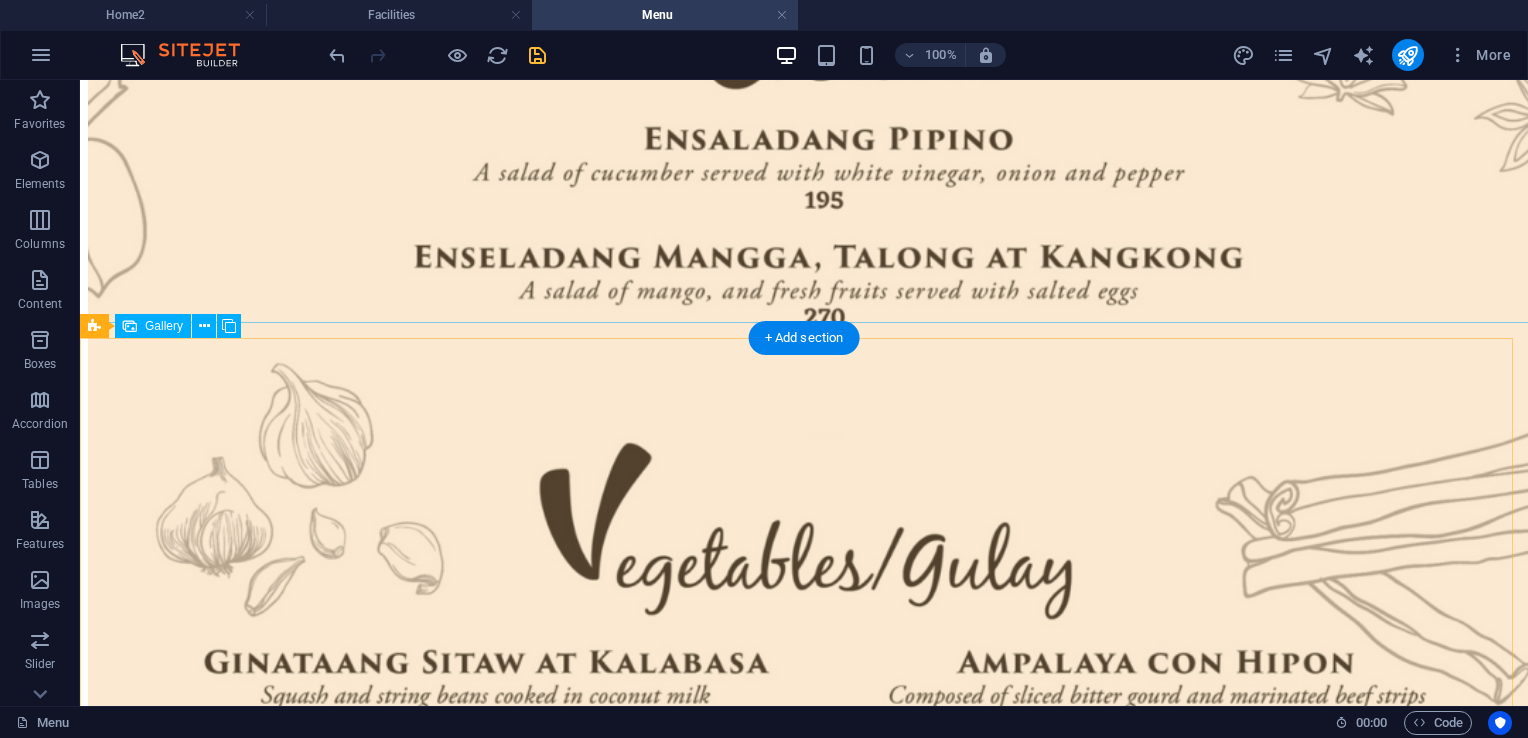 scroll, scrollTop: 11493, scrollLeft: 0, axis: vertical 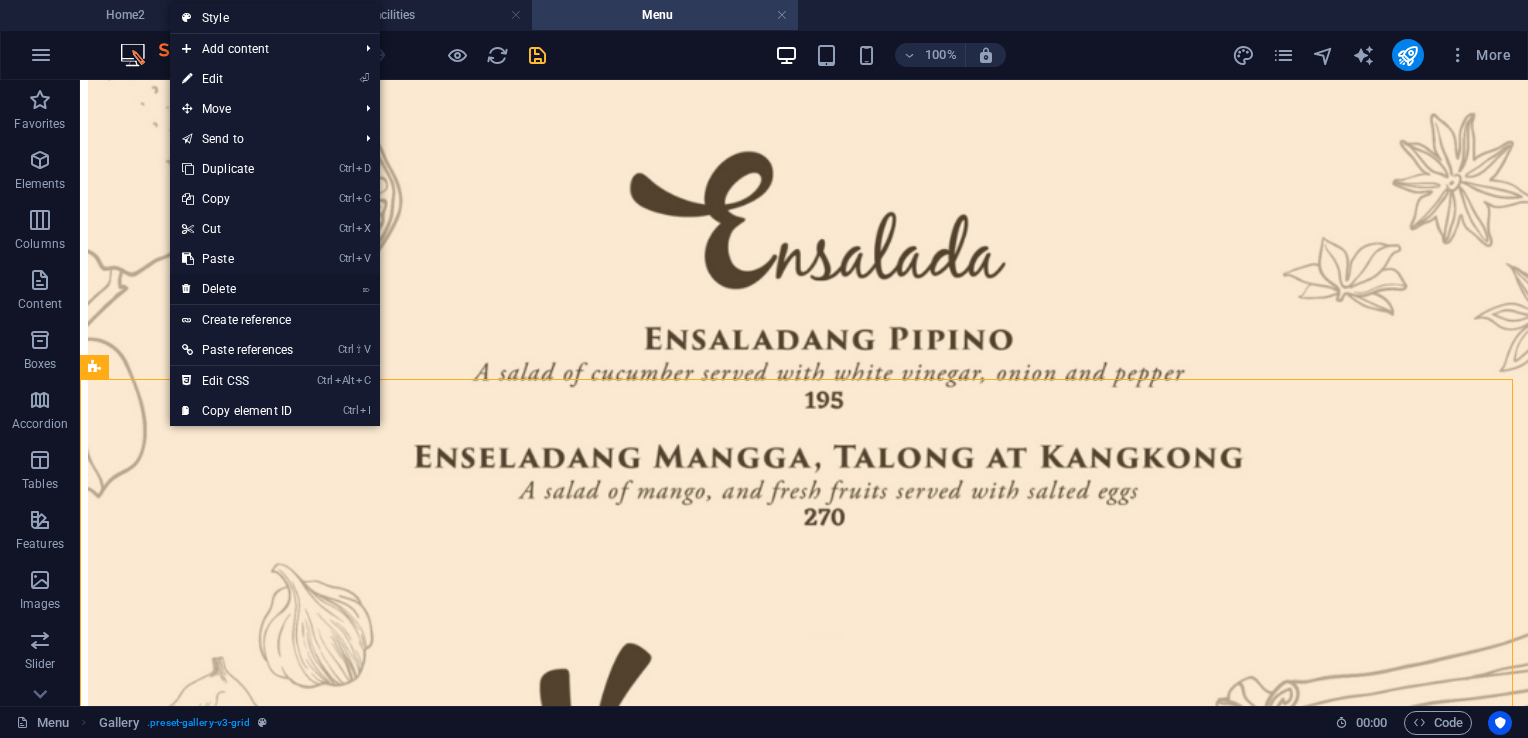 click on "⌦  Delete" at bounding box center [237, 289] 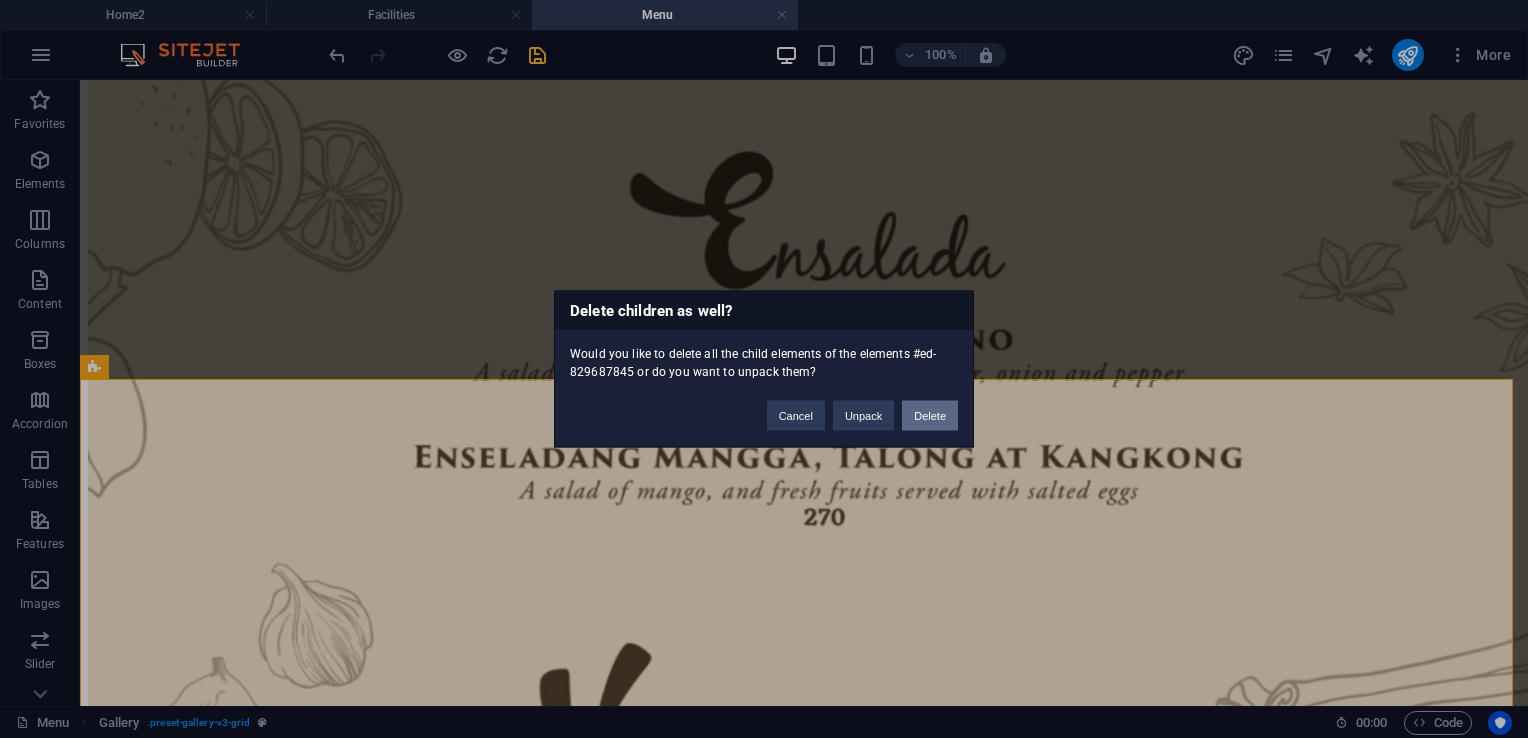 click on "Delete" at bounding box center [930, 416] 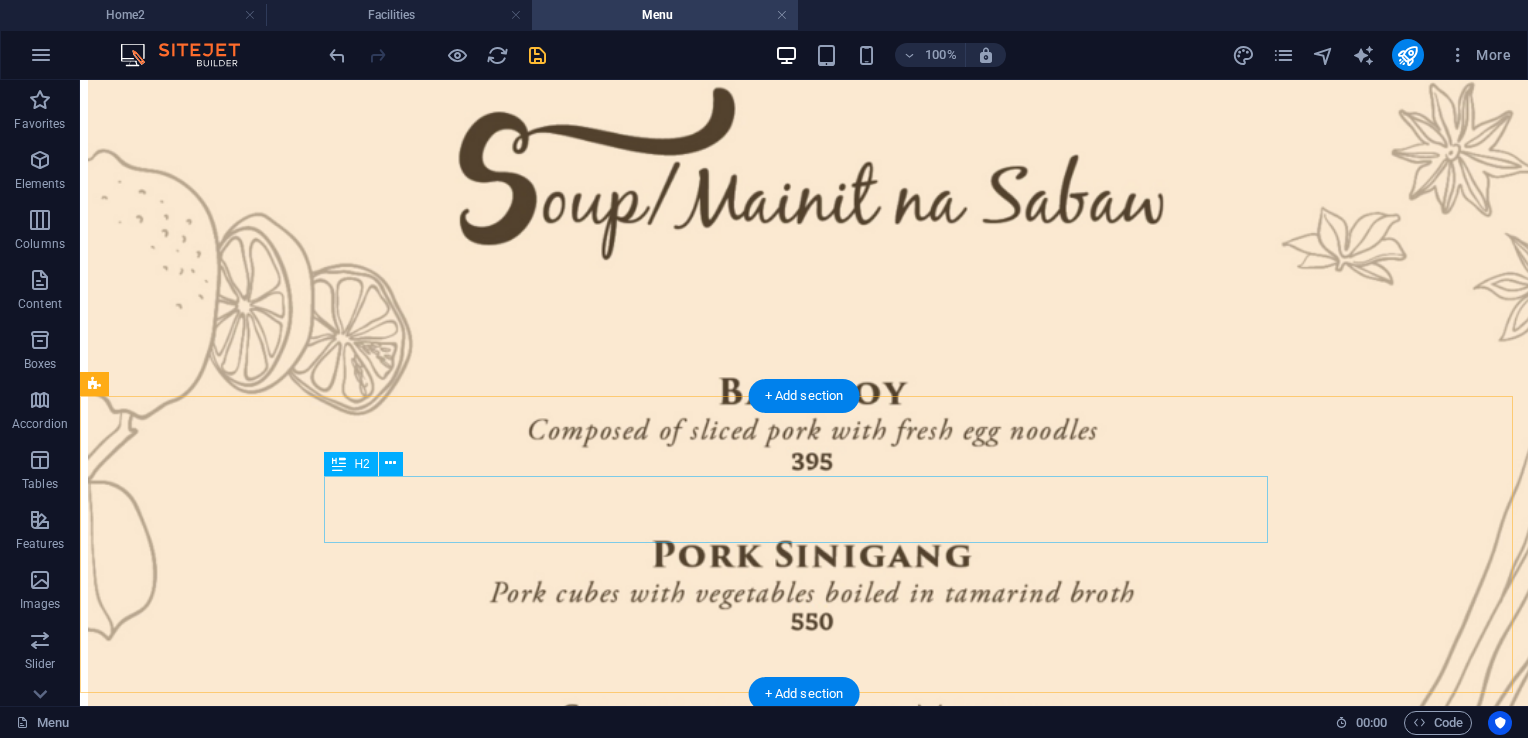 scroll, scrollTop: 9020, scrollLeft: 0, axis: vertical 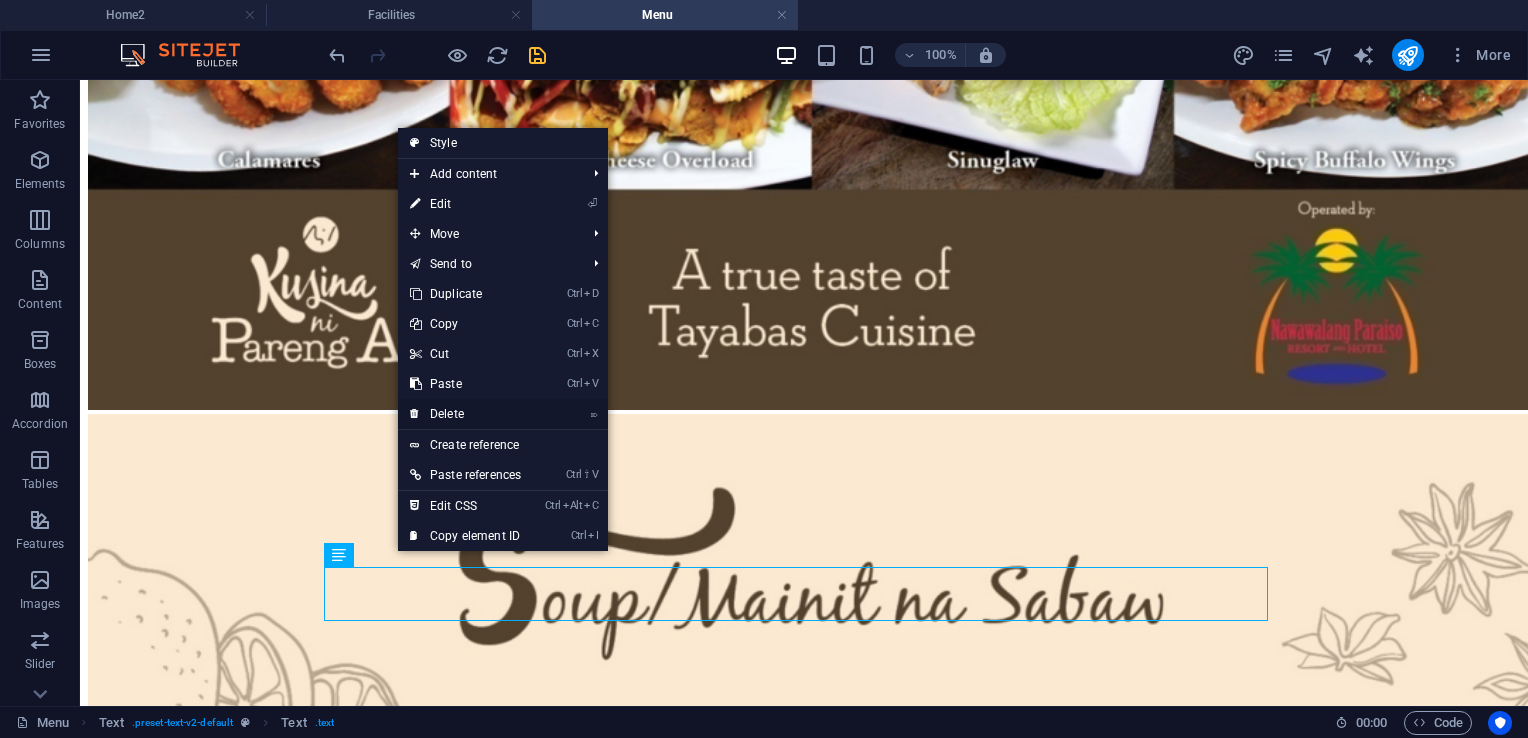 click on "⌦  Delete" at bounding box center (465, 414) 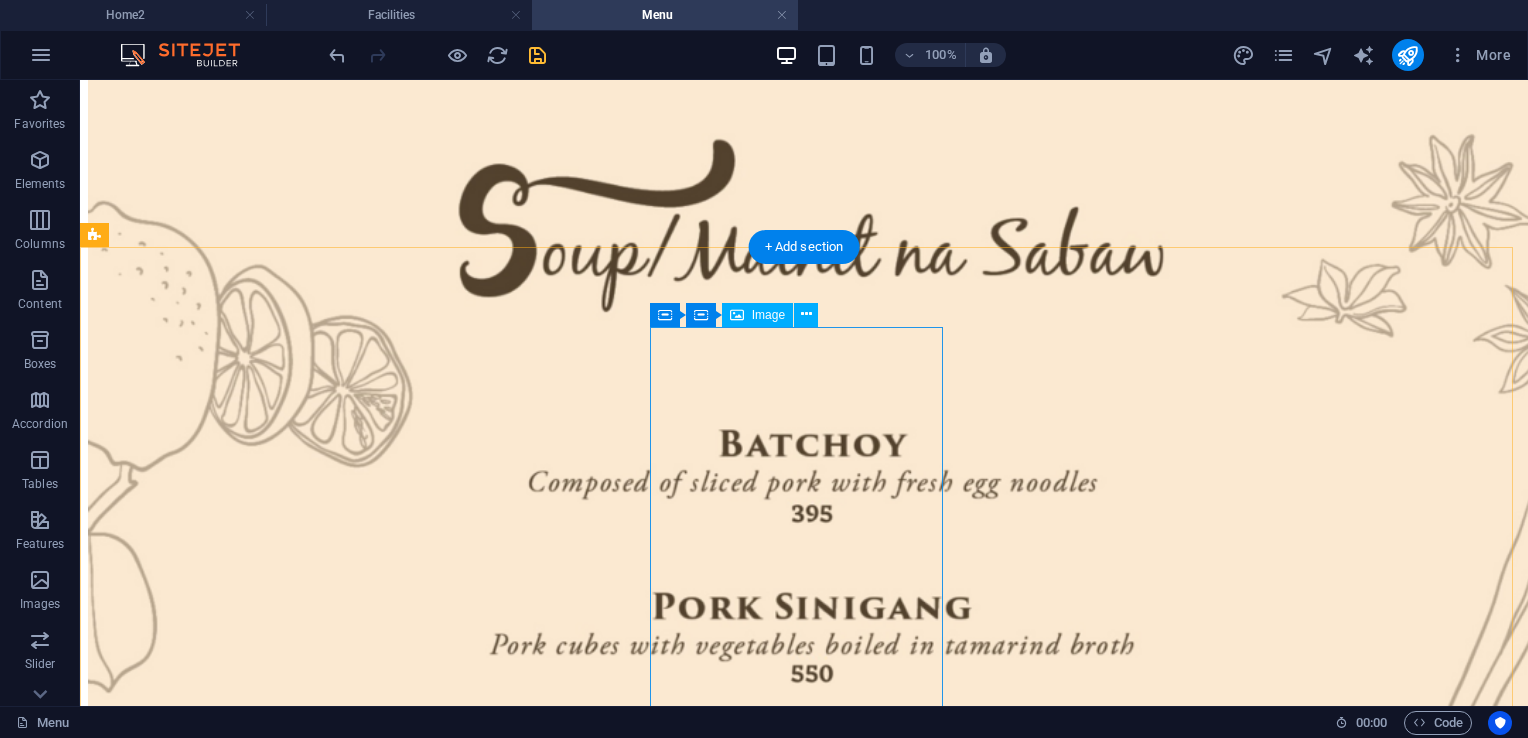 scroll, scrollTop: 9220, scrollLeft: 0, axis: vertical 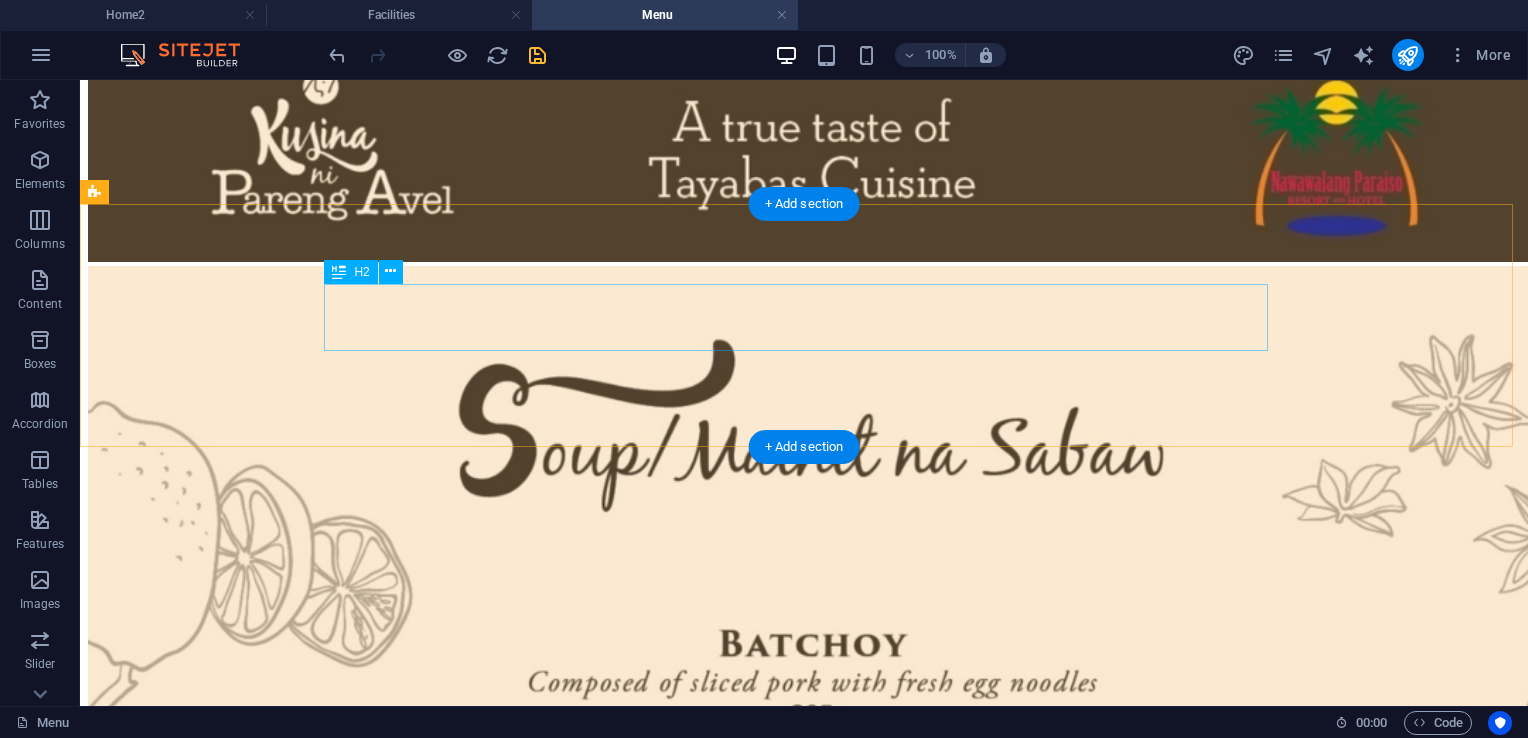 click on "Menu" at bounding box center (804, 52333) 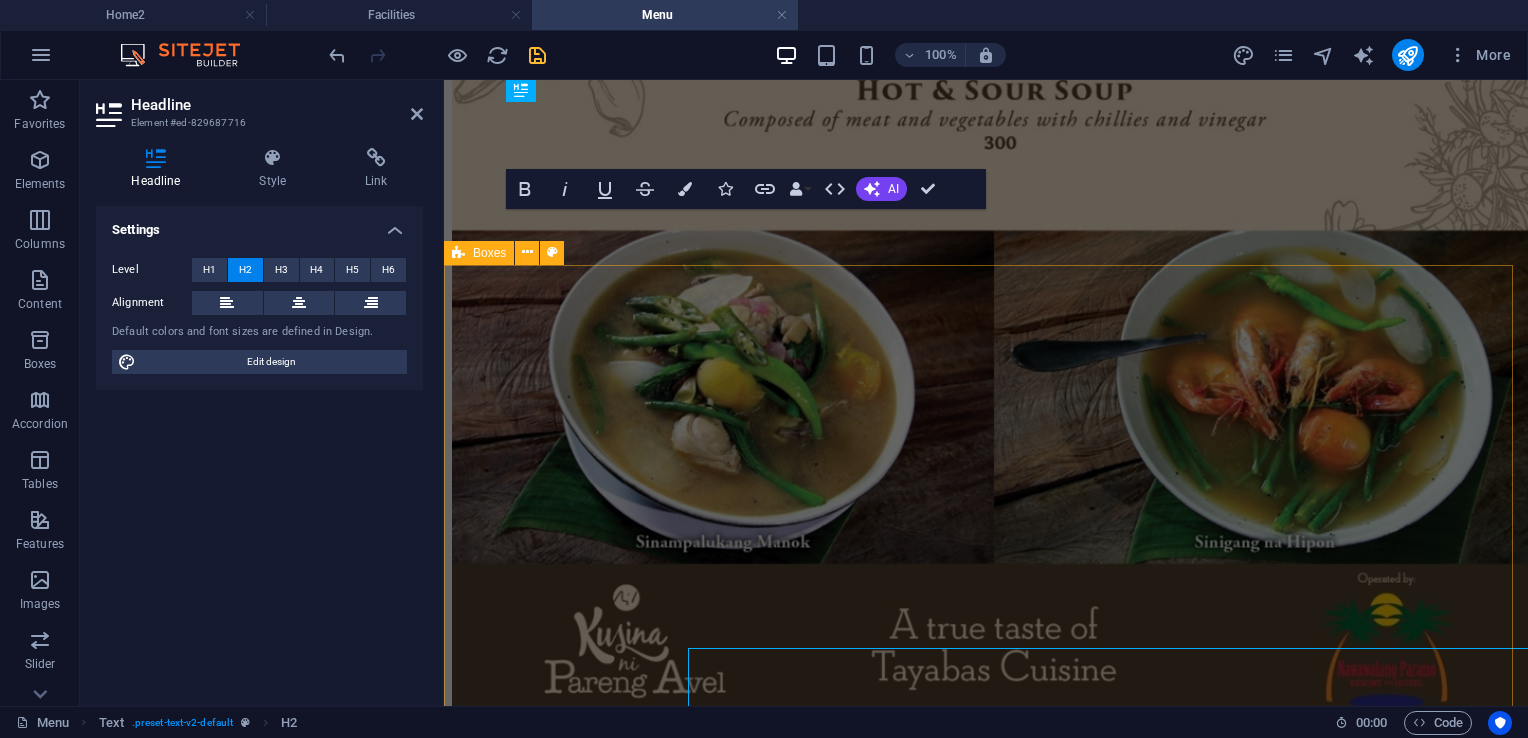 scroll, scrollTop: 8856, scrollLeft: 0, axis: vertical 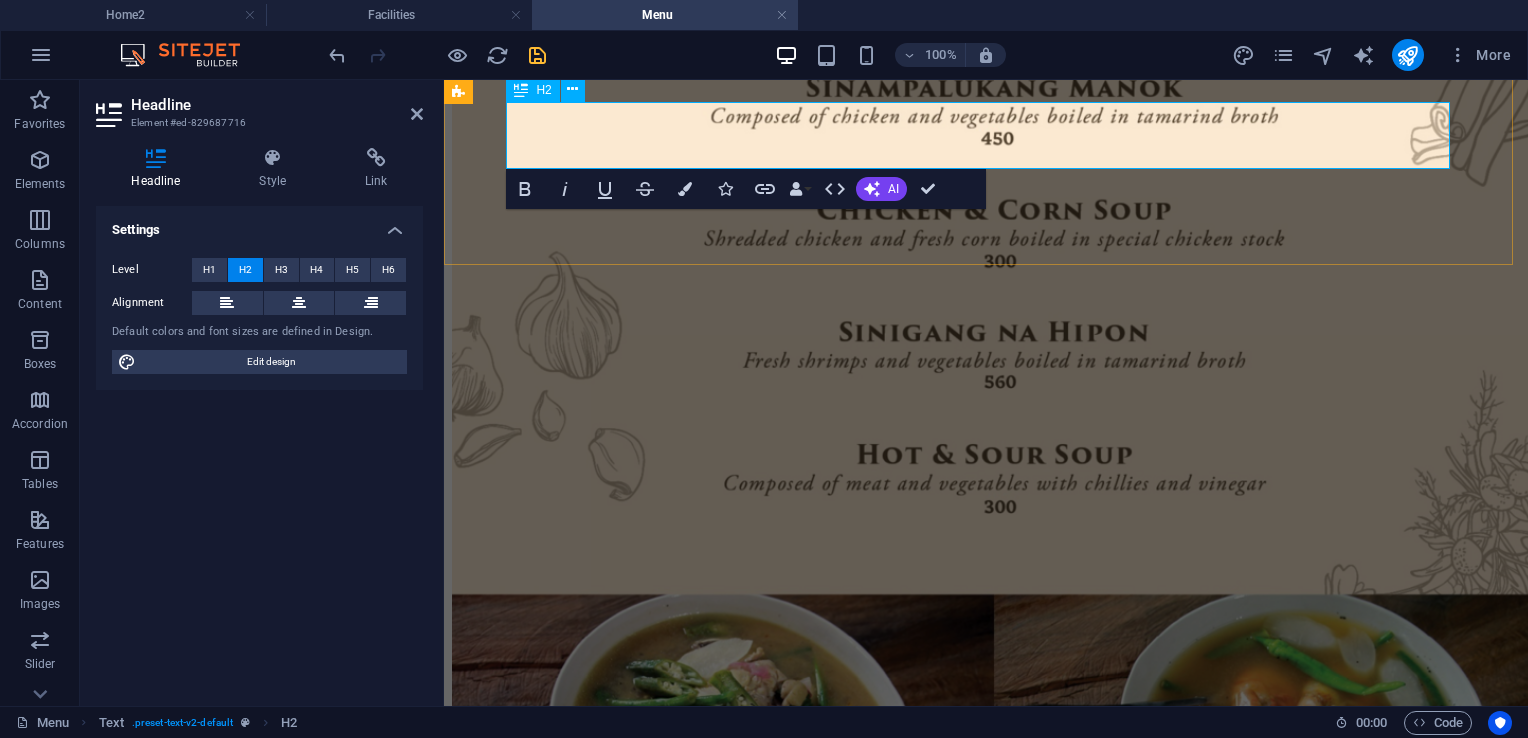 click on "Menu" at bounding box center [986, 41118] 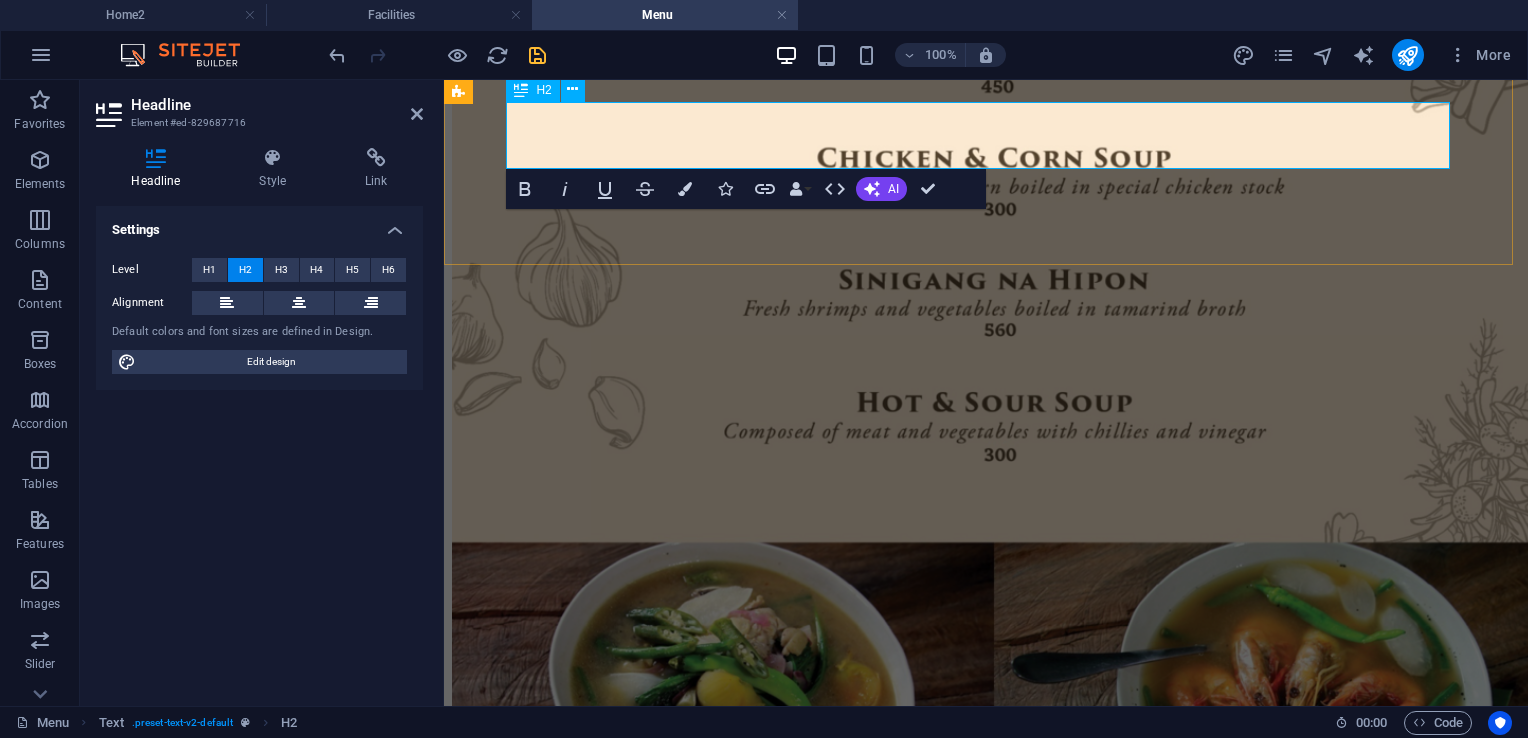 type 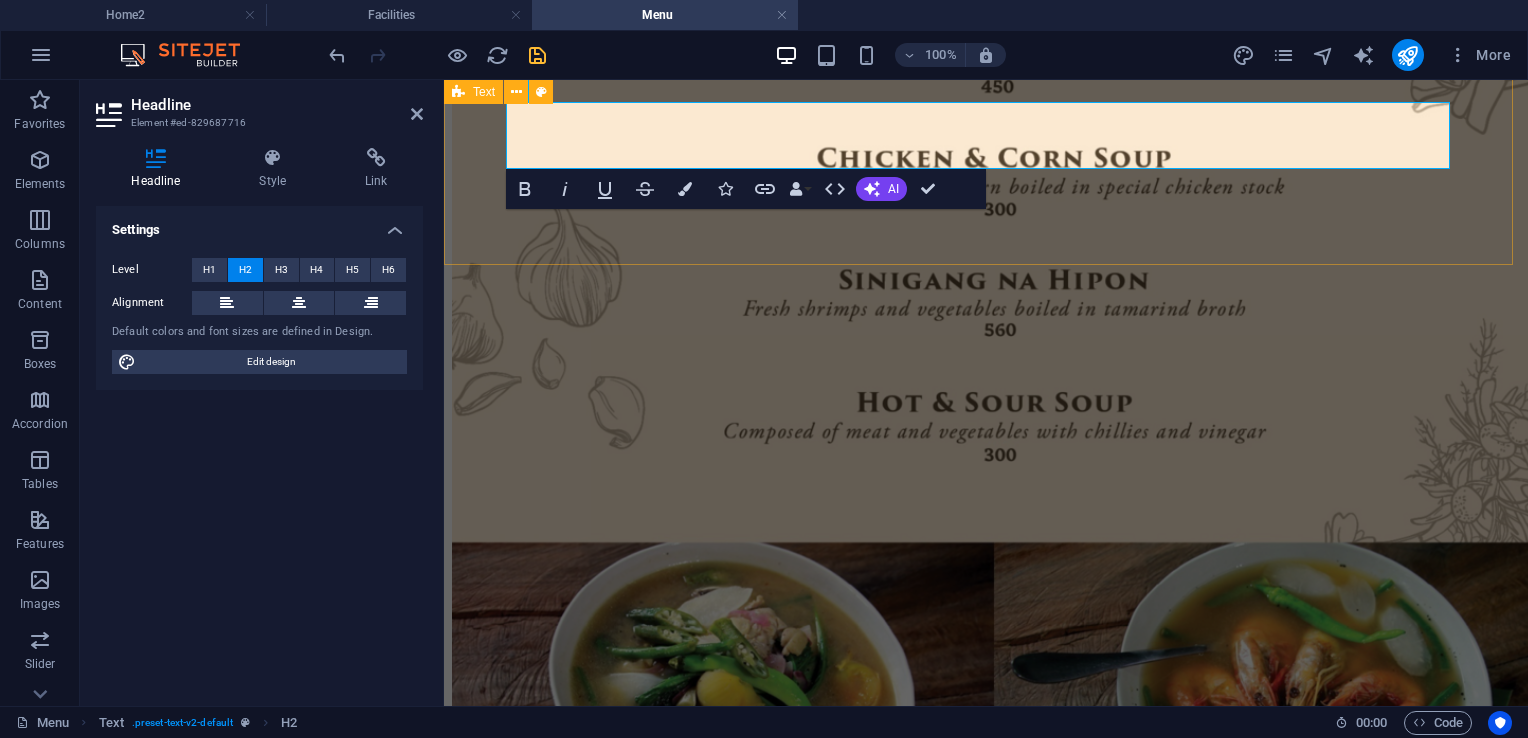 click on "The Poolbar Menu" at bounding box center (986, 41084) 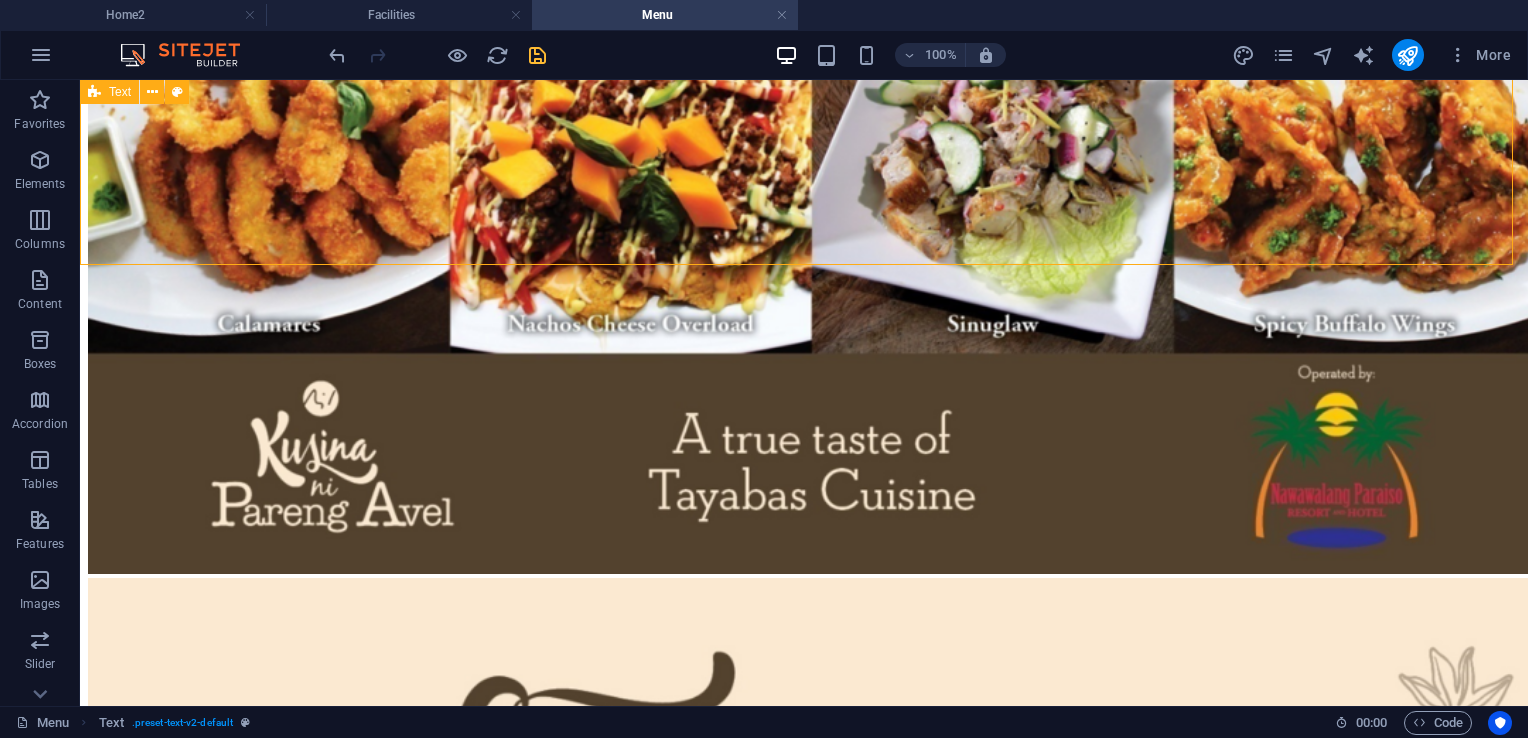 scroll, scrollTop: 9402, scrollLeft: 0, axis: vertical 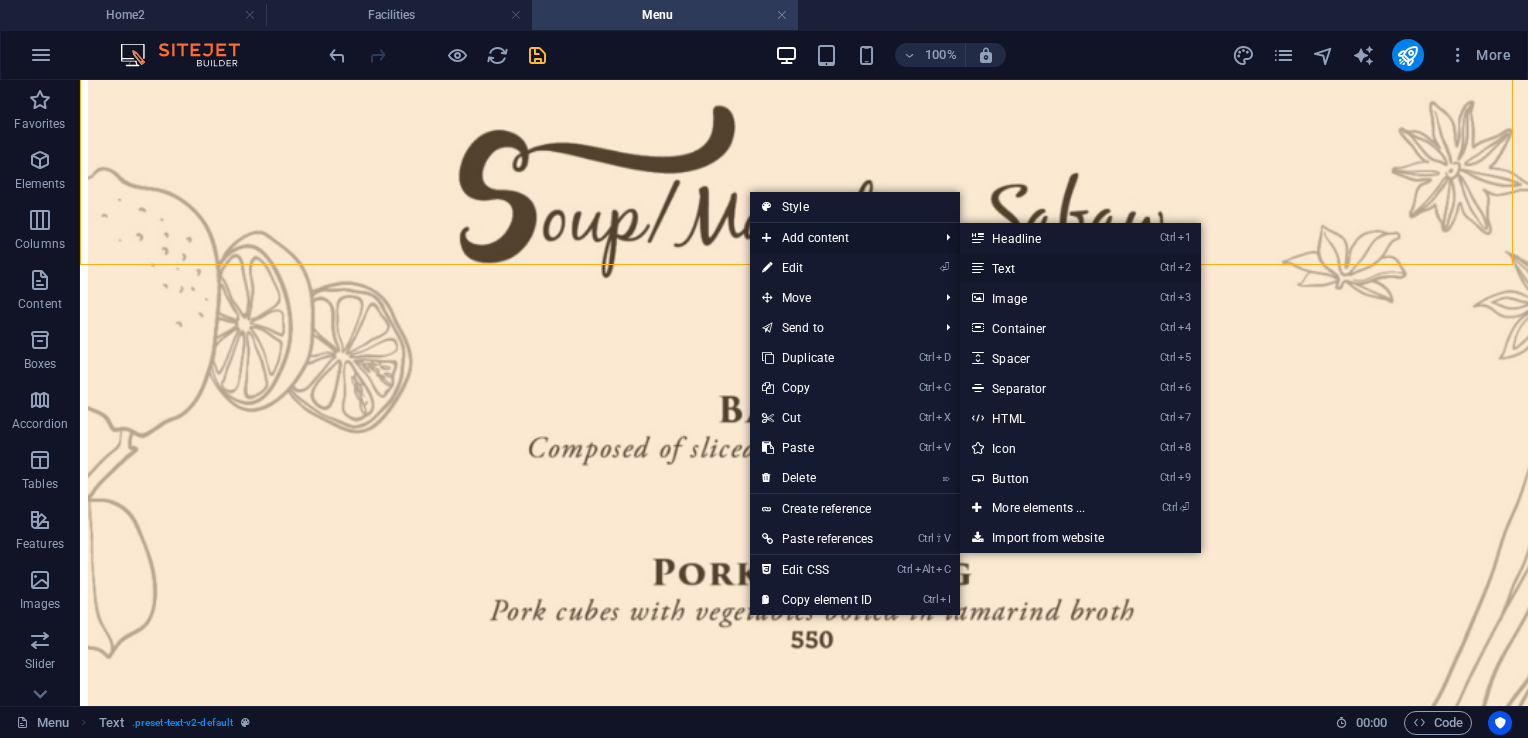 click on "Ctrl 2  Text" at bounding box center (1042, 268) 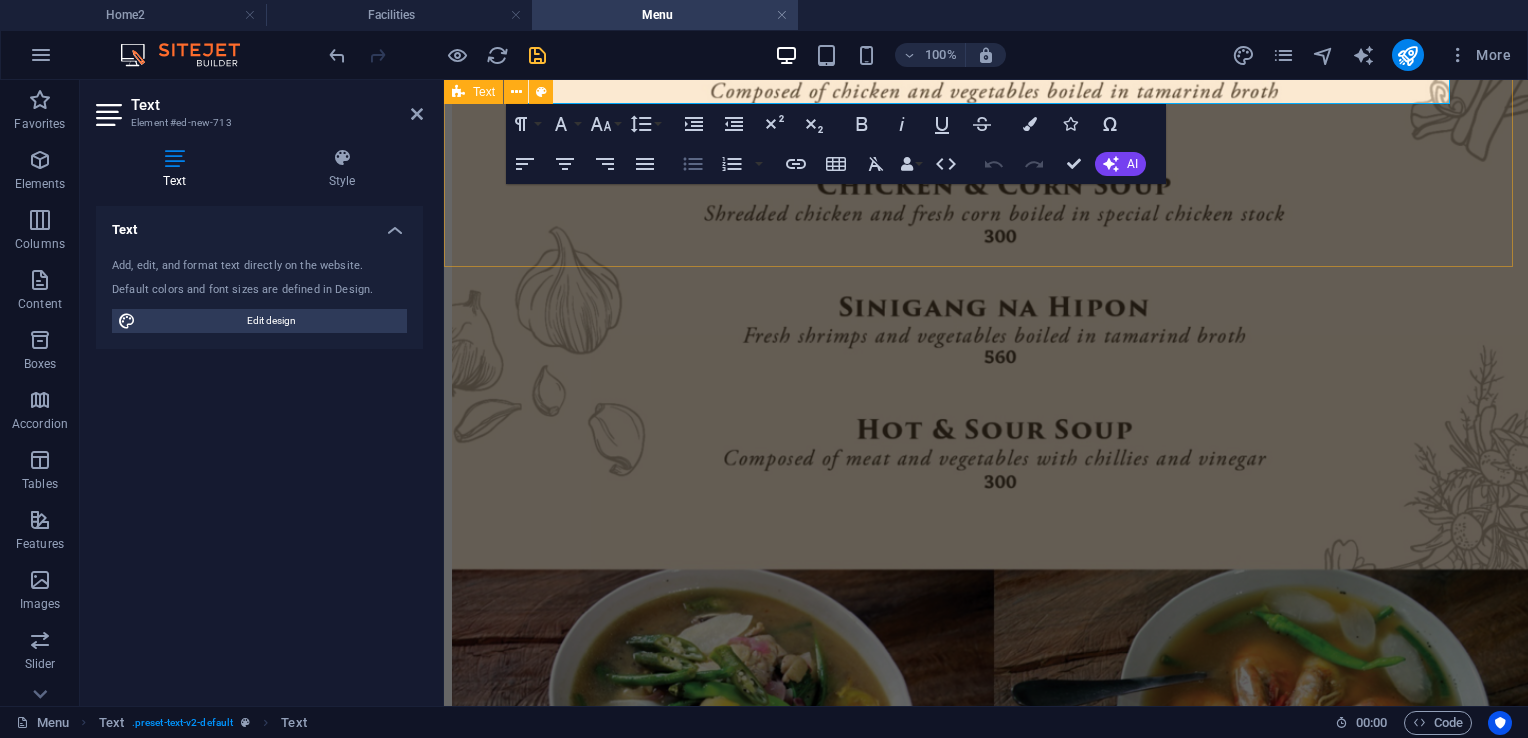 scroll, scrollTop: 8781, scrollLeft: 0, axis: vertical 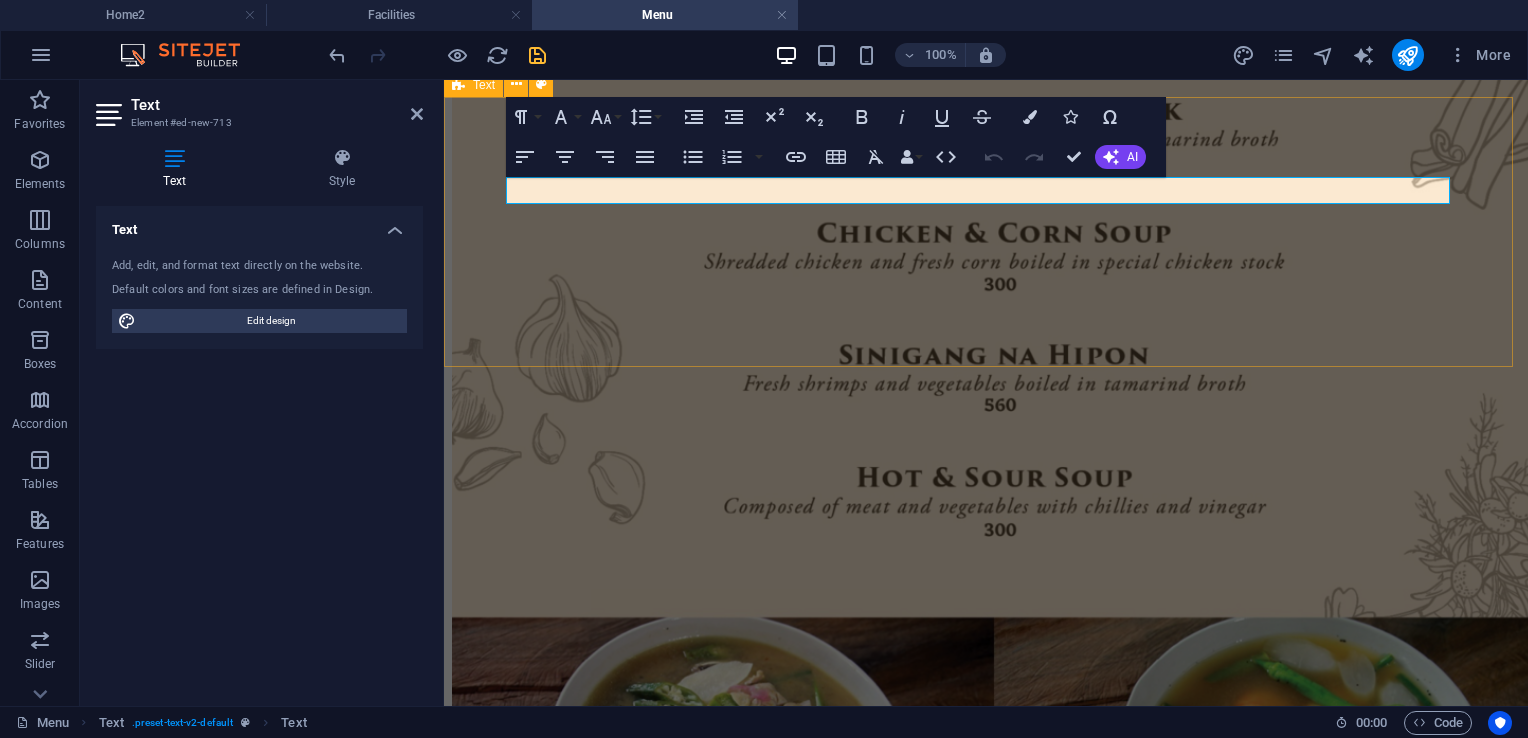 drag, startPoint x: 728, startPoint y: 298, endPoint x: 714, endPoint y: 317, distance: 23.600847 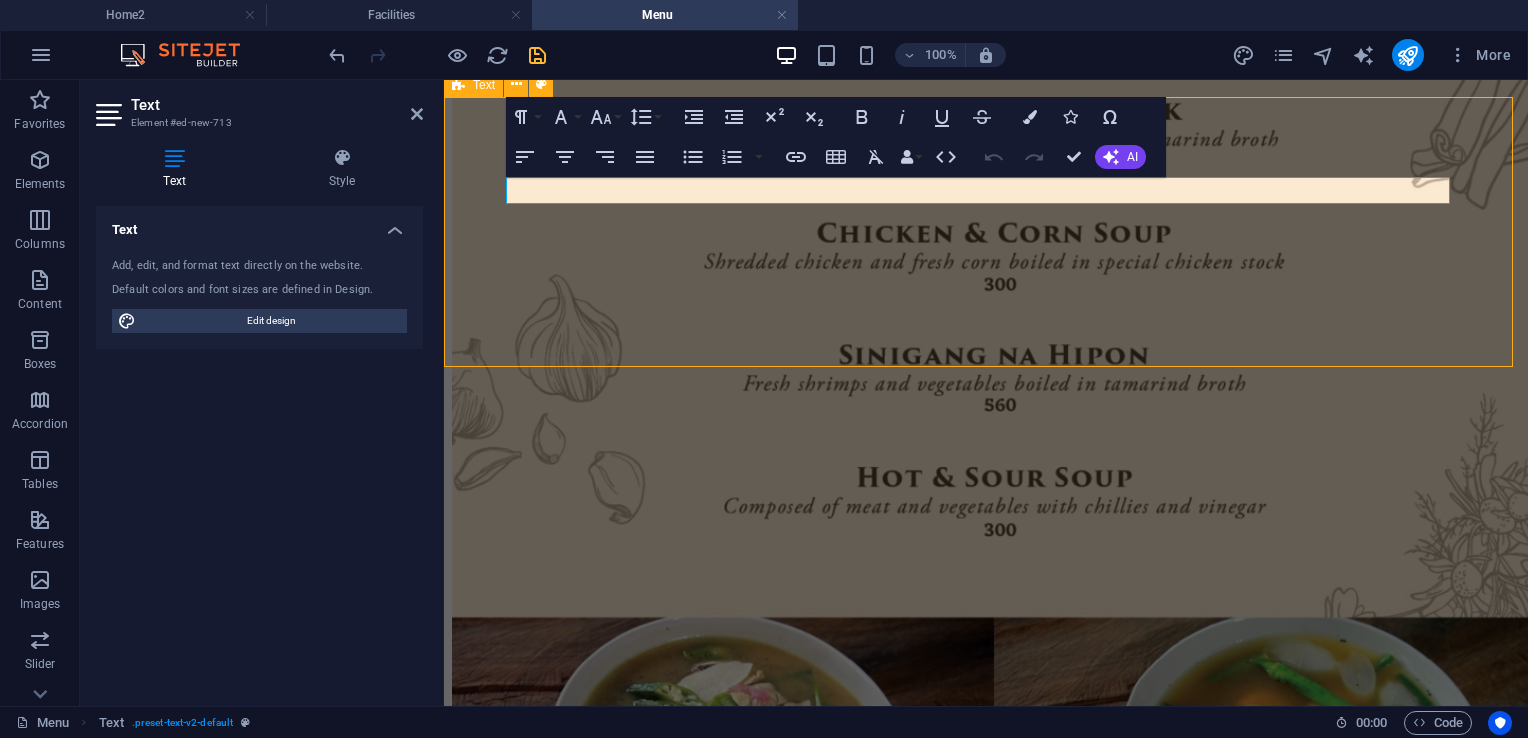 scroll, scrollTop: 9145, scrollLeft: 0, axis: vertical 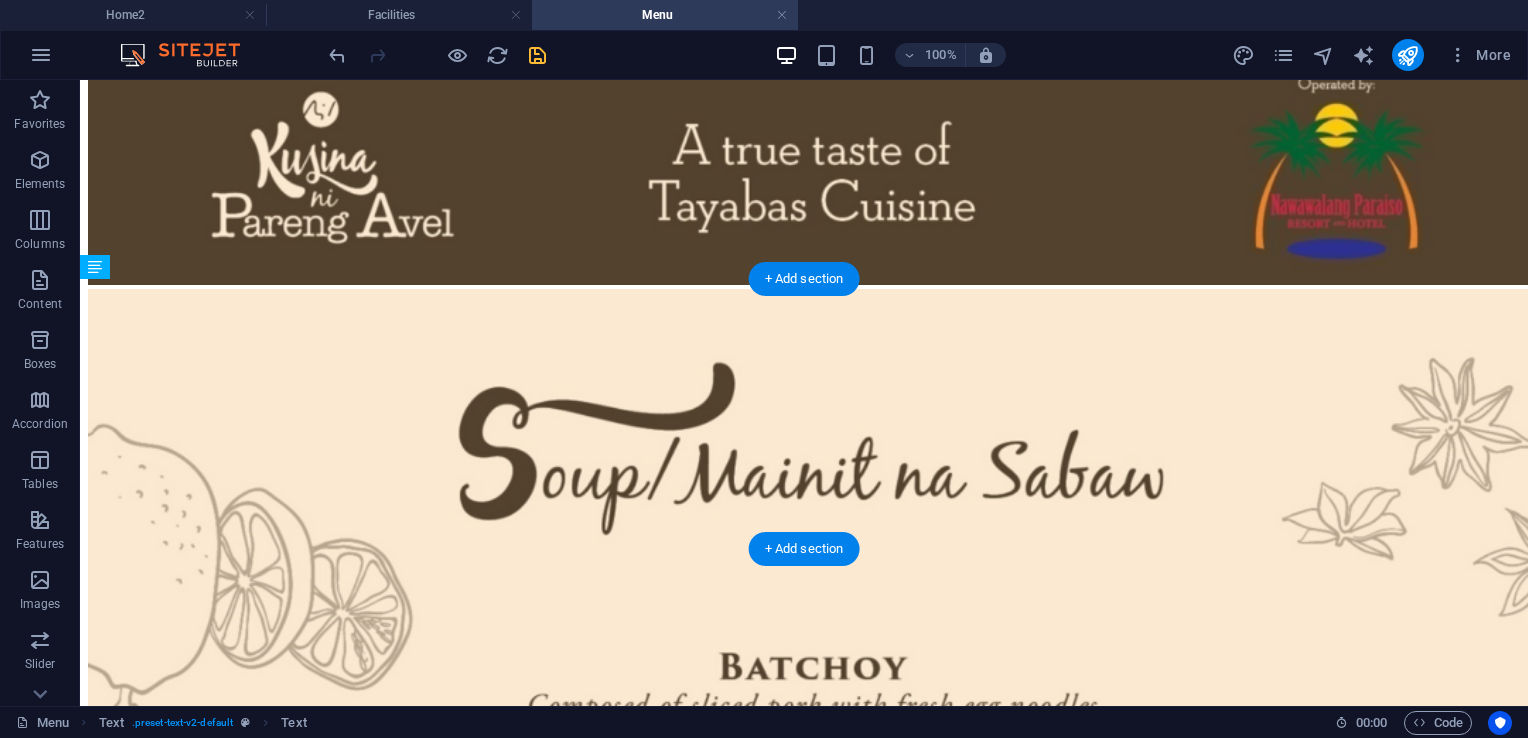 drag, startPoint x: 805, startPoint y: 367, endPoint x: 808, endPoint y: 456, distance: 89.050545 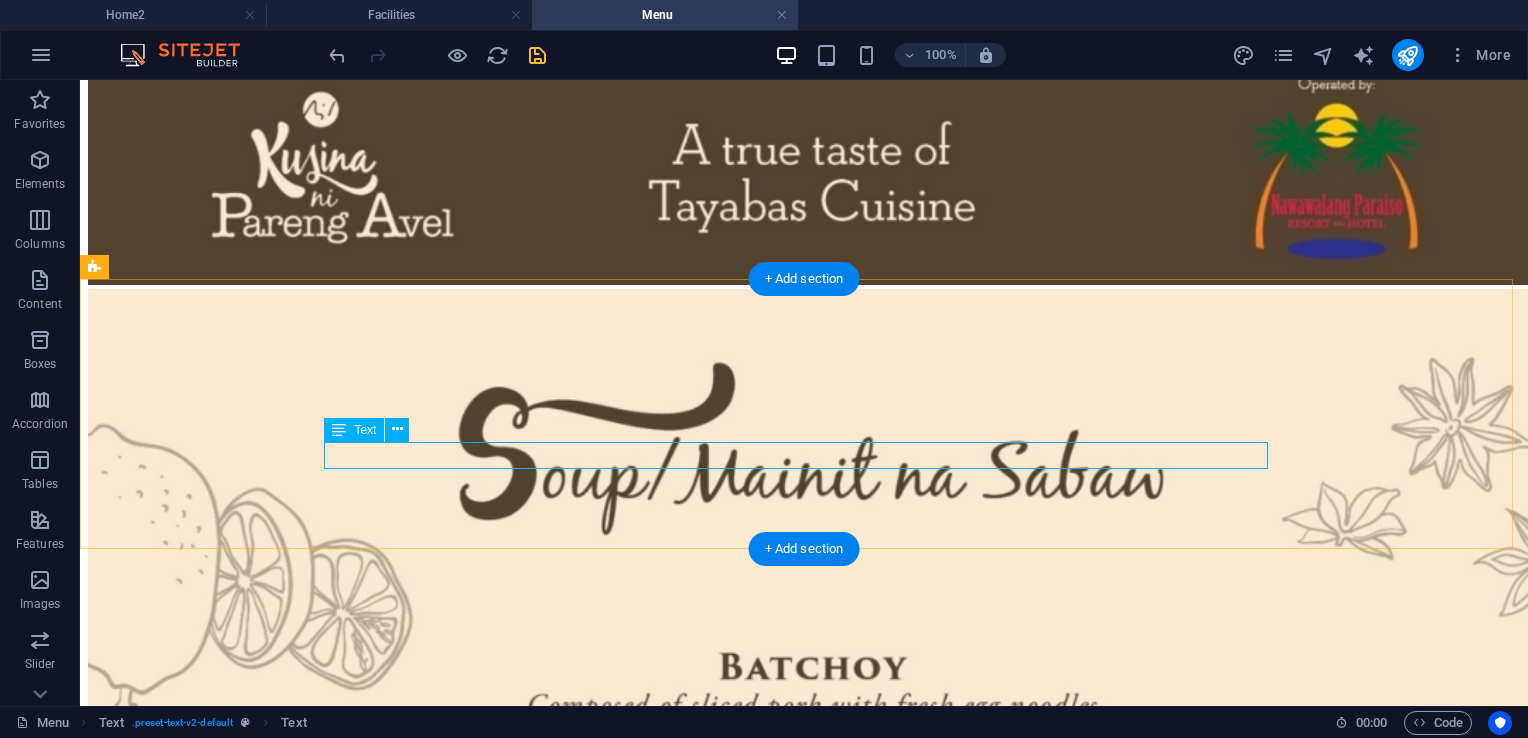 click on "New text element" at bounding box center (804, 52431) 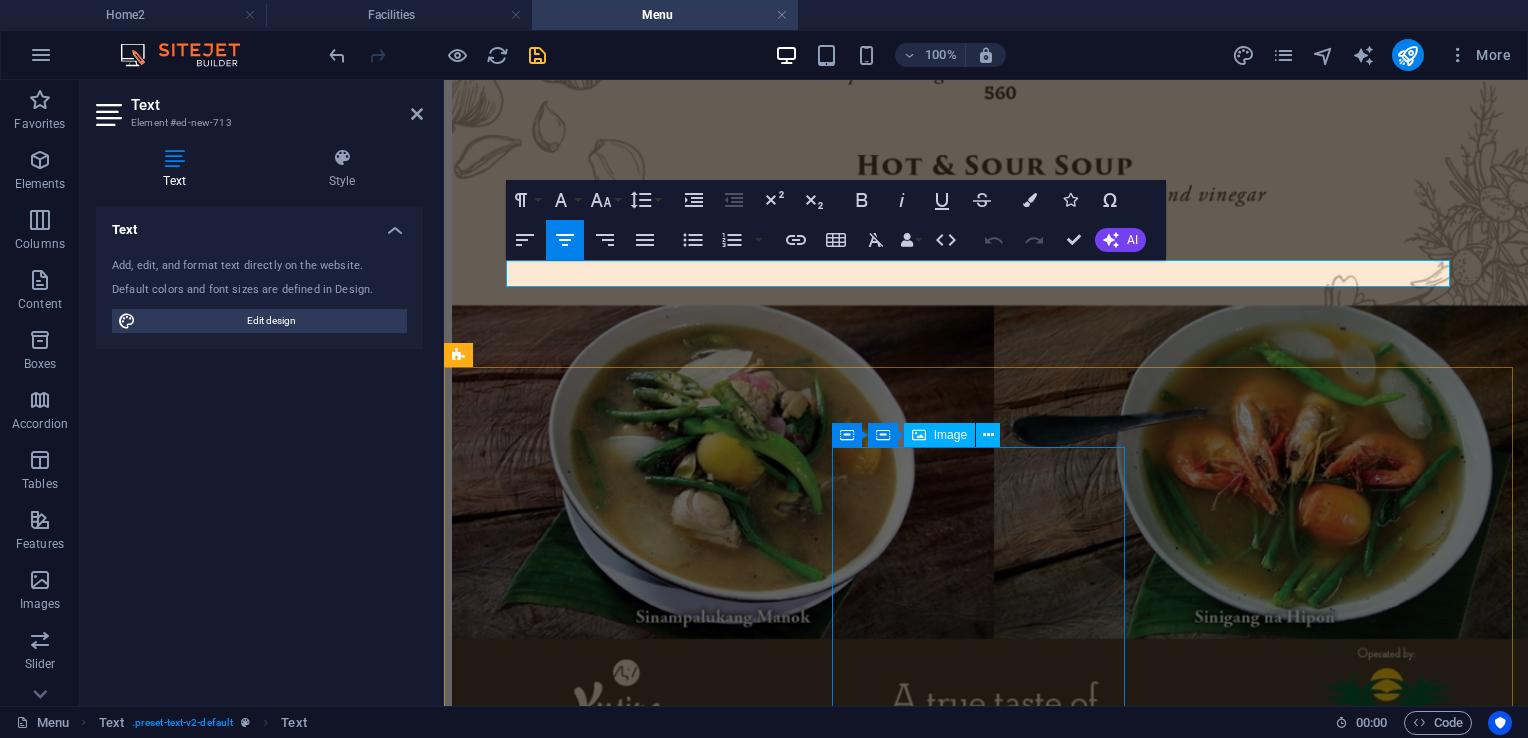 scroll, scrollTop: 8781, scrollLeft: 0, axis: vertical 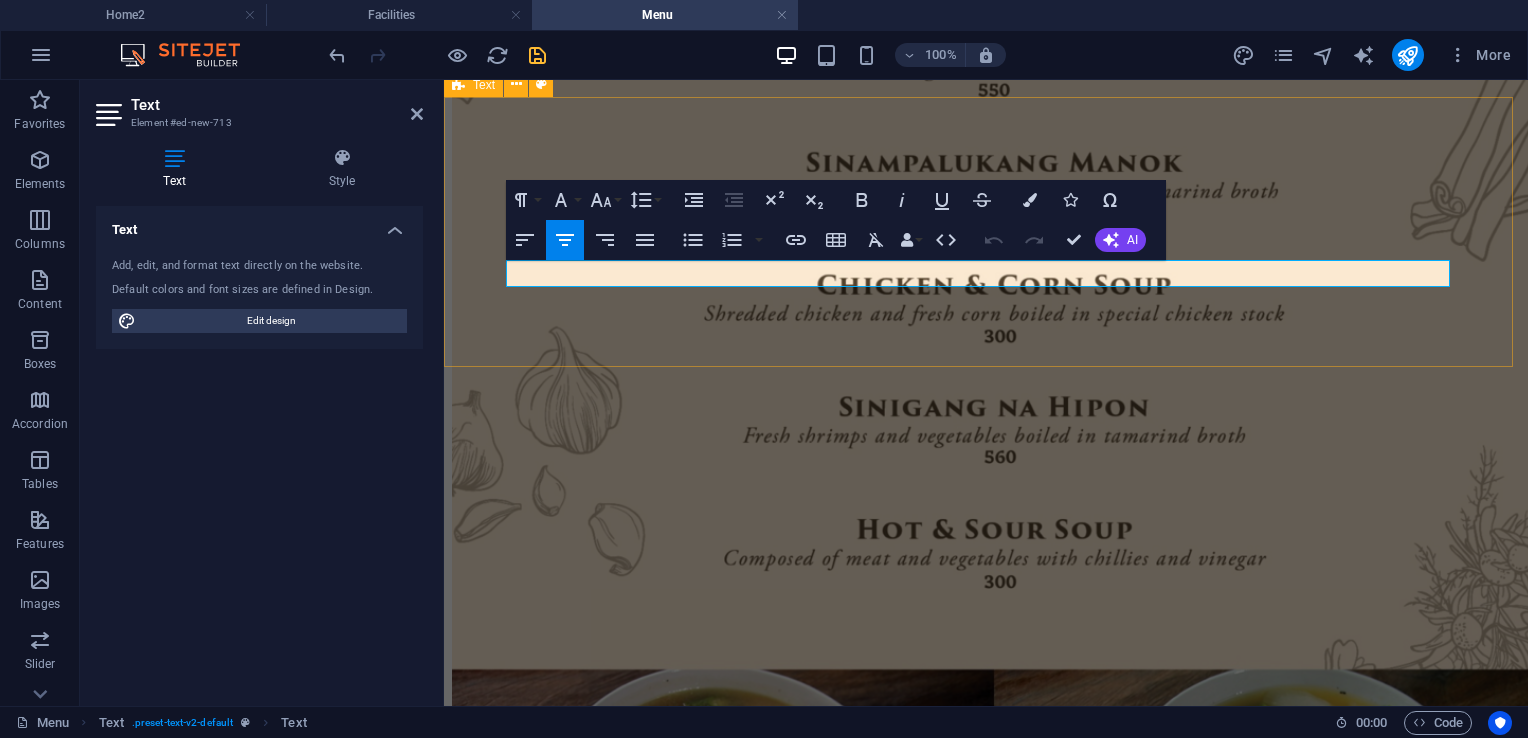 type 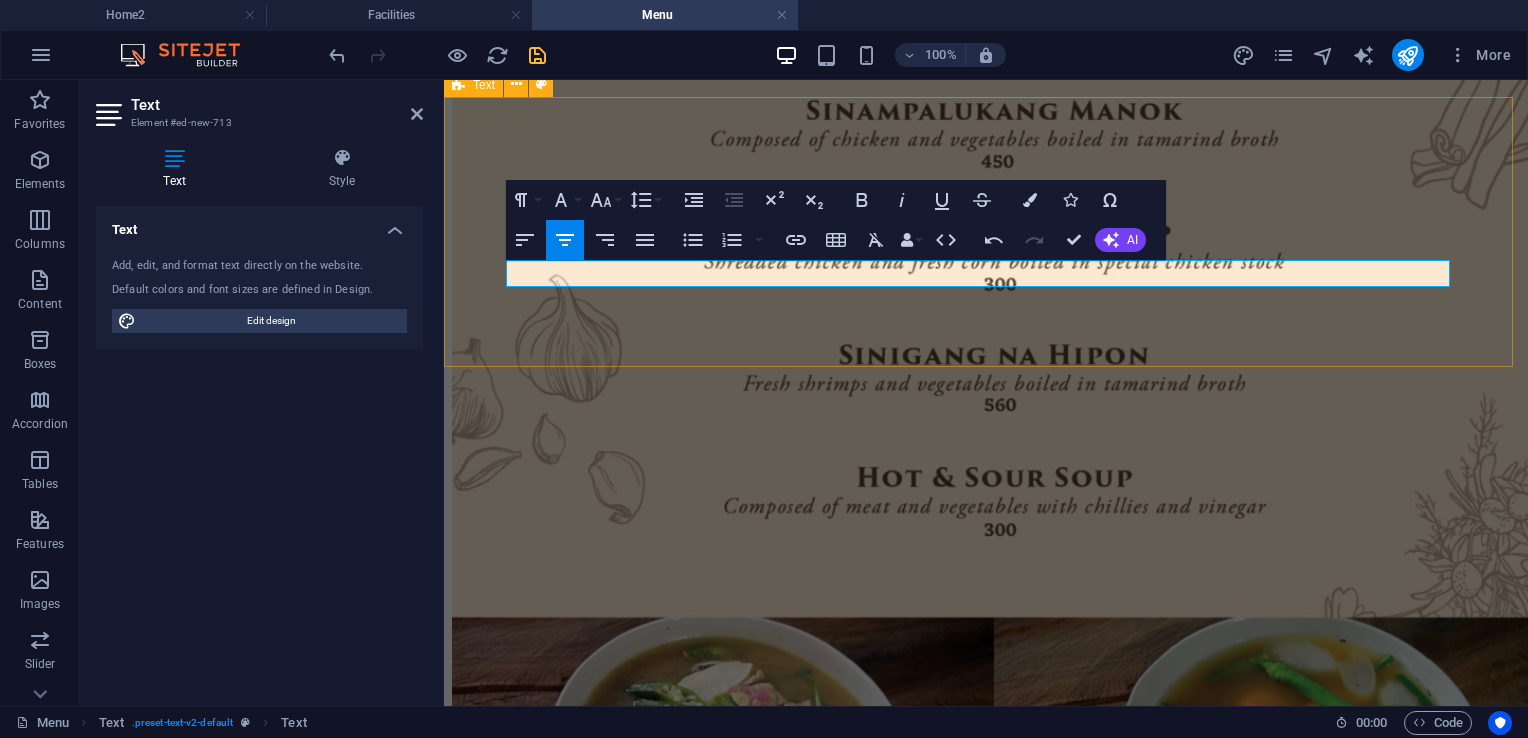 click on "The Poolbar Menu MENU" at bounding box center [986, 41176] 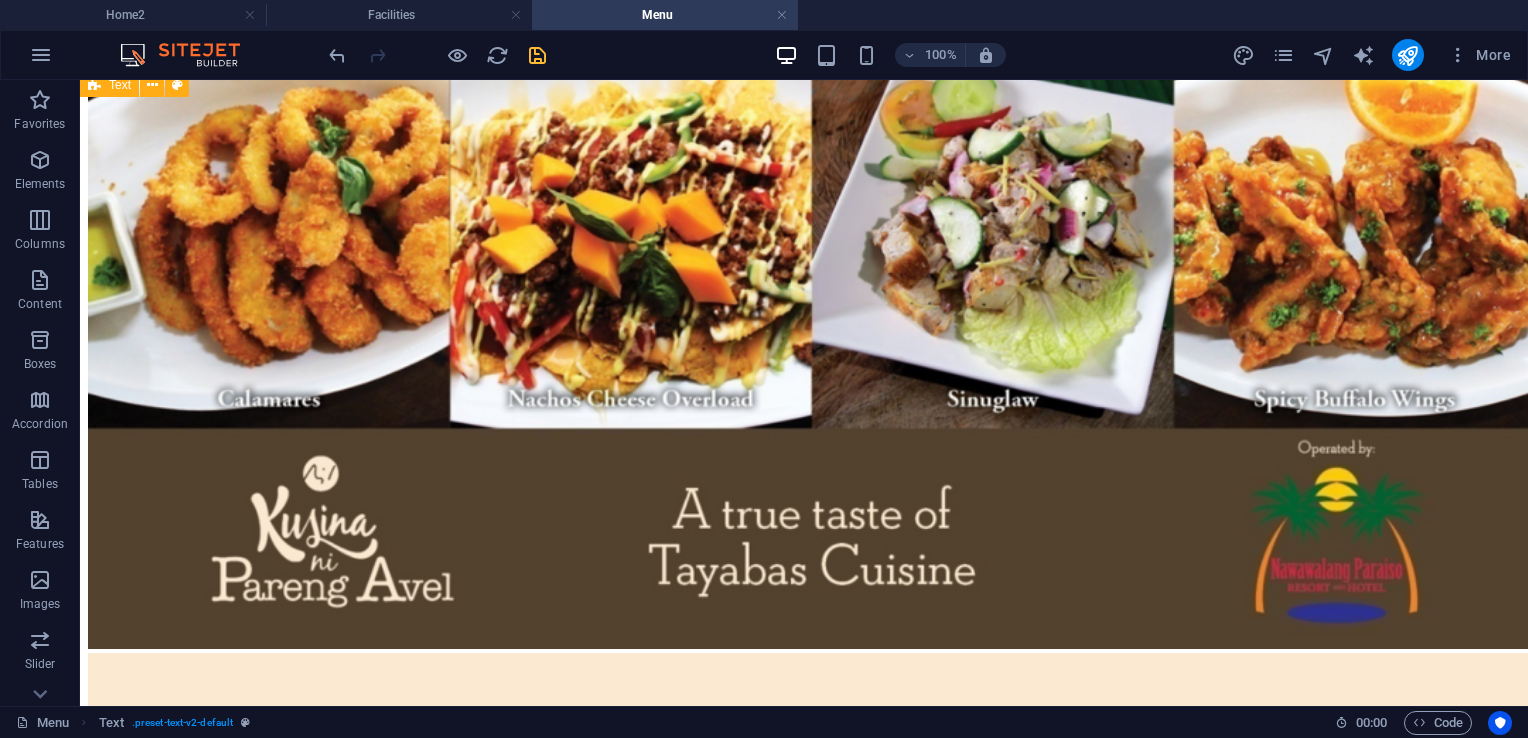 scroll, scrollTop: 9327, scrollLeft: 0, axis: vertical 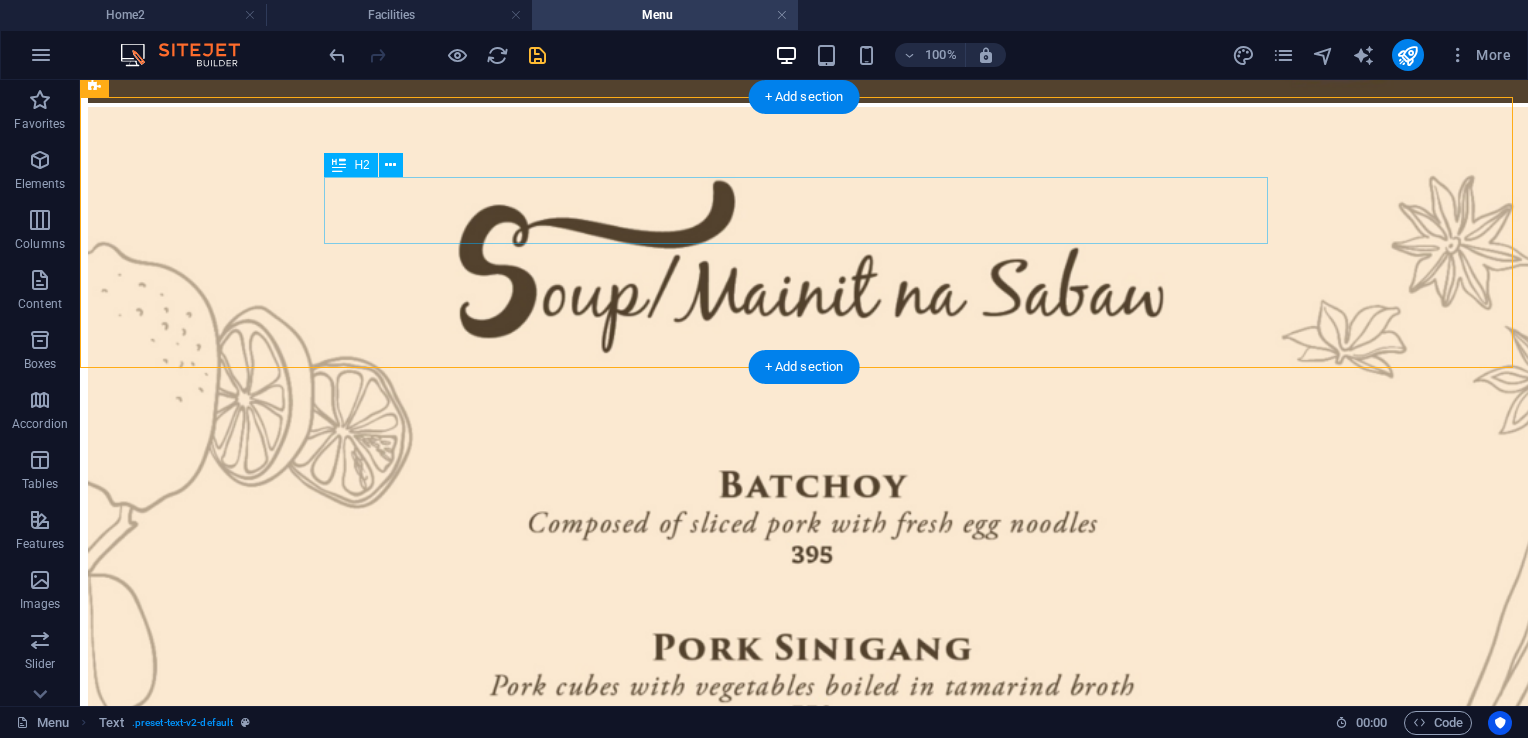 click on "The Poolbar Menu" at bounding box center (804, 52174) 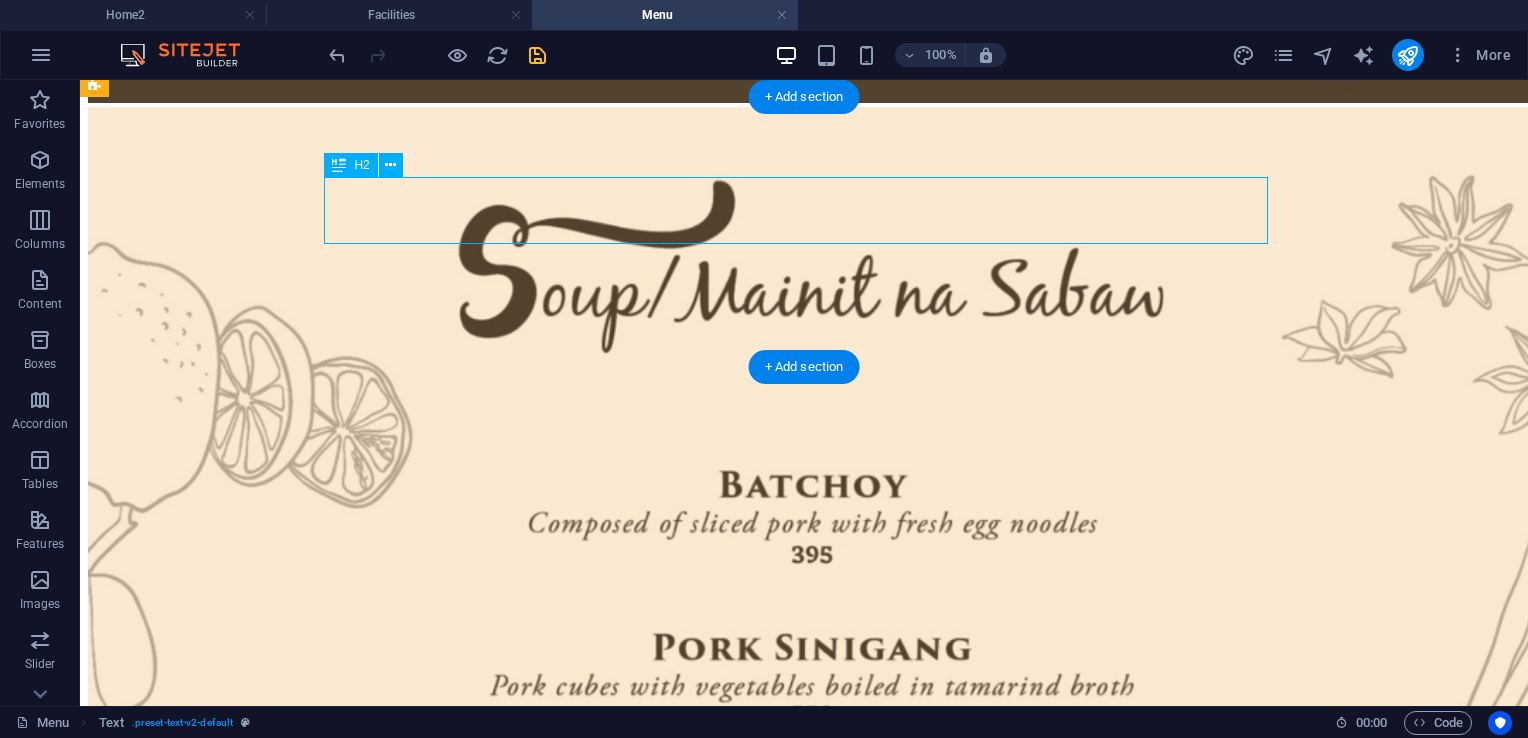 click on "The Poolbar Menu" at bounding box center (804, 52174) 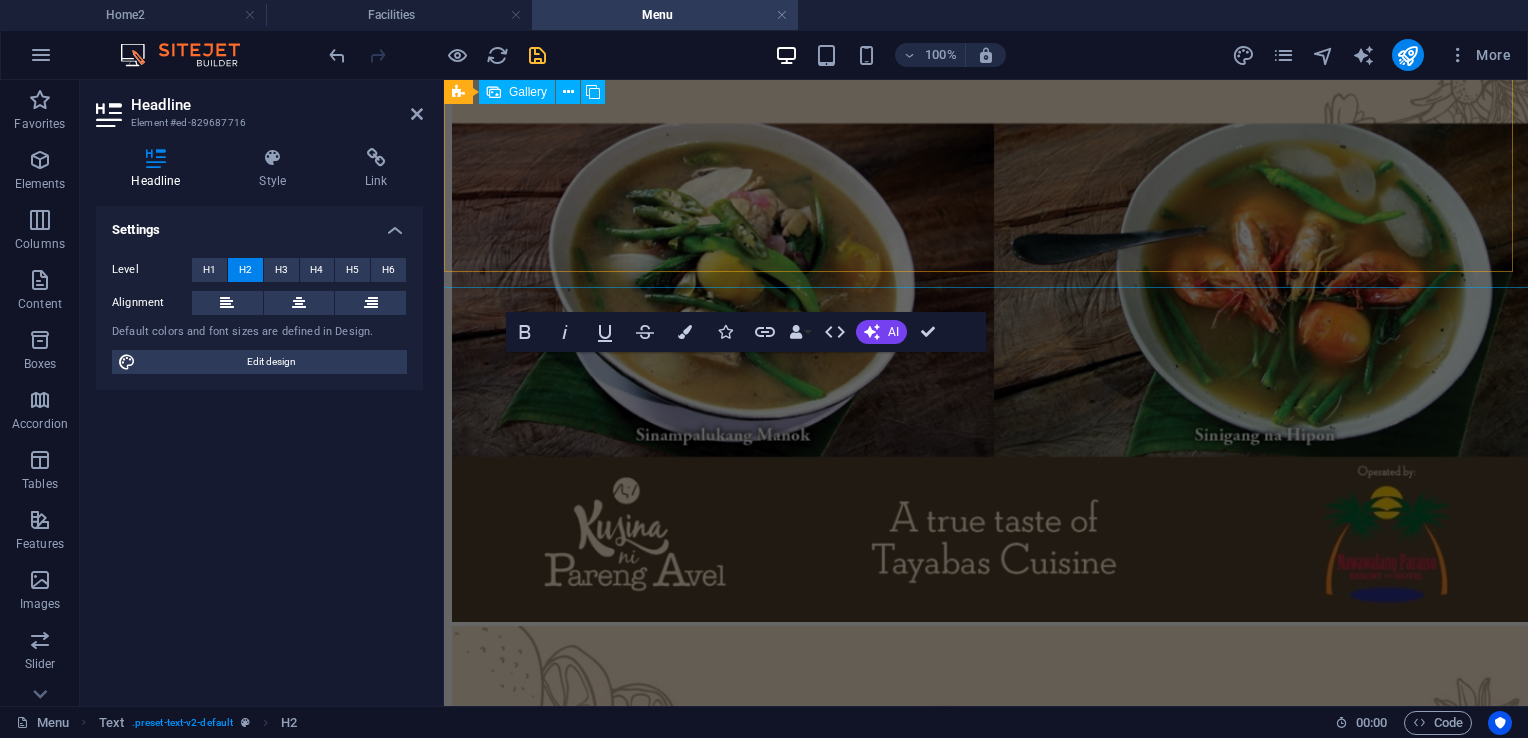 scroll, scrollTop: 8606, scrollLeft: 0, axis: vertical 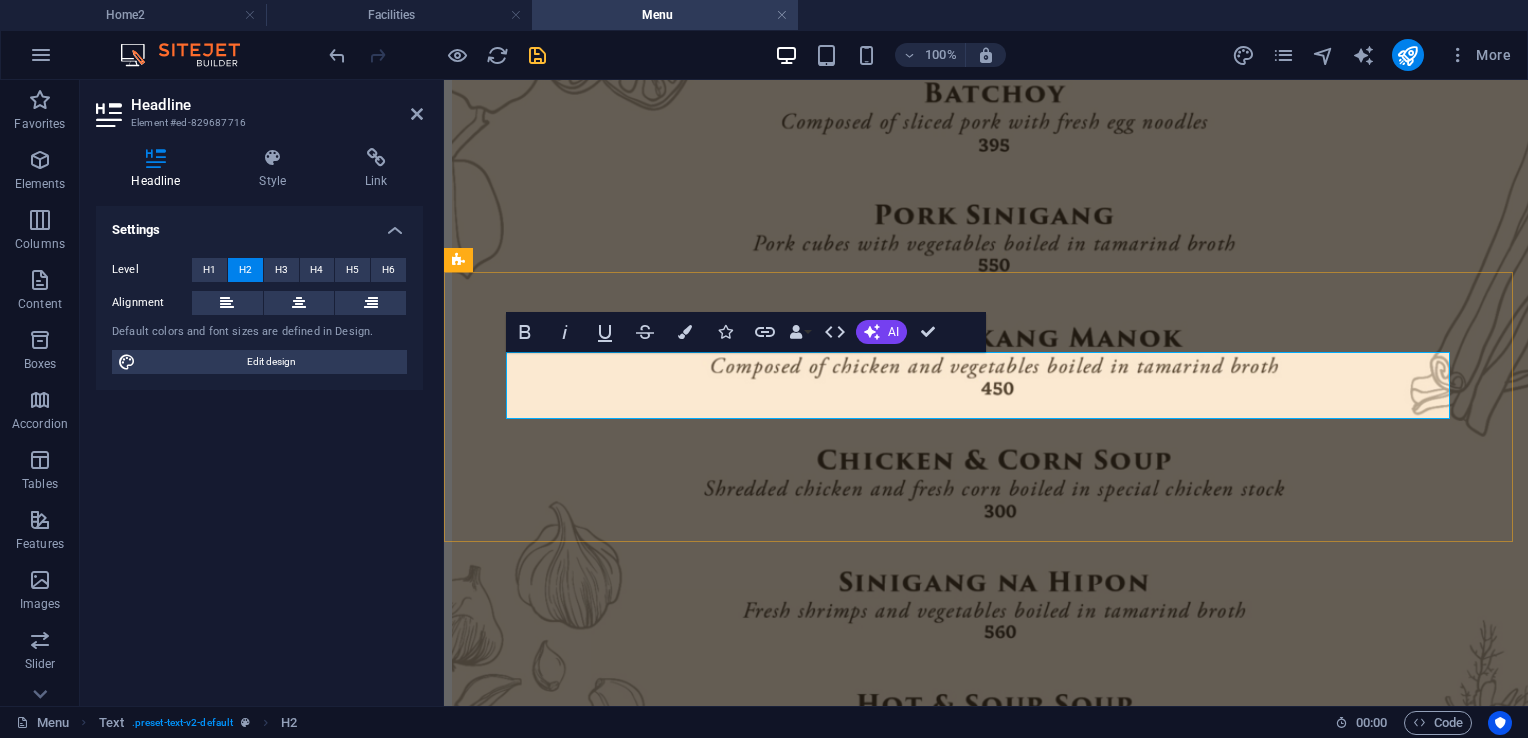 click on "The Poolbar Menu" at bounding box center [986, 41368] 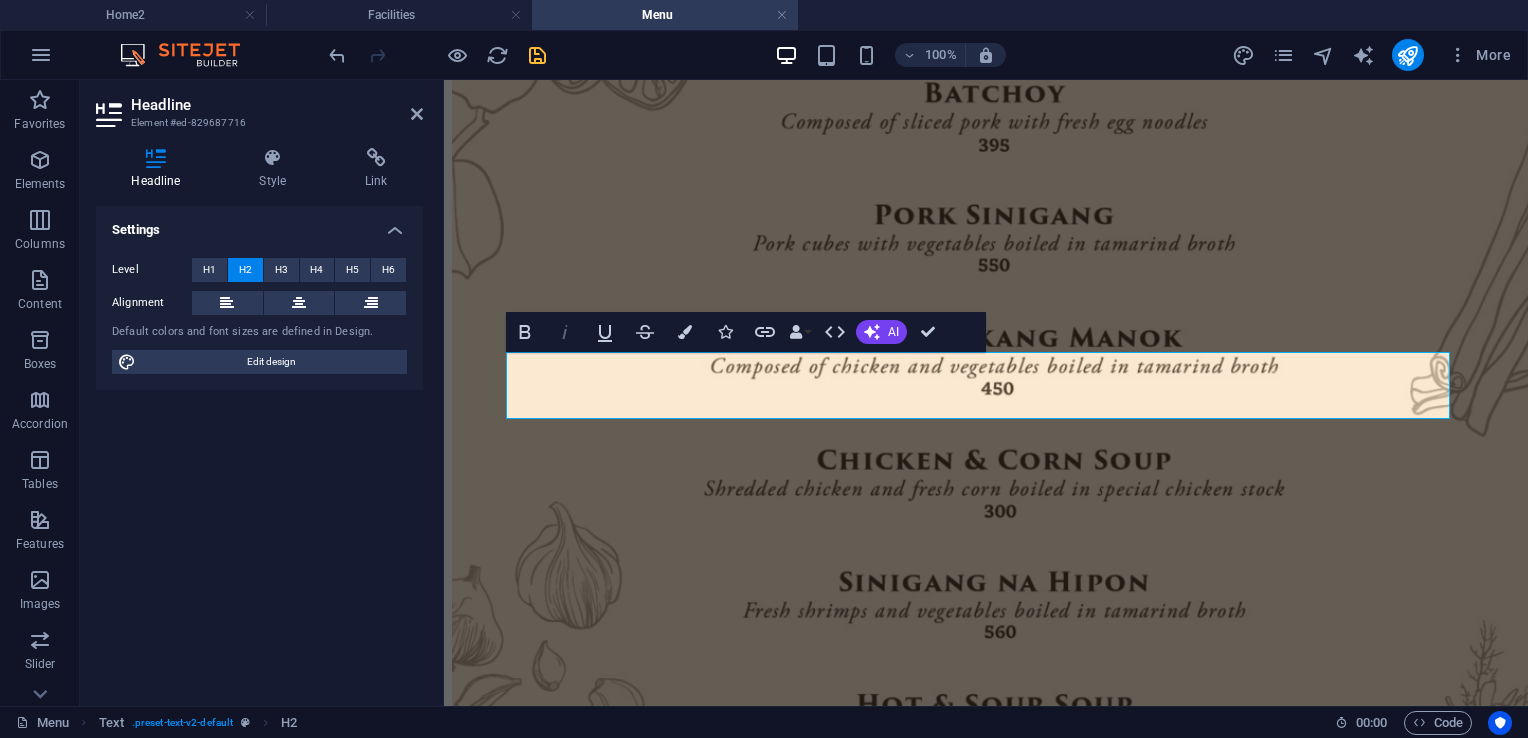 drag, startPoint x: 568, startPoint y: 334, endPoint x: 581, endPoint y: 342, distance: 15.264338 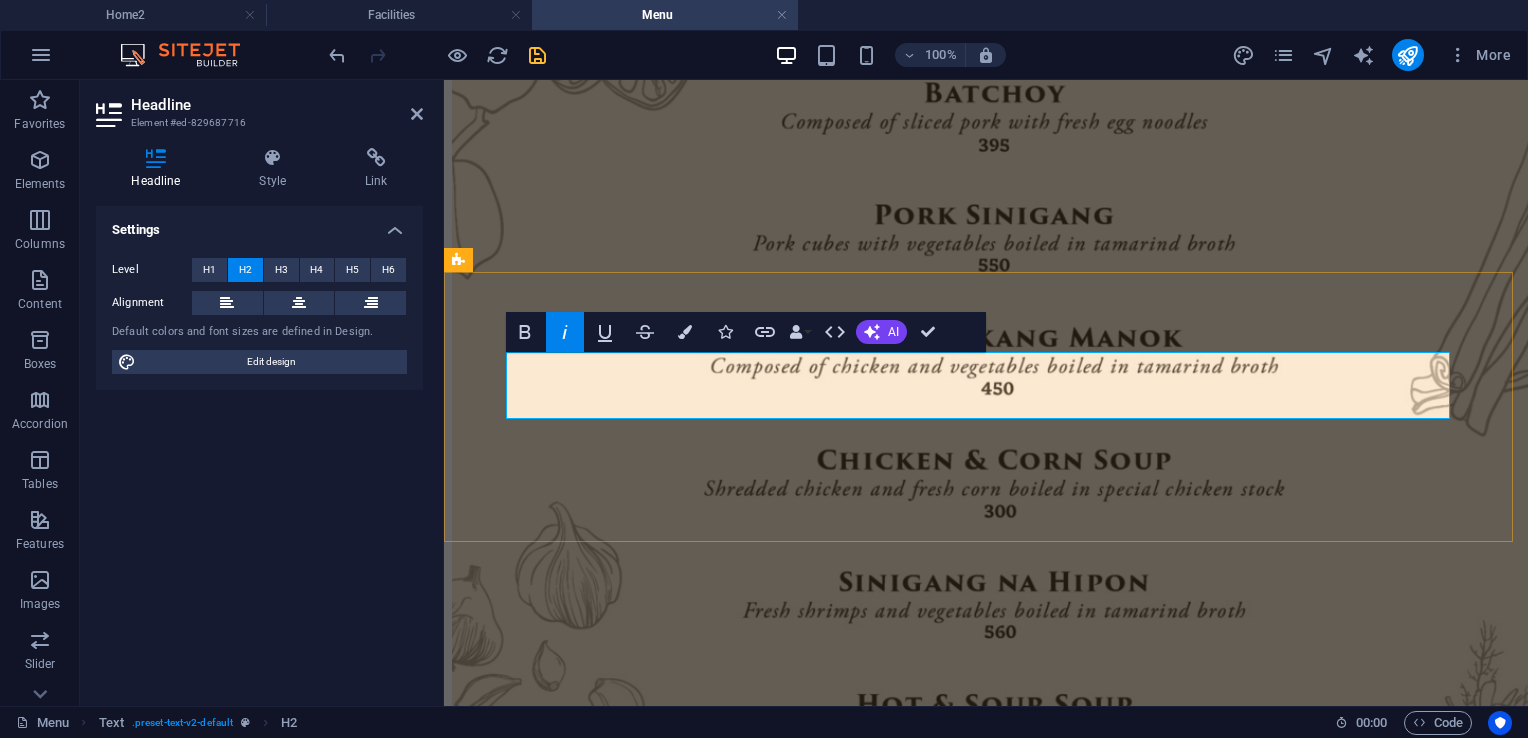 click on "The Poolbar MENU" at bounding box center (986, 41403) 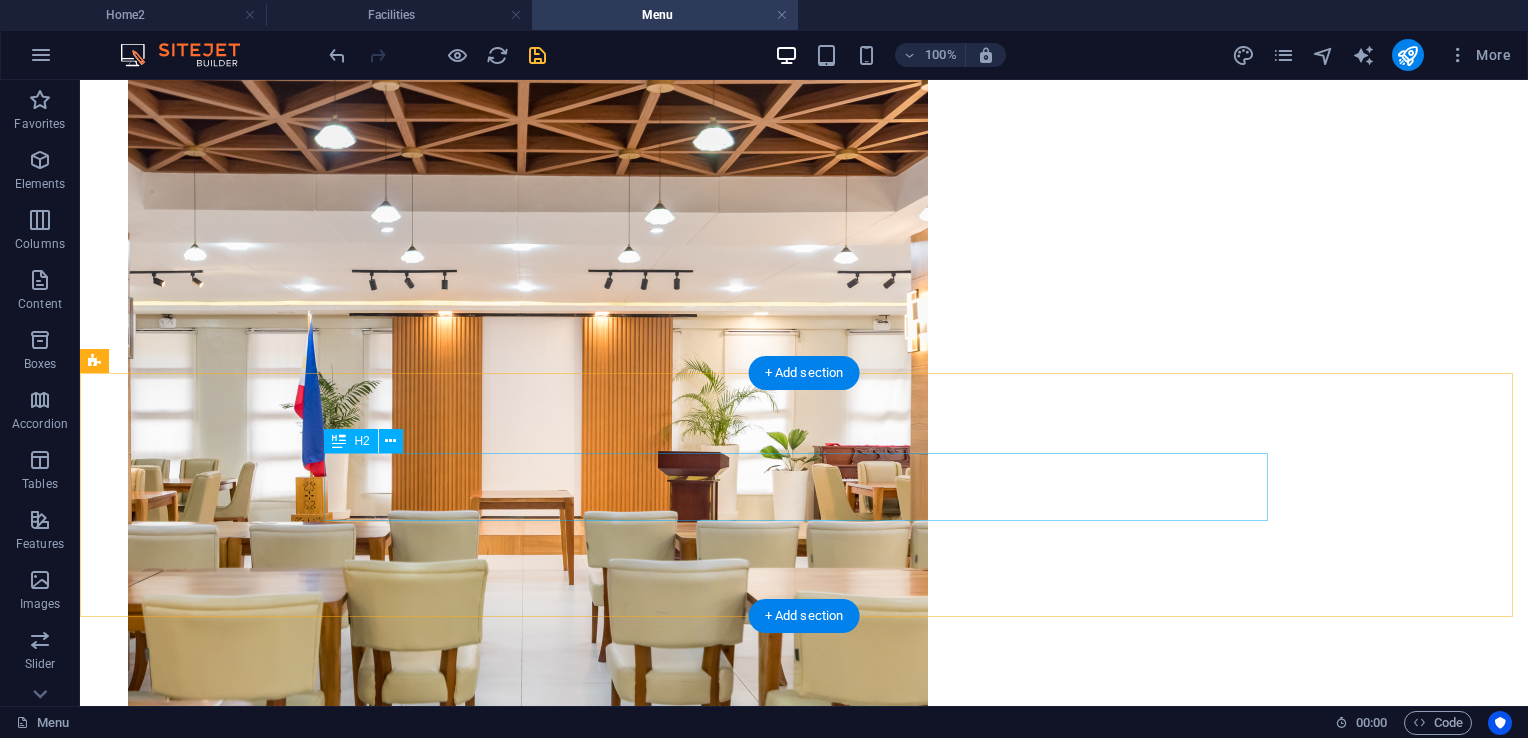 scroll, scrollTop: 6452, scrollLeft: 0, axis: vertical 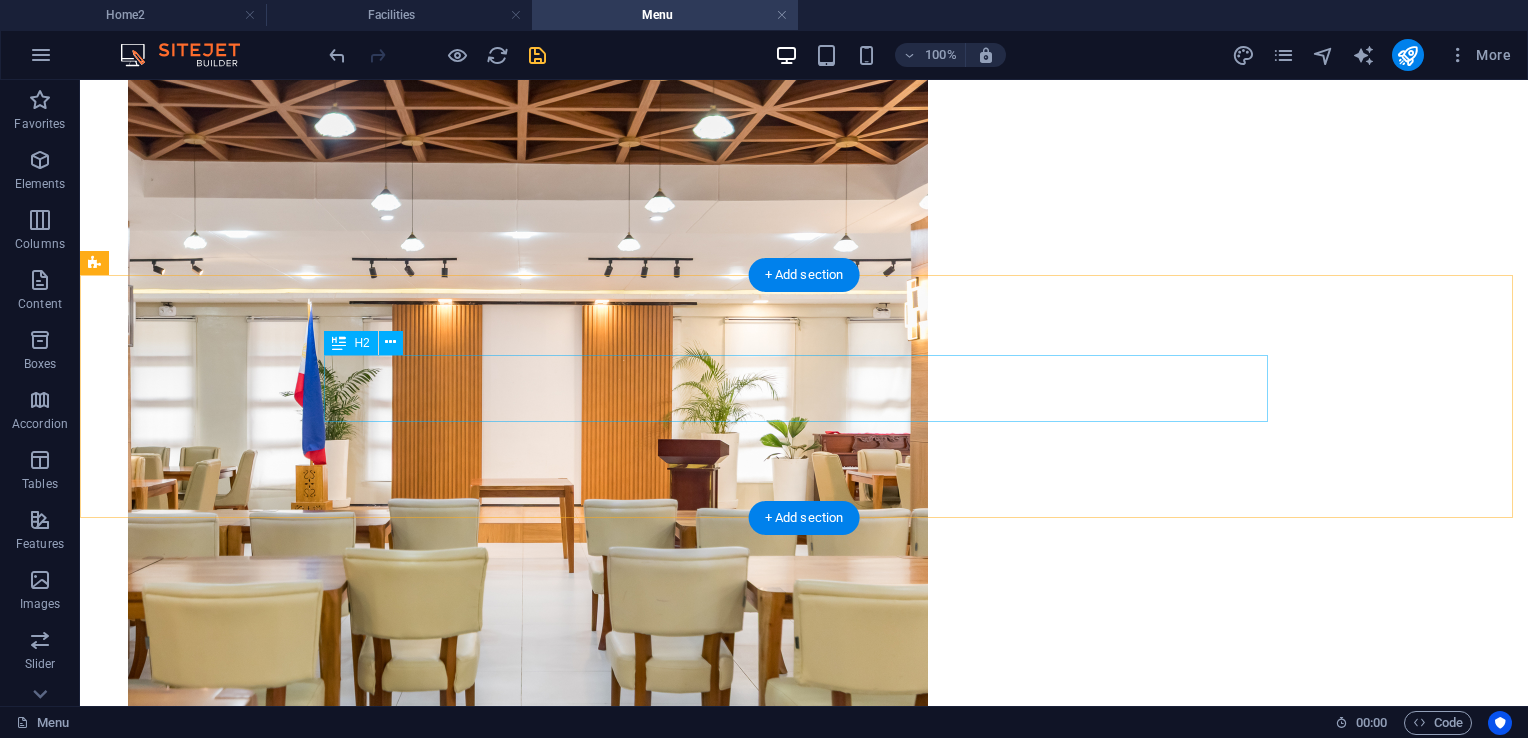 click on "Menu" at bounding box center [804, 43401] 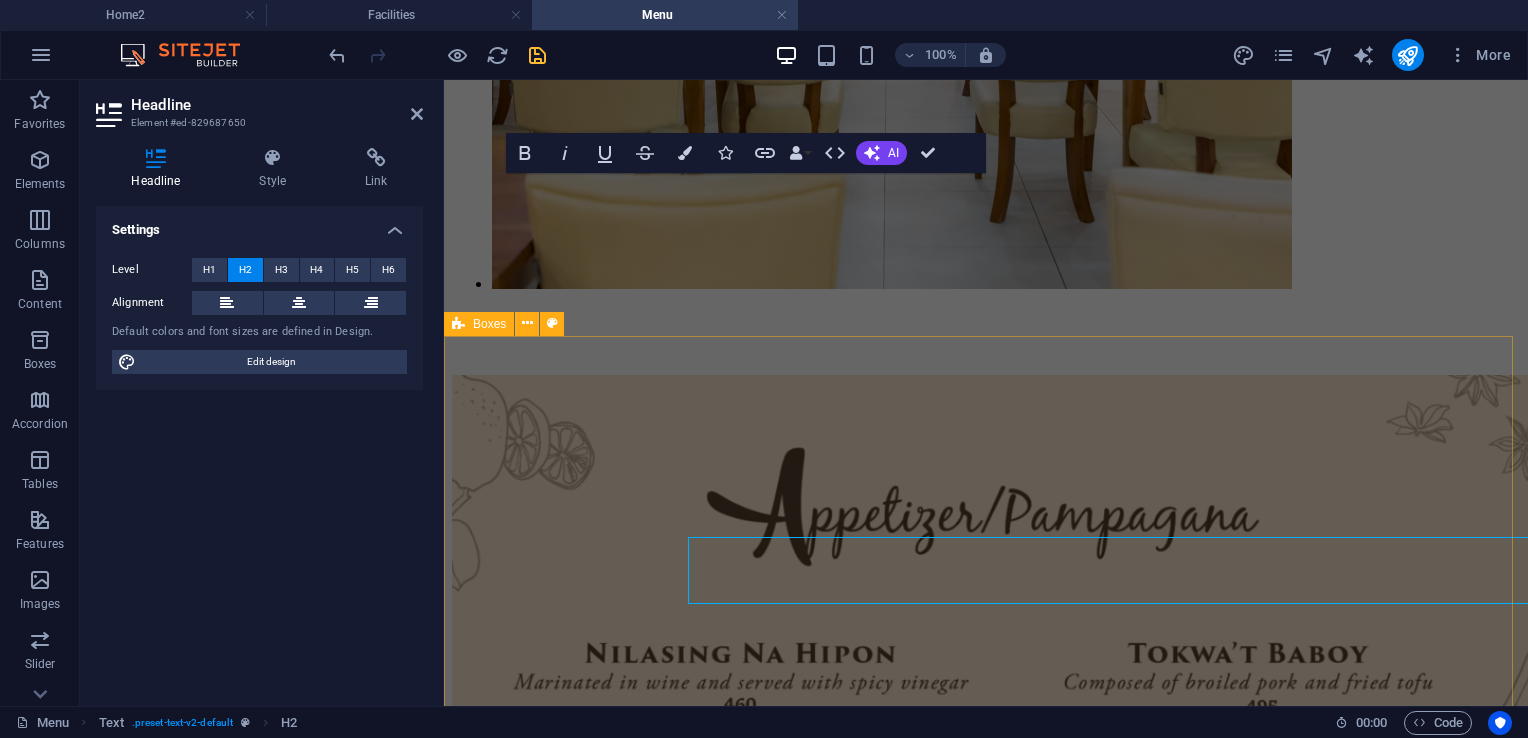scroll, scrollTop: 6270, scrollLeft: 0, axis: vertical 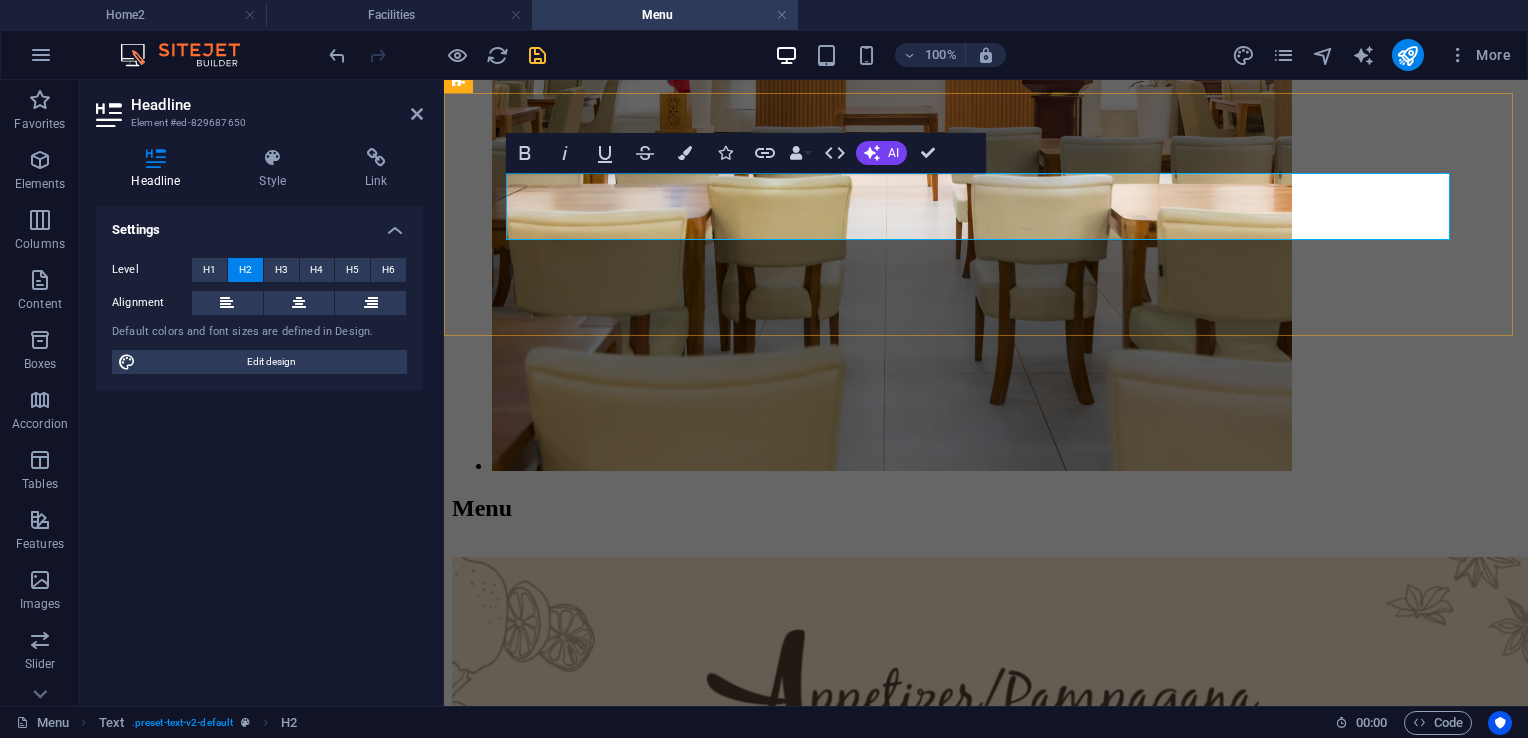drag, startPoint x: 1187, startPoint y: 207, endPoint x: 808, endPoint y: 202, distance: 379.033 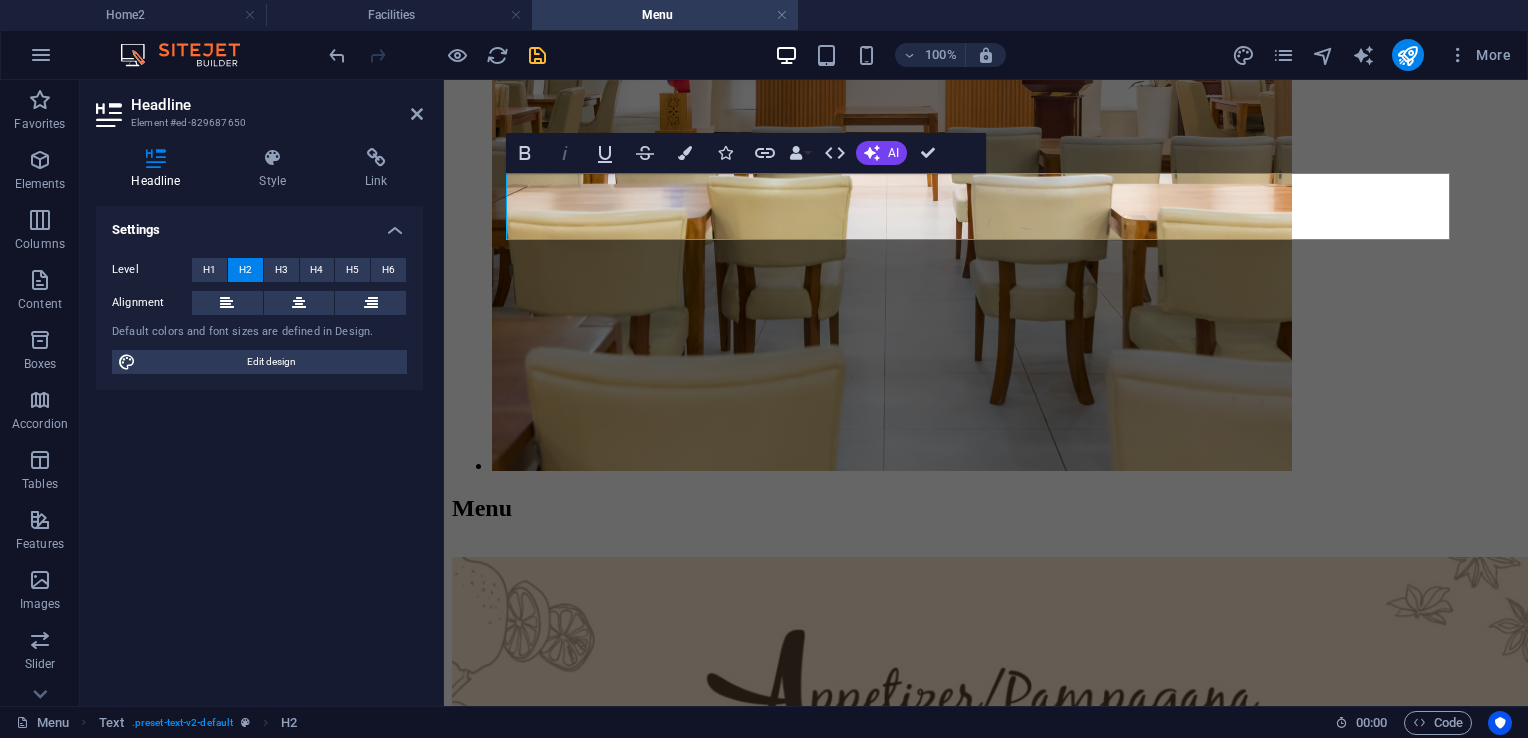 click 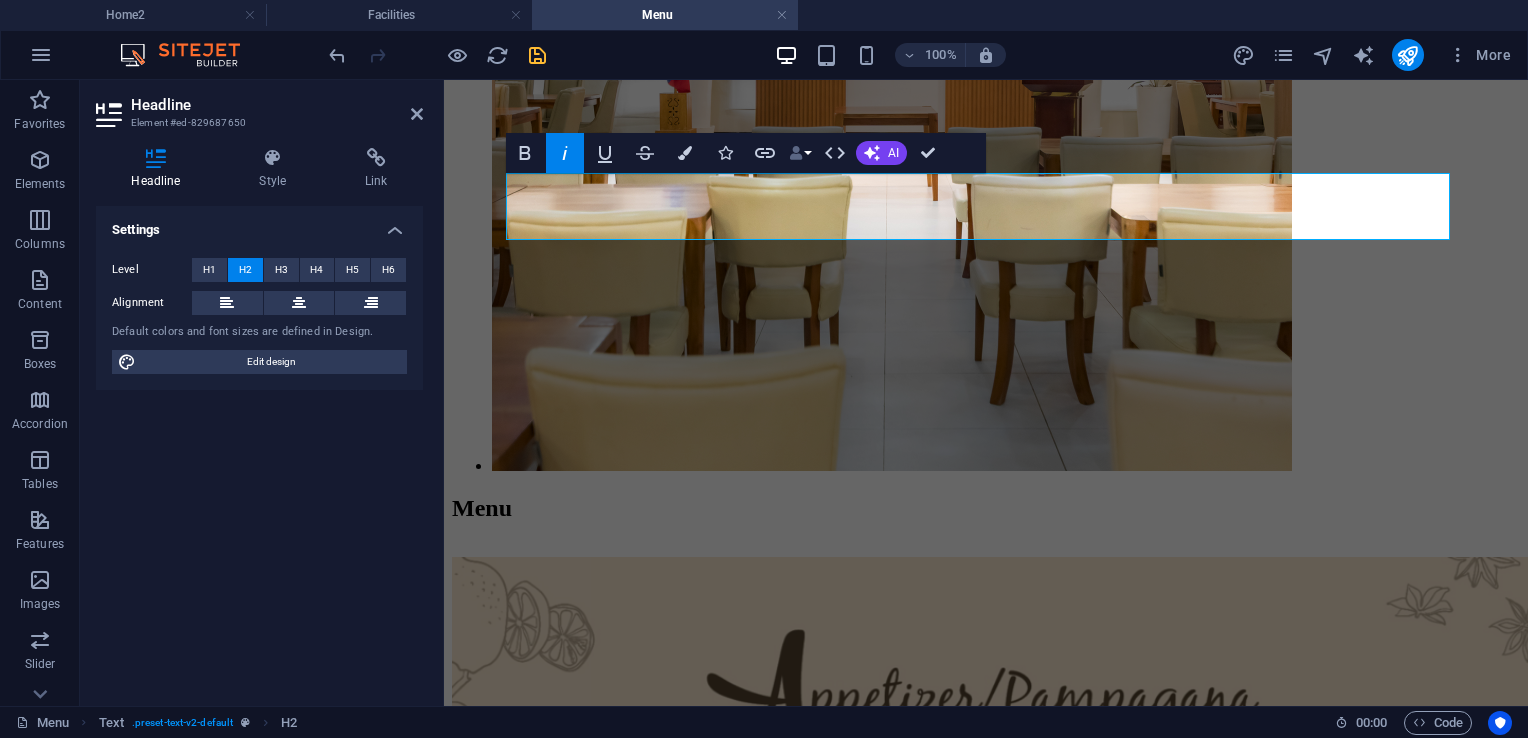 click on "Data Bindings" at bounding box center (800, 153) 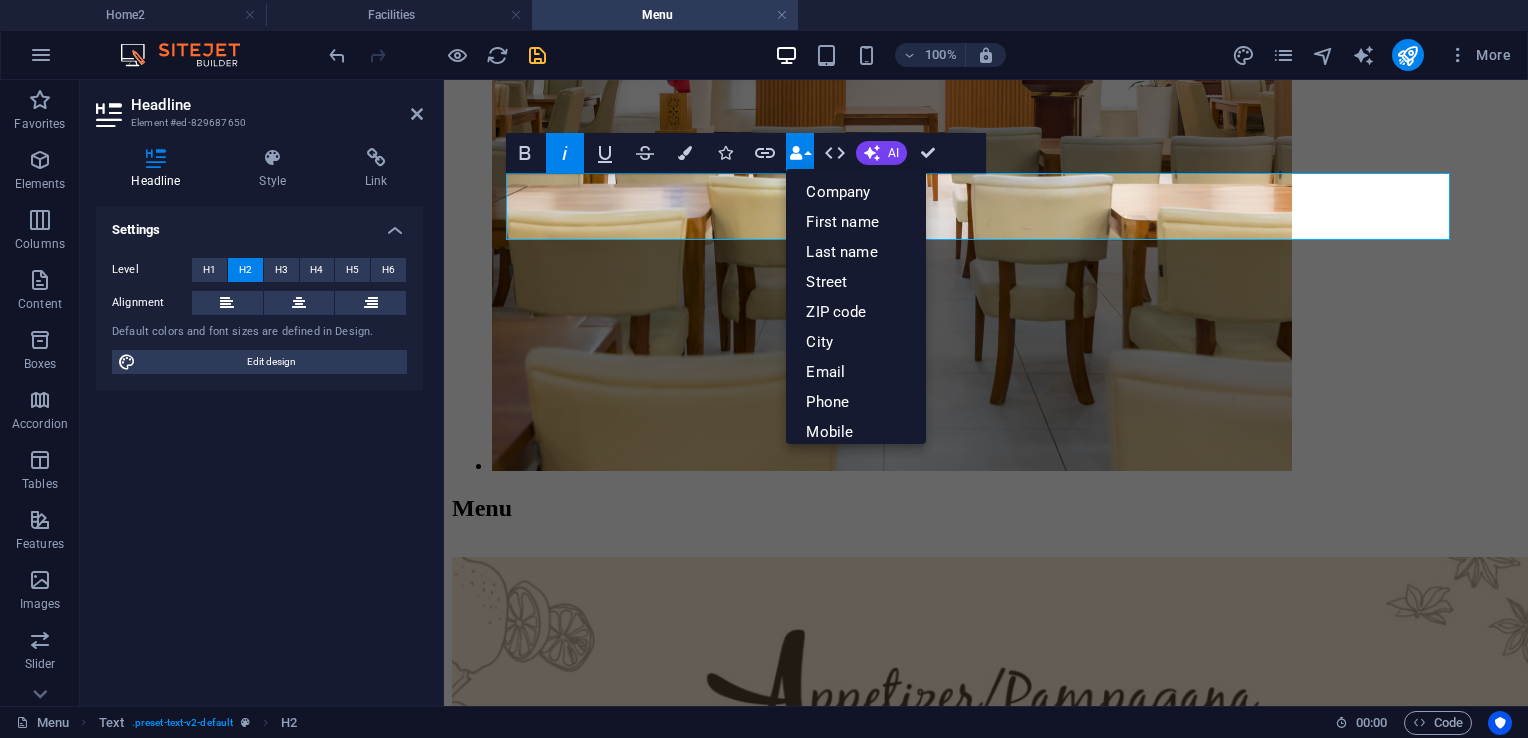 click on "Data Bindings" at bounding box center [800, 153] 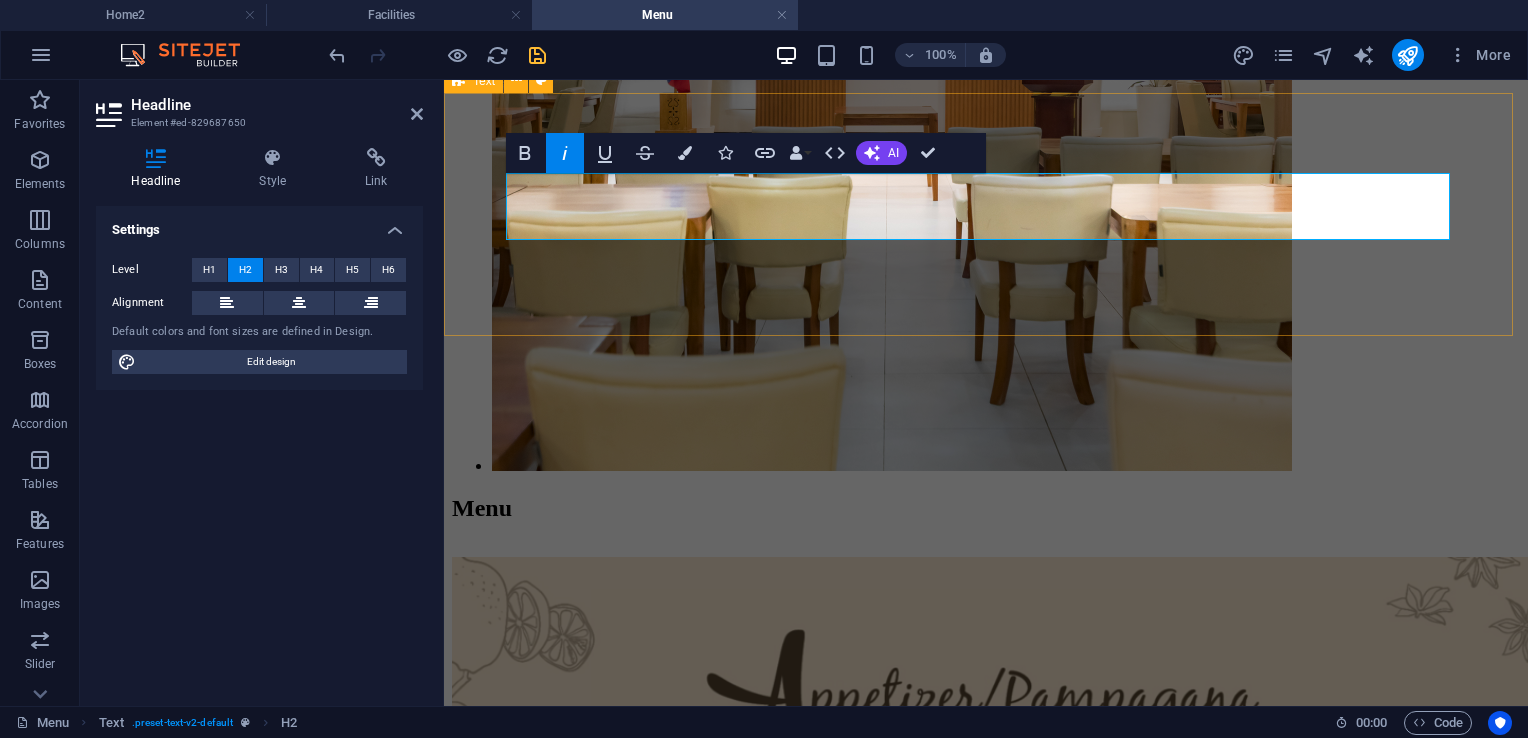 click on "Café Michelle" at bounding box center [986, 33341] 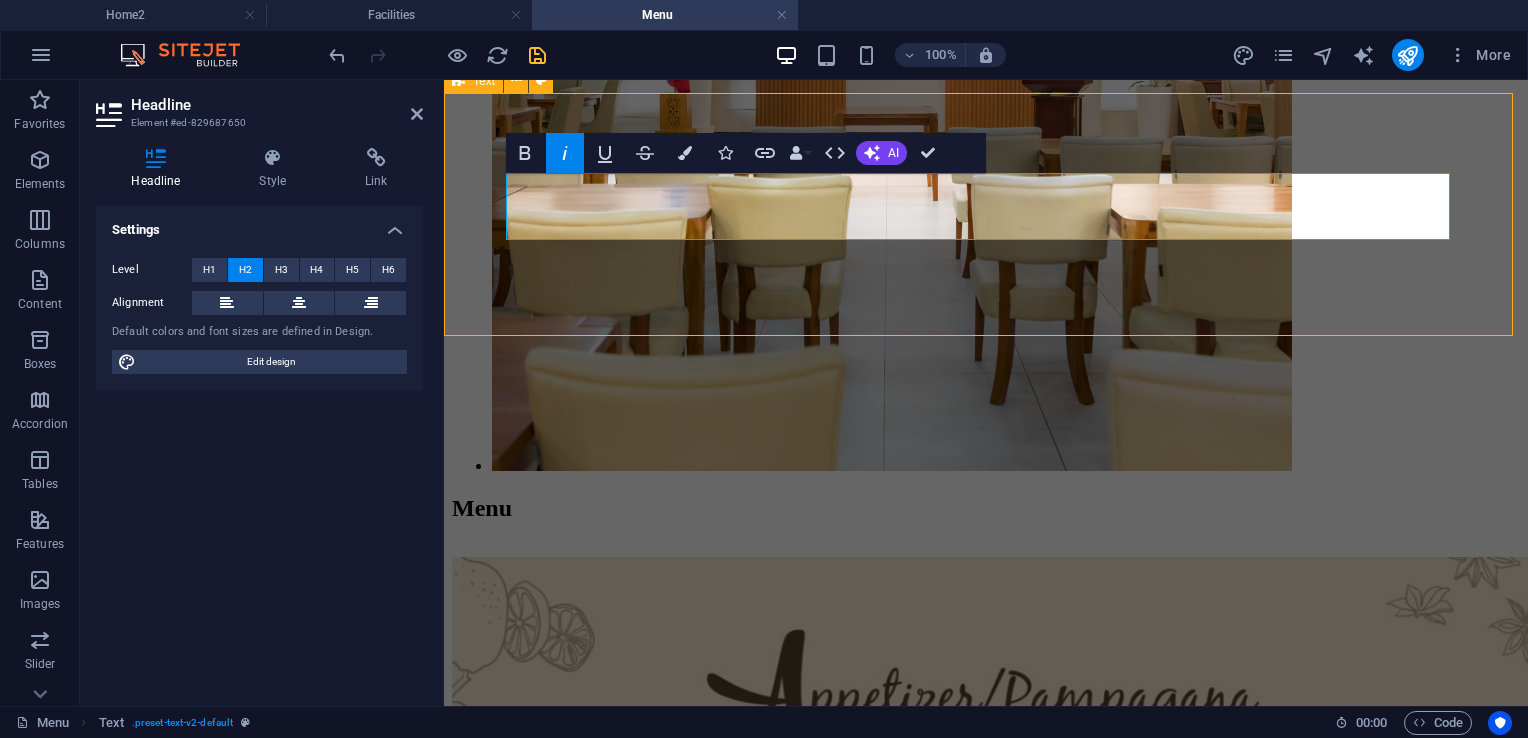 scroll, scrollTop: 6634, scrollLeft: 0, axis: vertical 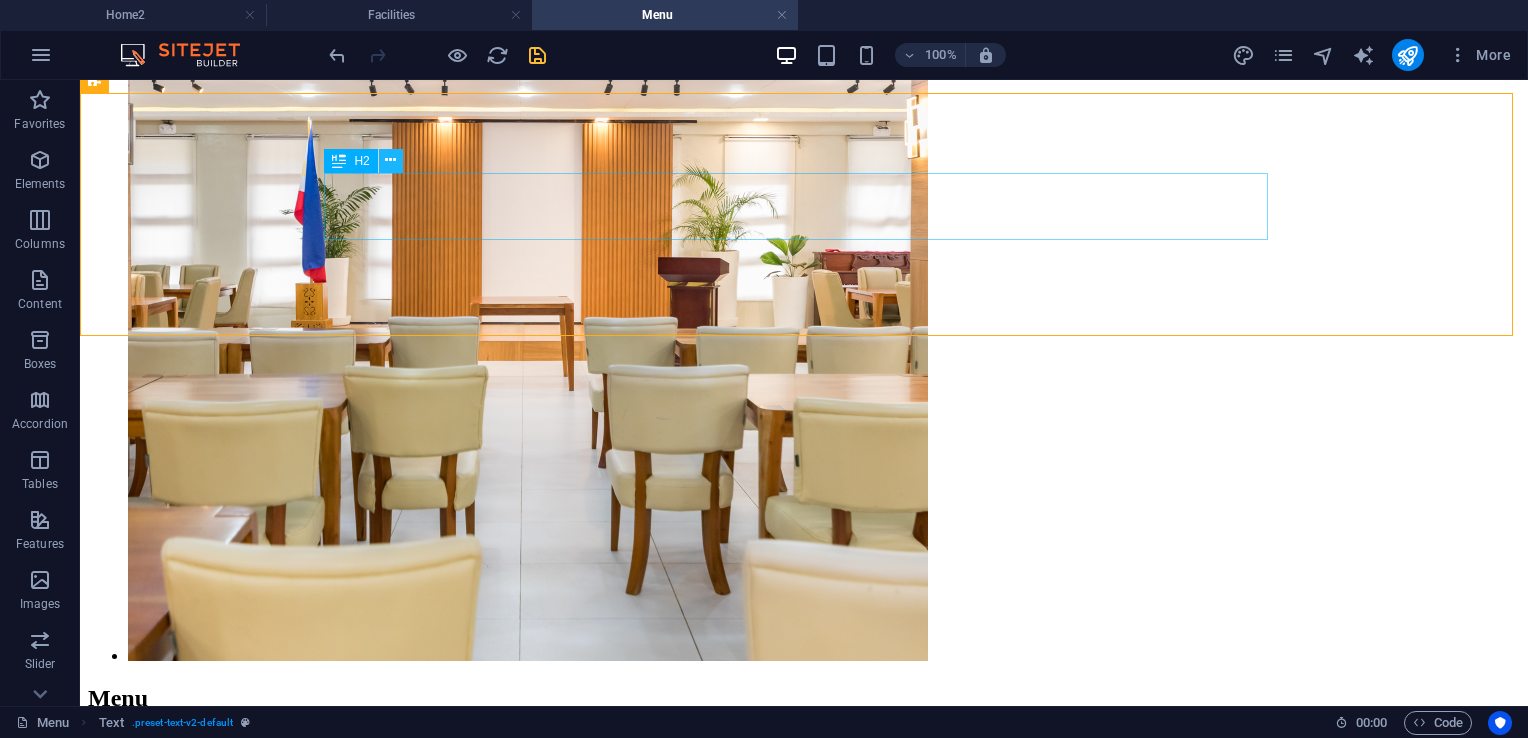 click at bounding box center (390, 160) 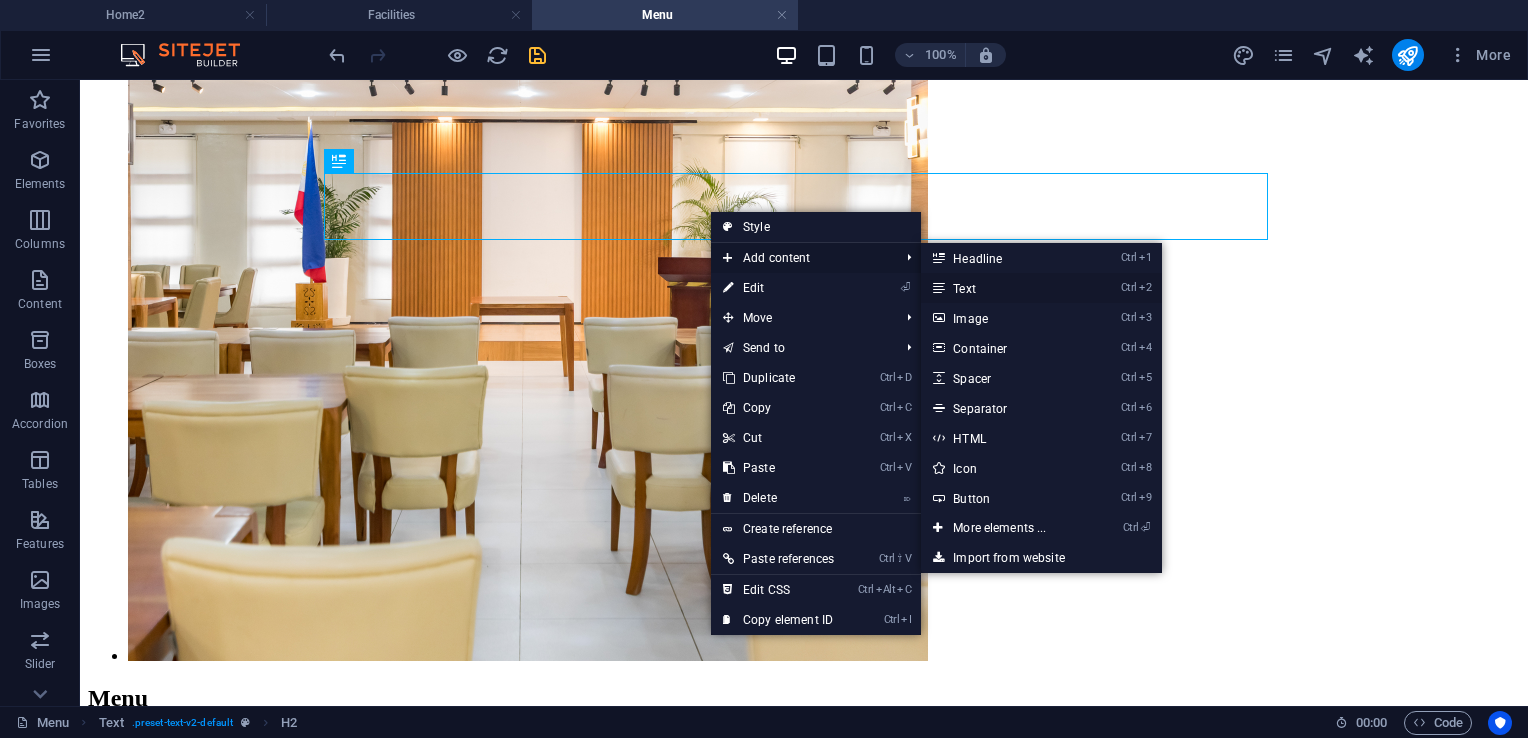 click on "Ctrl 2  Text" at bounding box center [1003, 288] 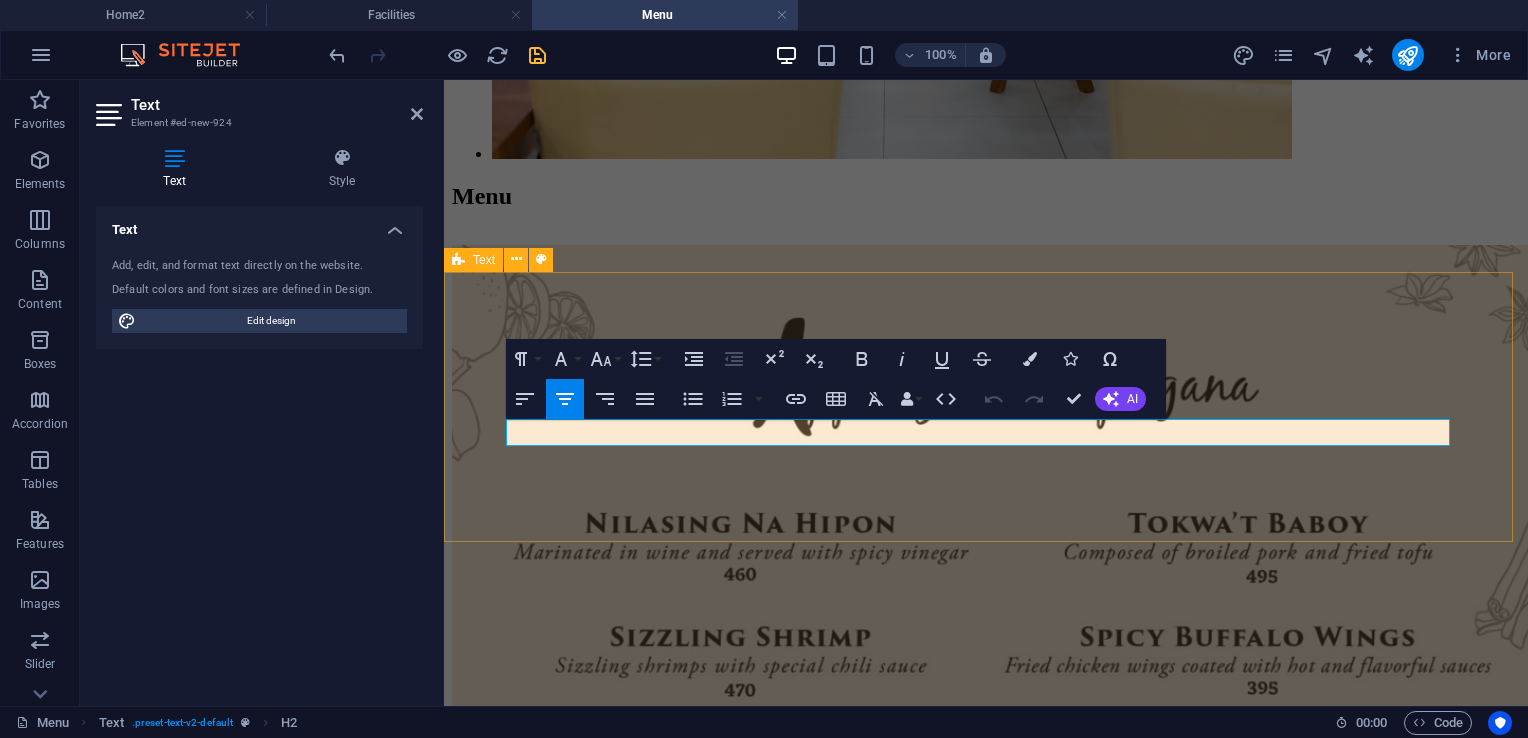 scroll, scrollTop: 6091, scrollLeft: 0, axis: vertical 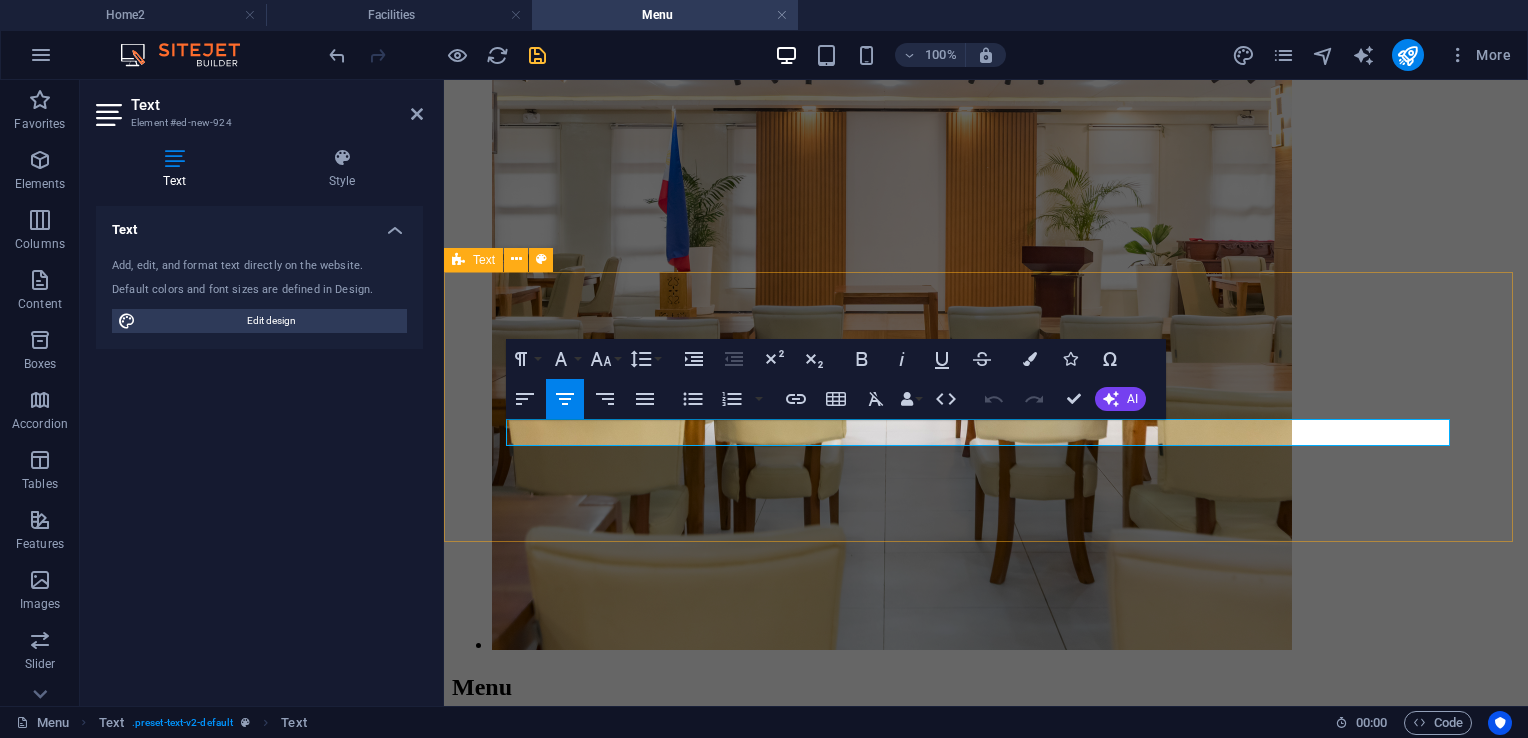 type 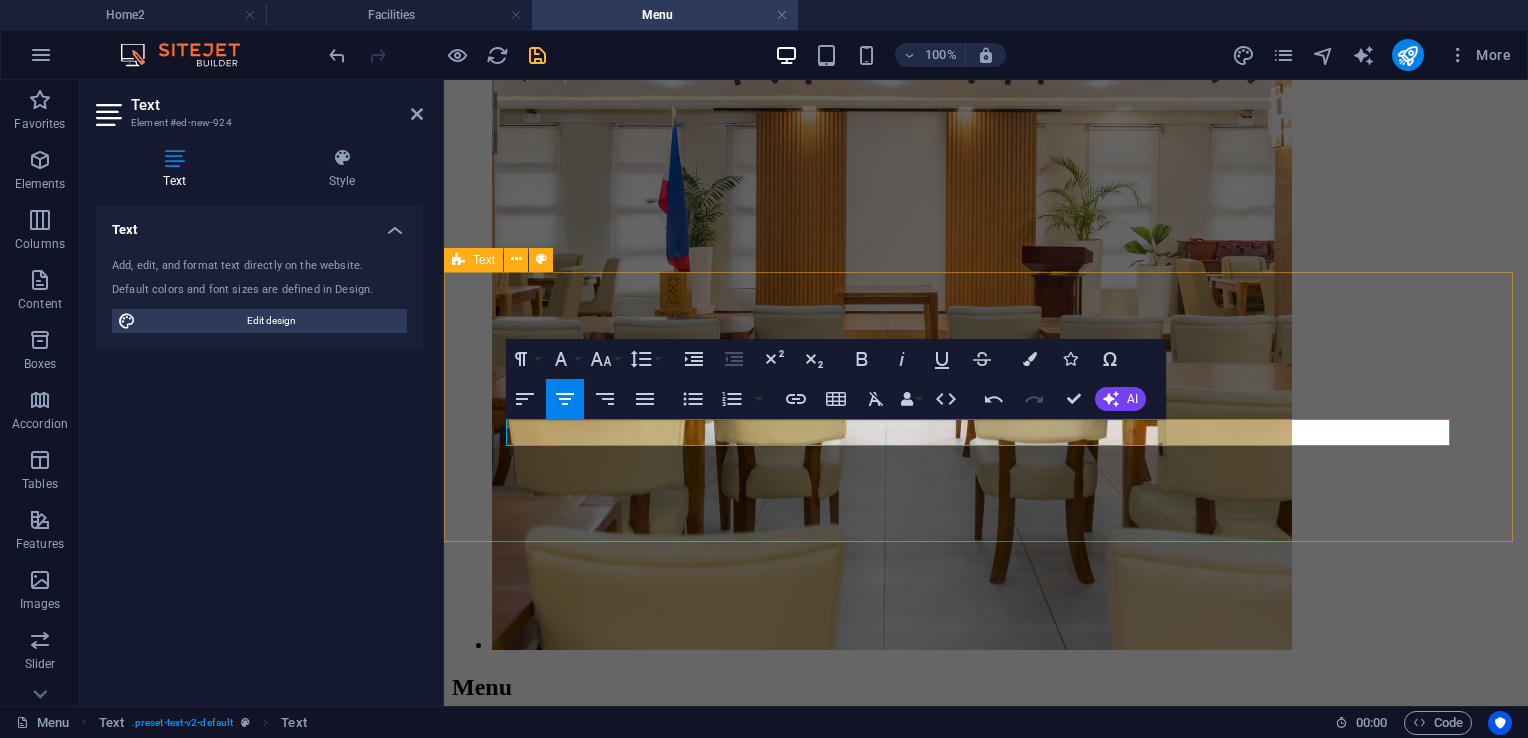 click on "Café Michelle MENU" at bounding box center (986, 33537) 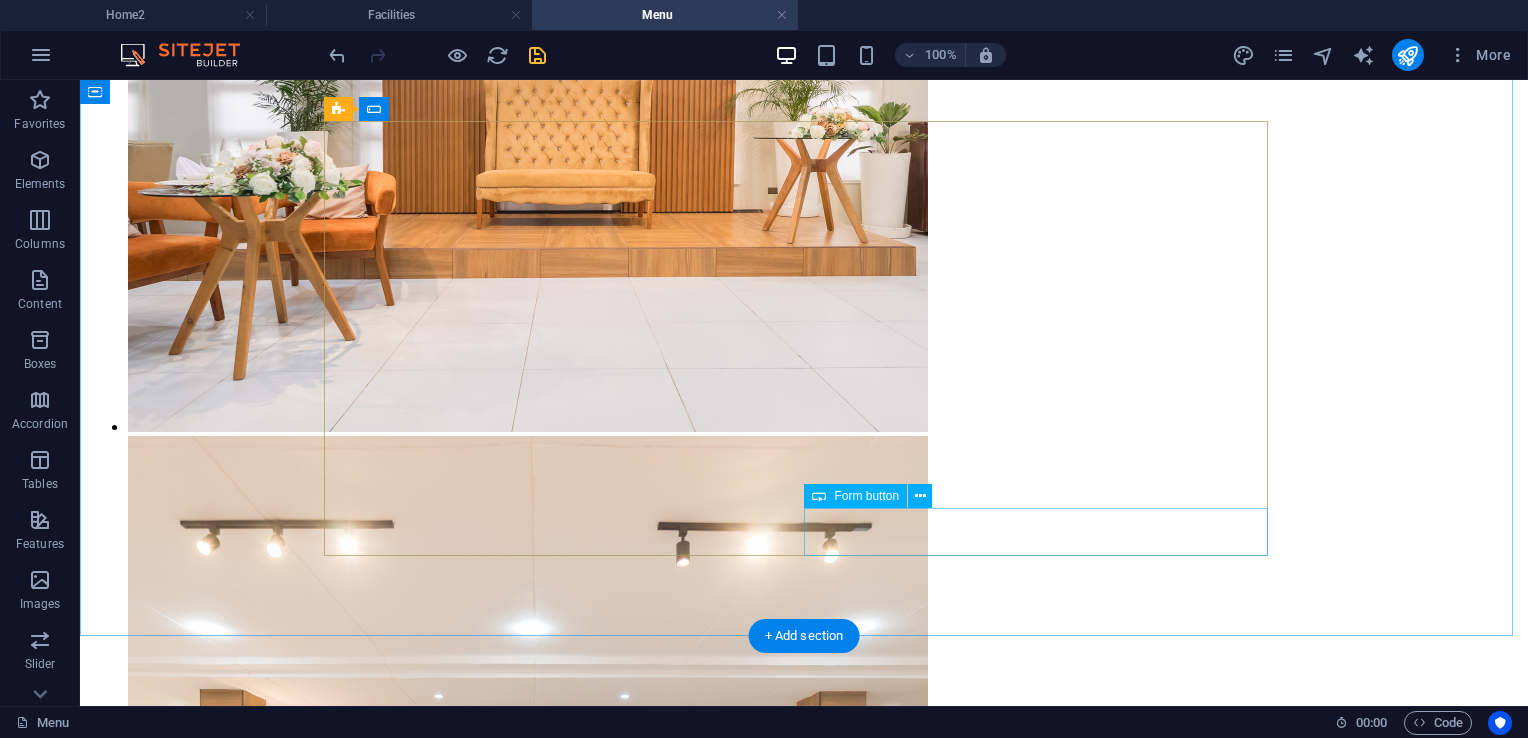 scroll, scrollTop: 5155, scrollLeft: 0, axis: vertical 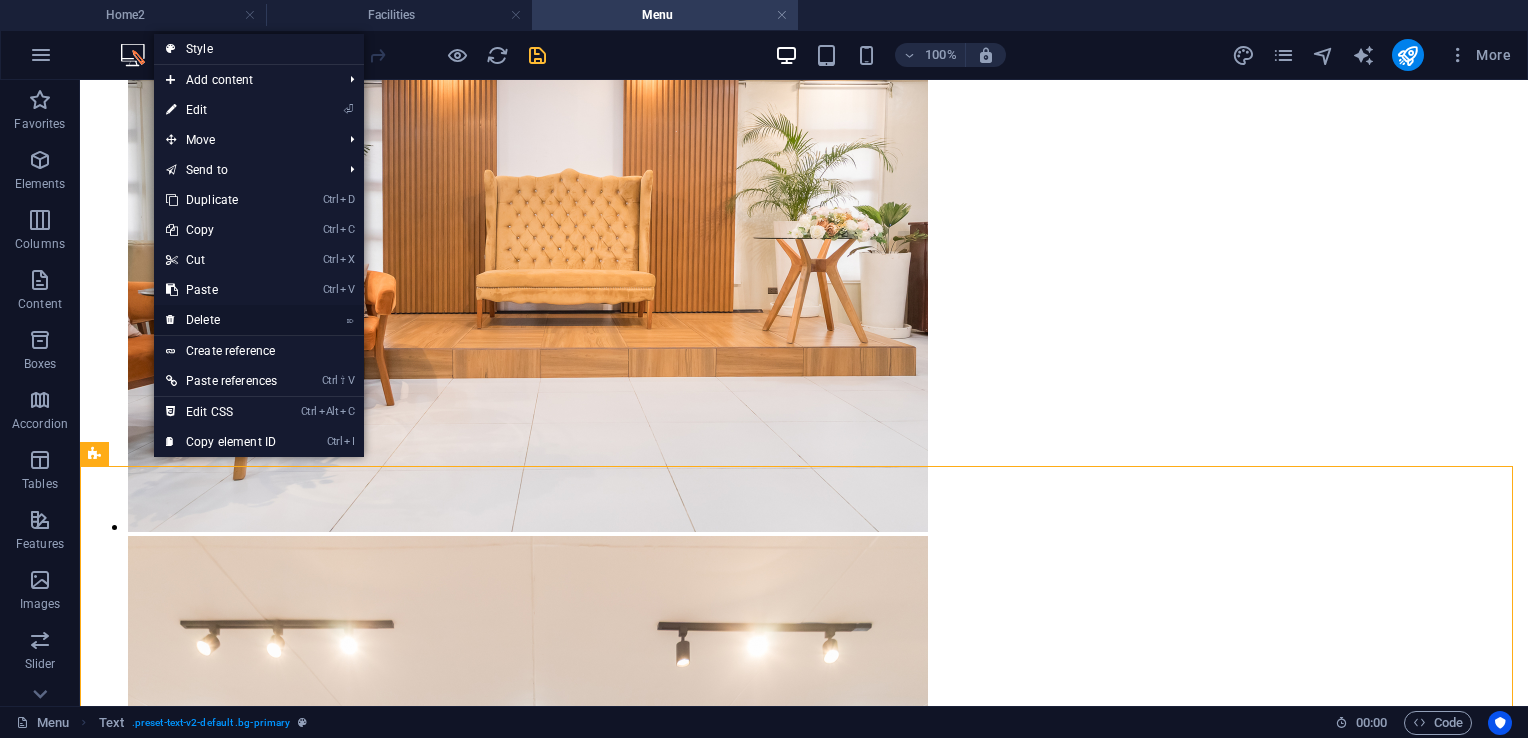click on "⌦  Delete" at bounding box center [221, 320] 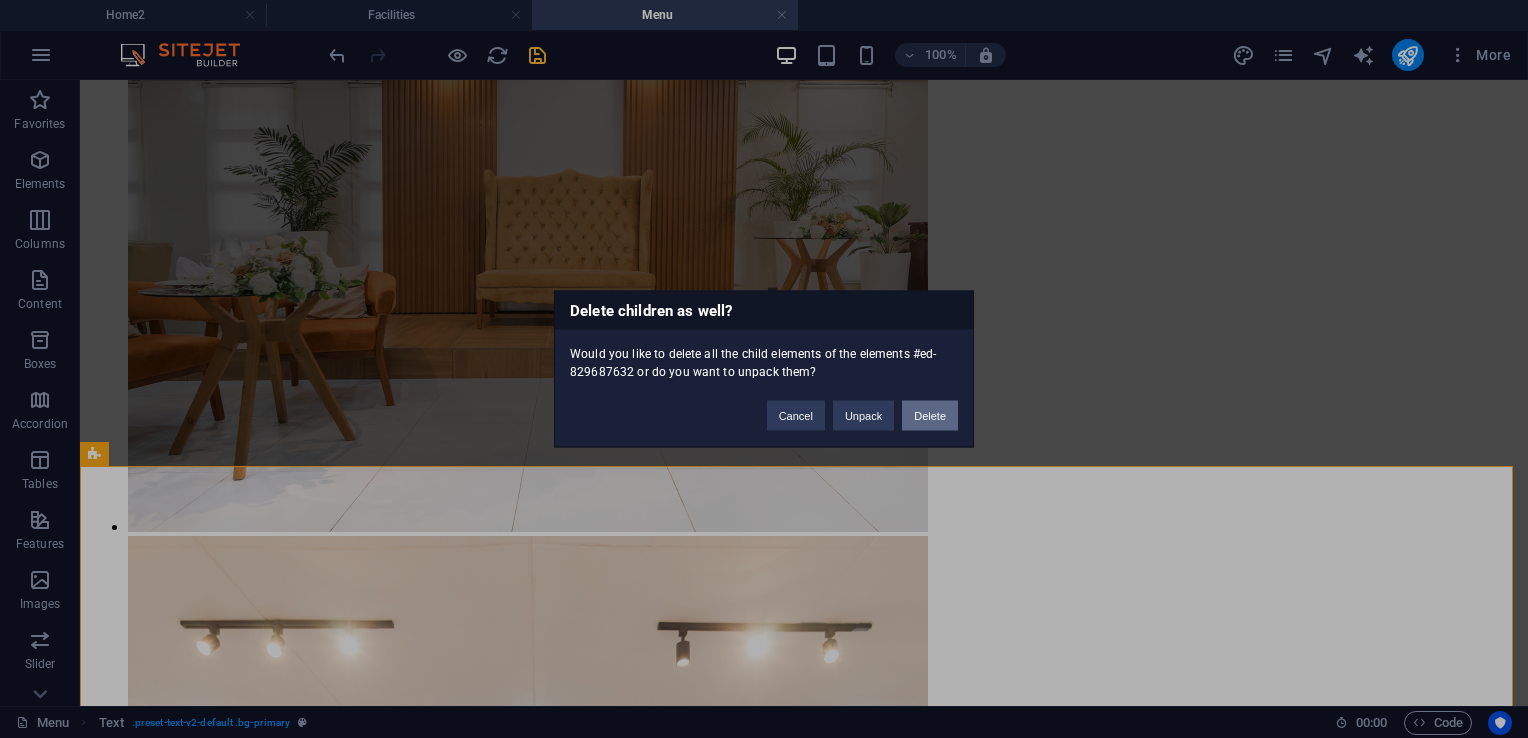 click on "Delete" at bounding box center [930, 416] 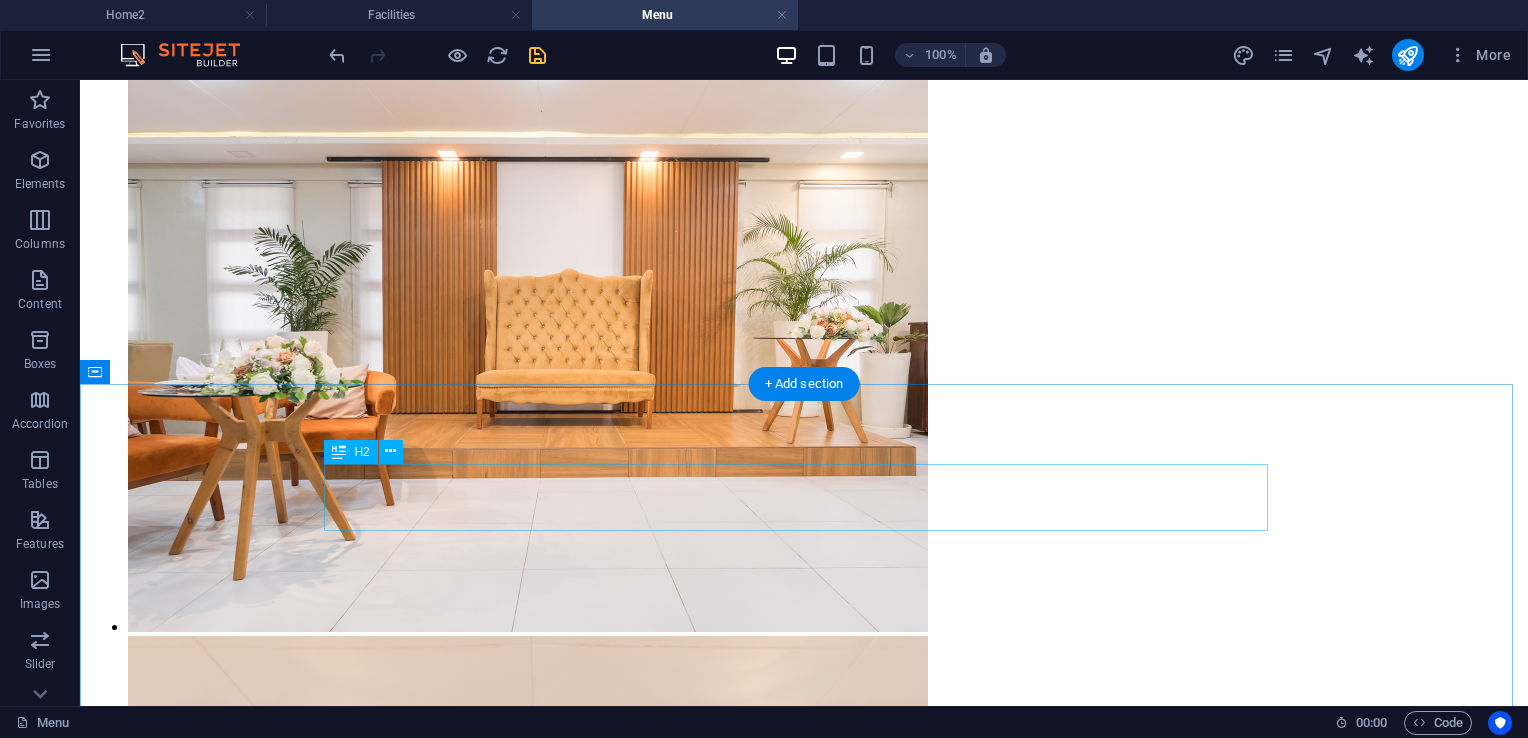 scroll, scrollTop: 4555, scrollLeft: 0, axis: vertical 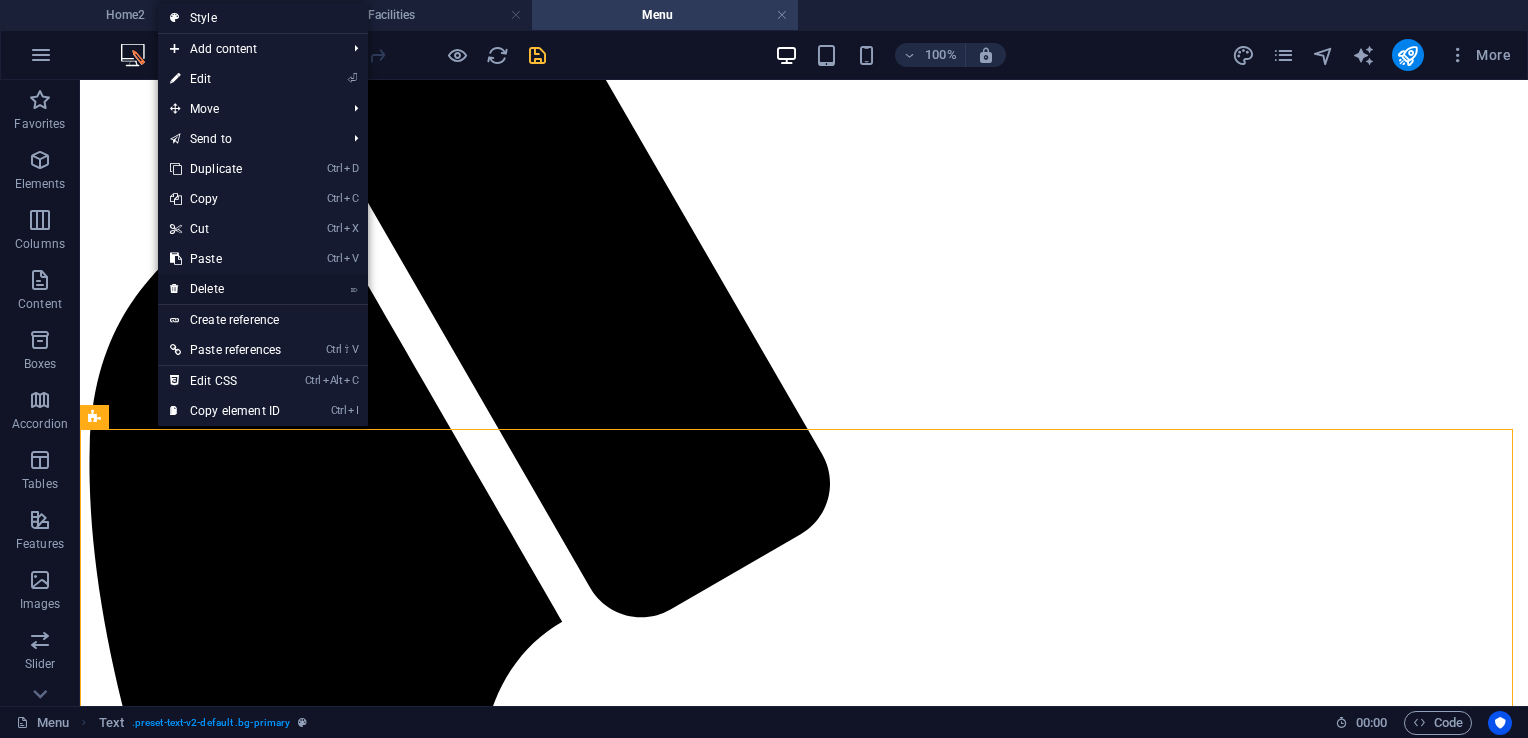 click on "⌦  Delete" at bounding box center [225, 289] 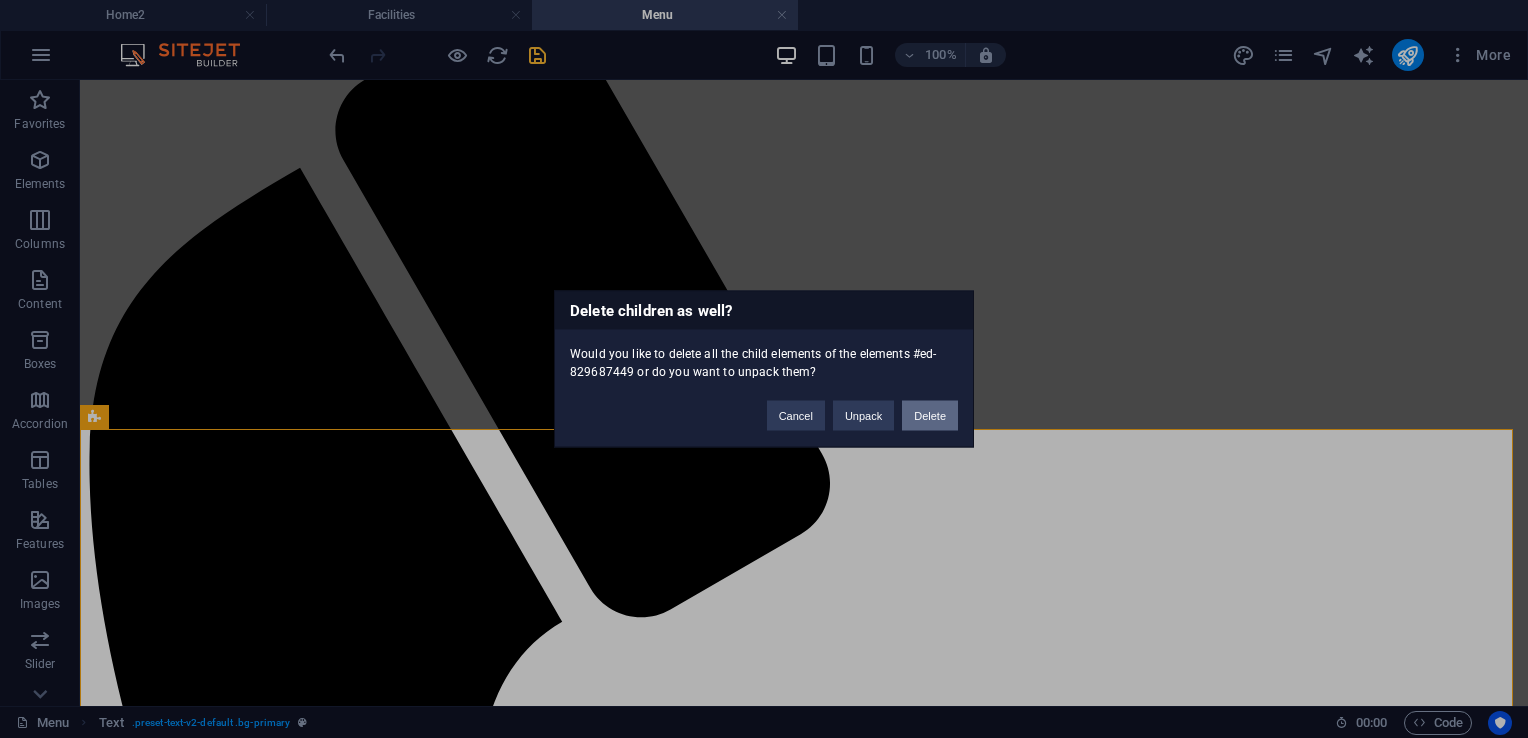 drag, startPoint x: 932, startPoint y: 412, endPoint x: 840, endPoint y: 331, distance: 122.57651 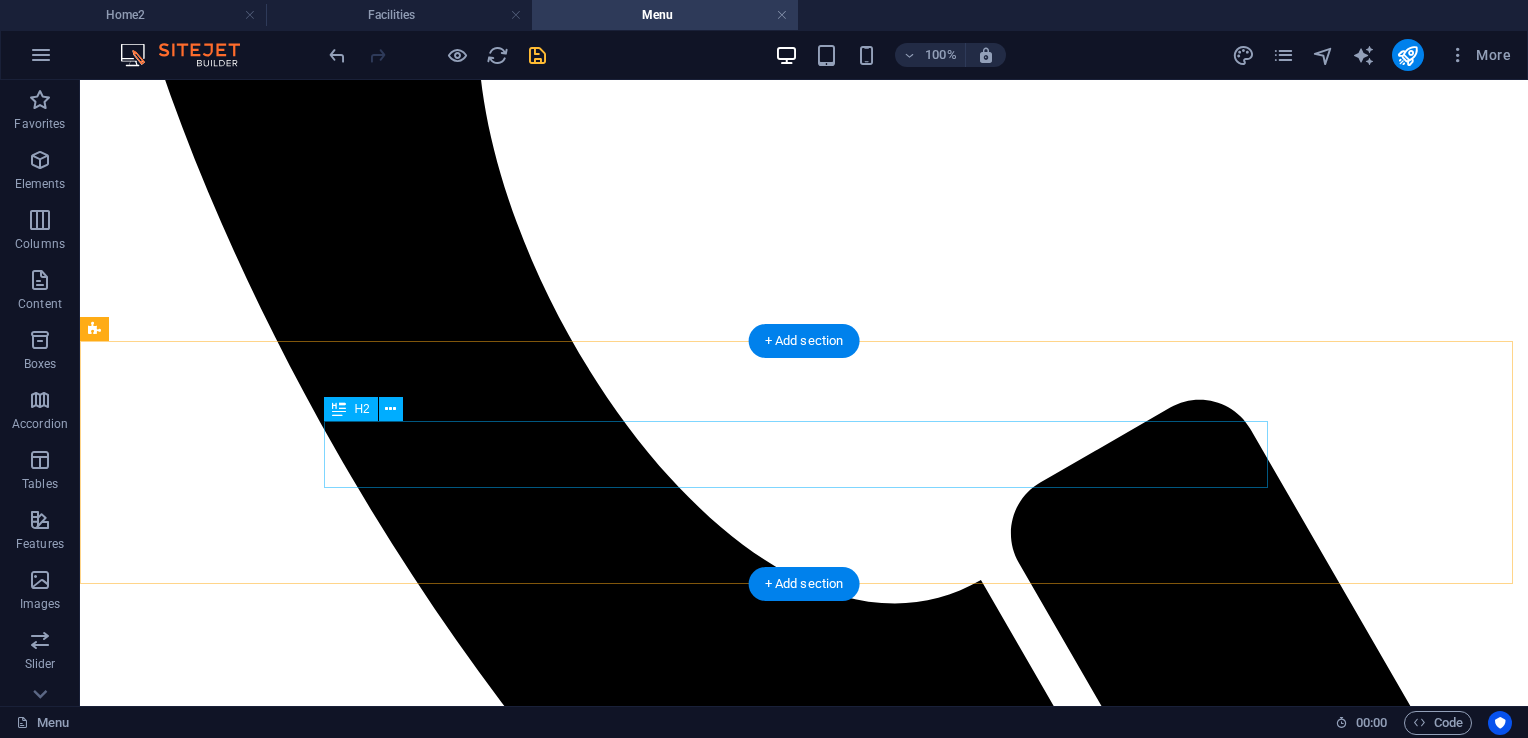 scroll, scrollTop: 1200, scrollLeft: 0, axis: vertical 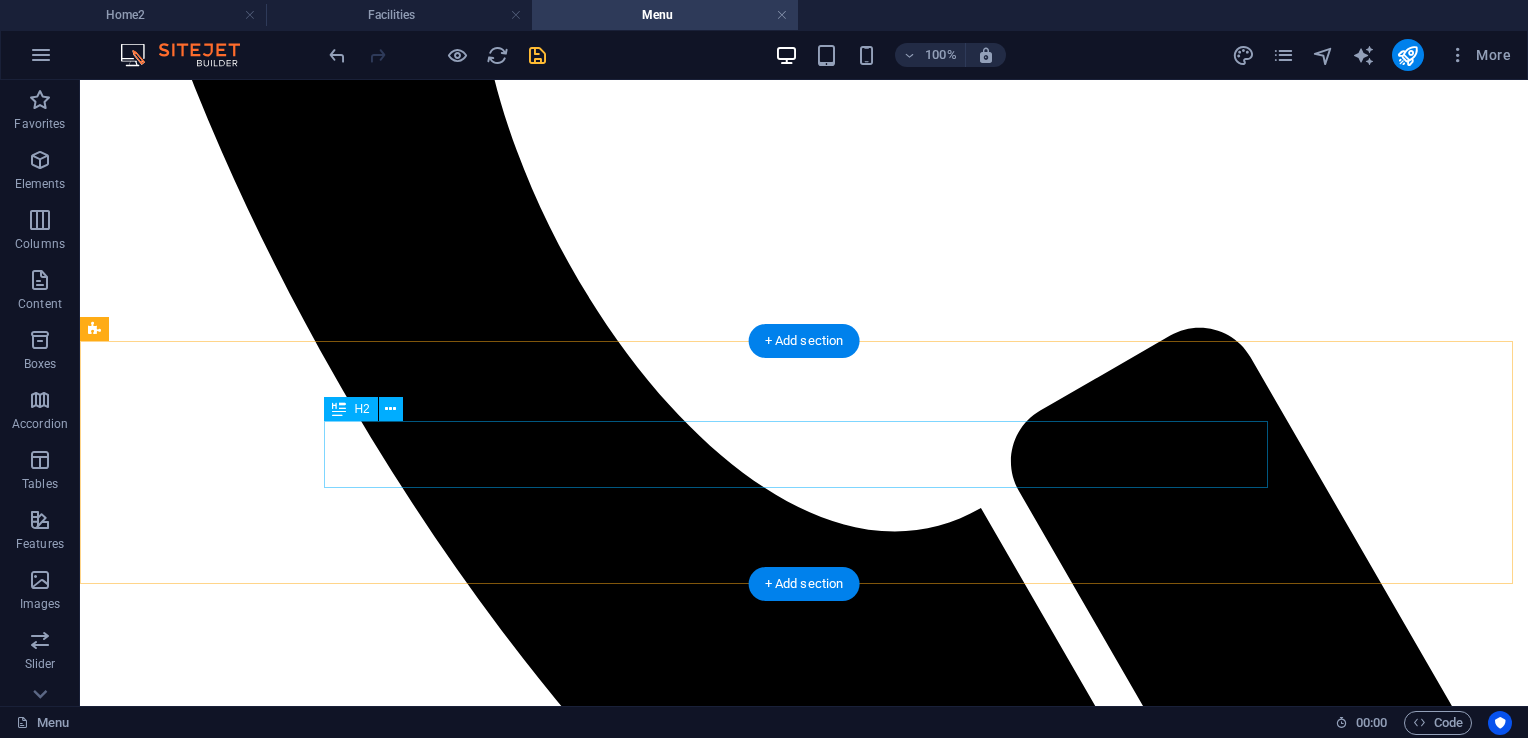 click on "Menu" at bounding box center (804, 5844) 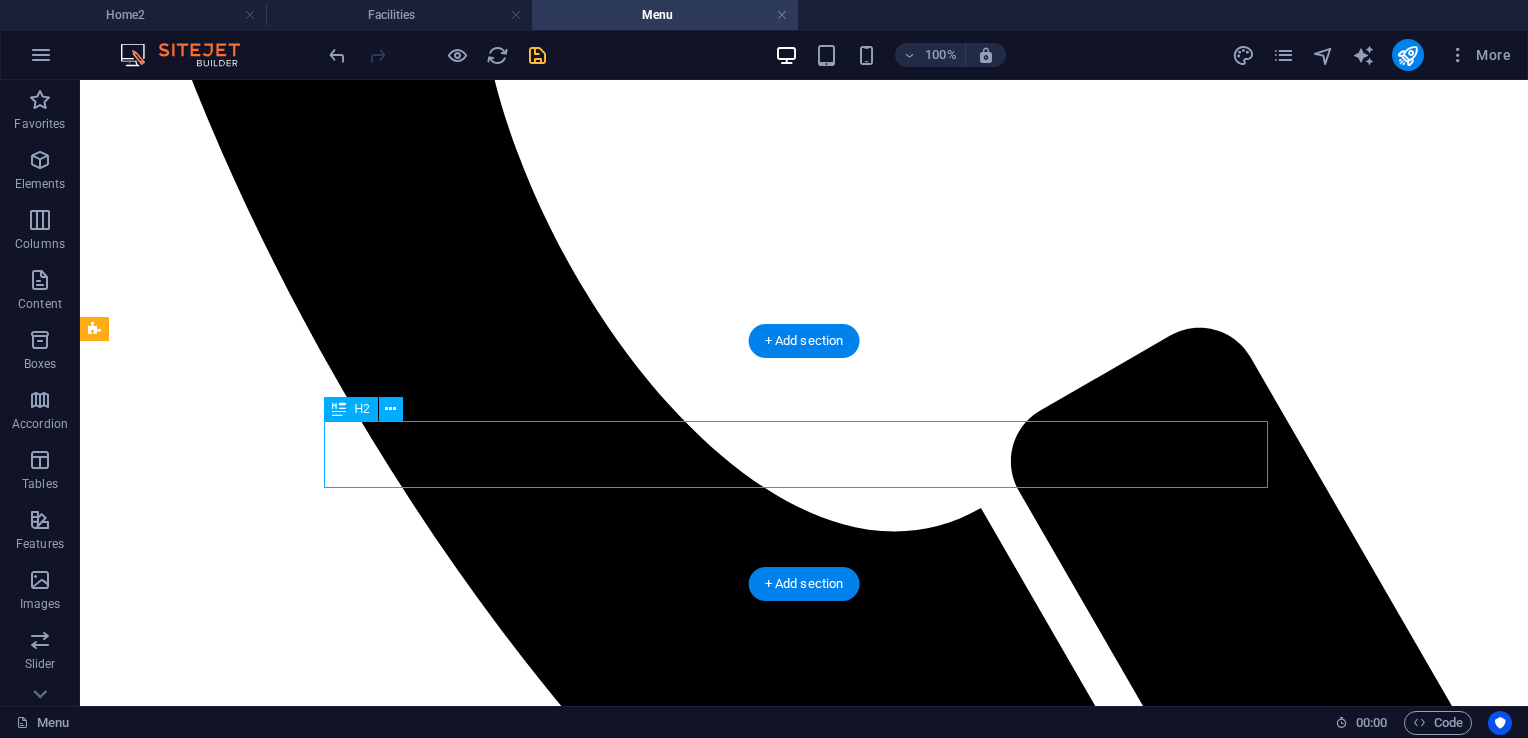 click on "Menu" at bounding box center (804, 5844) 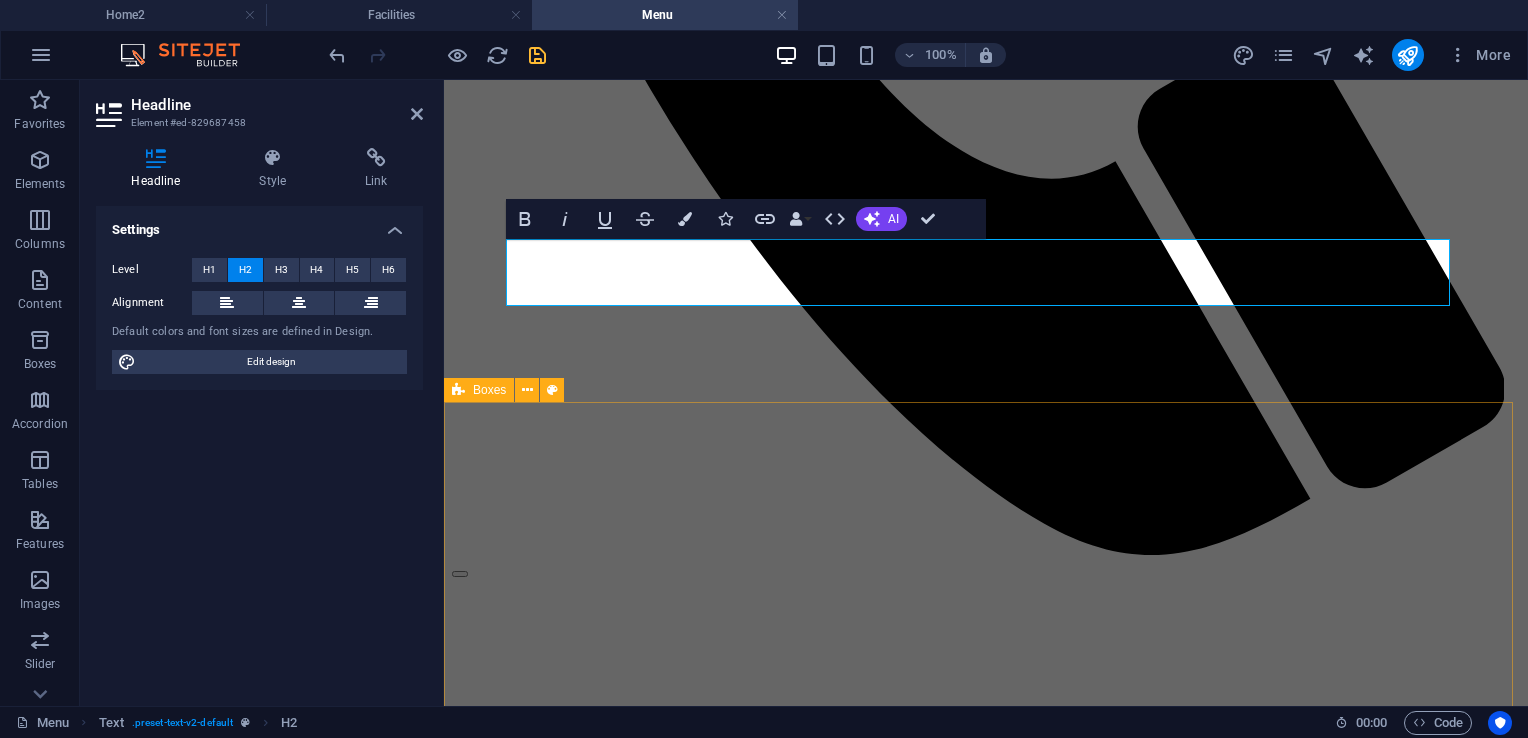 type 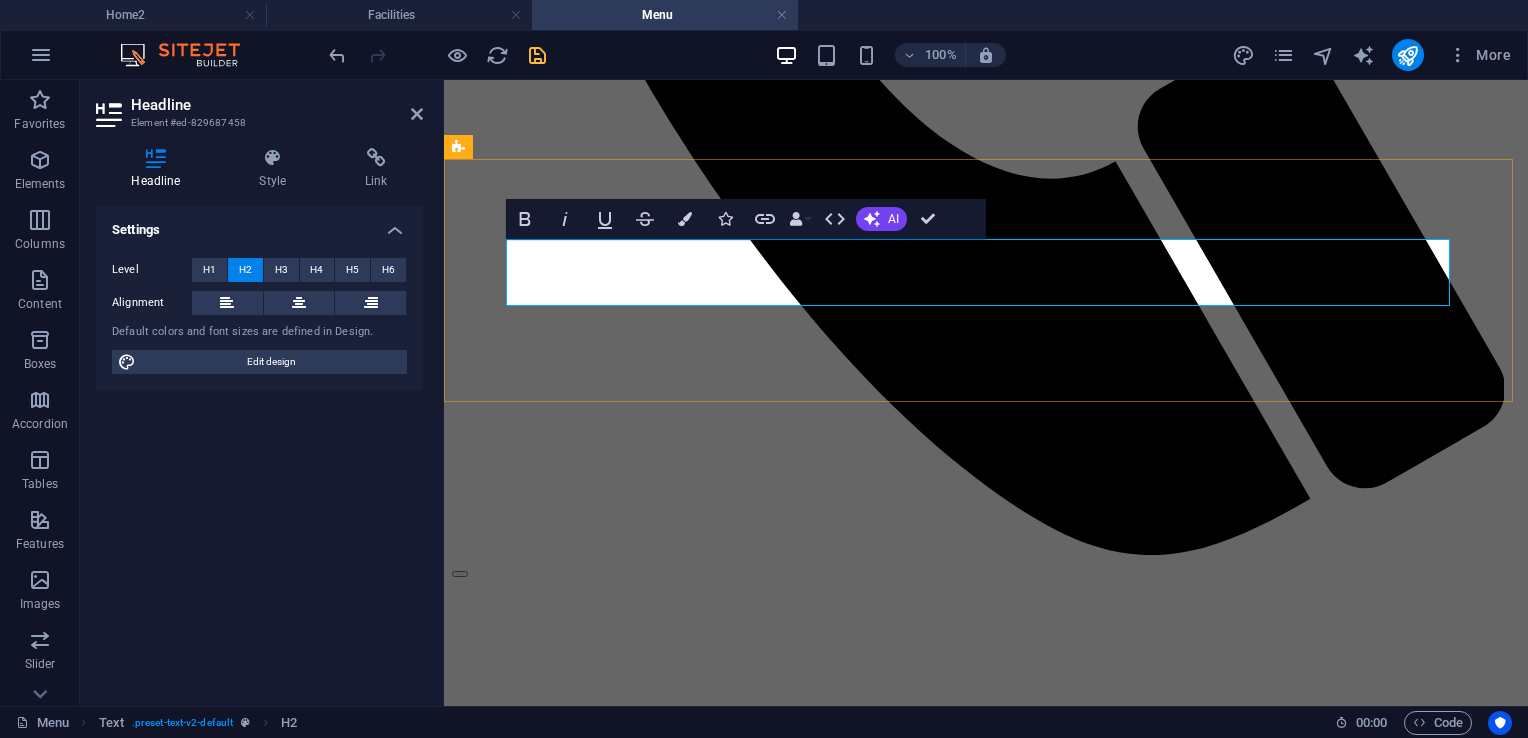 drag, startPoint x: 1235, startPoint y: 275, endPoint x: 626, endPoint y: 299, distance: 609.4727 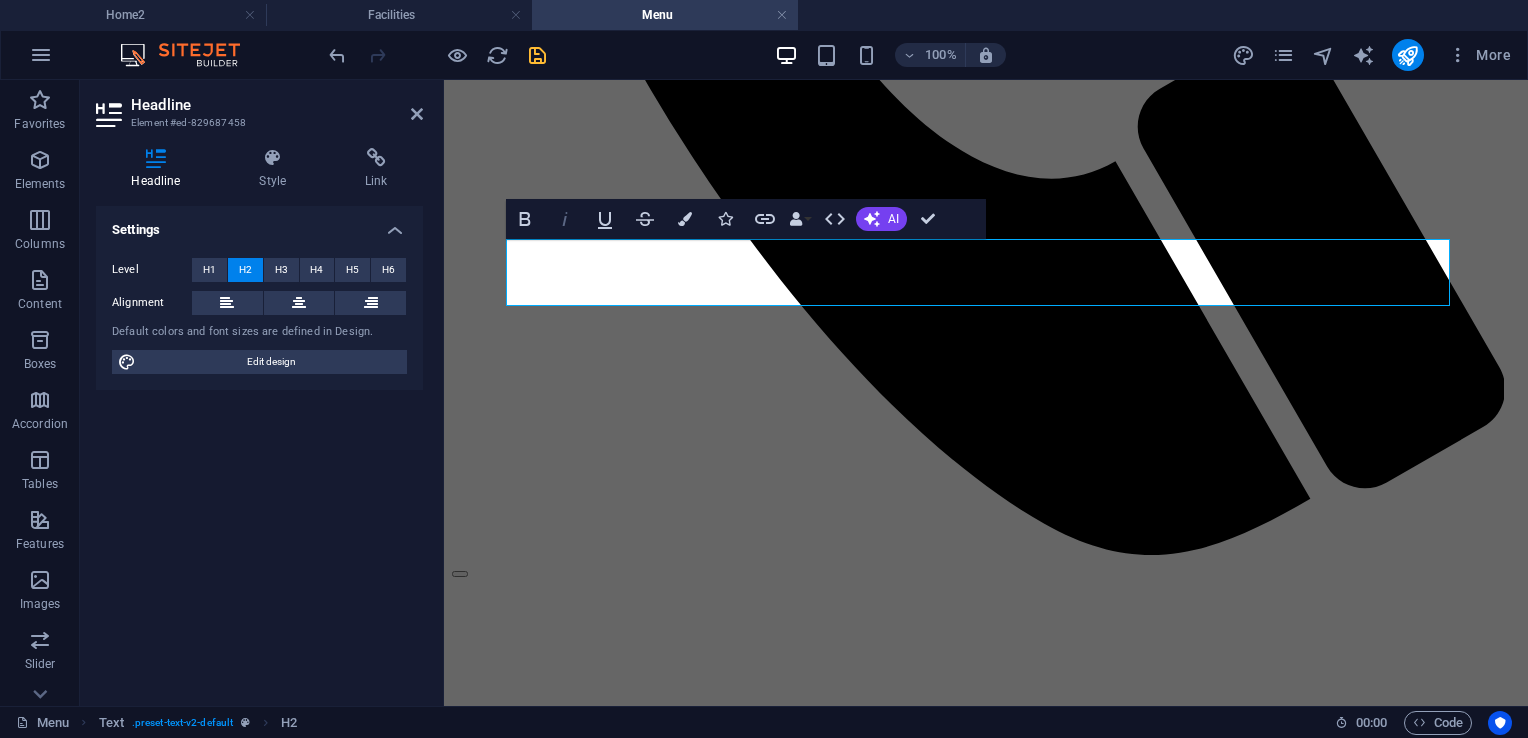 click 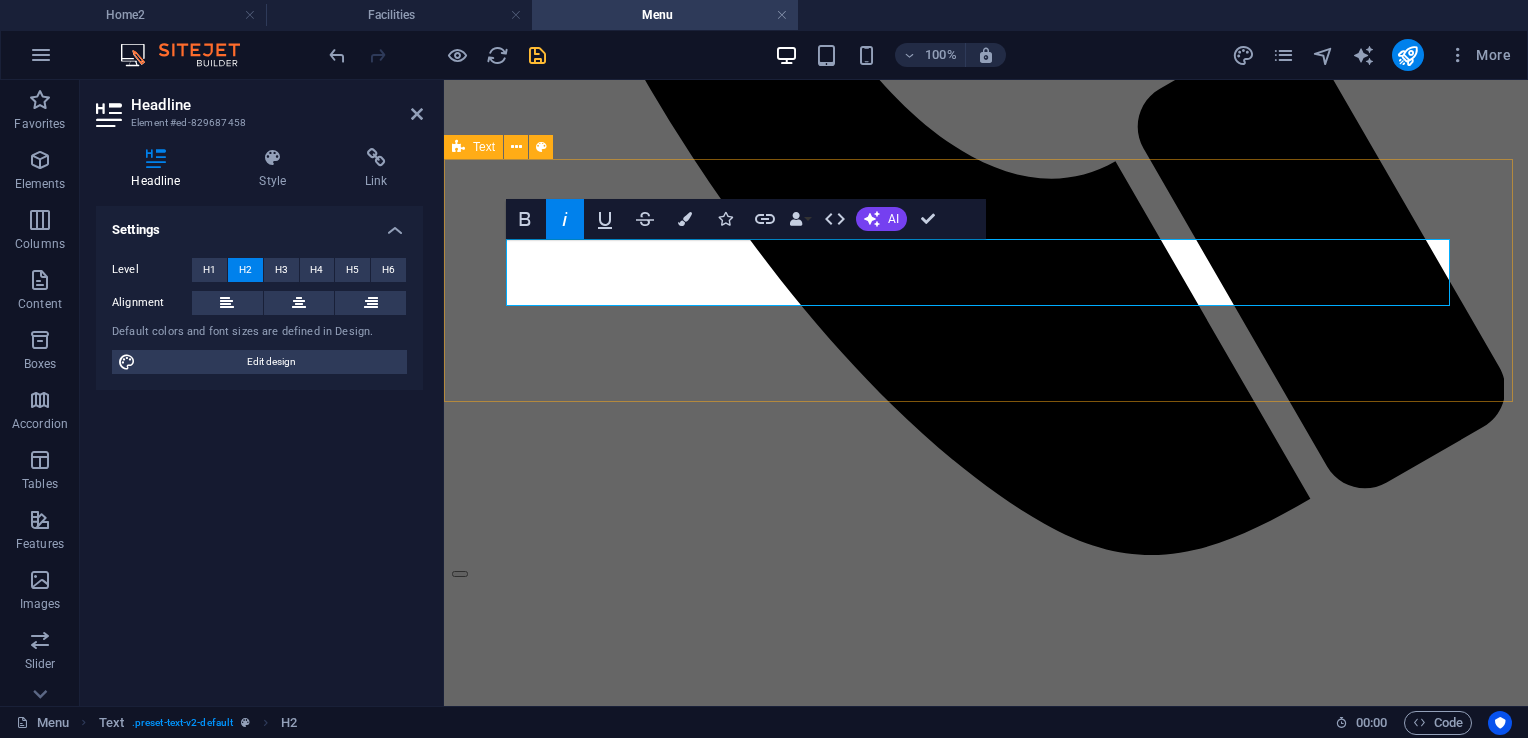 click on "KUSINA NI PARENG AVEL" at bounding box center [986, 5379] 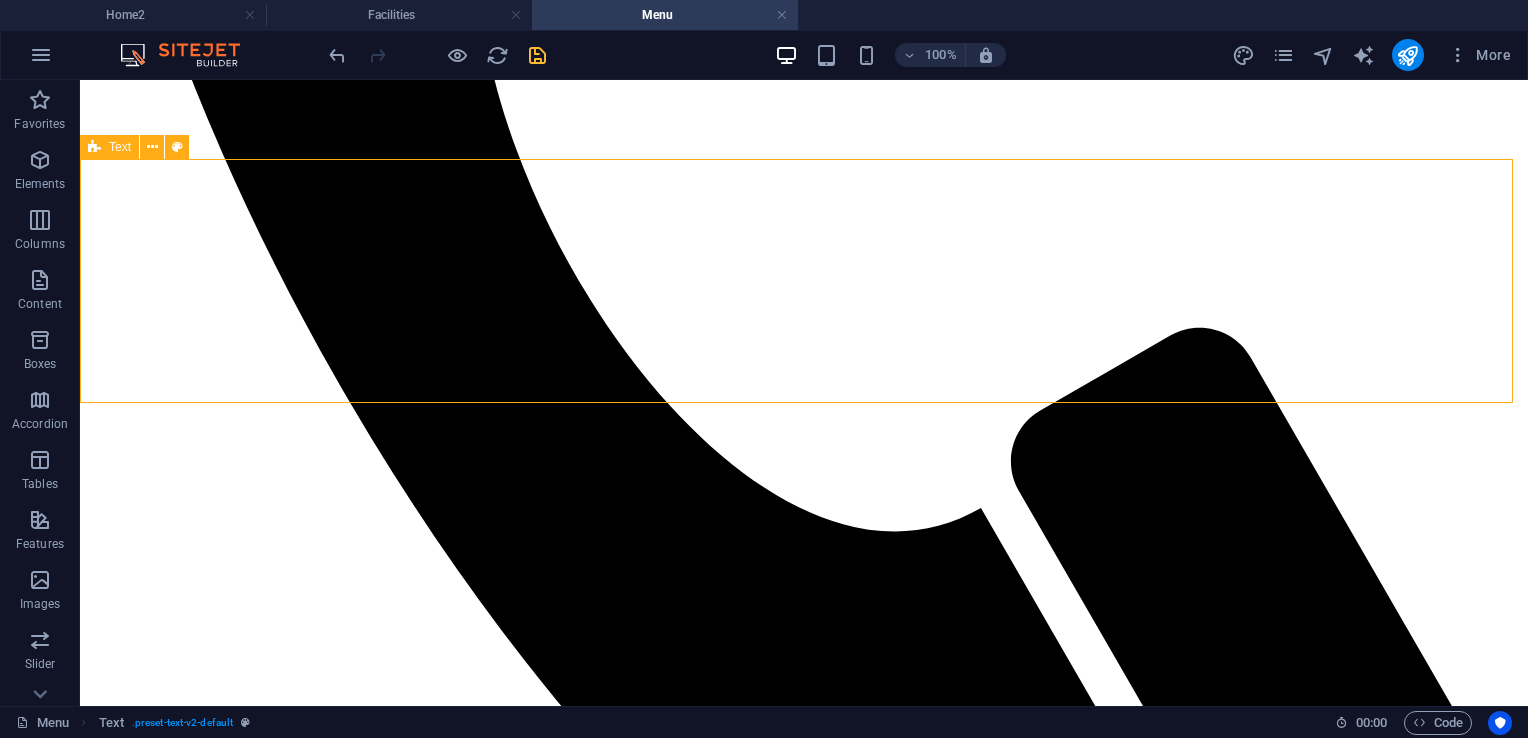 scroll, scrollTop: 1381, scrollLeft: 0, axis: vertical 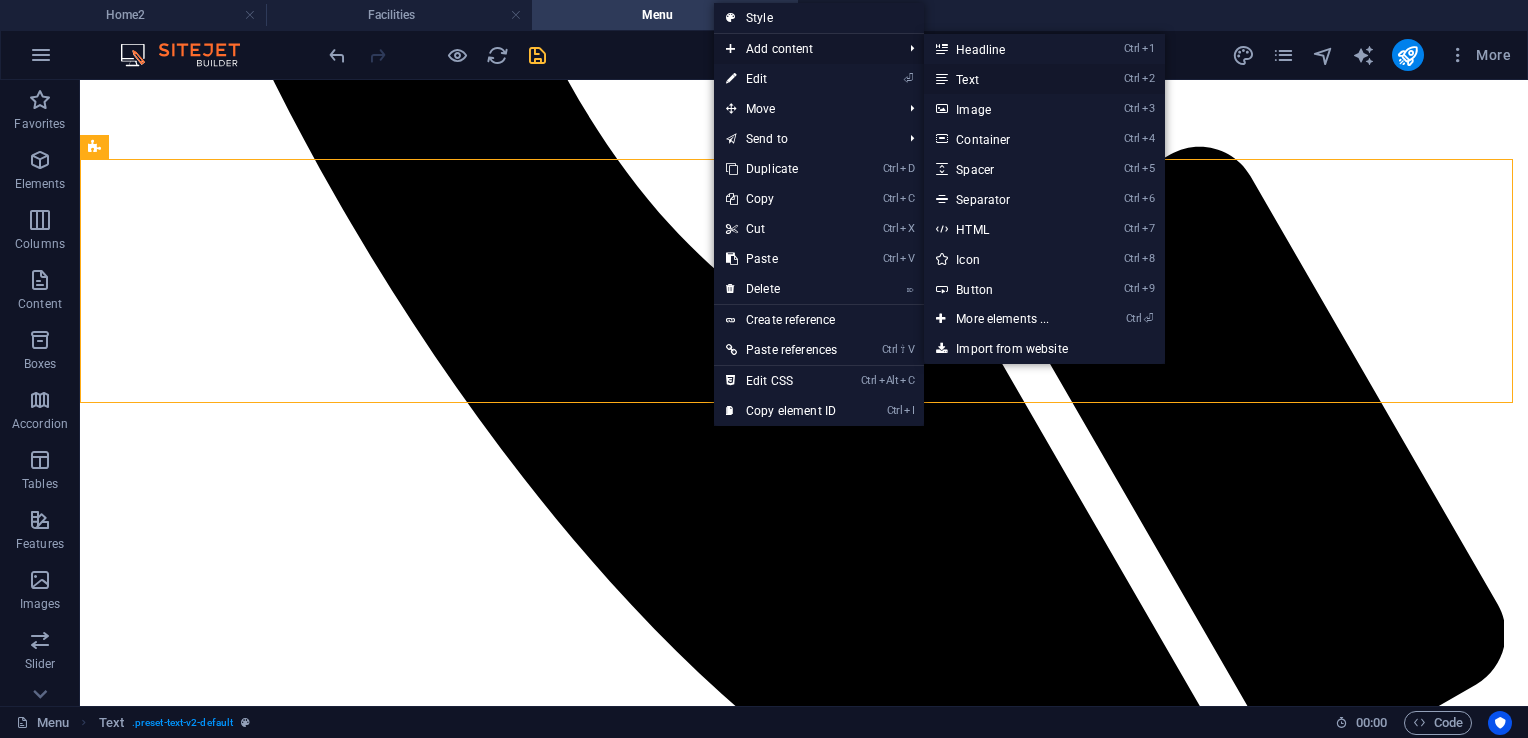 drag, startPoint x: 977, startPoint y: 72, endPoint x: 552, endPoint y: 26, distance: 427.48218 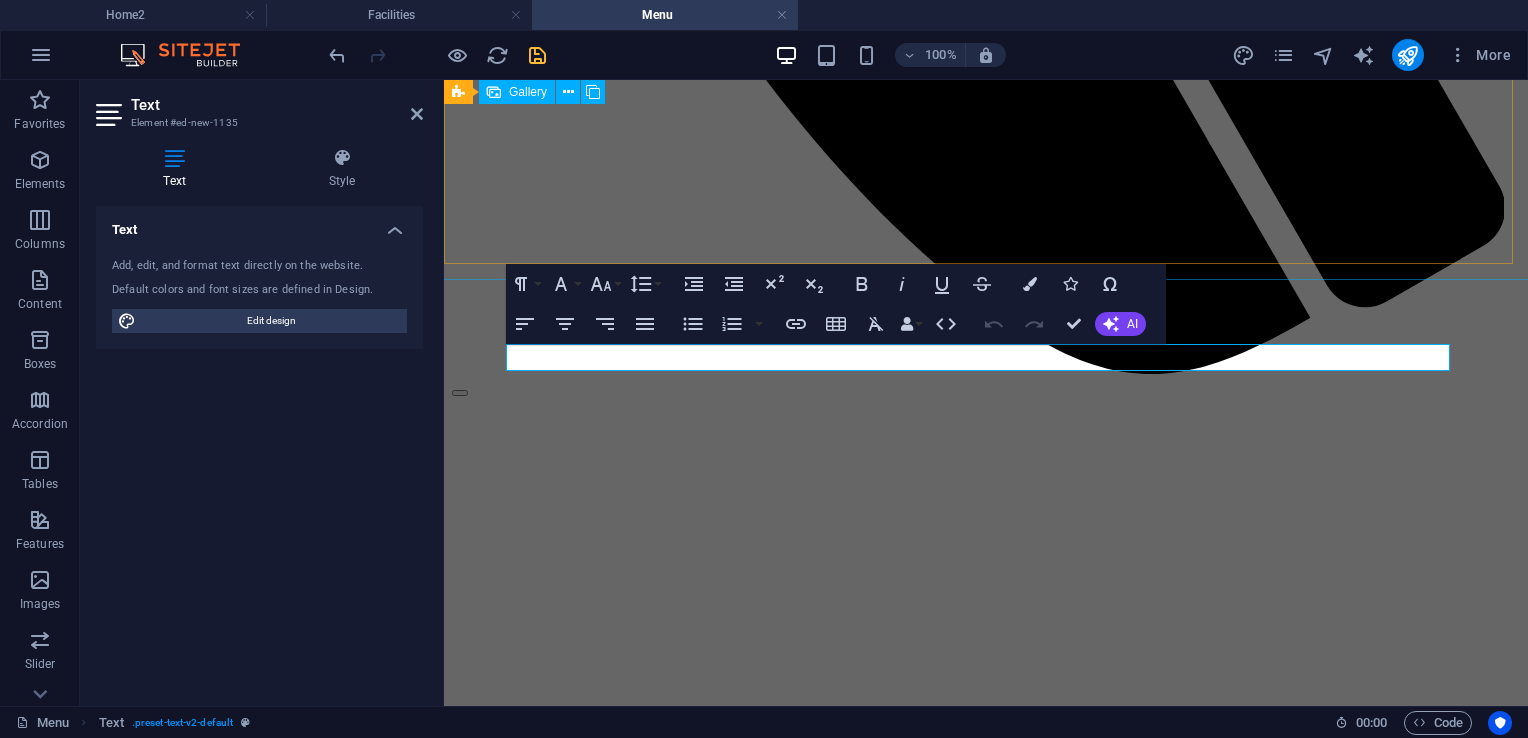 scroll, scrollTop: 1095, scrollLeft: 0, axis: vertical 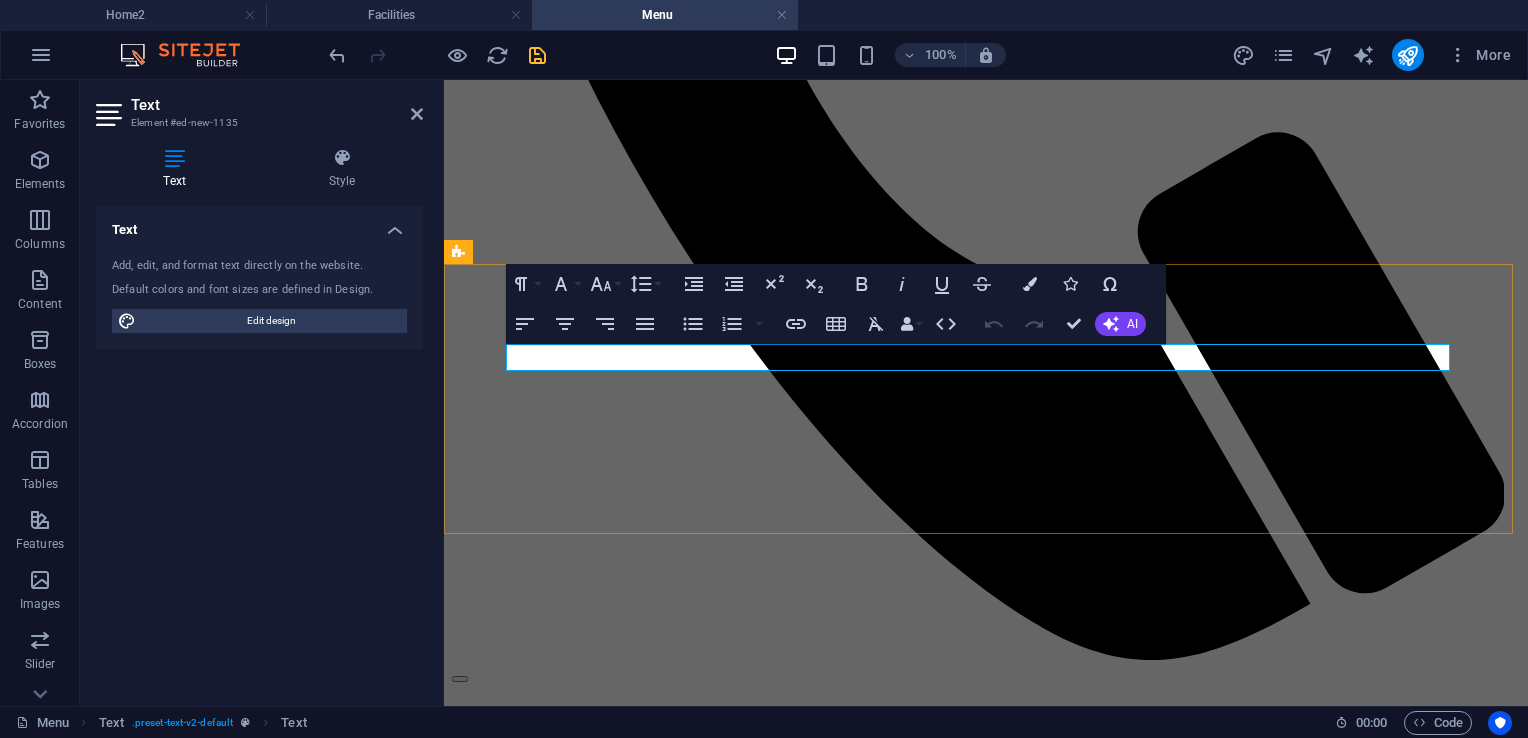 click on "New text element" at bounding box center (986, 5510) 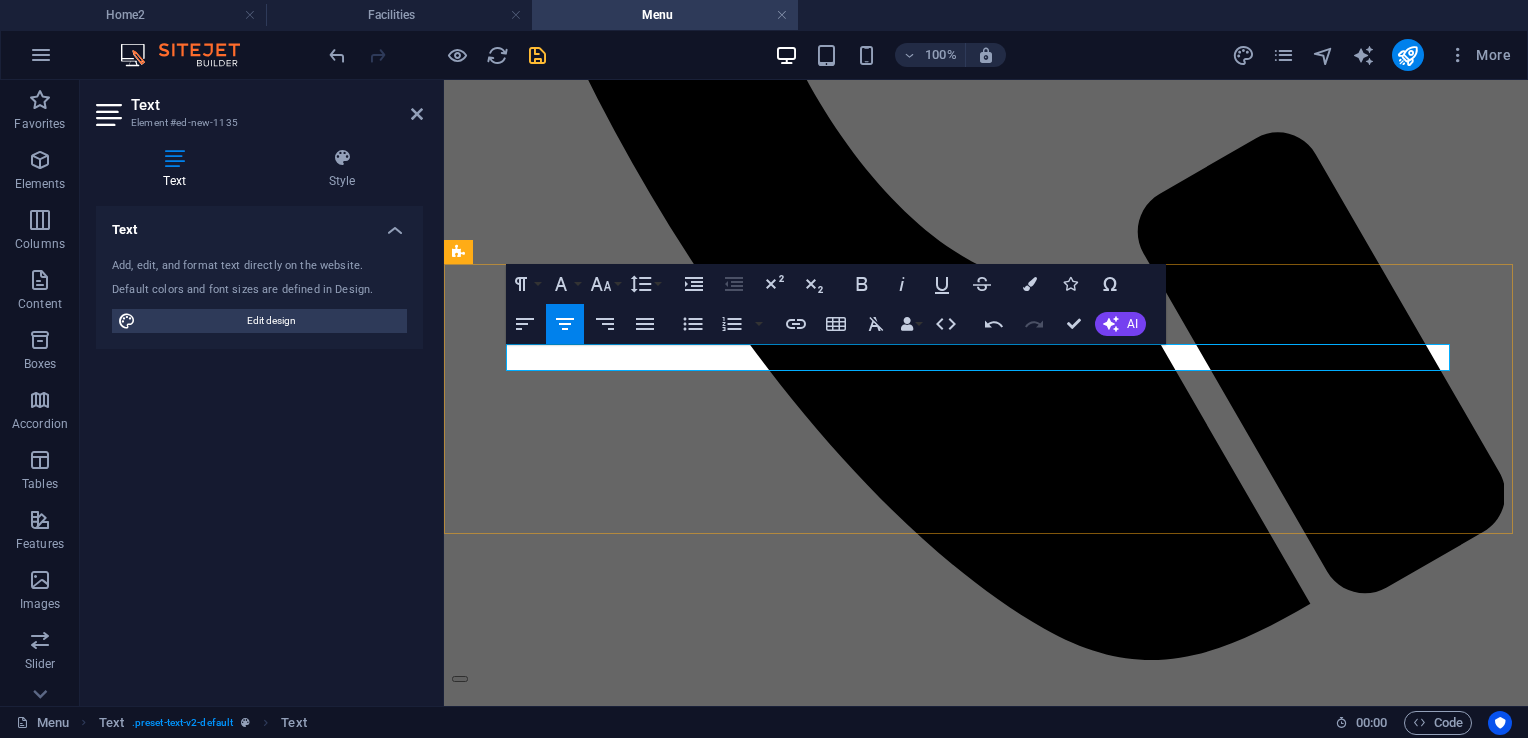 type 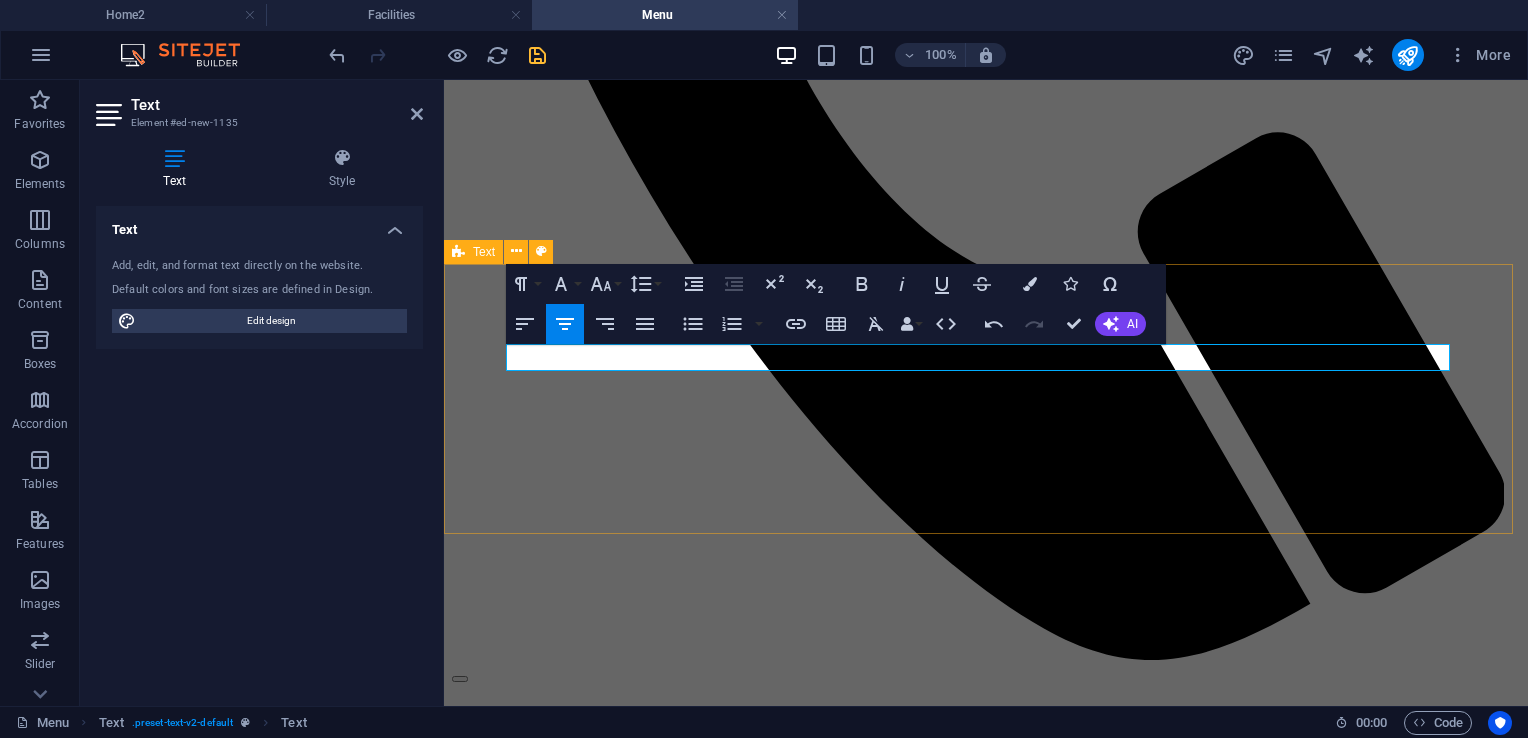 click on "​MENU KUSINA NI PARENG AVEL" at bounding box center [986, 5499] 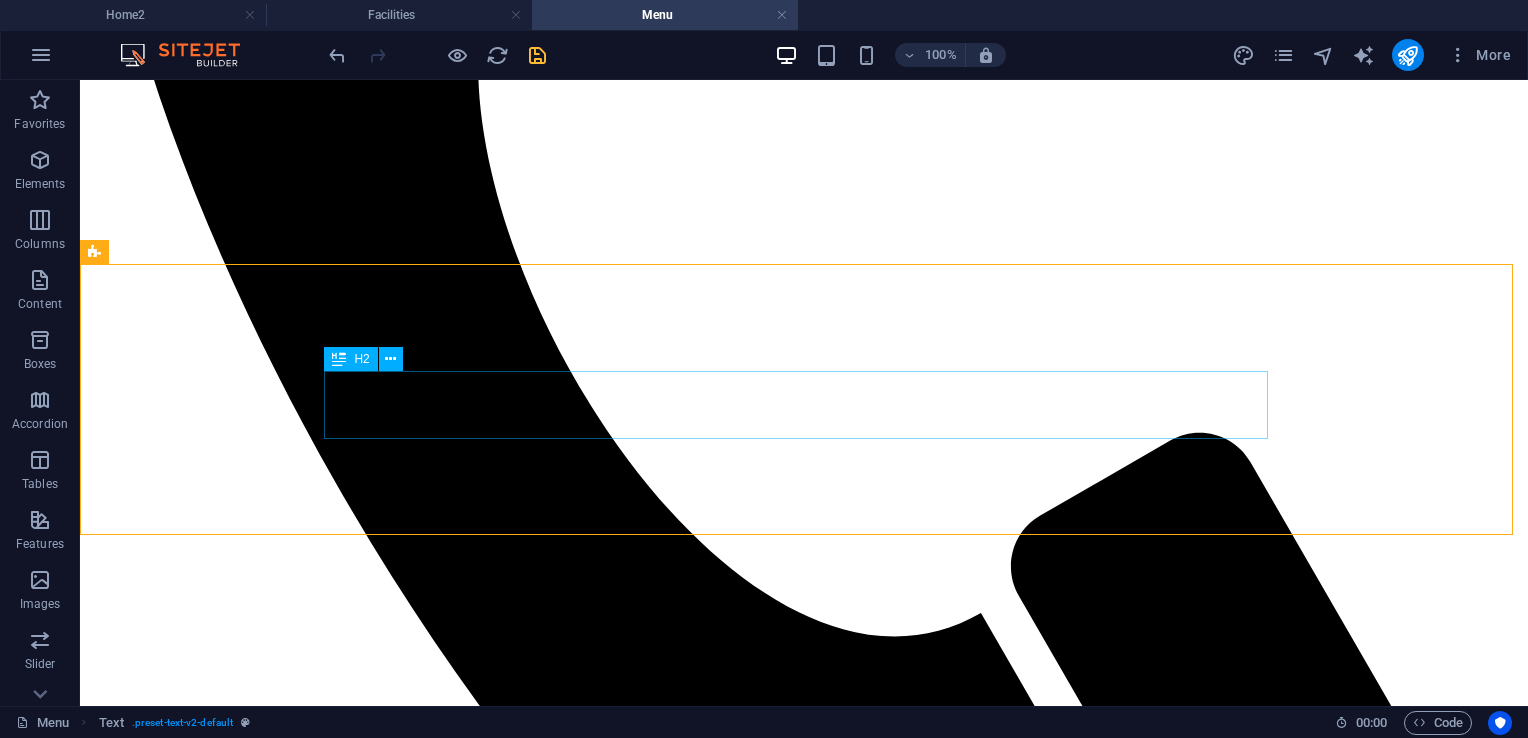 scroll, scrollTop: 1276, scrollLeft: 0, axis: vertical 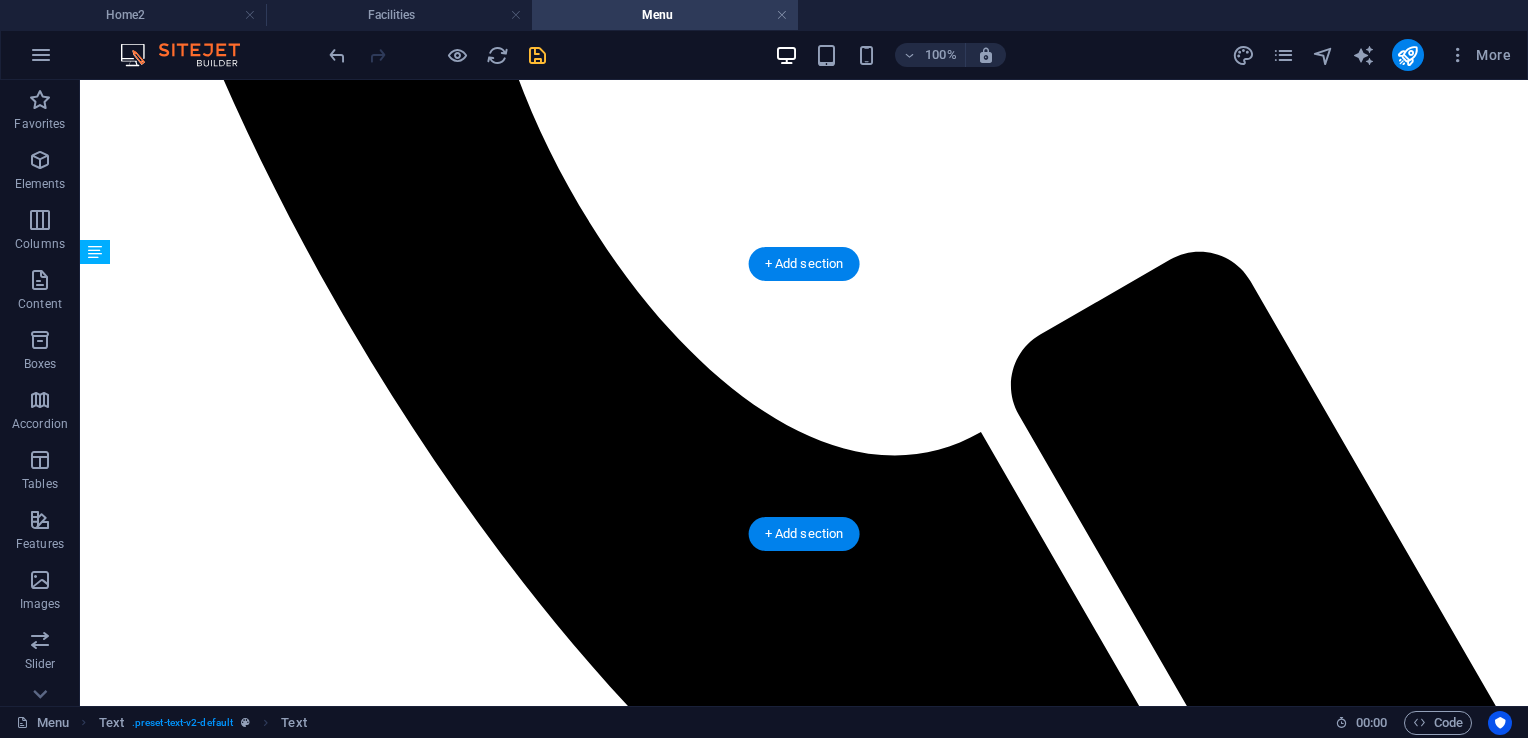 drag, startPoint x: 831, startPoint y: 359, endPoint x: 831, endPoint y: 438, distance: 79 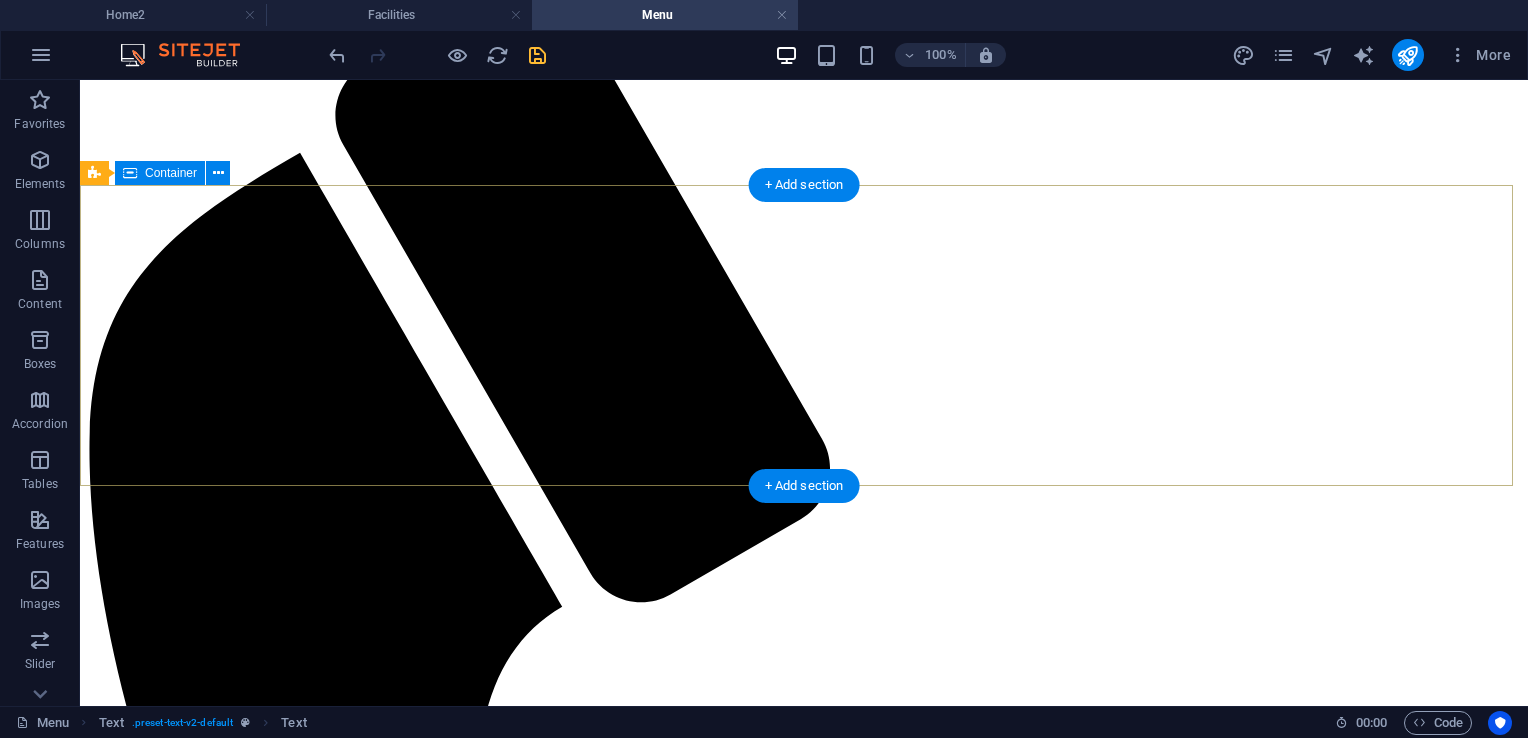 scroll, scrollTop: 0, scrollLeft: 0, axis: both 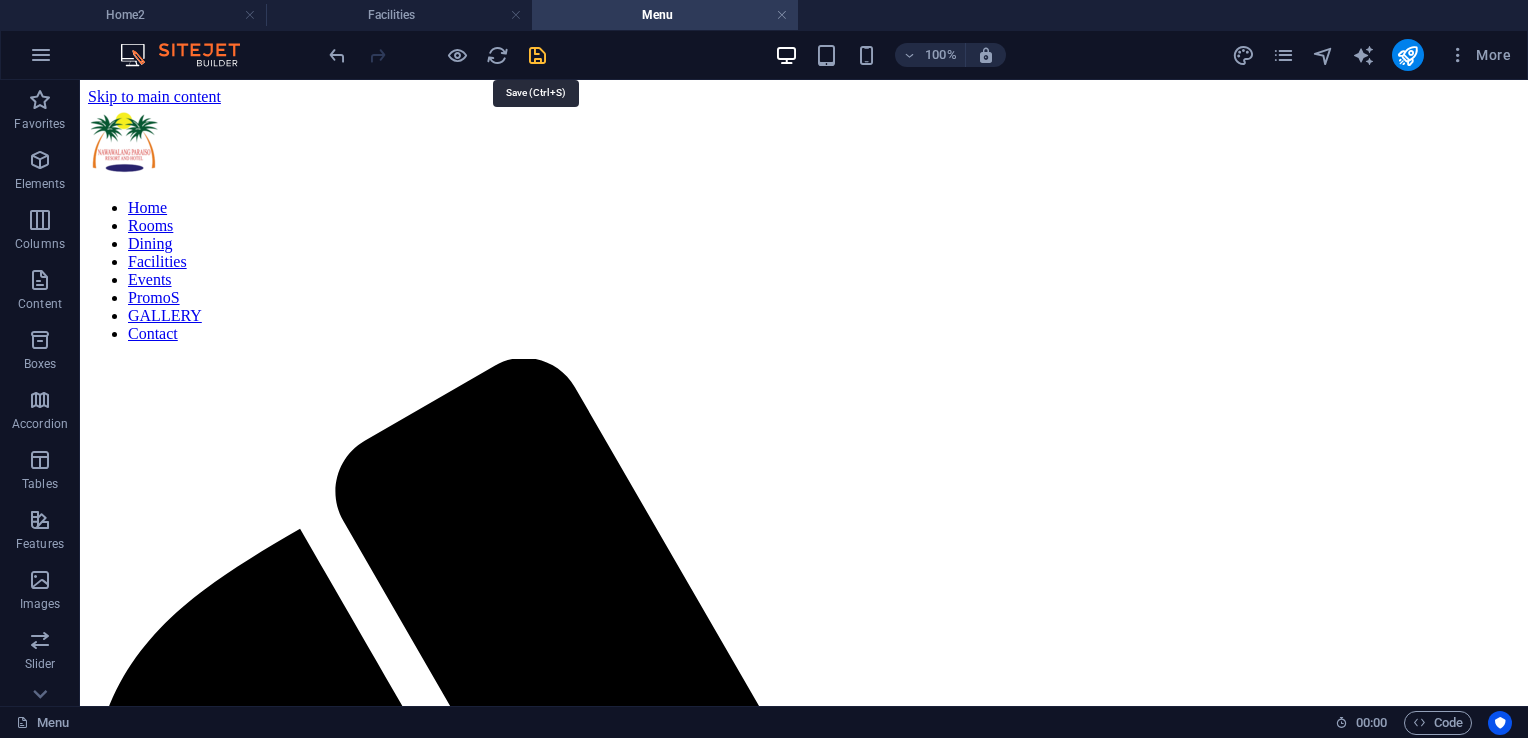 click at bounding box center [537, 55] 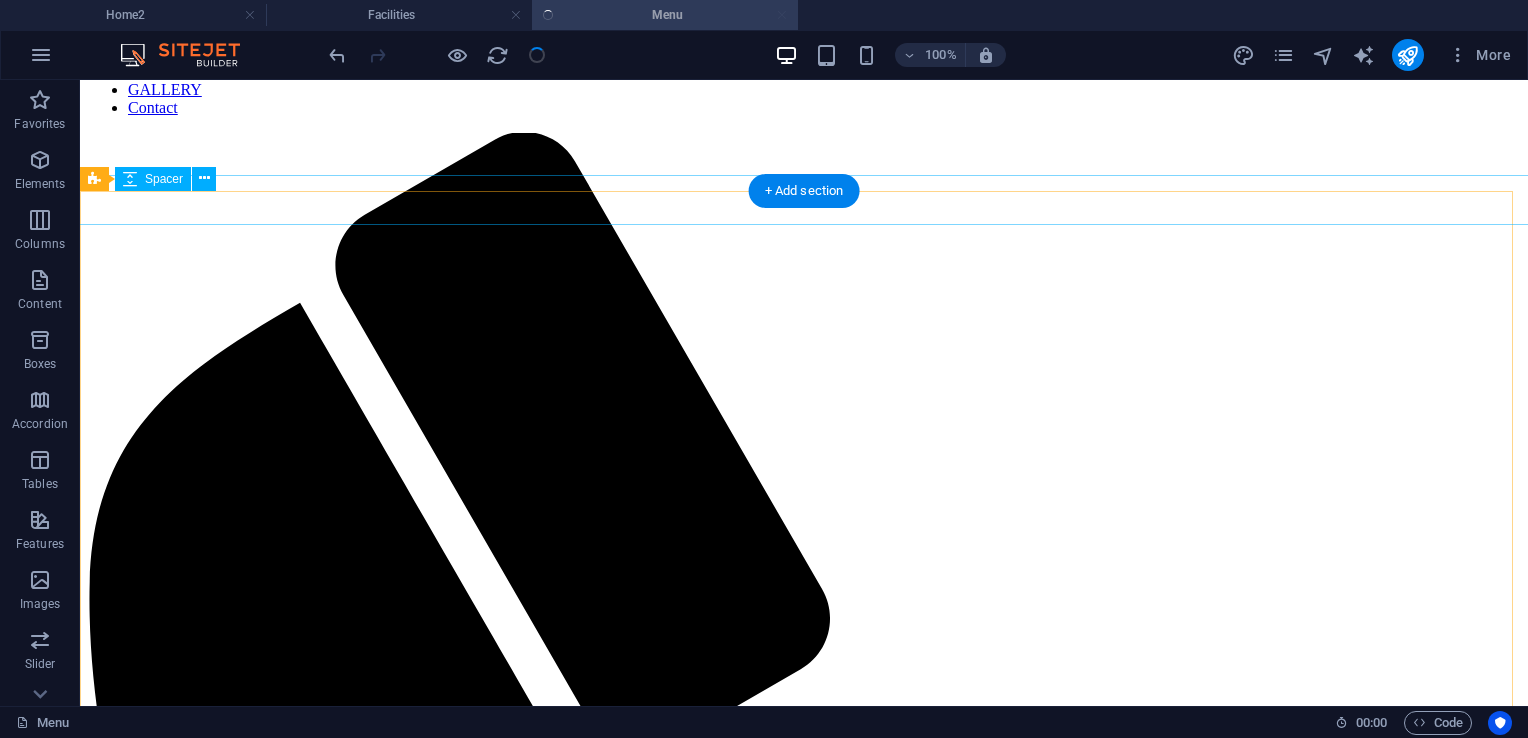 scroll, scrollTop: 600, scrollLeft: 0, axis: vertical 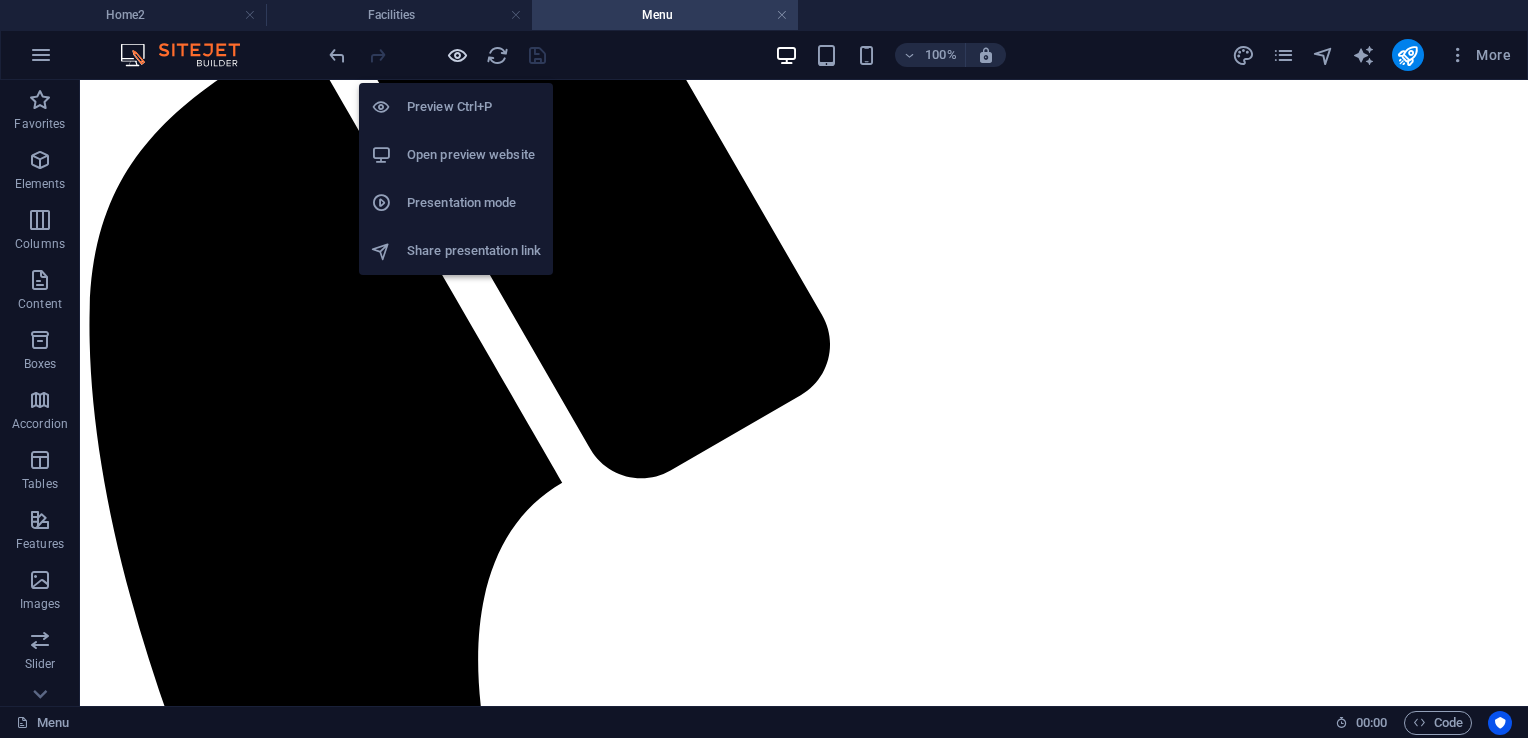 click at bounding box center [457, 55] 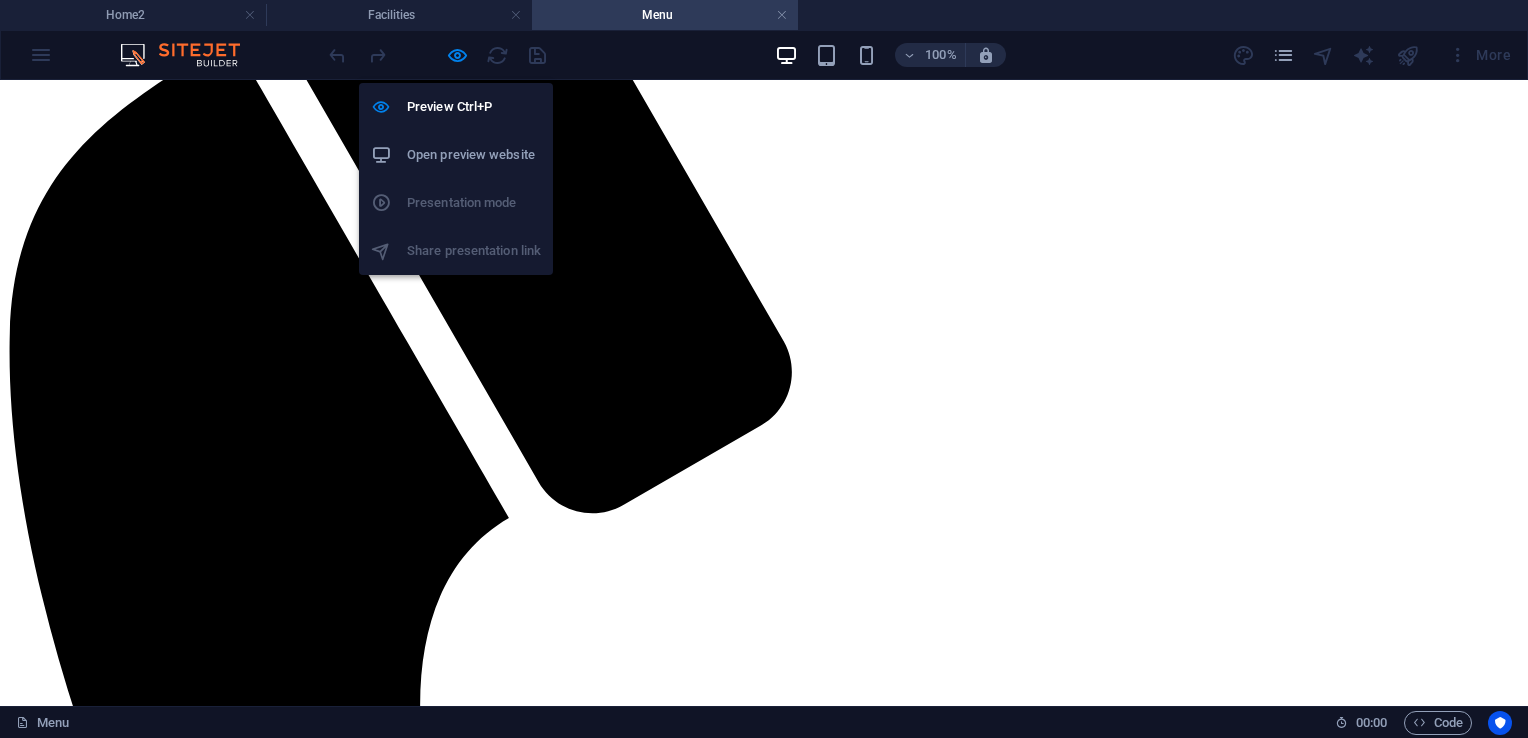 scroll, scrollTop: 359, scrollLeft: 0, axis: vertical 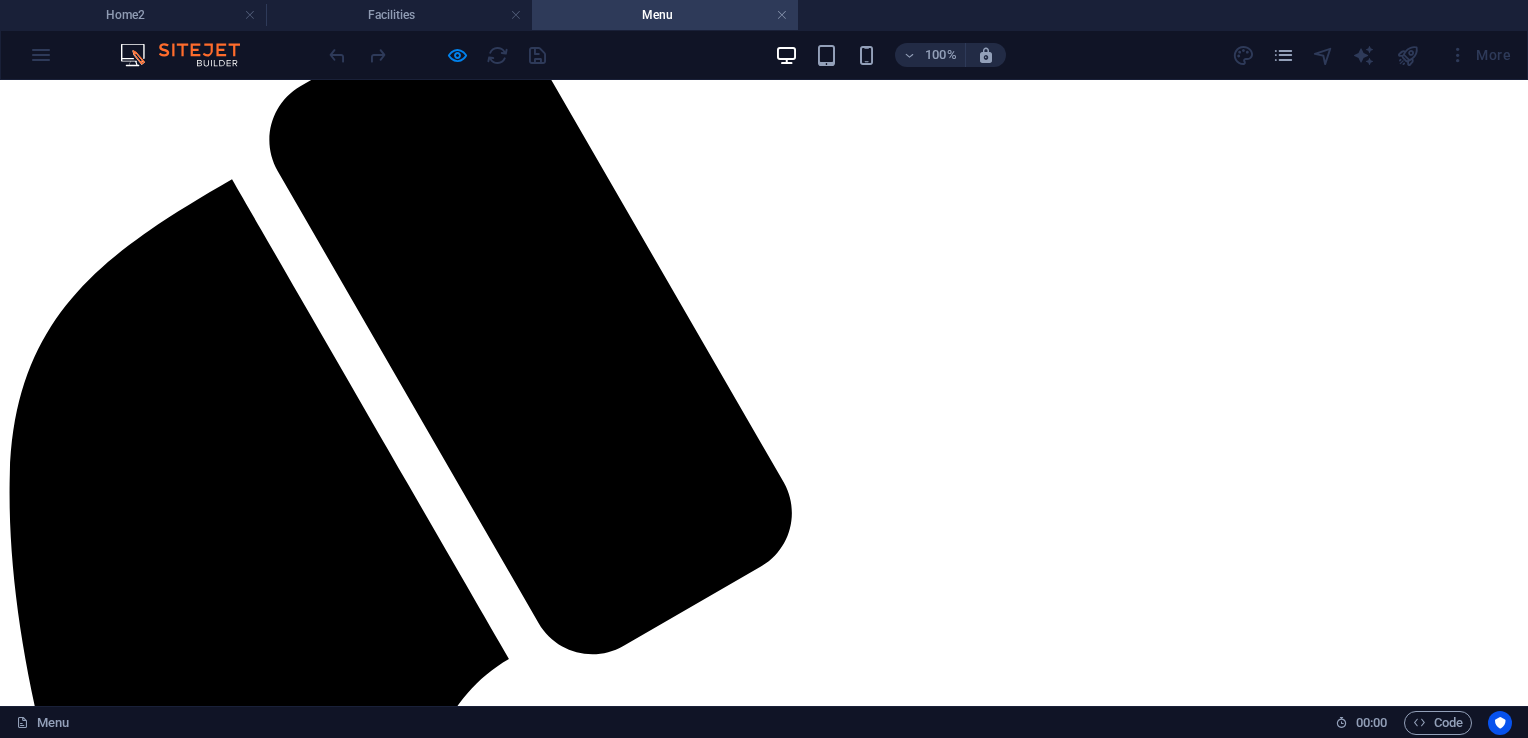 click on "Kusina ni Pareng Avel" at bounding box center (763, 2580) 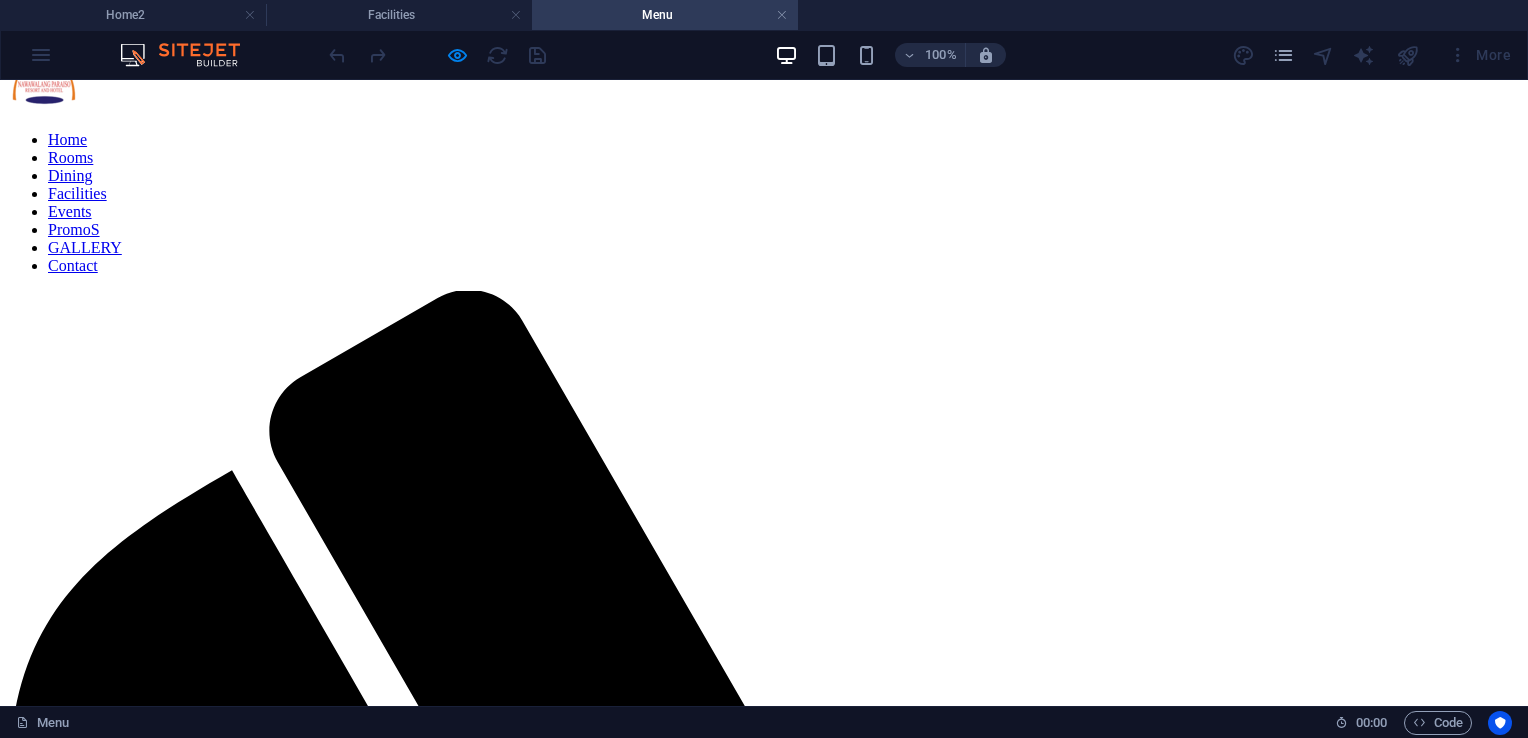 scroll, scrollTop: 0, scrollLeft: 0, axis: both 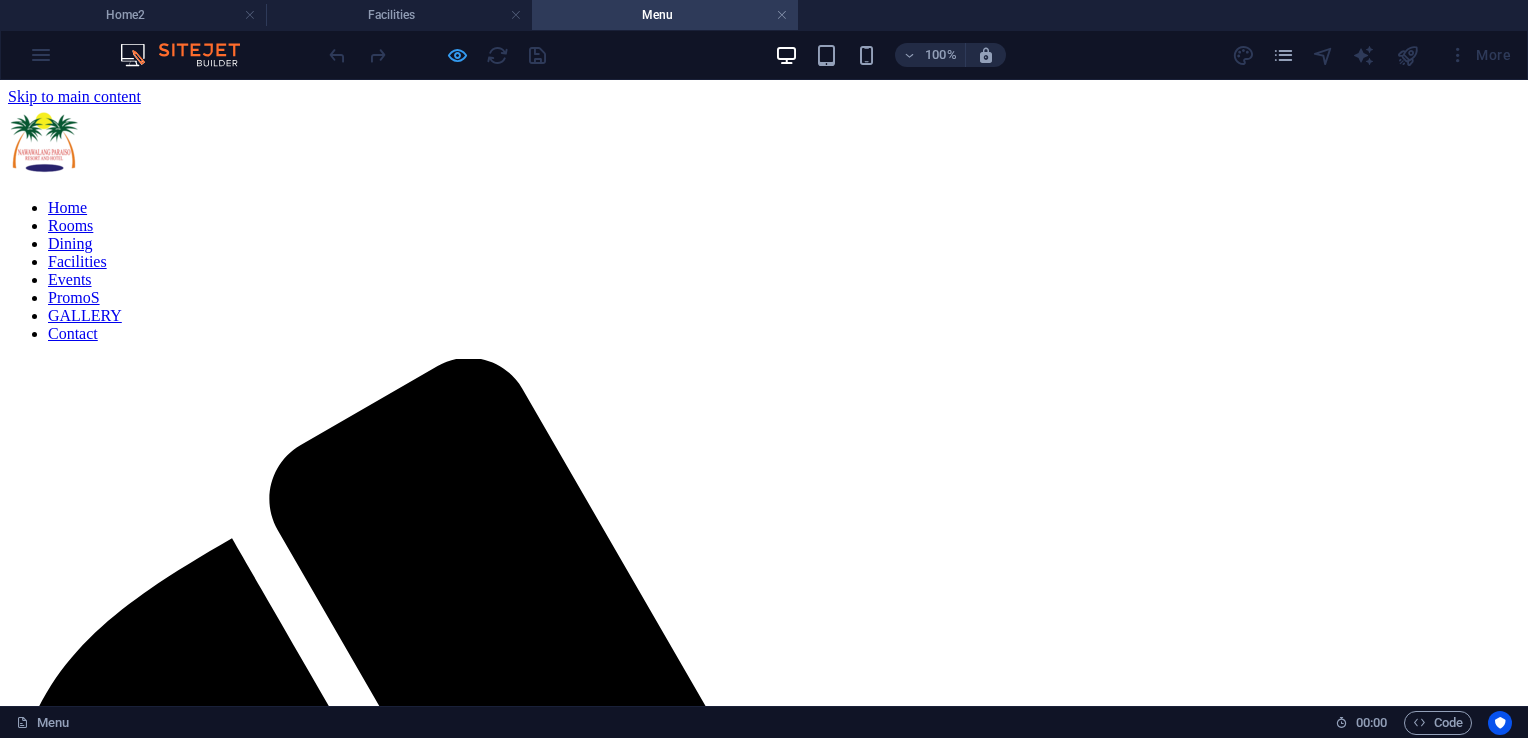 click at bounding box center [457, 55] 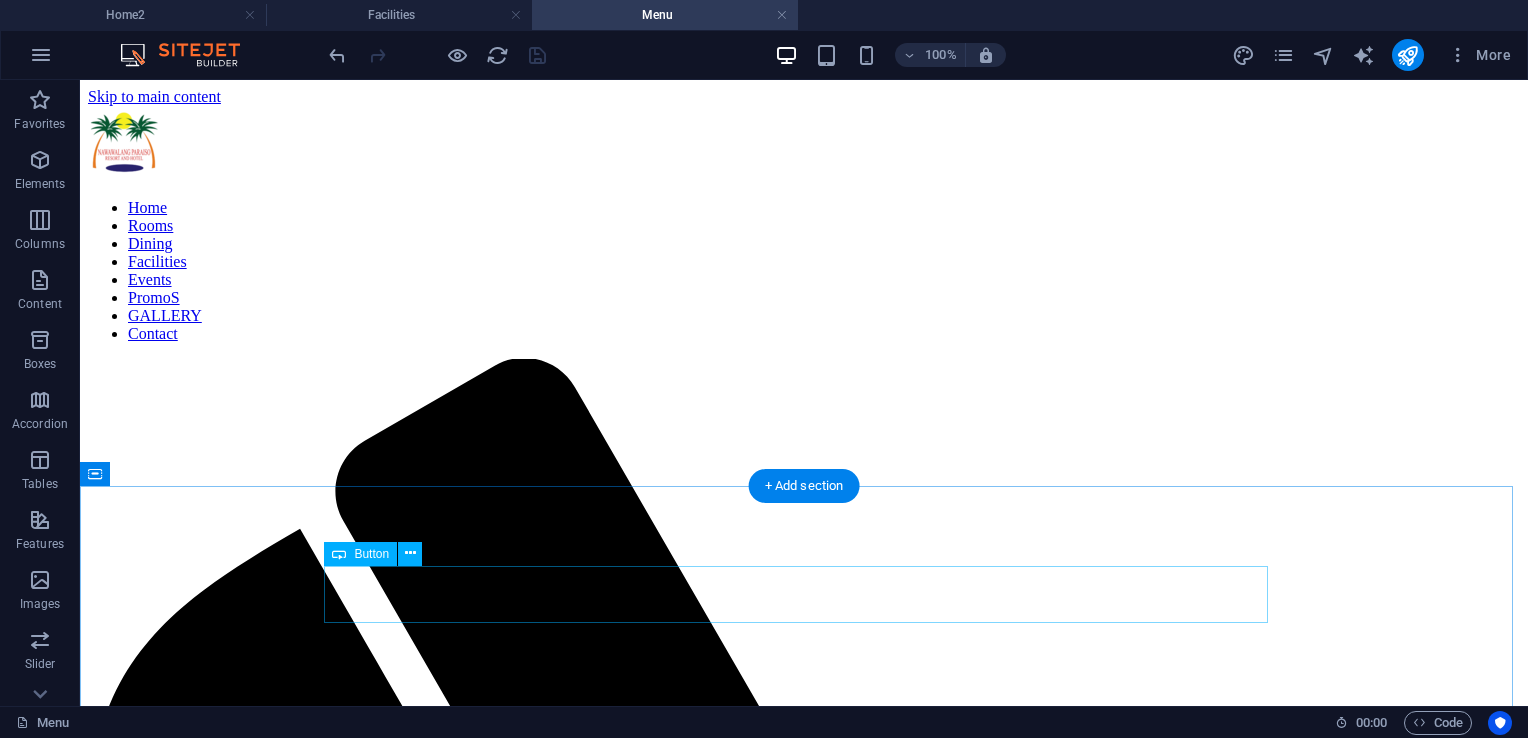 click on "Kusina ni Pareng Avel" at bounding box center [804, 2876] 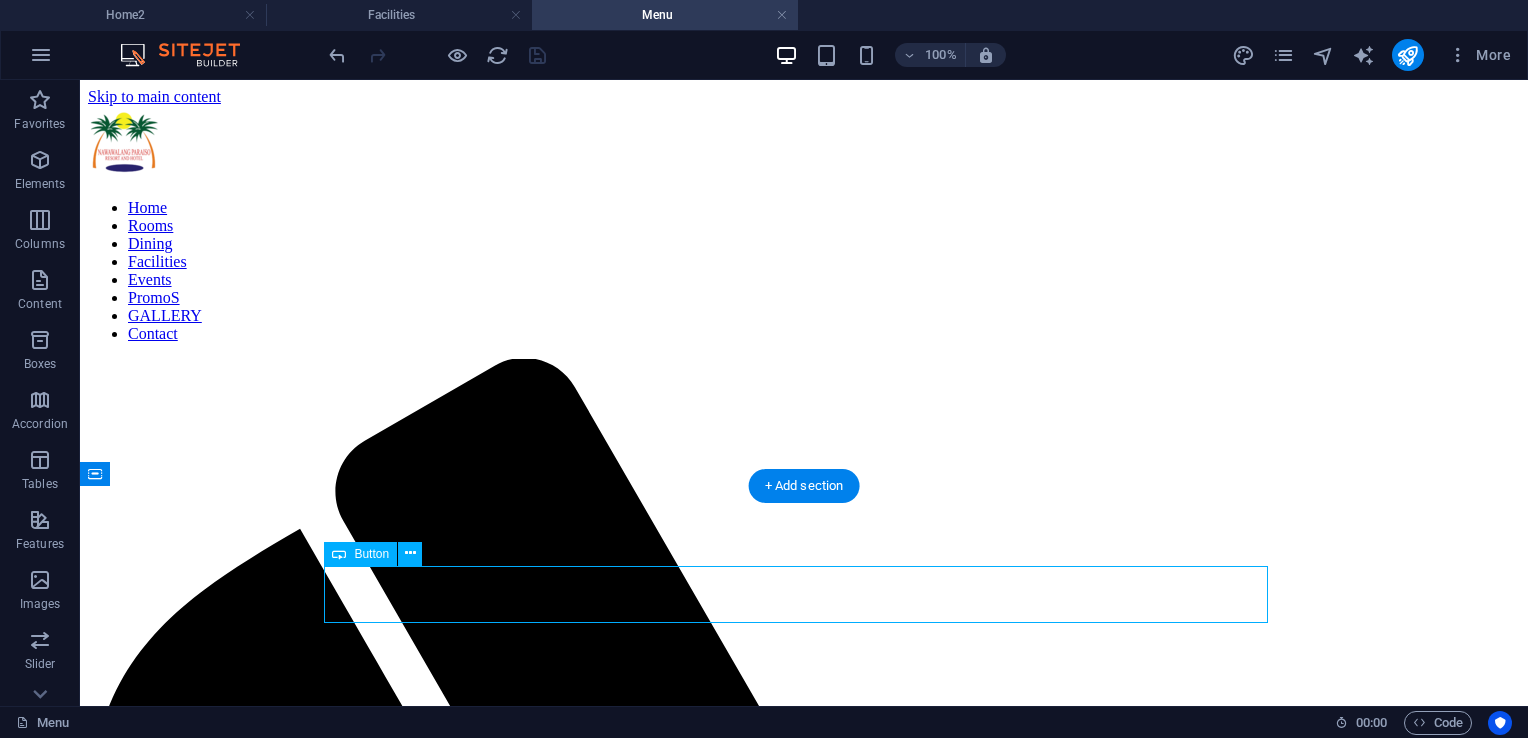click on "Kusina ni Pareng Avel" at bounding box center (804, 2876) 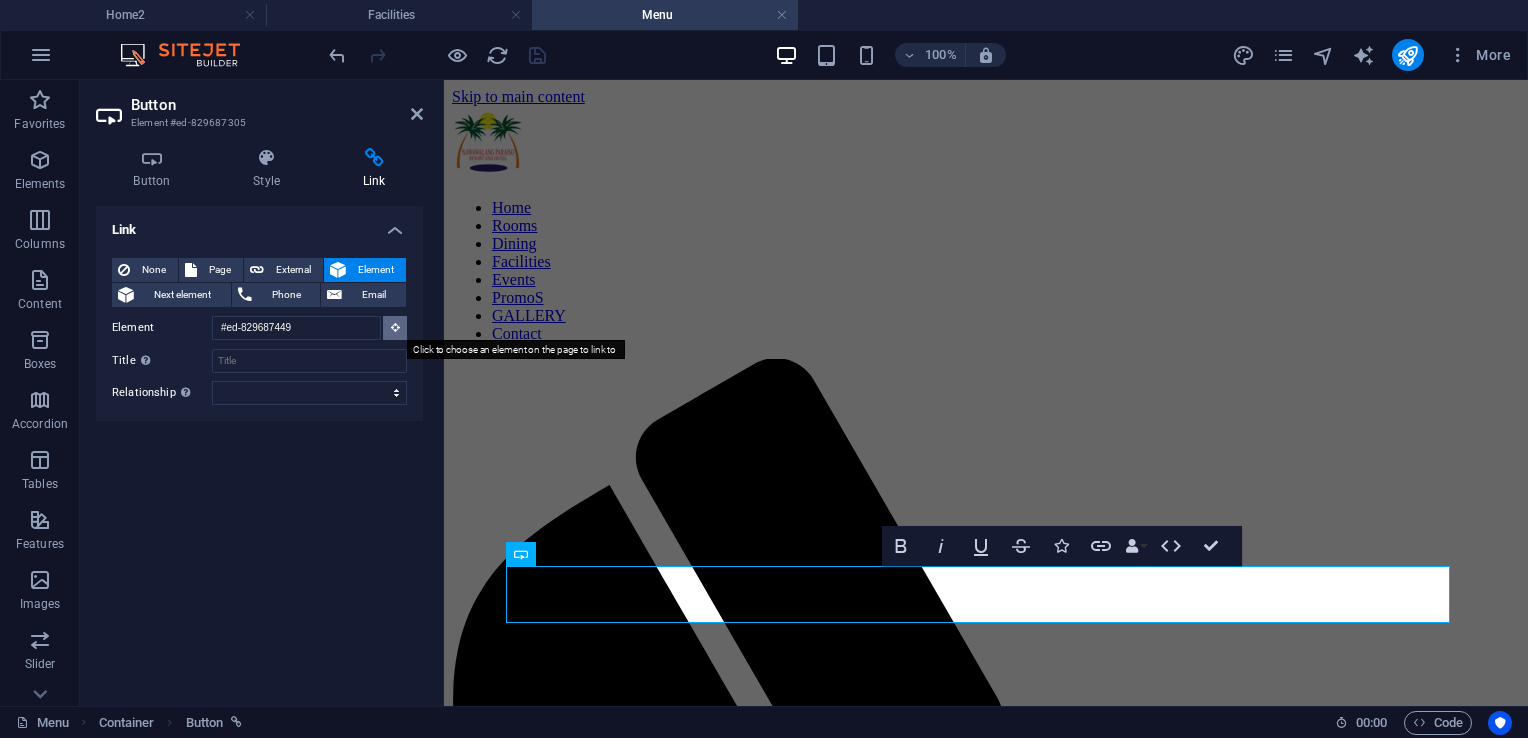 click at bounding box center [395, 328] 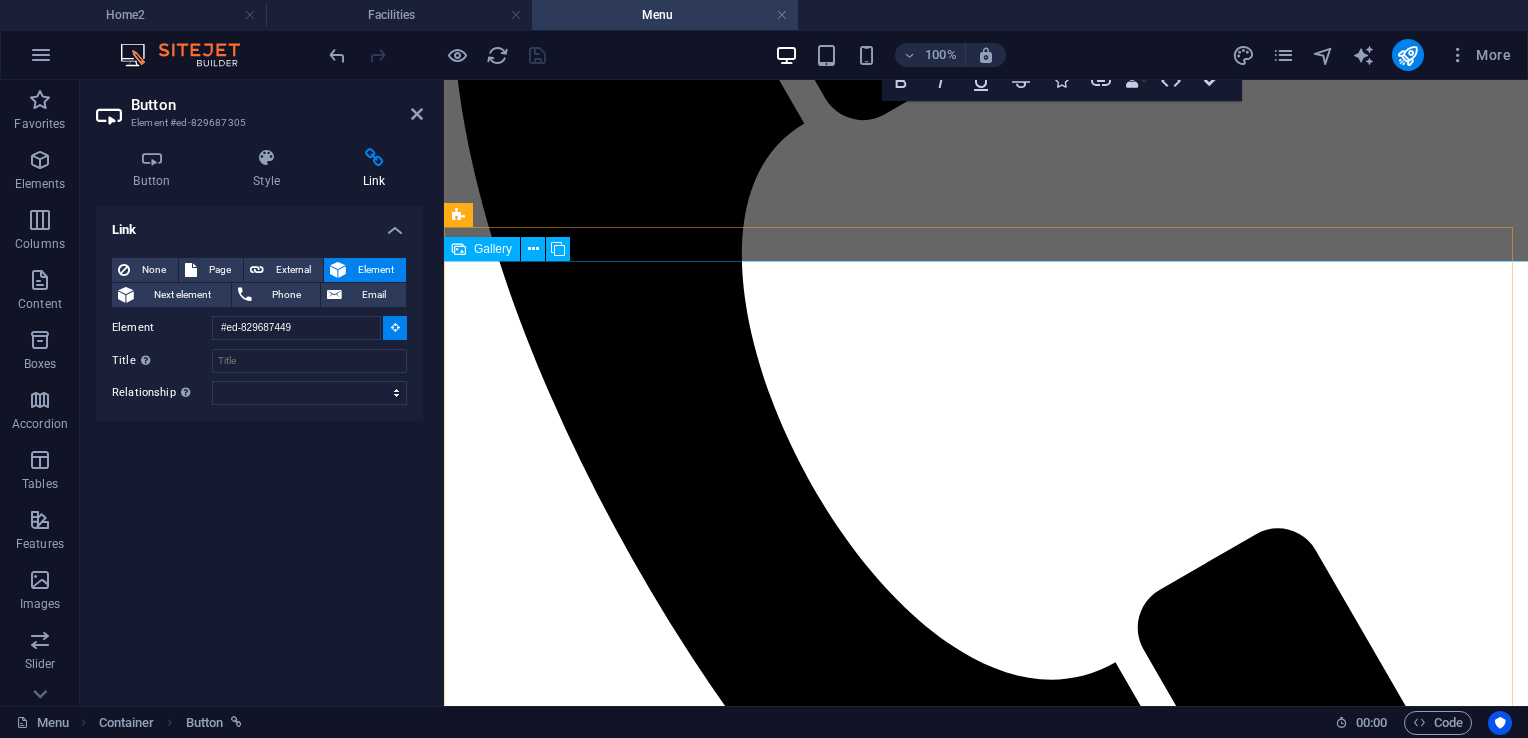 scroll, scrollTop: 700, scrollLeft: 0, axis: vertical 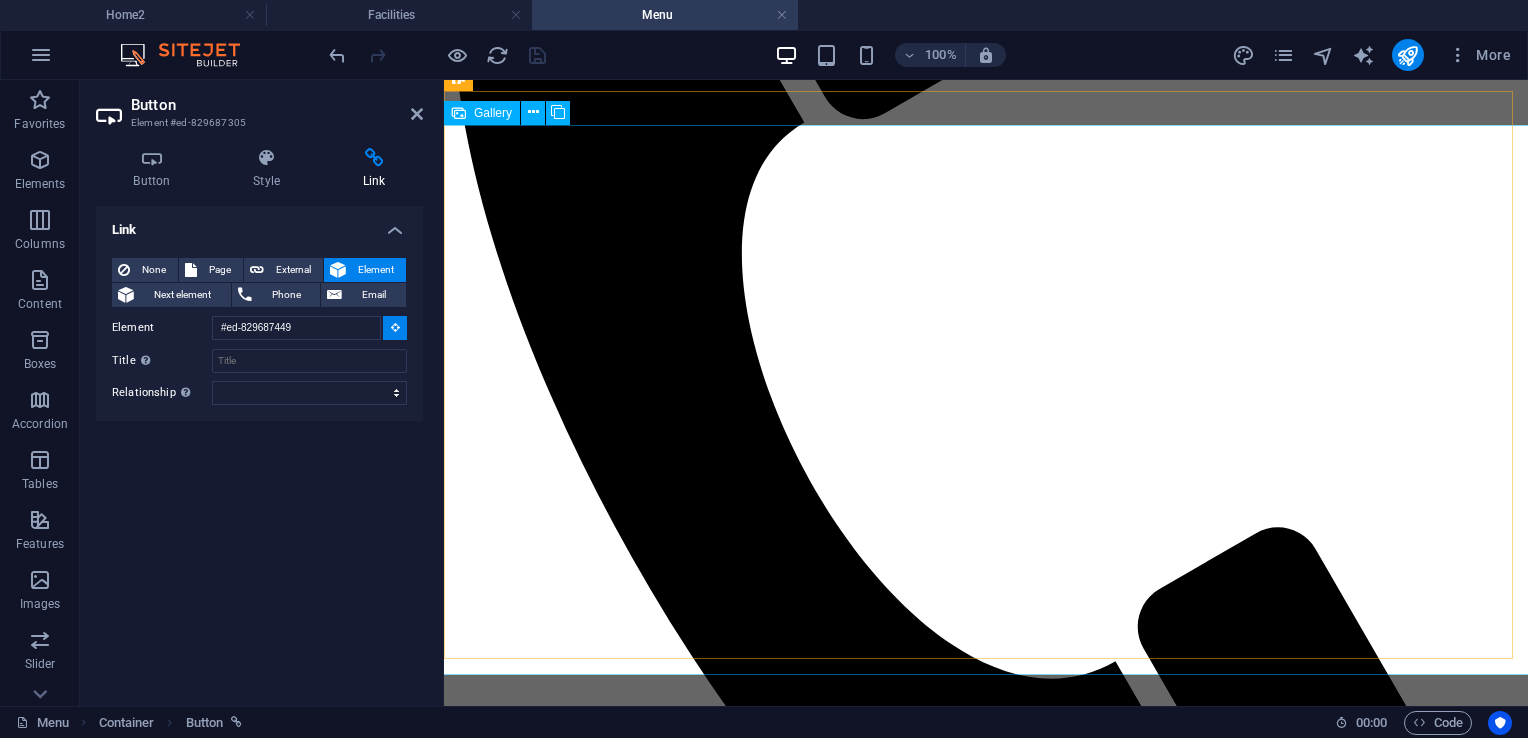 click at bounding box center [892, 2210] 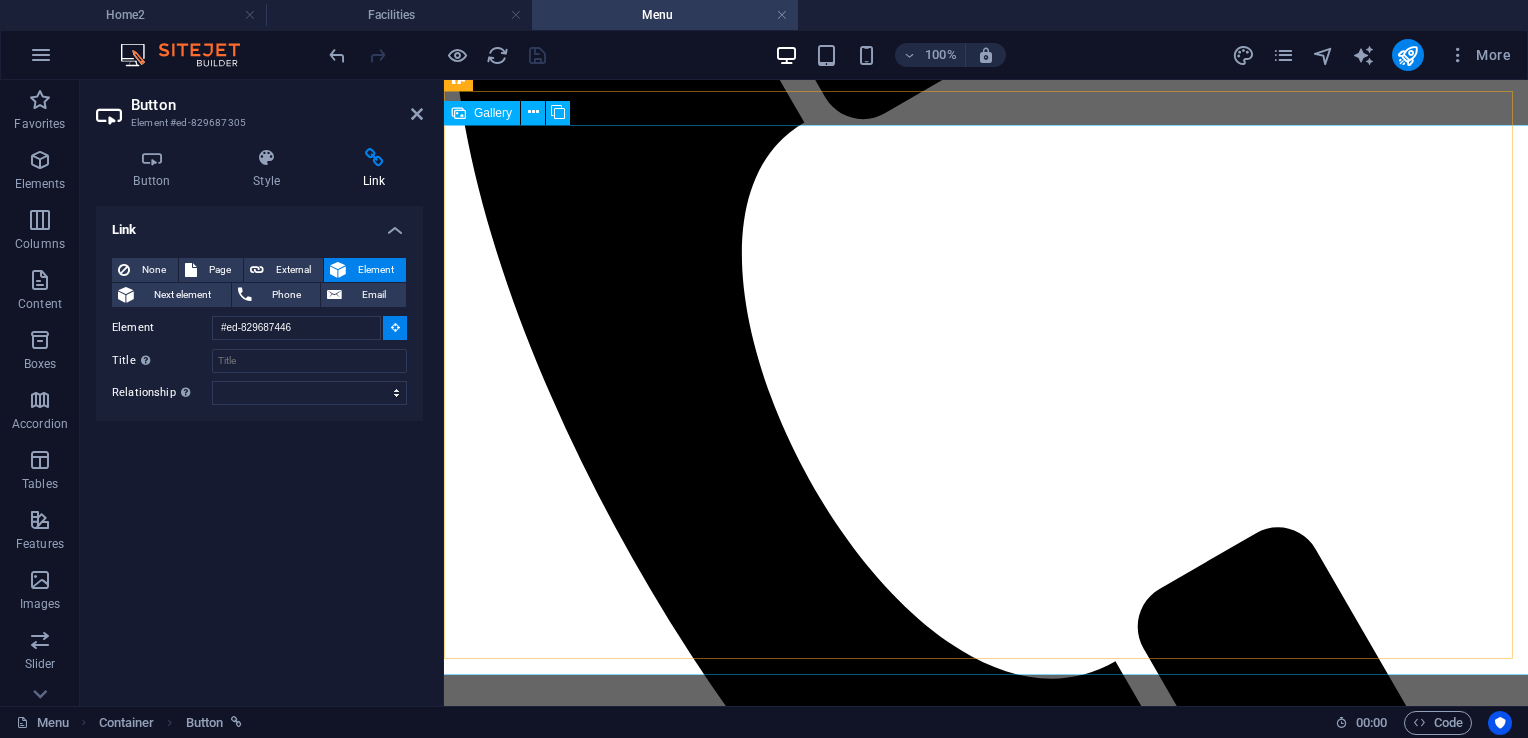 scroll, scrollTop: 201, scrollLeft: 0, axis: vertical 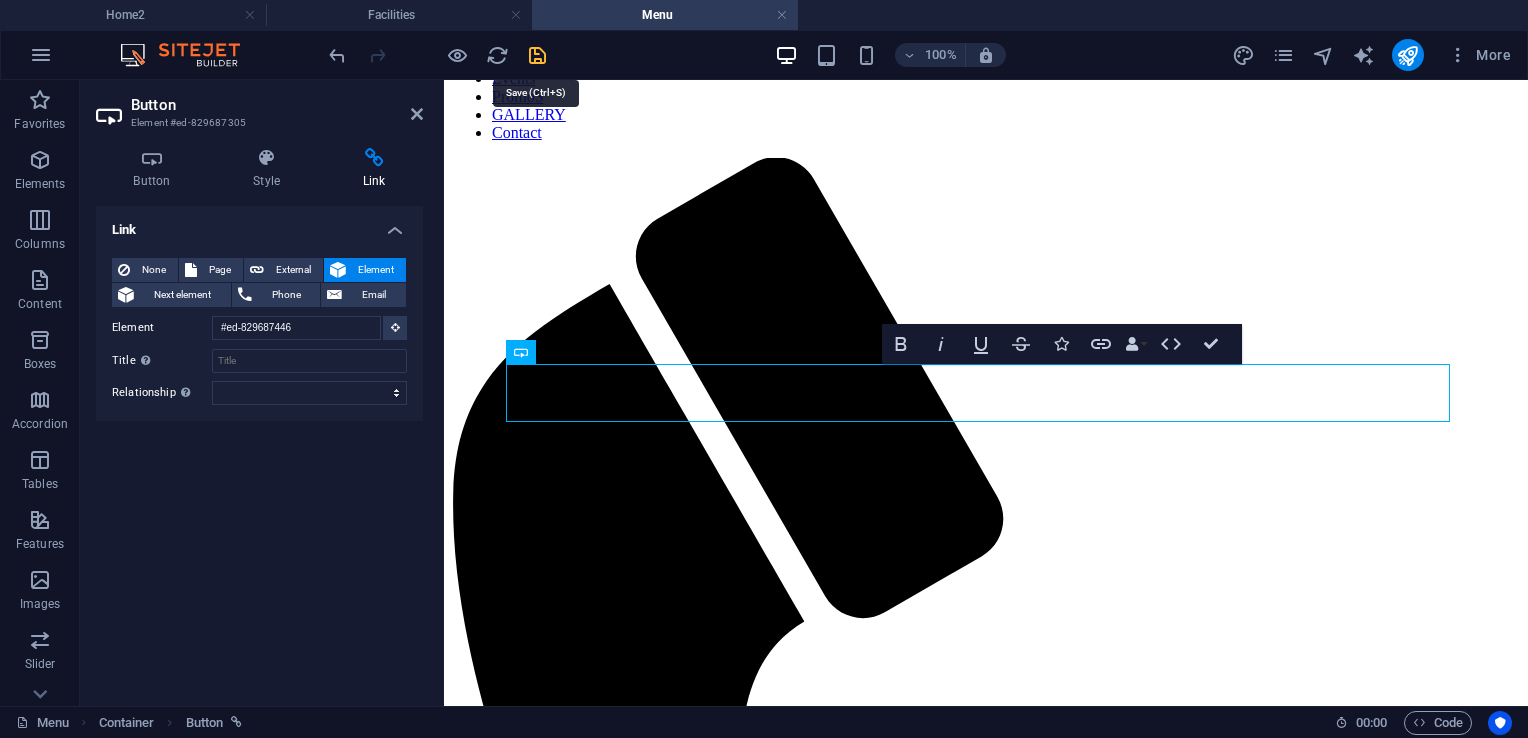 click at bounding box center [537, 55] 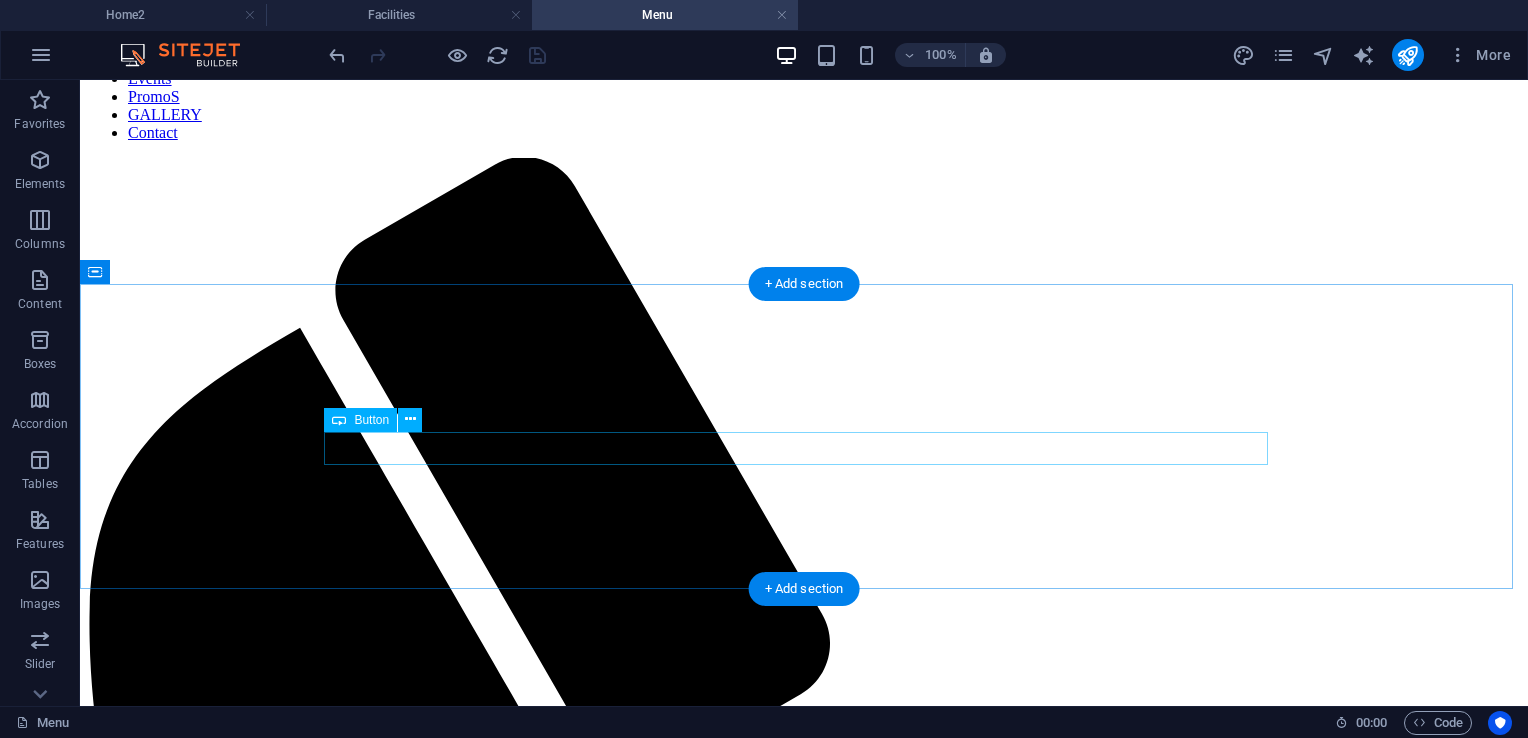 click on "Café Michelle" at bounding box center [804, 2703] 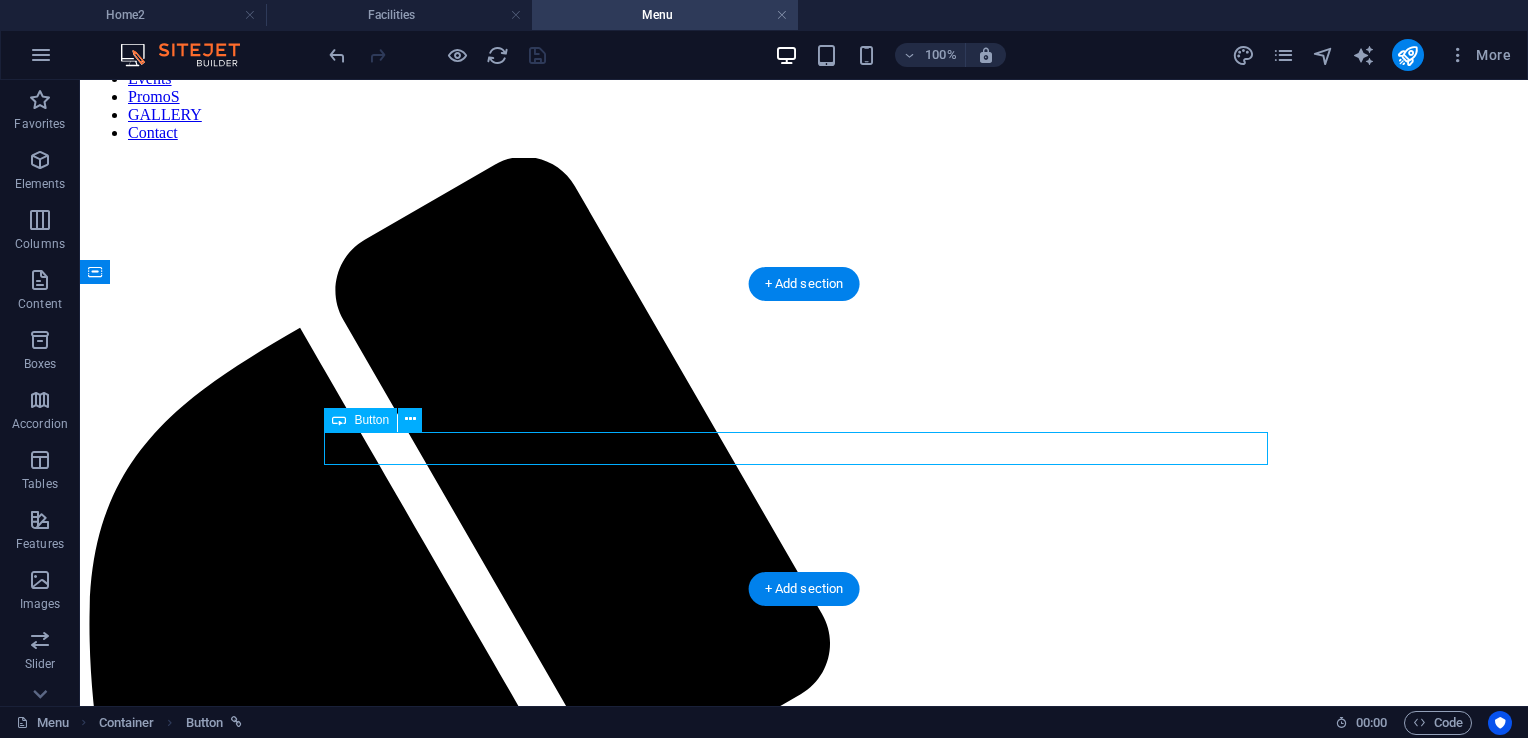 click on "Café Michelle" at bounding box center (804, 2703) 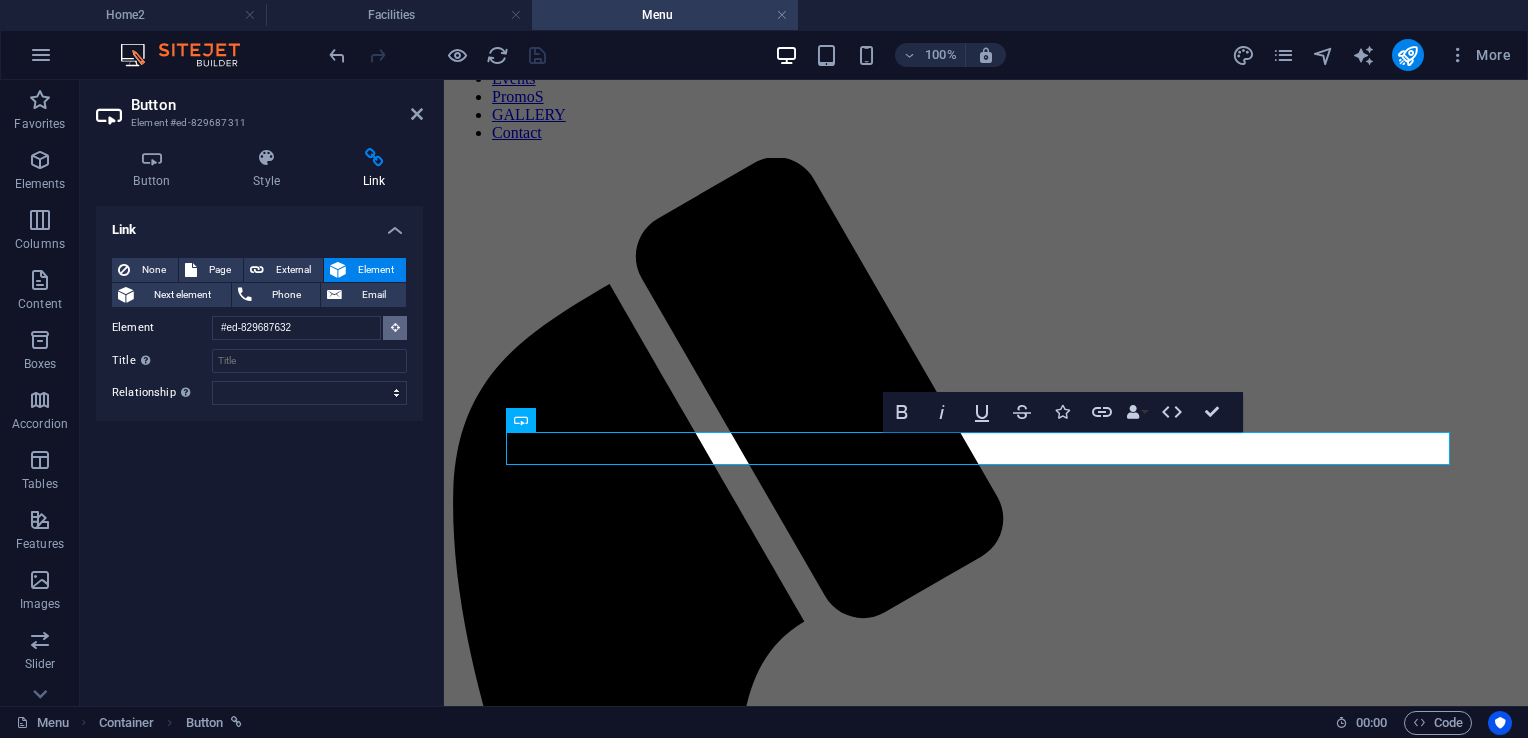 click at bounding box center [395, 327] 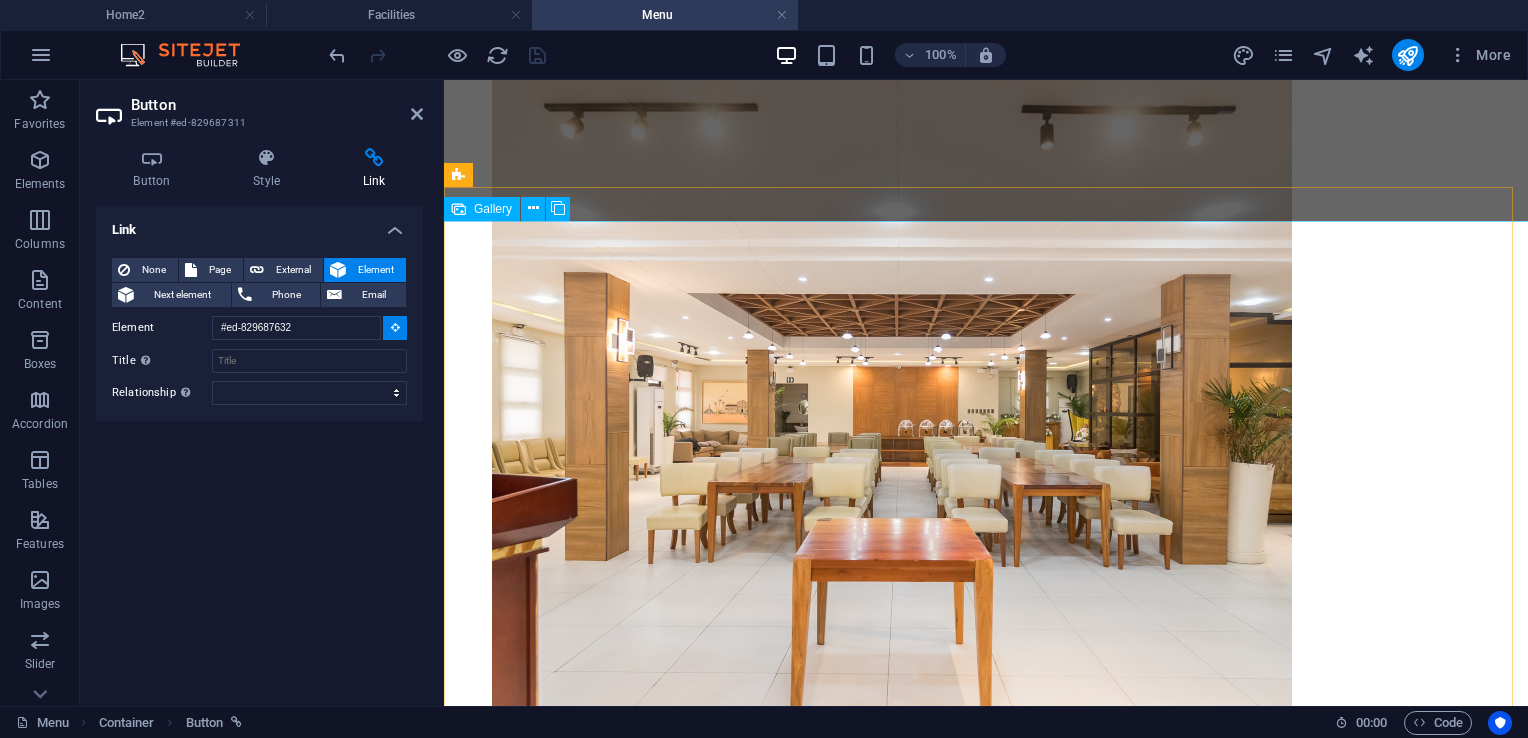 scroll, scrollTop: 5001, scrollLeft: 0, axis: vertical 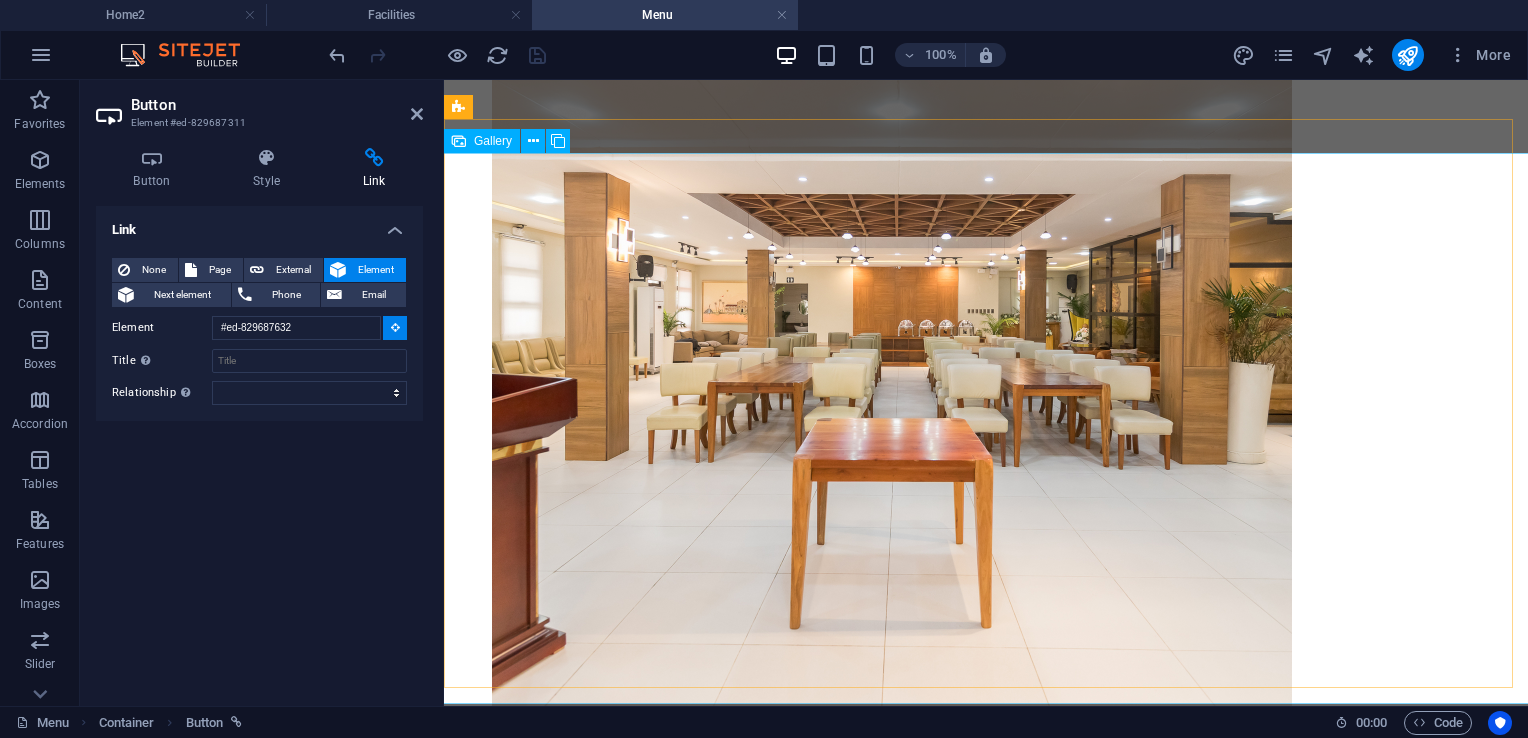 click at bounding box center (986, 31996) 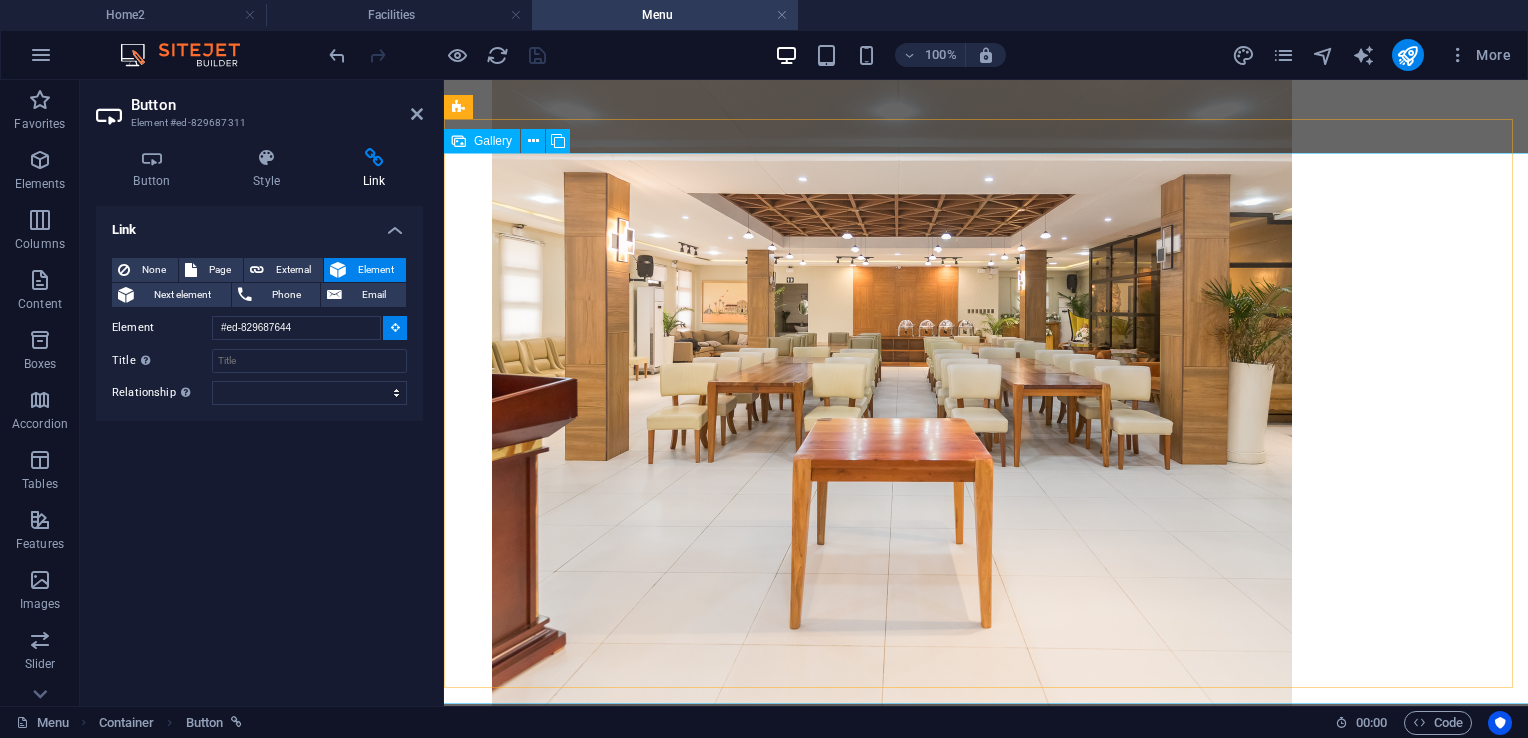 scroll, scrollTop: 257, scrollLeft: 0, axis: vertical 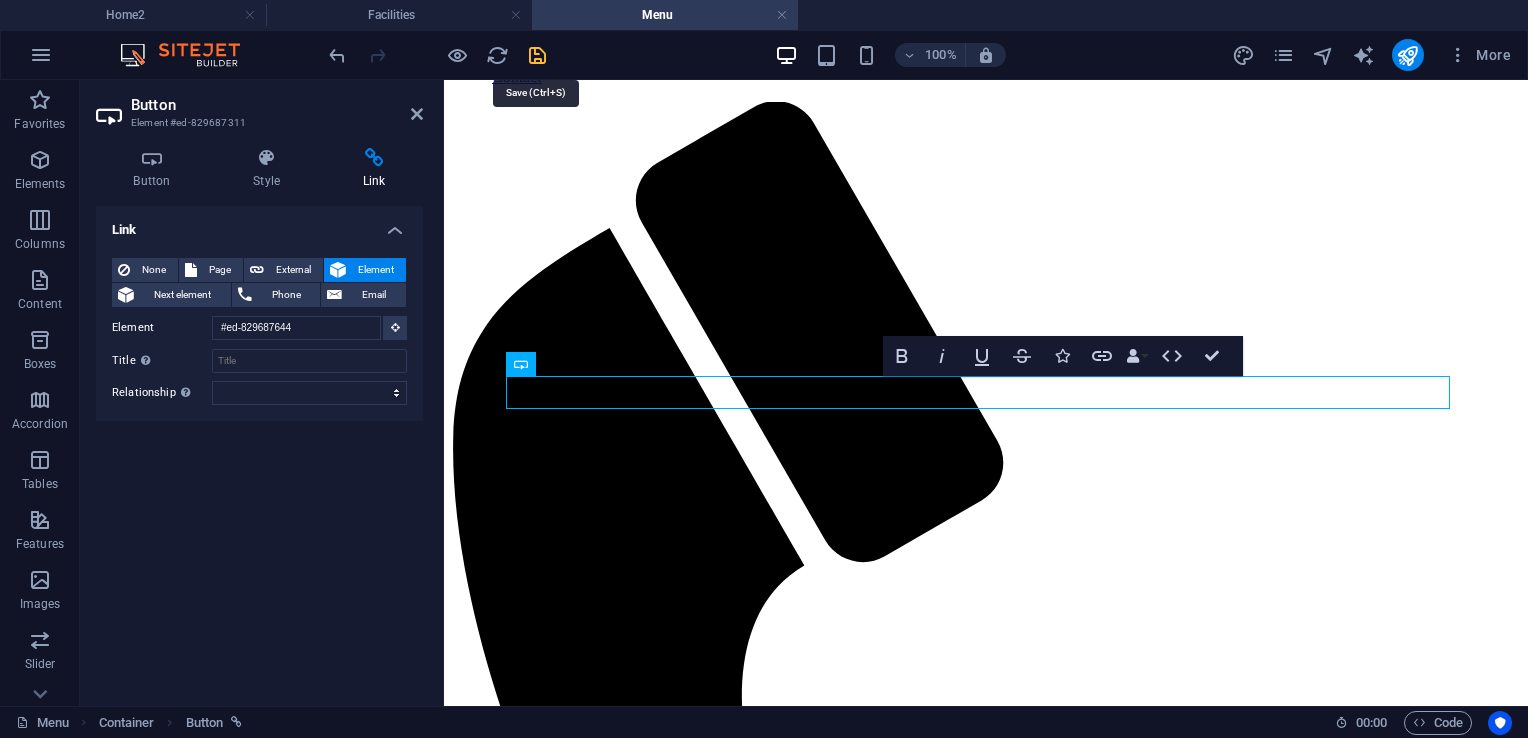 drag, startPoint x: 532, startPoint y: 54, endPoint x: 495, endPoint y: 6, distance: 60.60528 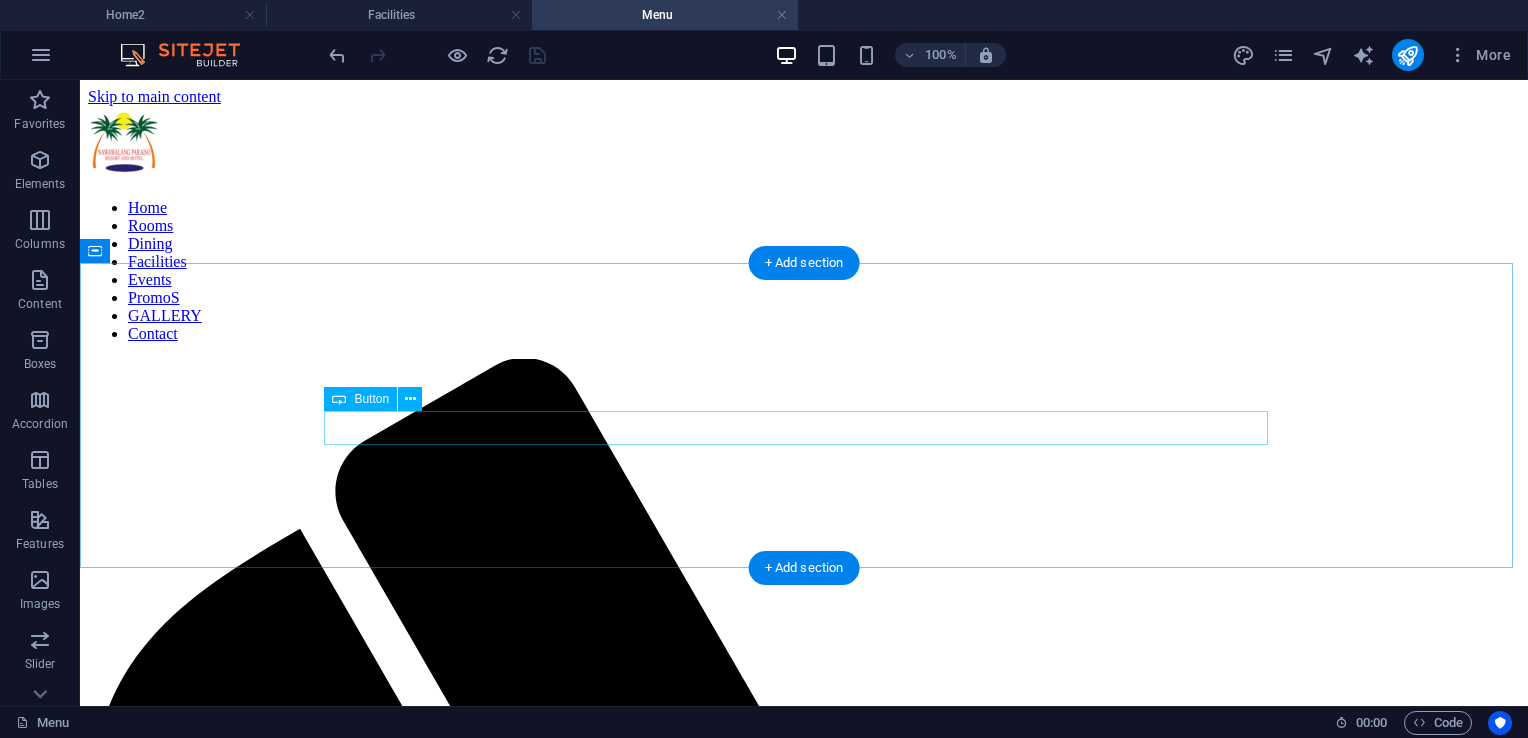 scroll, scrollTop: 300, scrollLeft: 0, axis: vertical 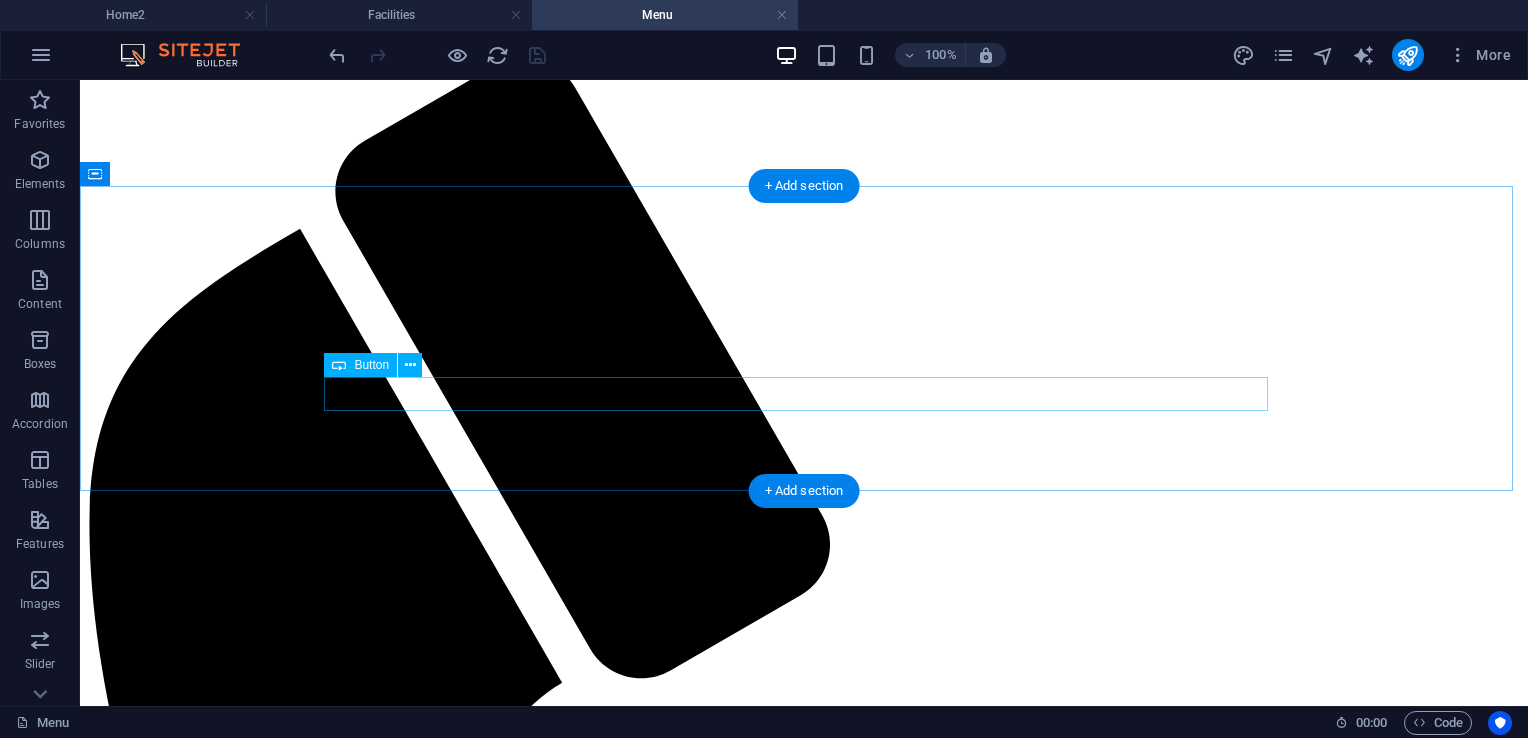 click on "The poolbar" at bounding box center [804, 2632] 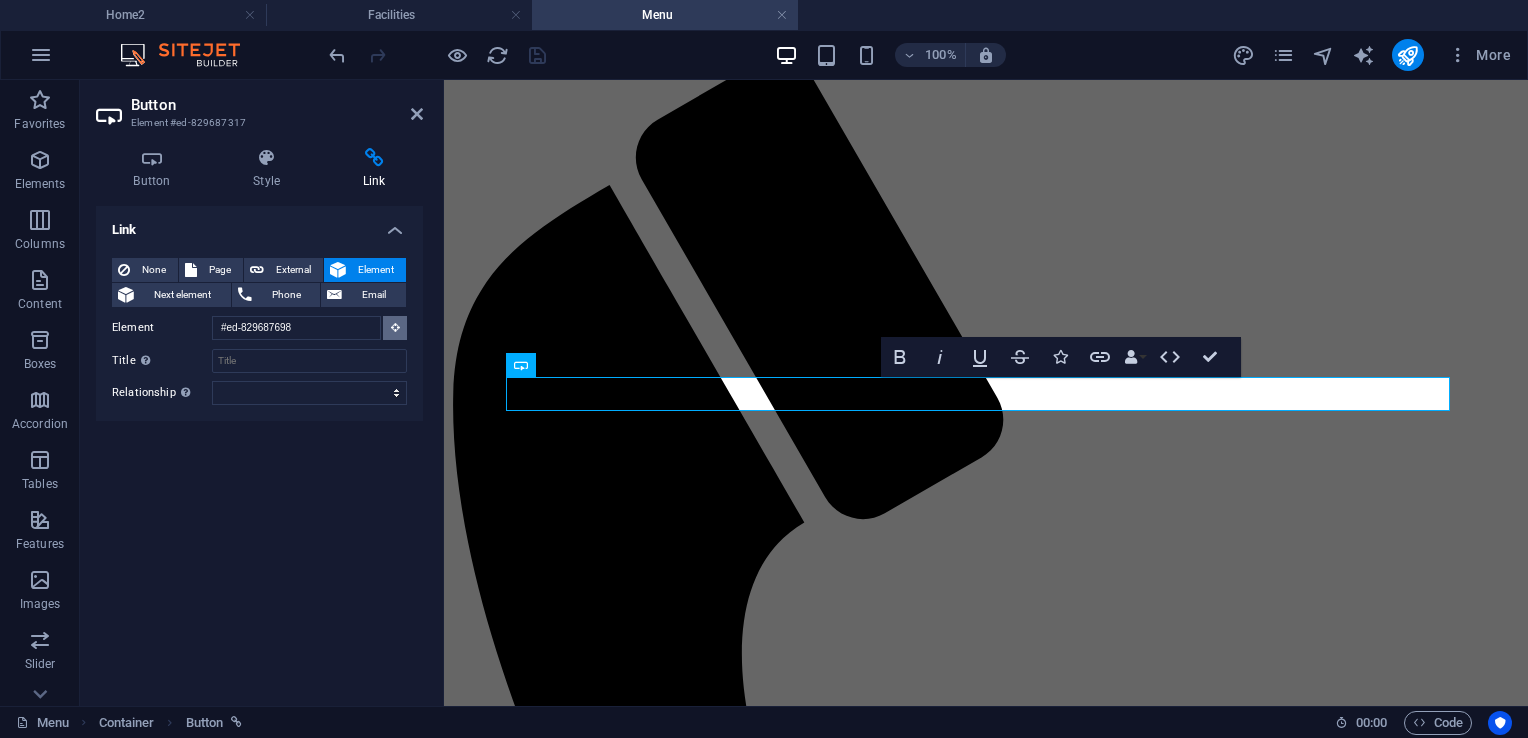 click at bounding box center [395, 327] 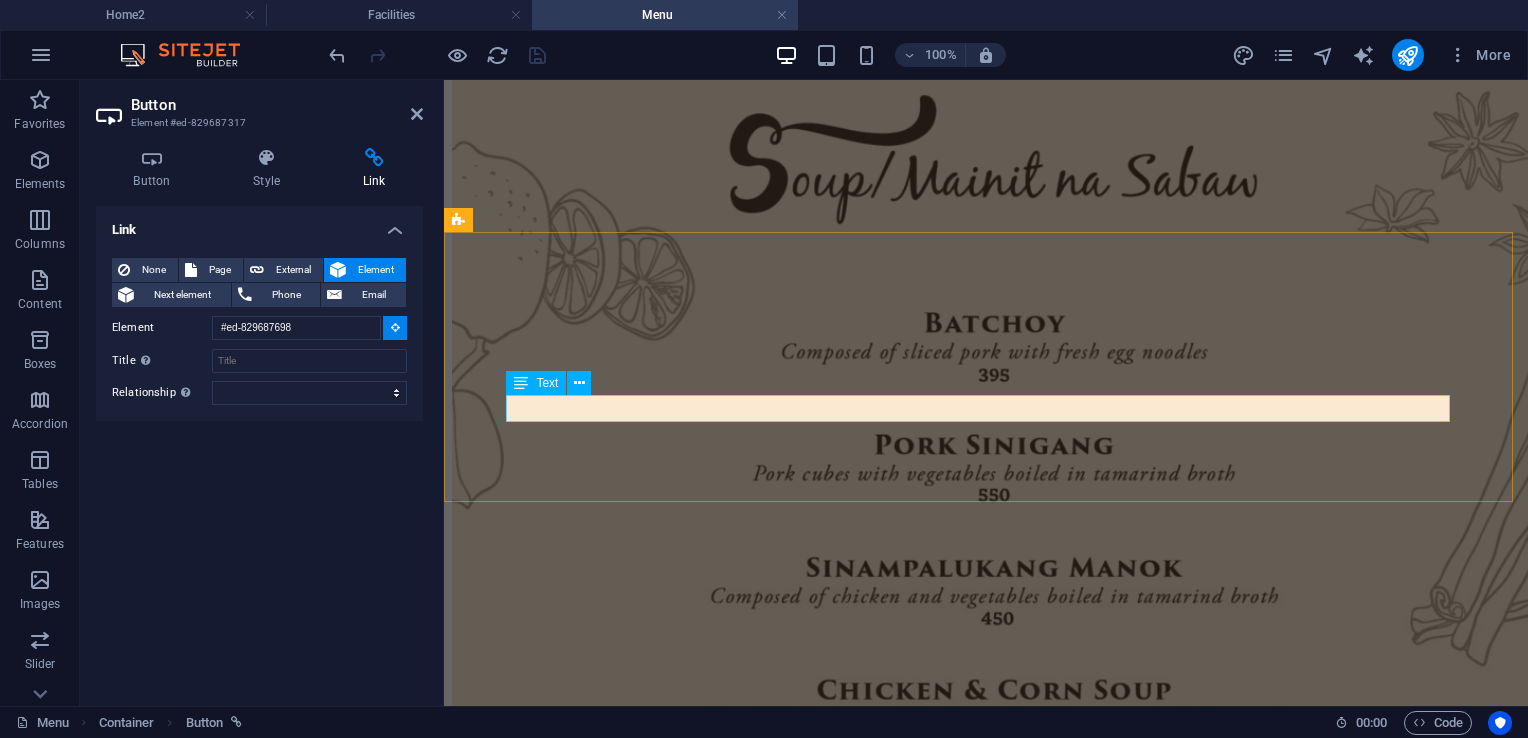 scroll, scrollTop: 8000, scrollLeft: 0, axis: vertical 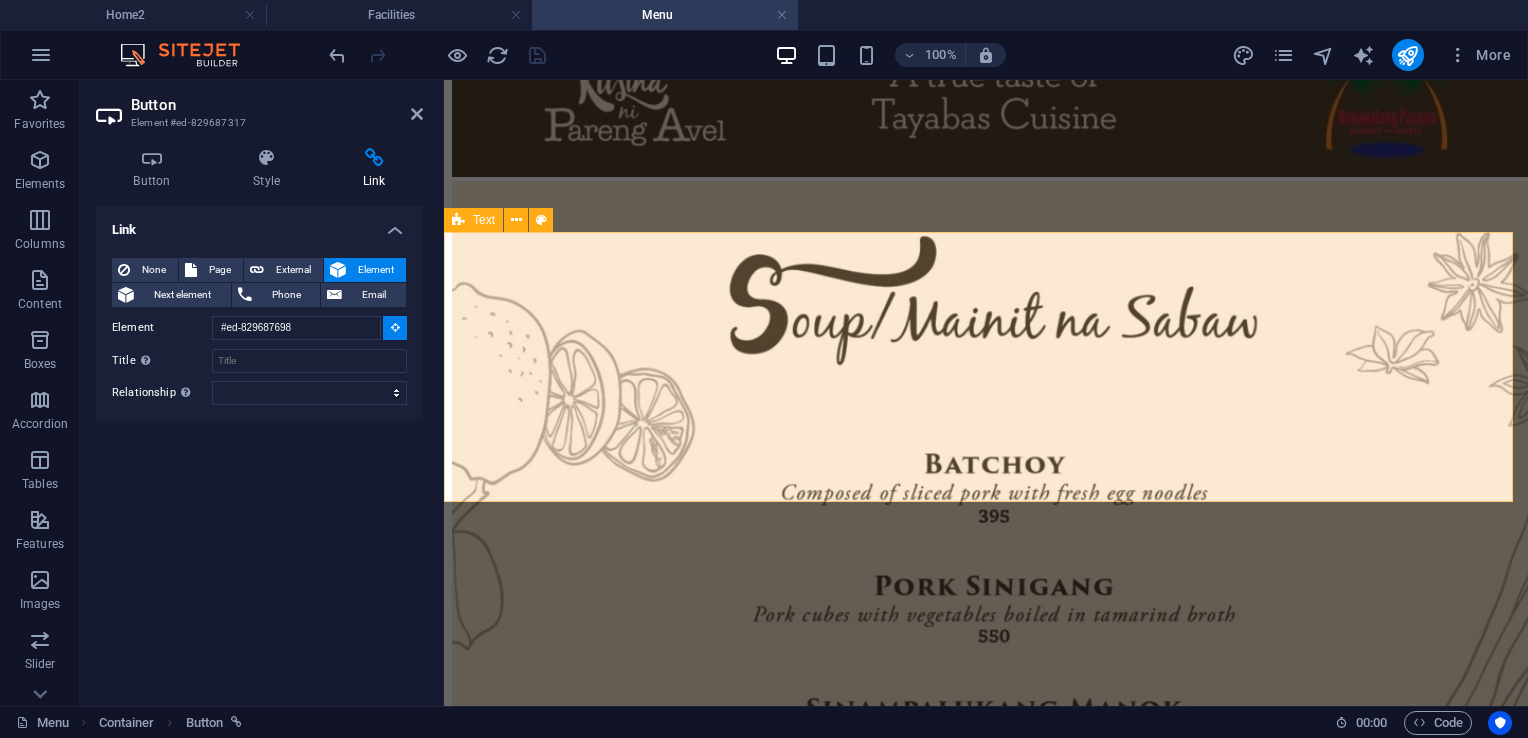 click on "The Poolbar MENU" at bounding box center [986, 41580] 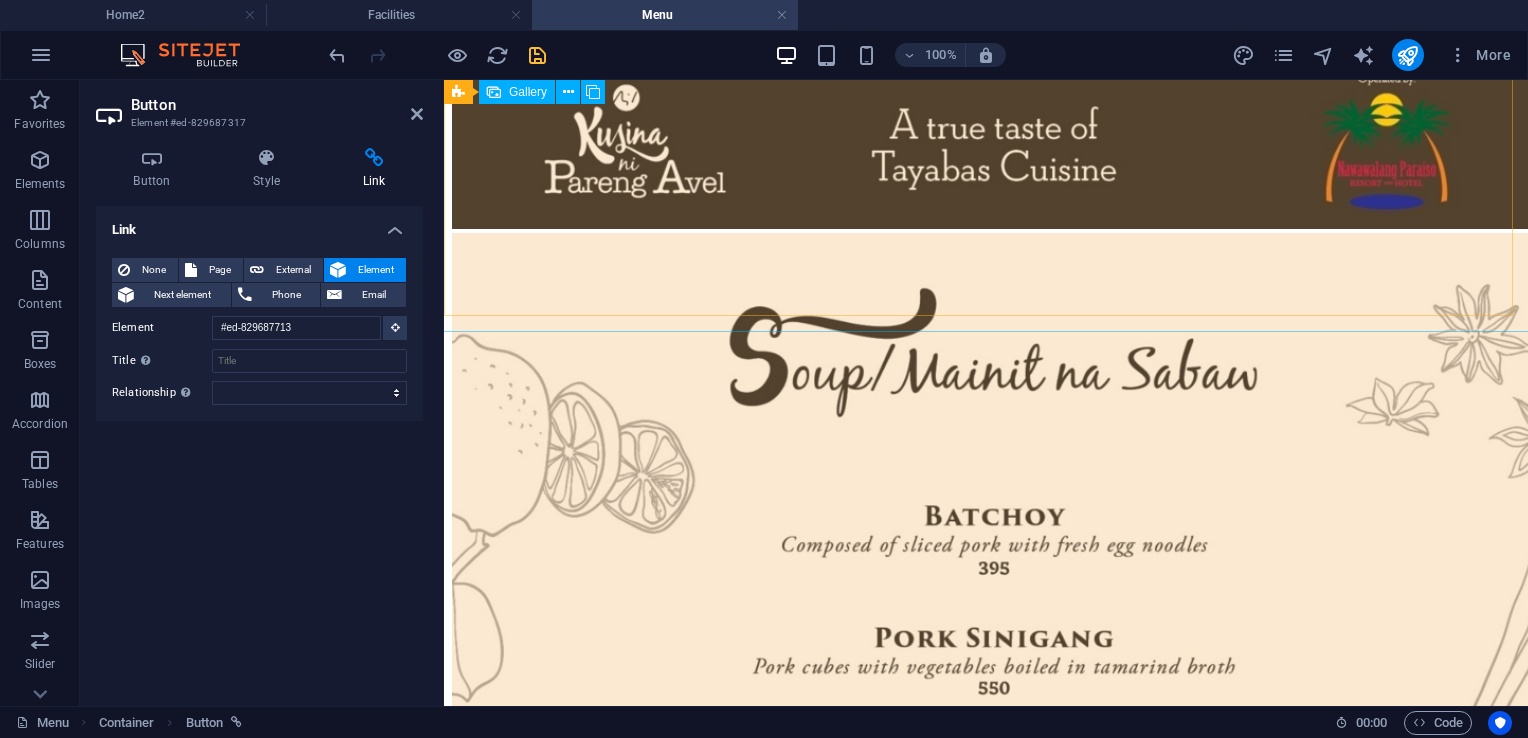 scroll, scrollTop: 300, scrollLeft: 0, axis: vertical 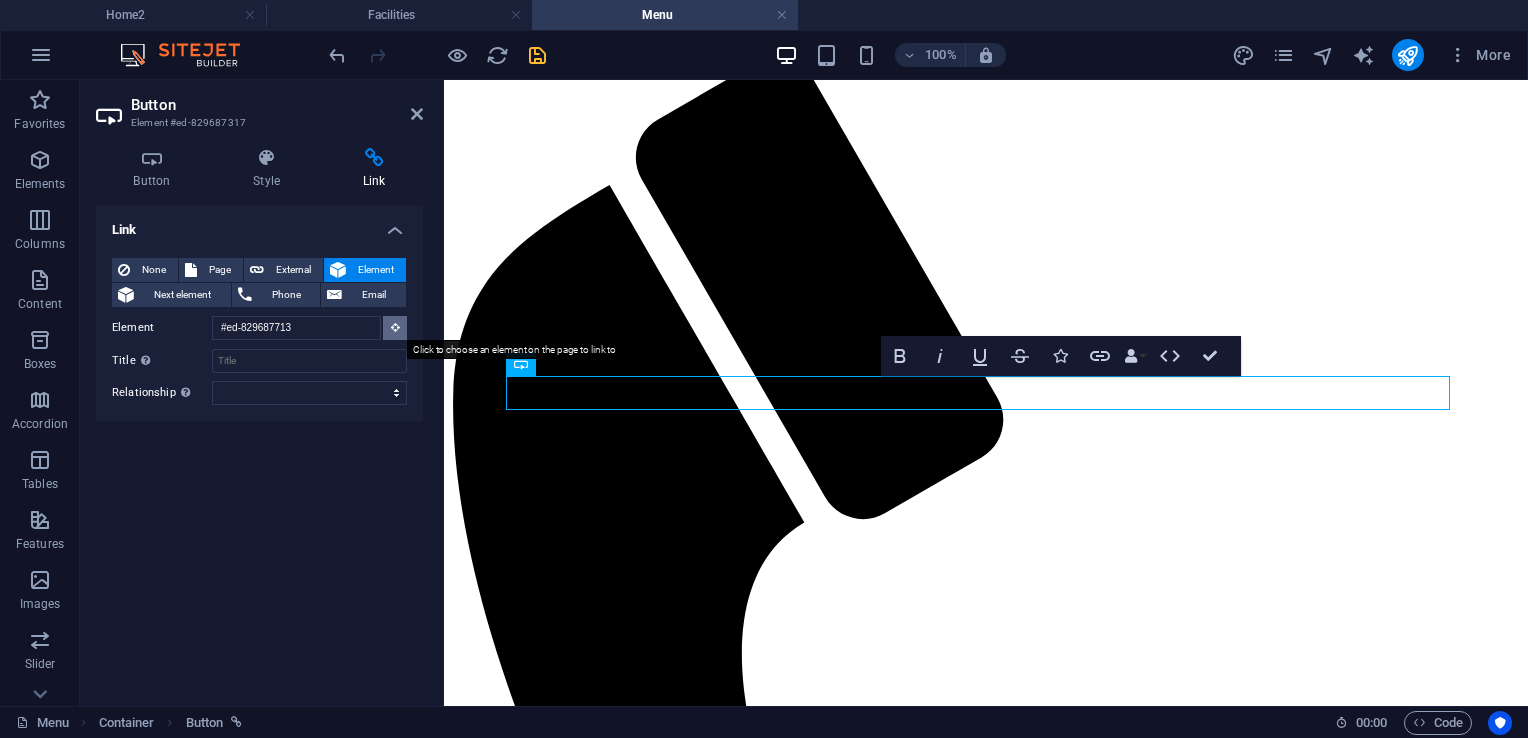 click at bounding box center (395, 327) 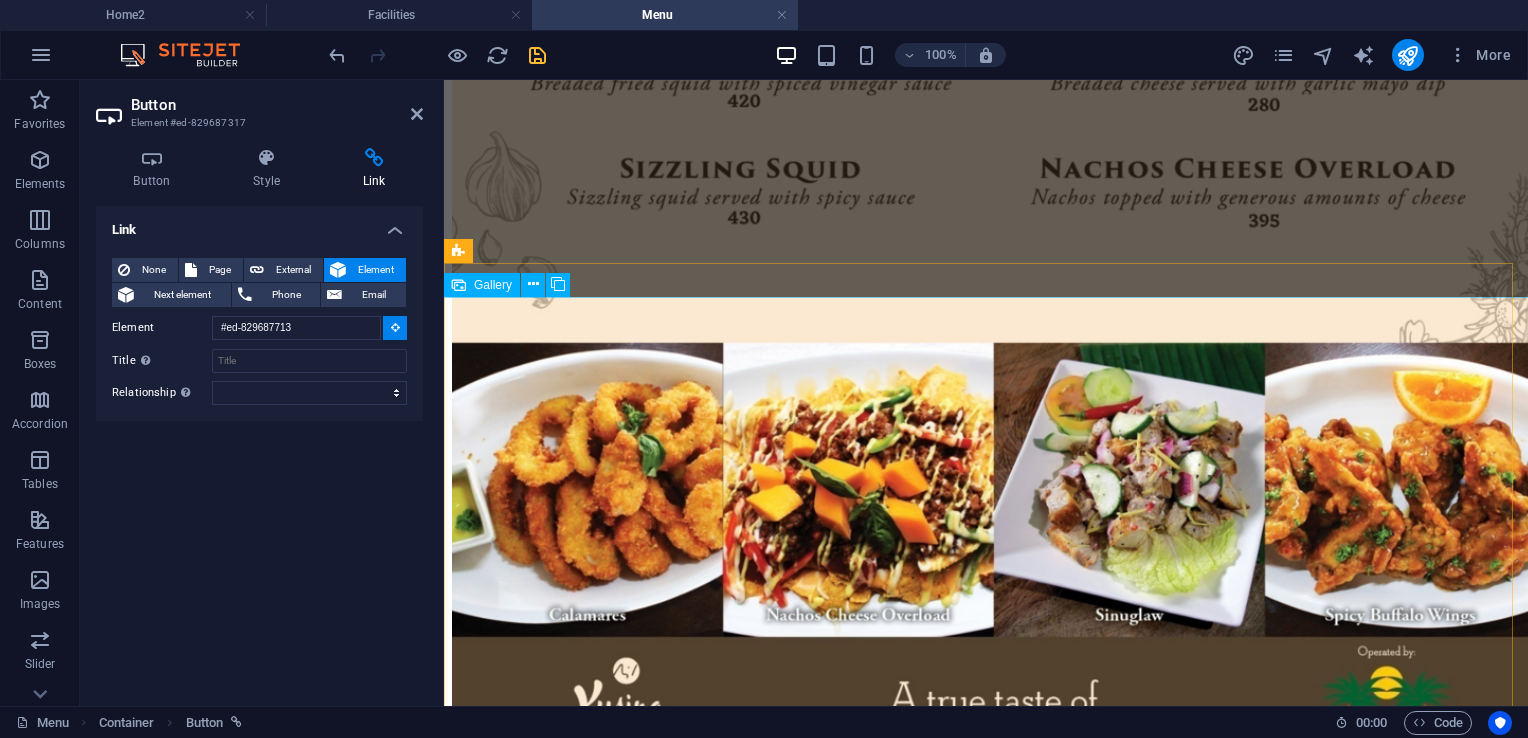 scroll, scrollTop: 7400, scrollLeft: 0, axis: vertical 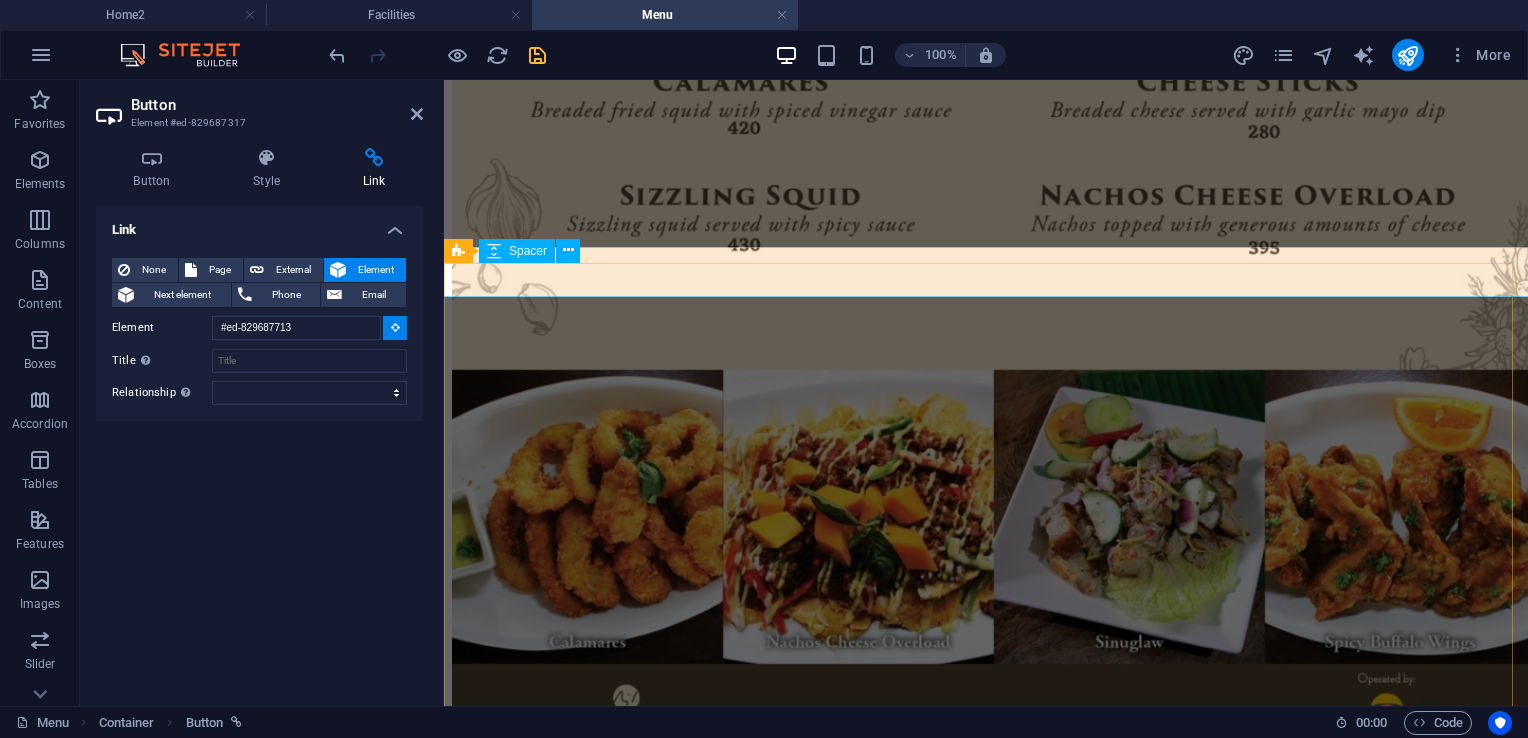 click at bounding box center (986, 38404) 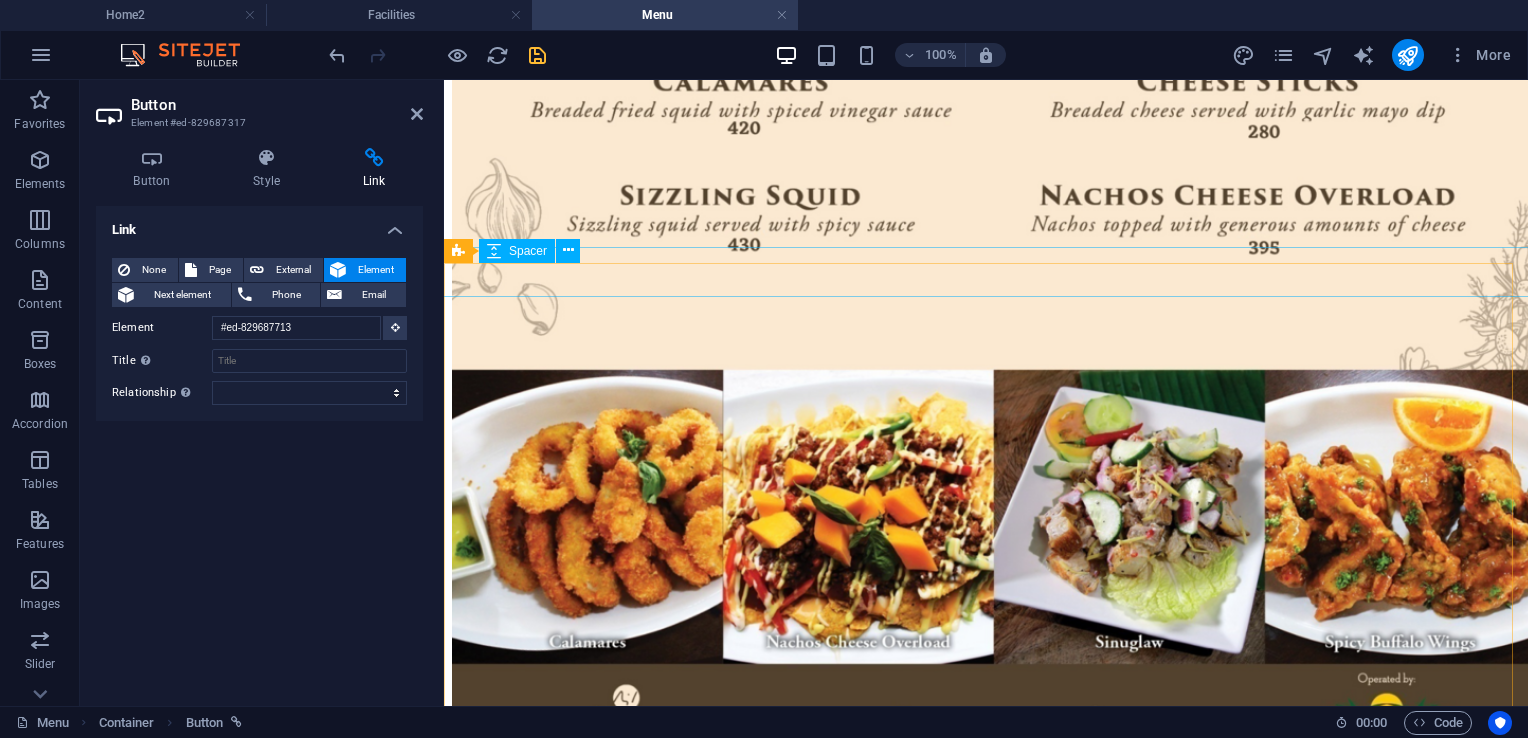 type on "#ed-829687707" 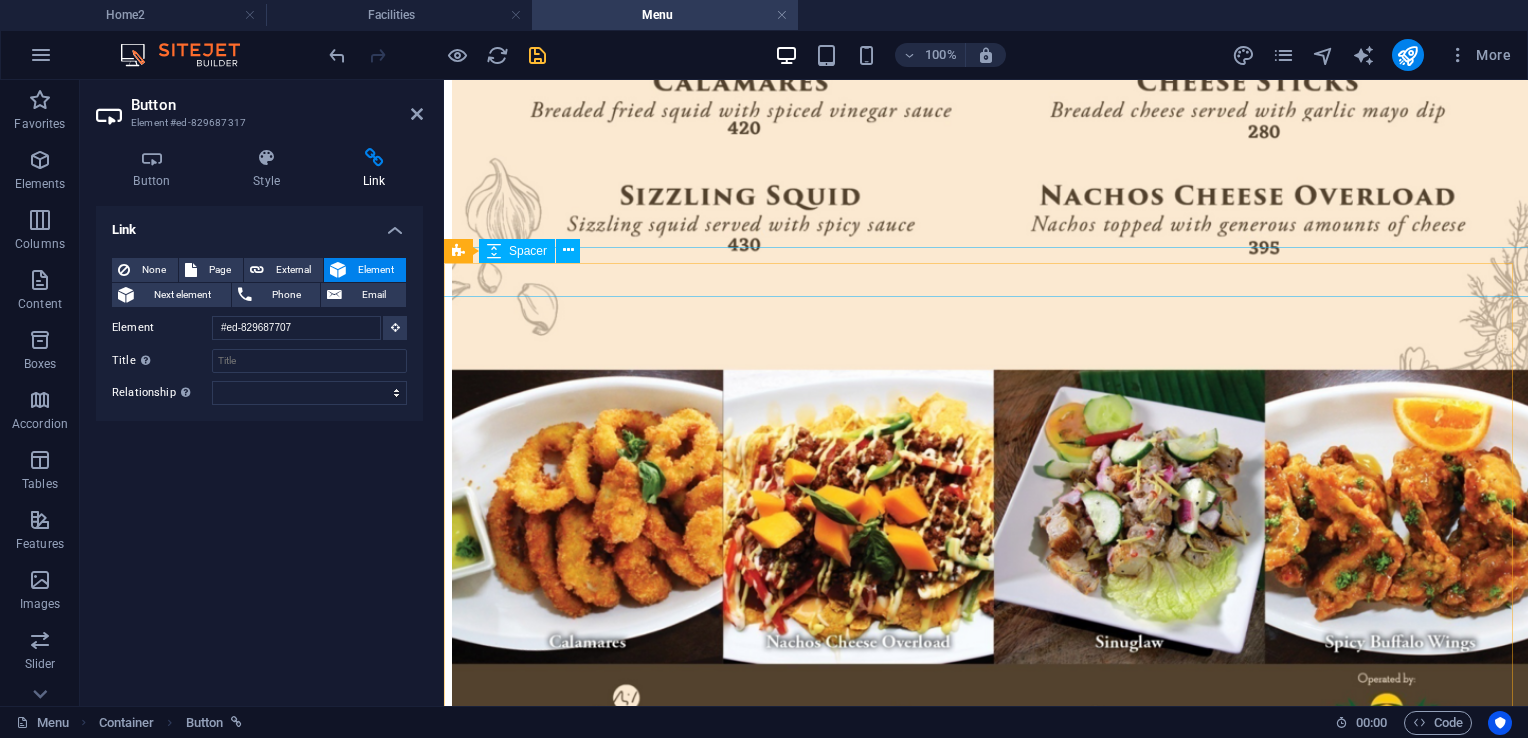 scroll, scrollTop: 300, scrollLeft: 0, axis: vertical 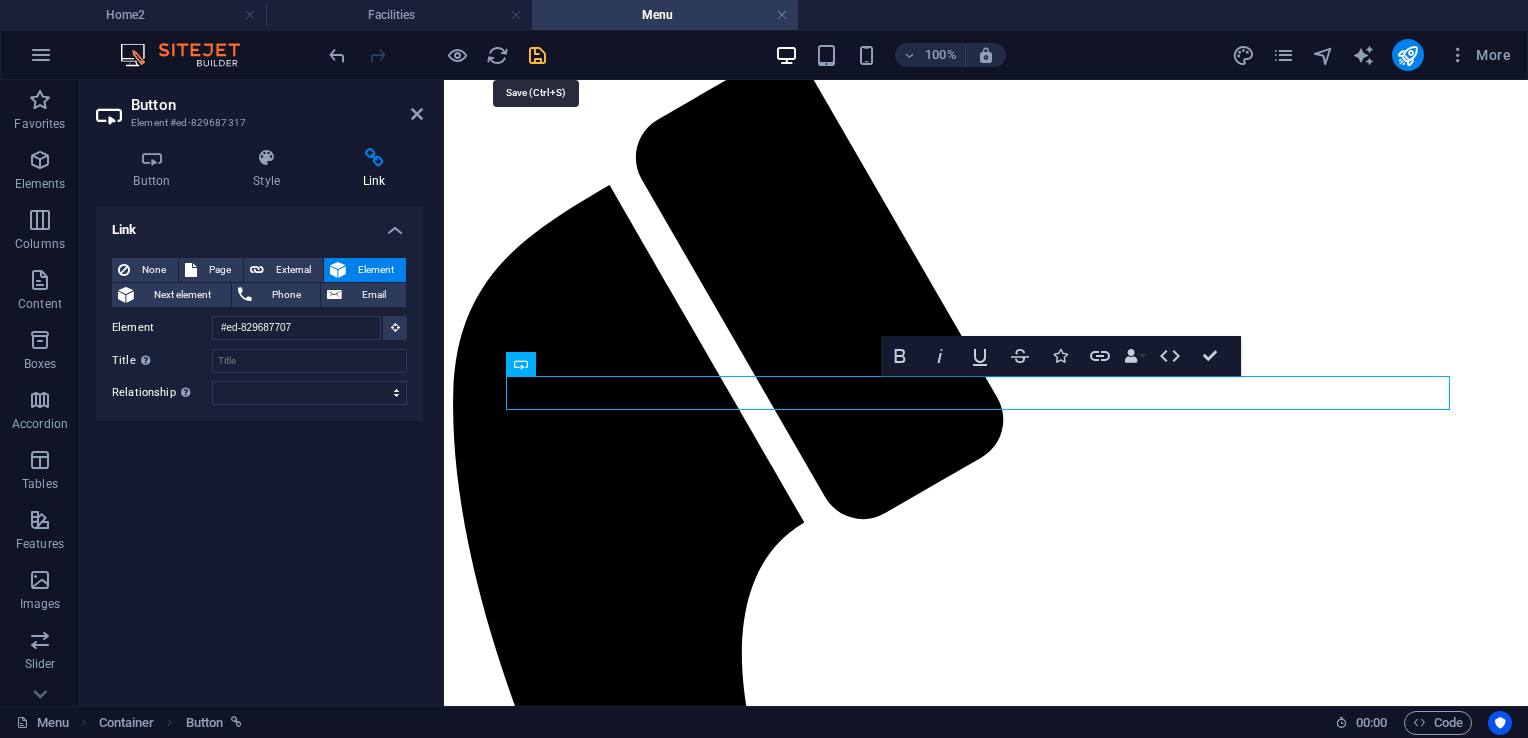 click at bounding box center [537, 55] 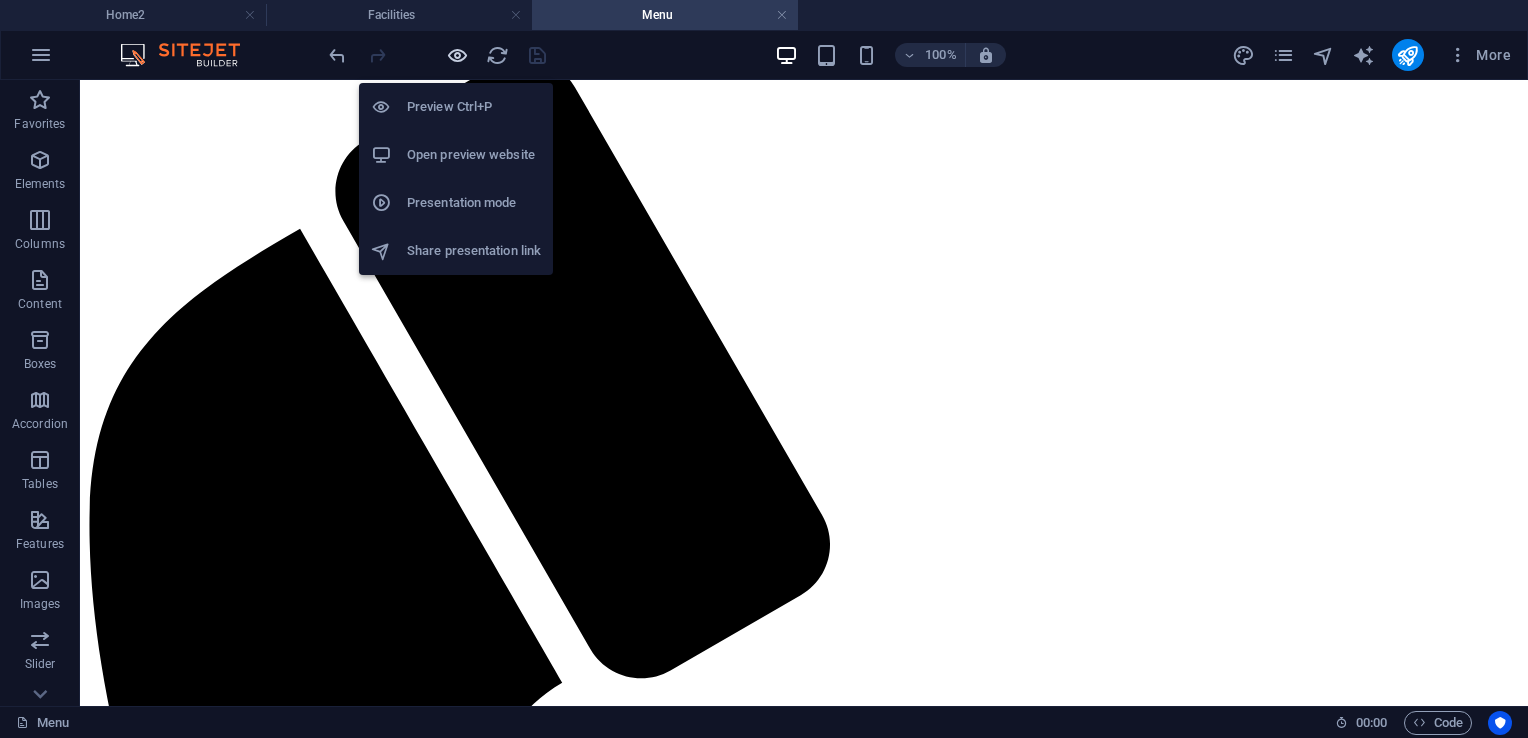 drag, startPoint x: 460, startPoint y: 52, endPoint x: 556, endPoint y: 42, distance: 96.519424 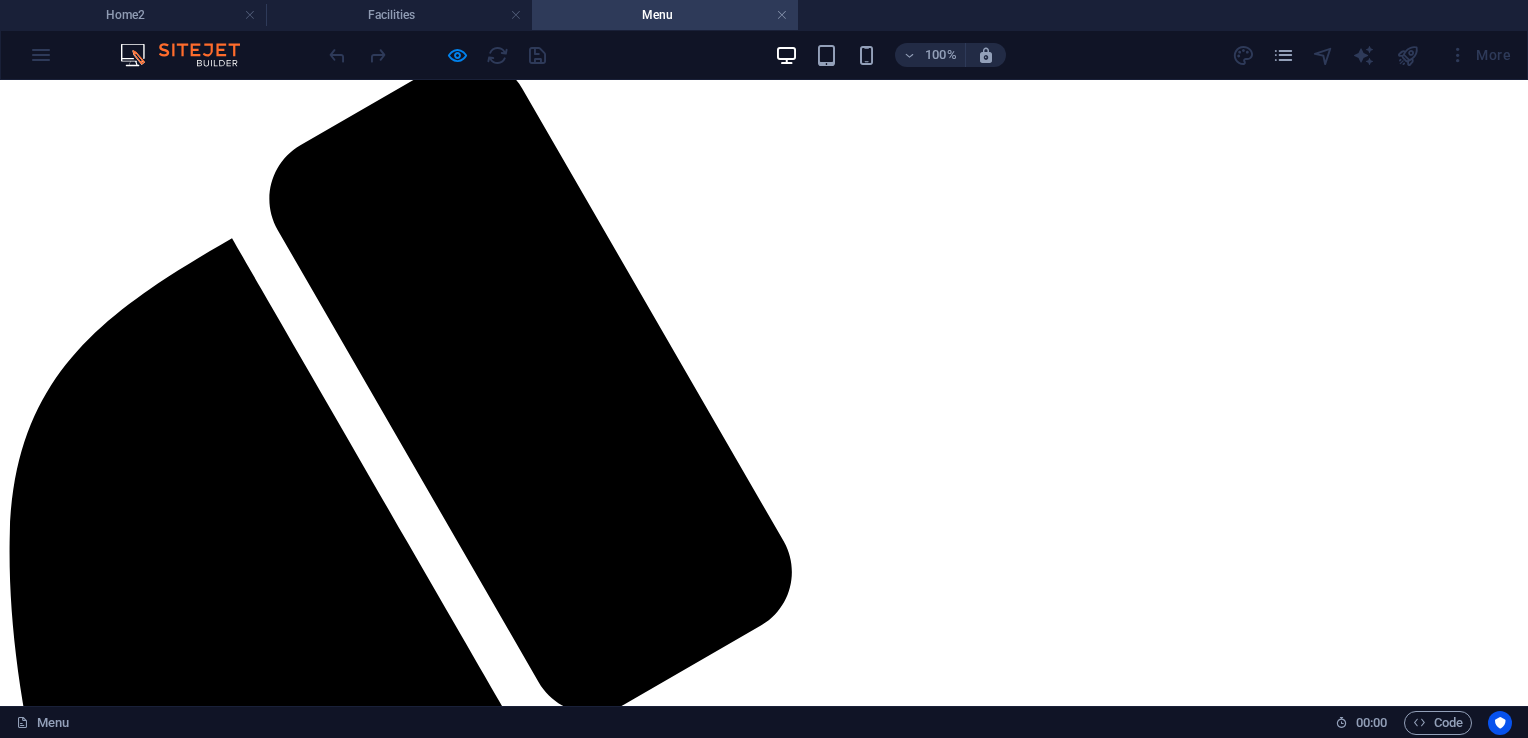 click on "Kusina ni Pareng Avel" at bounding box center [763, 2639] 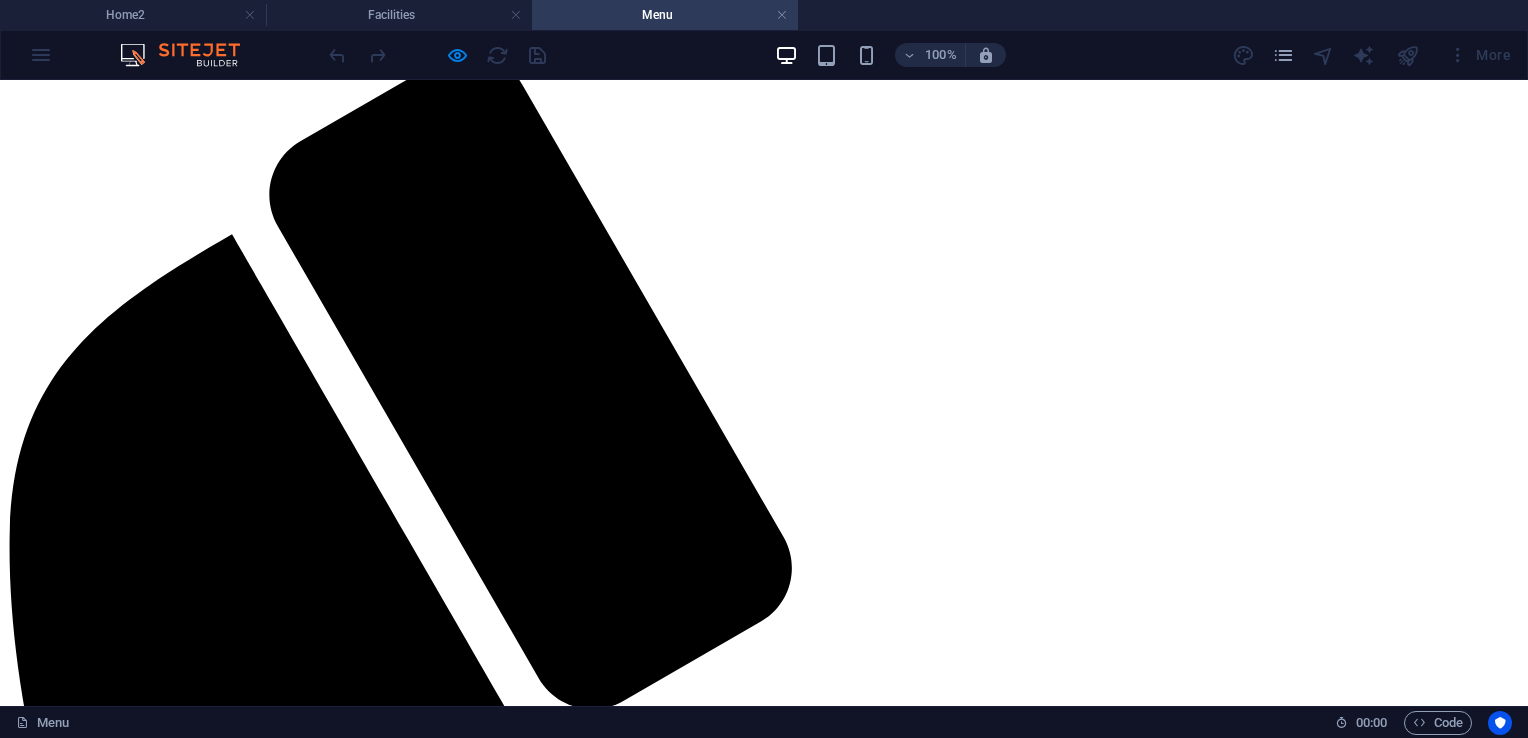 scroll, scrollTop: 16, scrollLeft: 0, axis: vertical 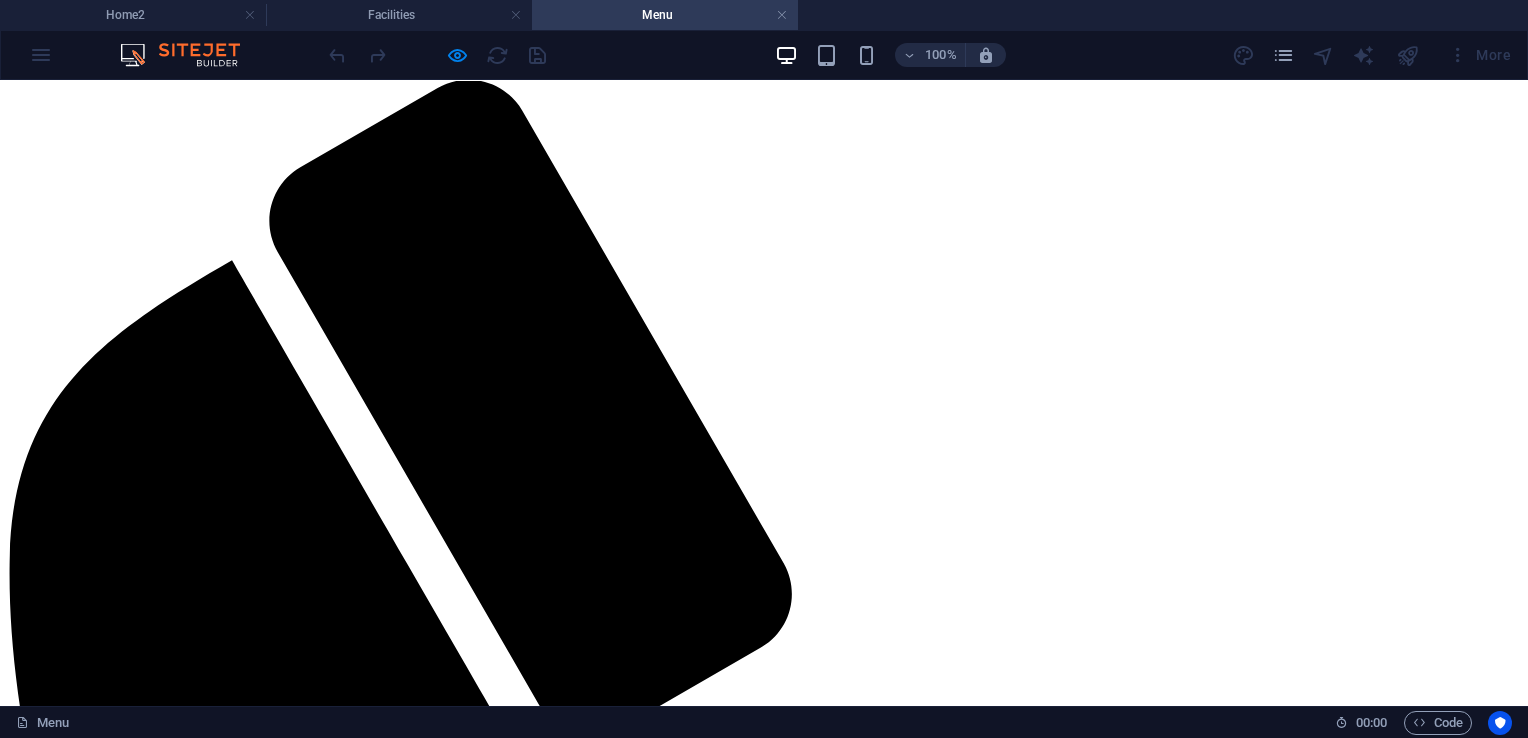 click on "Café Michelle" at bounding box center [763, 2689] 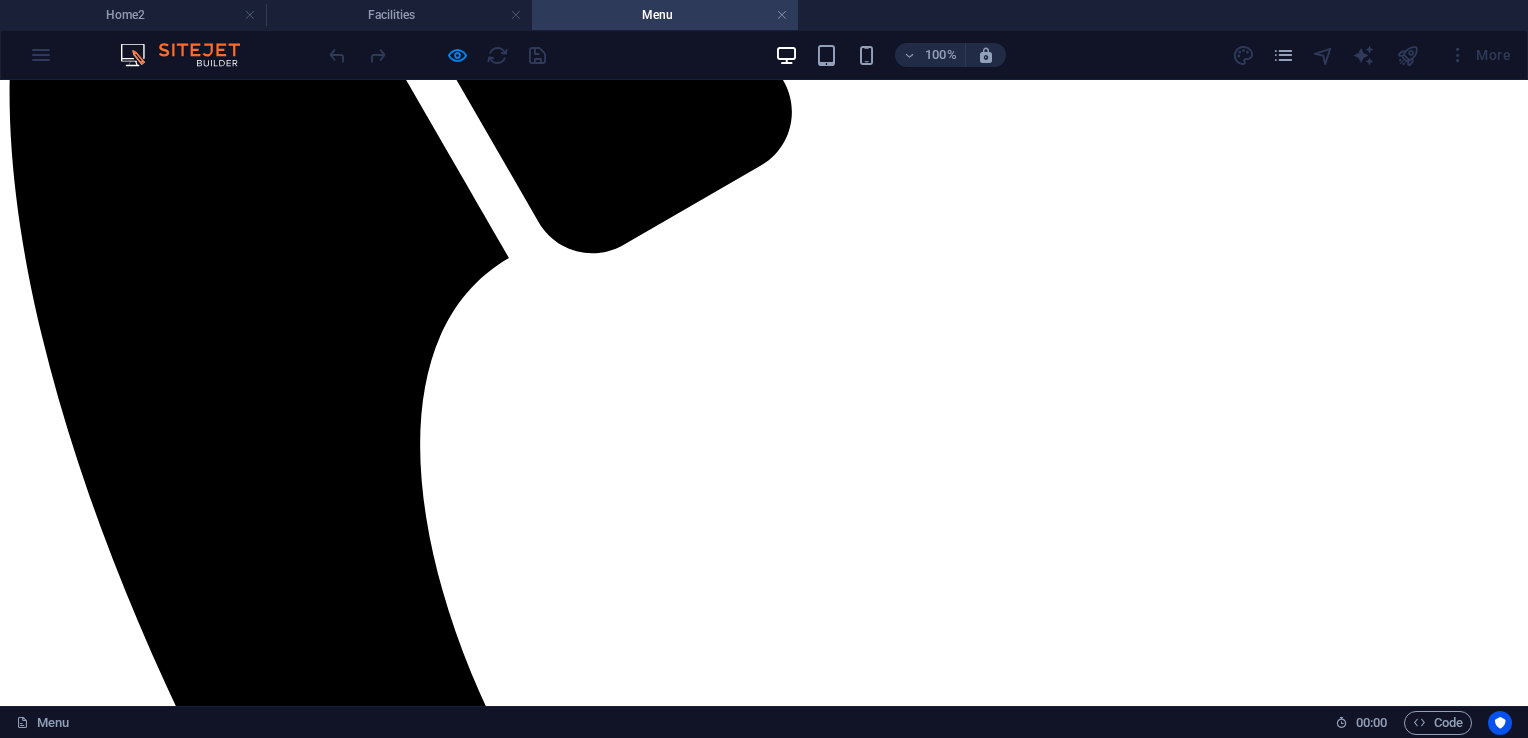 scroll, scrollTop: 16, scrollLeft: 0, axis: vertical 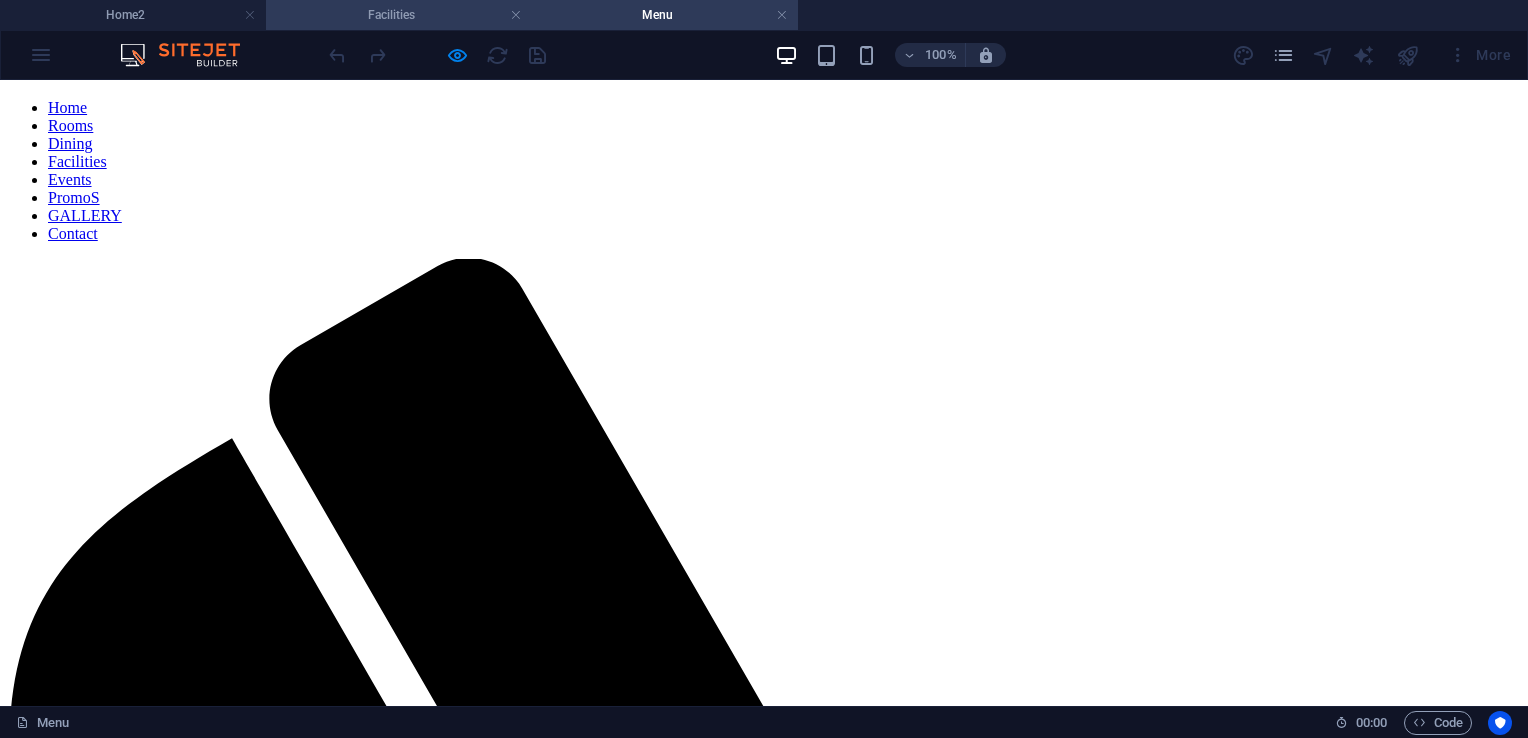 click on "Facilities" at bounding box center (399, 15) 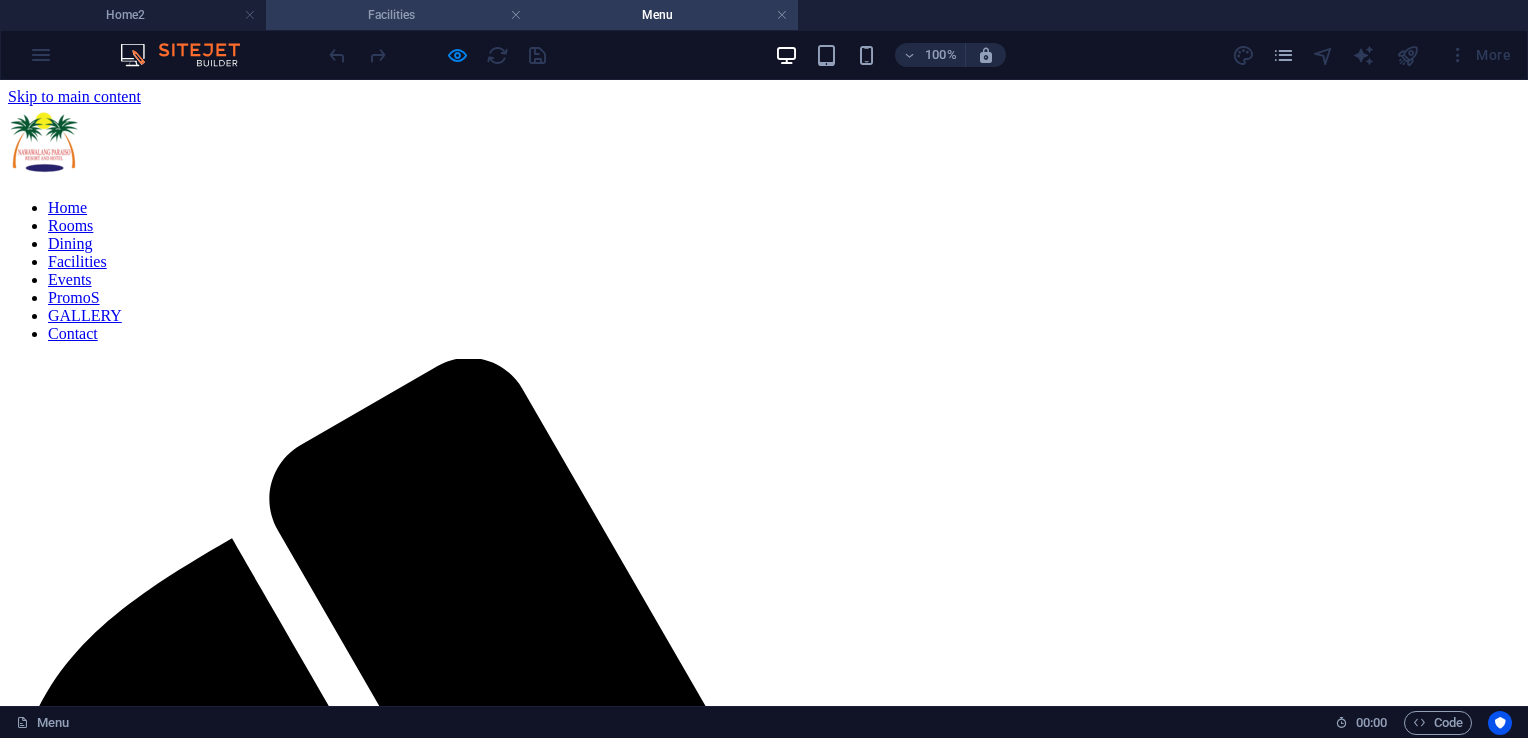 scroll, scrollTop: 300, scrollLeft: 0, axis: vertical 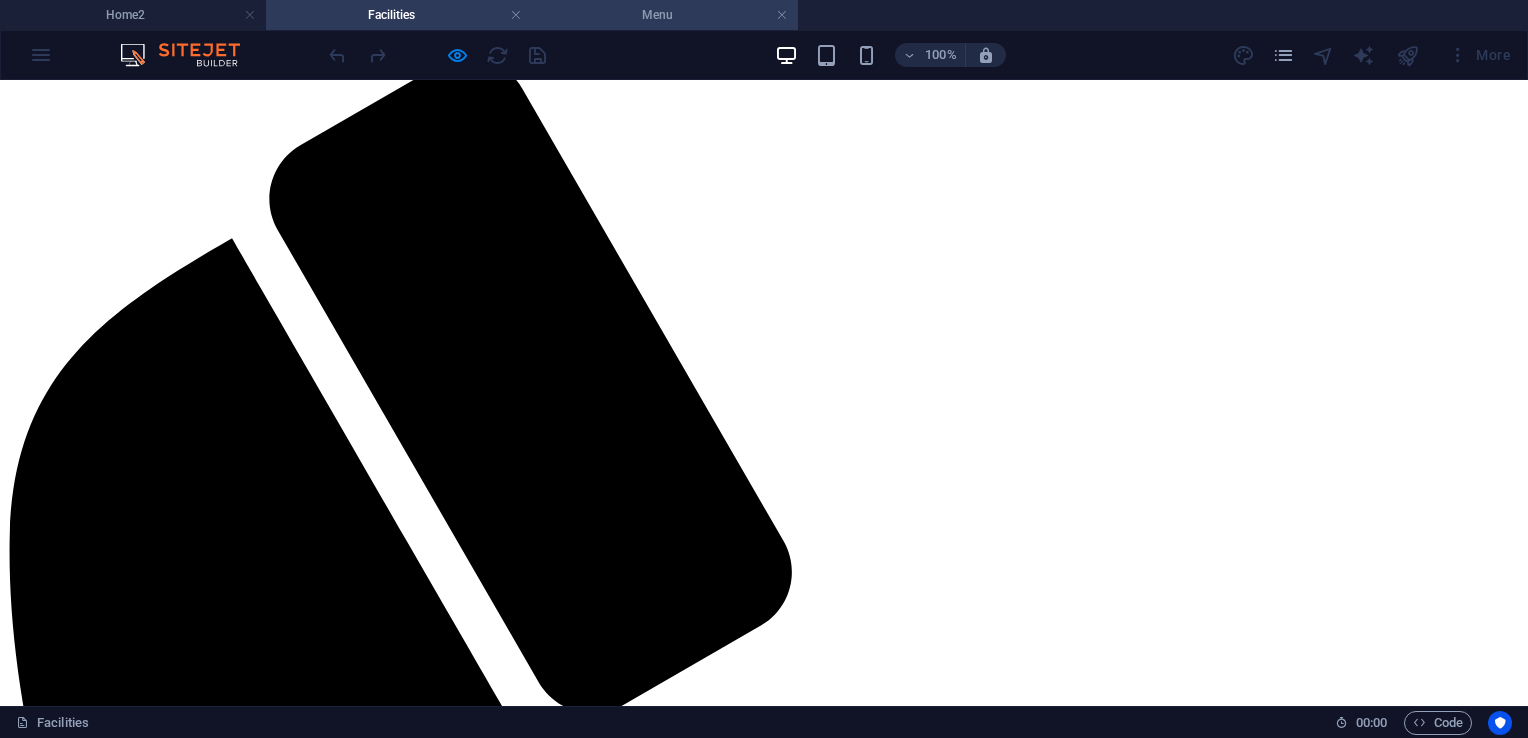 click on "Menu" at bounding box center [665, 15] 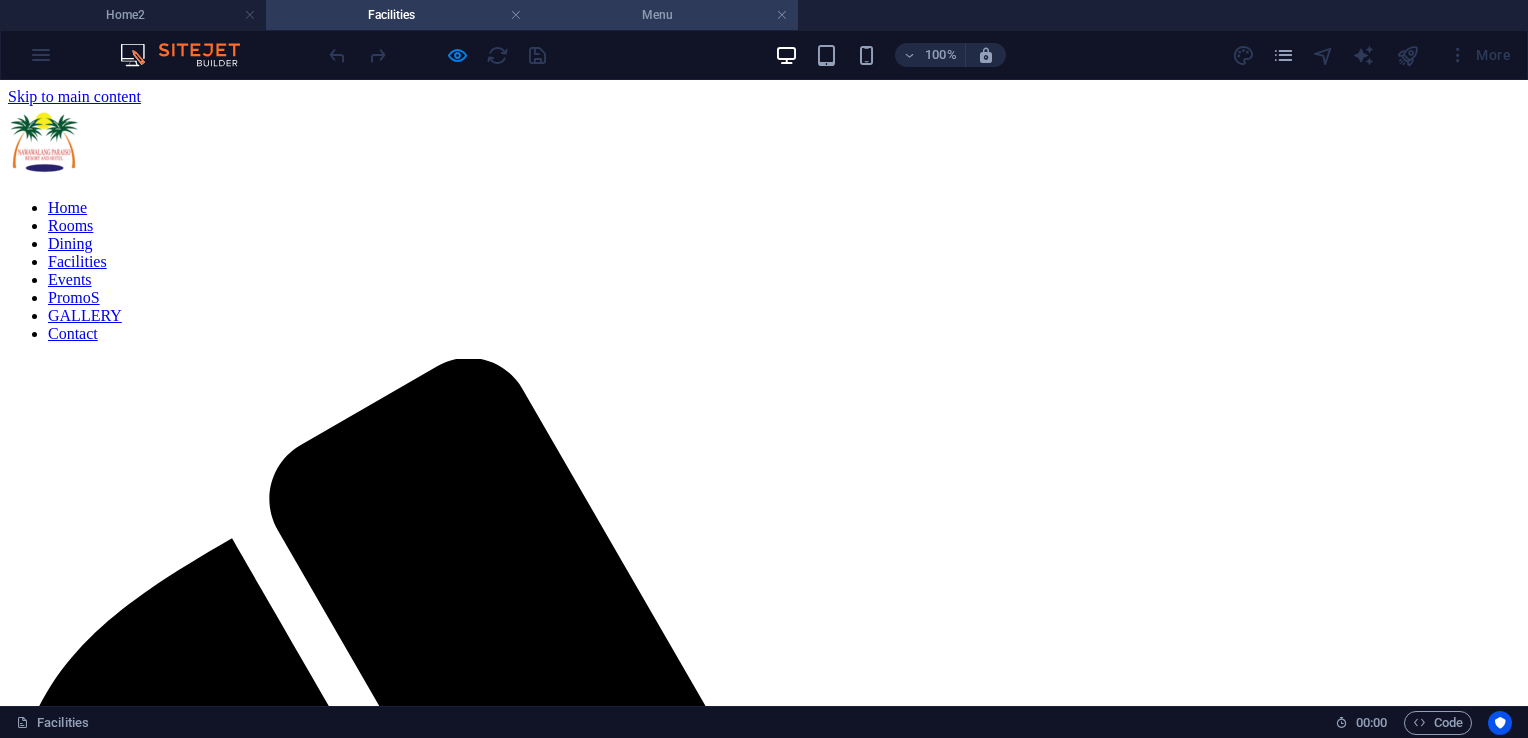 scroll, scrollTop: 100, scrollLeft: 0, axis: vertical 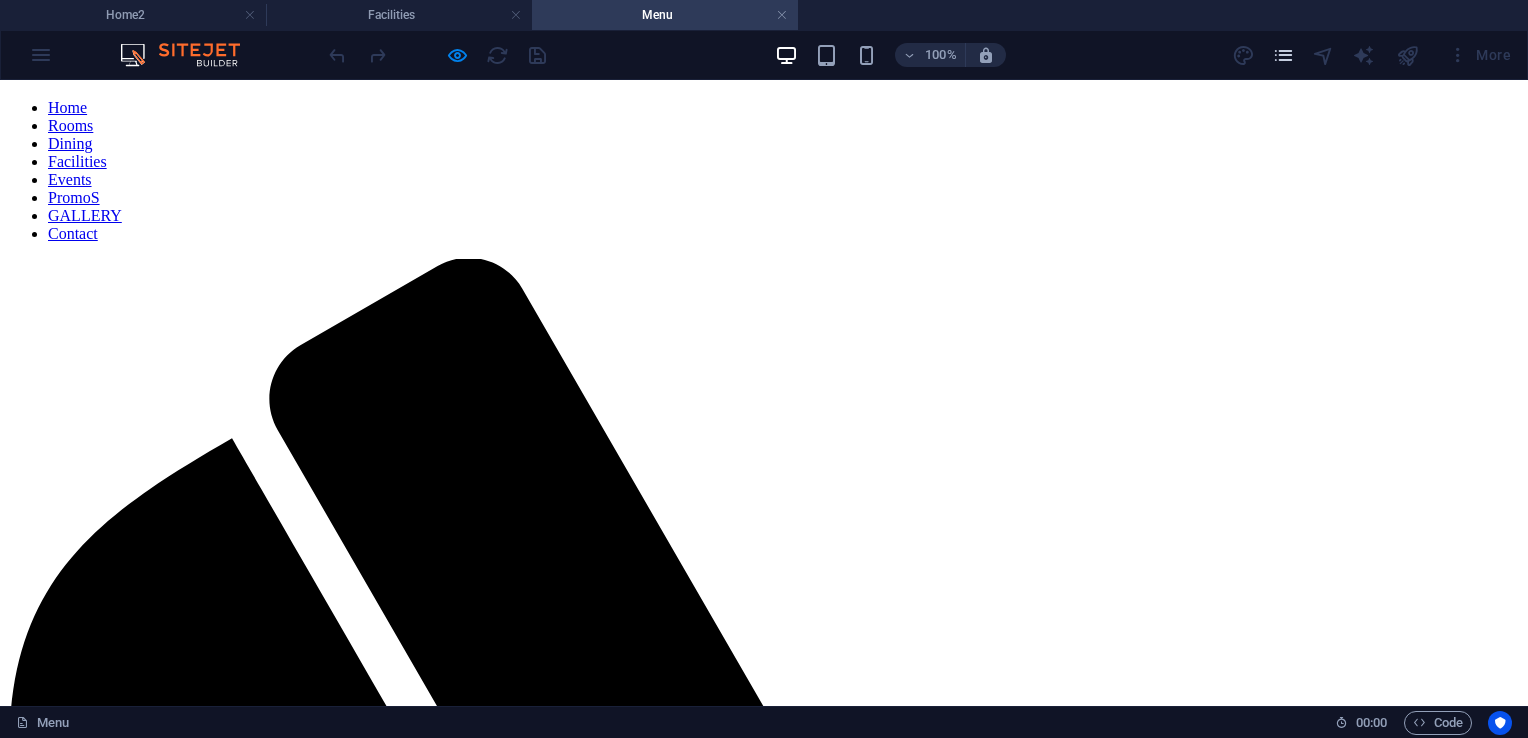 click at bounding box center [1283, 55] 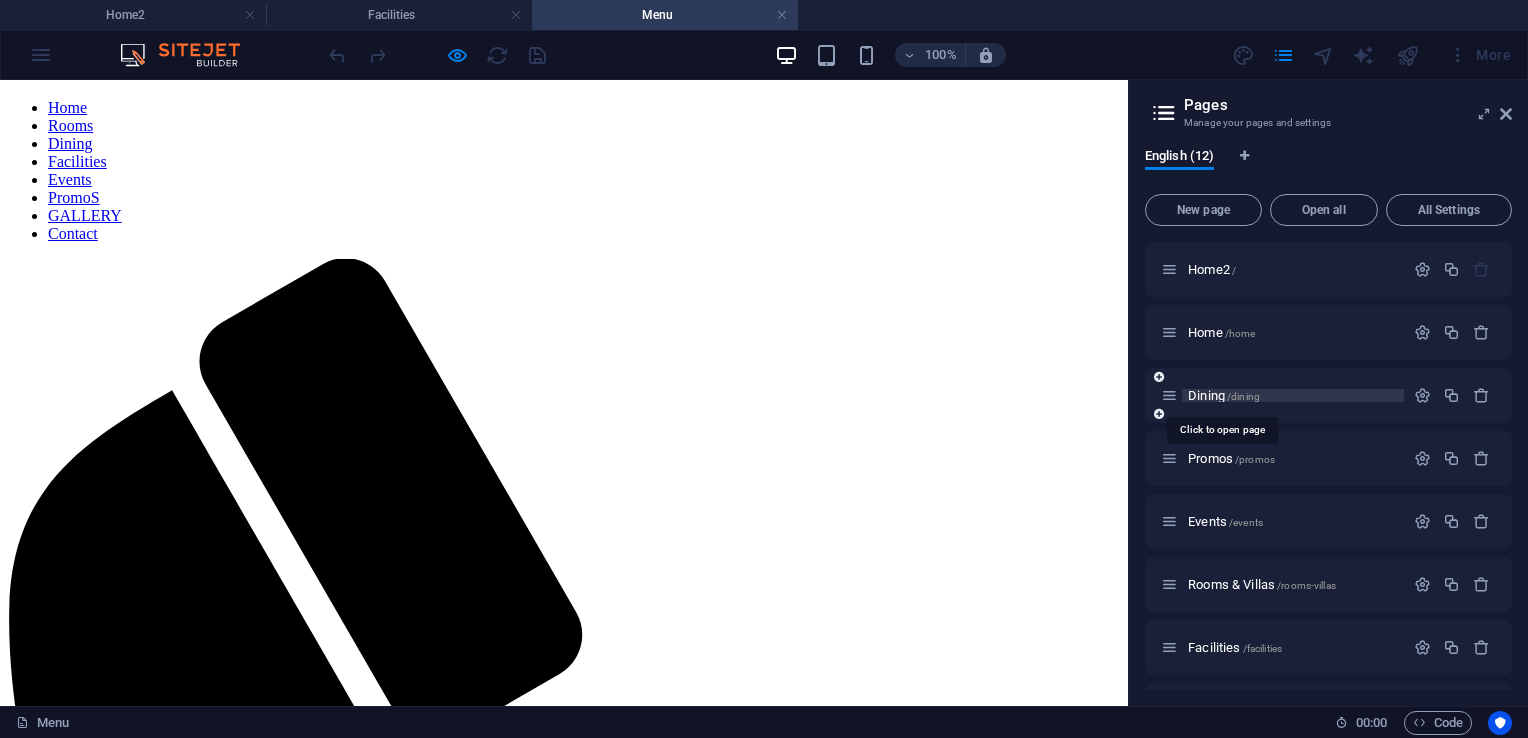 click on "Dining /dining" at bounding box center (1224, 395) 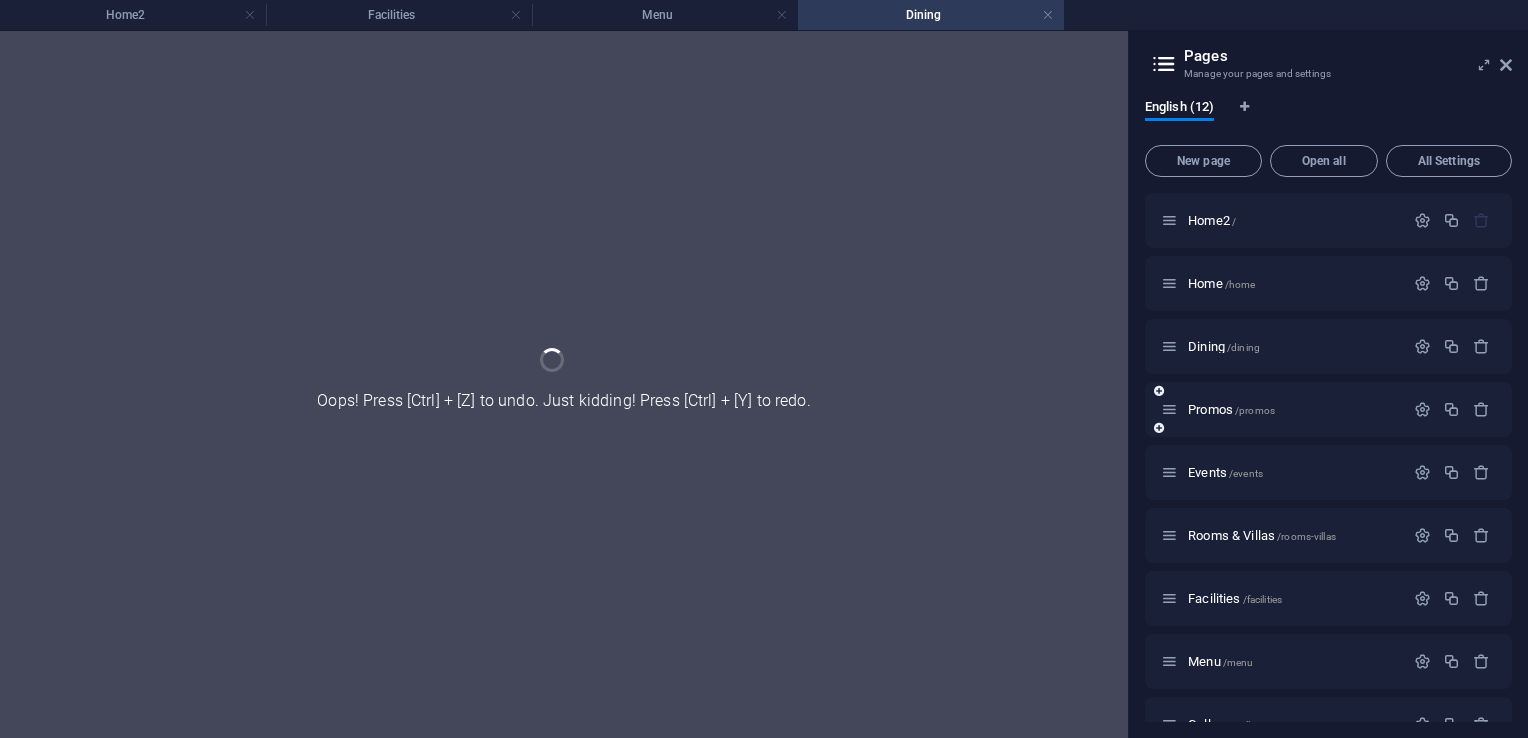 scroll, scrollTop: 0, scrollLeft: 0, axis: both 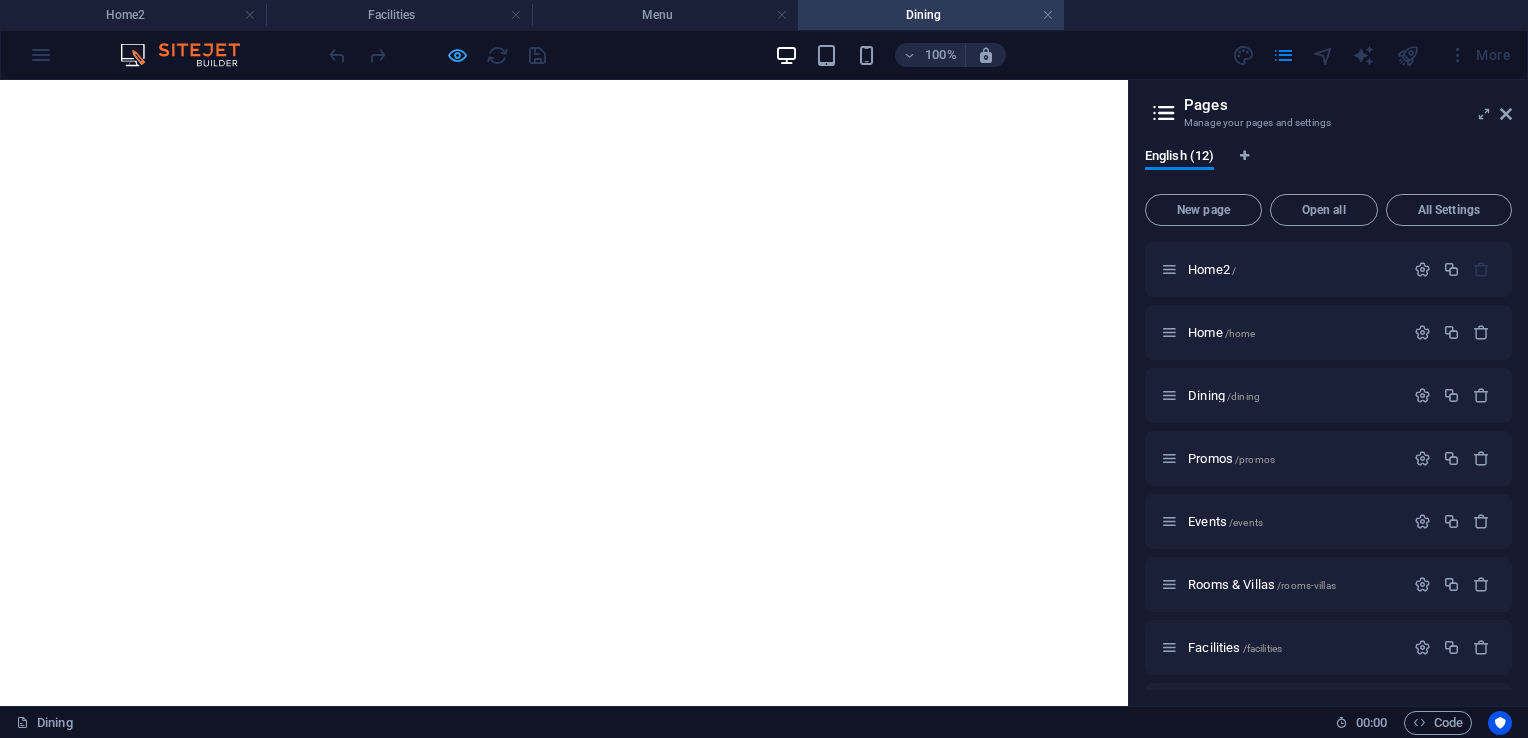 click at bounding box center (457, 55) 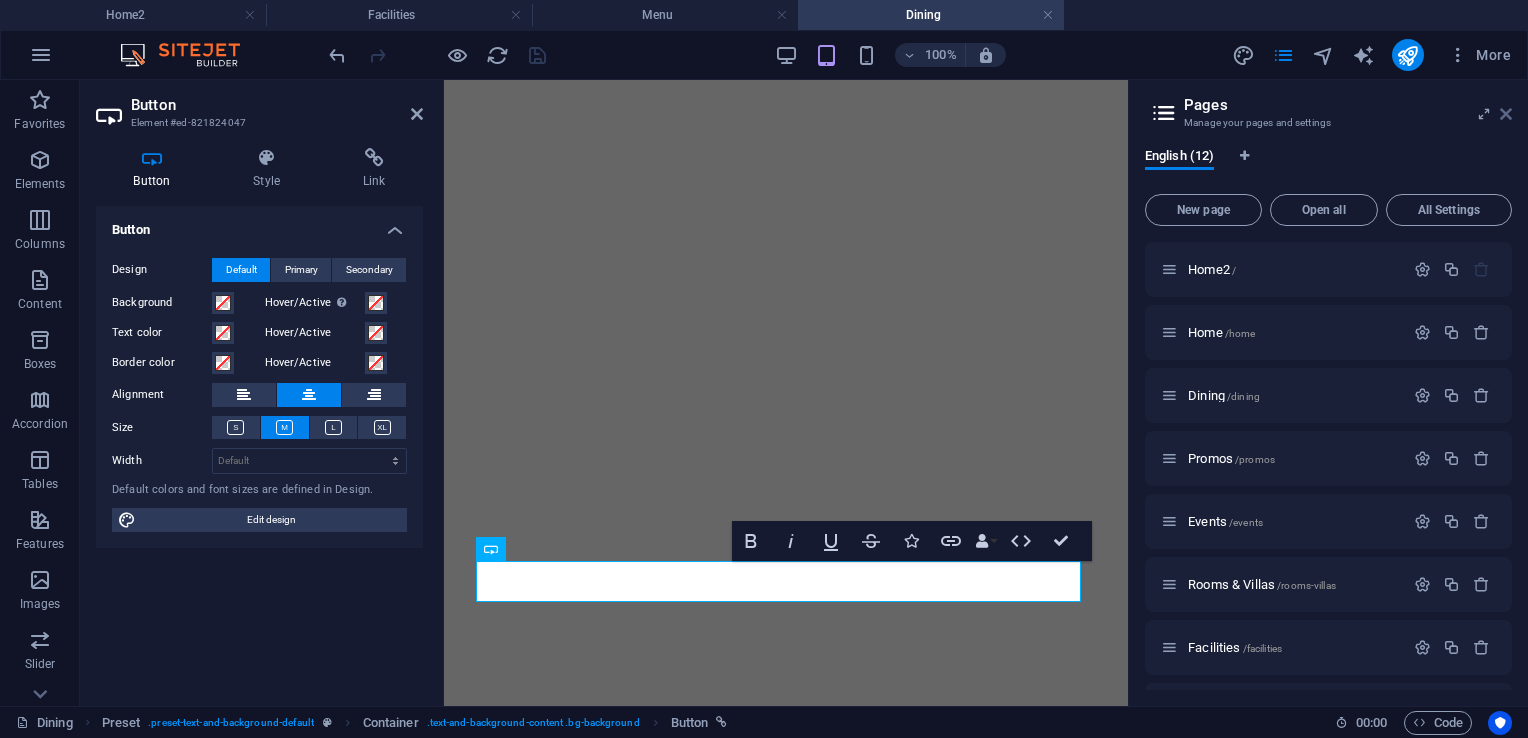 click on "Pages Manage your pages and settings English (12) New page Open all All Settings Home2 / Home /home Dining /dining Promos /promos Events /events Rooms & Villas /rooms-villas Facilities /facilities Menu /menu Gallery /gallery Contact /contact Legal Notice /legal-notice Privacy /privacy" at bounding box center (1328, 393) 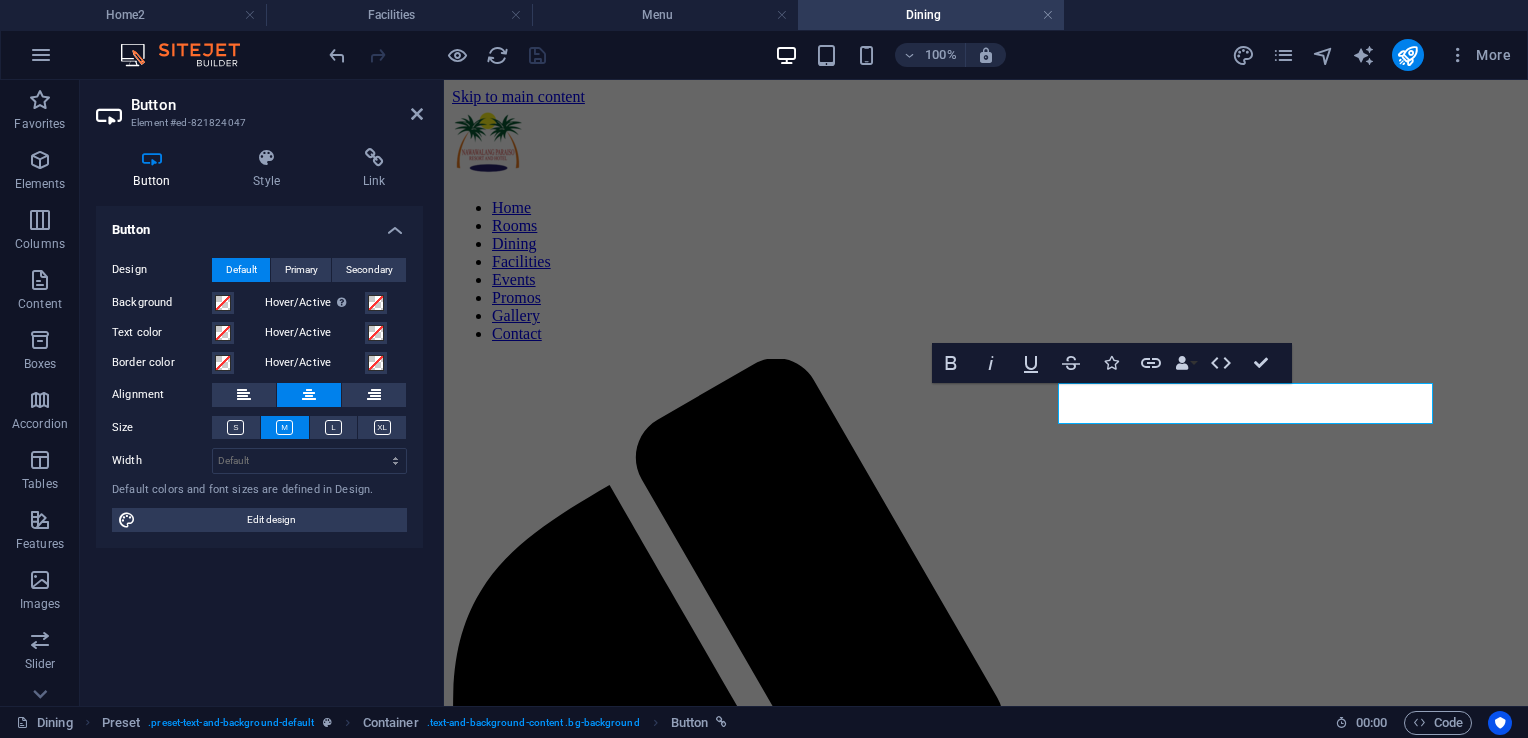 scroll, scrollTop: 1031, scrollLeft: 0, axis: vertical 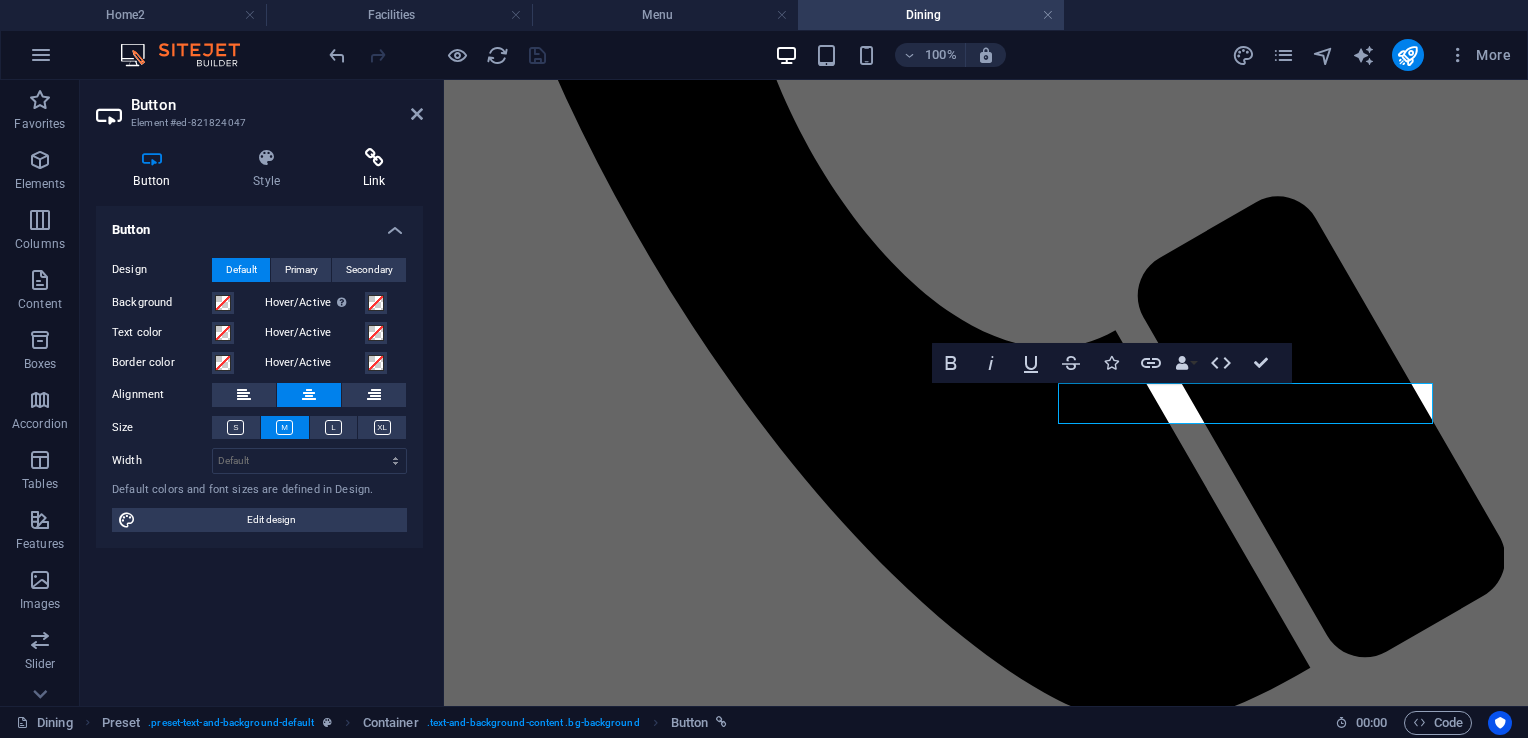 click on "Link" at bounding box center [374, 169] 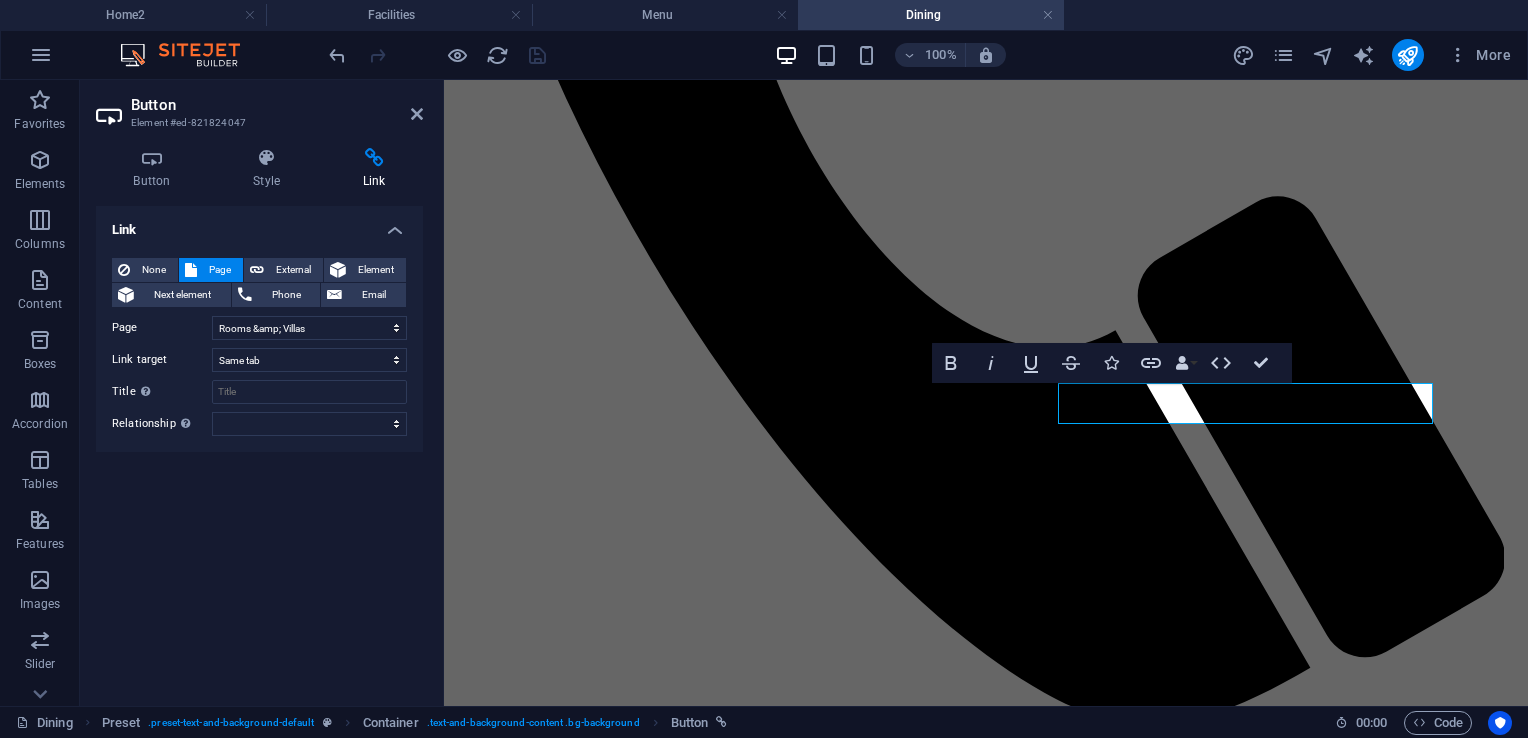 click on "Page" at bounding box center (220, 270) 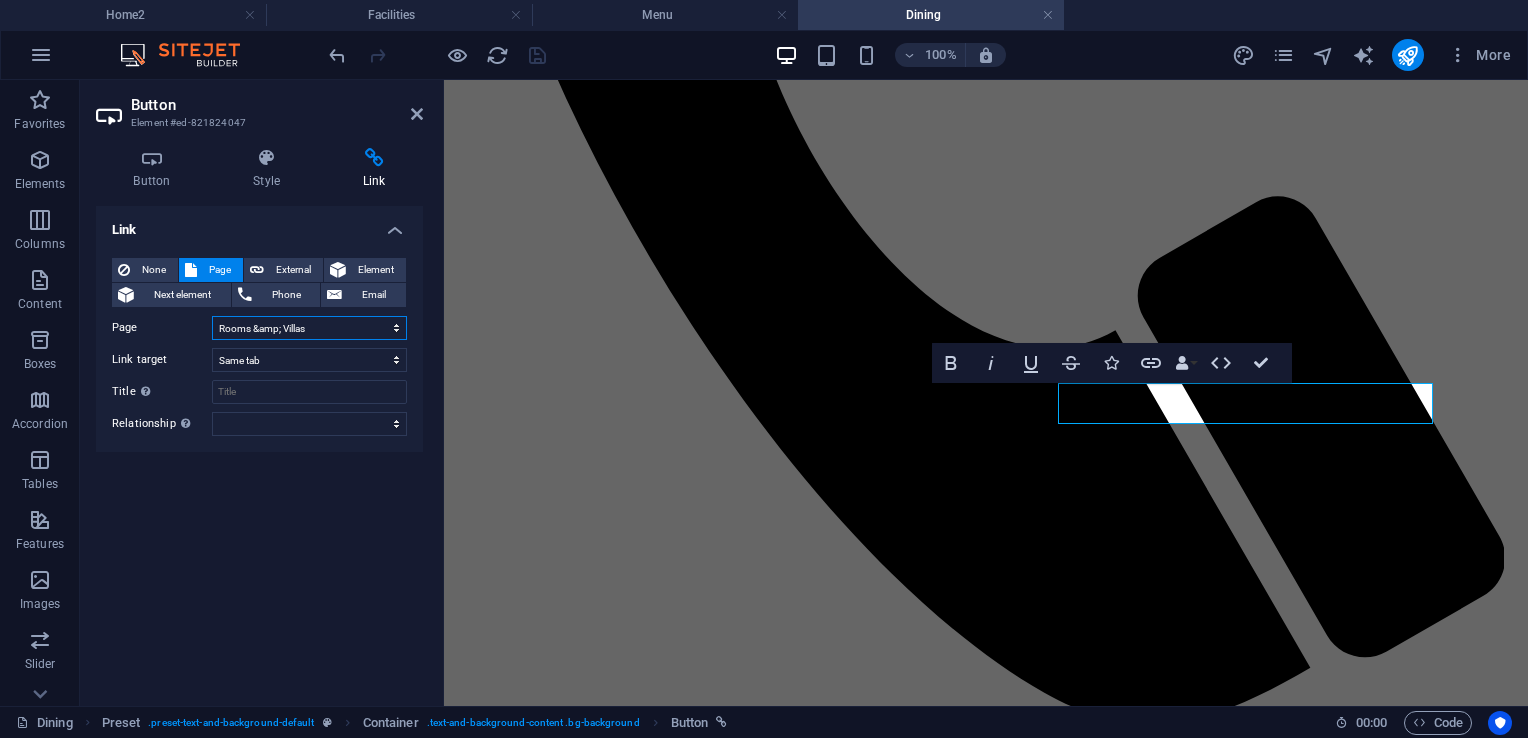click on "Home2 Home Dining Promos Events Rooms &amp; Villas Facilities Menu Gallery Contact Legal Notice Privacy" at bounding box center [309, 328] 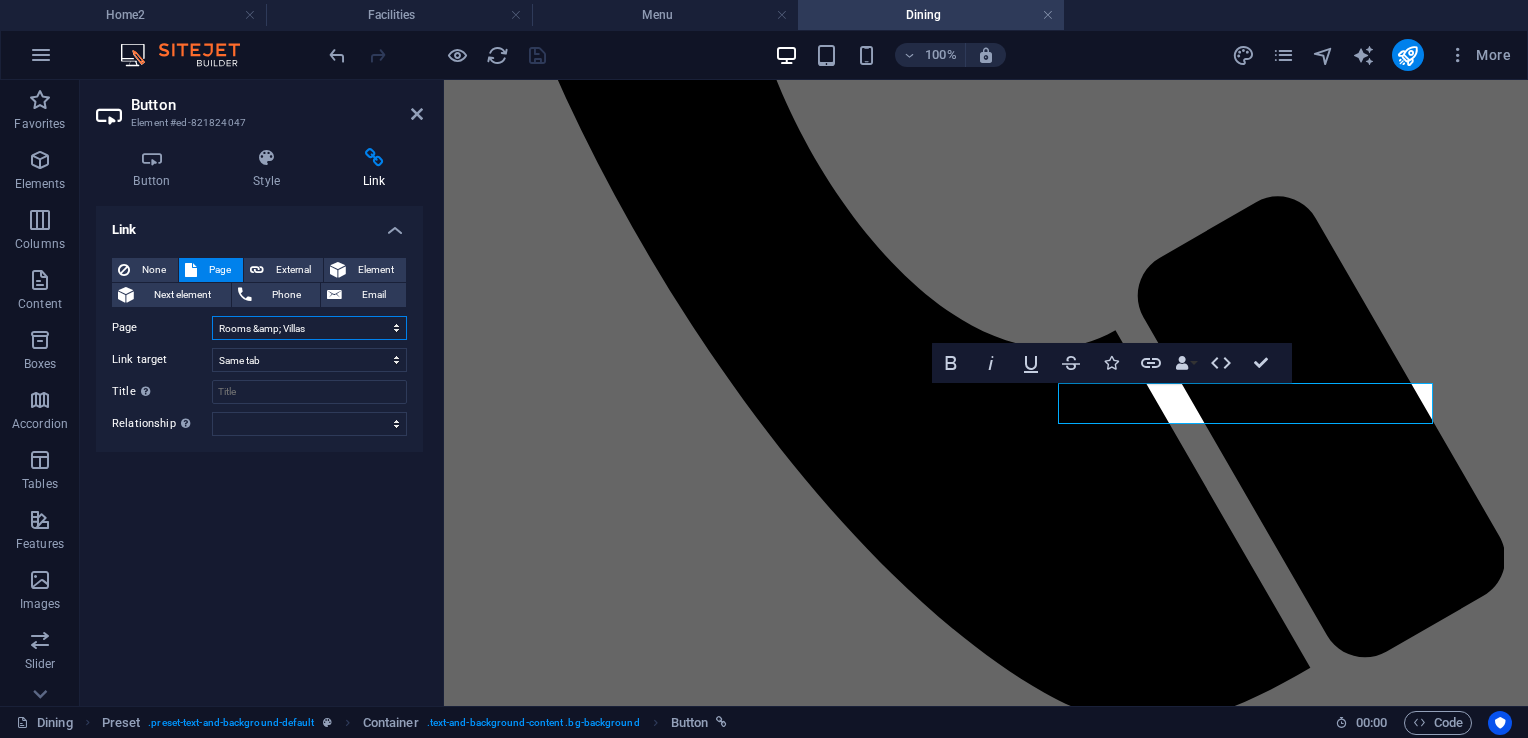 select on "7" 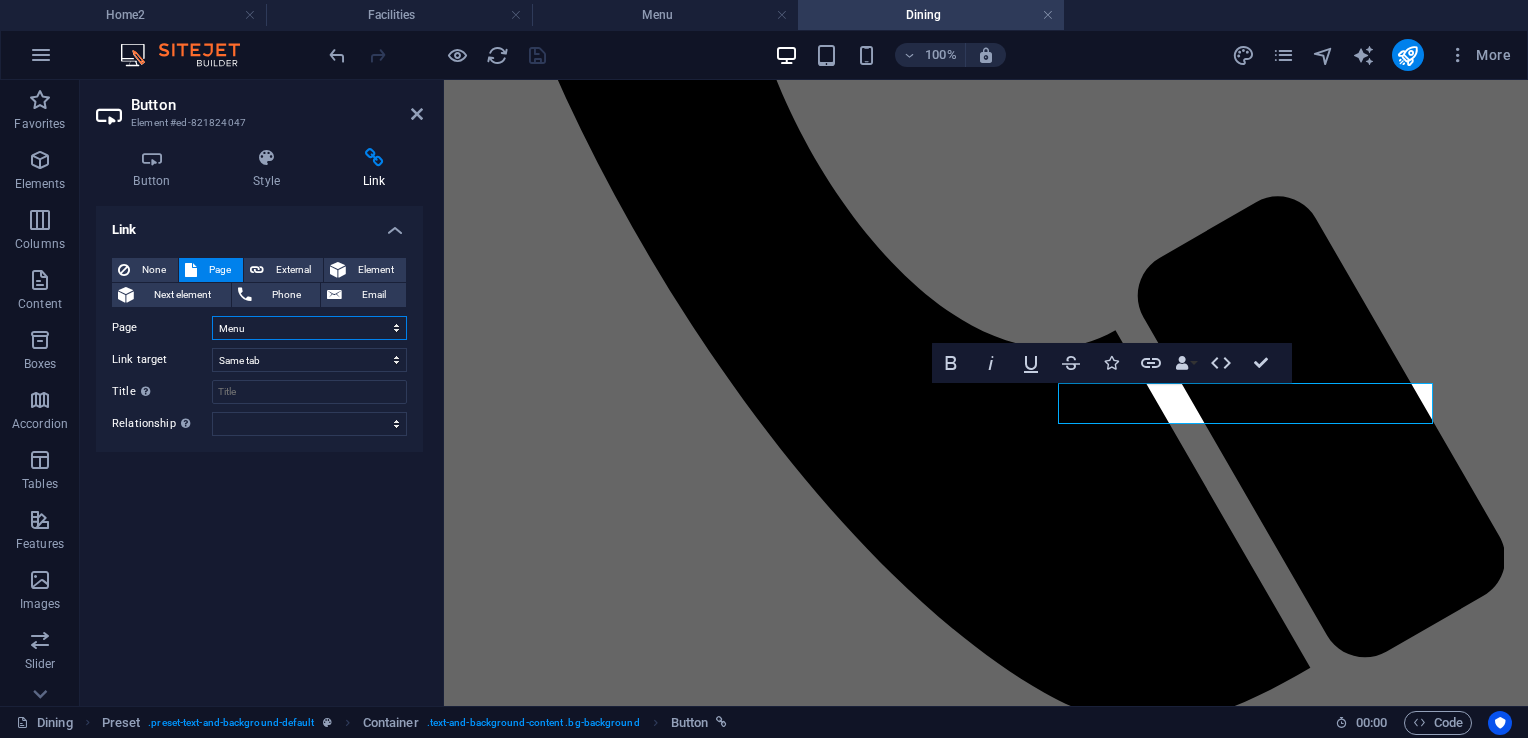 click on "Home2 Home Dining Promos Events Rooms &amp; Villas Facilities Menu Gallery Contact Legal Notice Privacy" at bounding box center [309, 328] 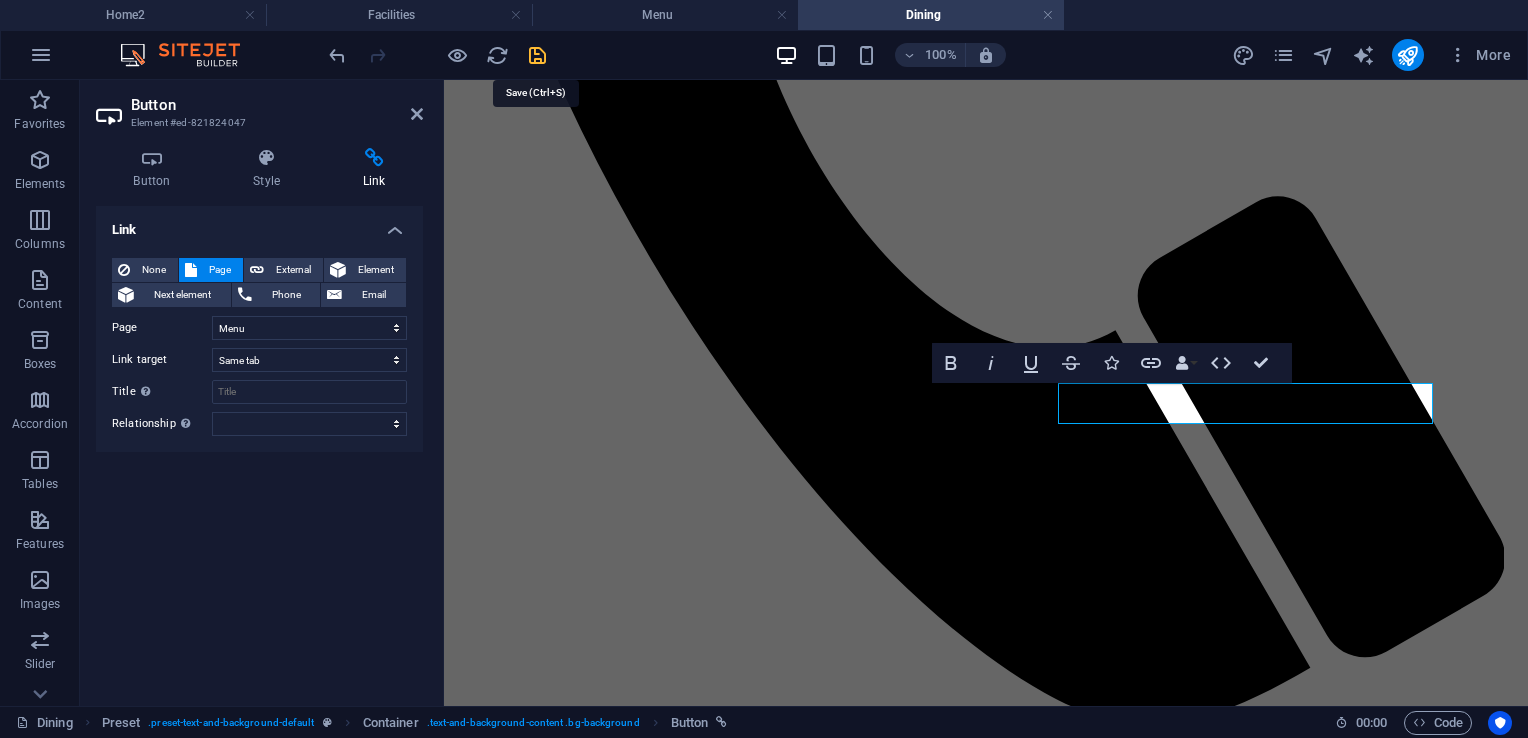 click at bounding box center [537, 55] 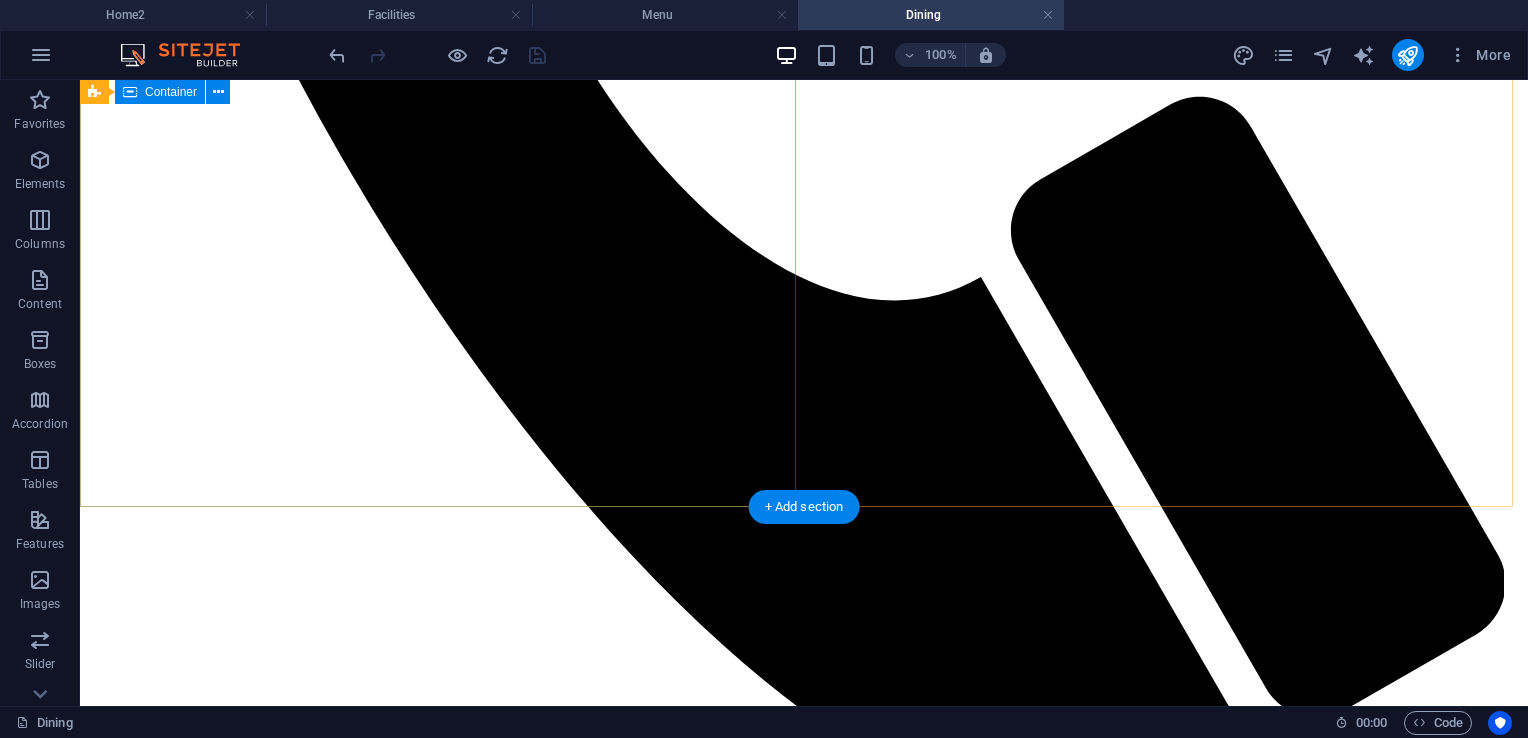 scroll, scrollTop: 1631, scrollLeft: 0, axis: vertical 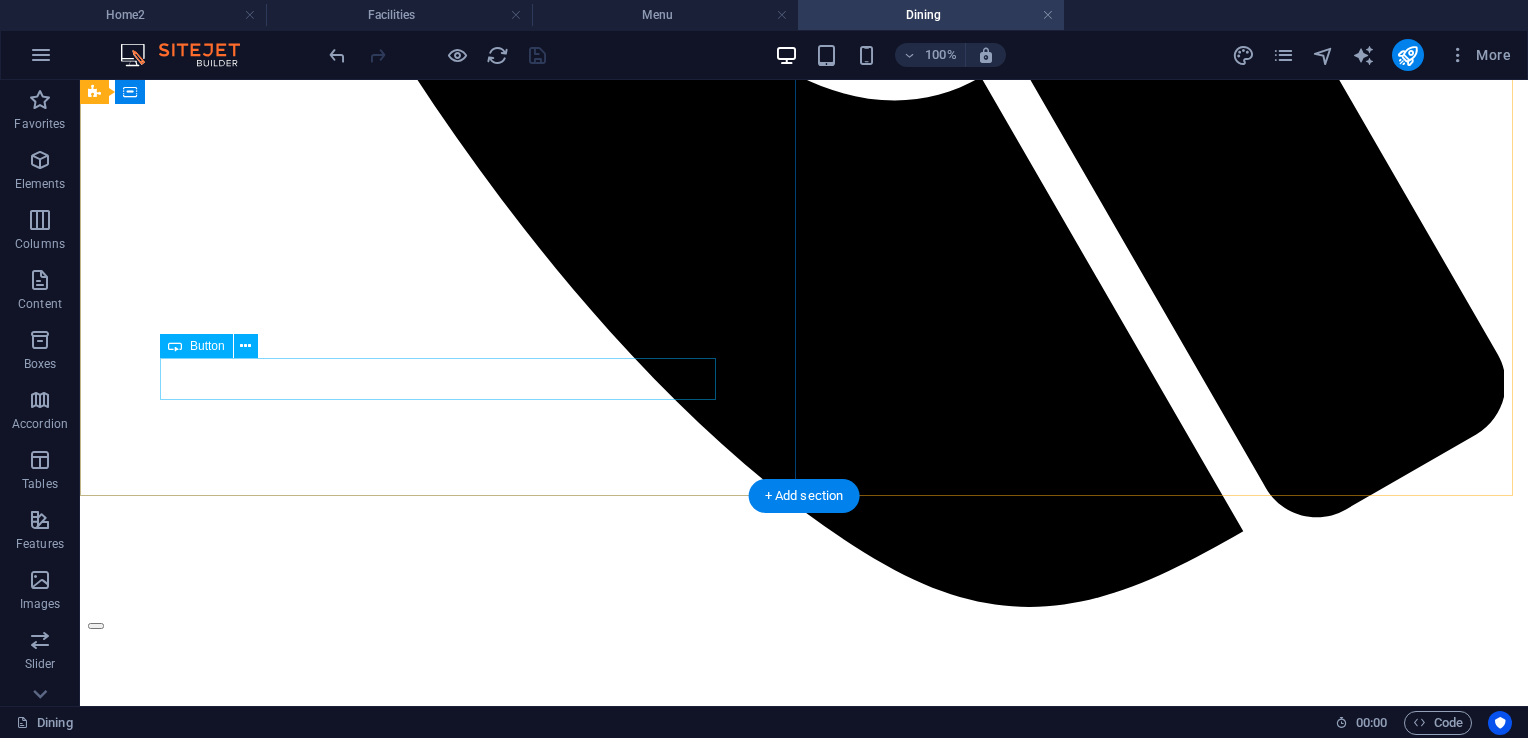 click on "Menu" at bounding box center (804, 3240) 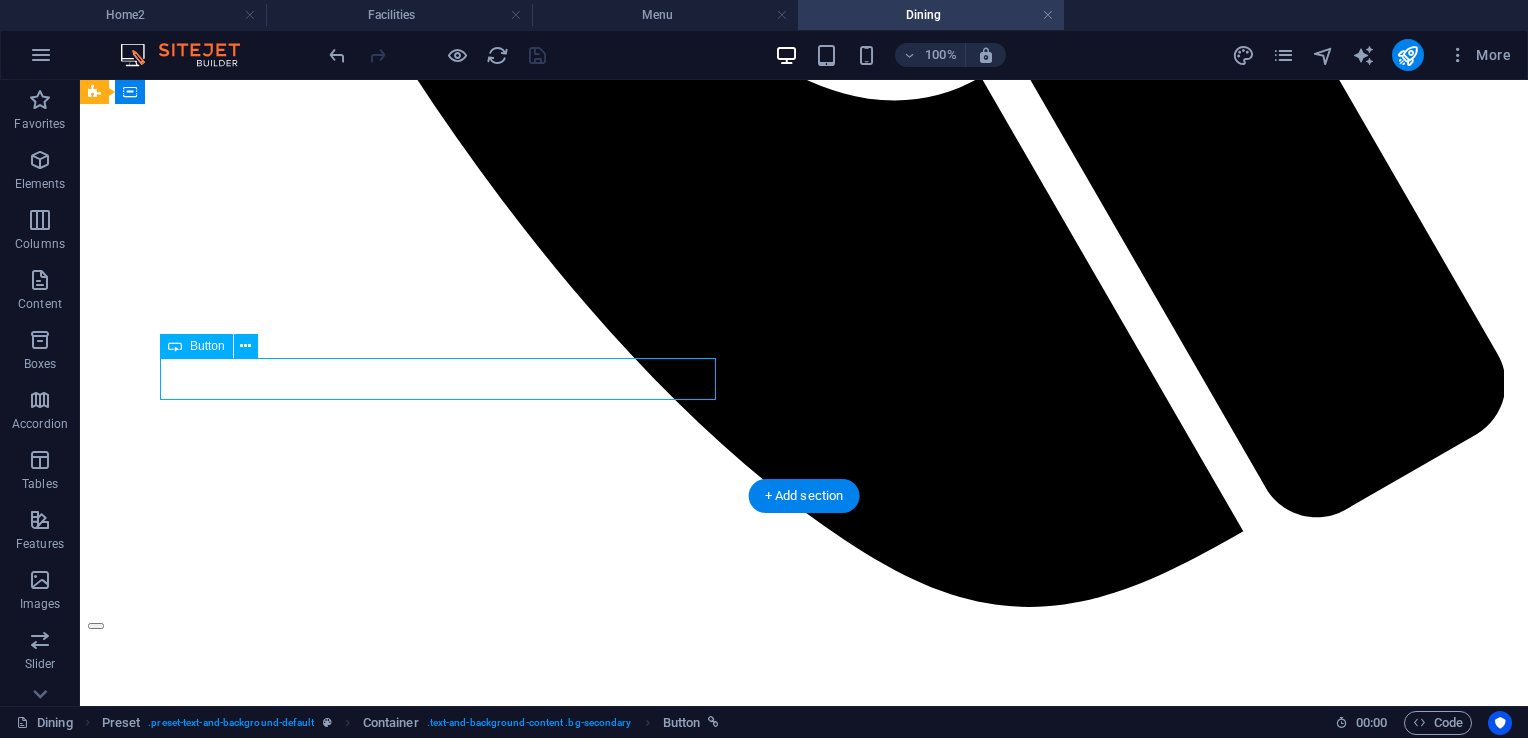 click on "Menu" at bounding box center (804, 3240) 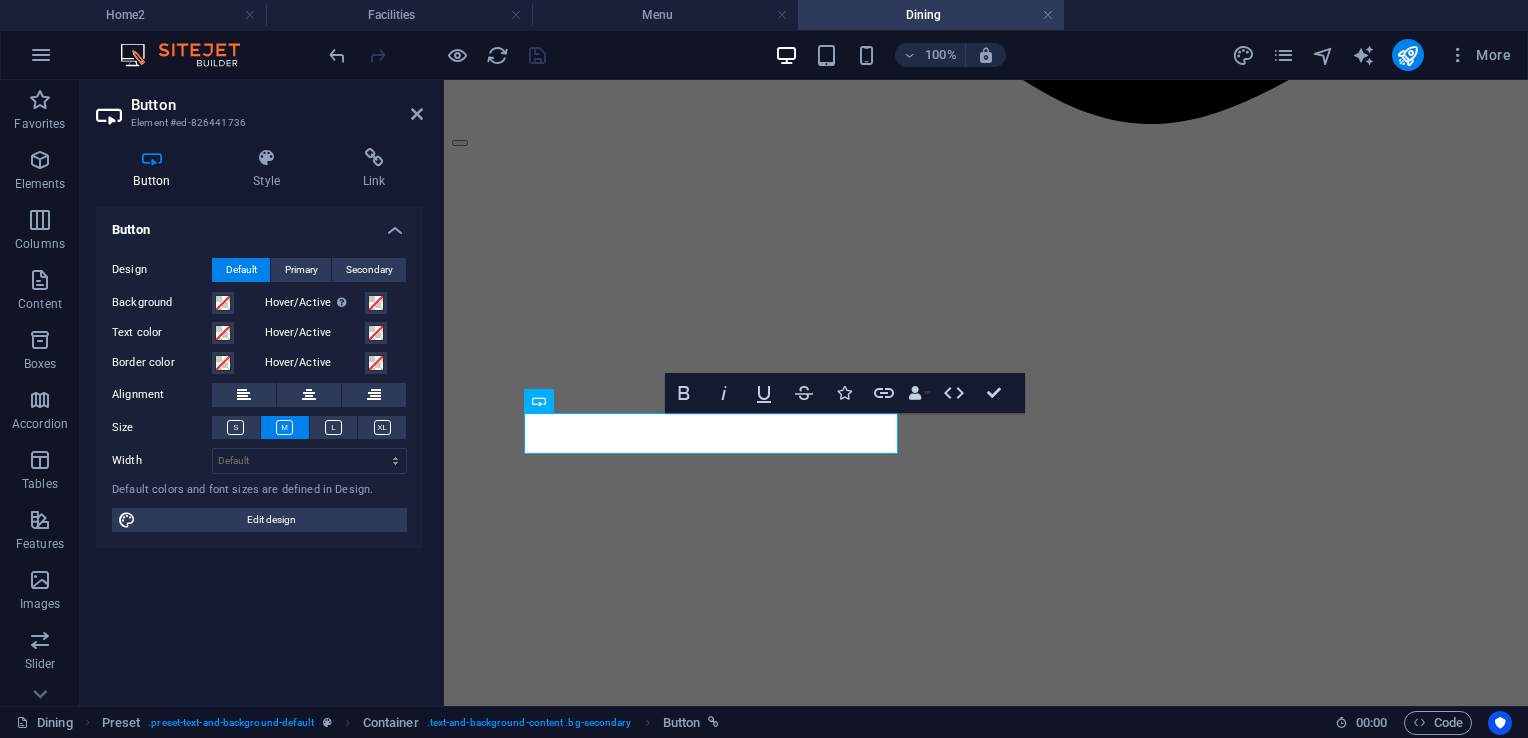 scroll, scrollTop: 1685, scrollLeft: 0, axis: vertical 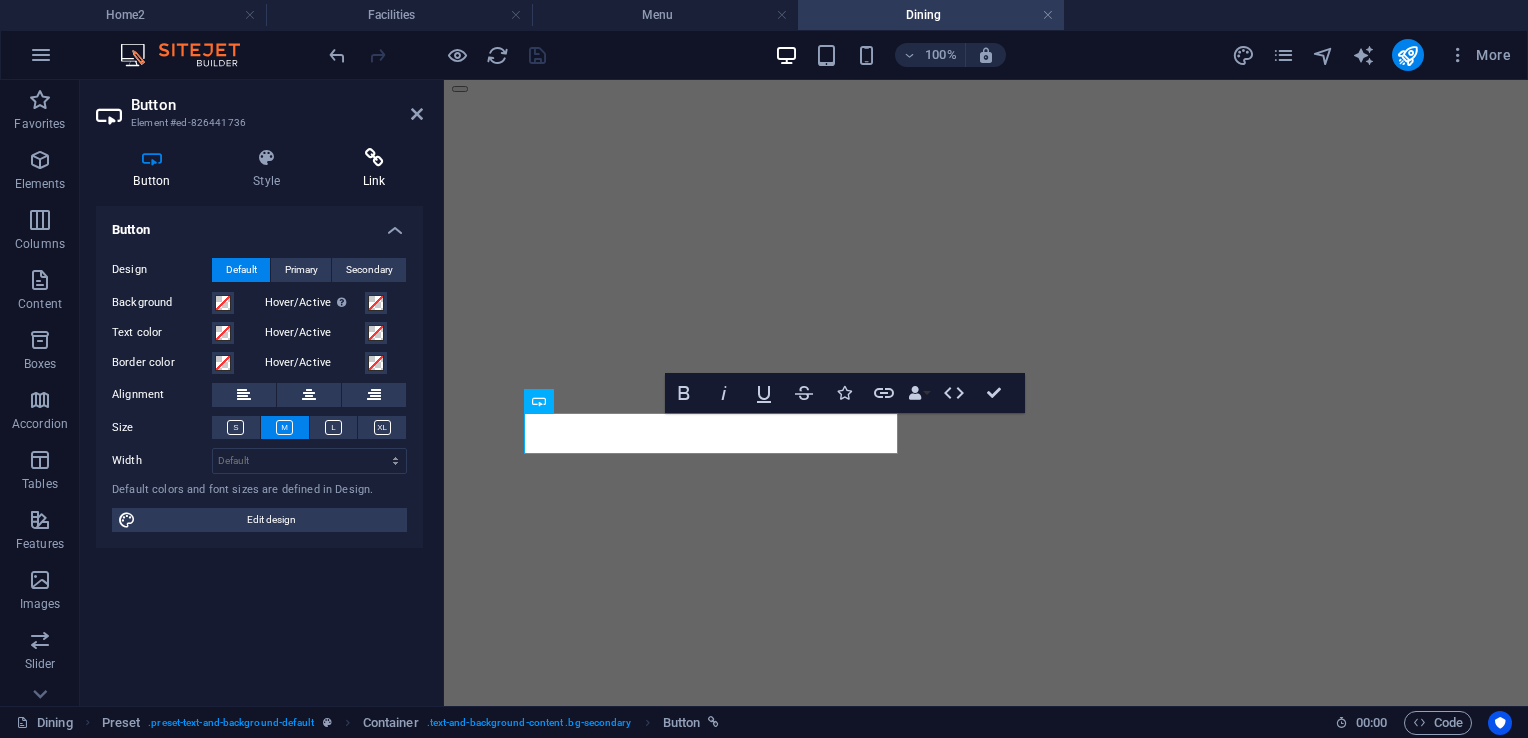 click on "Link" at bounding box center (374, 169) 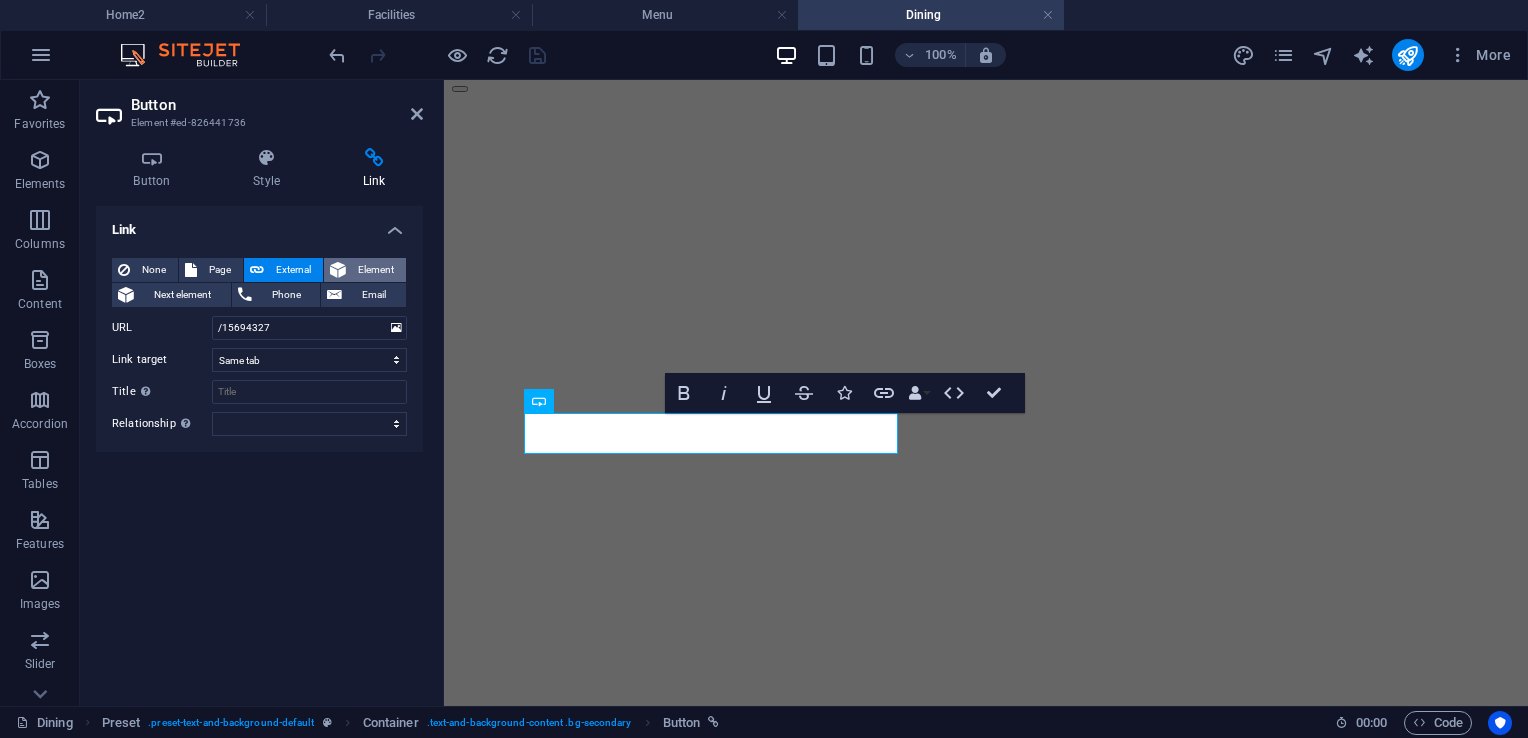 click on "Element" at bounding box center [376, 270] 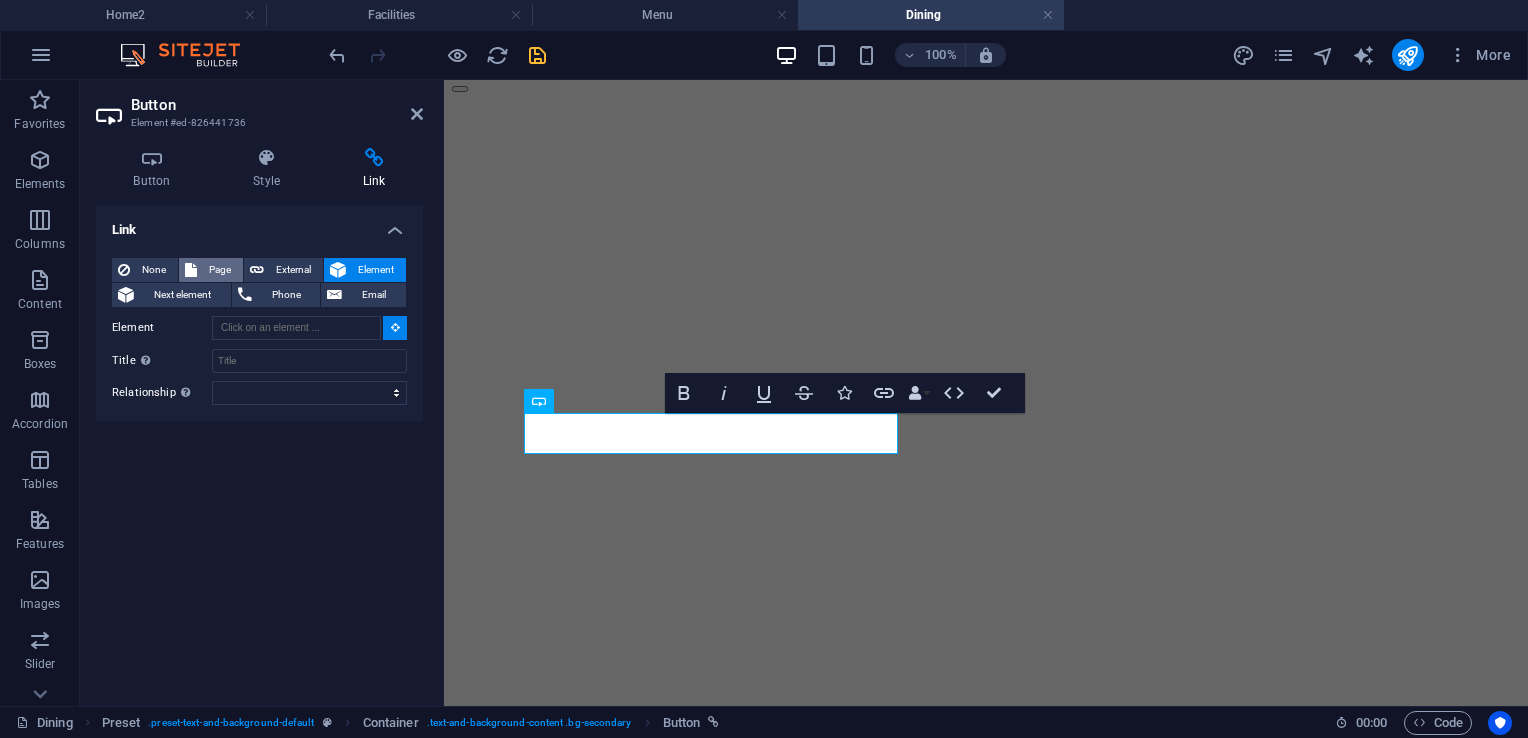 click on "Page" at bounding box center (220, 270) 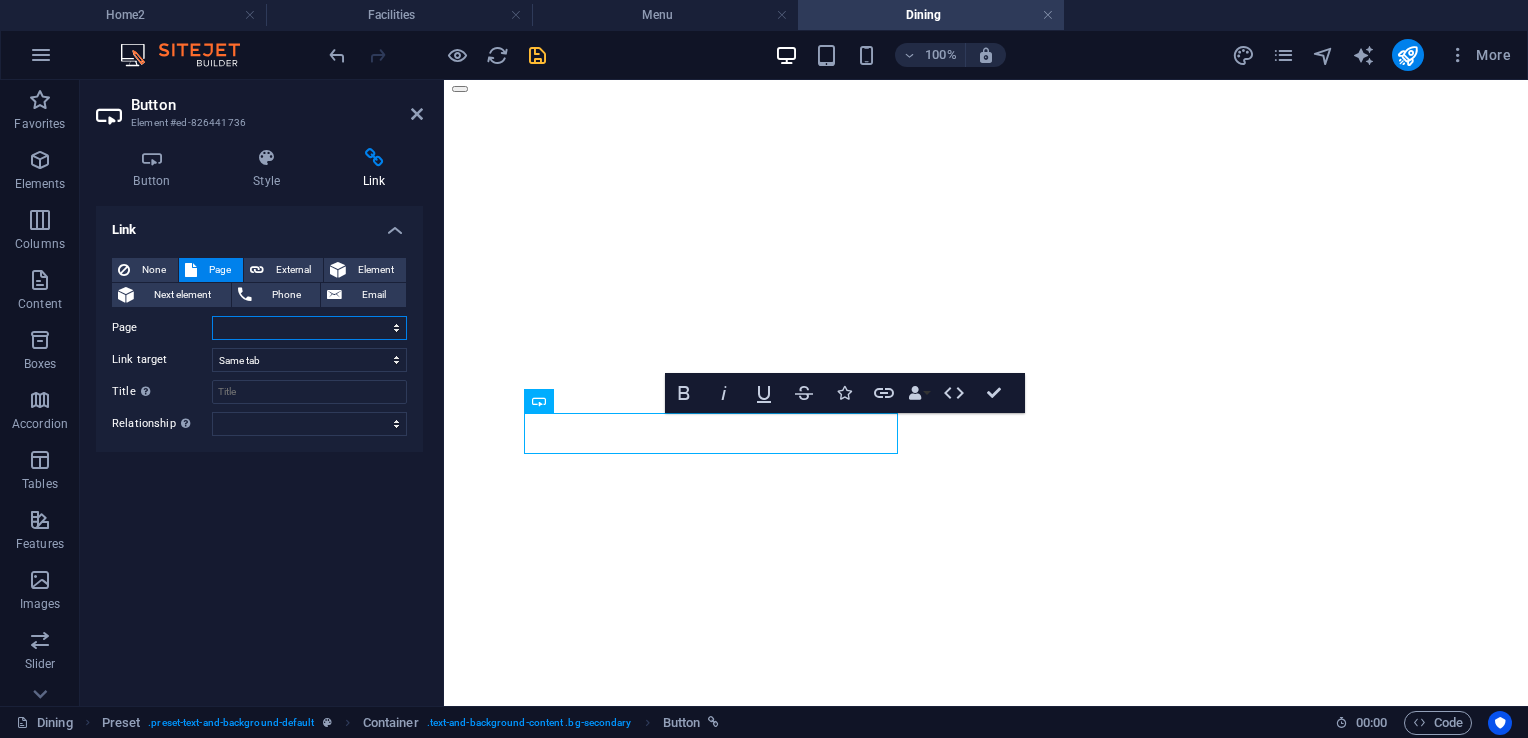 click on "Home2 Home Dining Promos Events Rooms &amp; Villas Facilities Menu Gallery Contact Legal Notice Privacy" at bounding box center [309, 328] 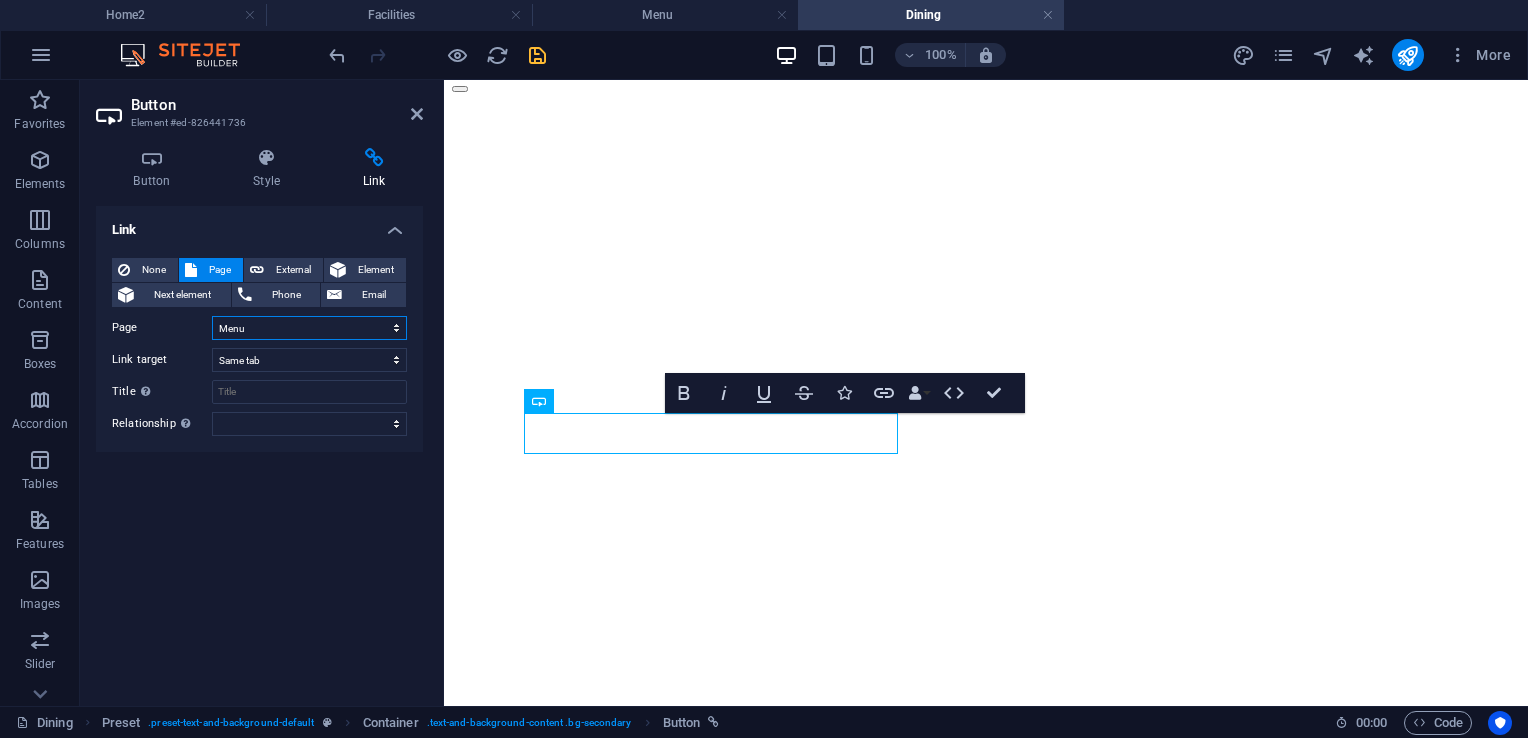 click on "Home2 Home Dining Promos Events Rooms &amp; Villas Facilities Menu Gallery Contact Legal Notice Privacy" at bounding box center (309, 328) 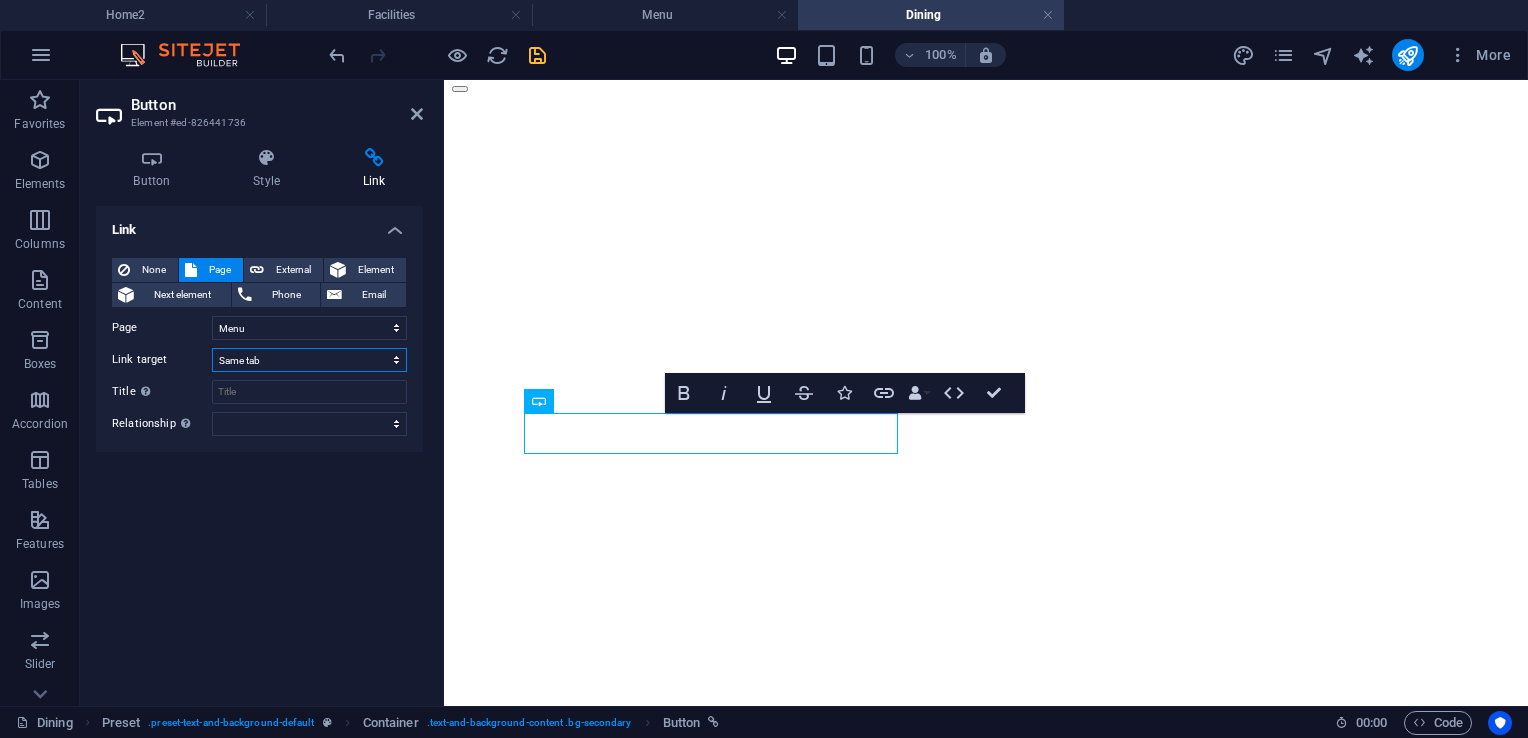 click on "New tab Same tab Overlay" at bounding box center [309, 360] 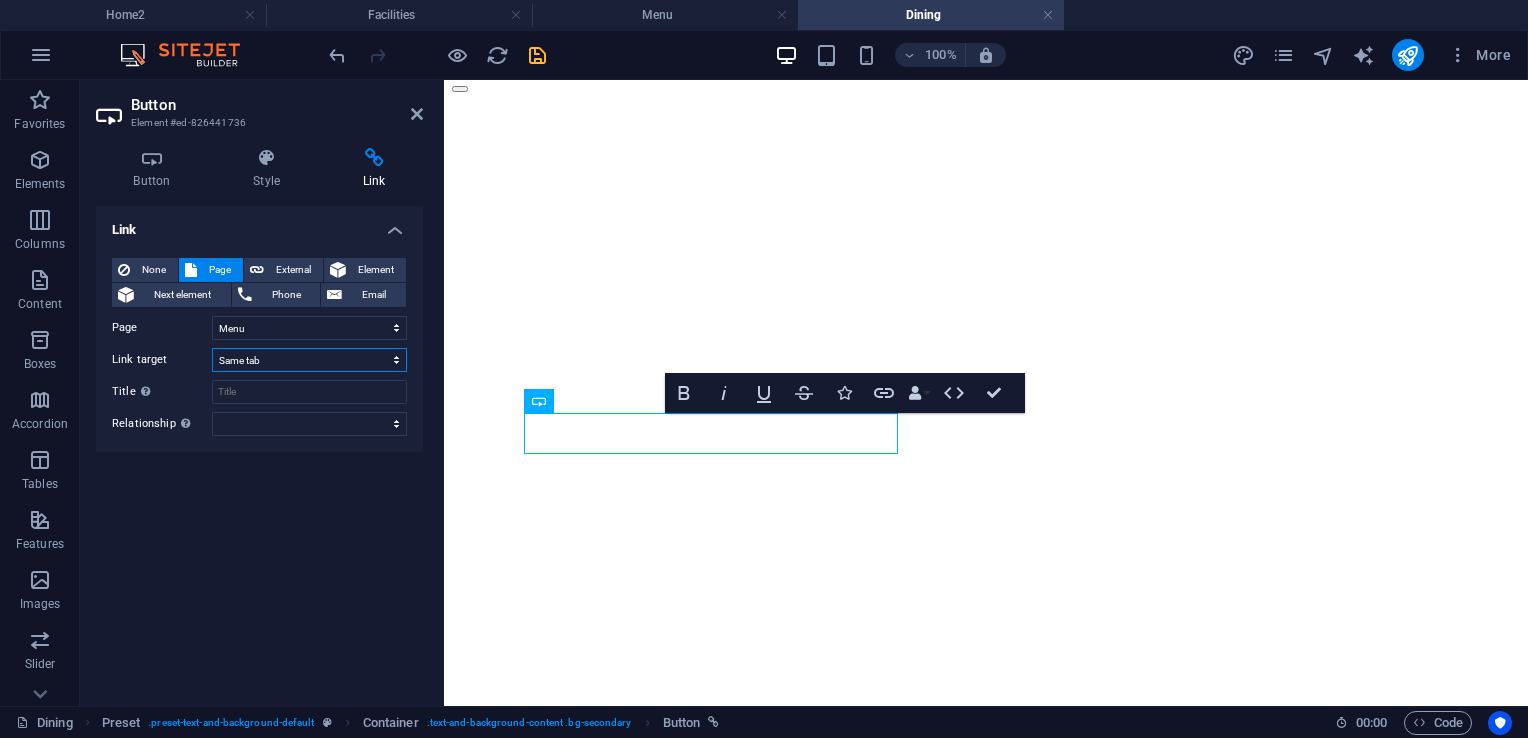 click on "New tab Same tab Overlay" at bounding box center (309, 360) 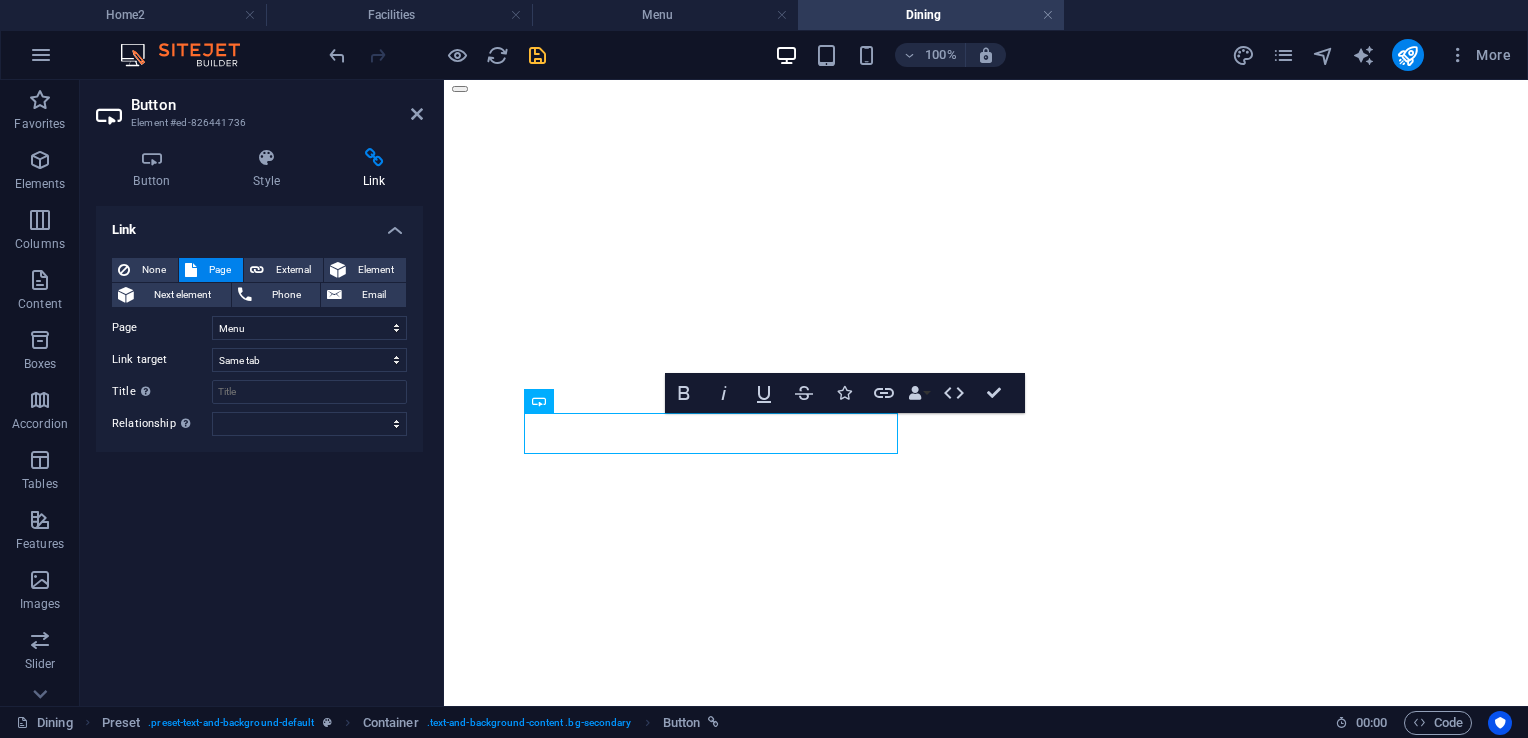 click at bounding box center [537, 55] 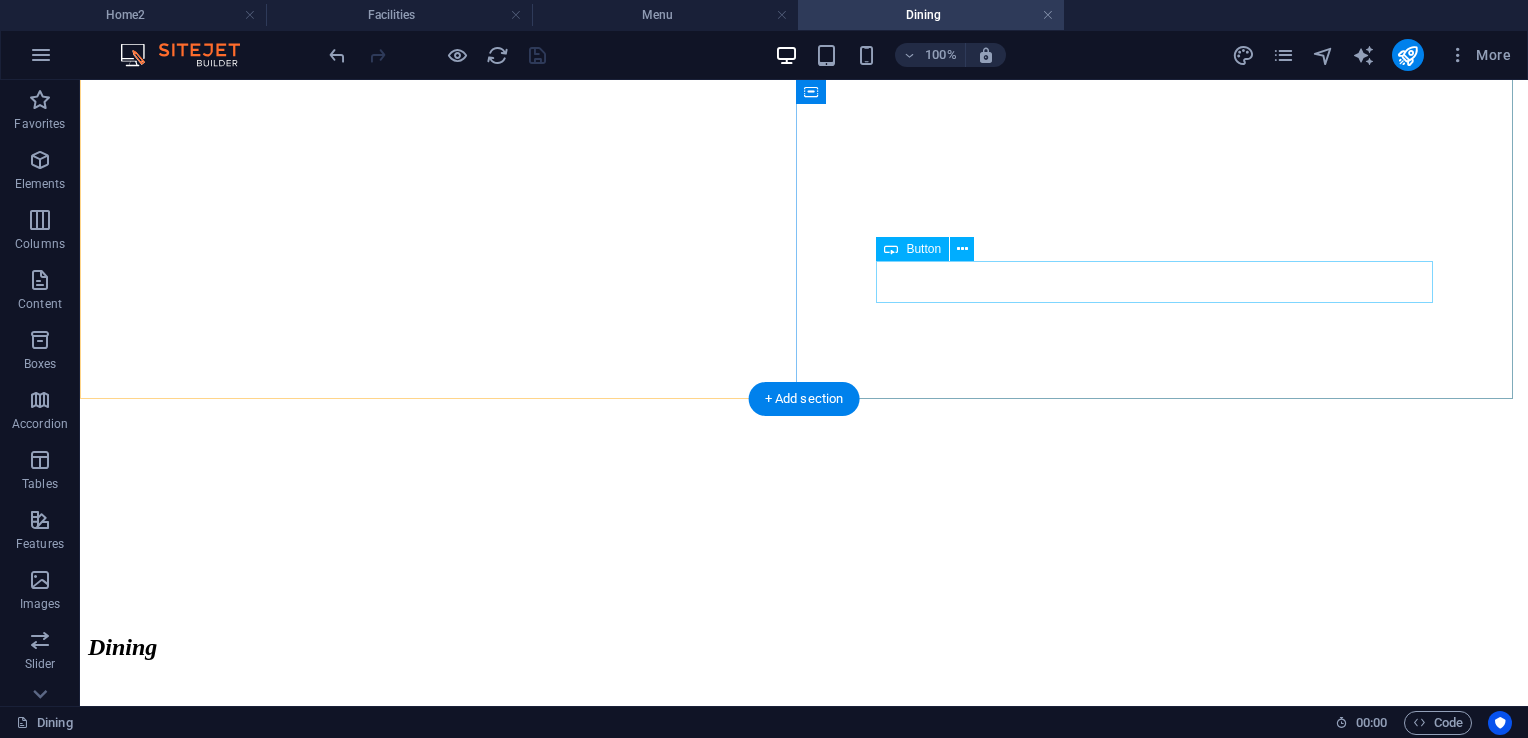 scroll, scrollTop: 2331, scrollLeft: 0, axis: vertical 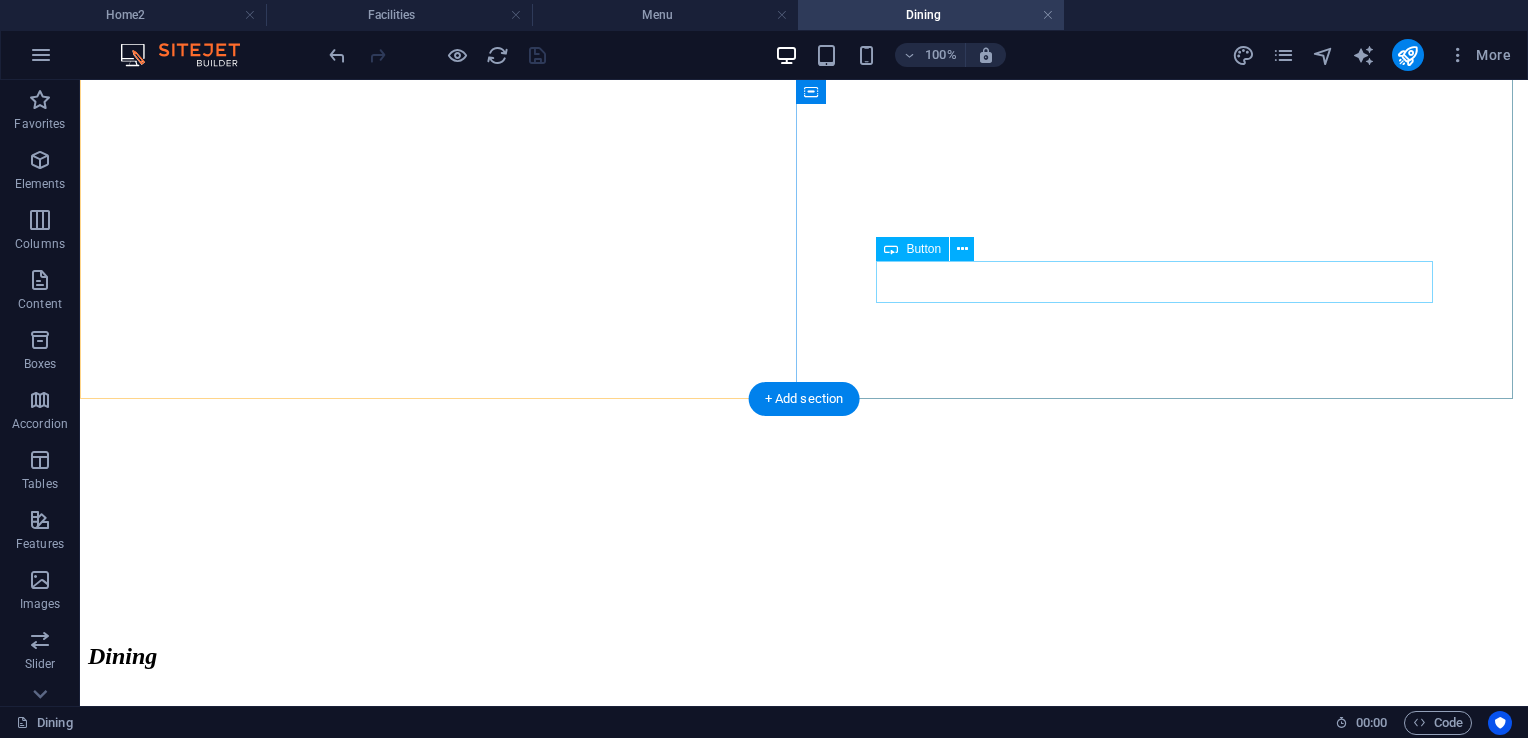 click on "Menu" at bounding box center [804, 4366] 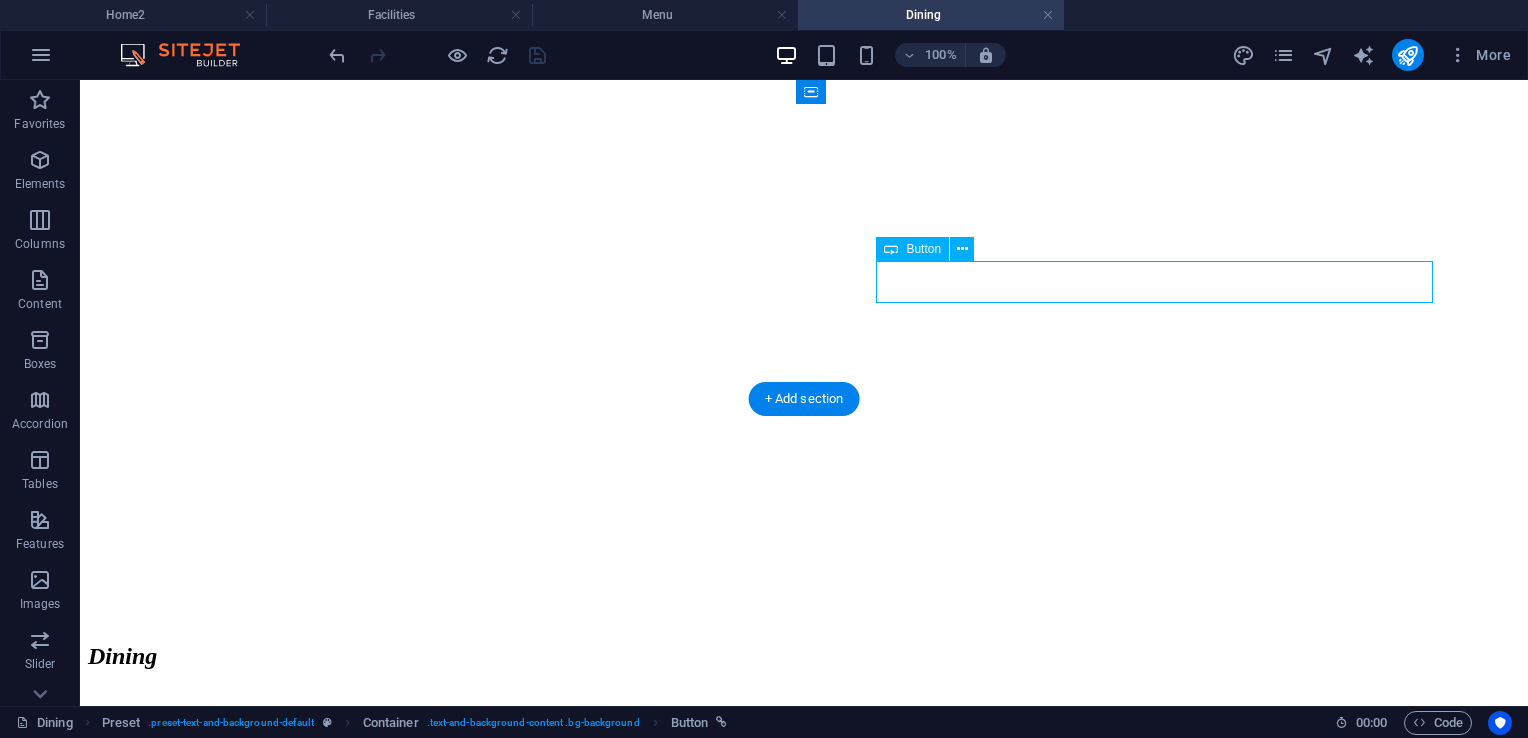 click on "Menu" at bounding box center [804, 4366] 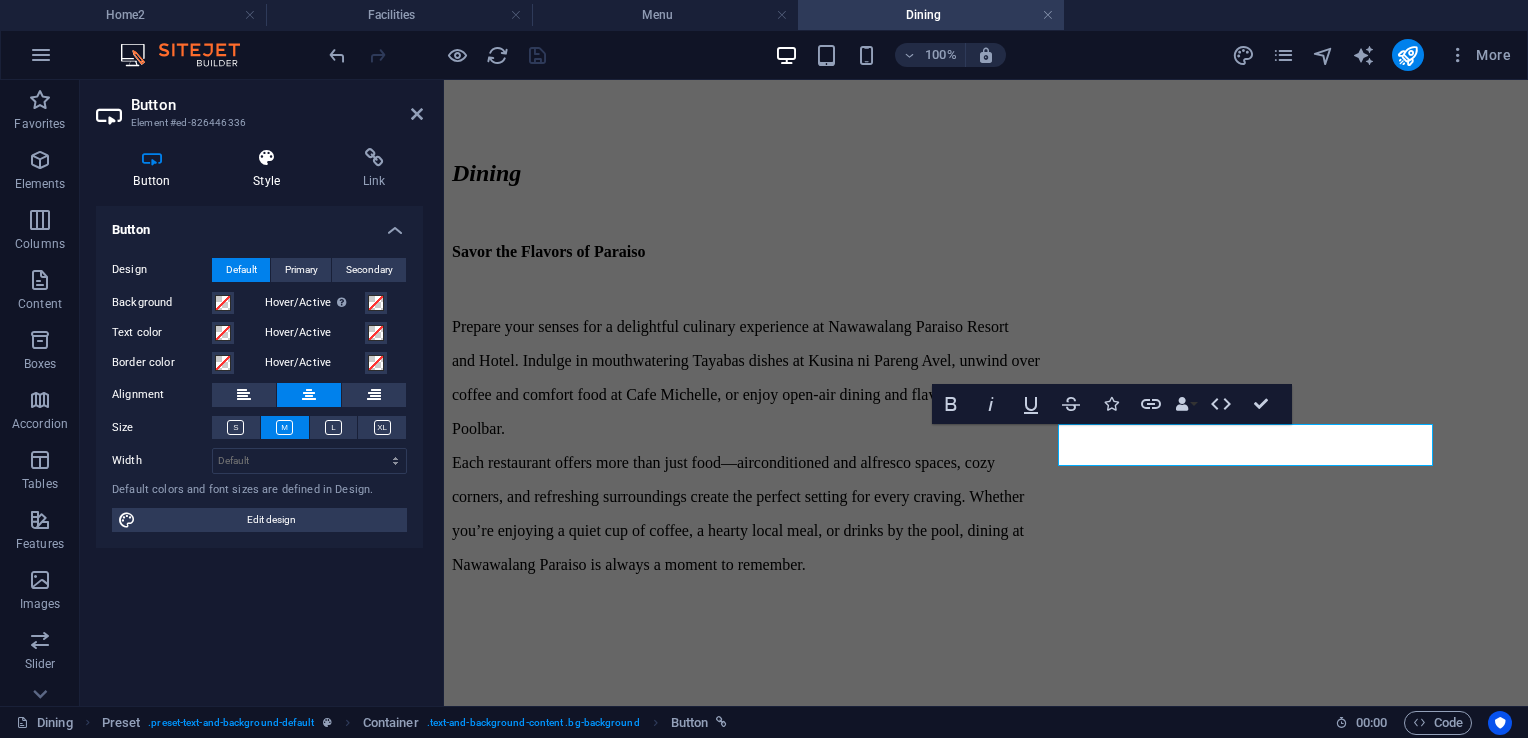 click on "Style" at bounding box center [271, 169] 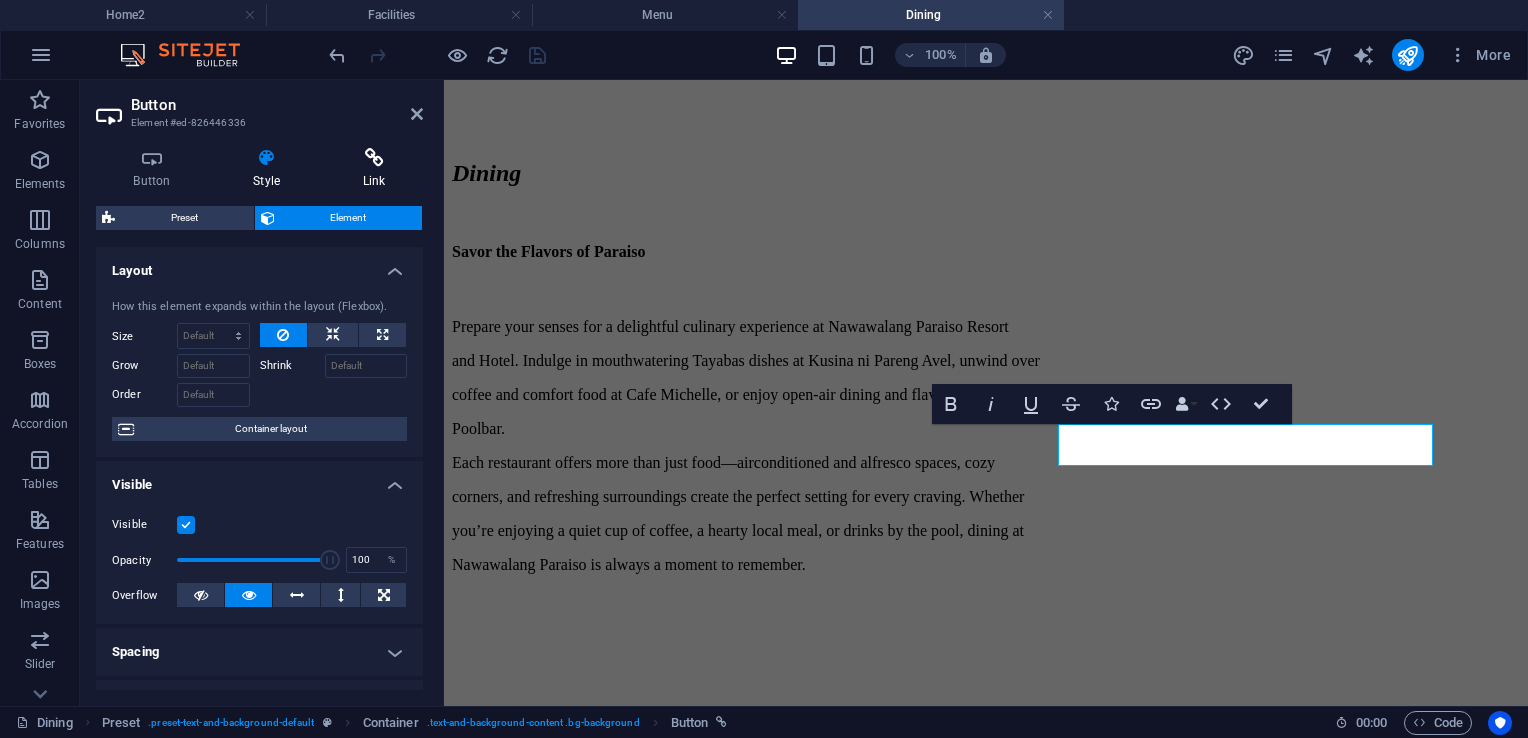 click on "Link" at bounding box center [374, 169] 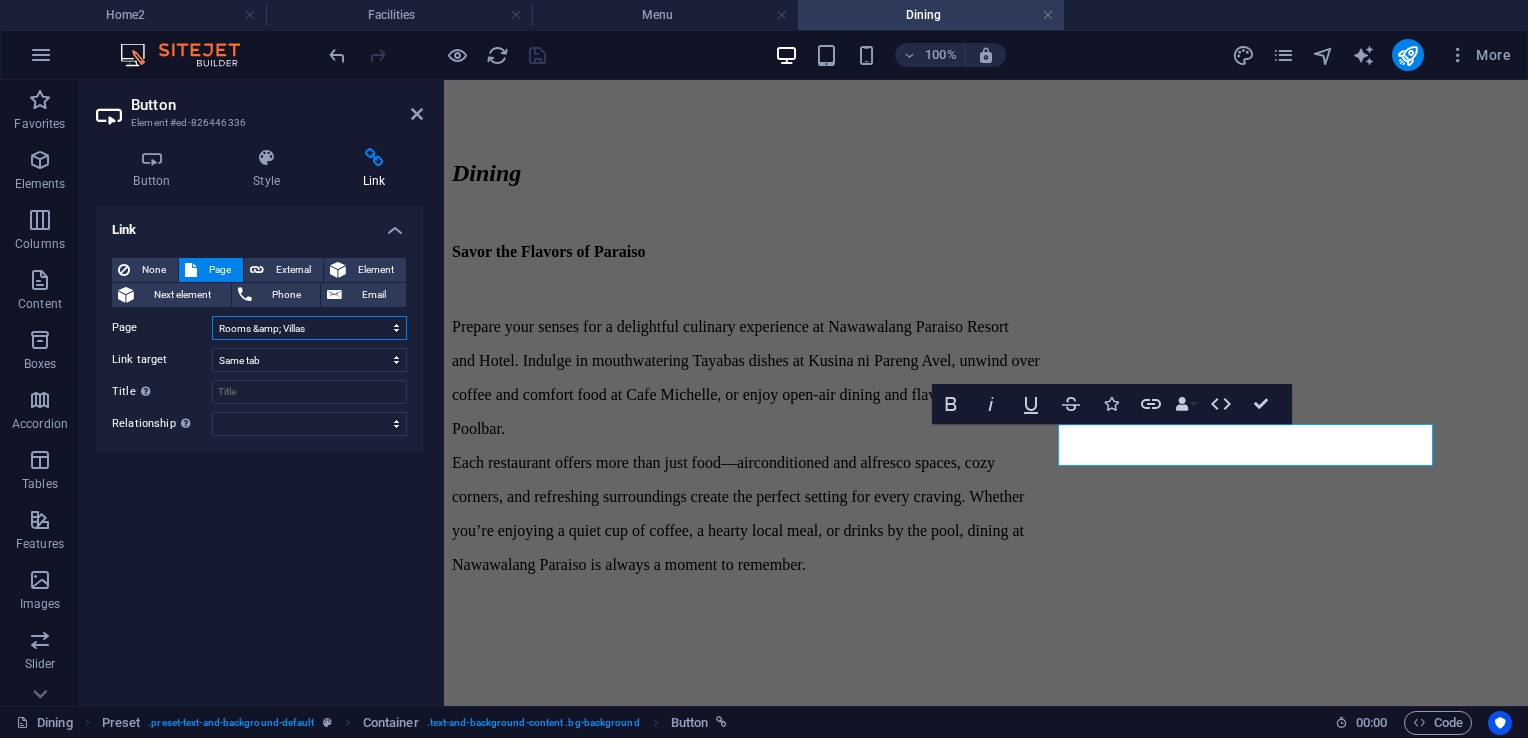 click on "Home2 Home Dining Promos Events Rooms &amp; Villas Facilities Menu Gallery Contact Legal Notice Privacy" at bounding box center (309, 328) 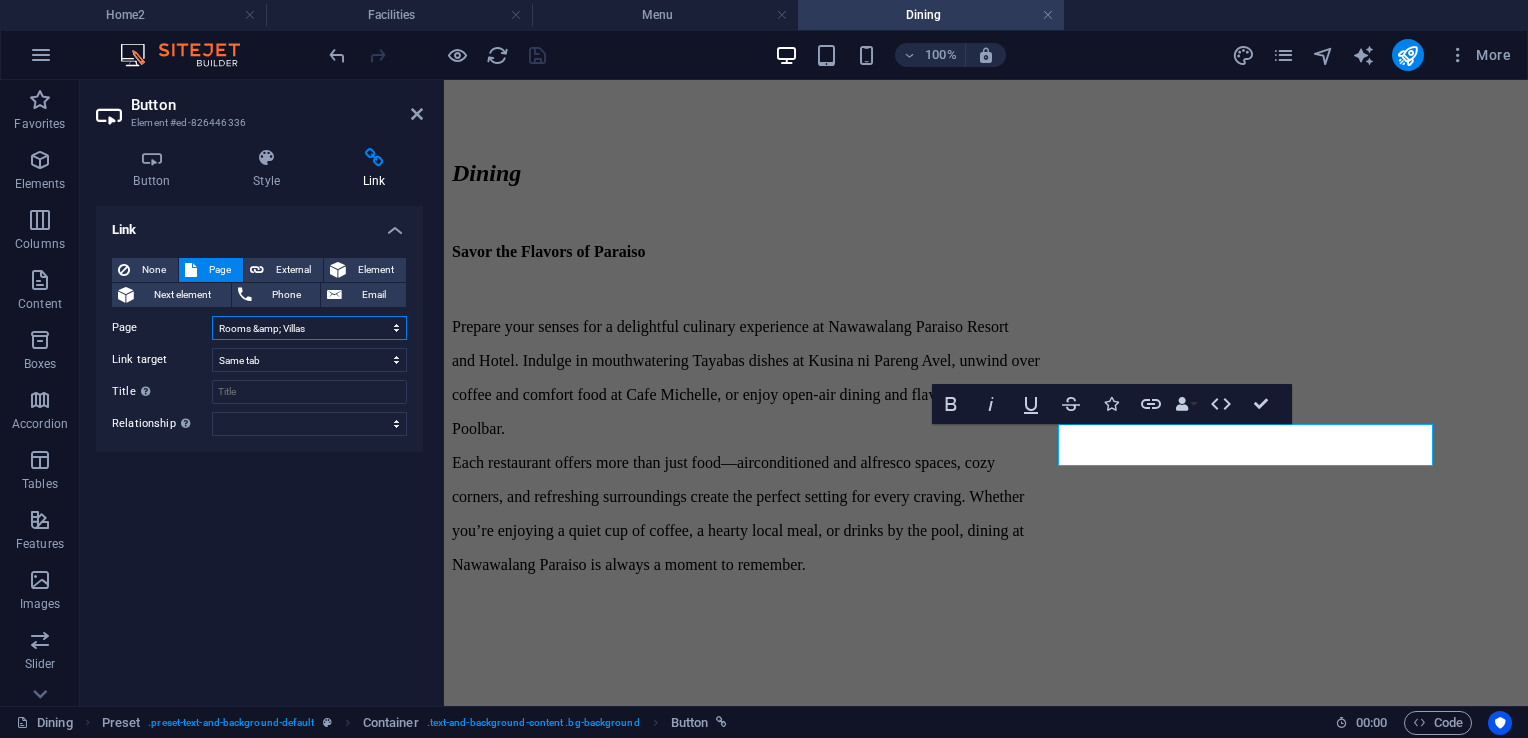 select on "7" 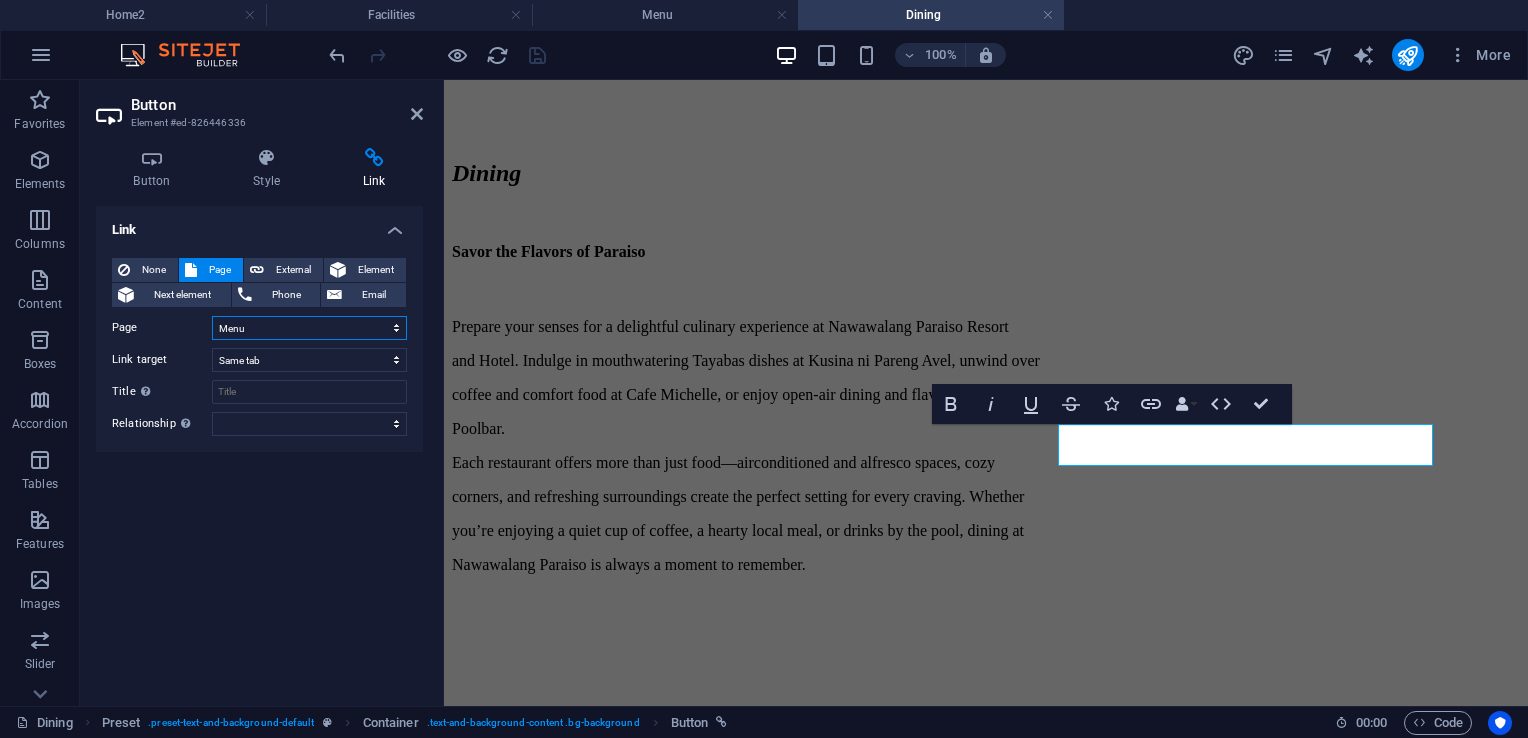 click on "Home2 Home Dining Promos Events Rooms &amp; Villas Facilities Menu Gallery Contact Legal Notice Privacy" at bounding box center [309, 328] 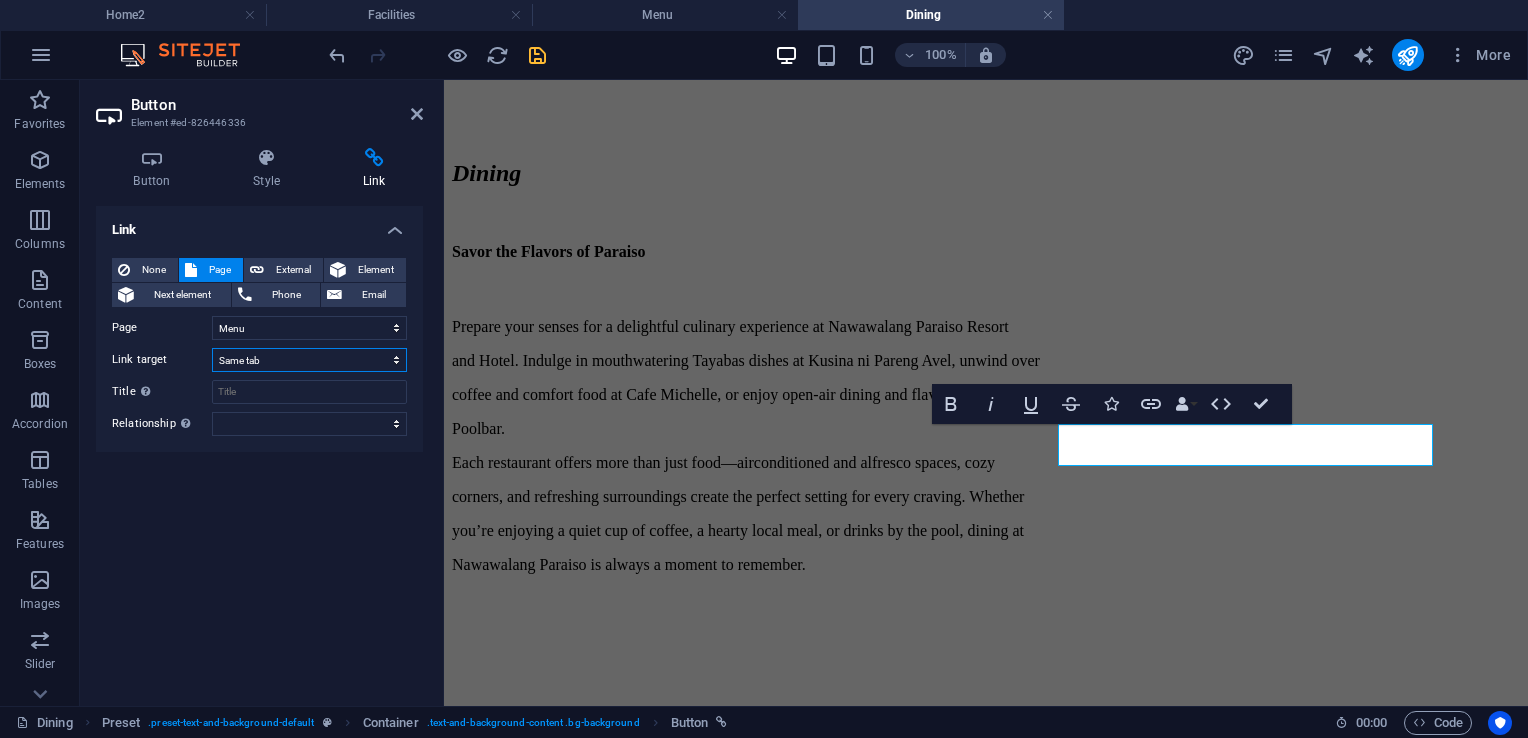 click on "New tab Same tab Overlay" at bounding box center [309, 360] 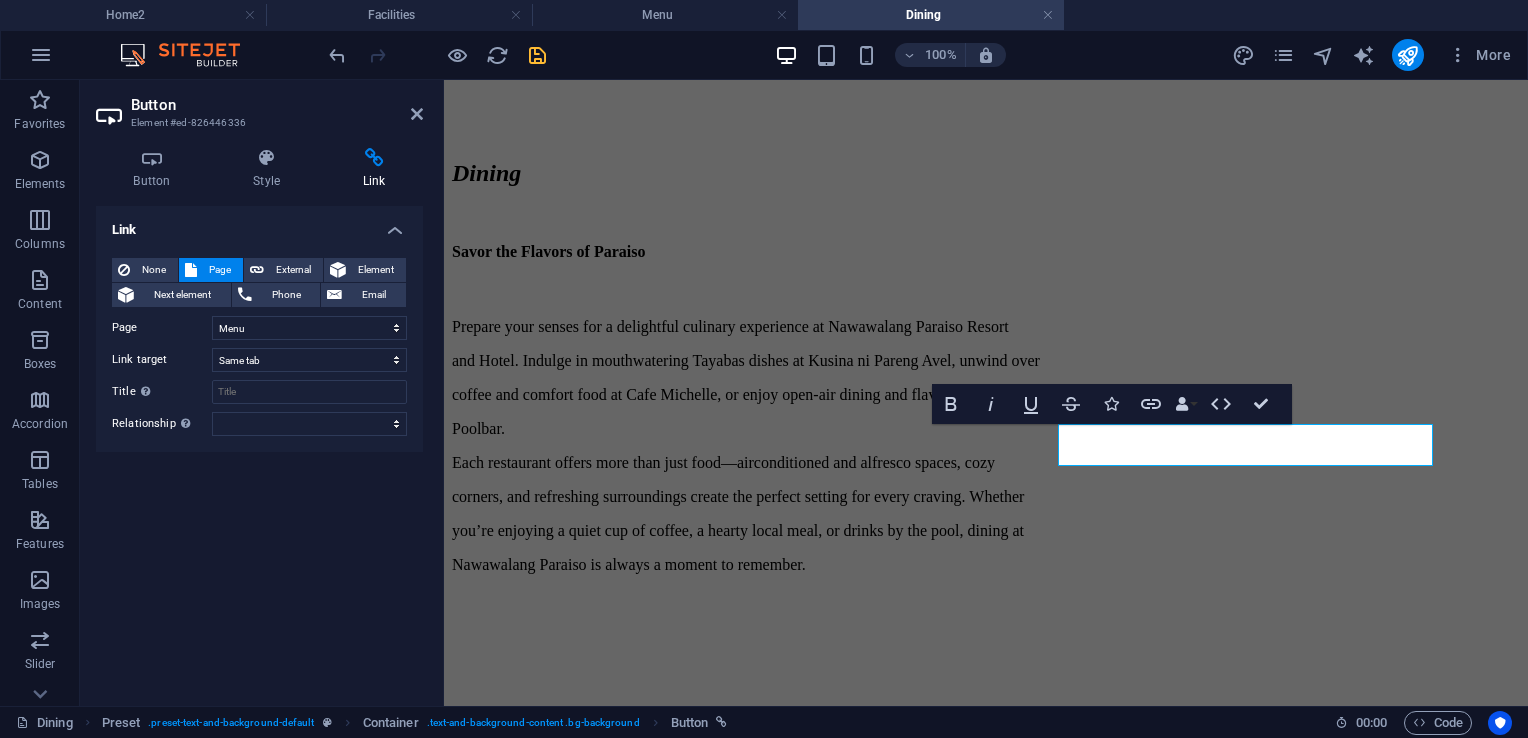 click at bounding box center (537, 55) 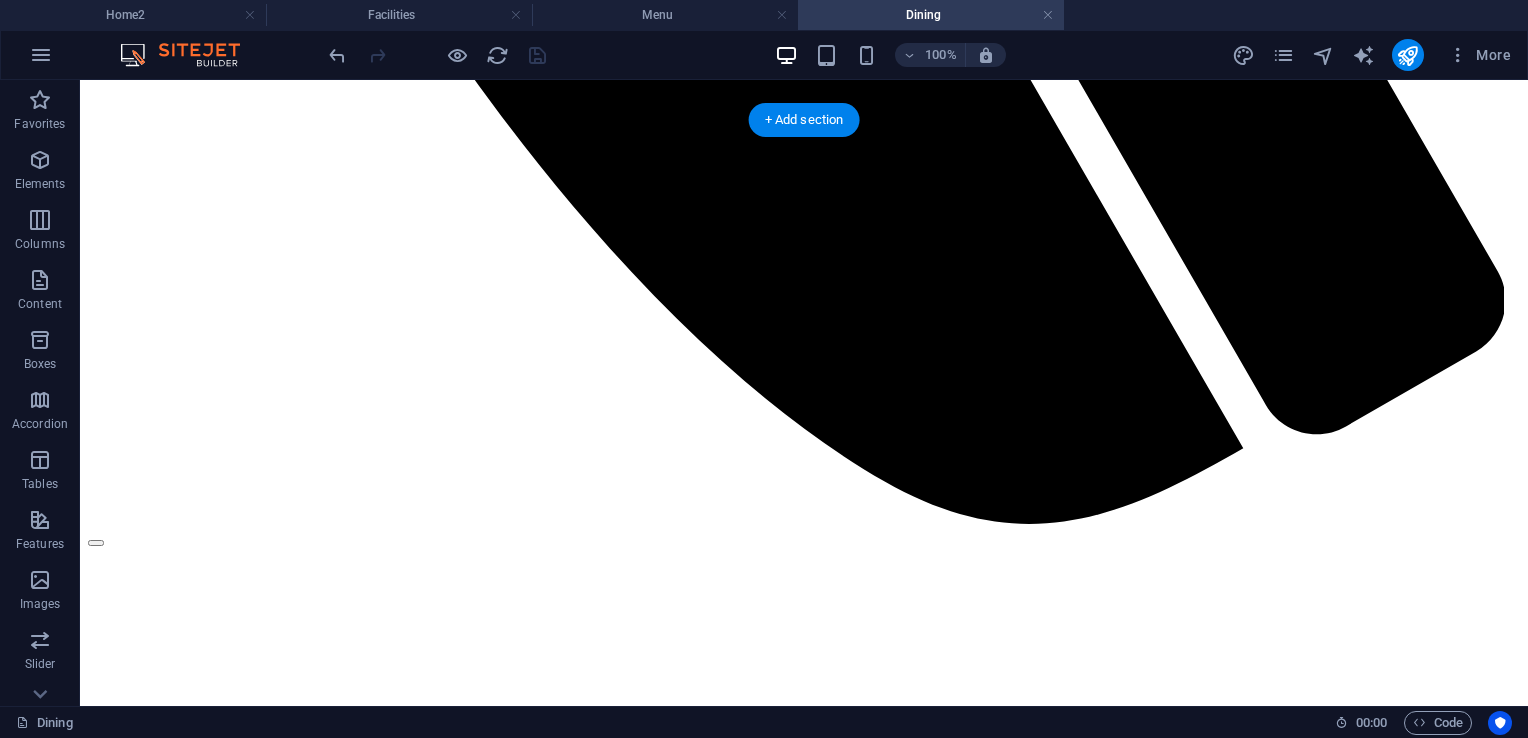 scroll, scrollTop: 1631, scrollLeft: 0, axis: vertical 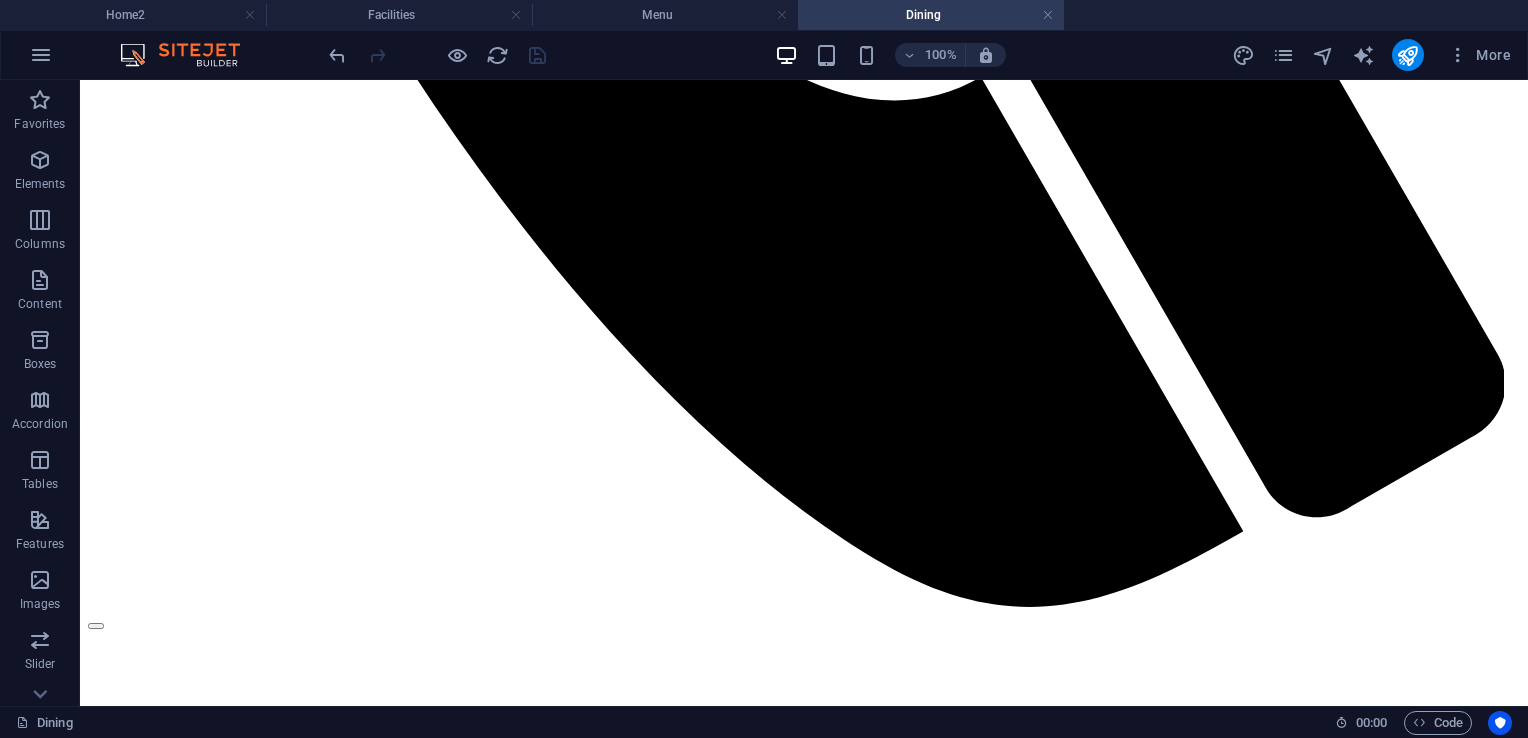 click at bounding box center [457, 55] 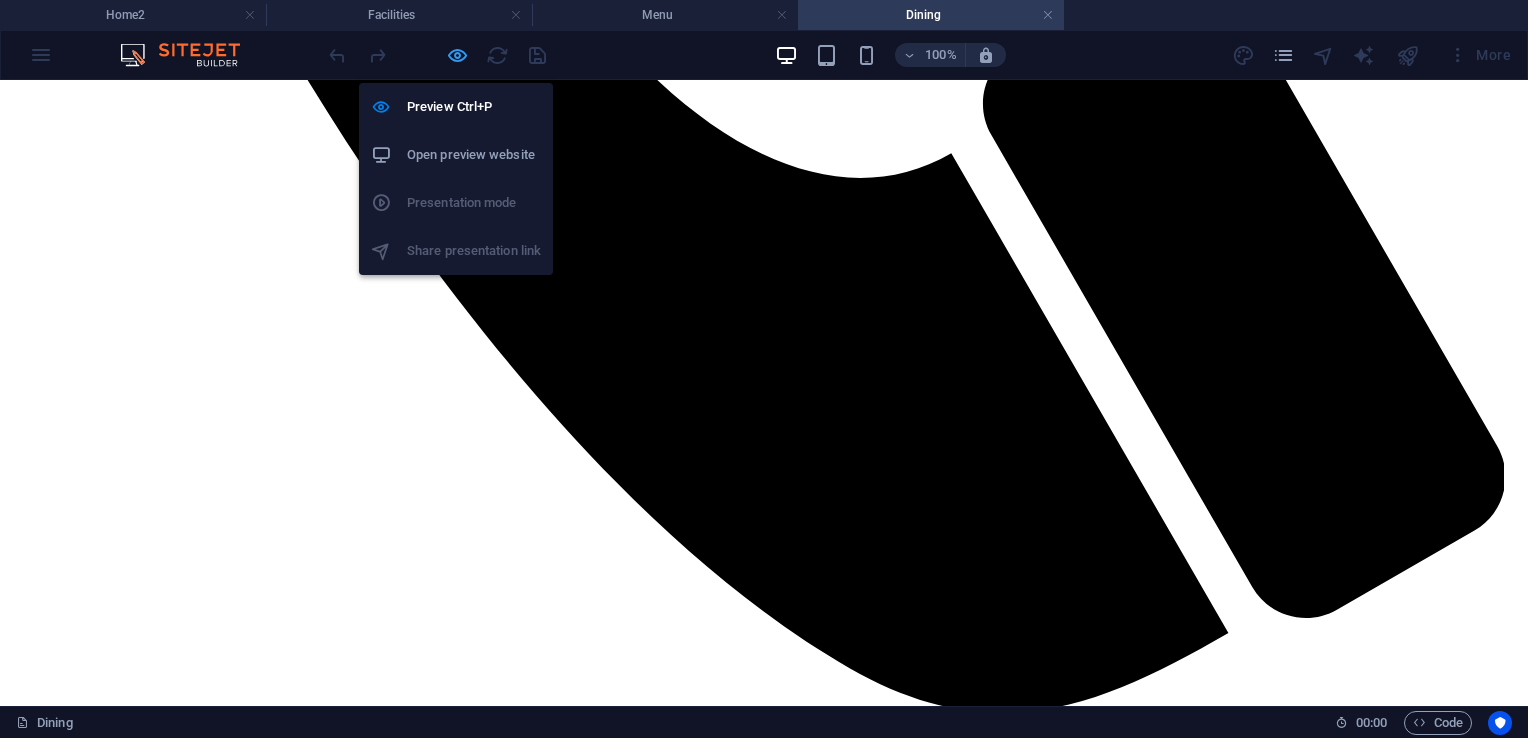 scroll, scrollTop: 1564, scrollLeft: 0, axis: vertical 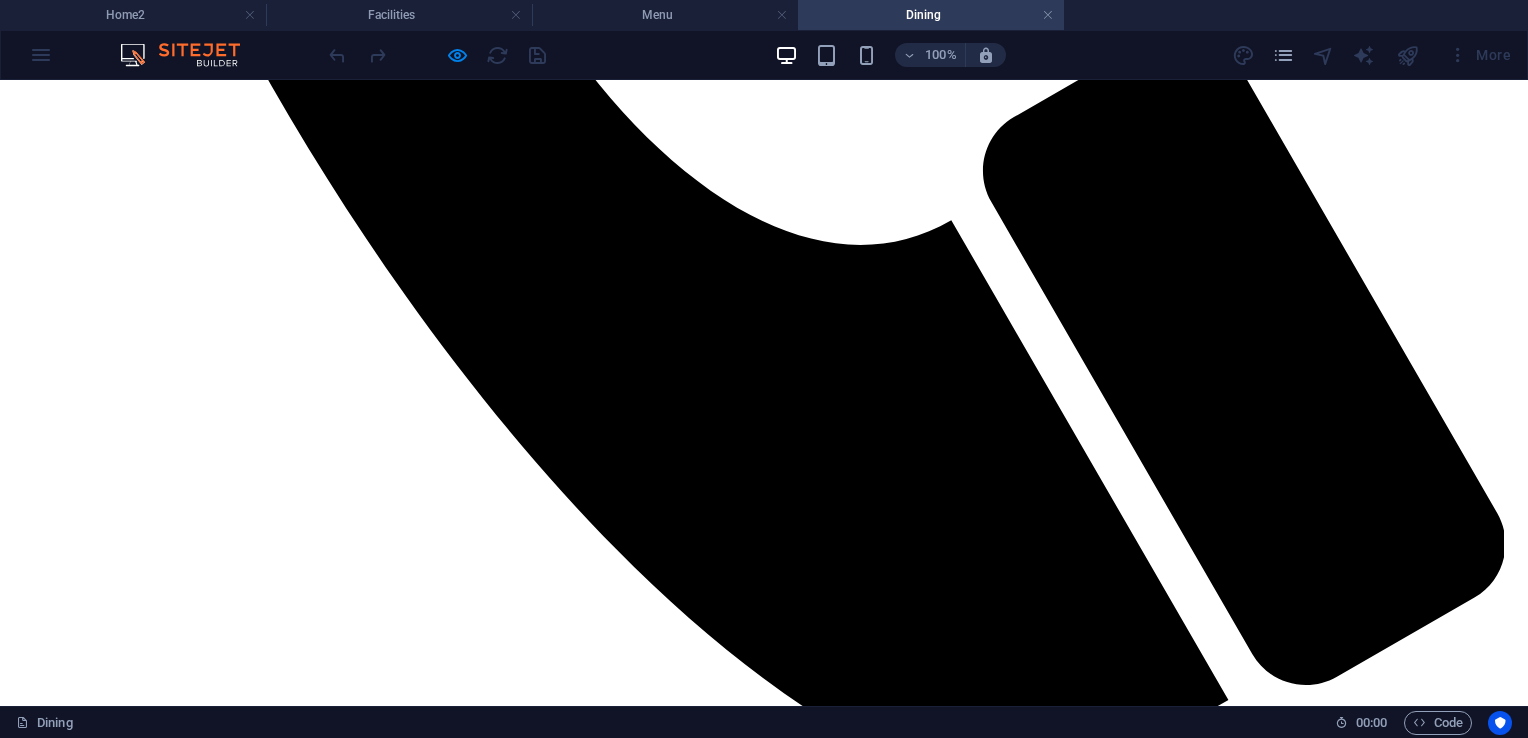 click on "Menu" at bounding box center (26, 3185) 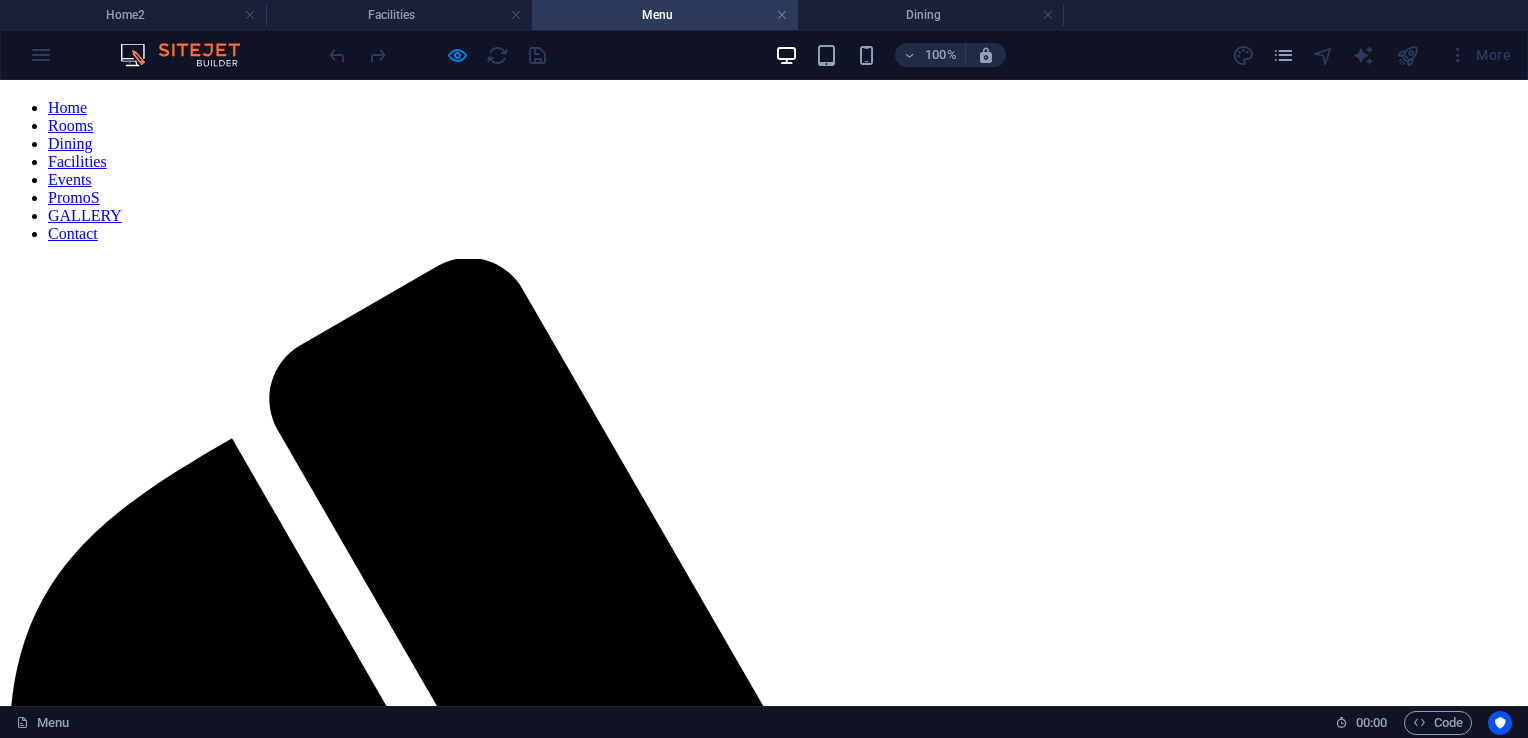 scroll, scrollTop: 0, scrollLeft: 0, axis: both 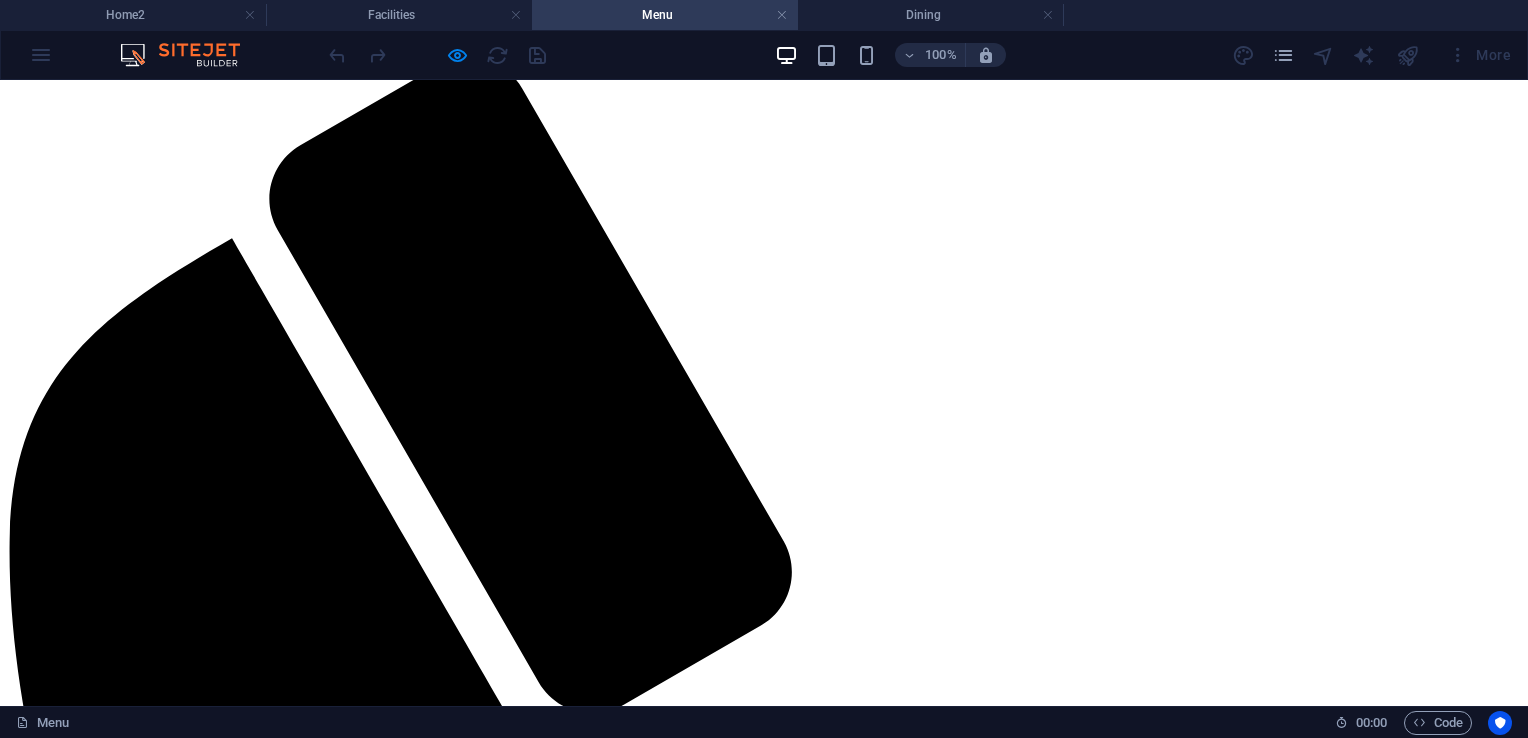 click on "The poolbar" at bounding box center (764, 2695) 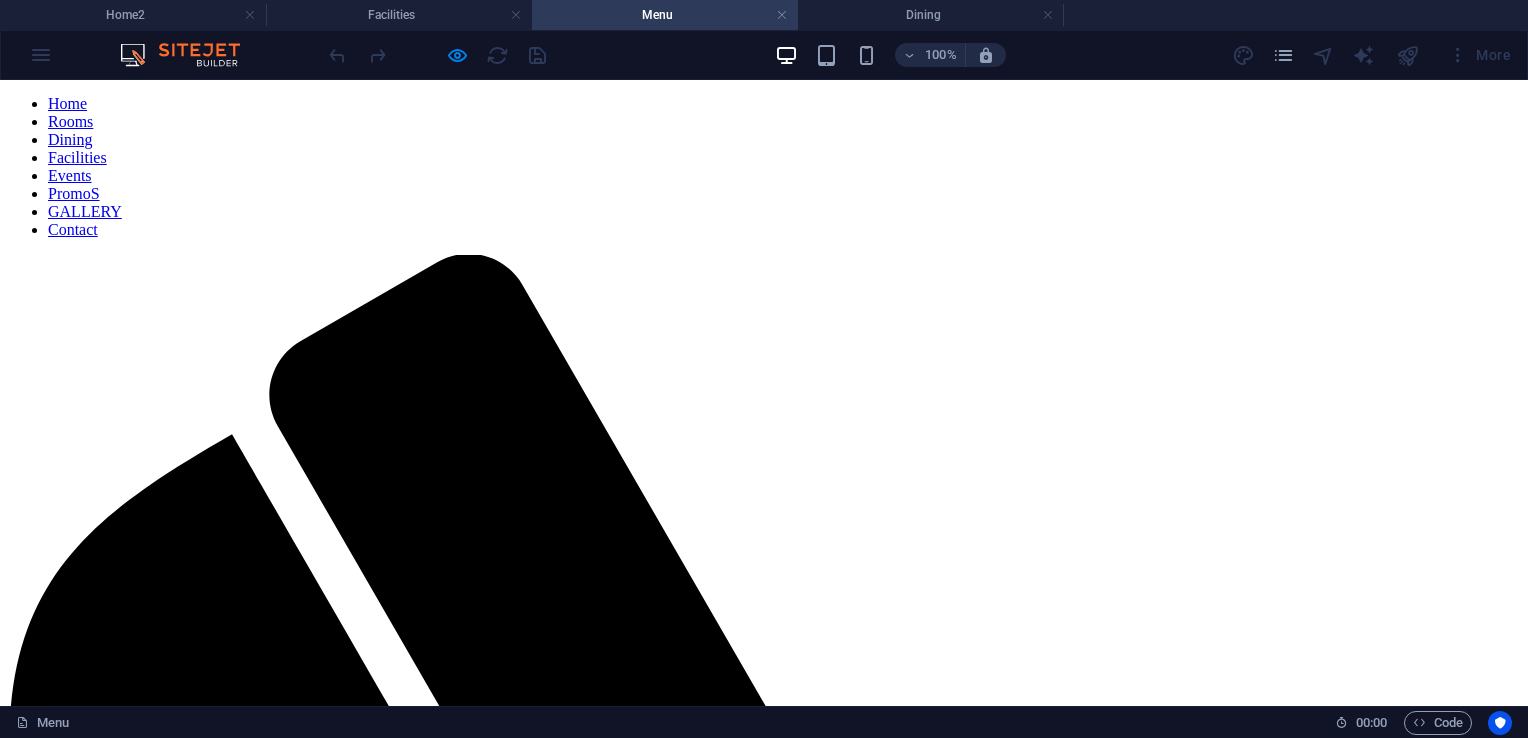 scroll, scrollTop: 0, scrollLeft: 0, axis: both 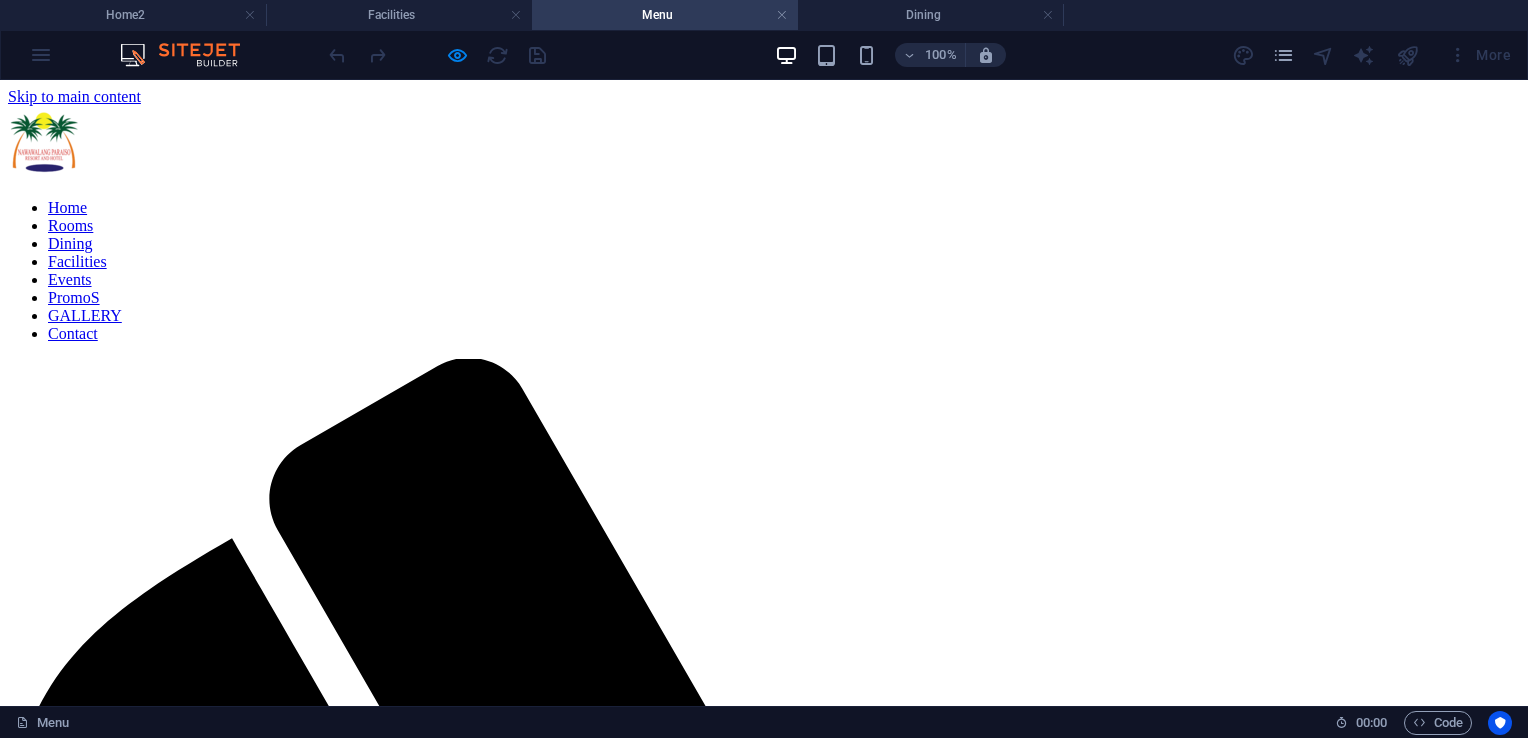 click on "Rooms" at bounding box center [70, 225] 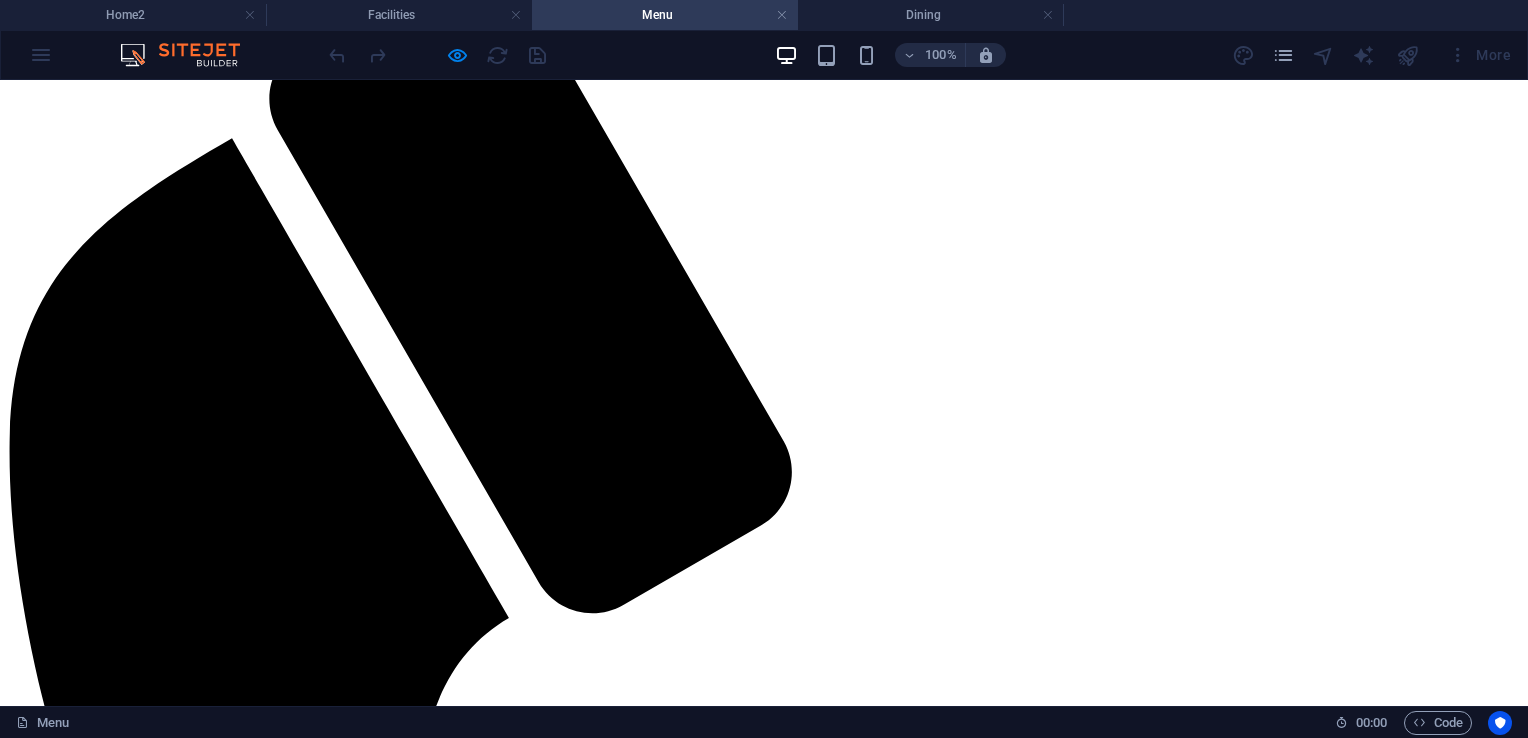 scroll, scrollTop: 0, scrollLeft: 0, axis: both 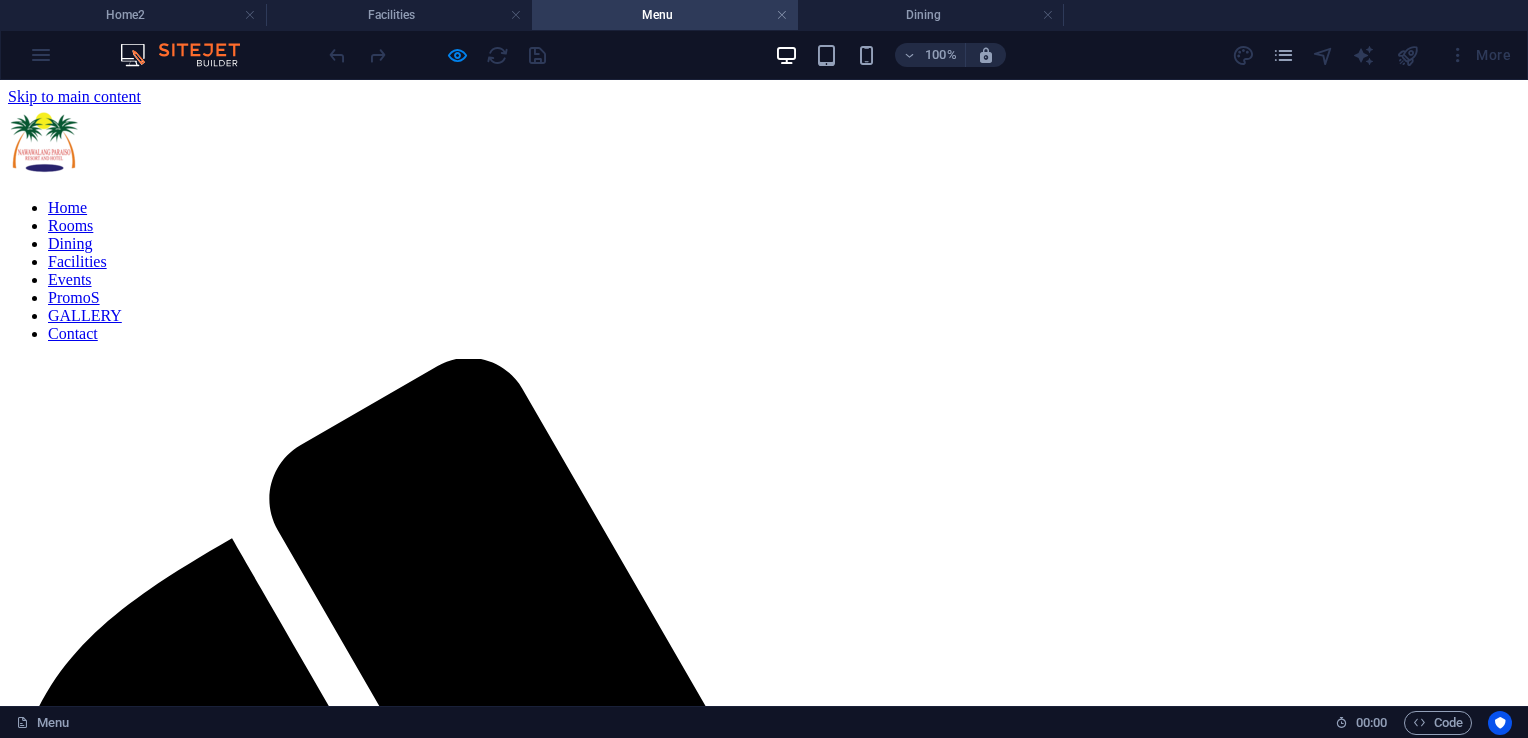 click on "Drop content here or  Add elements  Paste clipboard" at bounding box center (764, 2806) 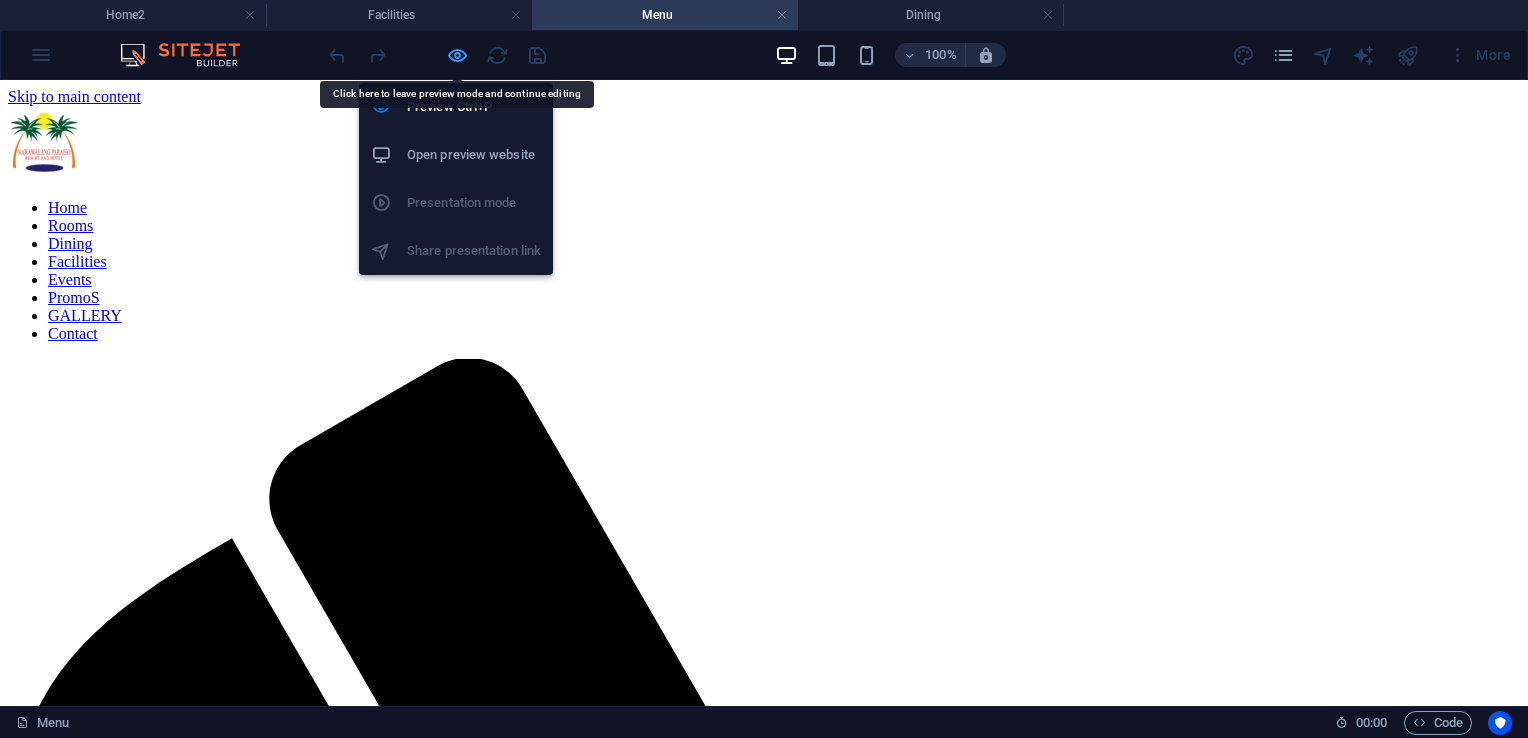 click at bounding box center [457, 55] 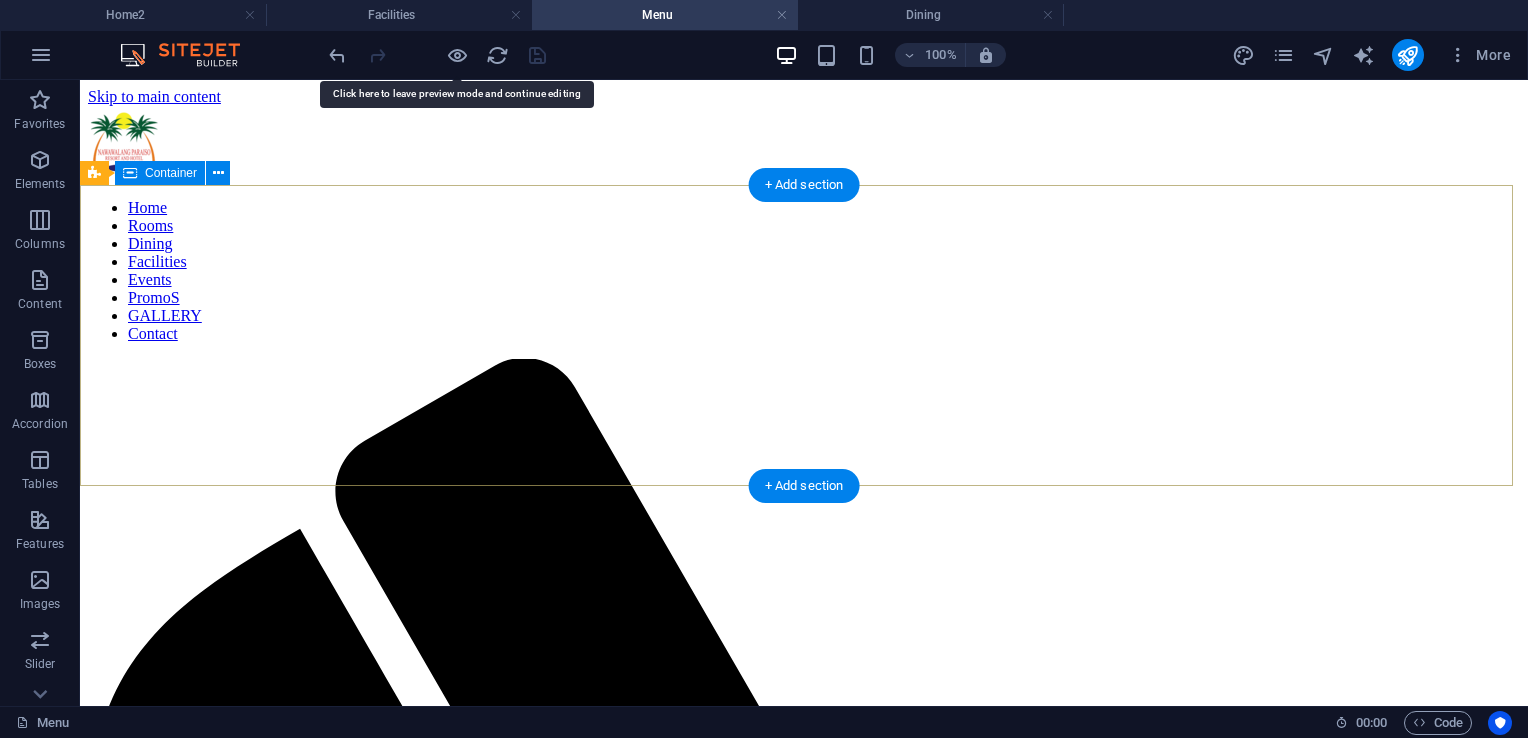click on "Drop content here or  Add elements  Paste clipboard" at bounding box center (804, 2796) 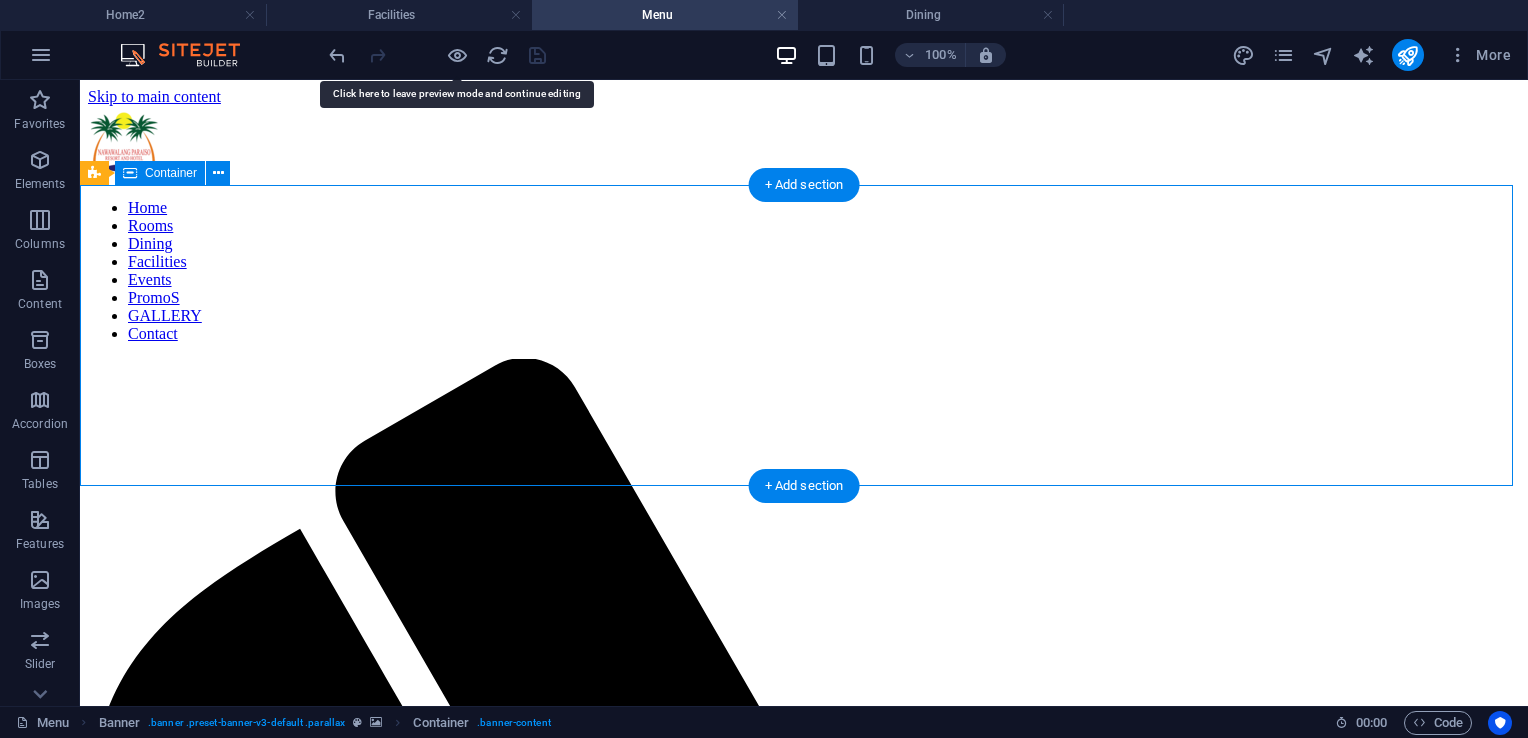 click on "Drop content here or  Add elements  Paste clipboard" at bounding box center (804, 2796) 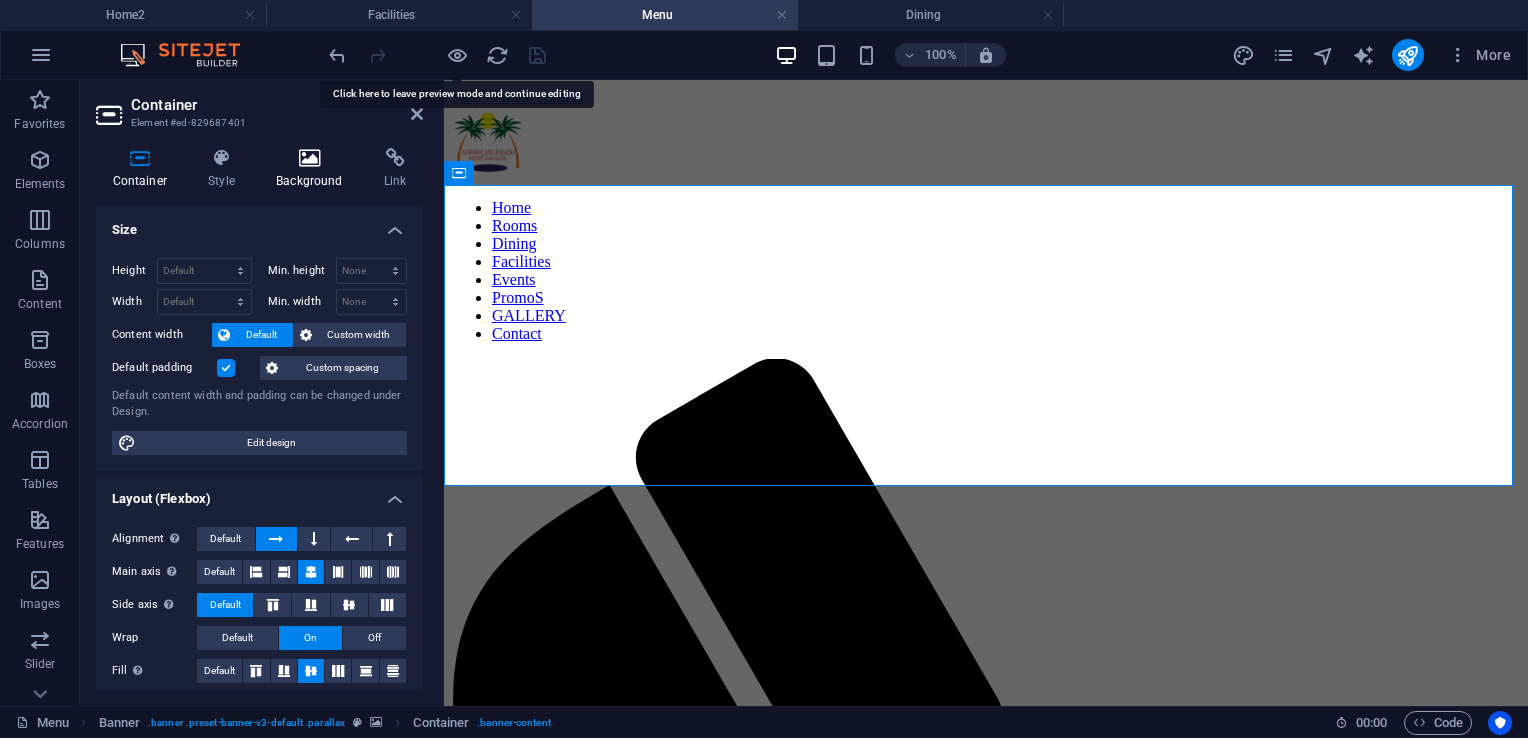 click at bounding box center (310, 158) 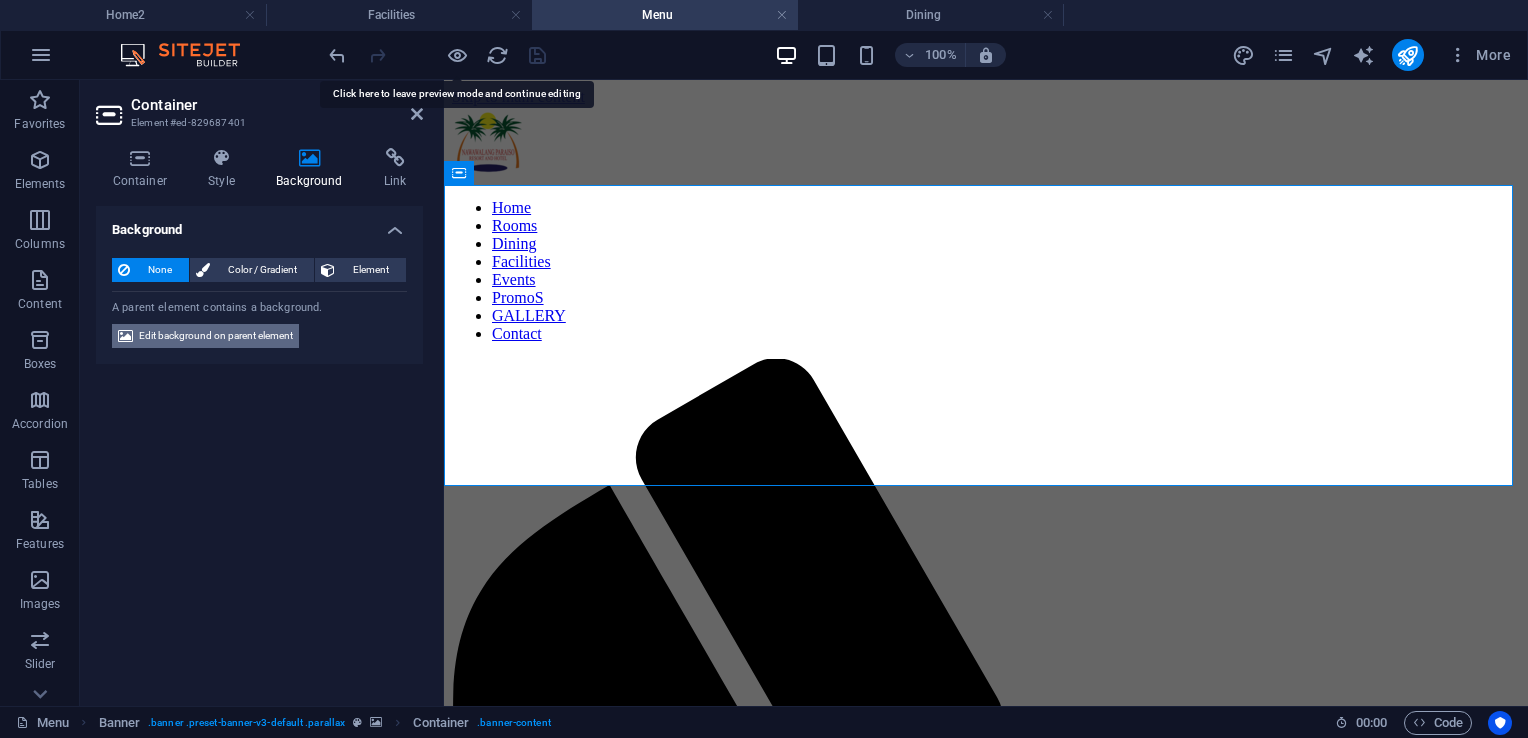 click on "Edit background on parent element" at bounding box center (216, 336) 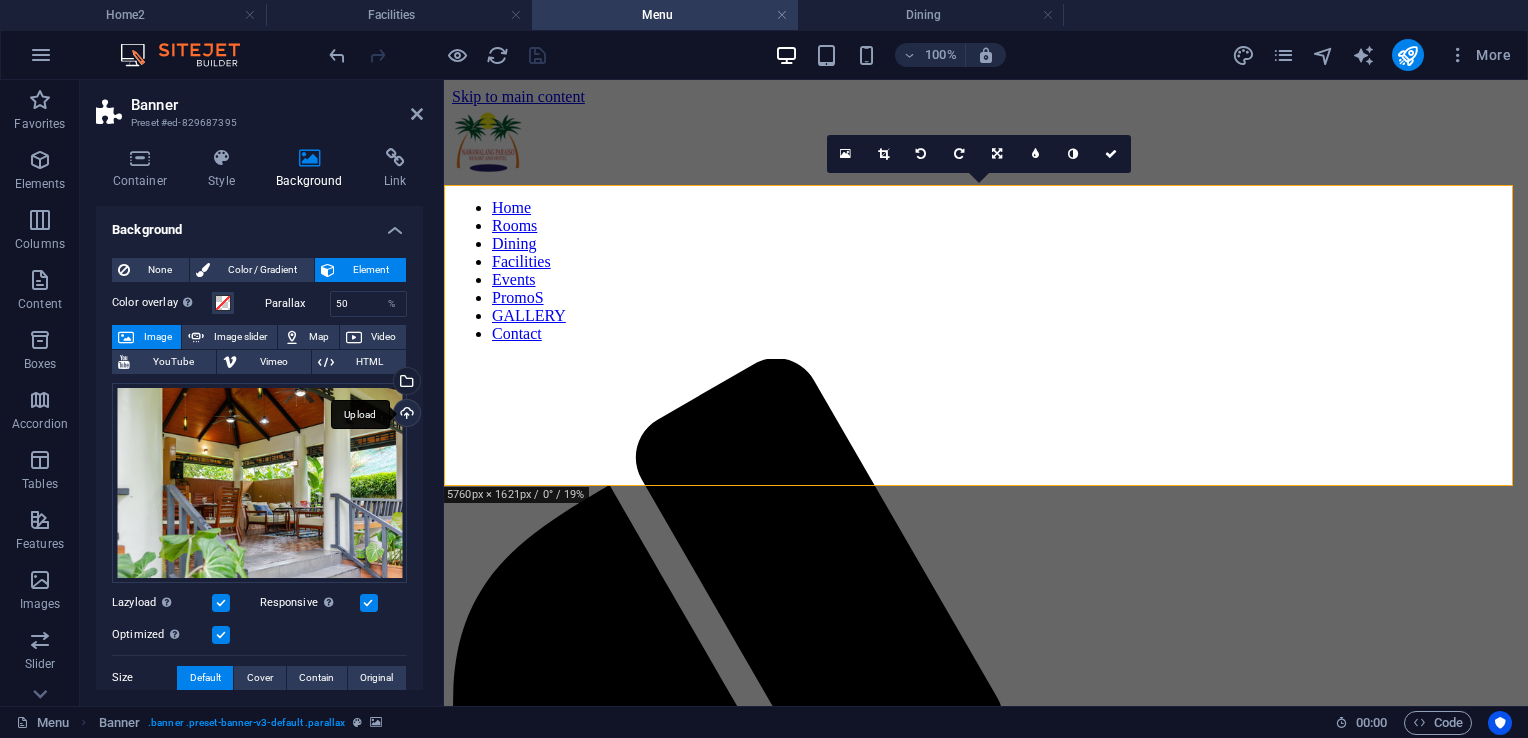 click on "Upload" at bounding box center [405, 415] 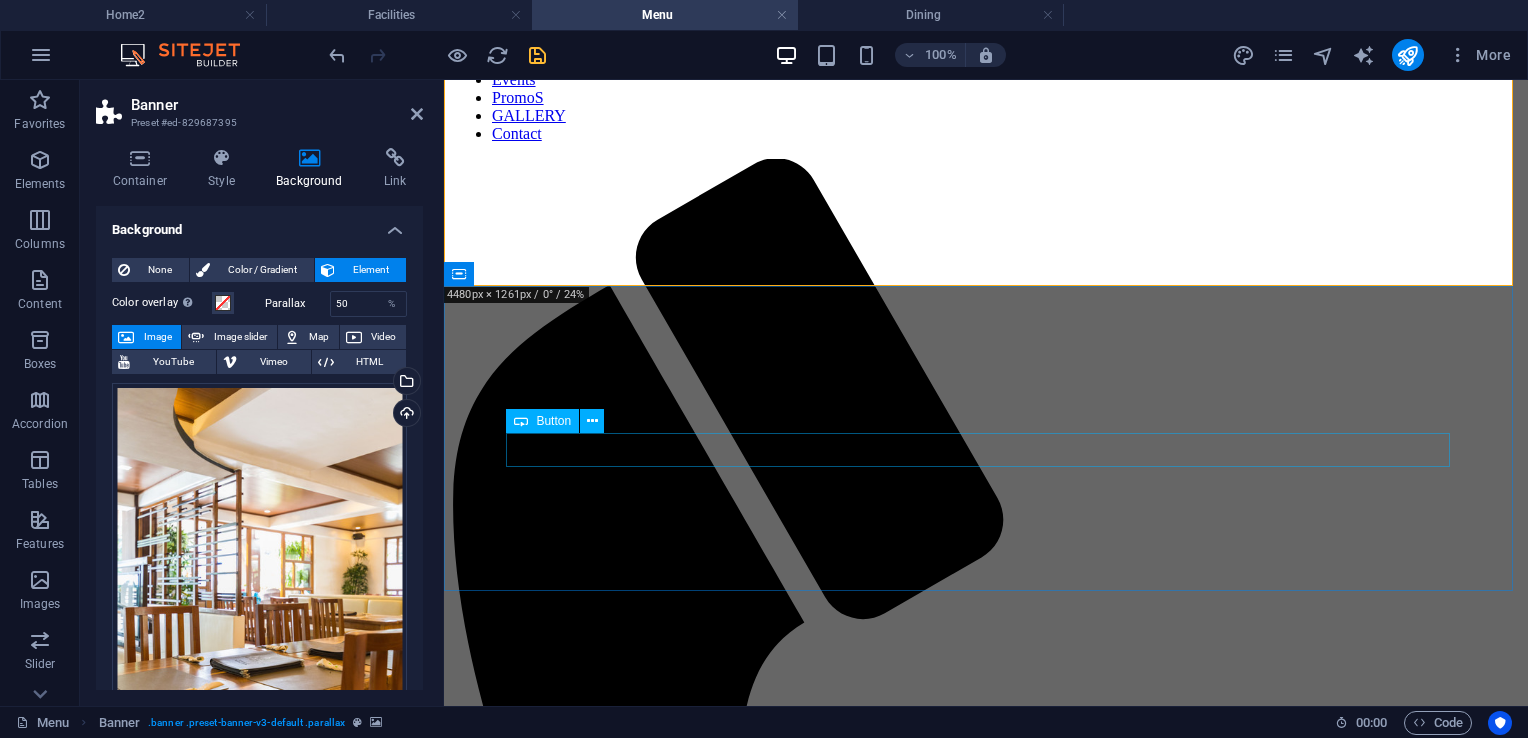 scroll, scrollTop: 0, scrollLeft: 0, axis: both 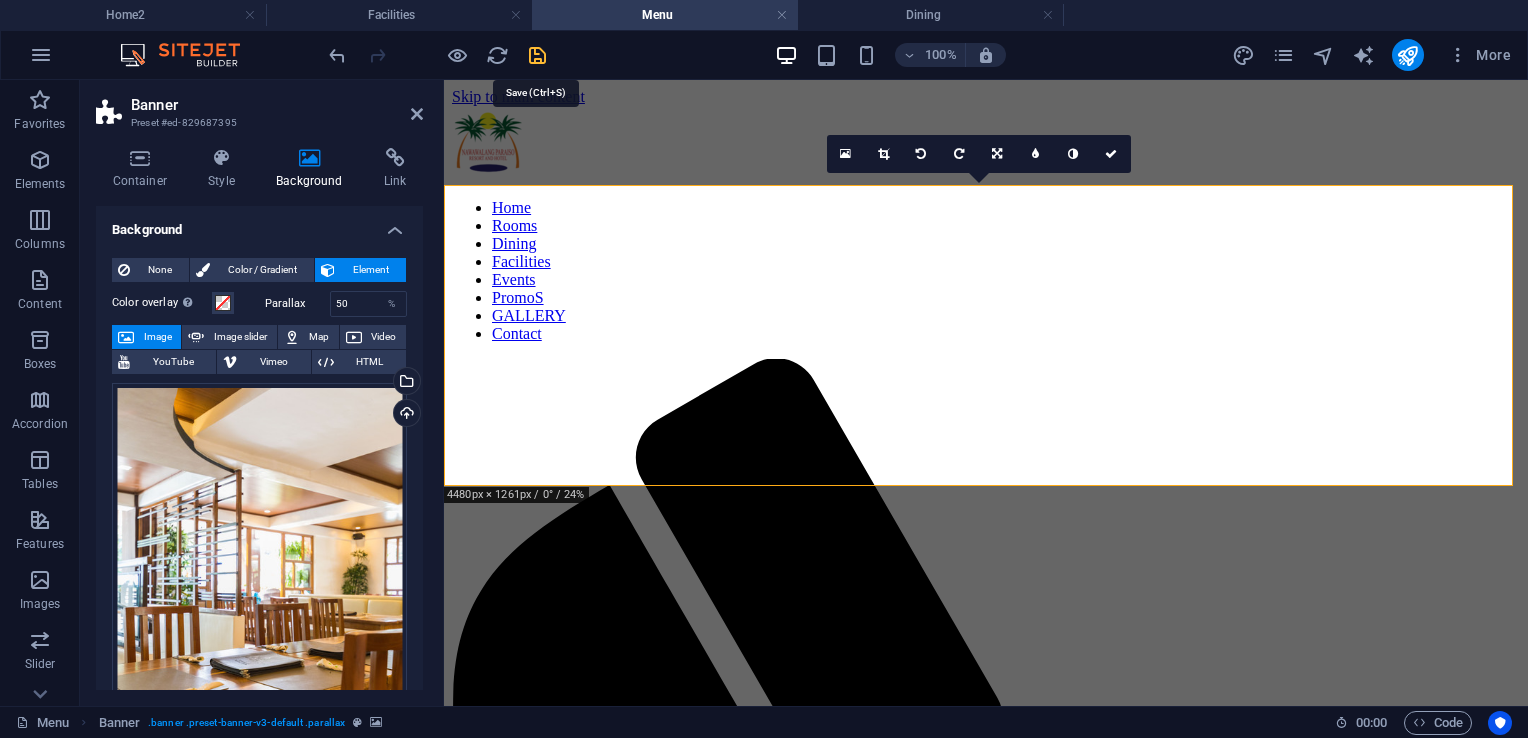 click at bounding box center [537, 55] 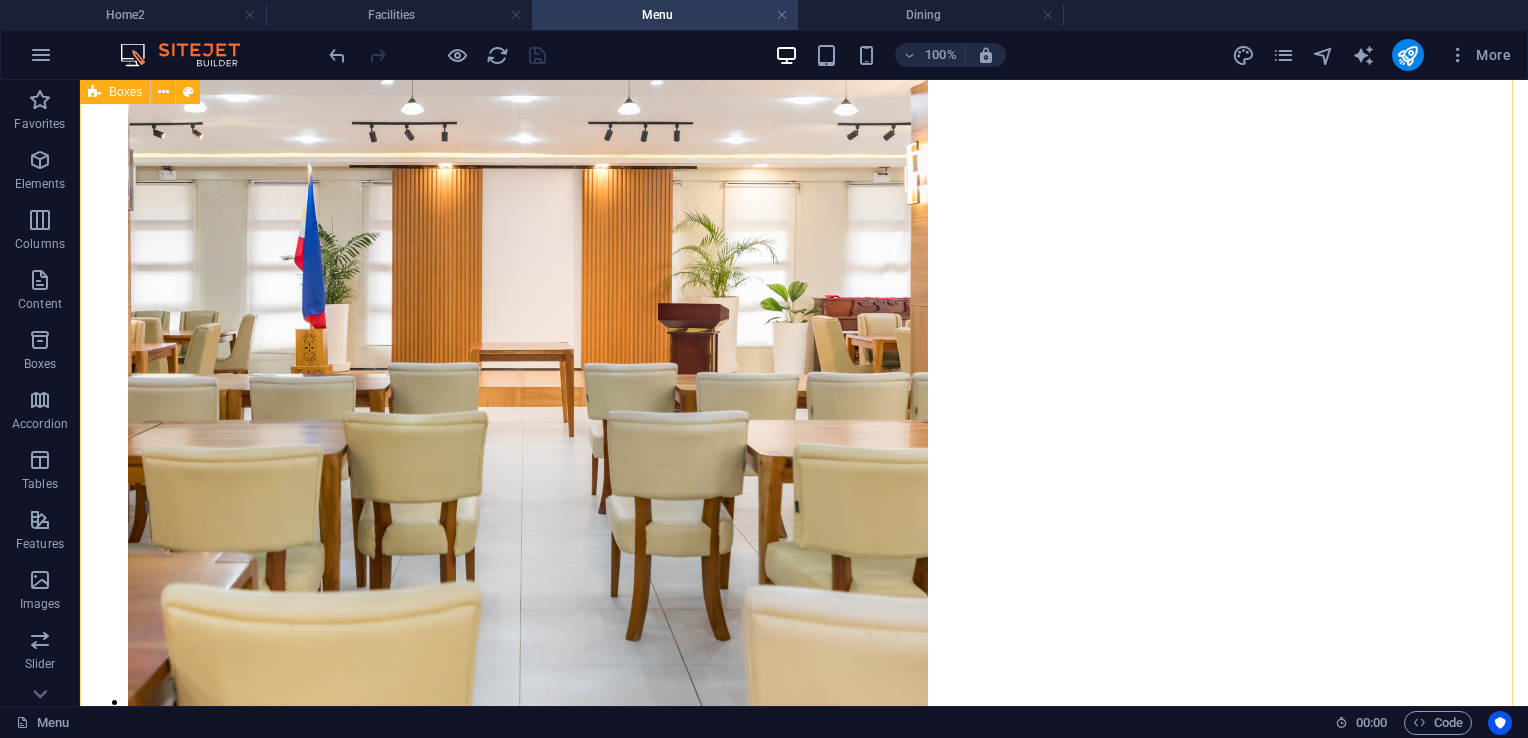 scroll, scrollTop: 6600, scrollLeft: 0, axis: vertical 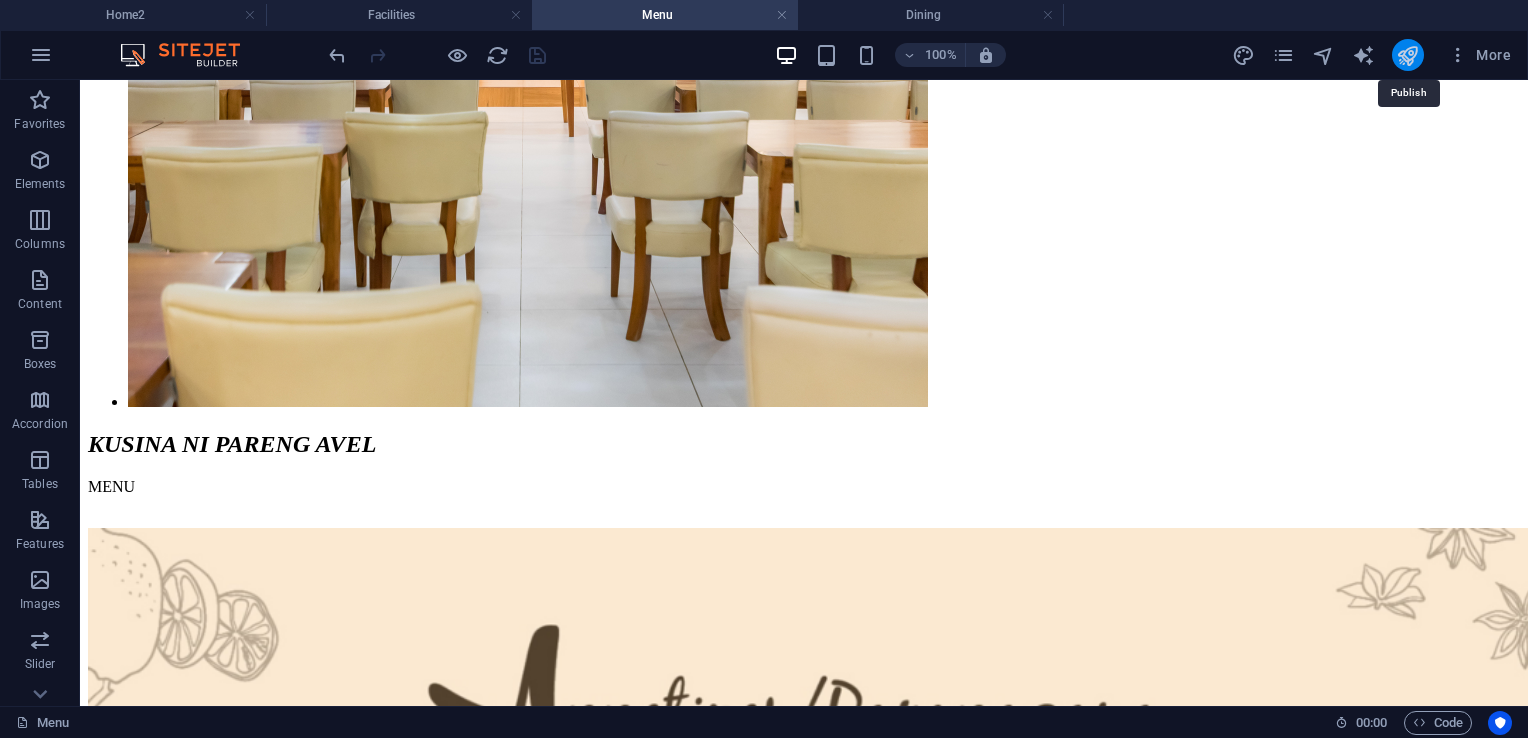 click at bounding box center (1407, 55) 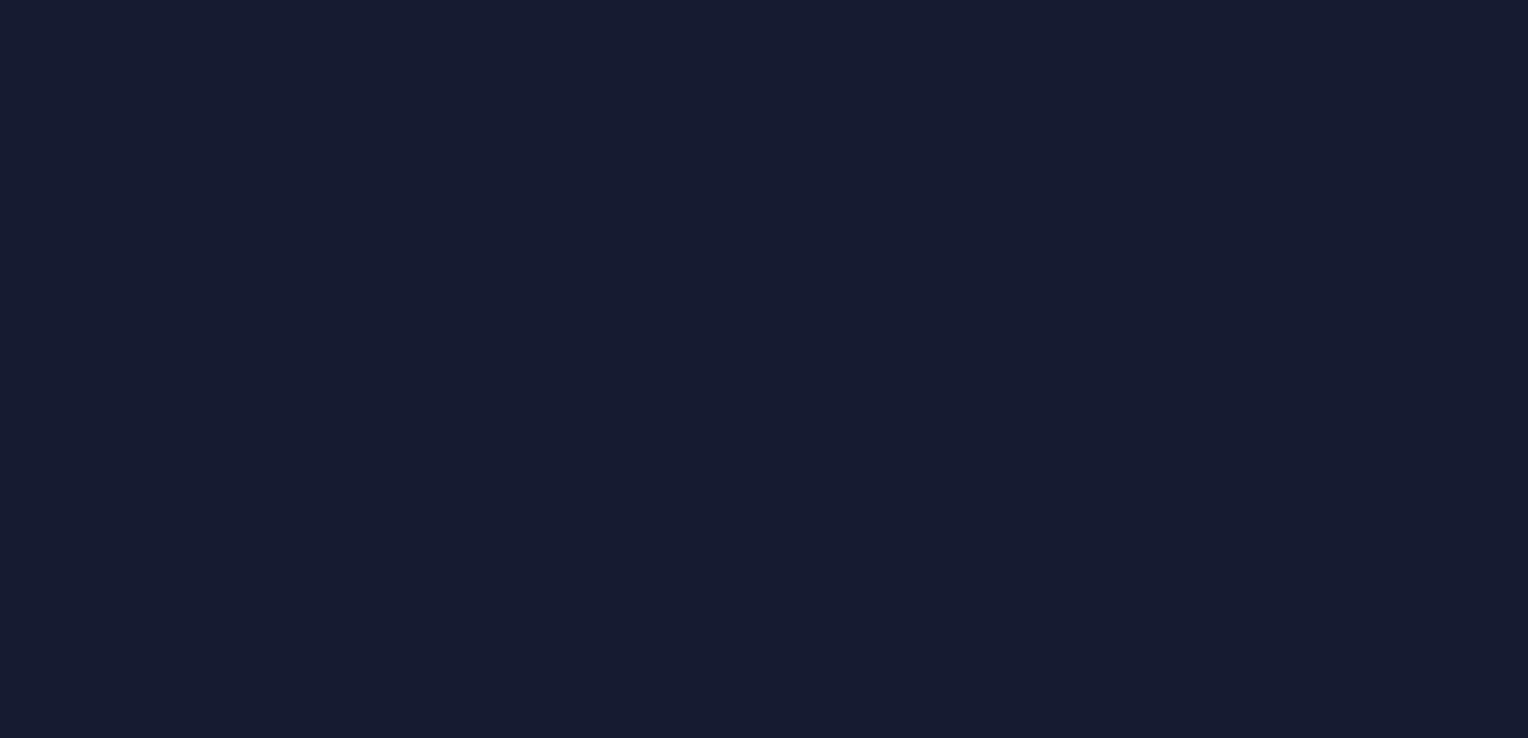 scroll, scrollTop: 0, scrollLeft: 0, axis: both 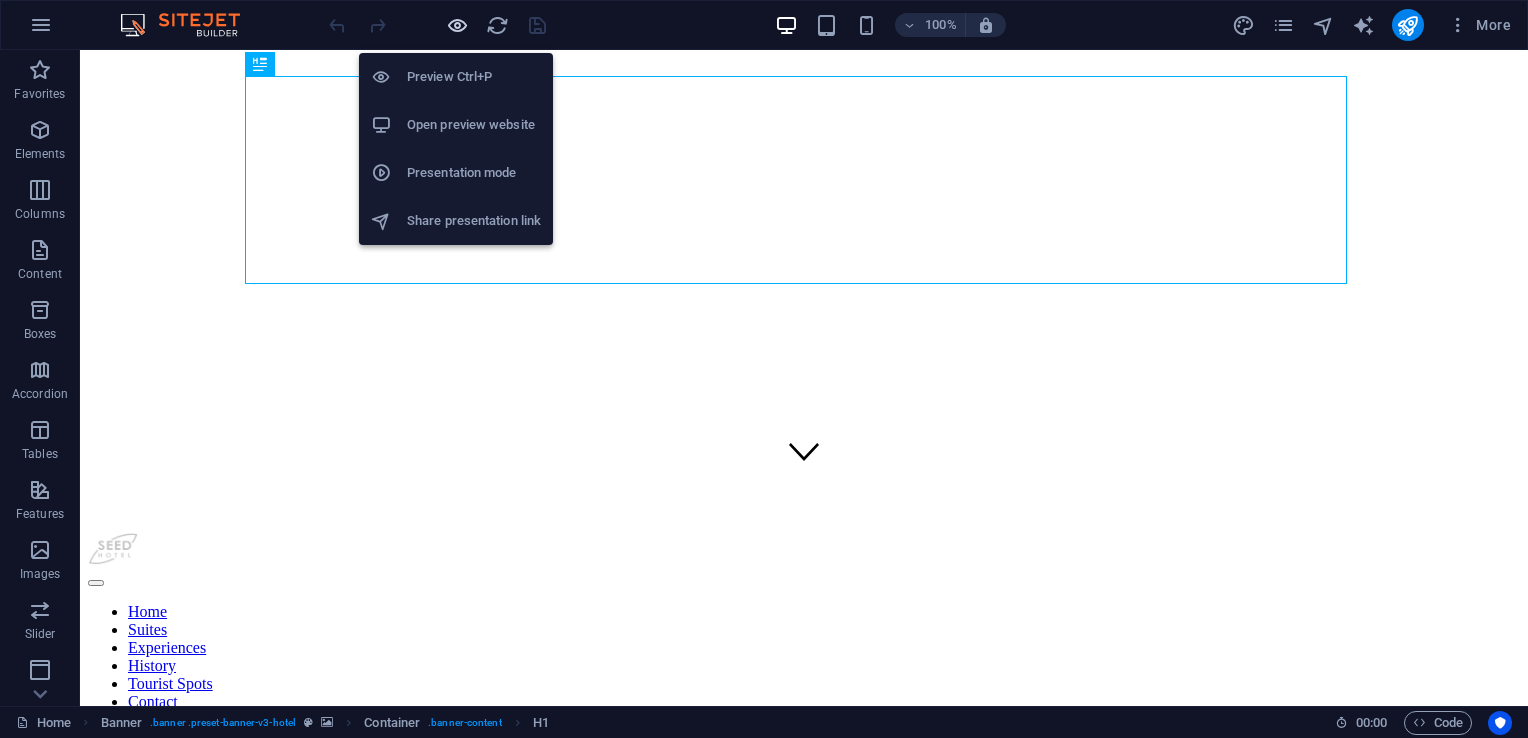 click at bounding box center (457, 25) 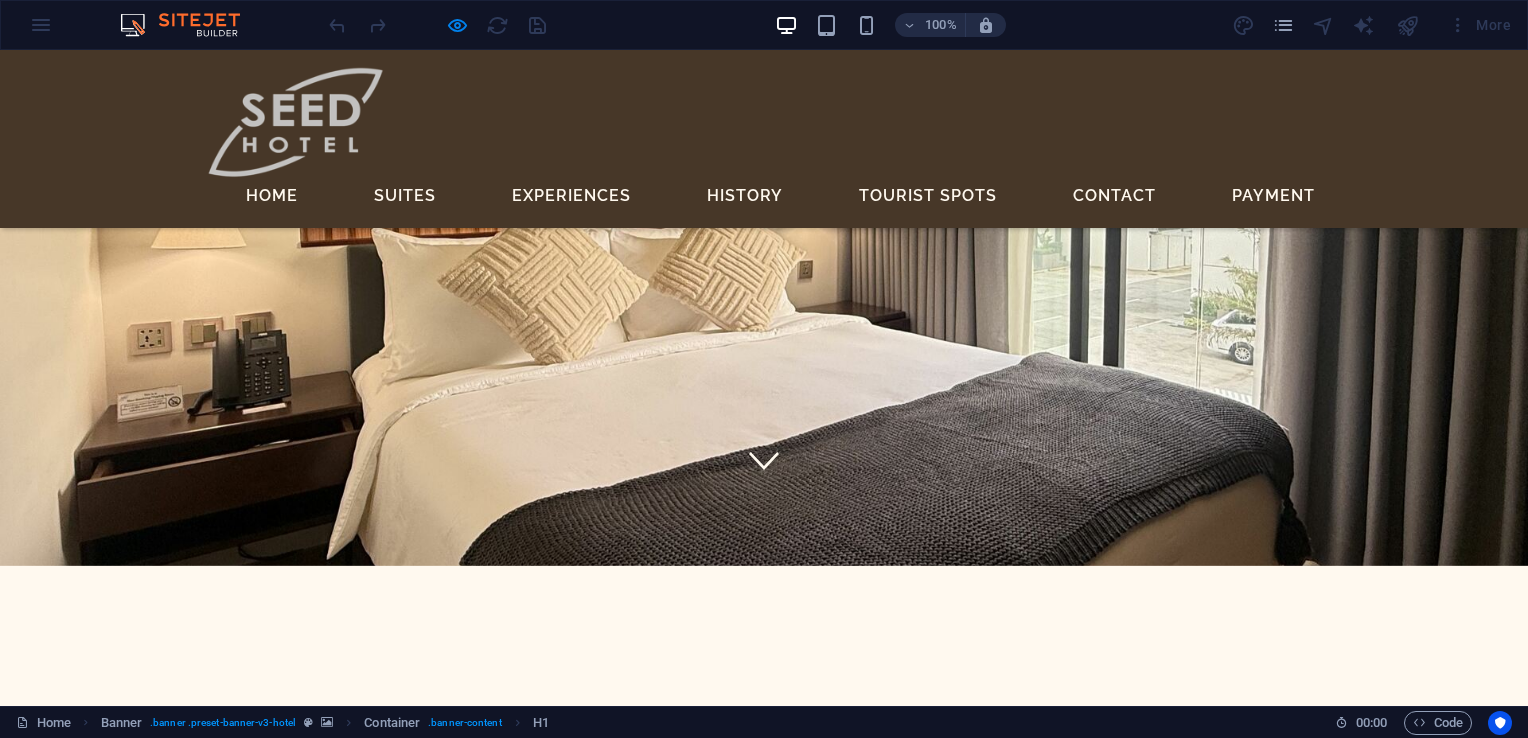 click on "BOOK A STAY" at bounding box center [1157, 1142] 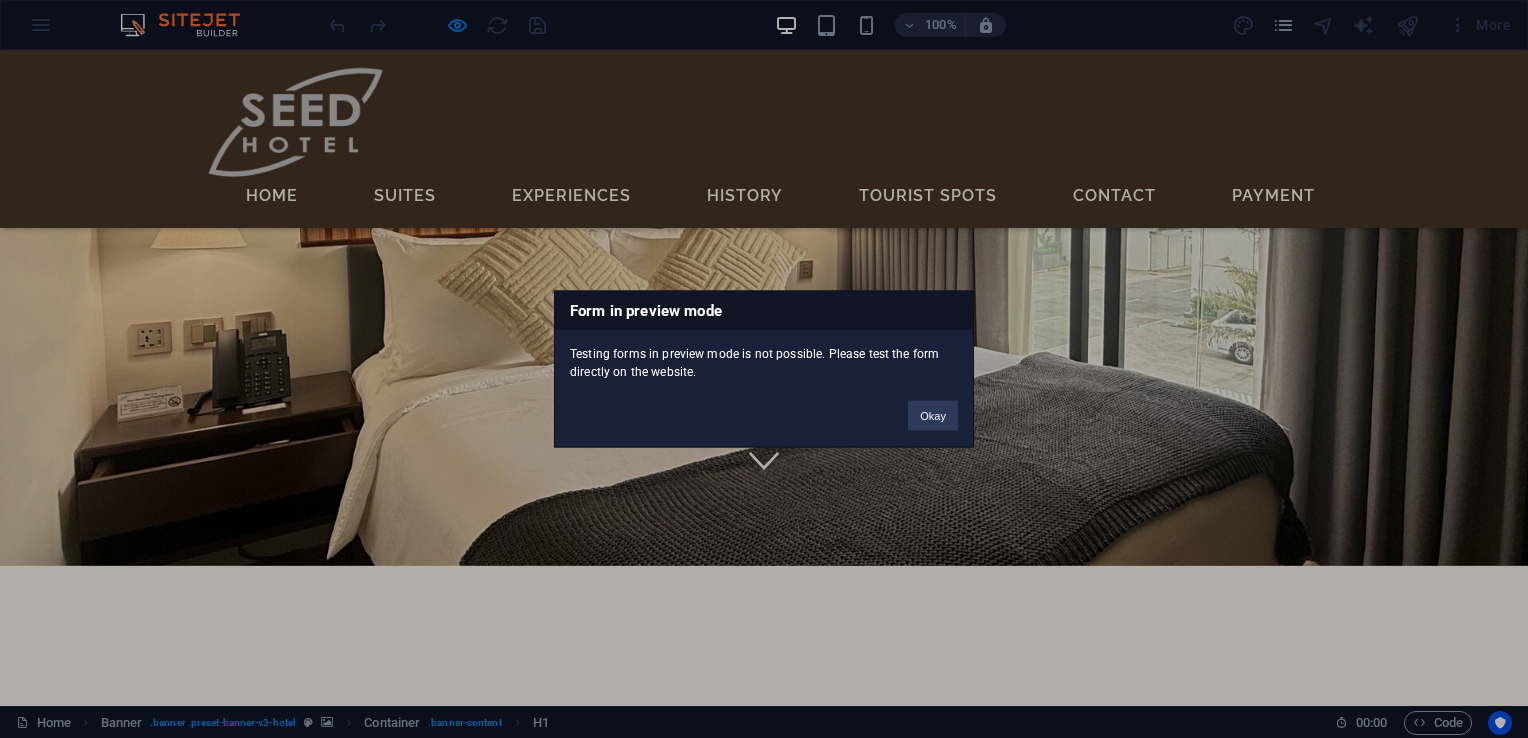 click on "Form in preview mode Testing forms in preview mode is not possible. Please test the form directly on the website. Okay" at bounding box center [764, 369] 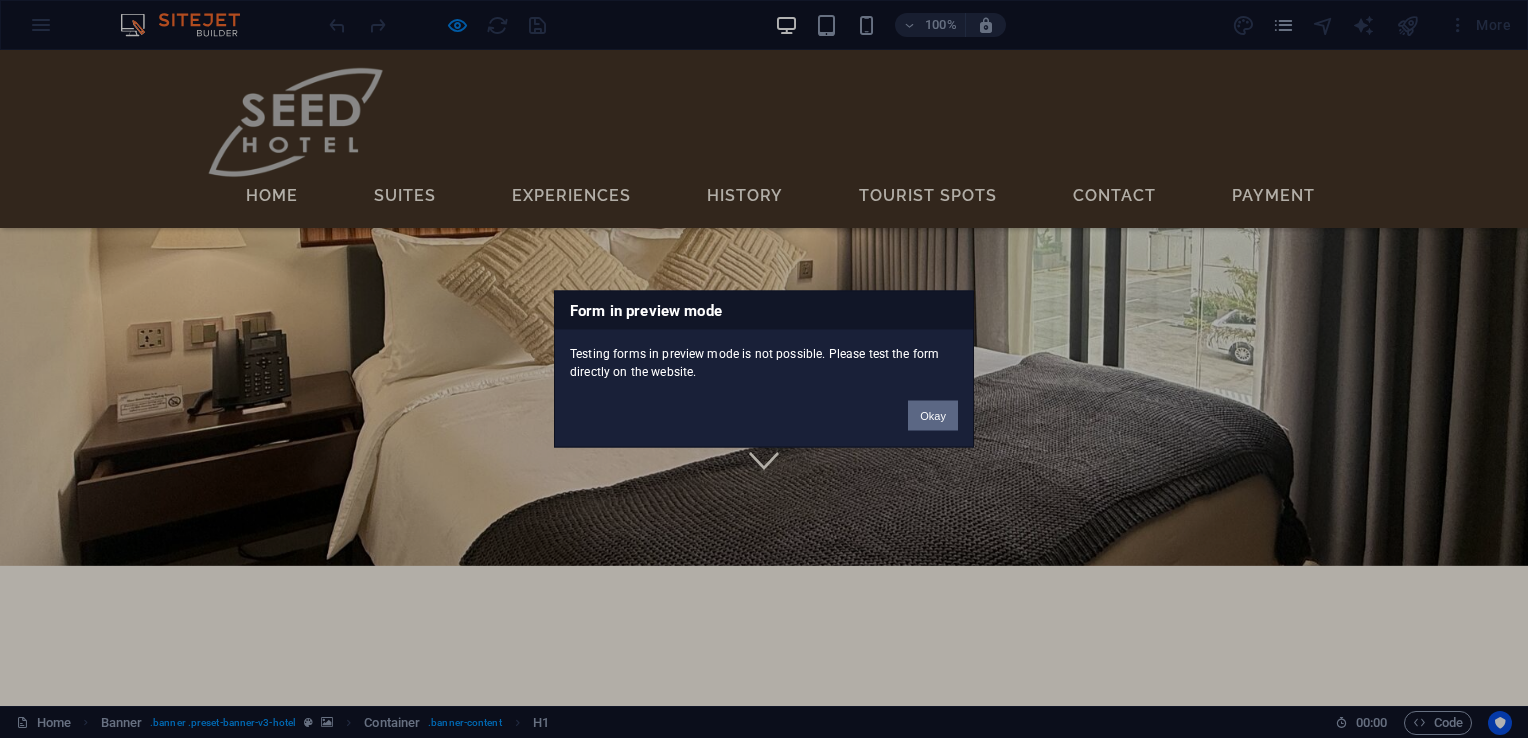 click on "Okay" at bounding box center [933, 416] 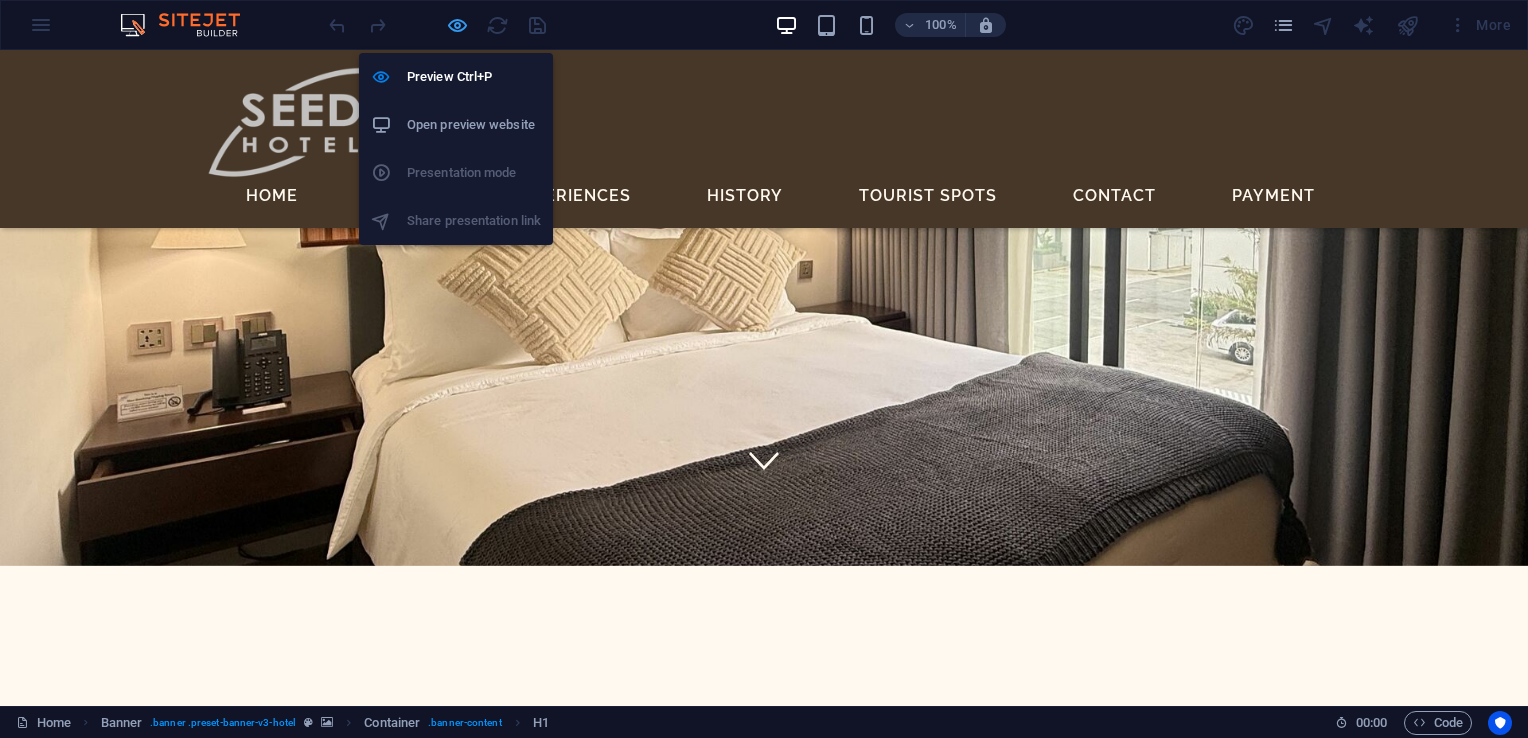 click at bounding box center (457, 25) 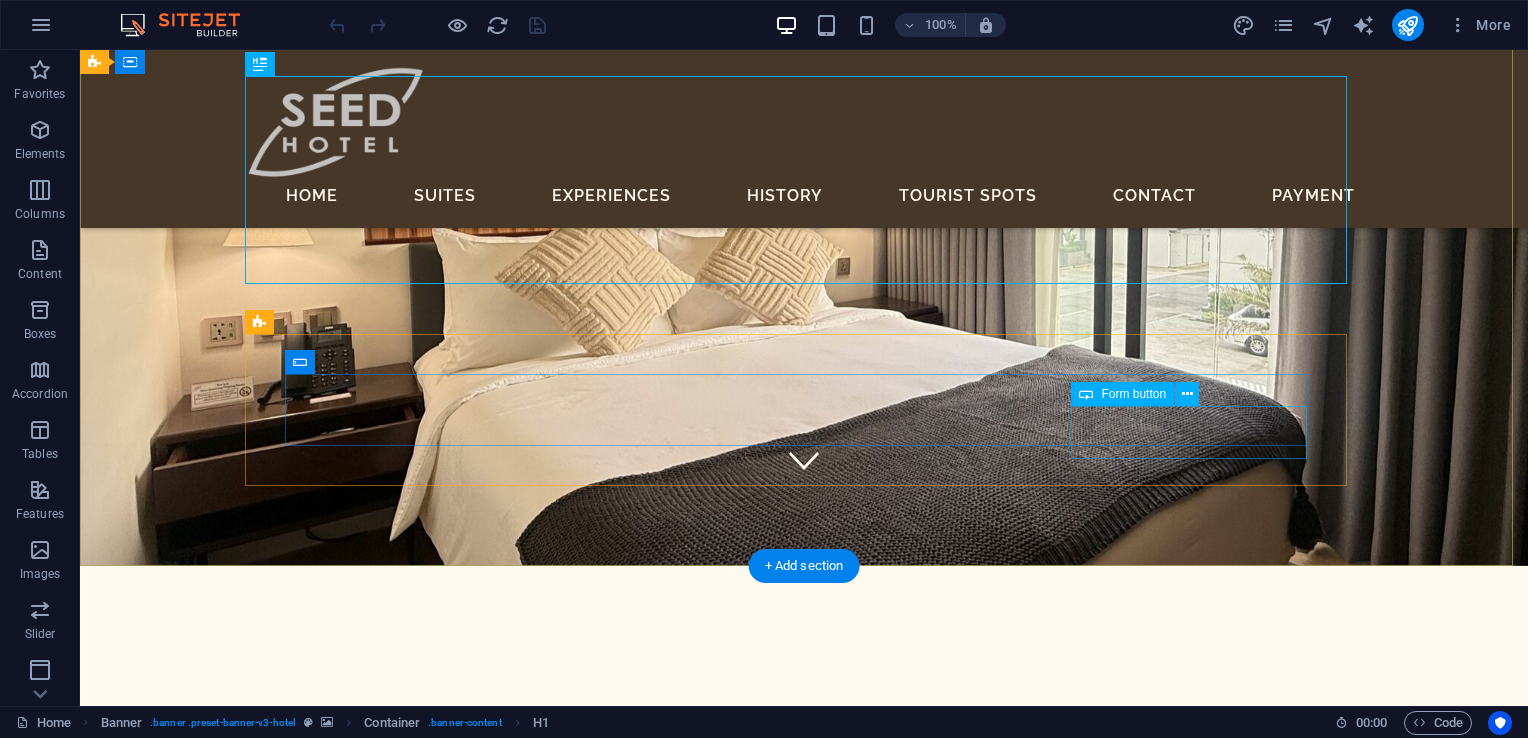 click on "BOOK A STAY" at bounding box center (1197, 1149) 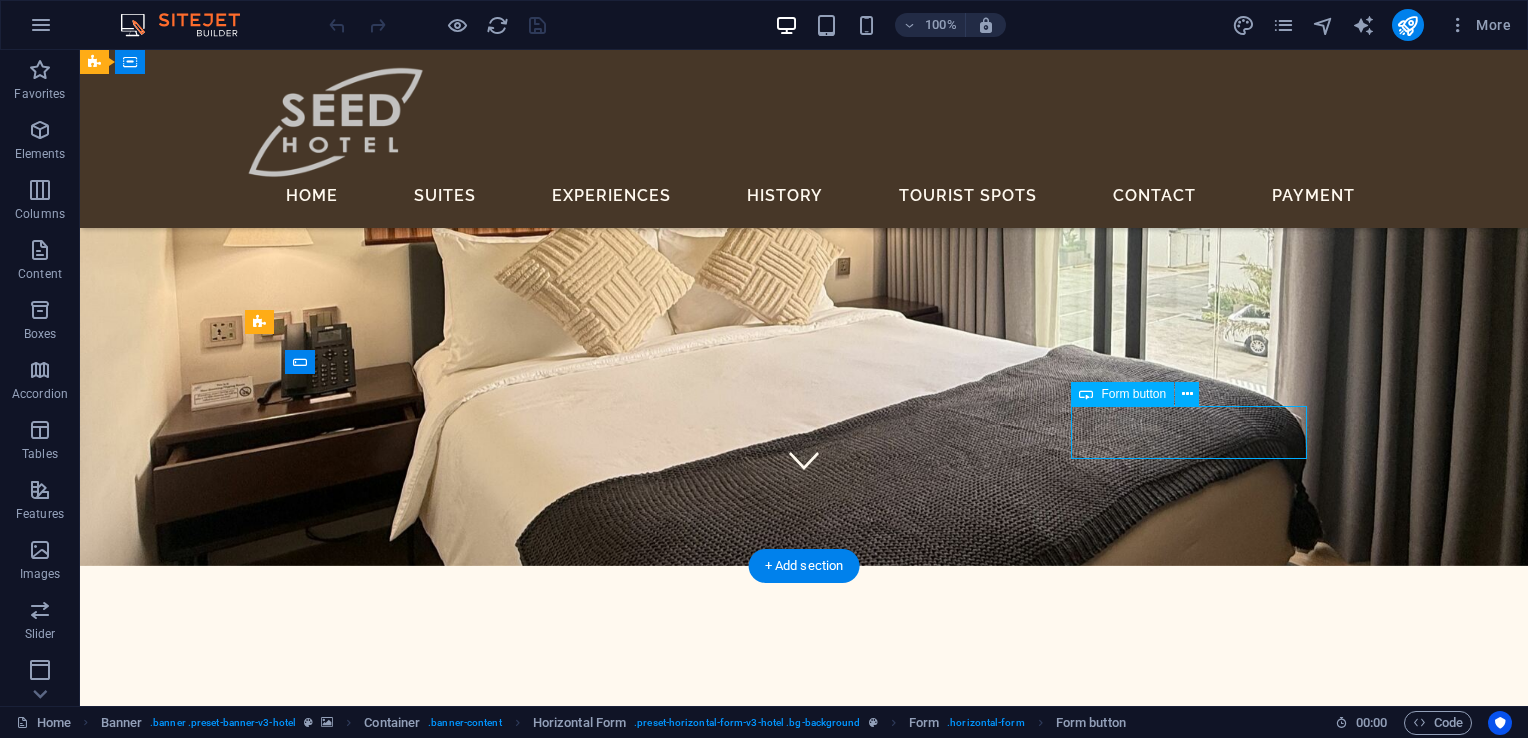 click on "BOOK A STAY" at bounding box center (1197, 1149) 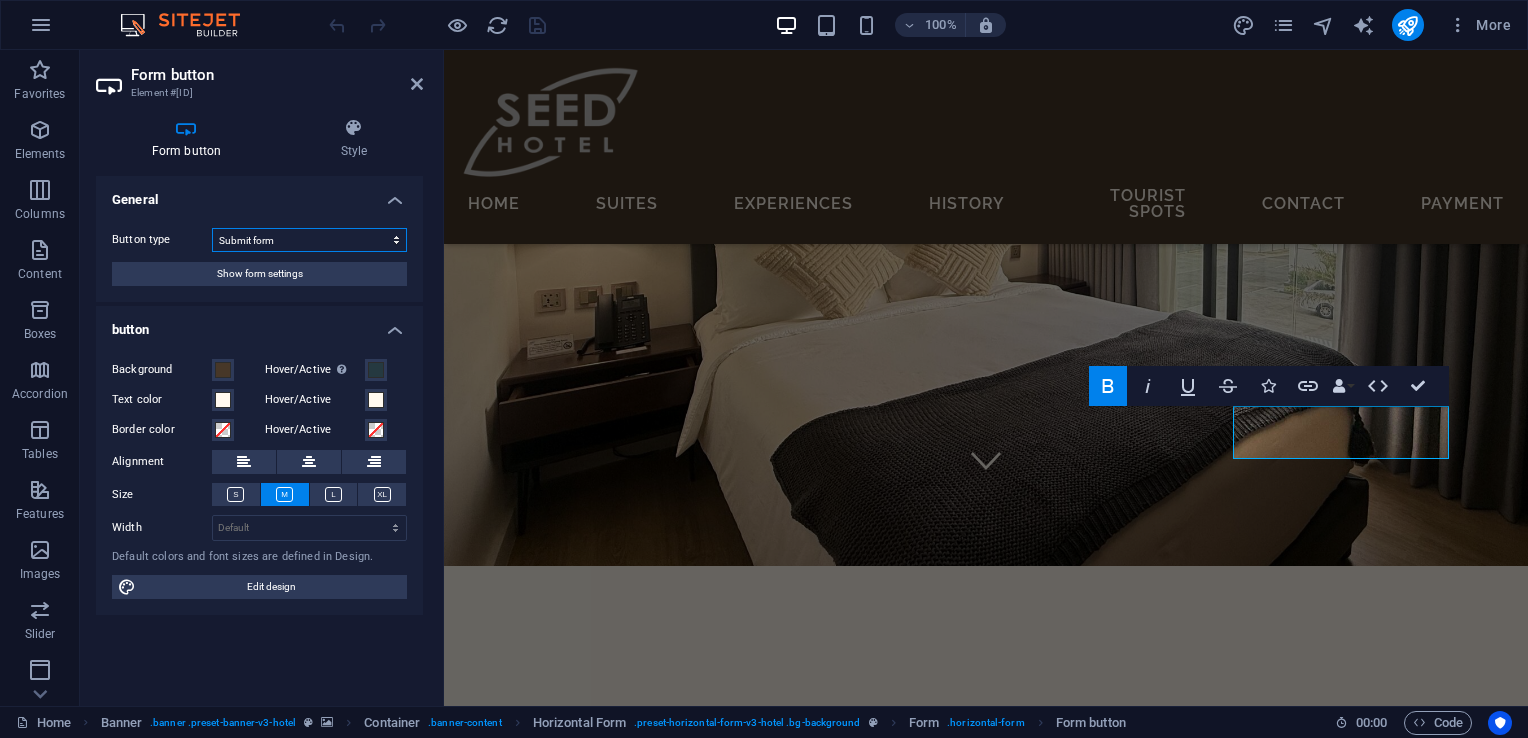 click on "Submit form Reset form No action" at bounding box center (309, 240) 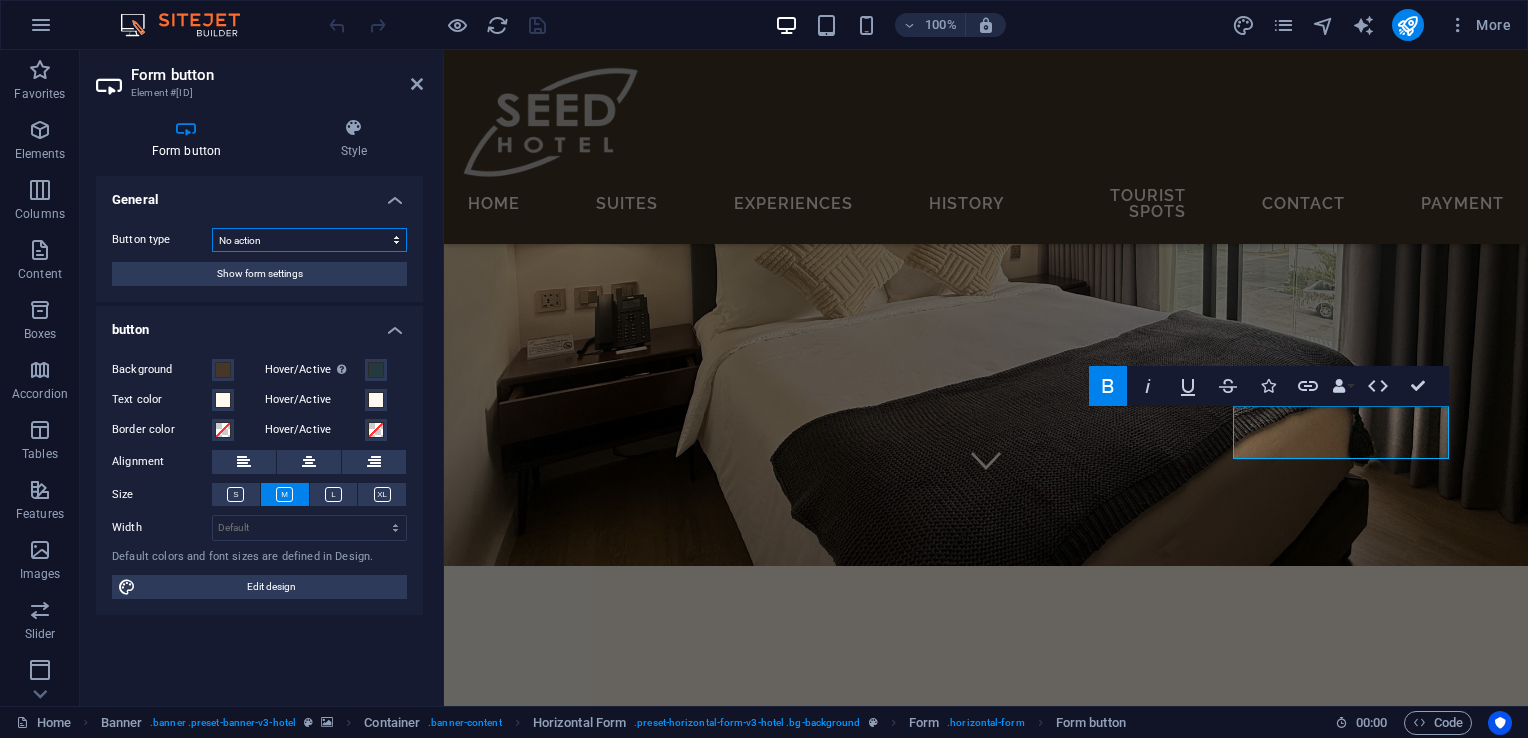 click on "Submit form Reset form No action" at bounding box center [309, 240] 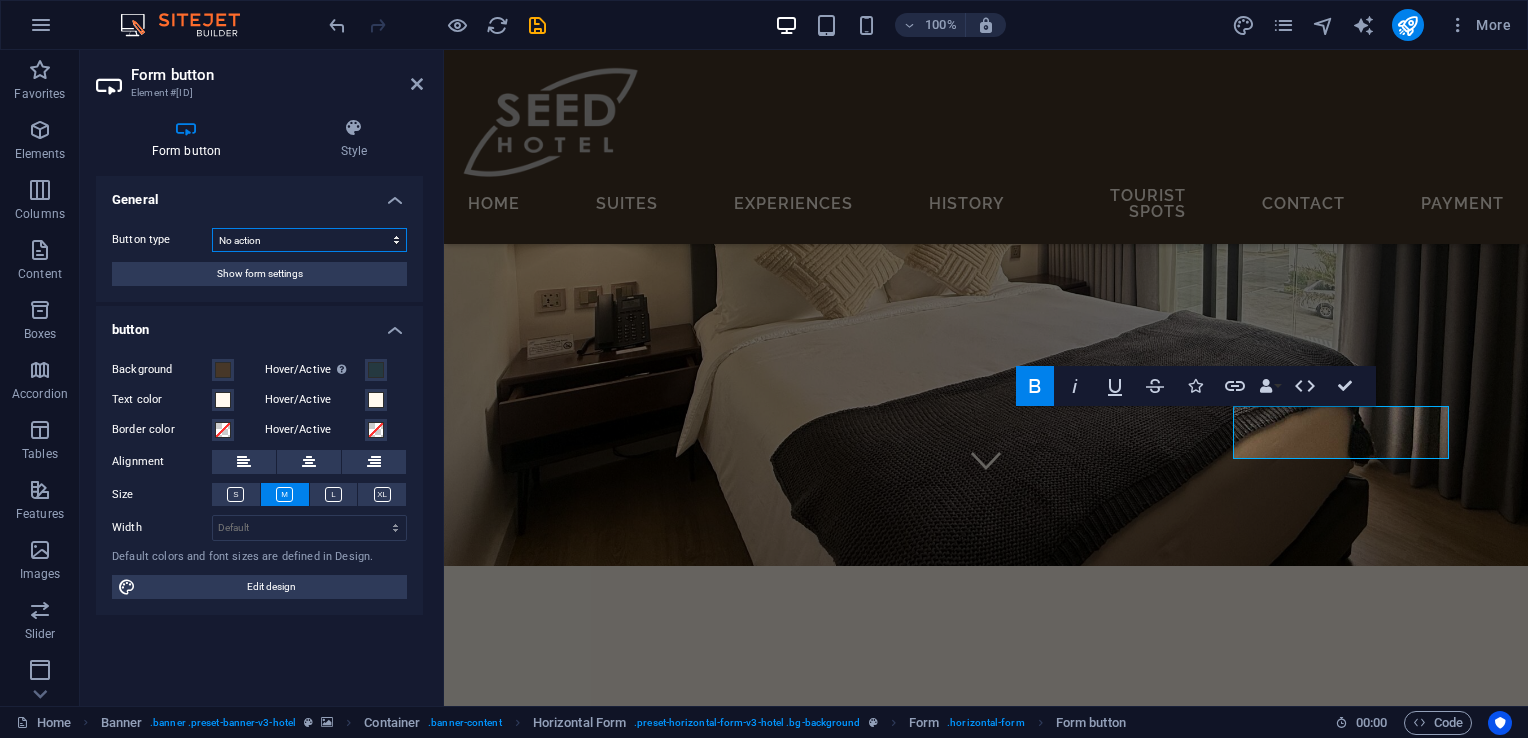 click on "Submit form Reset form No action" at bounding box center (309, 240) 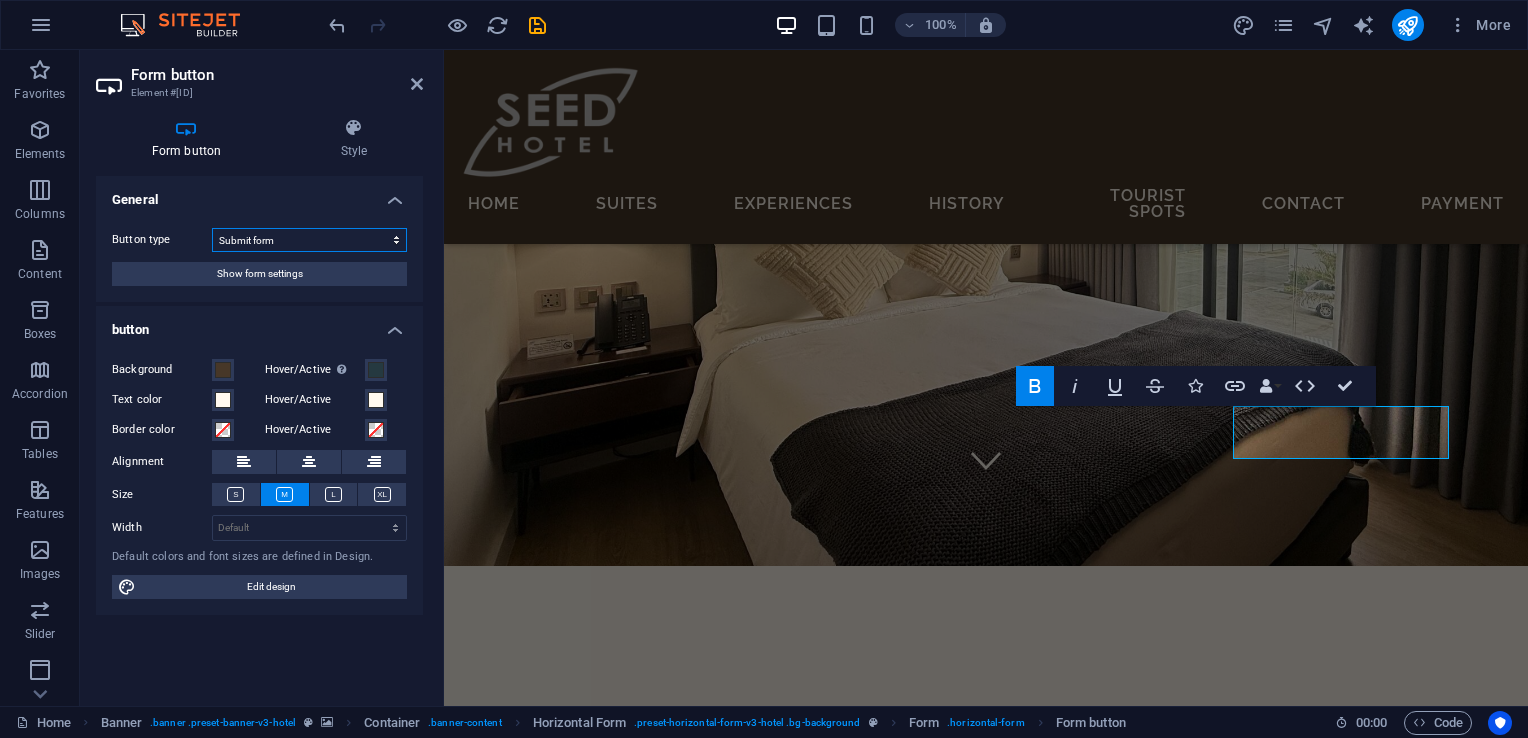 click on "Submit form Reset form No action" at bounding box center [309, 240] 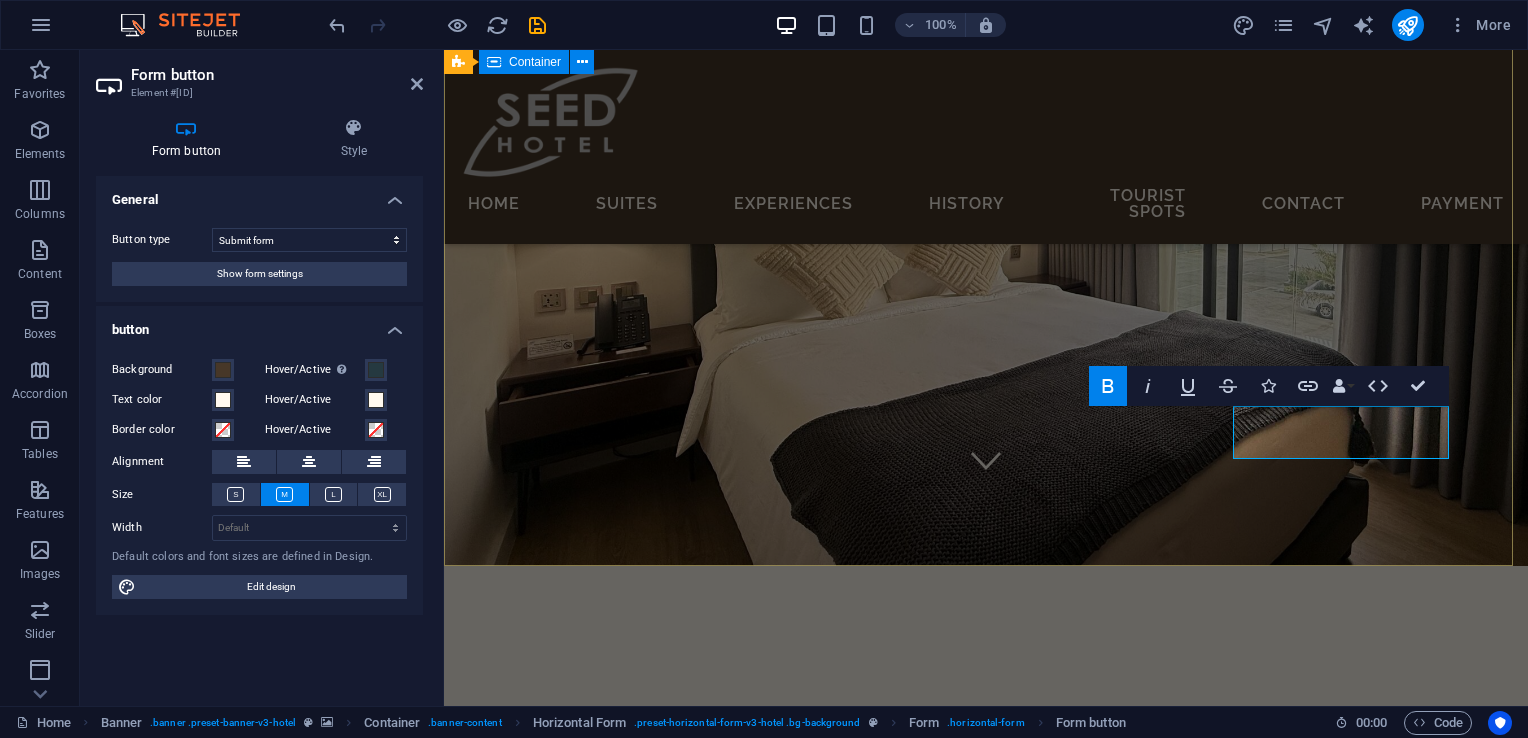 click on "Rooted in Family, Growing through Hospitality. CHECK IN CHECK OUT ADULTS BOOK A STAY" at bounding box center (986, 967) 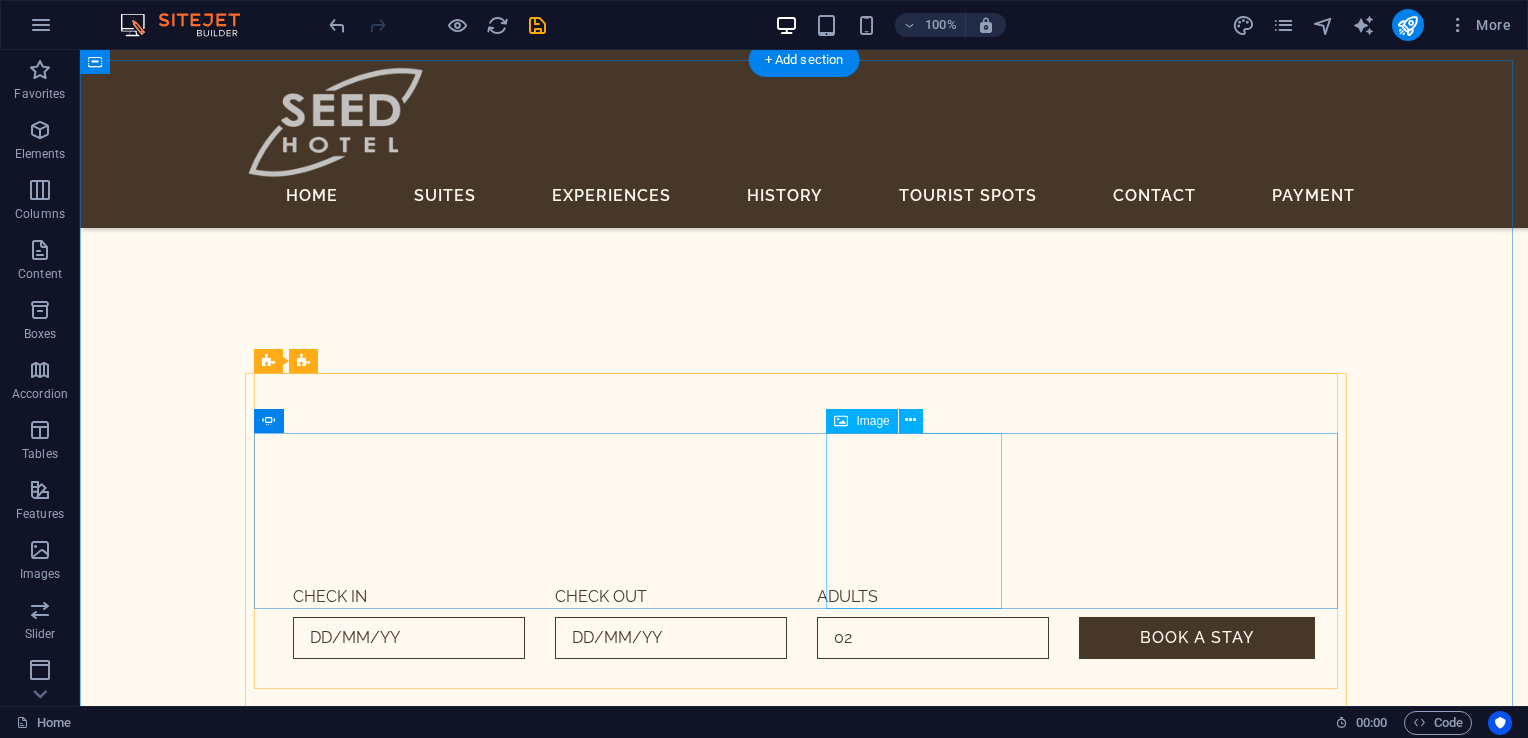scroll, scrollTop: 500, scrollLeft: 0, axis: vertical 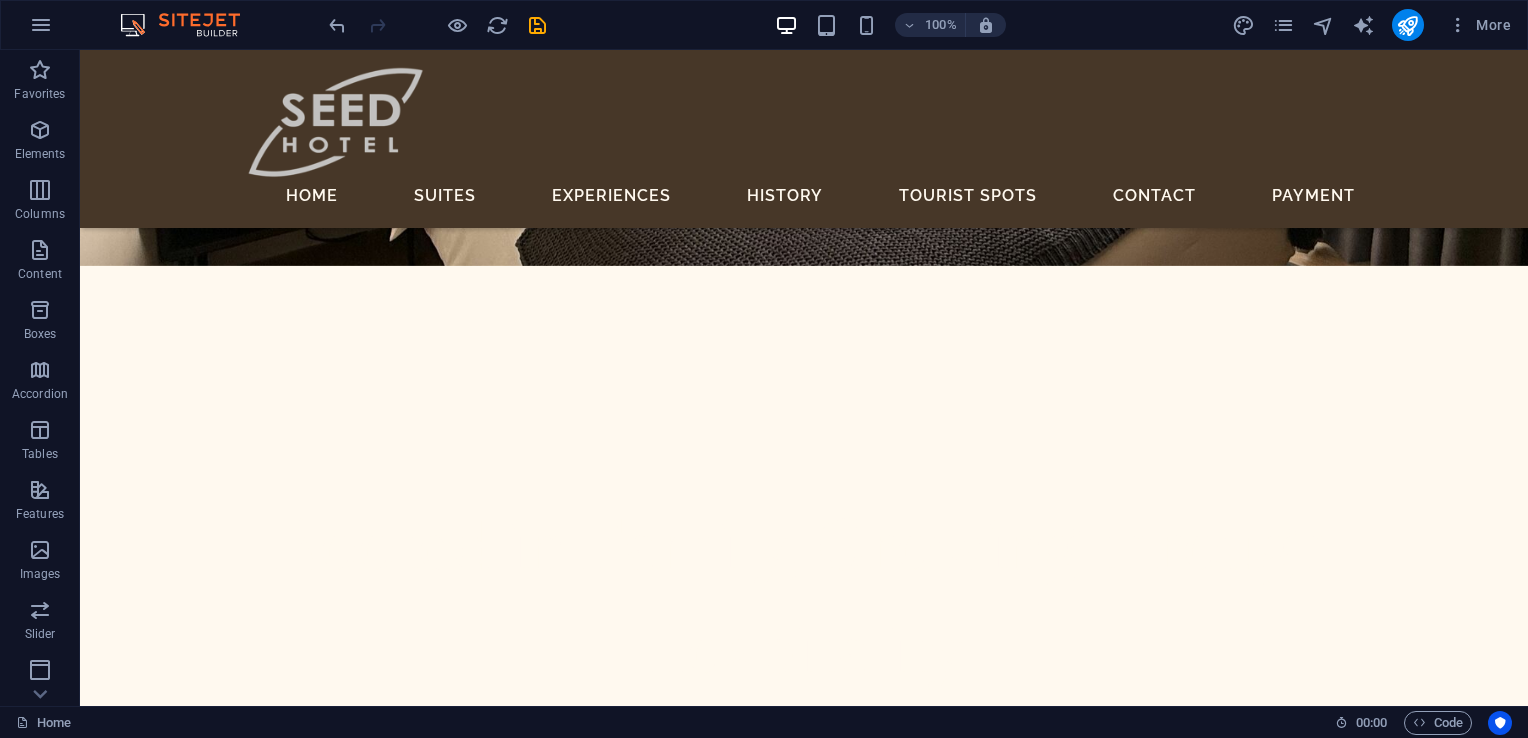 click at bounding box center [537, 25] 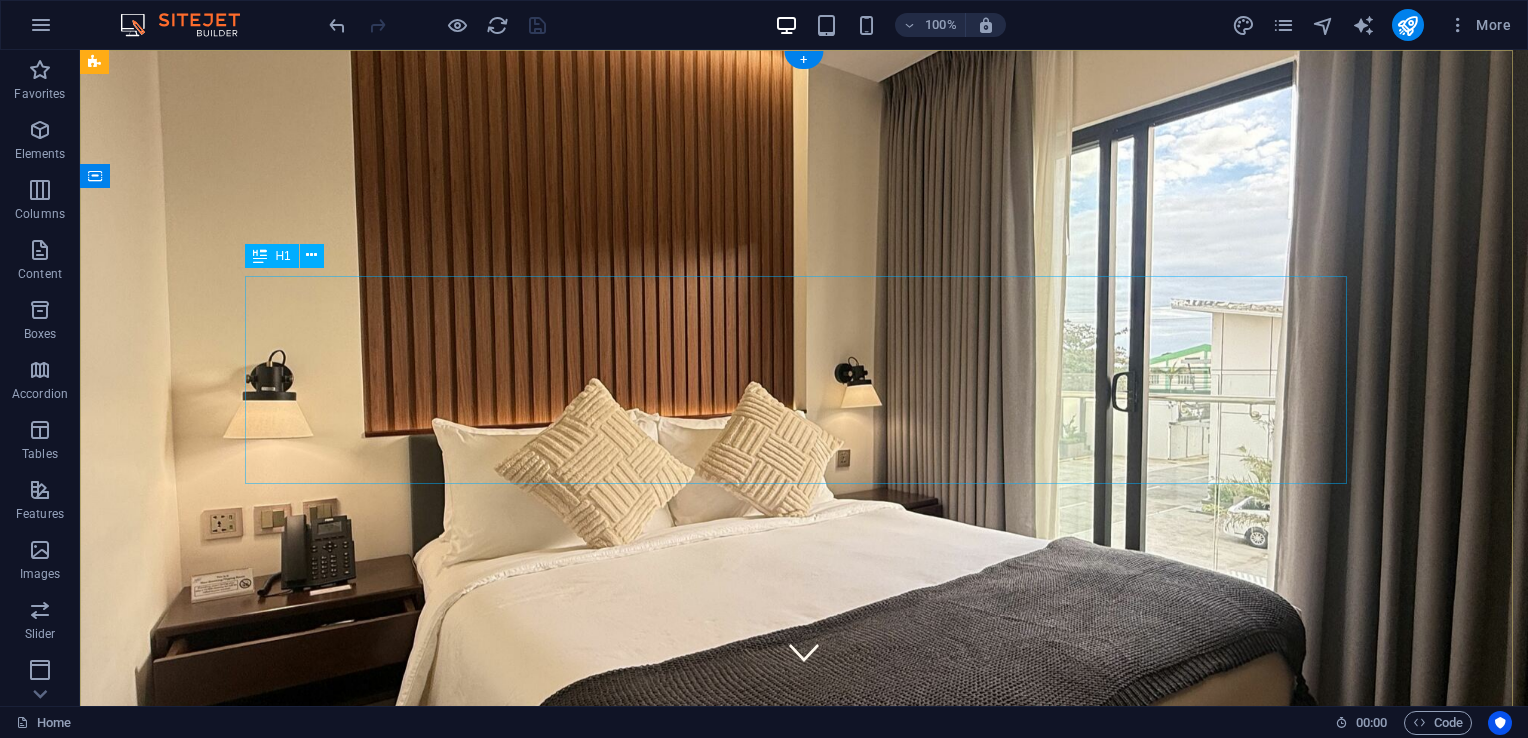 scroll, scrollTop: 0, scrollLeft: 0, axis: both 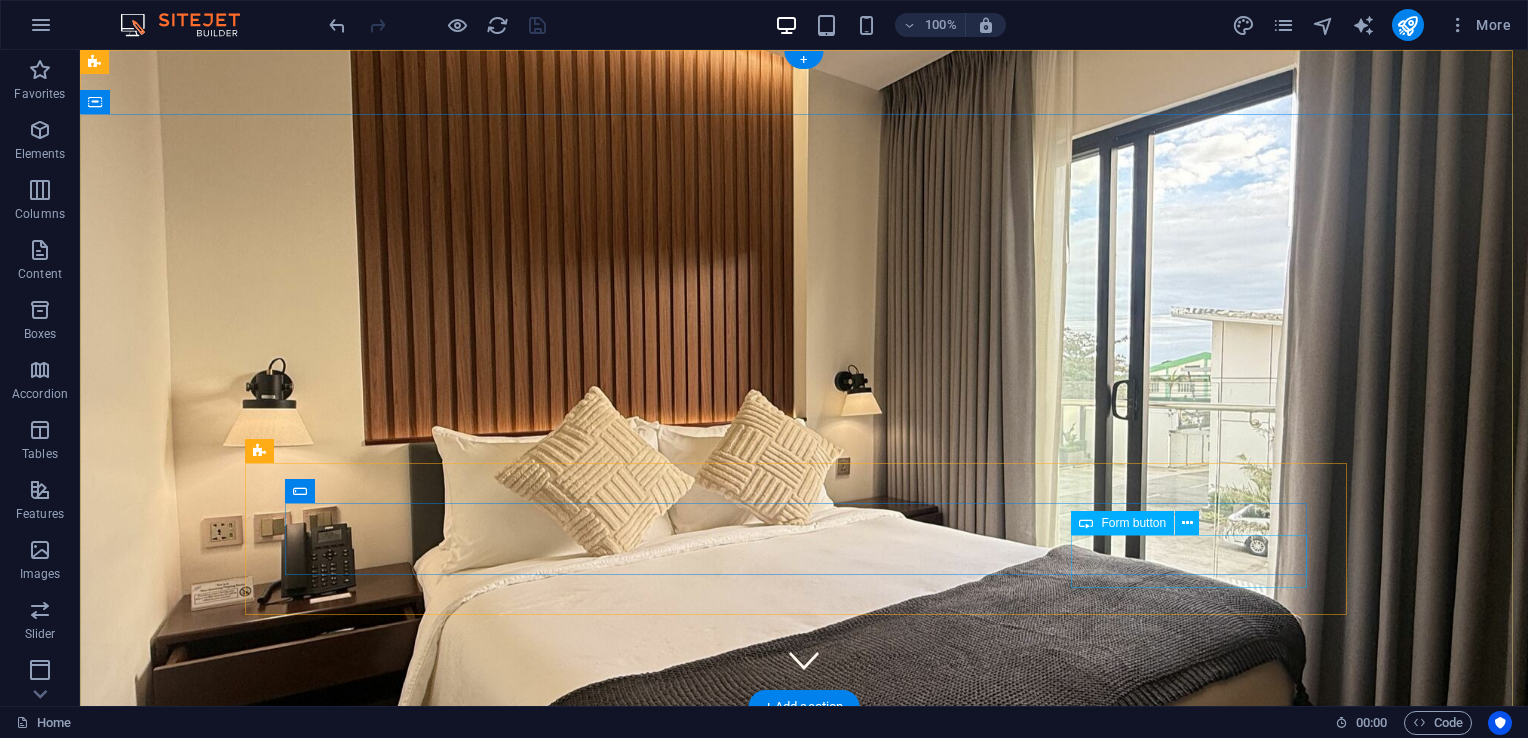 click on "BOOK A STAY" at bounding box center [1197, 1299] 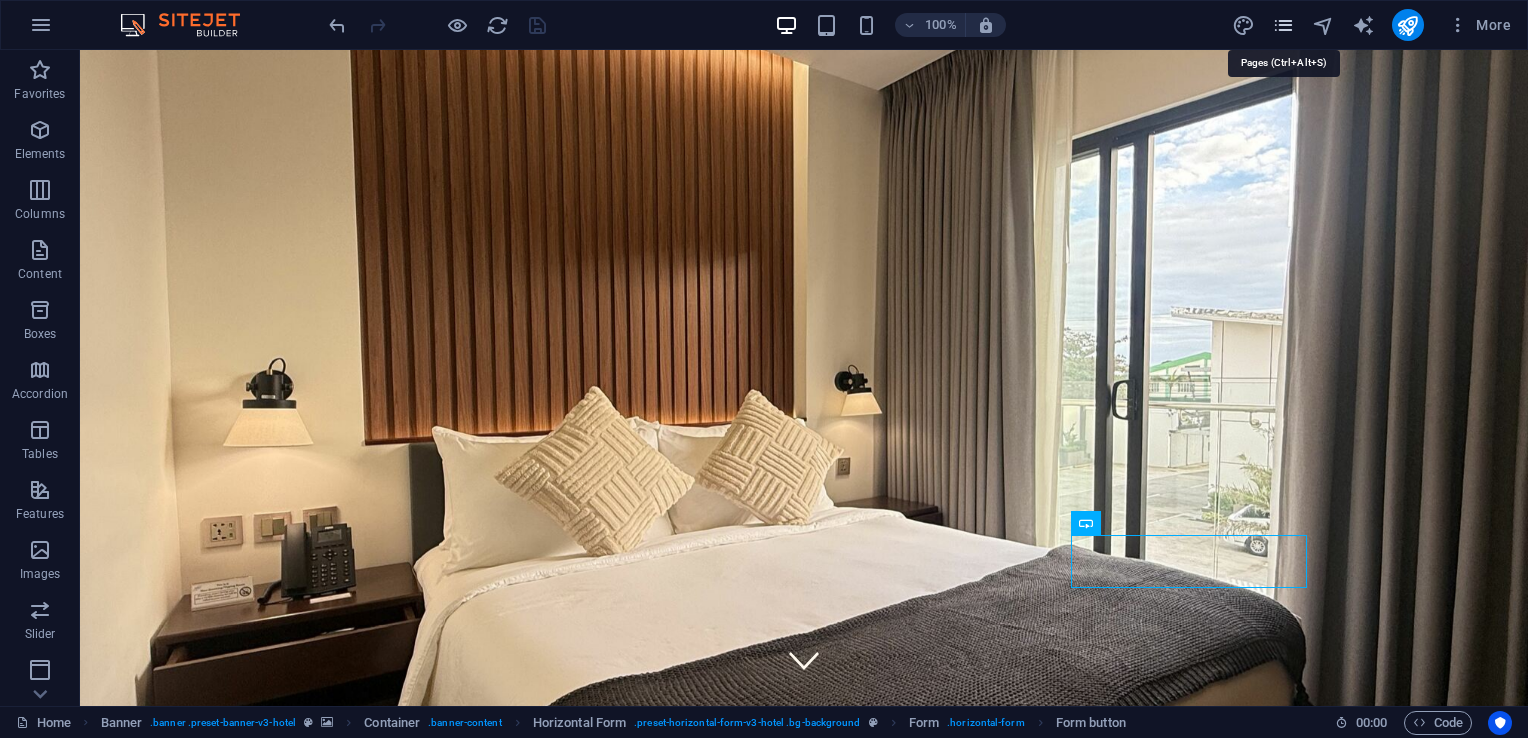 click at bounding box center (1283, 25) 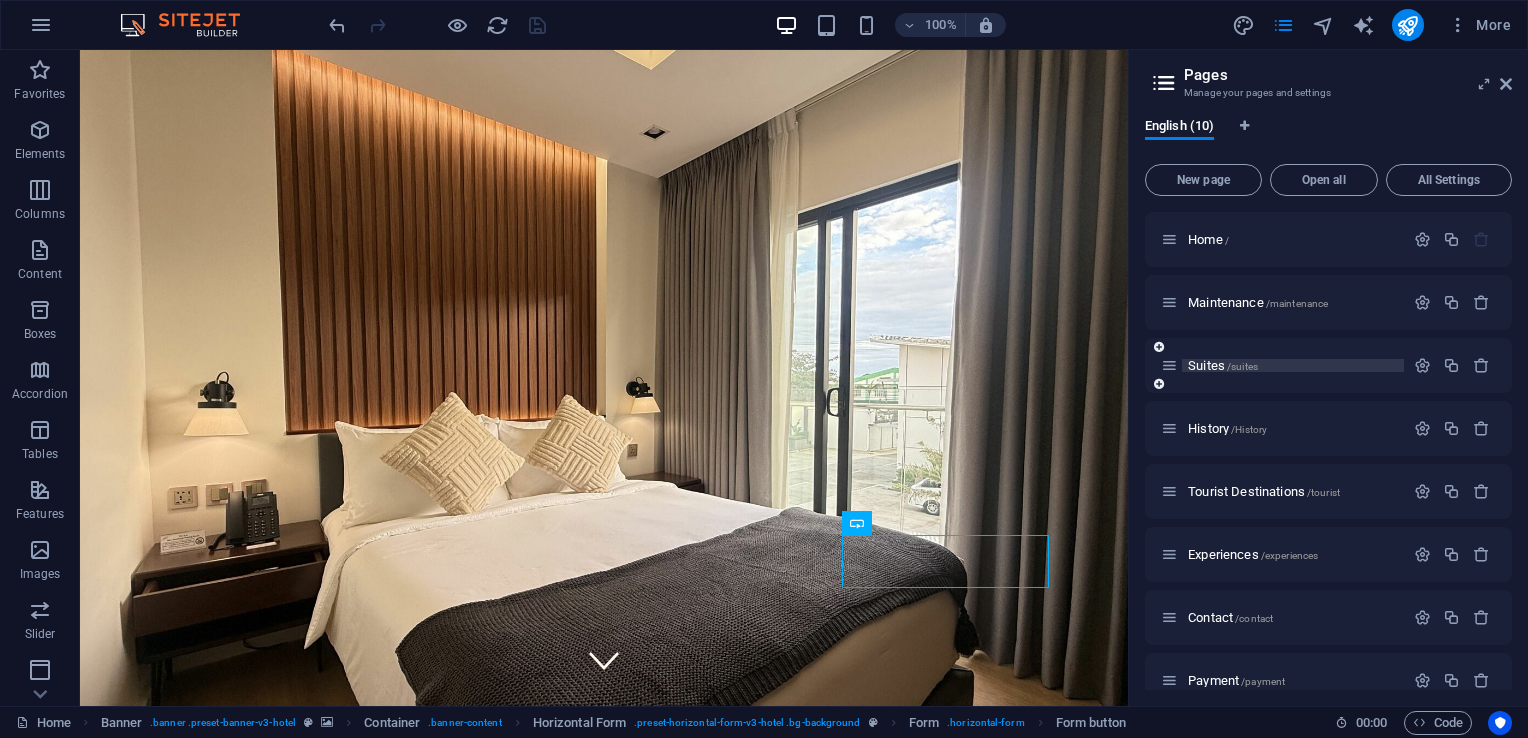 click on "Suites /suites" at bounding box center [1223, 365] 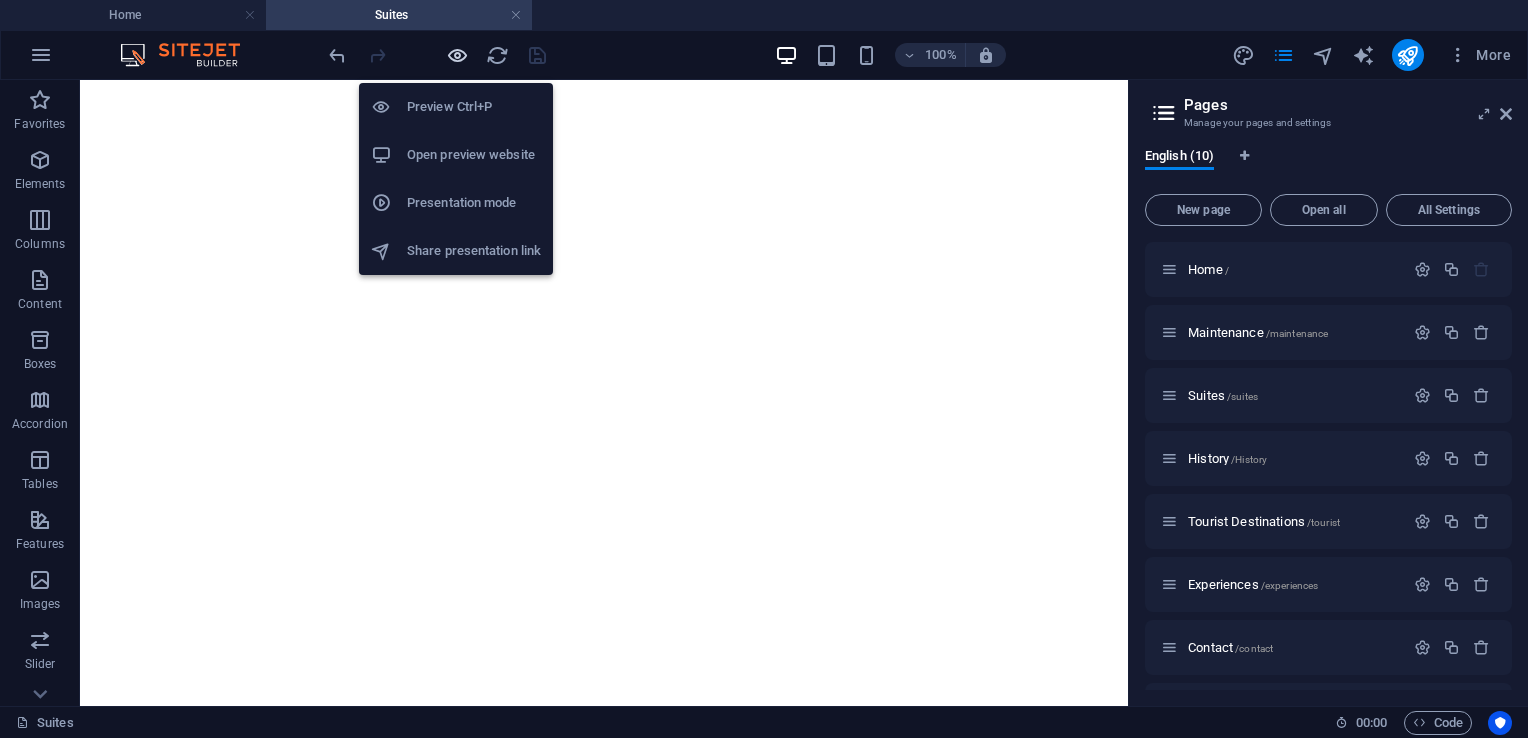 click at bounding box center (457, 55) 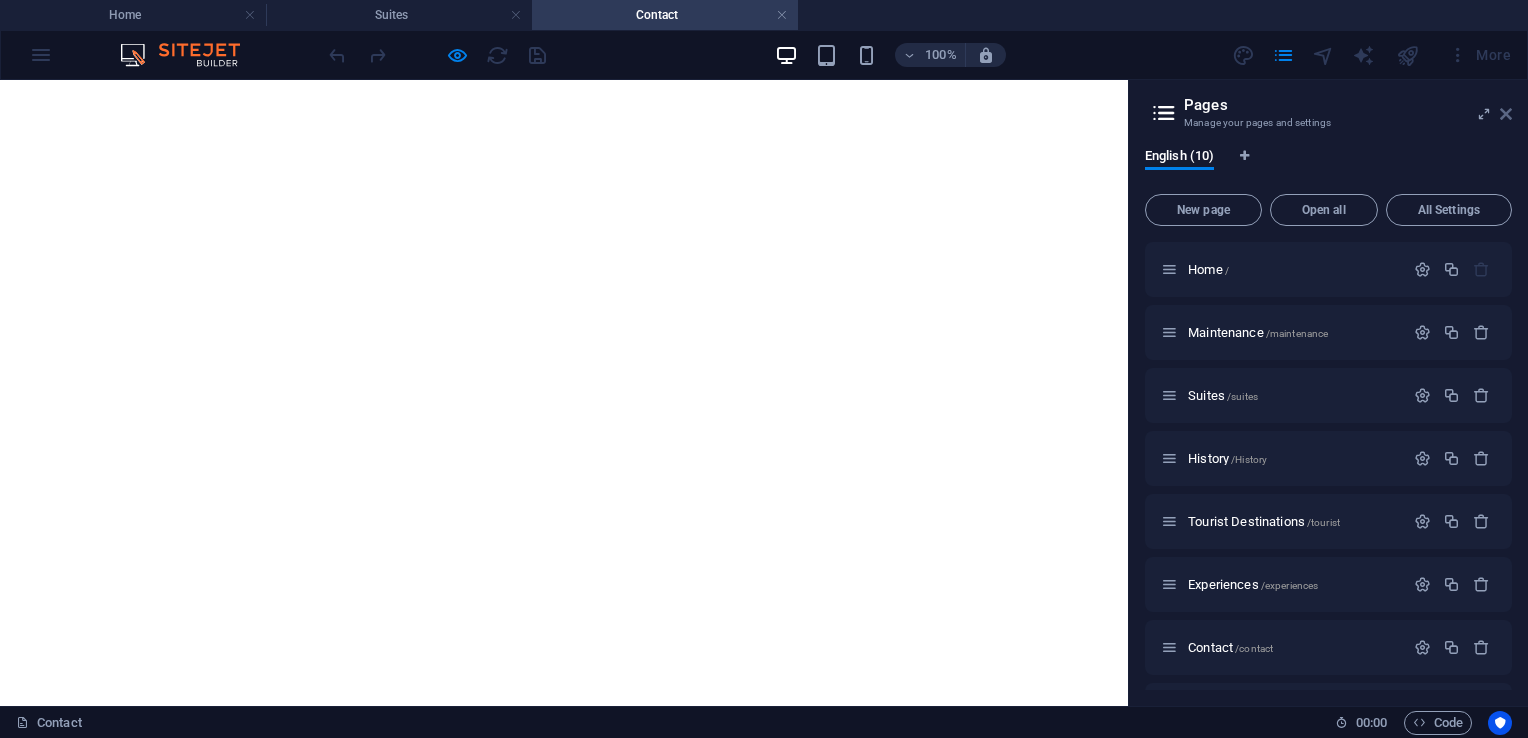 click at bounding box center (1506, 114) 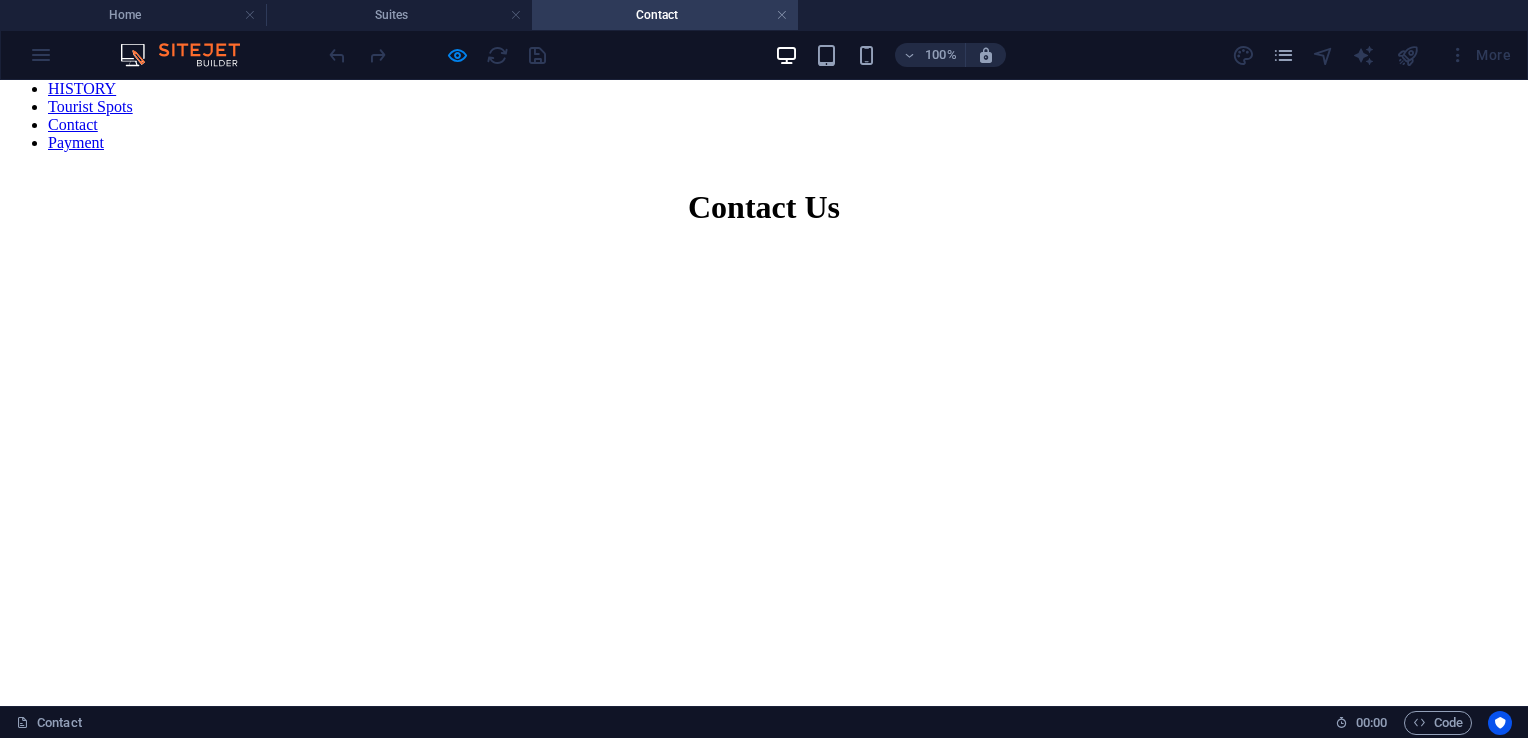 scroll, scrollTop: 800, scrollLeft: 0, axis: vertical 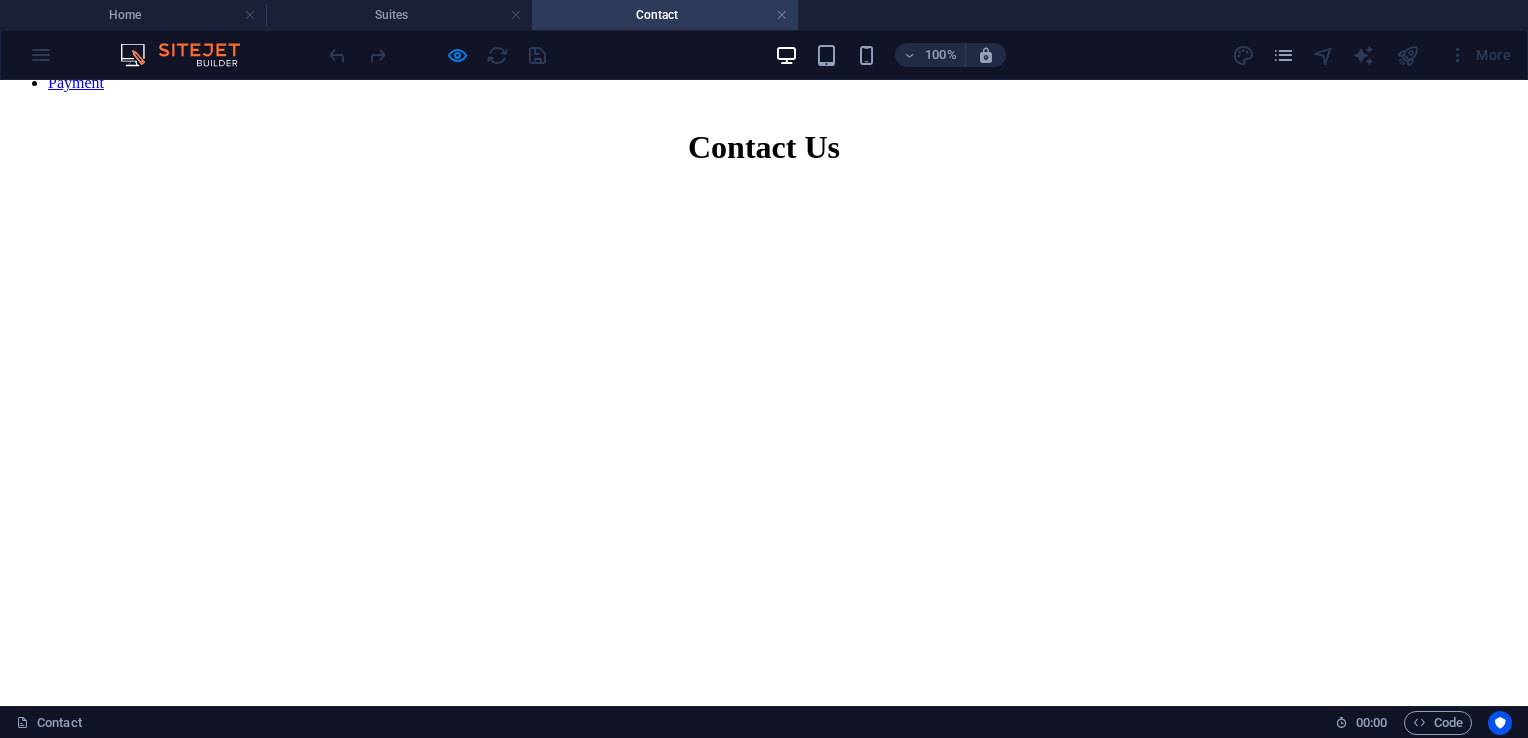 click on "Contact Details           Here you can find all of our contact details, including our phone number, email, and address. If you have any questions, inquiries, or simply want to get in touch, please don’t hesitate to reach out — we’re always happy to help. Phone:   +63 917 164 6611 Email:  seedhotel2024@gmail.com Address:  Luna Street Extension, Zone 3, Buntun Highway, Tuguegarao City, Cagayan, 3500 SUBMIT Settle payment" at bounding box center [764, 5224] 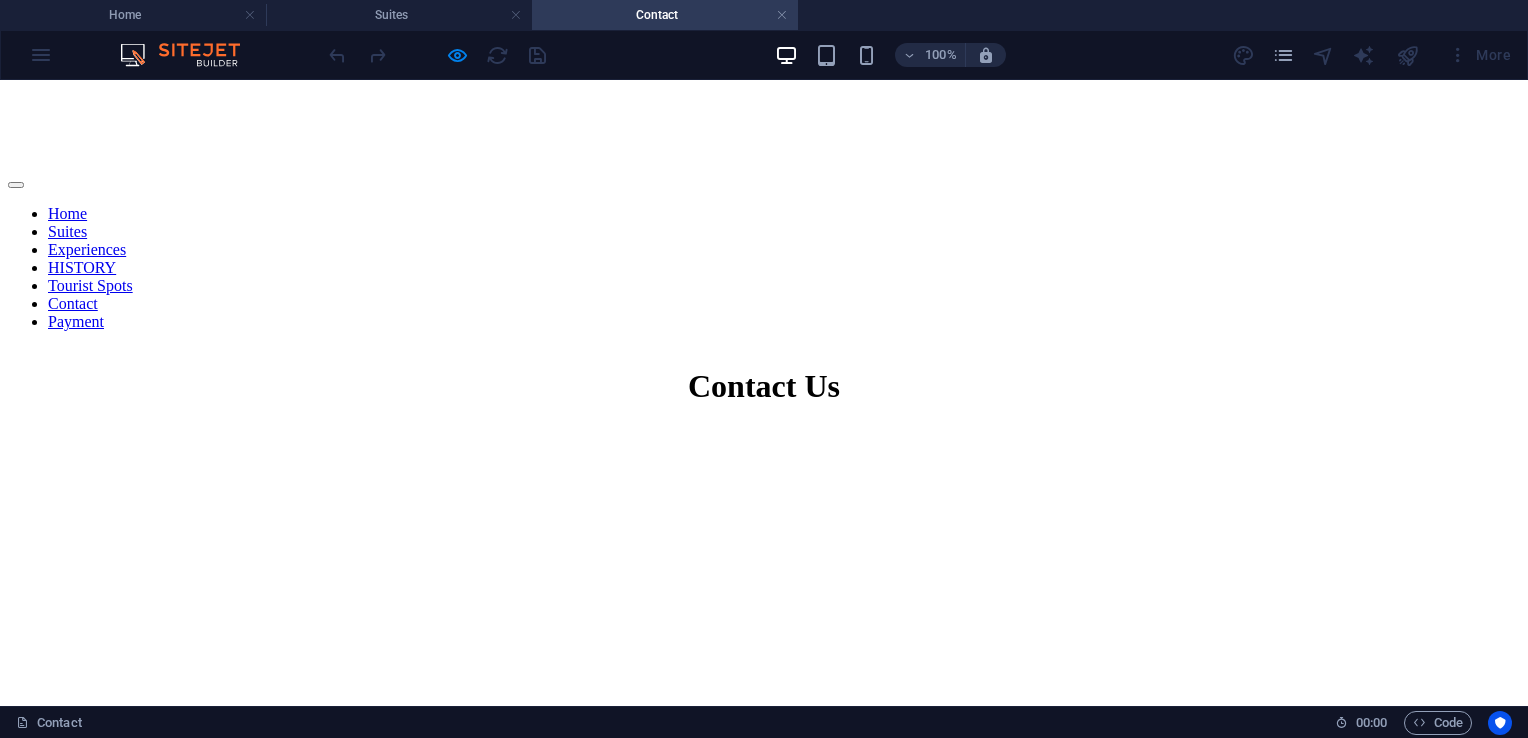 scroll, scrollTop: 800, scrollLeft: 0, axis: vertical 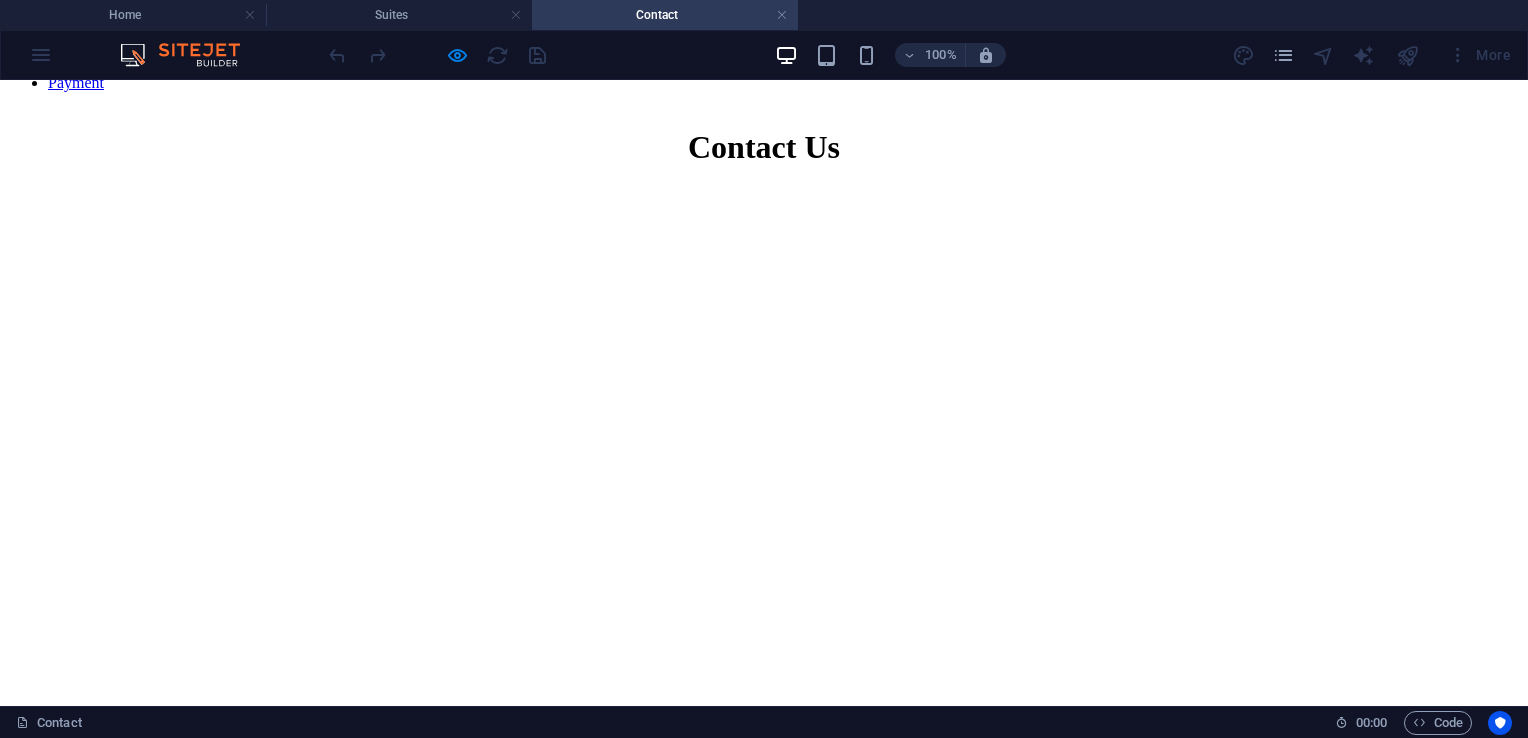 click on "Settle payment" at bounding box center (764, 5566) 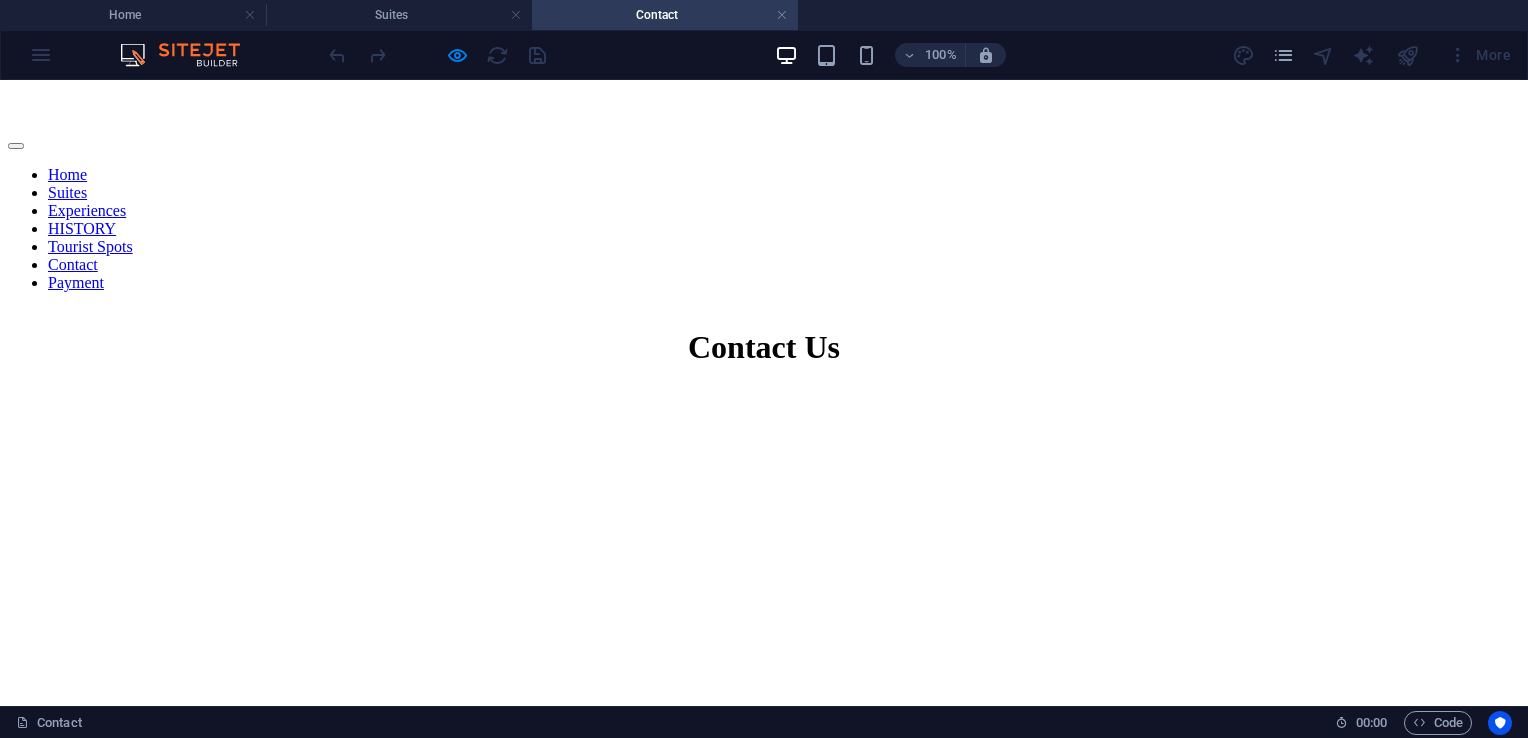 scroll, scrollTop: 200, scrollLeft: 0, axis: vertical 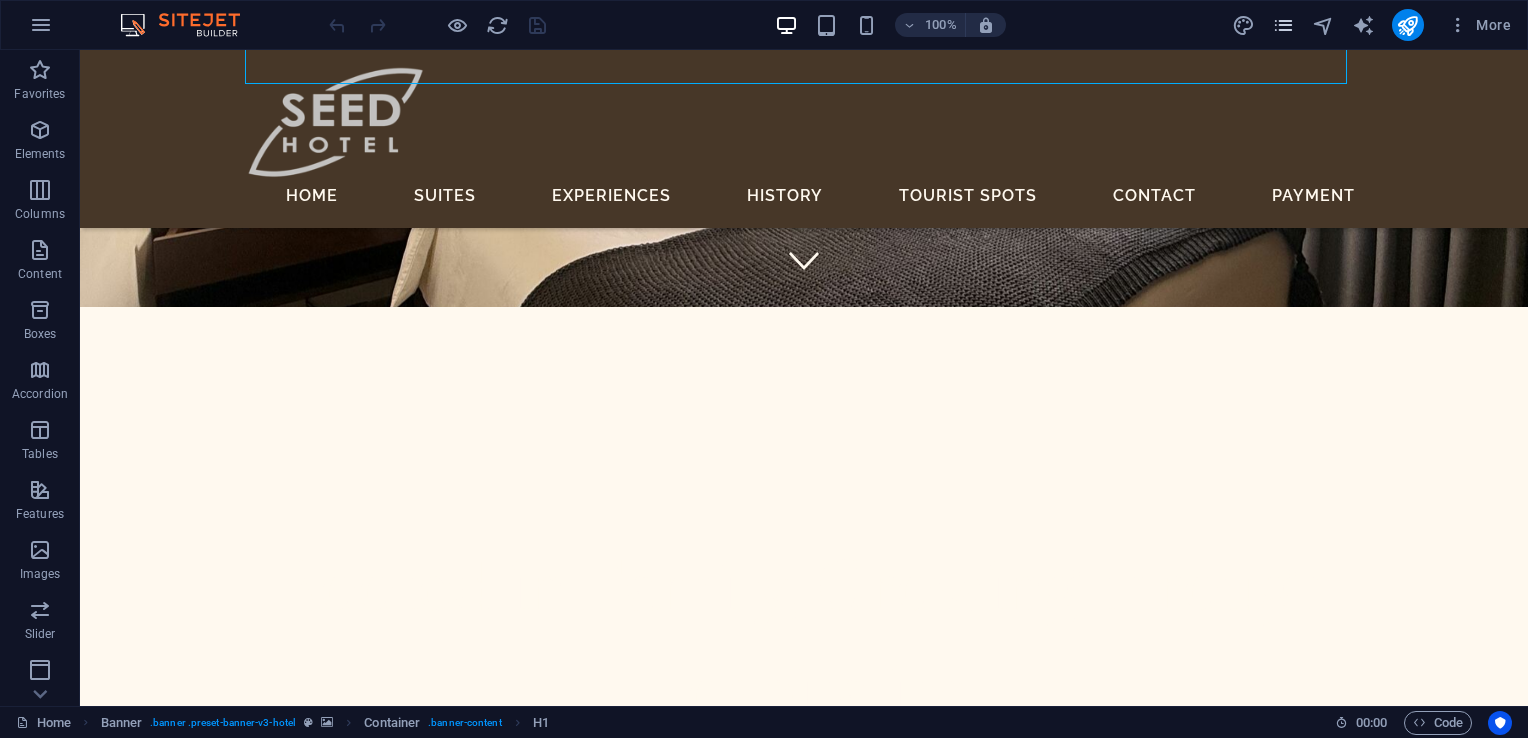 click at bounding box center (1283, 25) 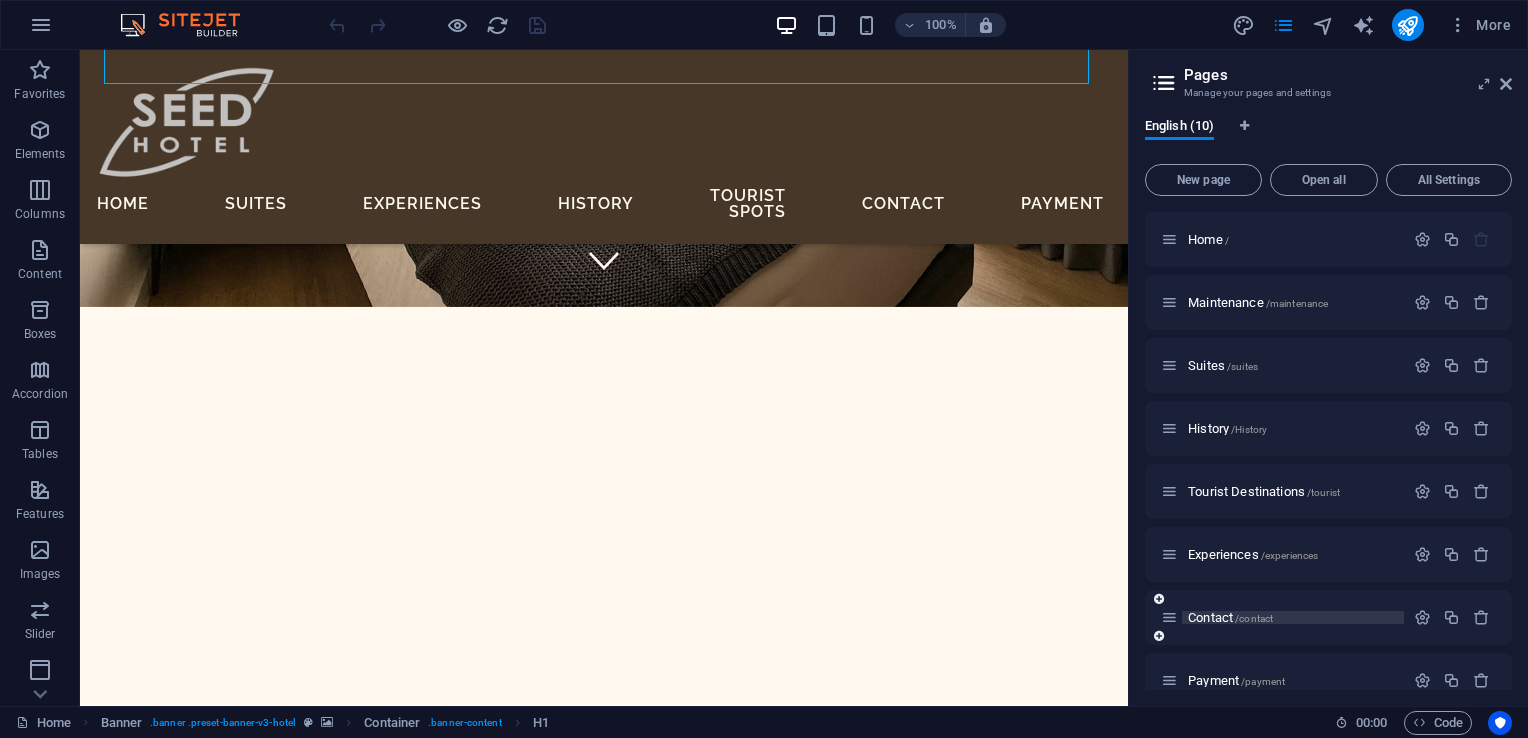 click on "Contact /contact" at bounding box center [1230, 617] 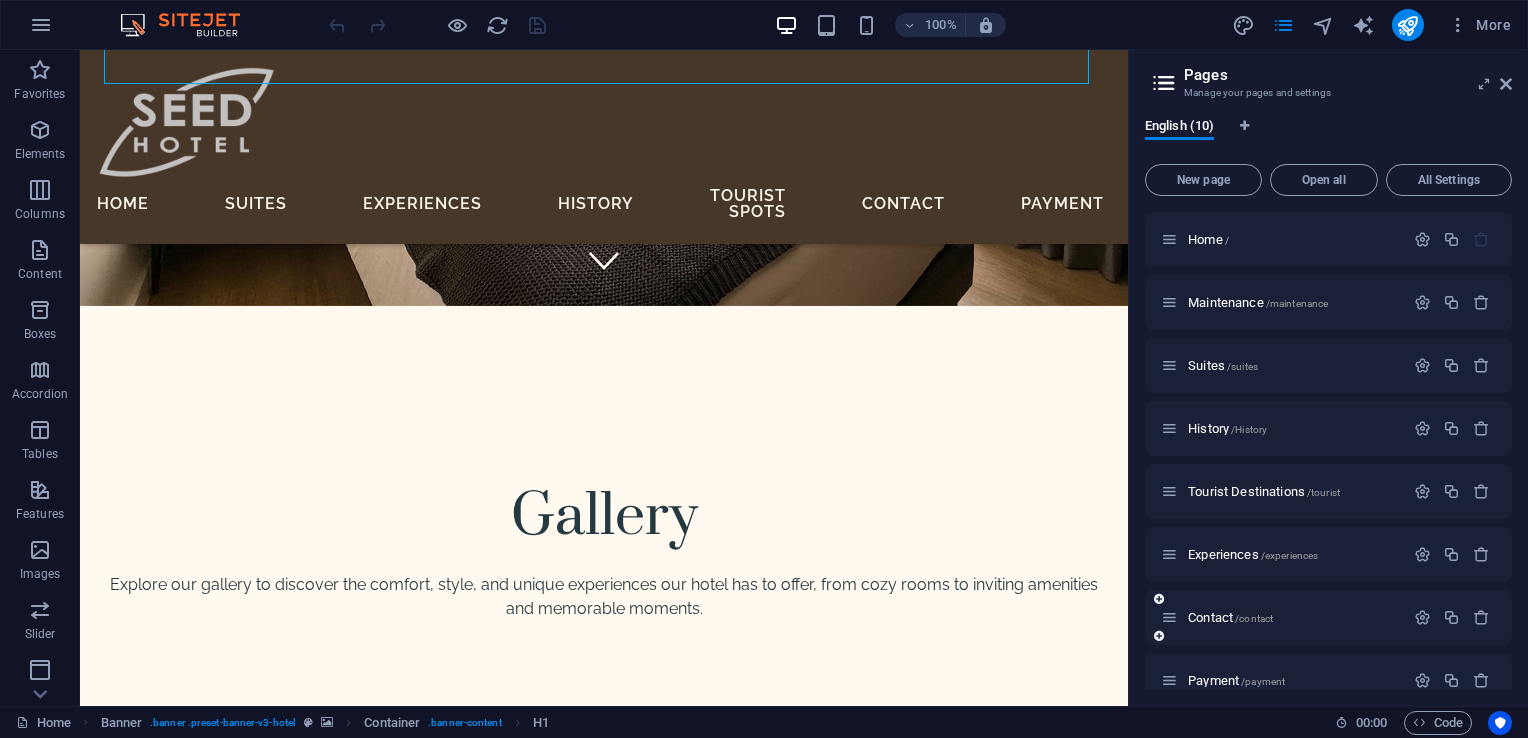 scroll, scrollTop: 0, scrollLeft: 0, axis: both 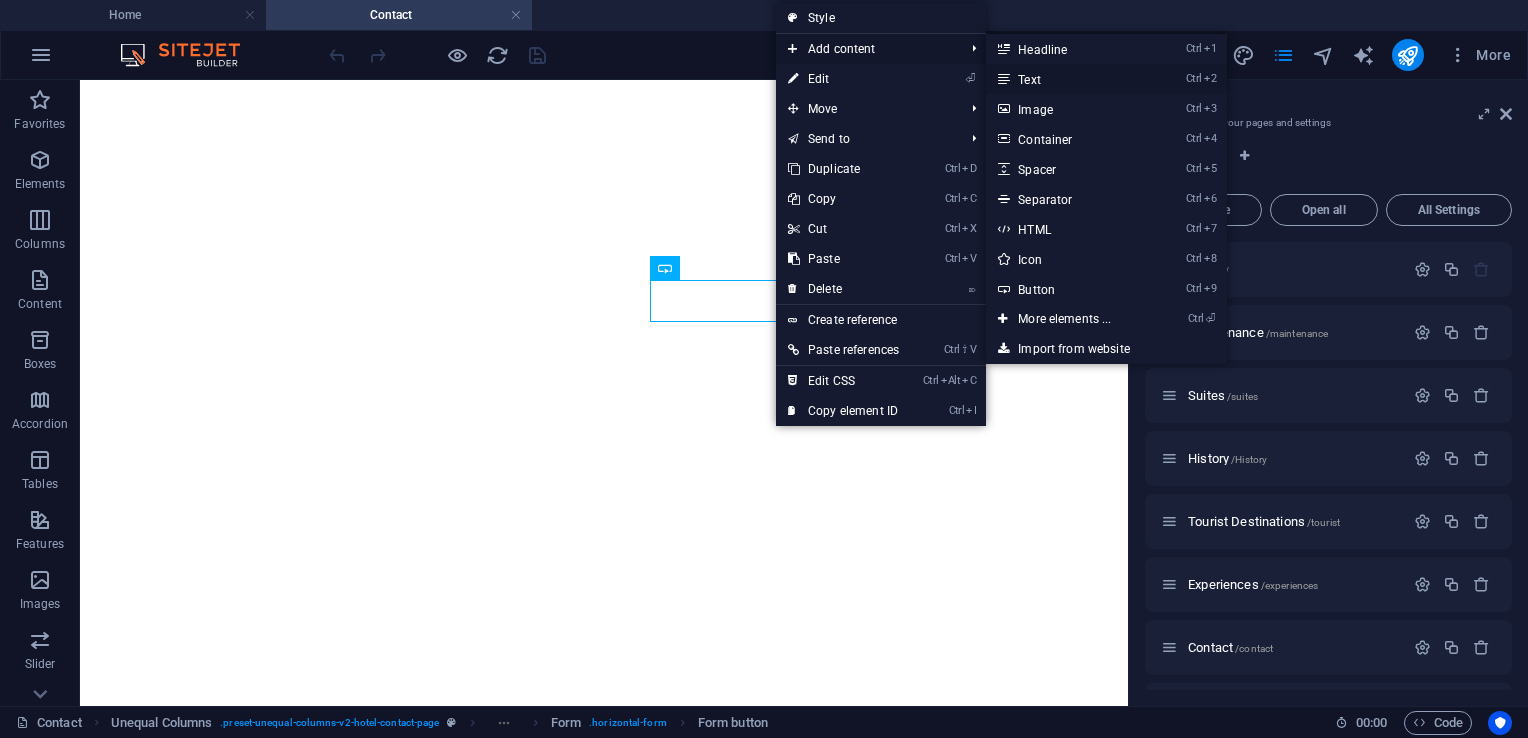 click on "Ctrl 2  Text" at bounding box center [1068, 79] 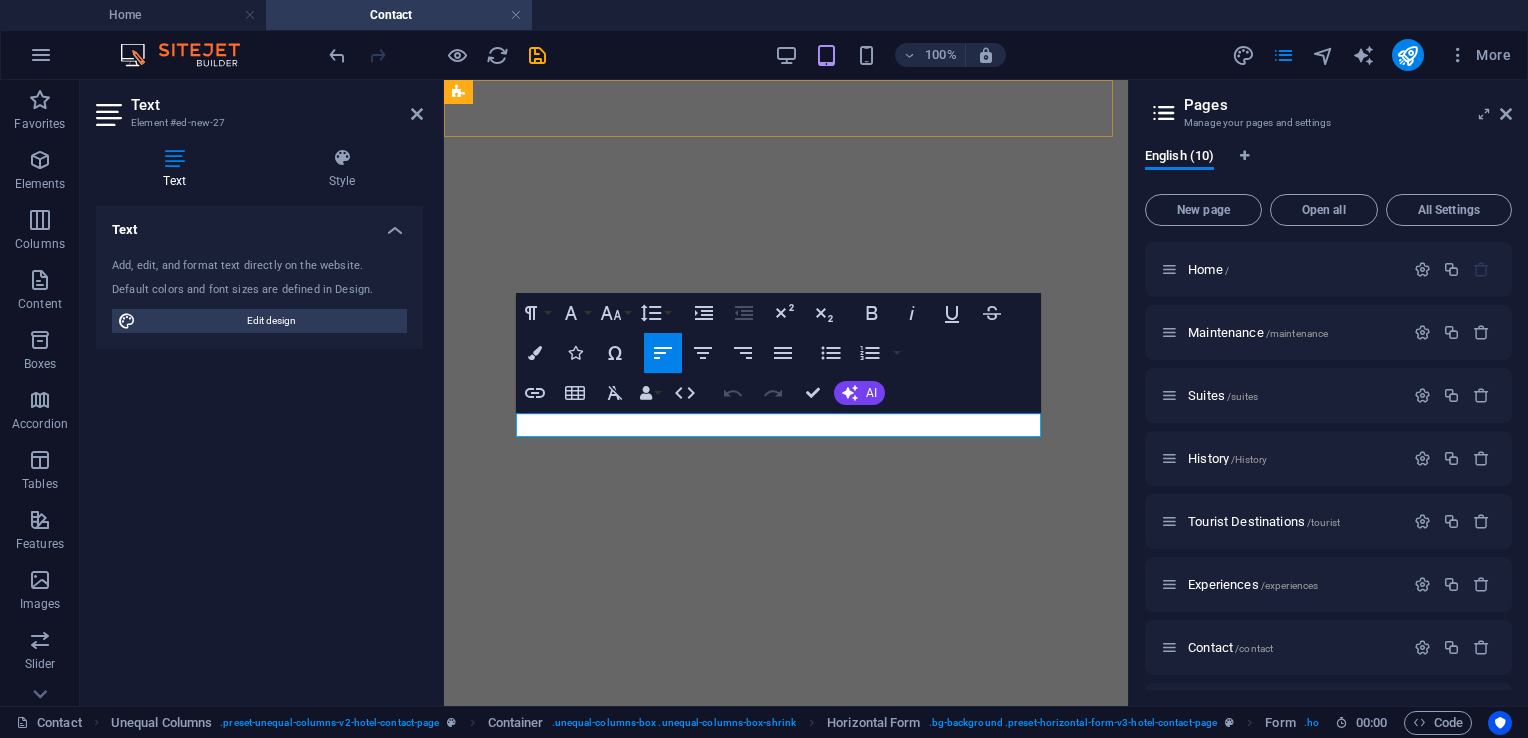 scroll, scrollTop: 1888, scrollLeft: 0, axis: vertical 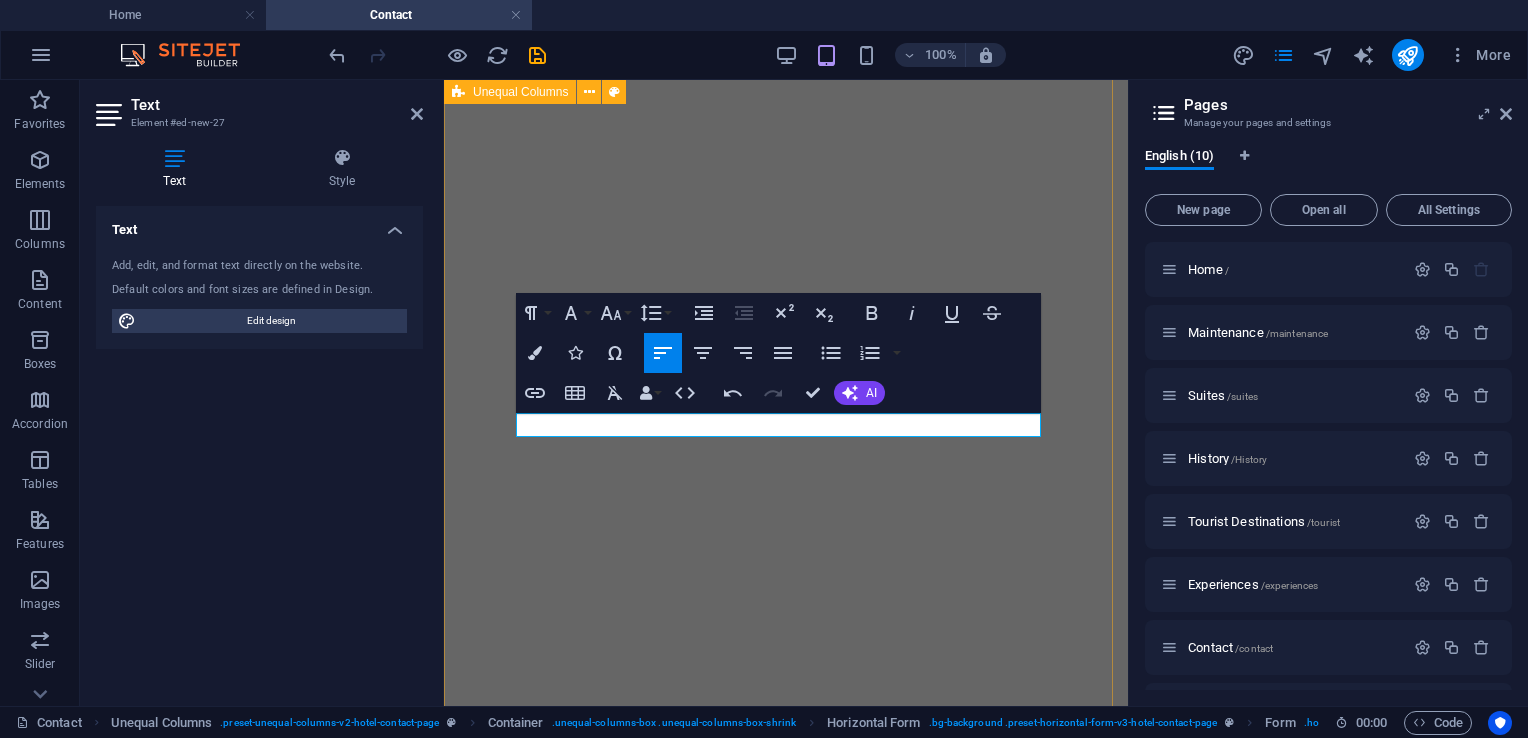 drag, startPoint x: 944, startPoint y: 429, endPoint x: 508, endPoint y: 446, distance: 436.3313 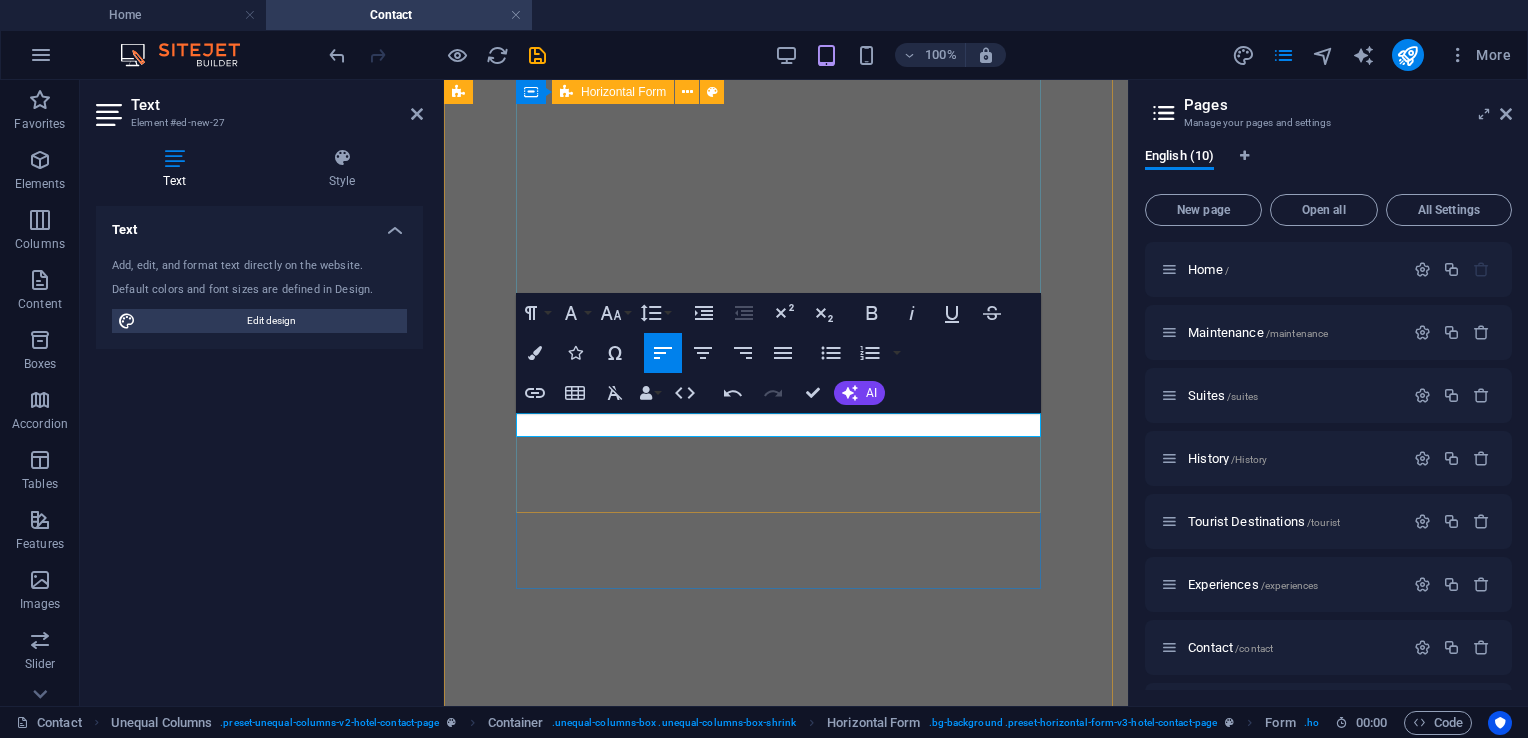 copy on "once your reservation is confirmed  you may settle you payment here:" 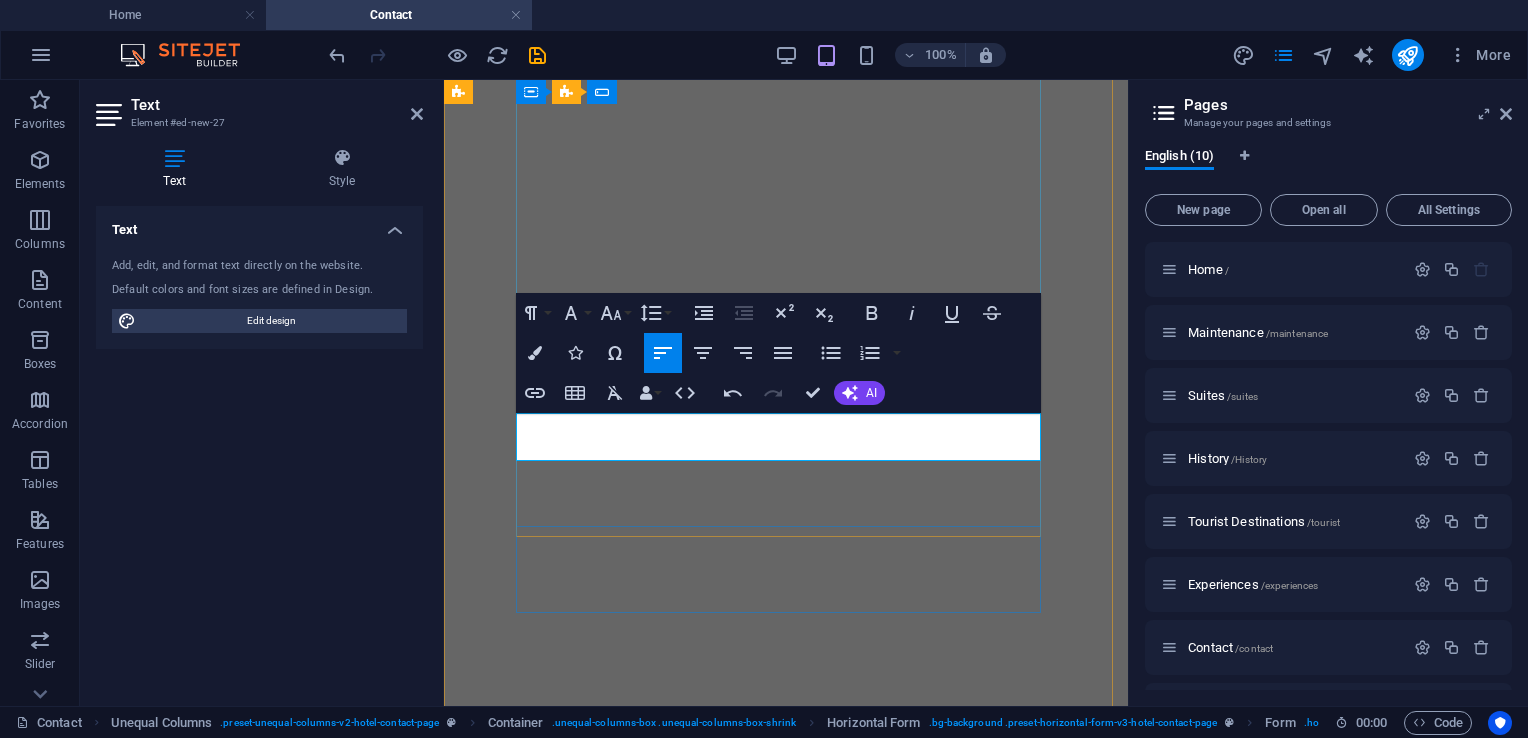 click on "After your reservation is confirmed, you may proceed with your payment here." at bounding box center [786, 3095] 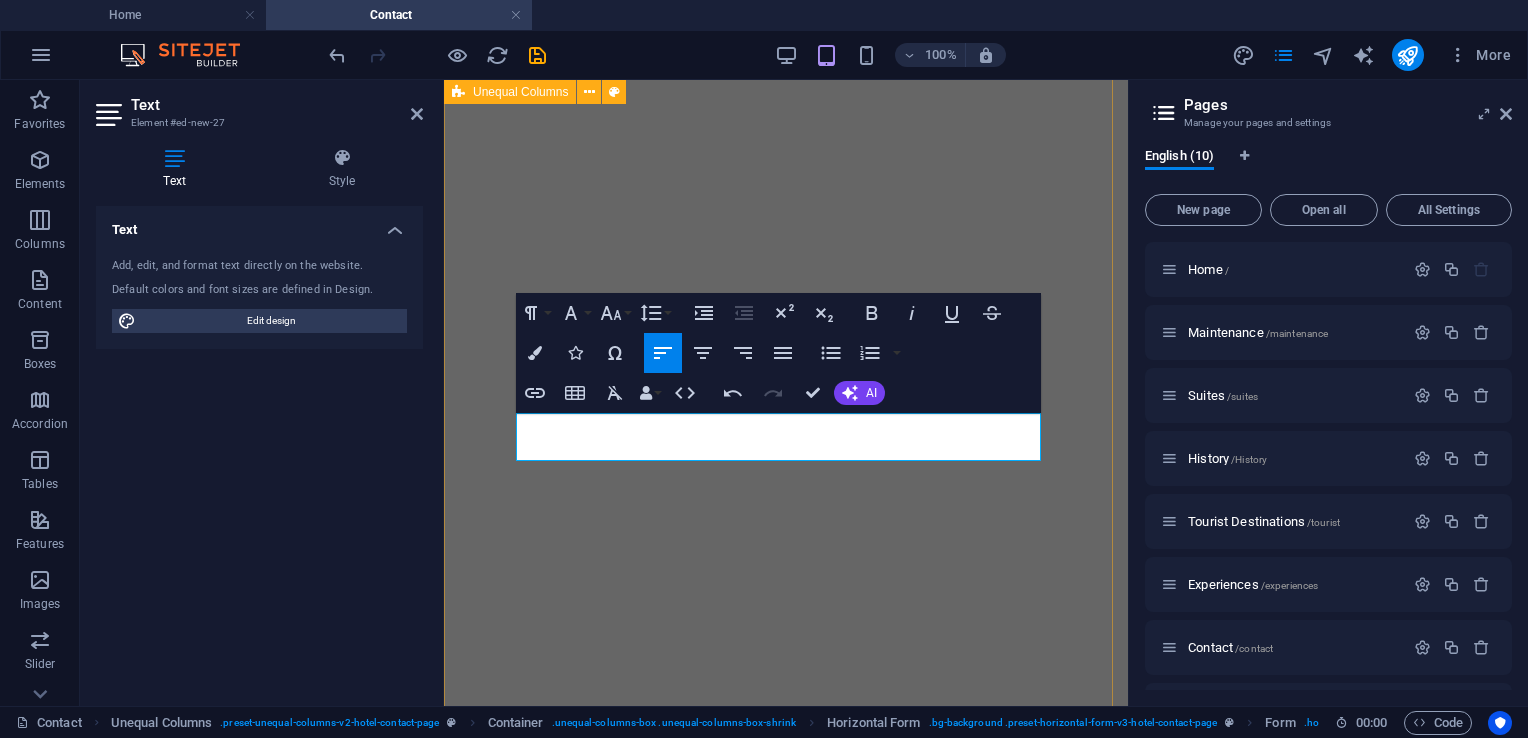 click on "Contact Details           Here you can find all of our contact details, including our phone number, email, and address. If you have any questions, inquiries, or simply want to get in touch, please don’t hesitate to reach out — we’re always happy to help. Phone:   +63 917 164 6611 Email:  seedhotel2024@gmail.com Address:  Luna Street Extension, Zone 3, Buntun Highway, Tuguegarao City, Cagayan, 3500 SUBMIT After your reservation is confirmed, you may proceed with your payment here: Settle payment" at bounding box center (786, 2720) 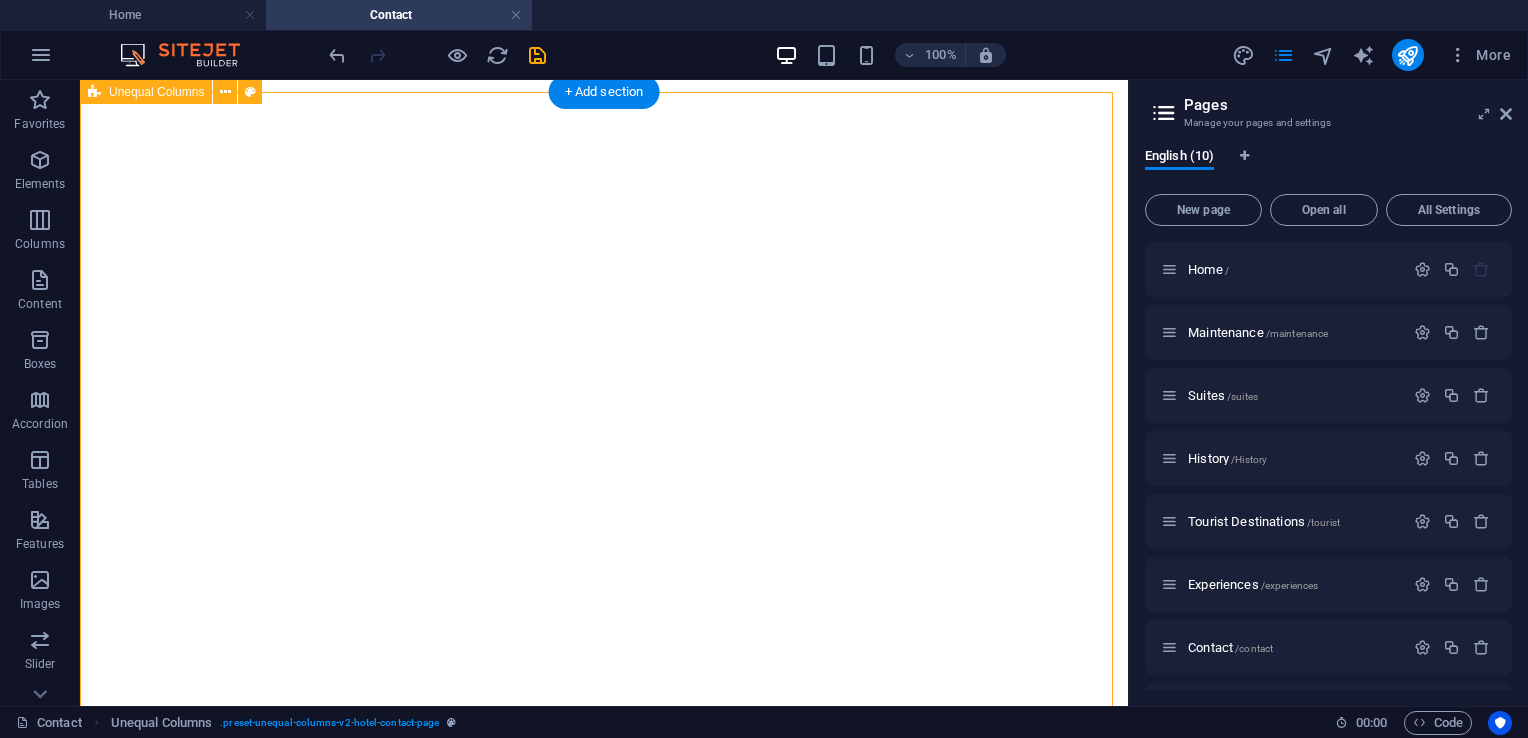scroll, scrollTop: 868, scrollLeft: 0, axis: vertical 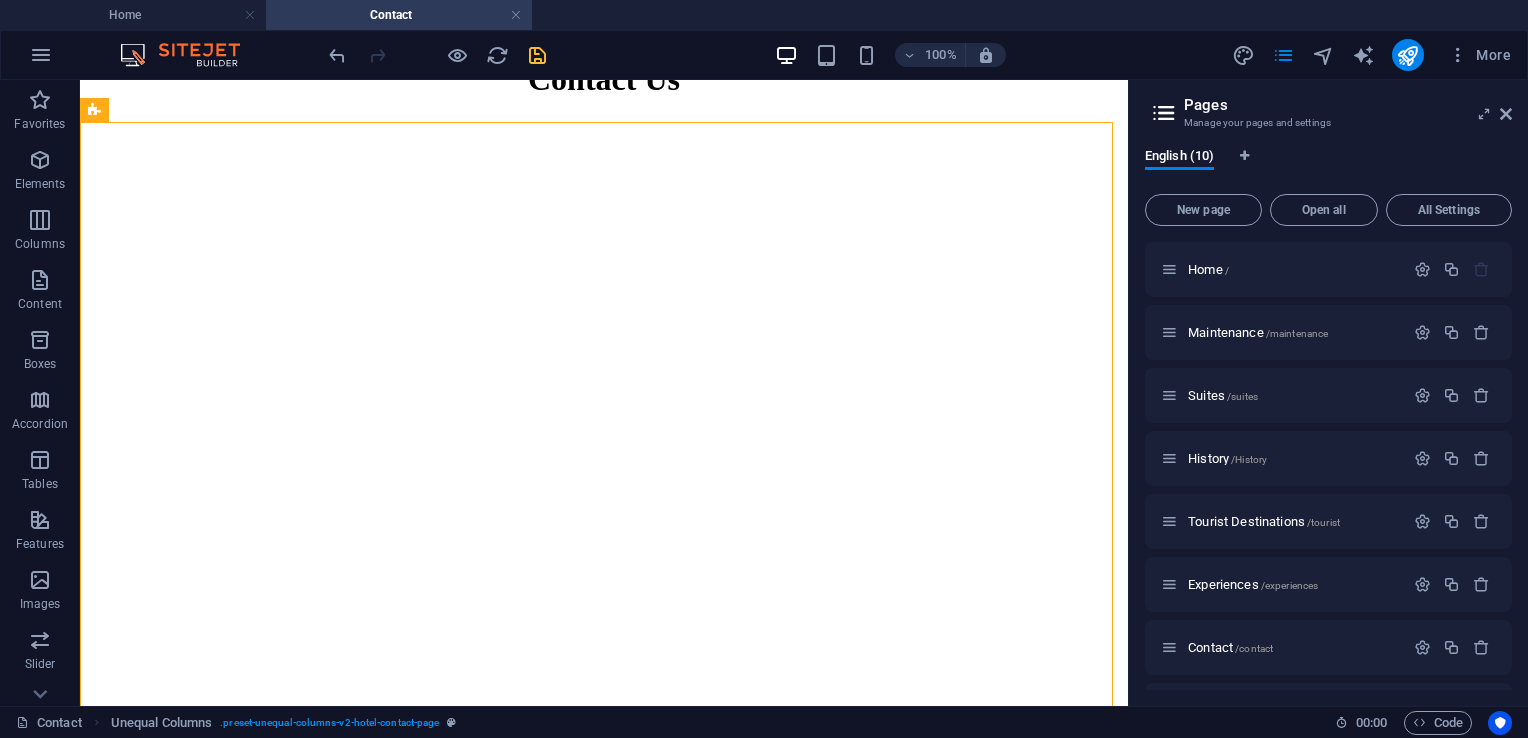 click at bounding box center [537, 55] 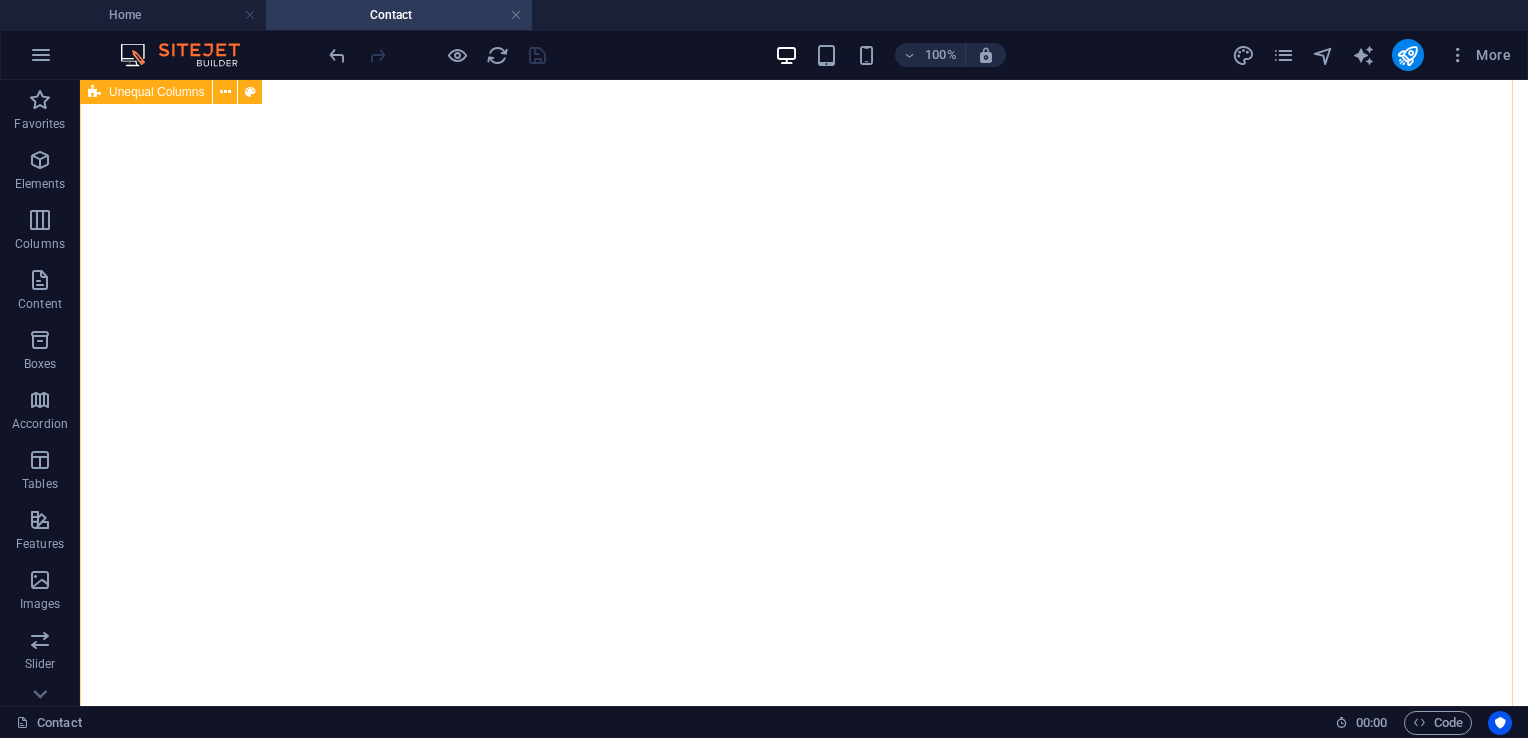 scroll, scrollTop: 1068, scrollLeft: 0, axis: vertical 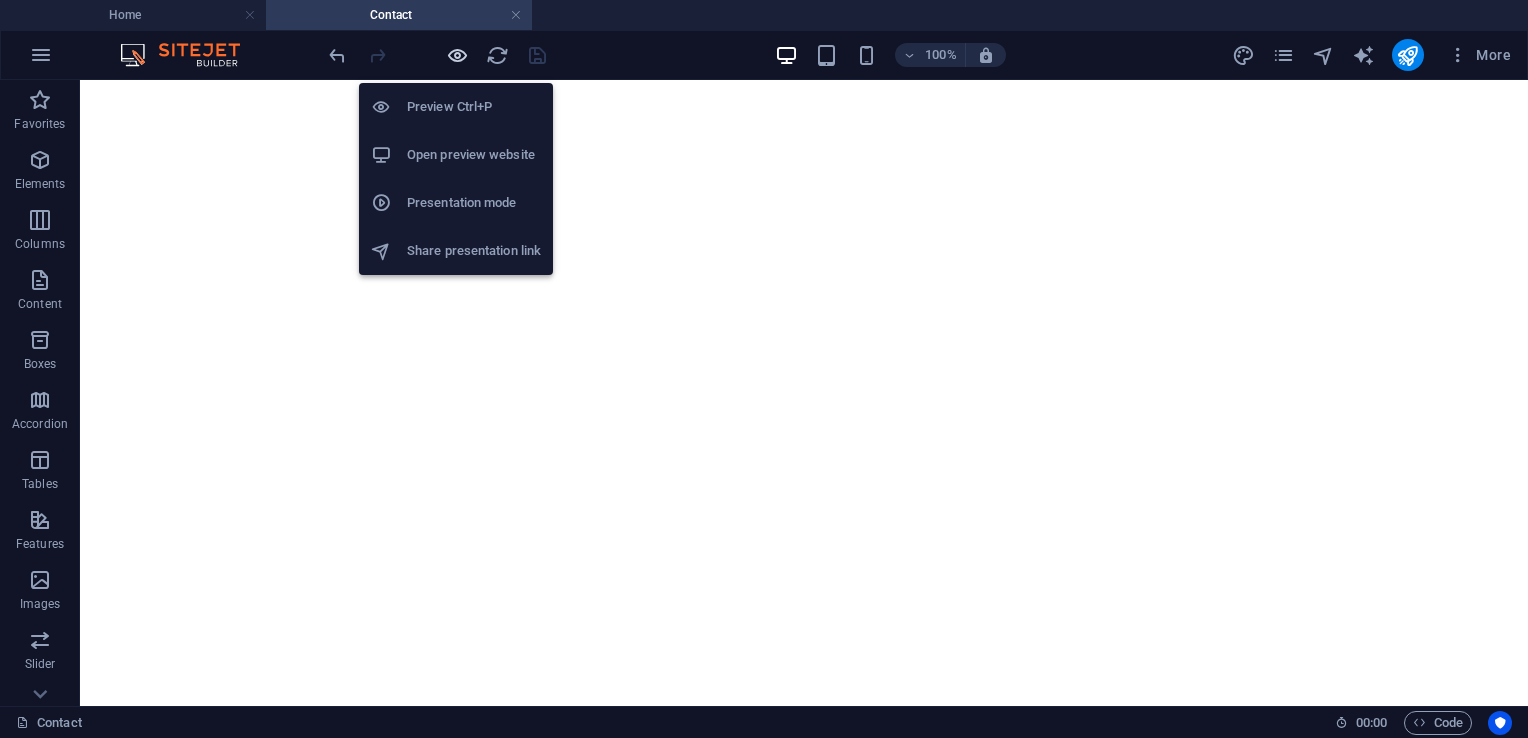 click at bounding box center (457, 55) 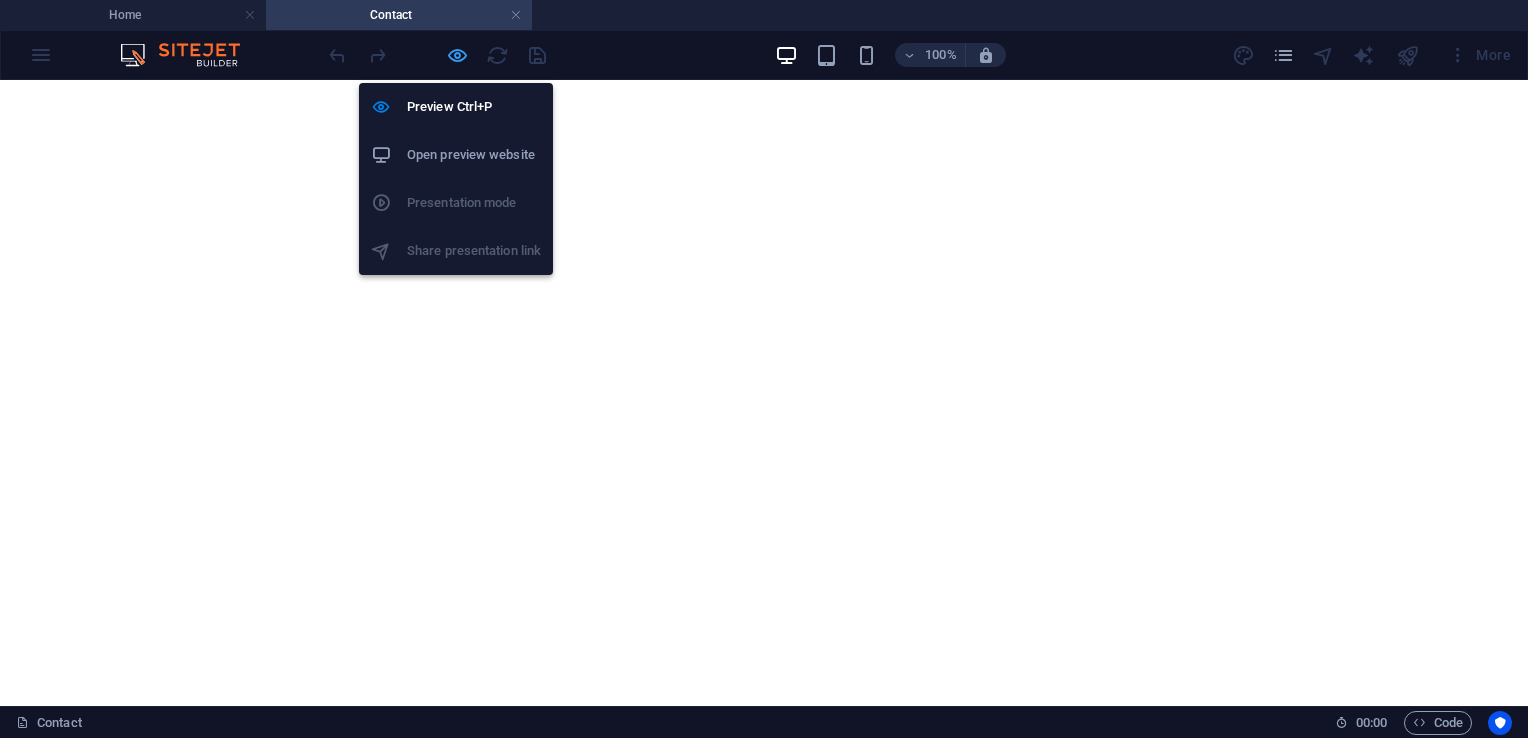 scroll, scrollTop: 1087, scrollLeft: 0, axis: vertical 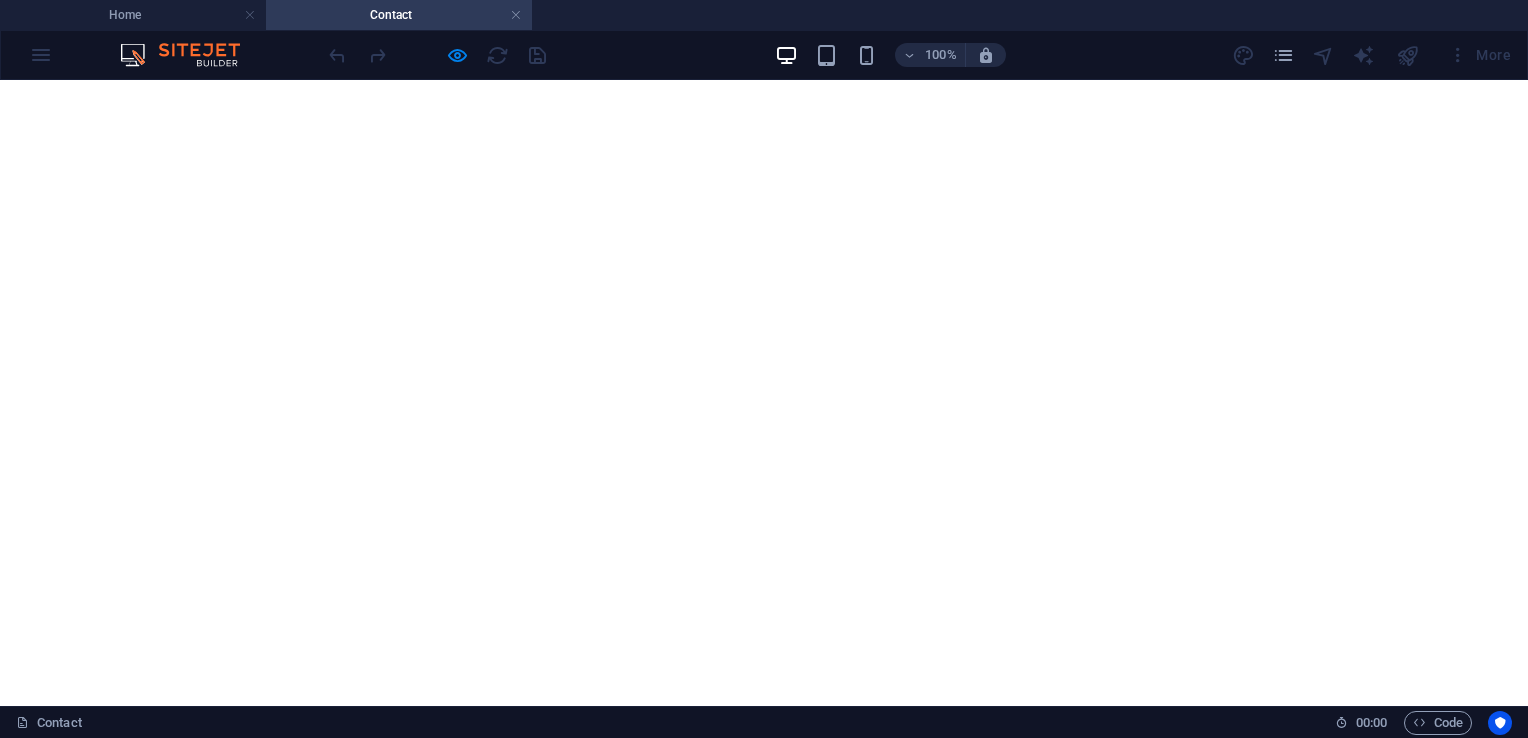 click on "Settle payment" at bounding box center [83, 5328] 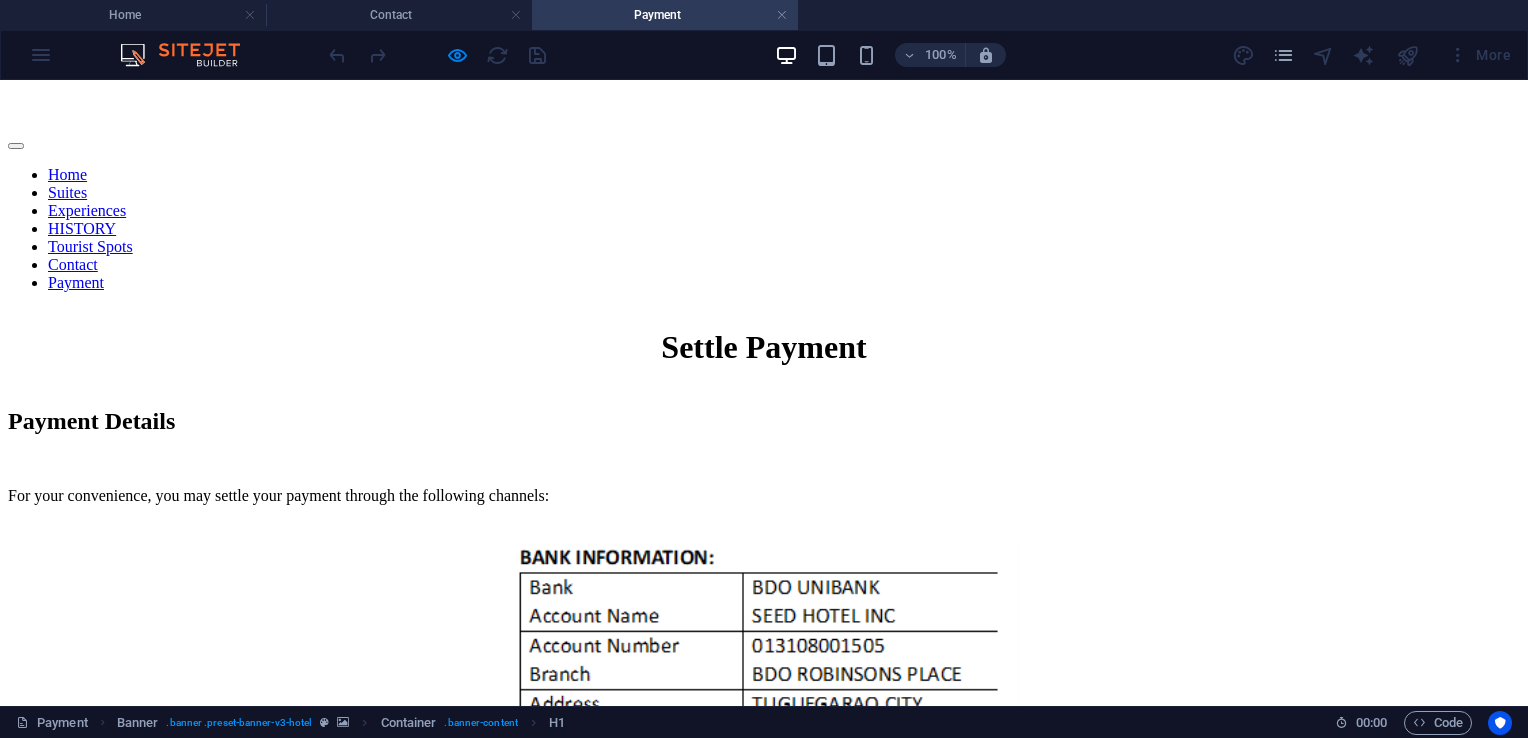 scroll, scrollTop: 900, scrollLeft: 0, axis: vertical 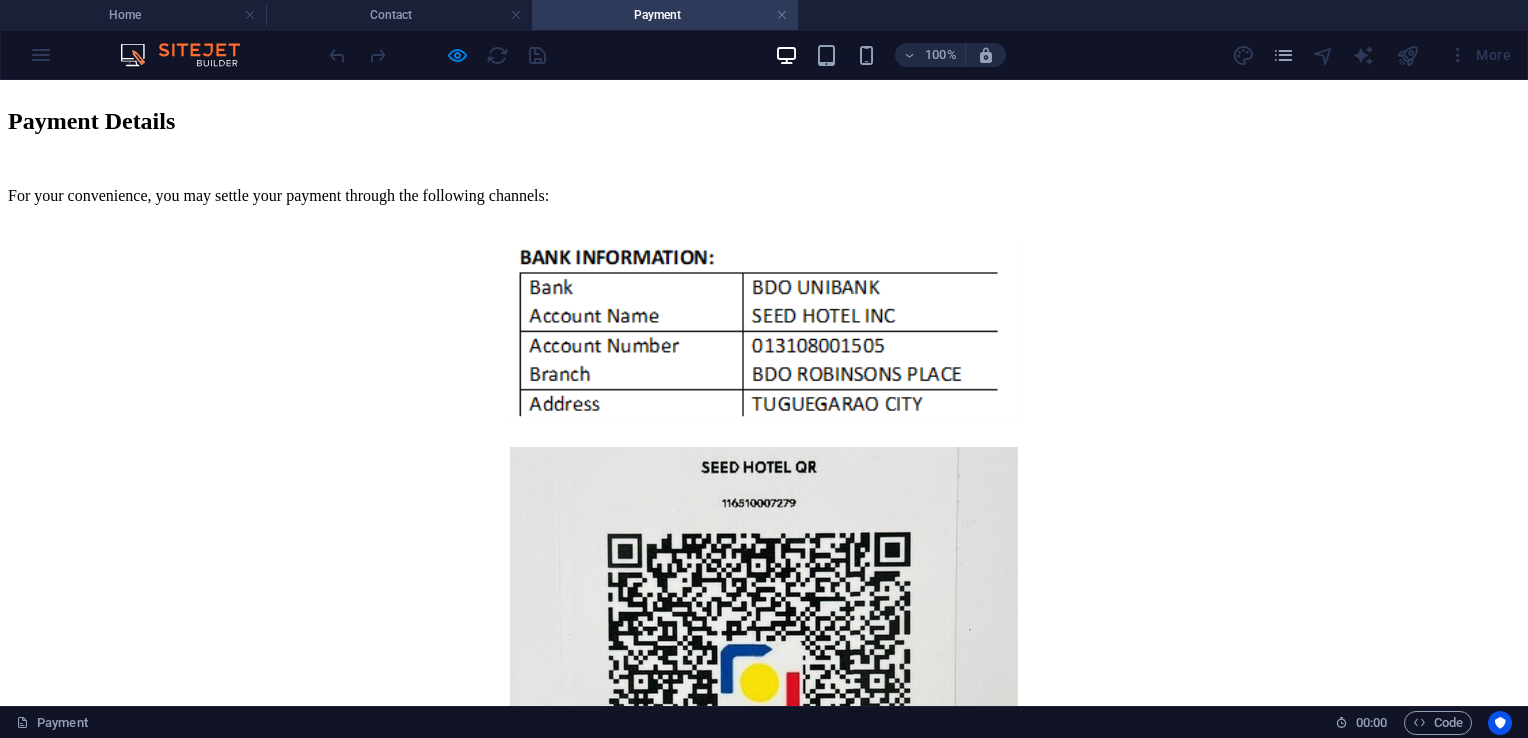 click on "Home Suites Experiences HISTORY Tourist Spots Contact Payment" at bounding box center [764, -71] 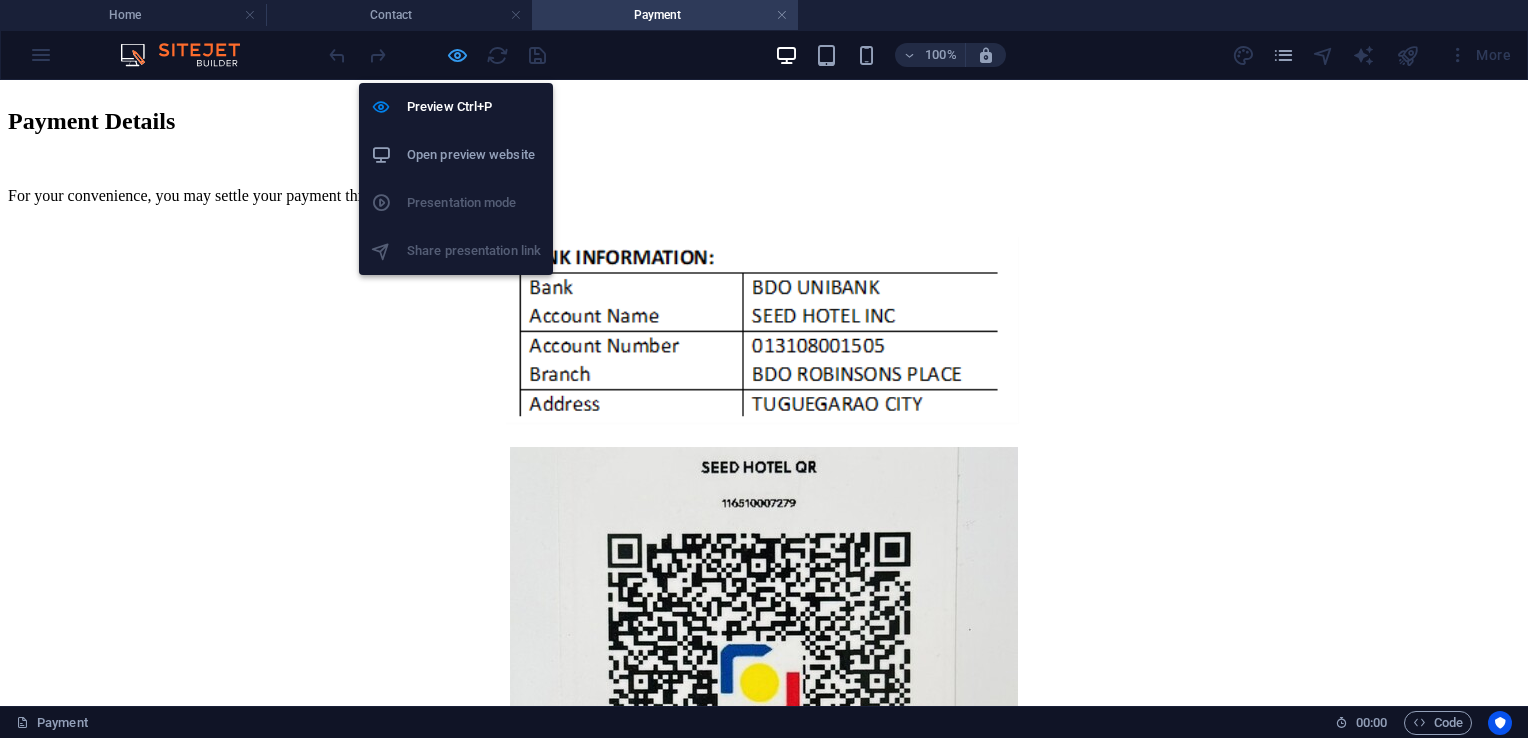 click at bounding box center [457, 55] 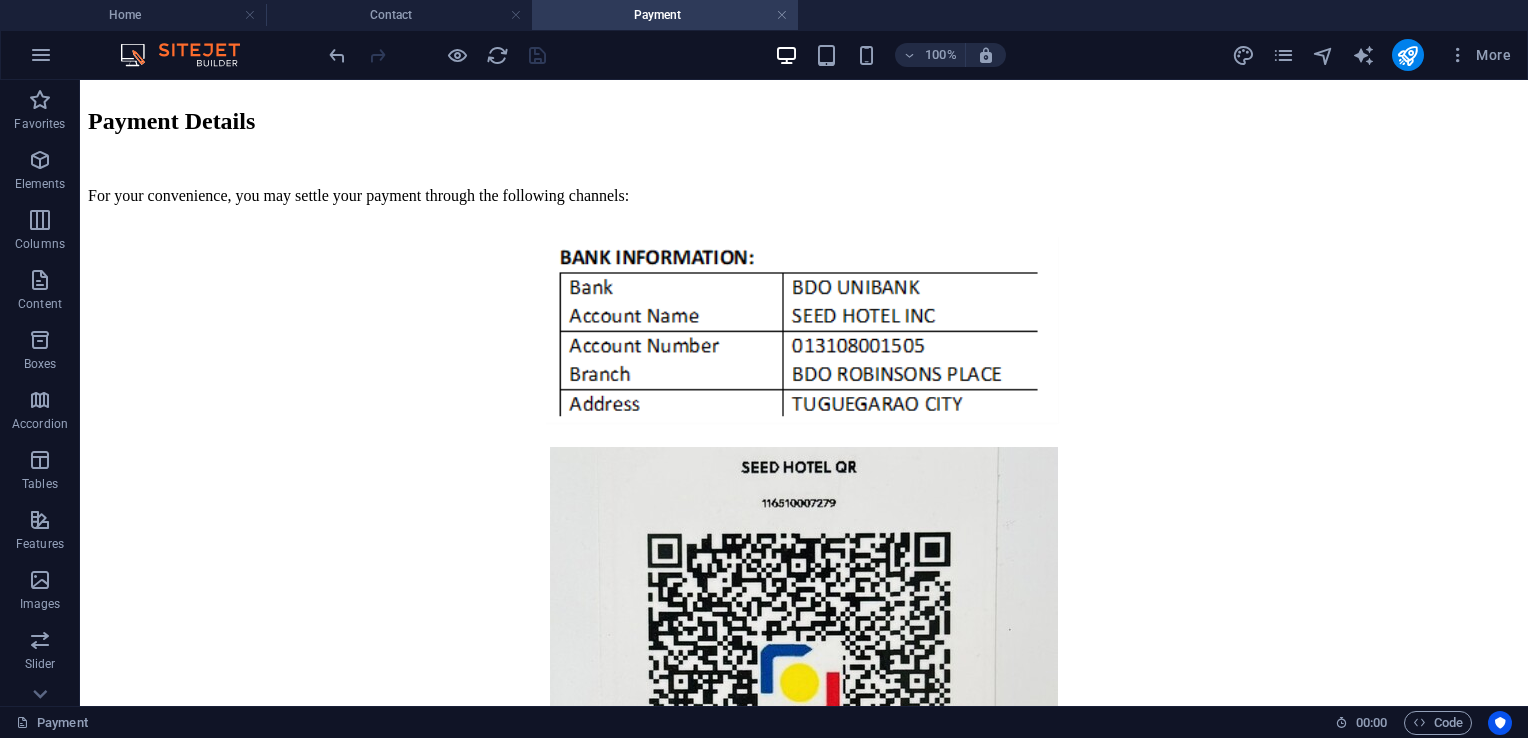 click at bounding box center [1283, 55] 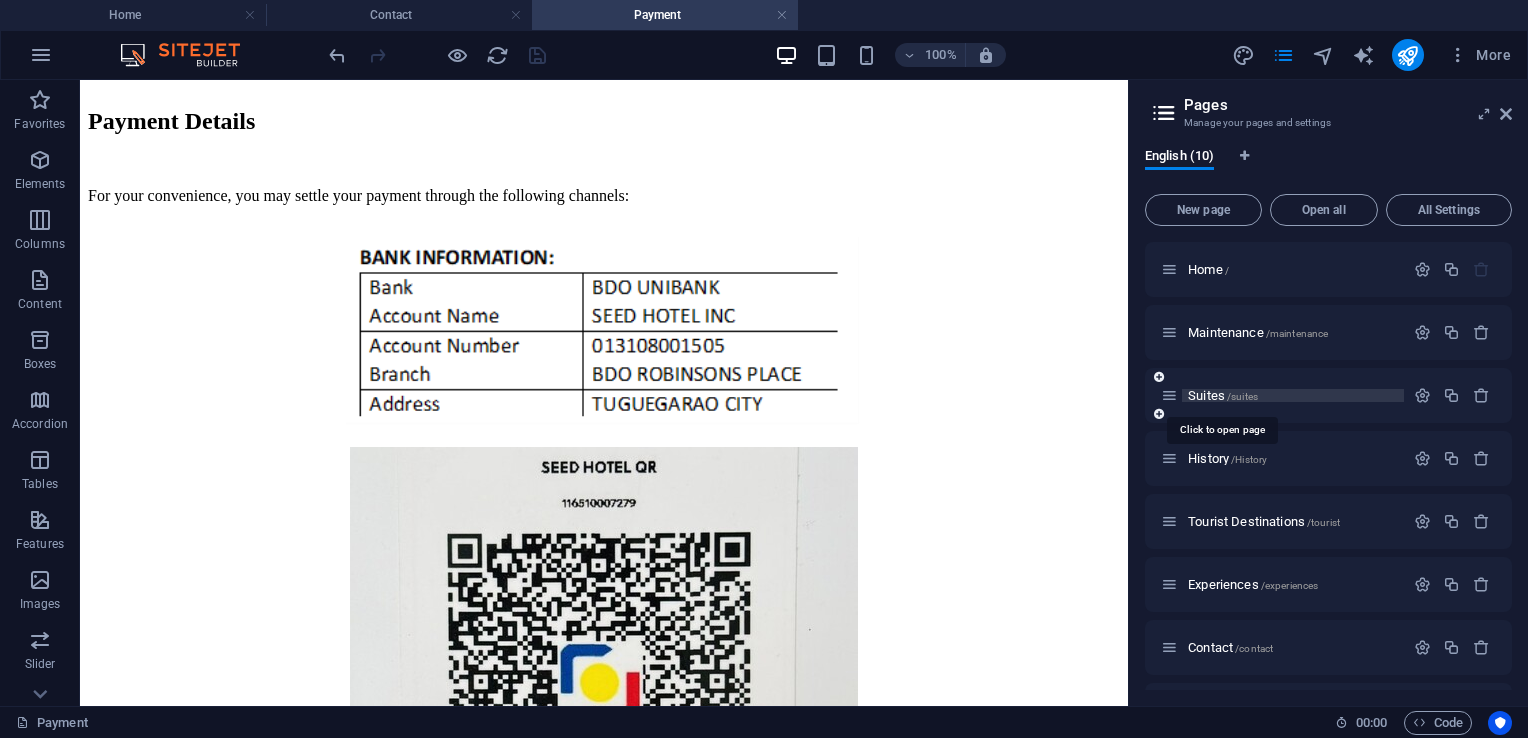 click on "Suites /suites" at bounding box center [1223, 395] 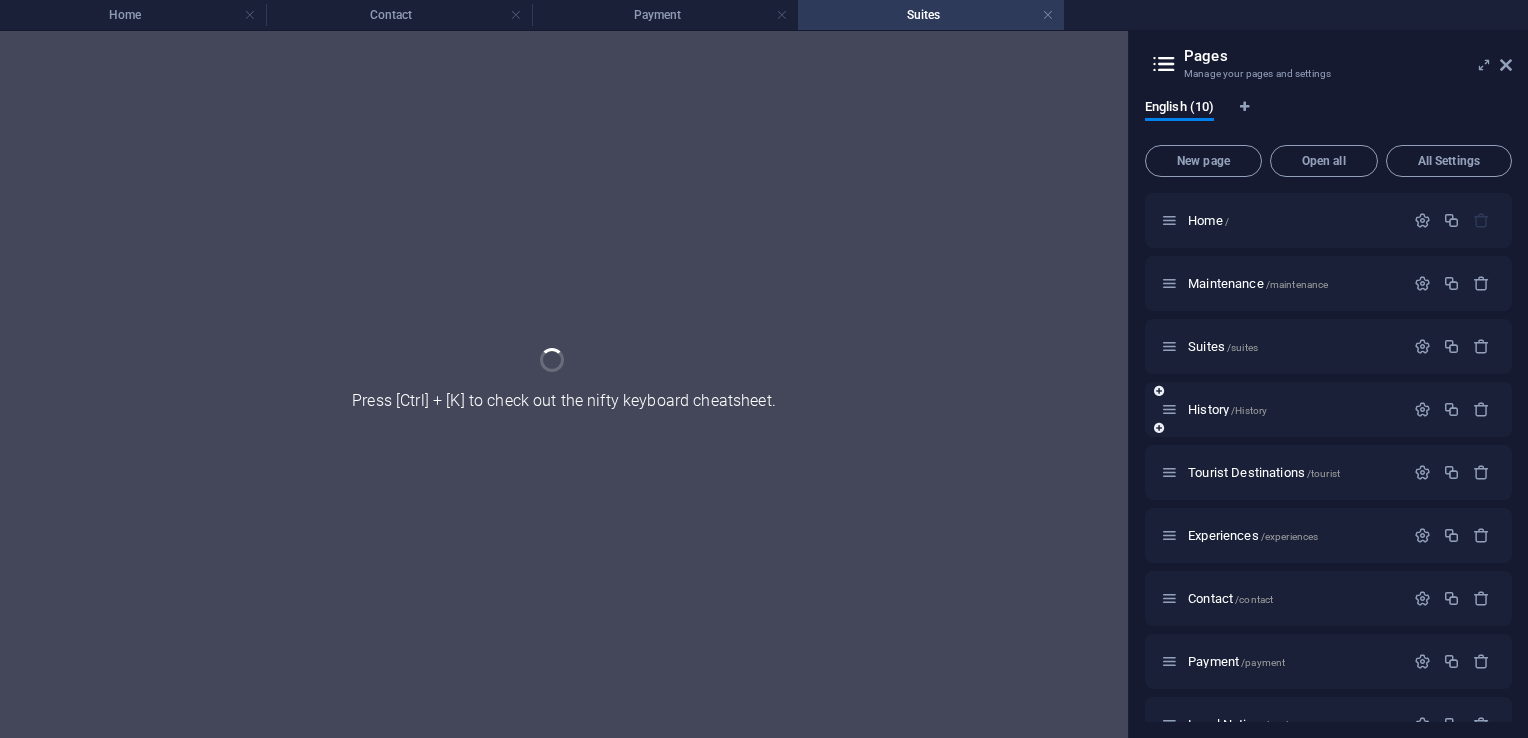 scroll, scrollTop: 0, scrollLeft: 0, axis: both 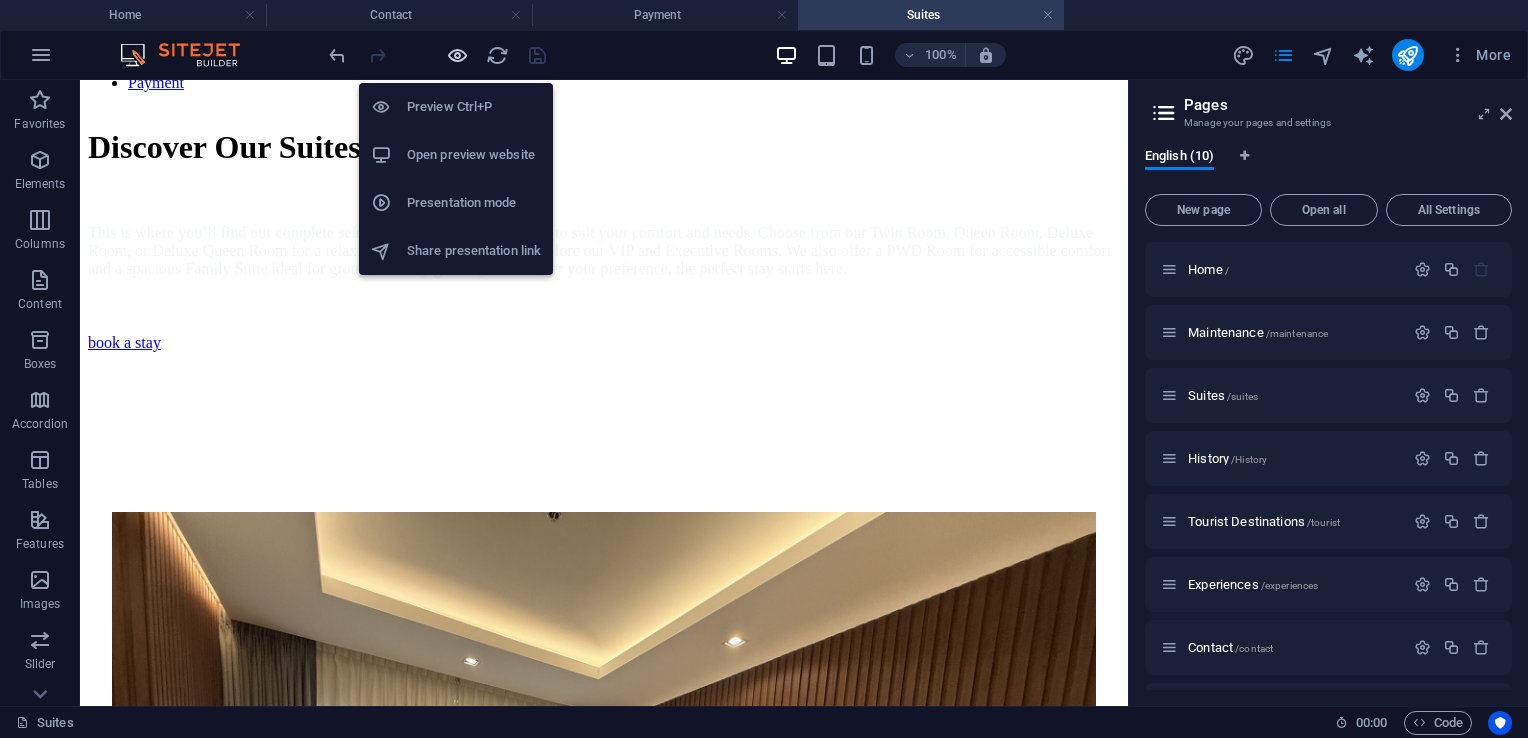 click at bounding box center (457, 55) 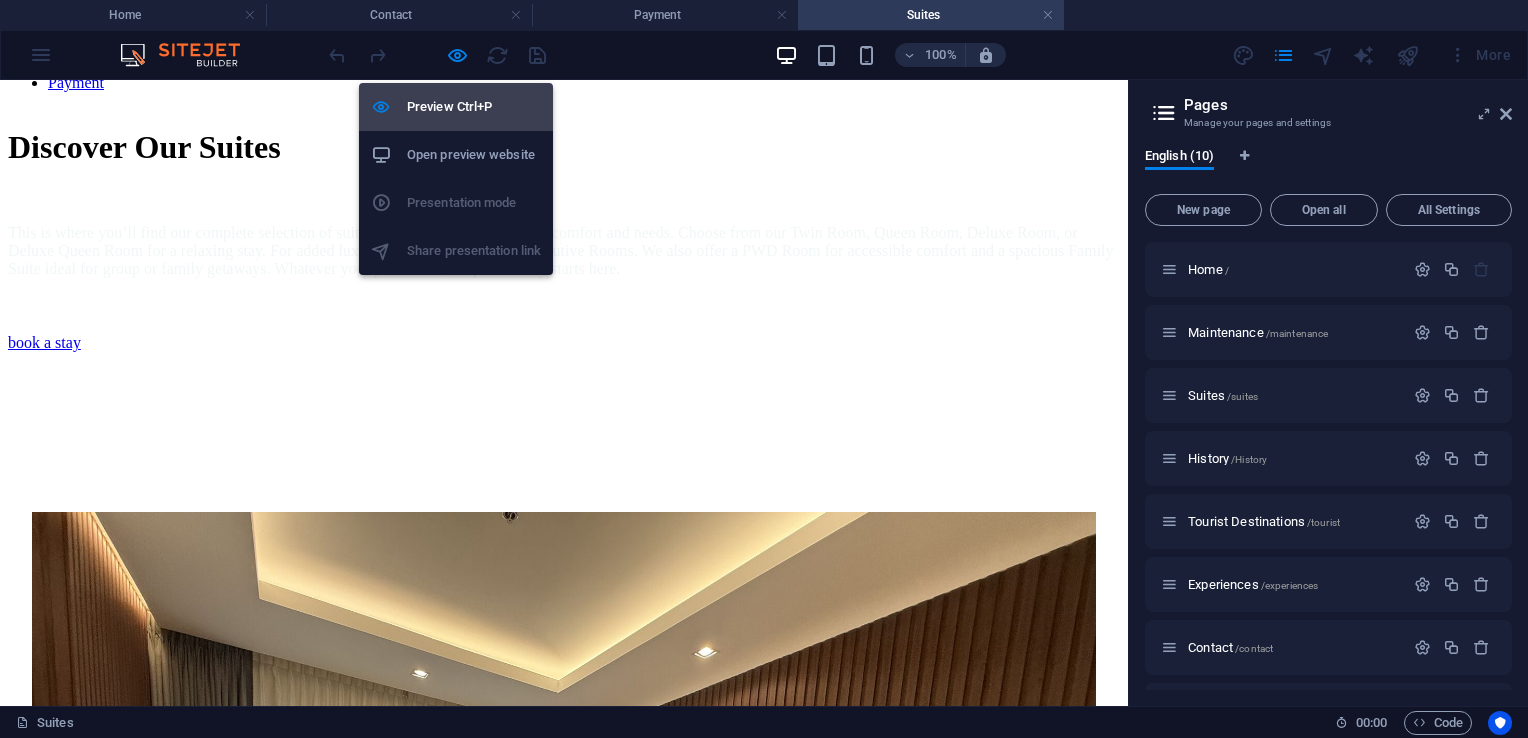 scroll, scrollTop: 773, scrollLeft: 0, axis: vertical 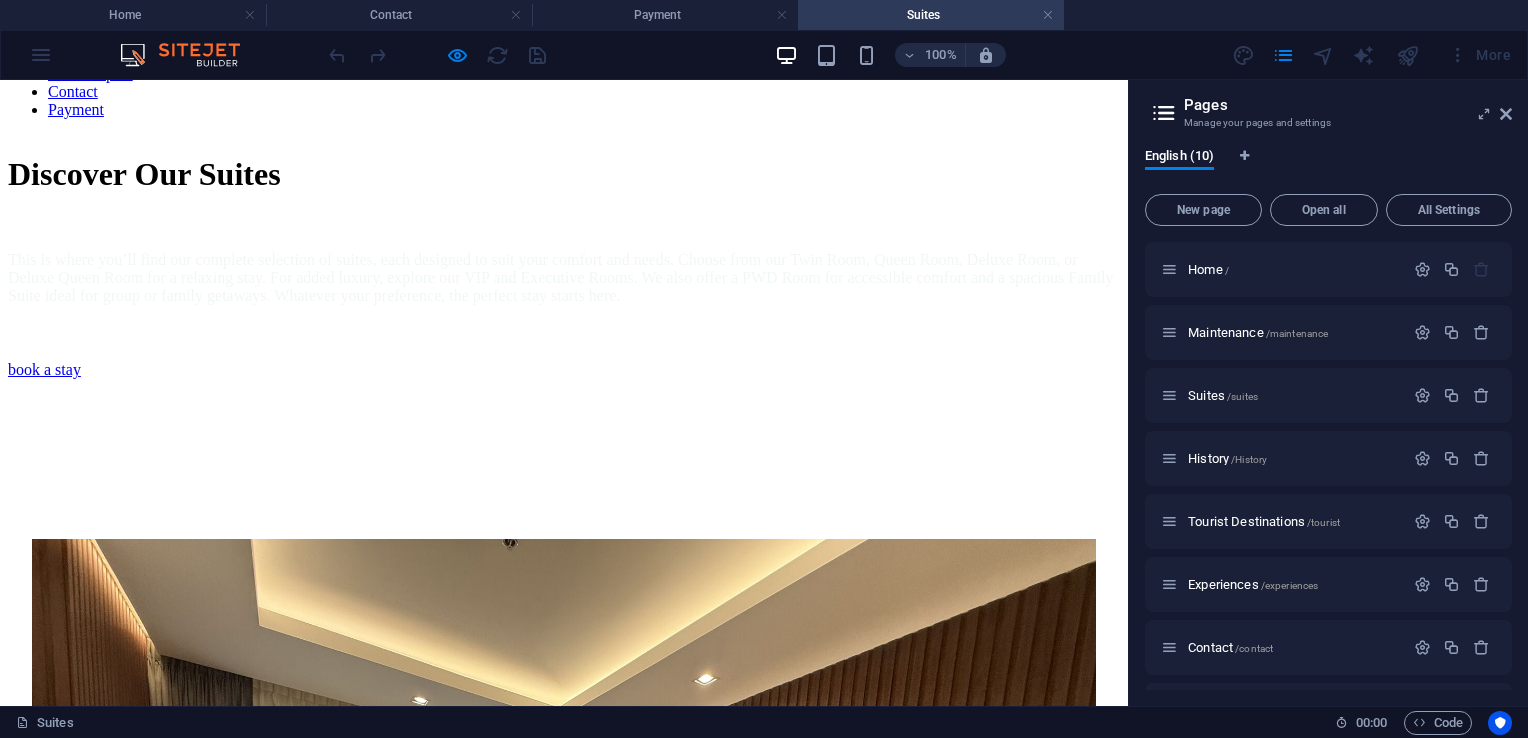 click on "book a stay" at bounding box center [68, 1811] 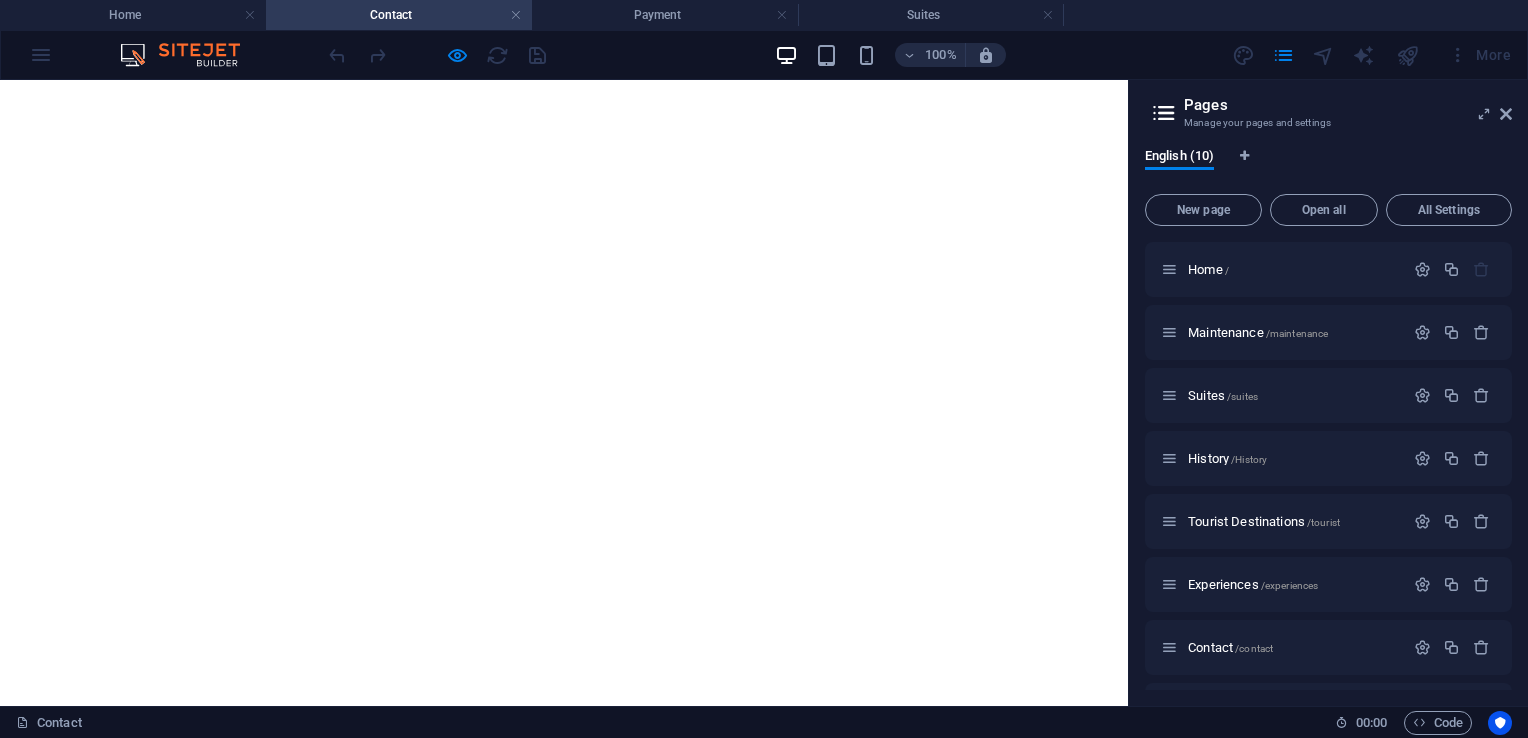 scroll, scrollTop: 1244, scrollLeft: 0, axis: vertical 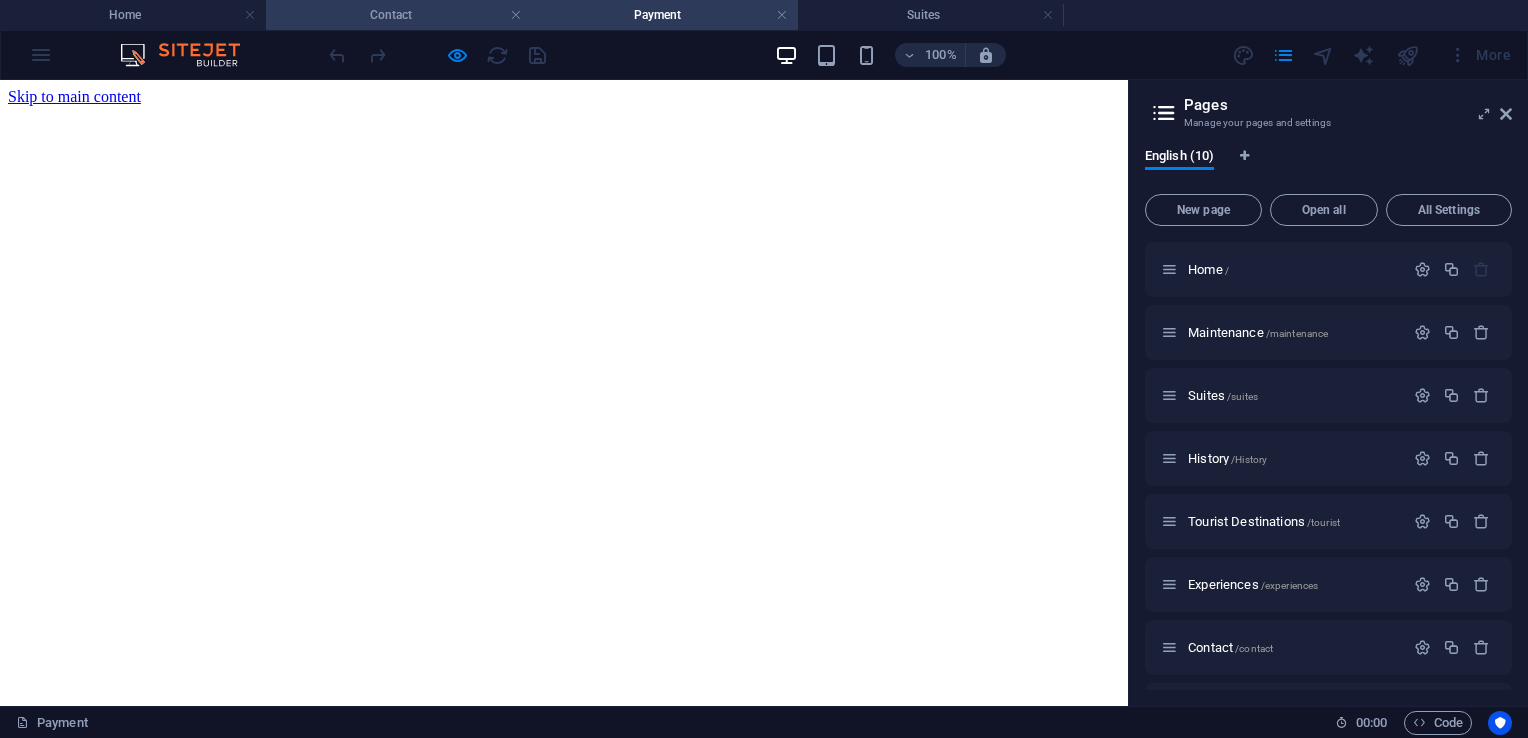 click on "Contact" at bounding box center (399, 15) 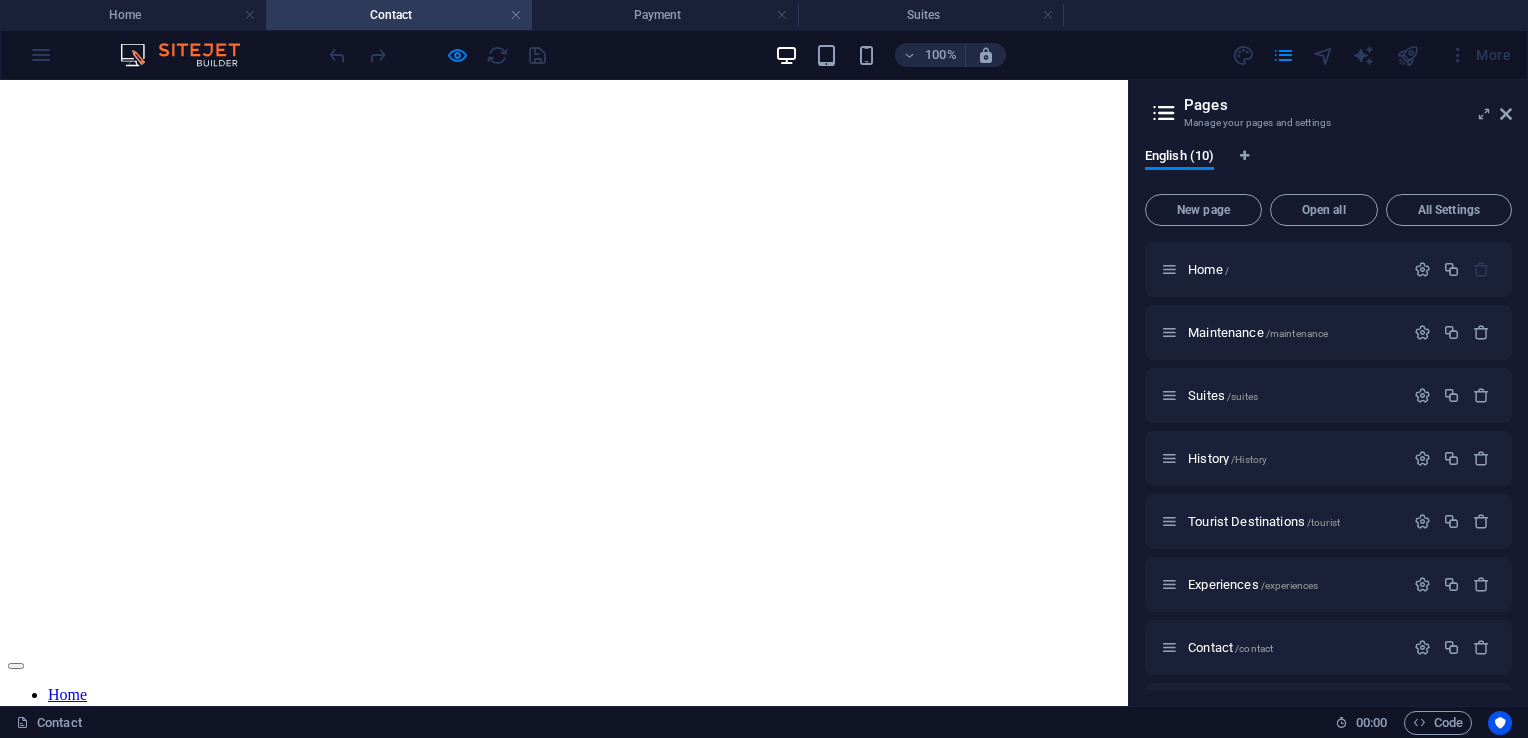 scroll, scrollTop: 0, scrollLeft: 0, axis: both 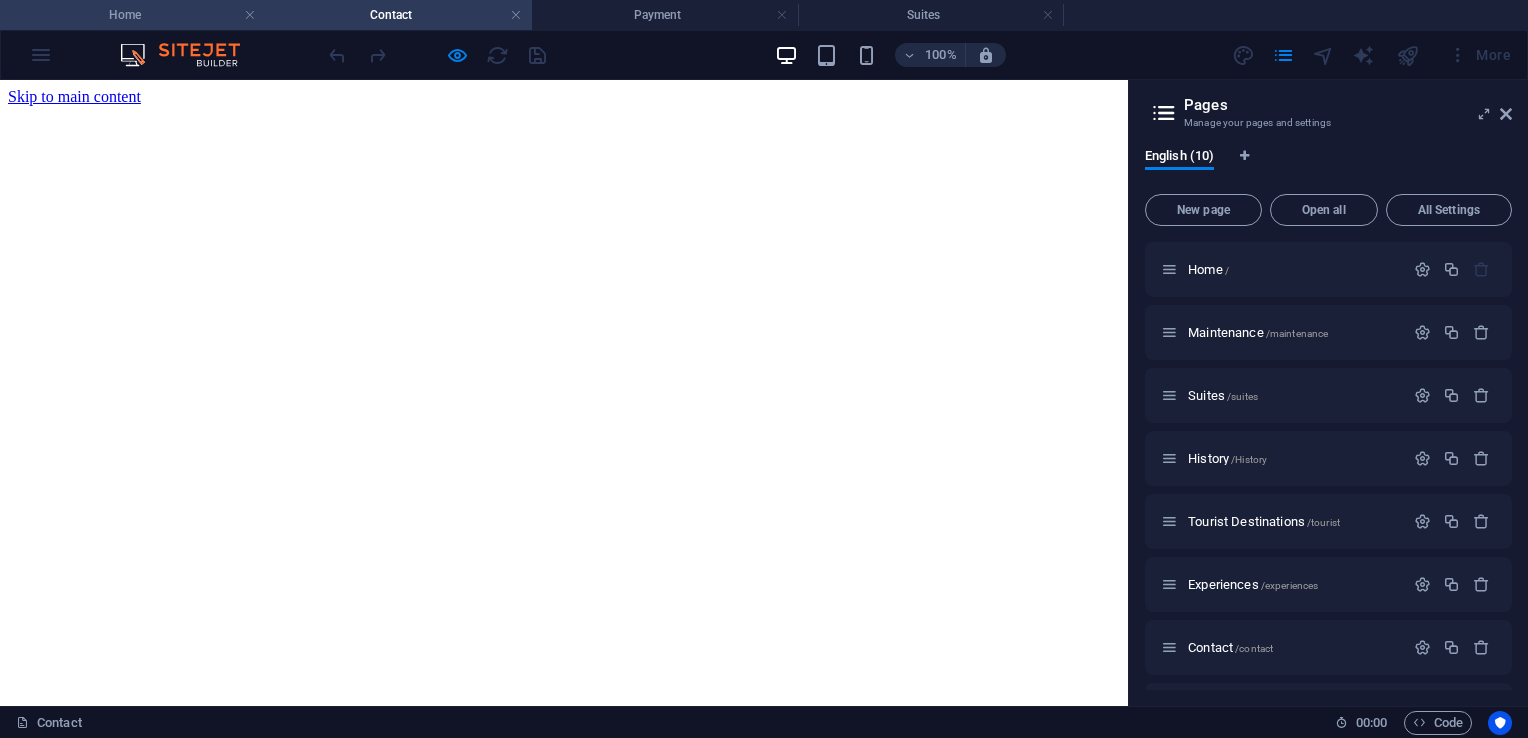 click on "Home" at bounding box center [133, 15] 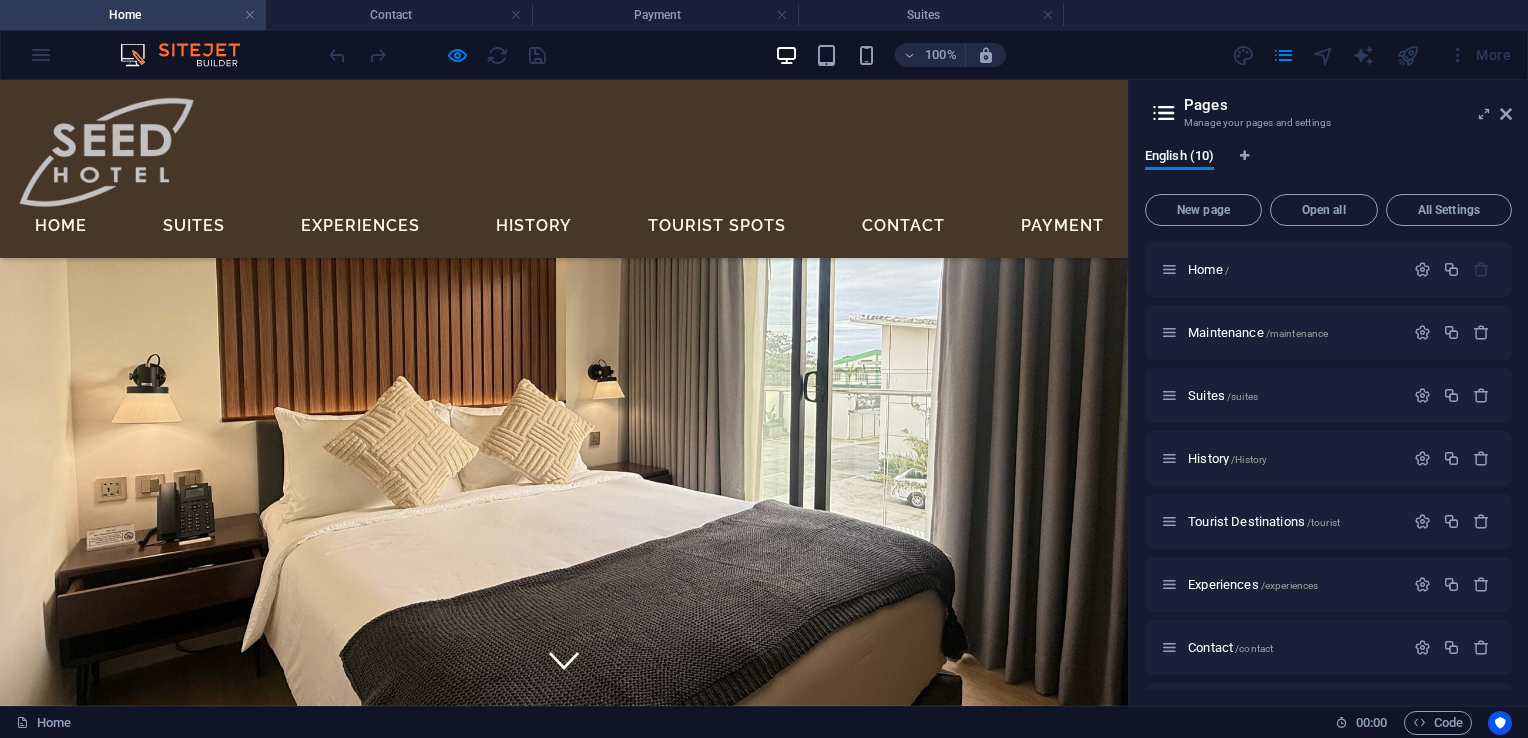 scroll, scrollTop: 400, scrollLeft: 0, axis: vertical 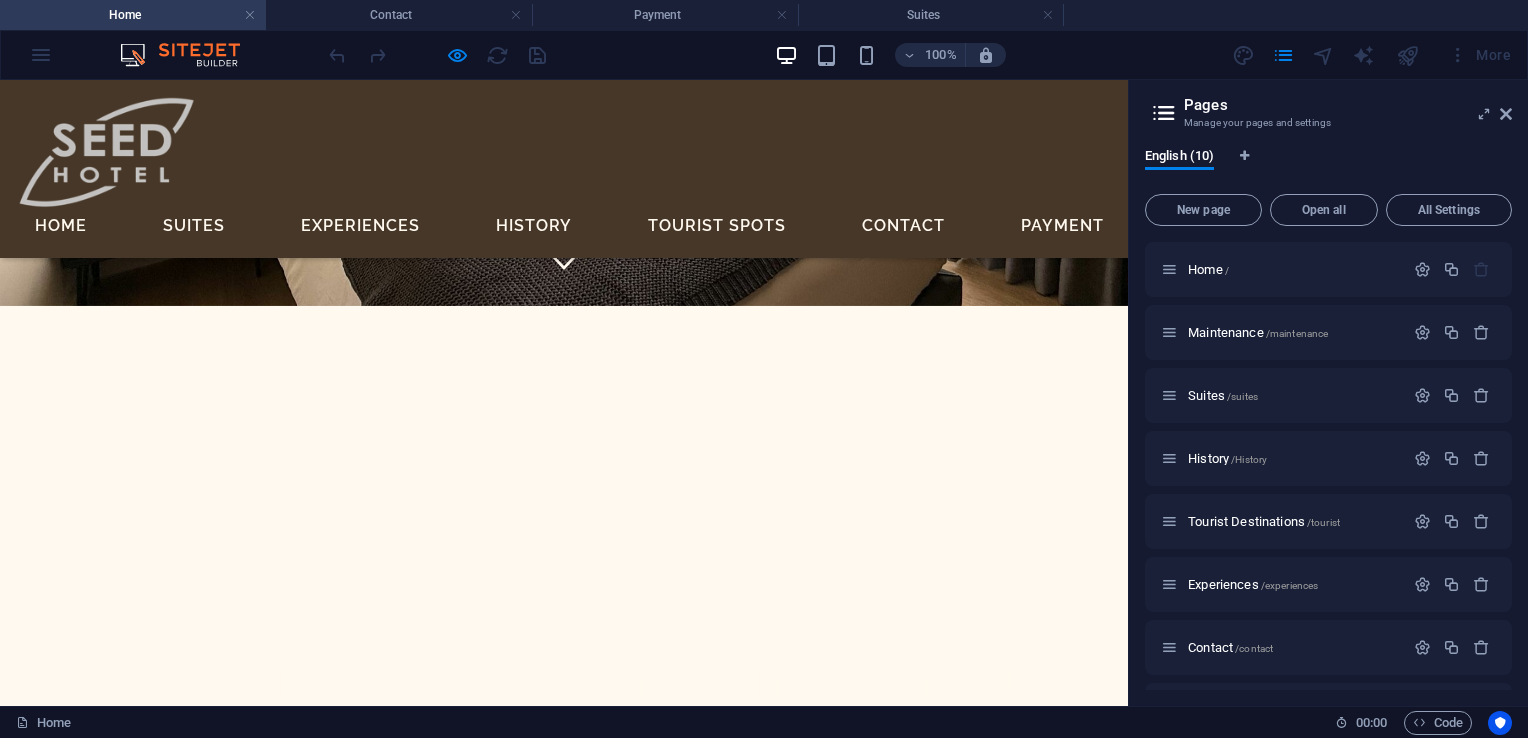 click on "Pages Manage your pages and settings English (10) New page Open all All Settings Home / Maintenance /maintenance Suites /suites History /History Tourist Destinations /tourist Experiences /experiences Contact /contact Payment /payment Legal Notice /legal-notice Privacy /privacy" at bounding box center (1328, 393) 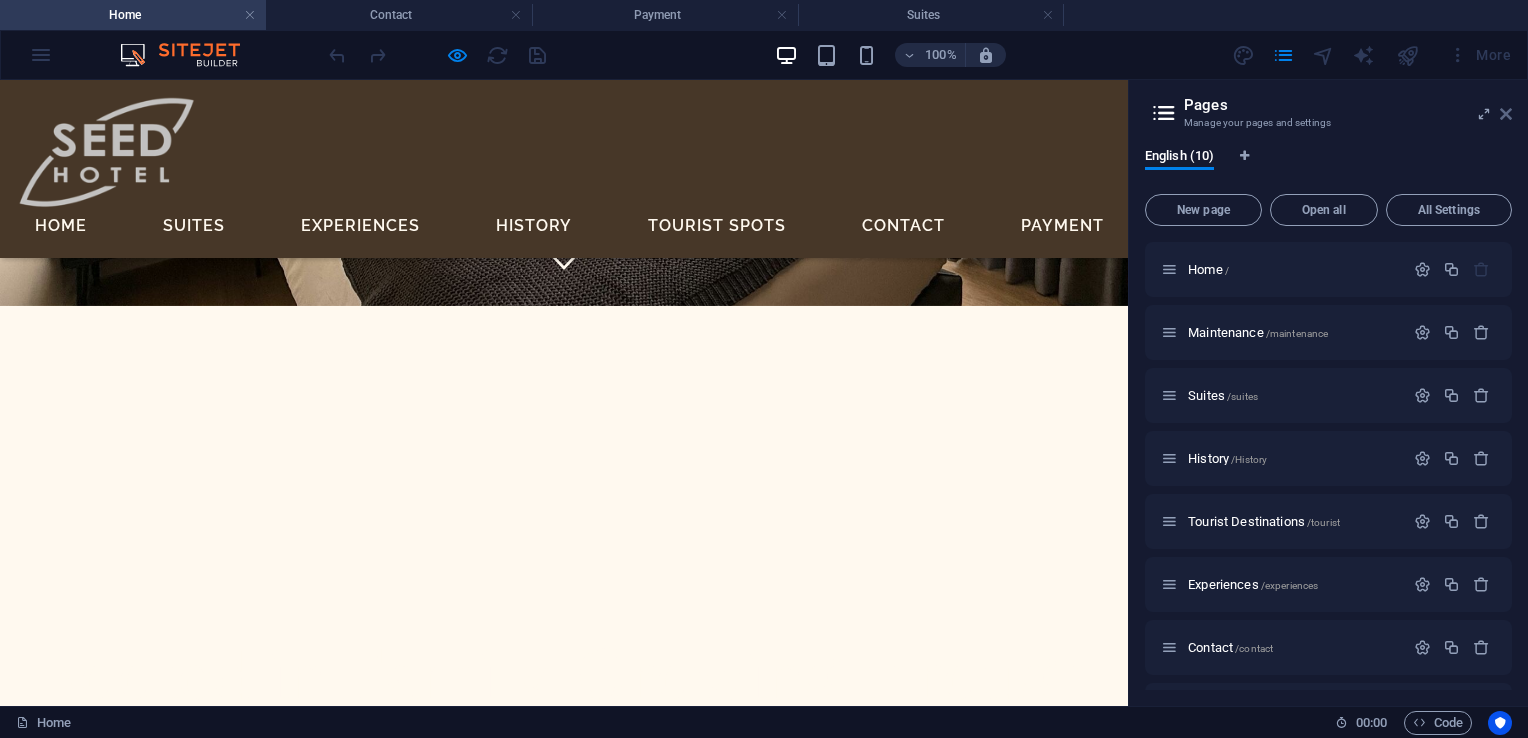 click at bounding box center [1506, 114] 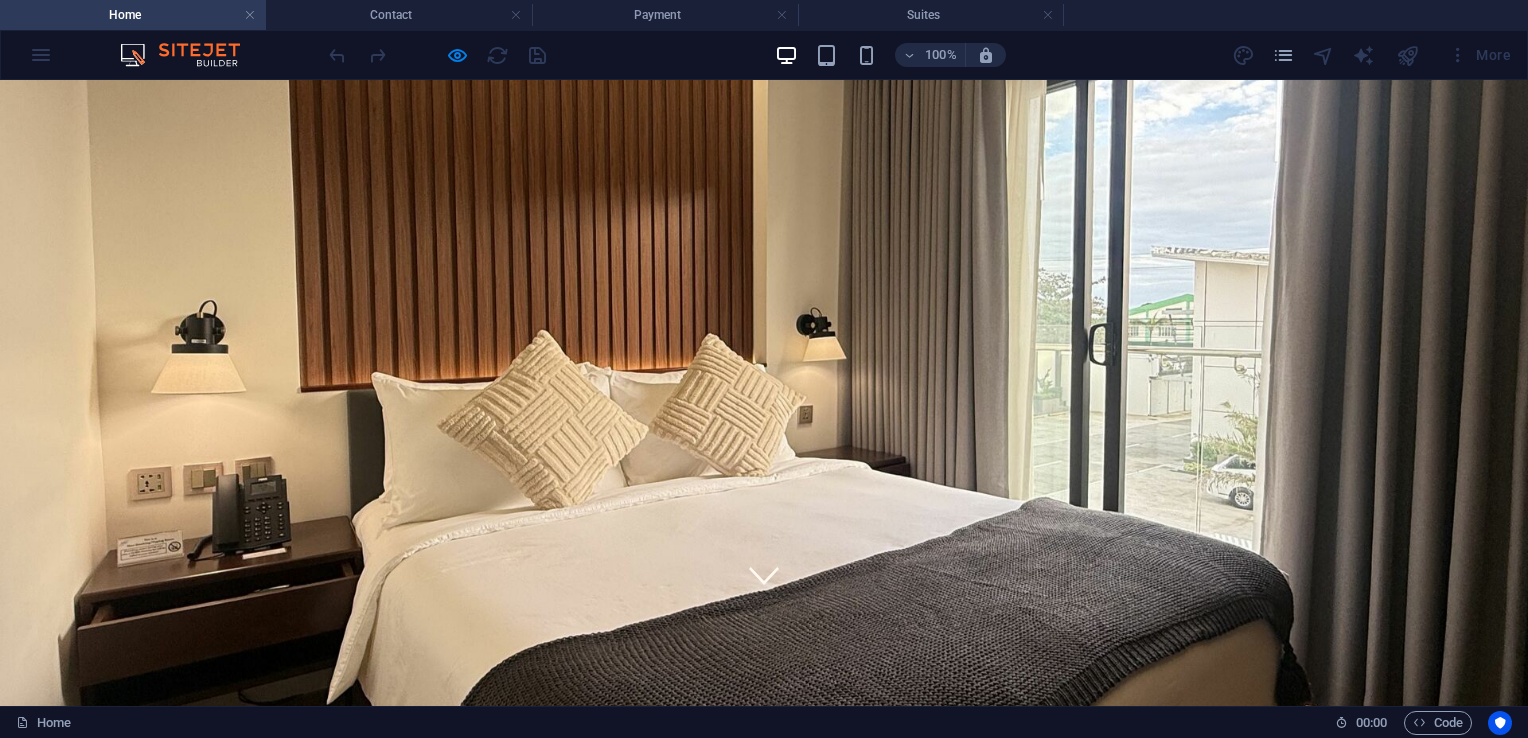 scroll, scrollTop: 0, scrollLeft: 0, axis: both 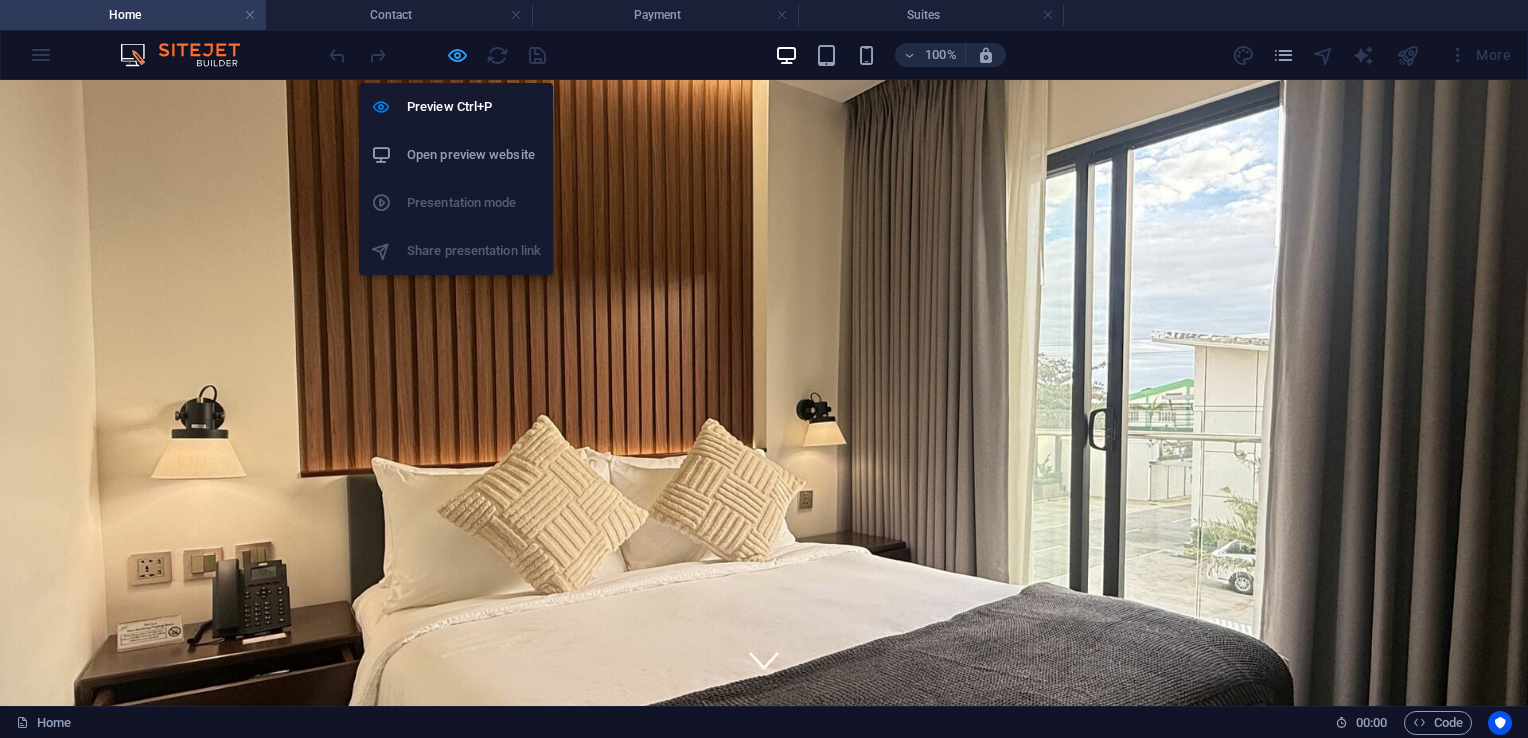 click at bounding box center (457, 55) 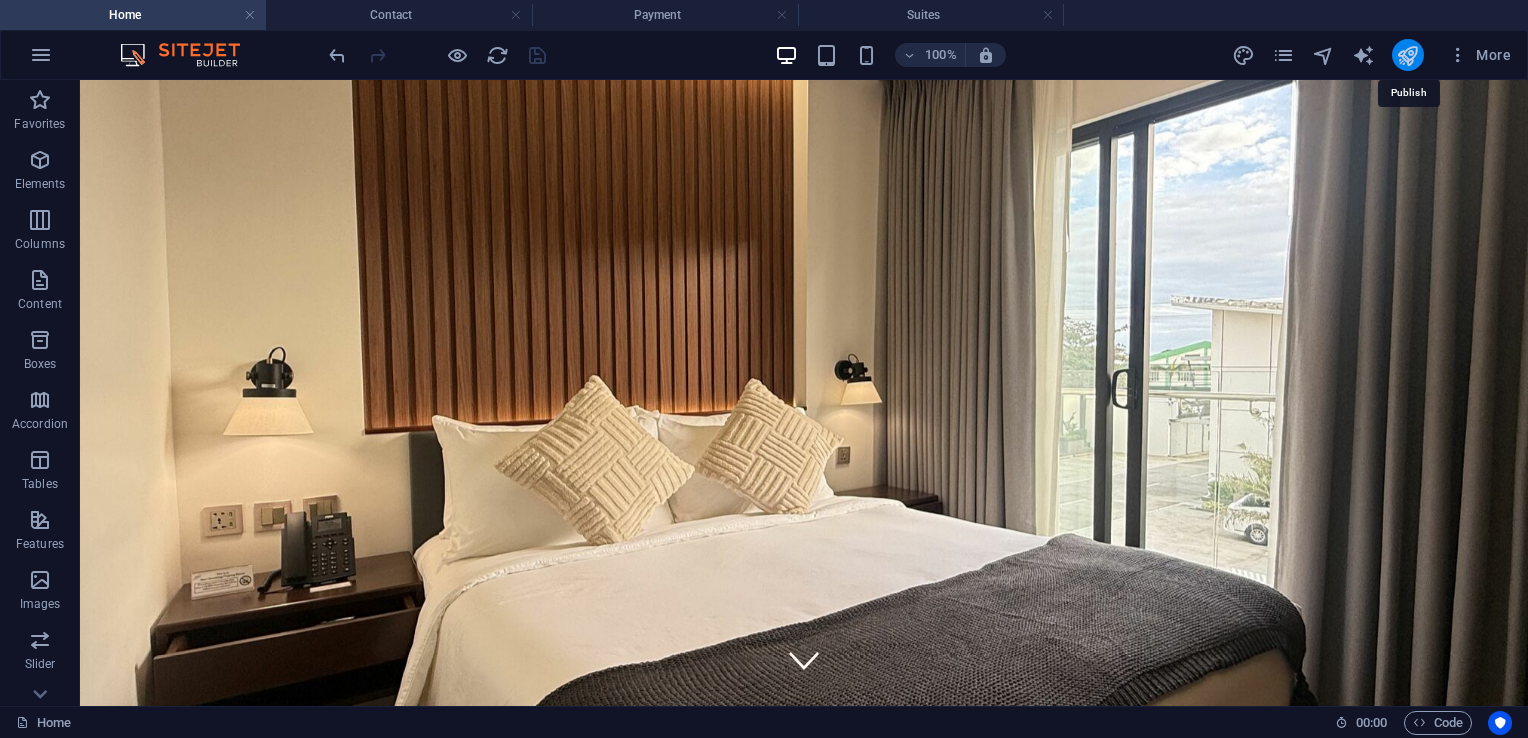 click at bounding box center [1407, 55] 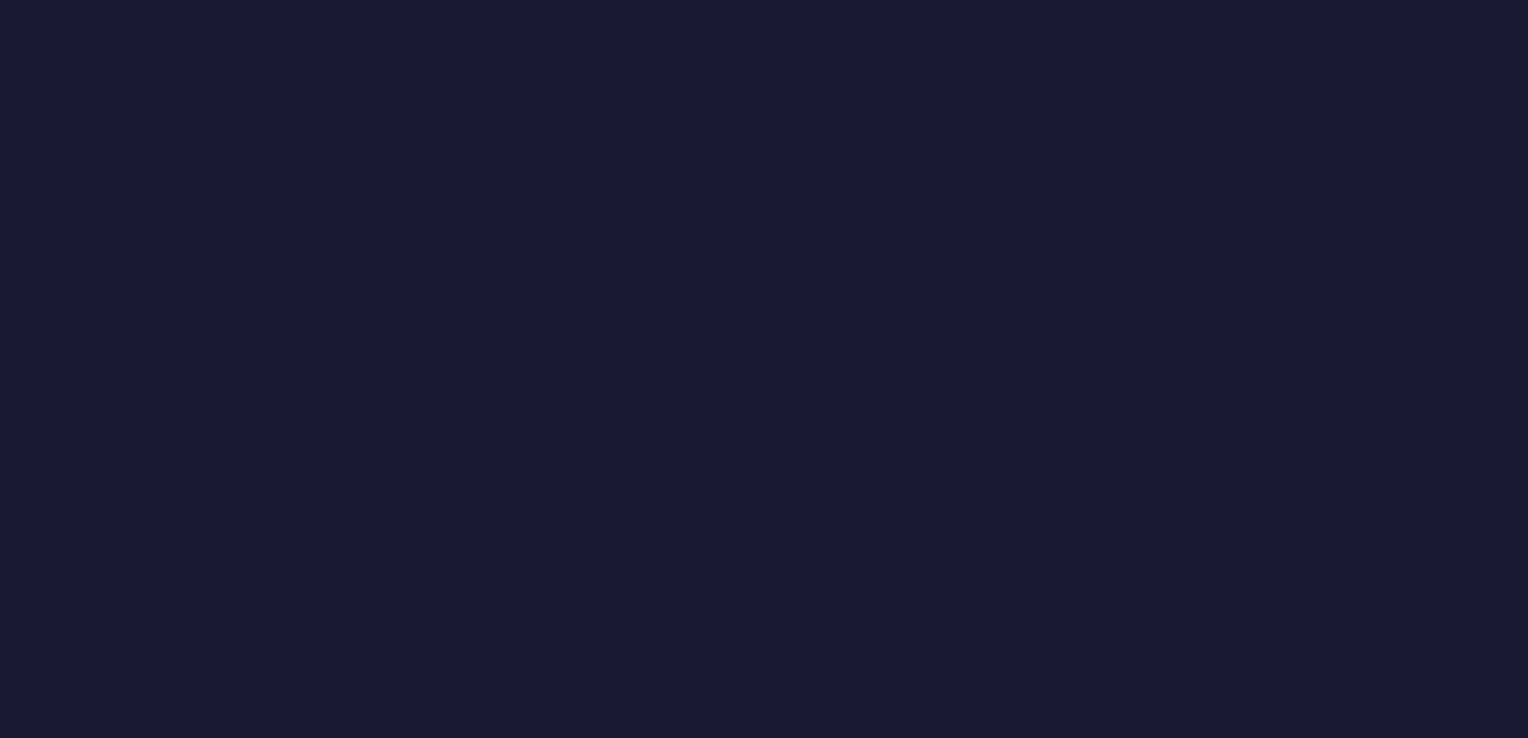 scroll, scrollTop: 0, scrollLeft: 0, axis: both 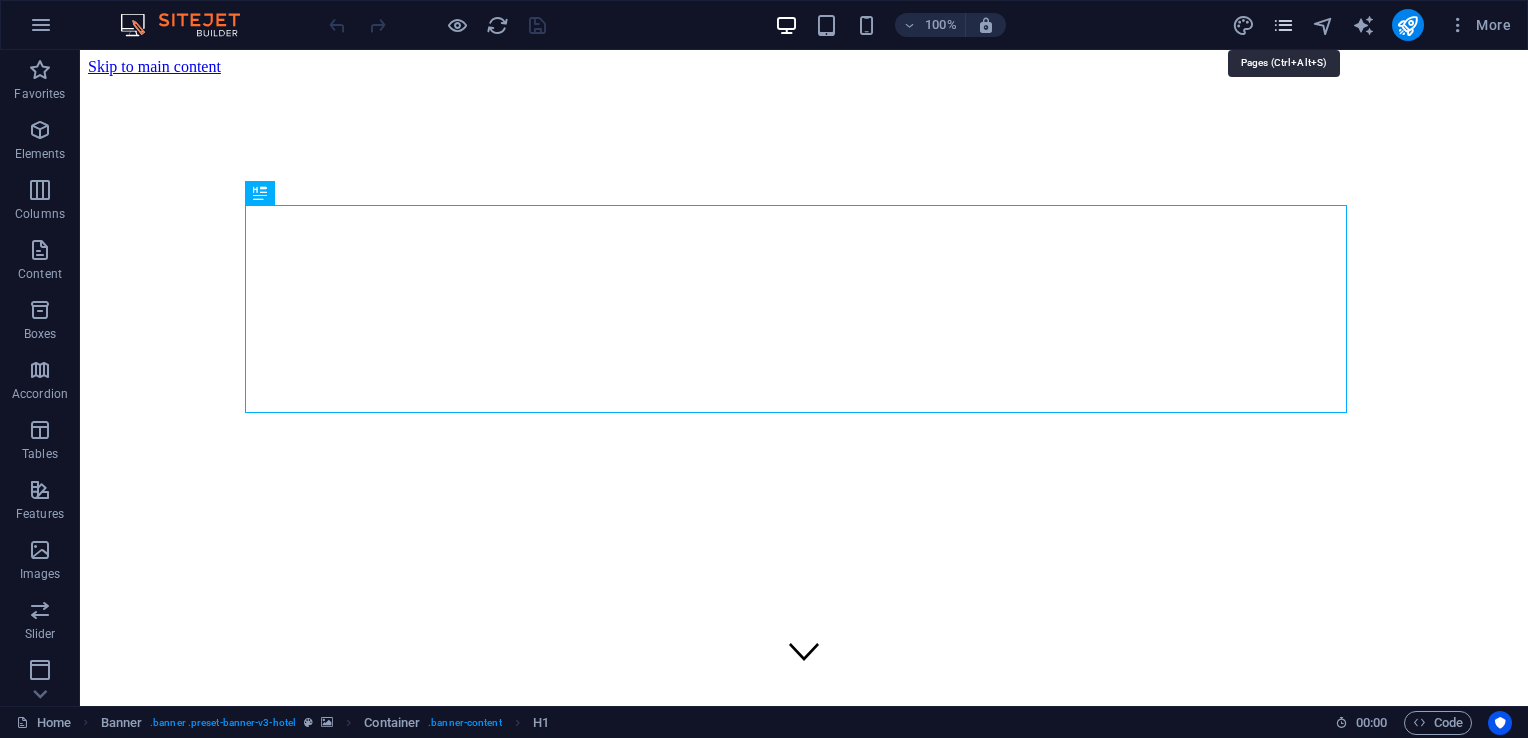 click at bounding box center (1283, 25) 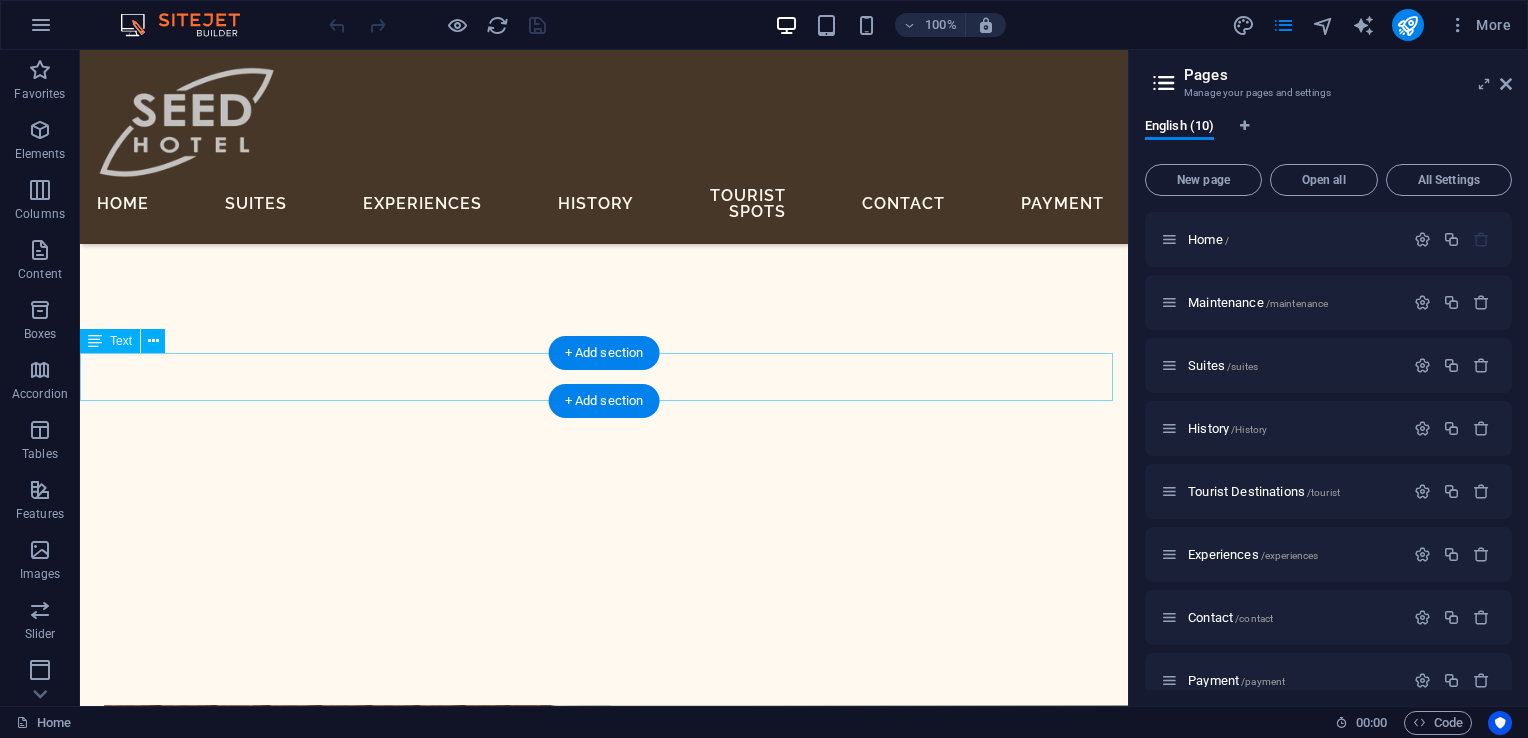 scroll, scrollTop: 3600, scrollLeft: 0, axis: vertical 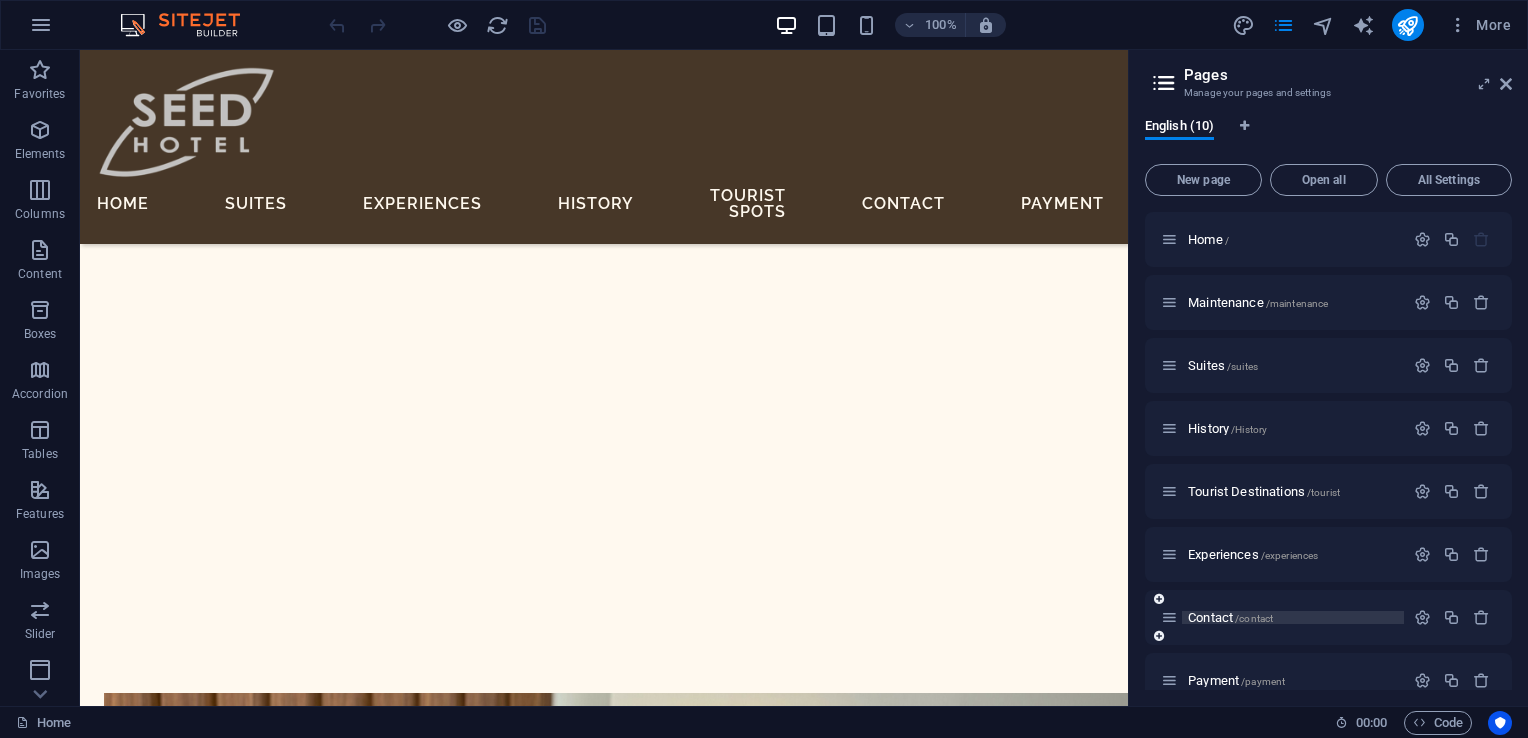 click on "Contact /contact" at bounding box center [1230, 617] 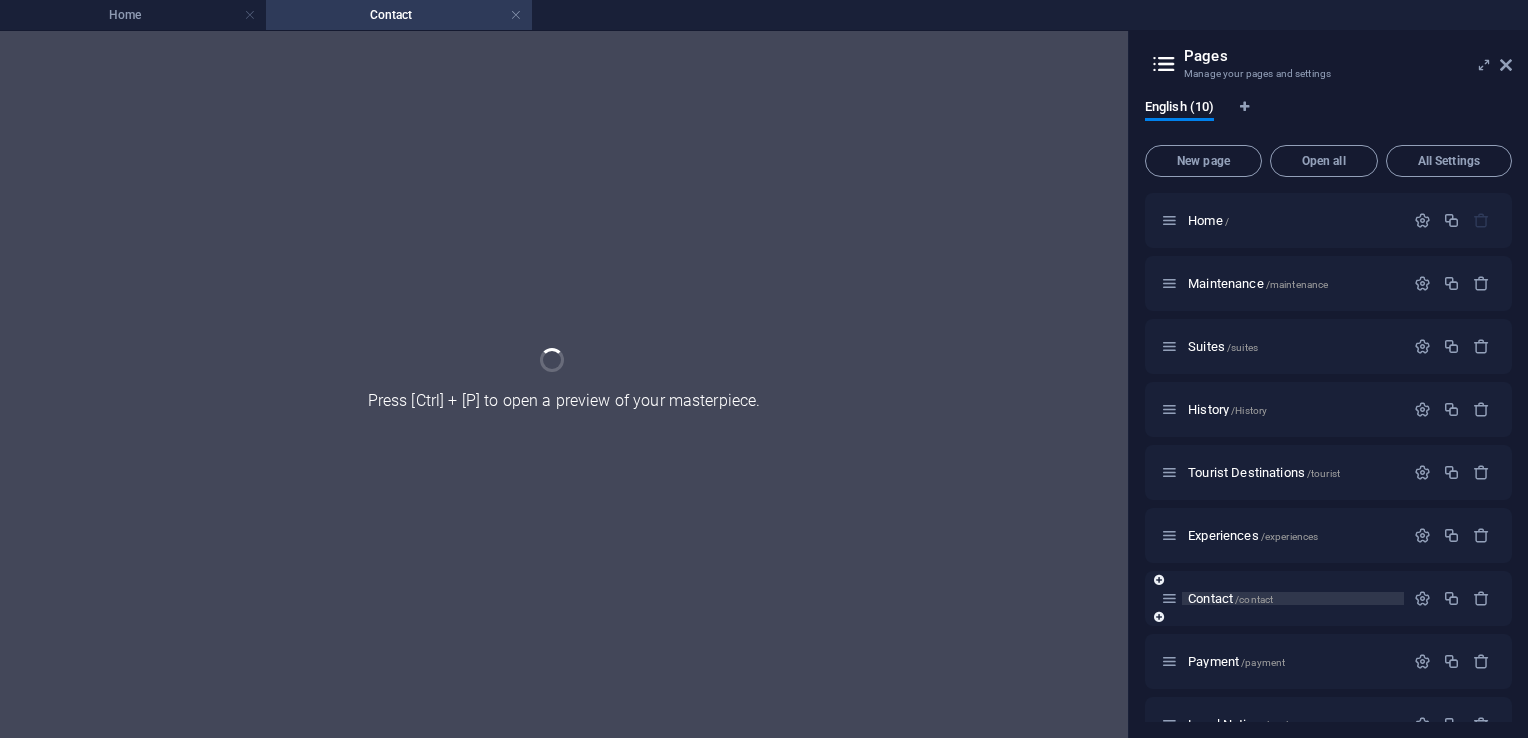 scroll, scrollTop: 0, scrollLeft: 0, axis: both 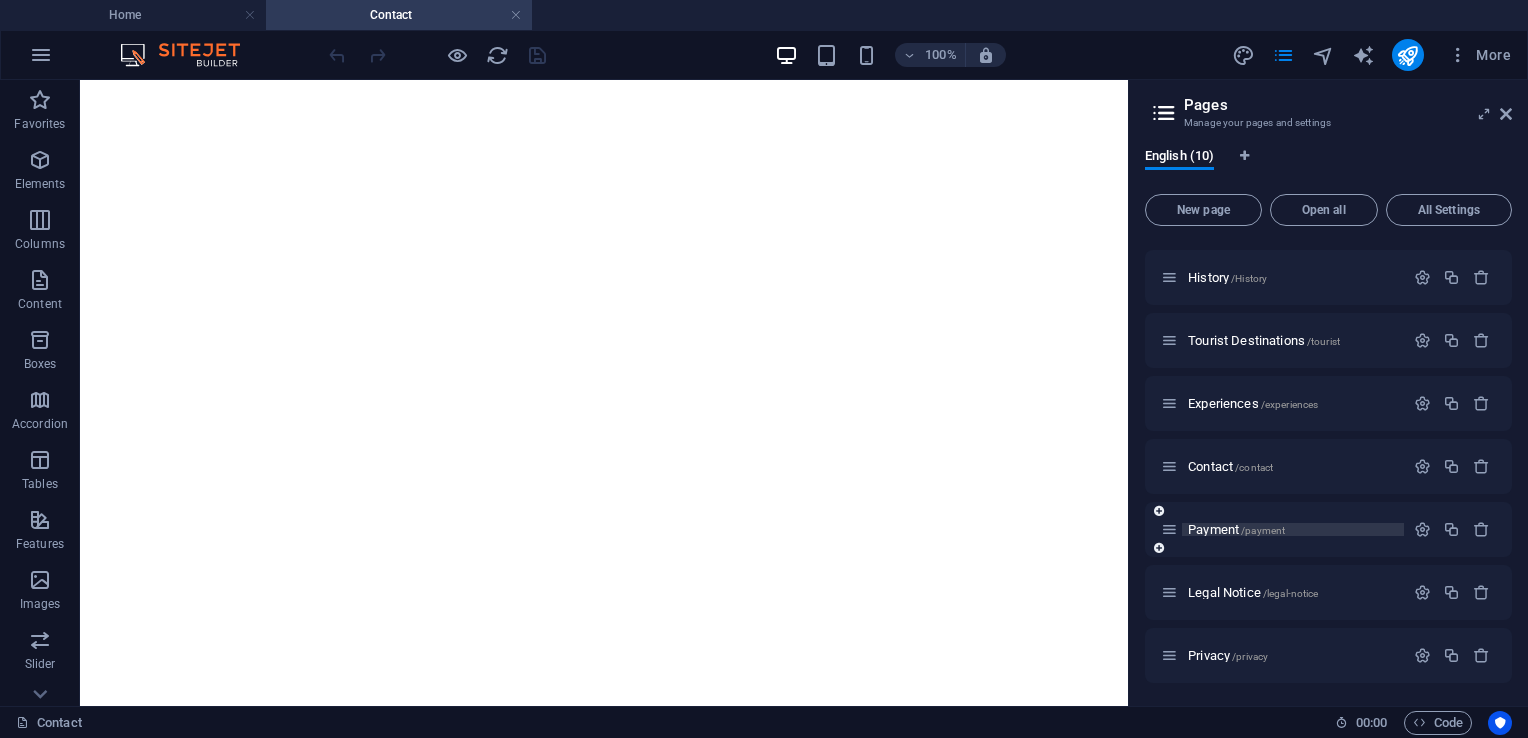 click on "Payment /payment" at bounding box center [1236, 529] 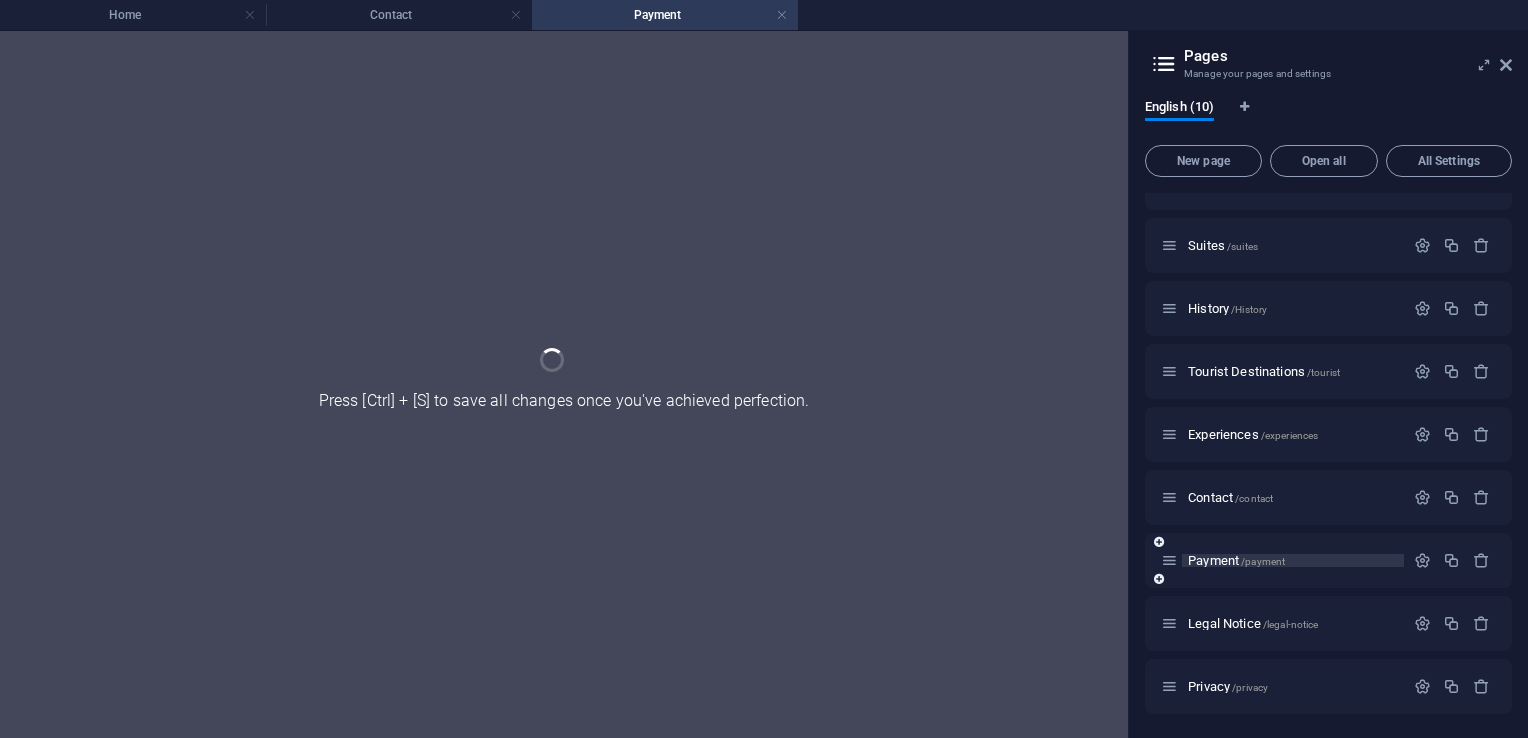 scroll, scrollTop: 100, scrollLeft: 0, axis: vertical 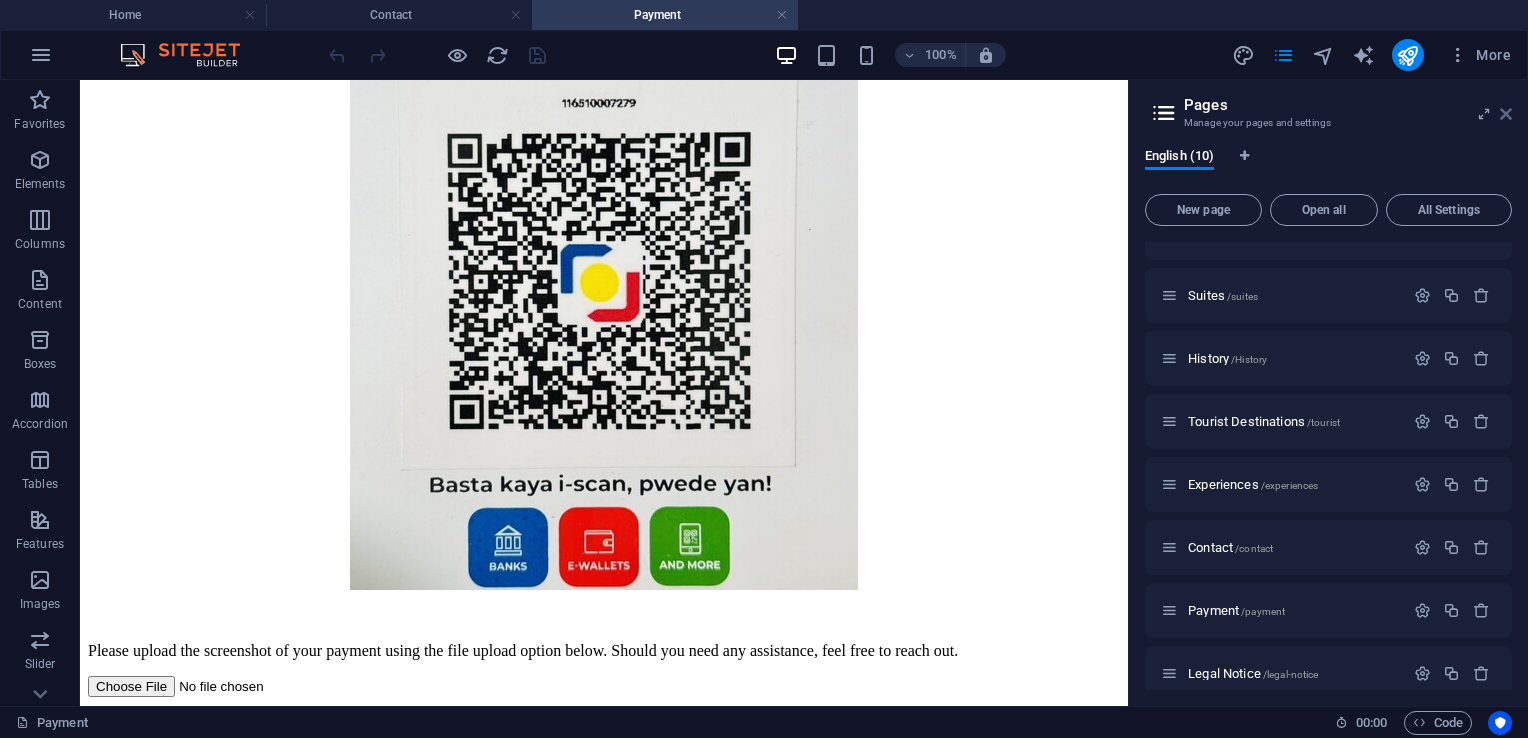 drag, startPoint x: 1510, startPoint y: 120, endPoint x: 1432, endPoint y: 41, distance: 111.01801 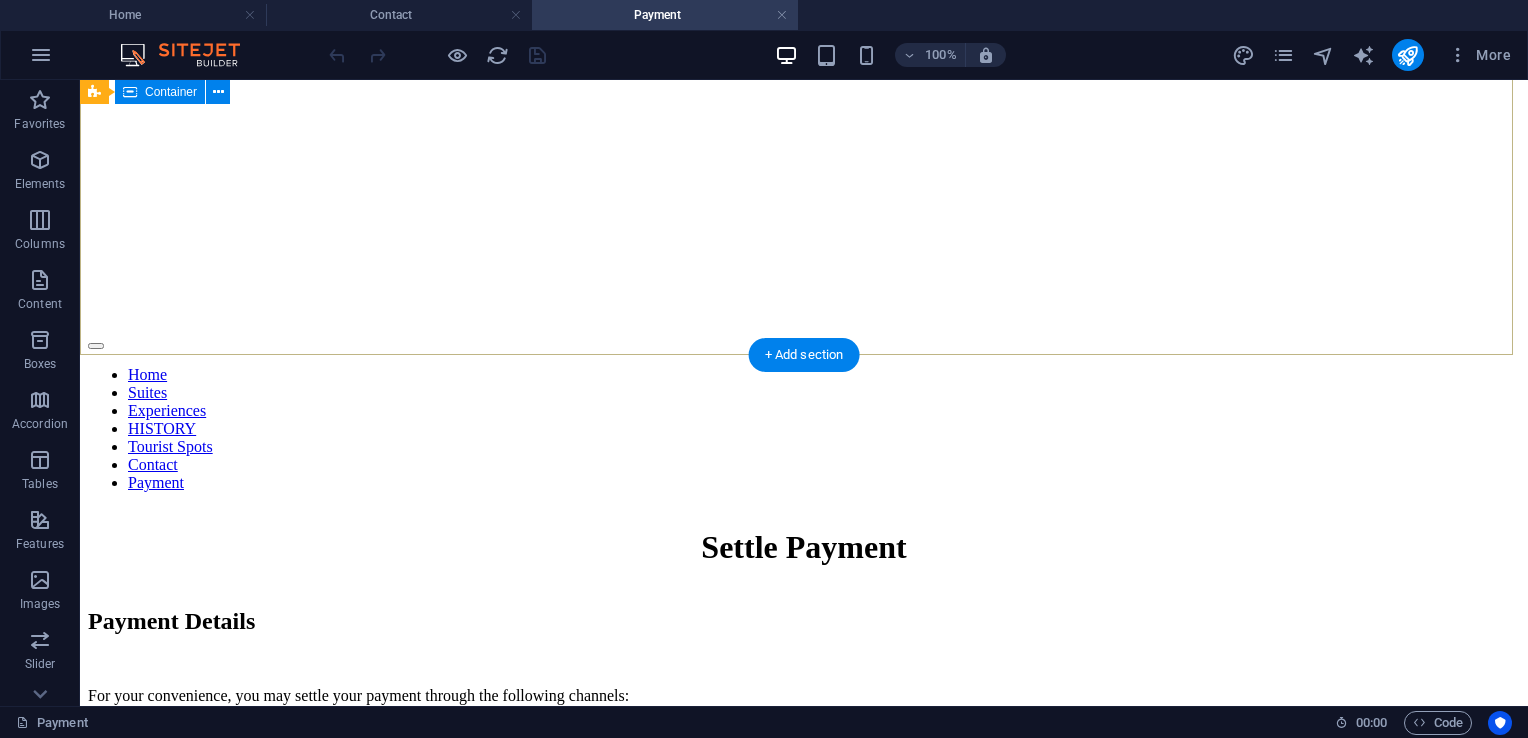 scroll, scrollTop: 0, scrollLeft: 0, axis: both 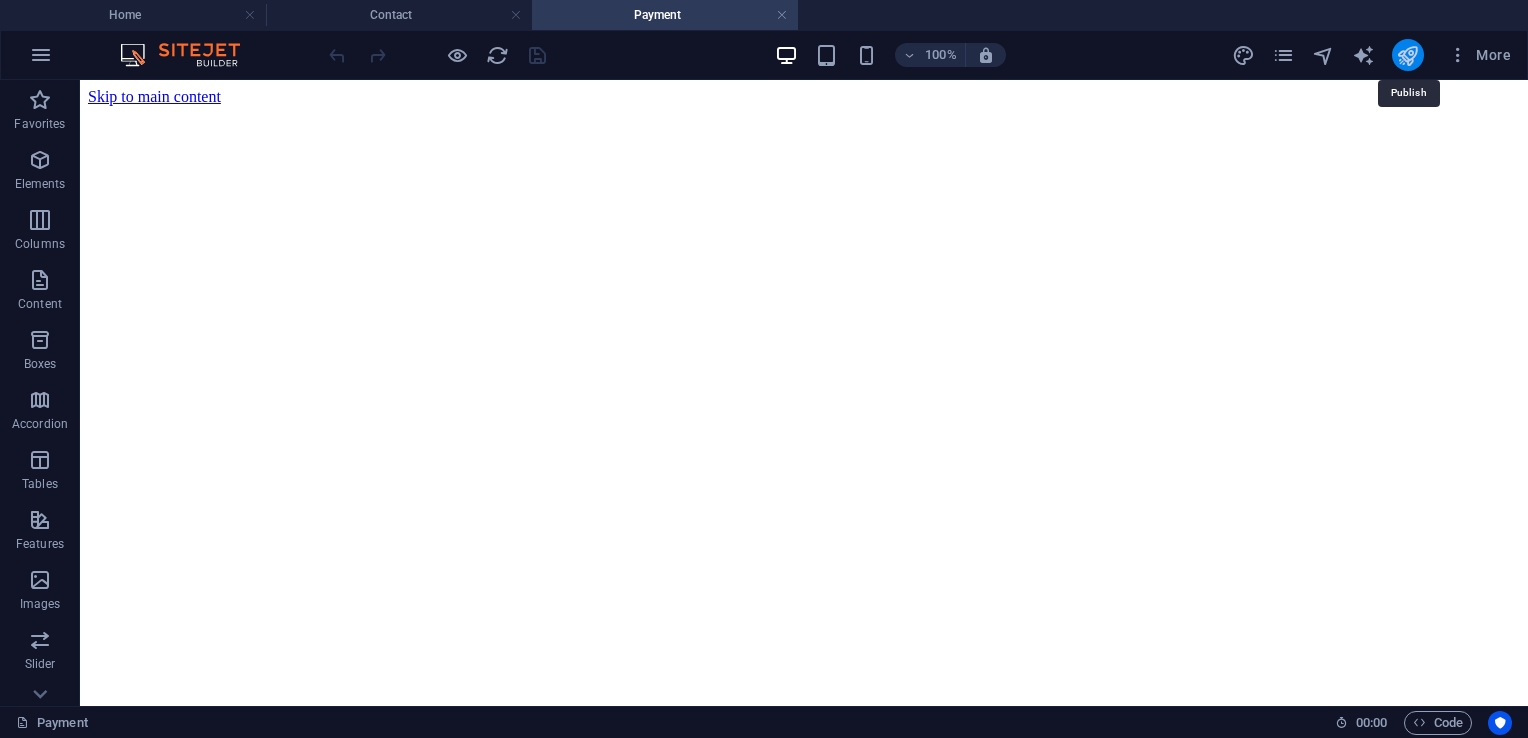 click at bounding box center (1407, 55) 